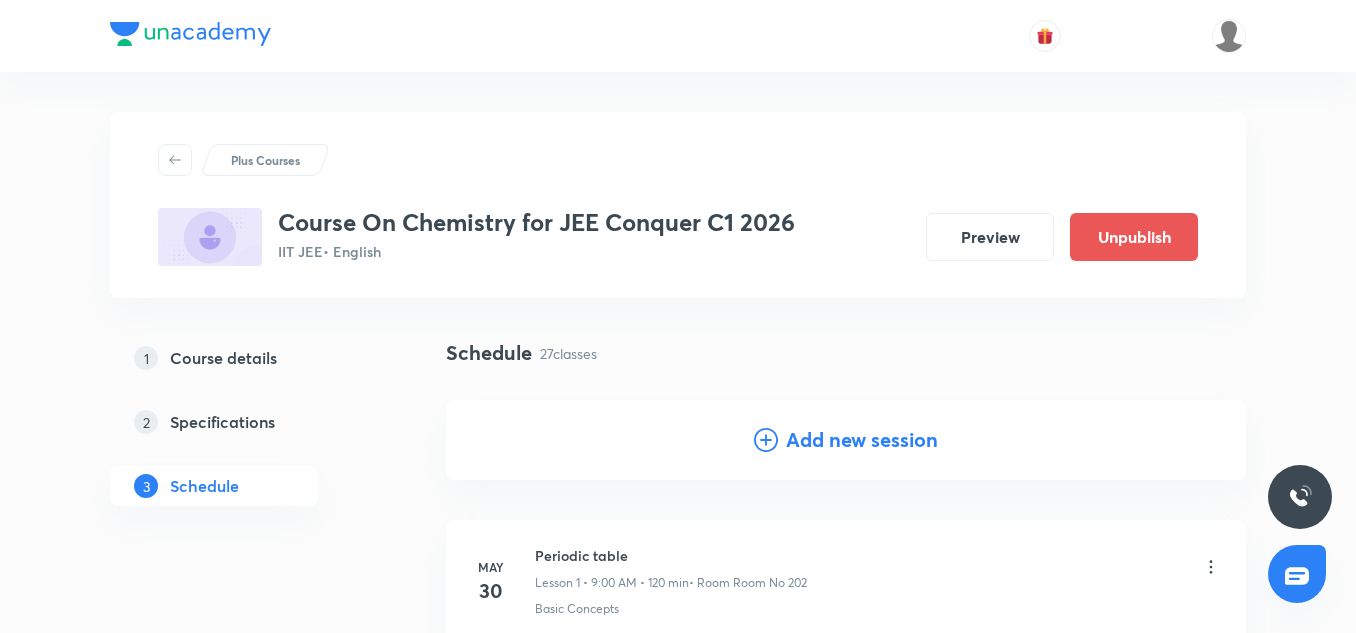 scroll, scrollTop: 4236, scrollLeft: 0, axis: vertical 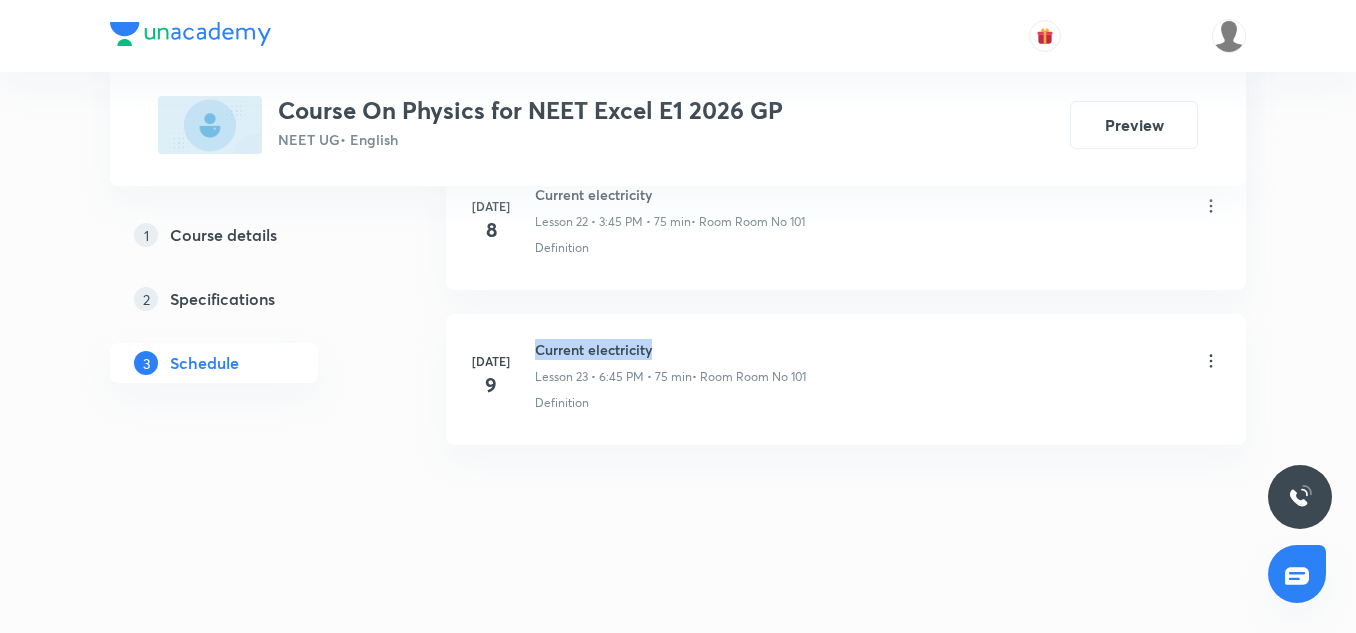 drag, startPoint x: 535, startPoint y: 348, endPoint x: 832, endPoint y: 344, distance: 297.02695 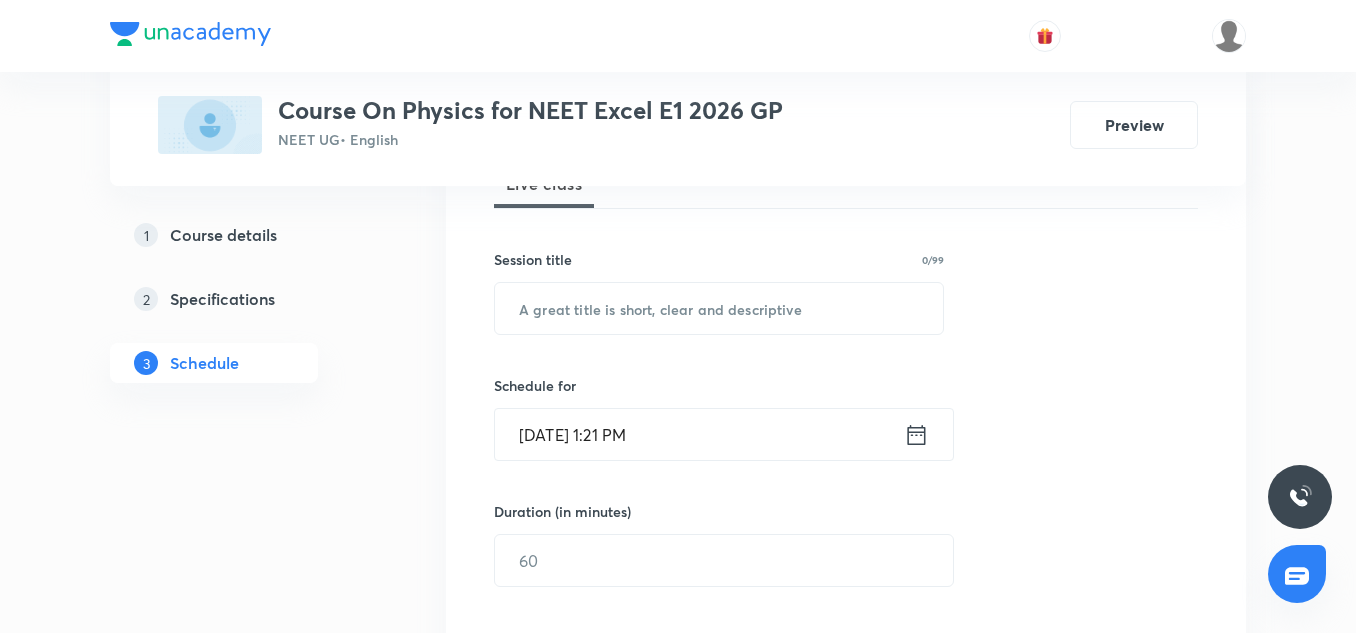 scroll, scrollTop: 317, scrollLeft: 0, axis: vertical 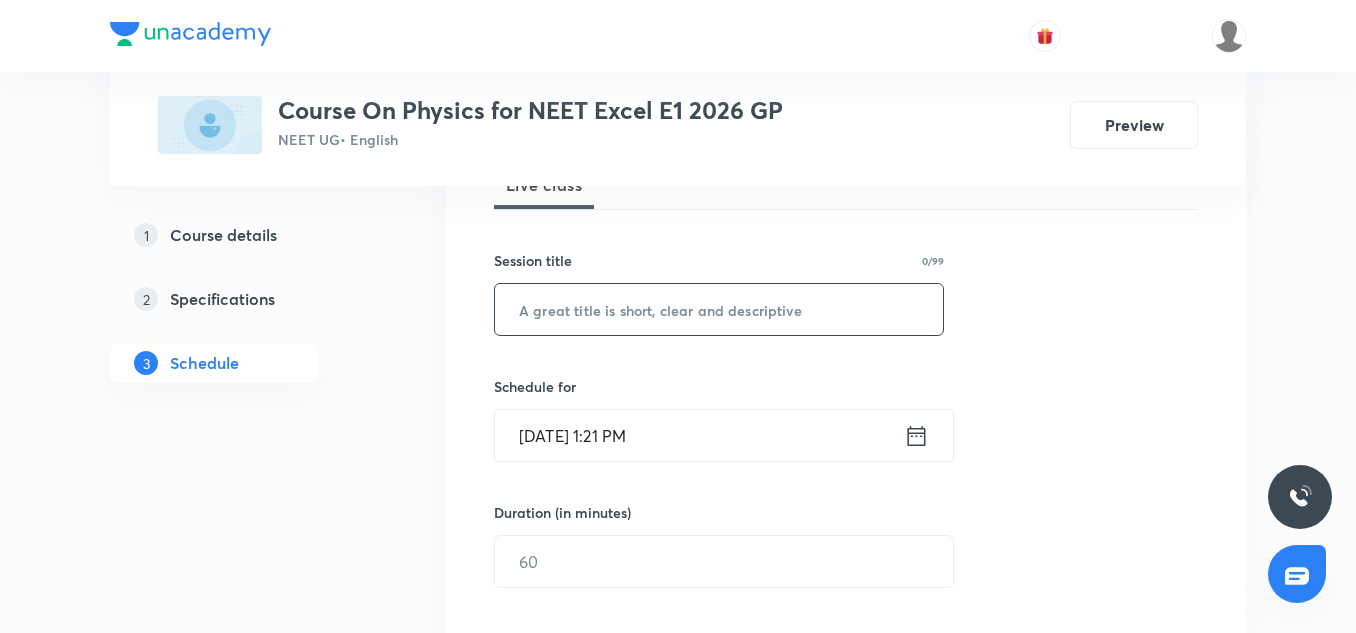 click at bounding box center [719, 309] 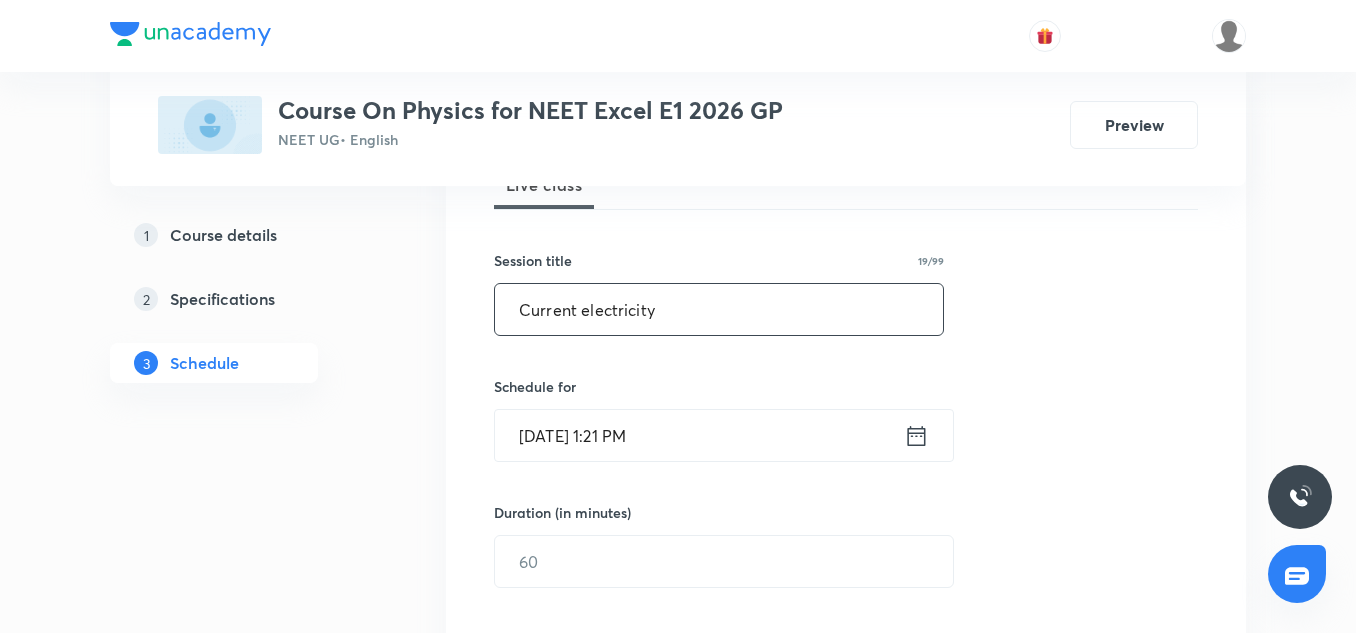 scroll, scrollTop: 483, scrollLeft: 0, axis: vertical 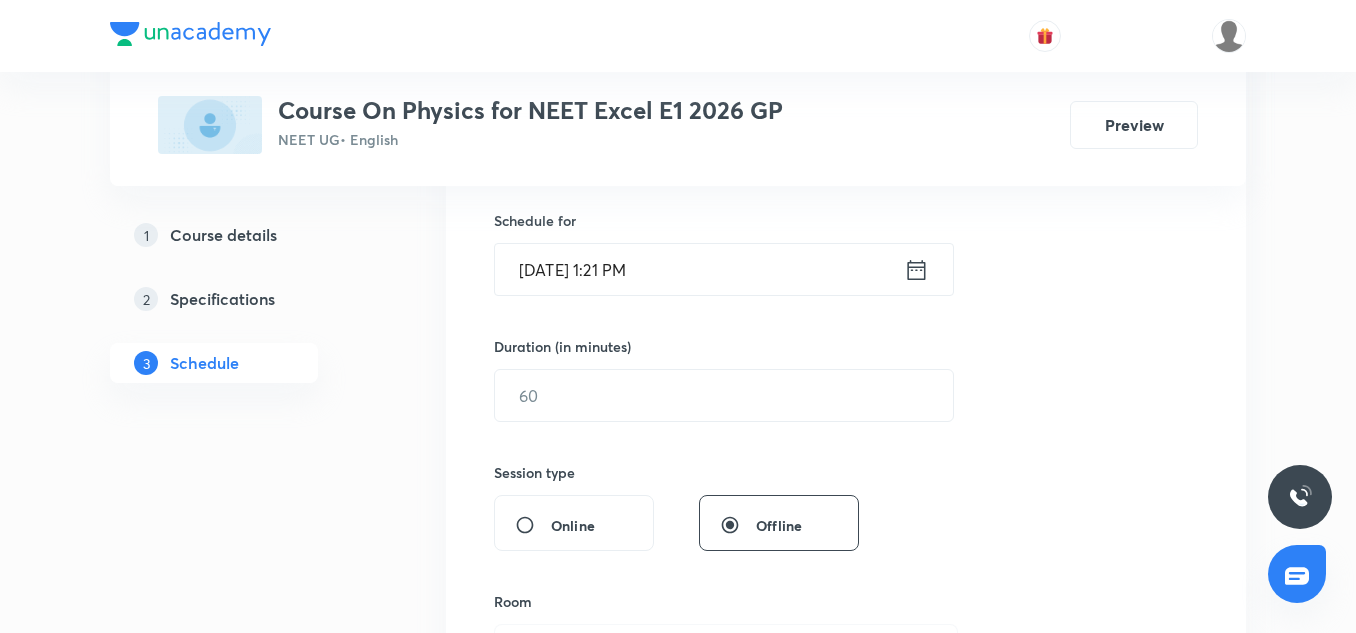 type on "Current electricity" 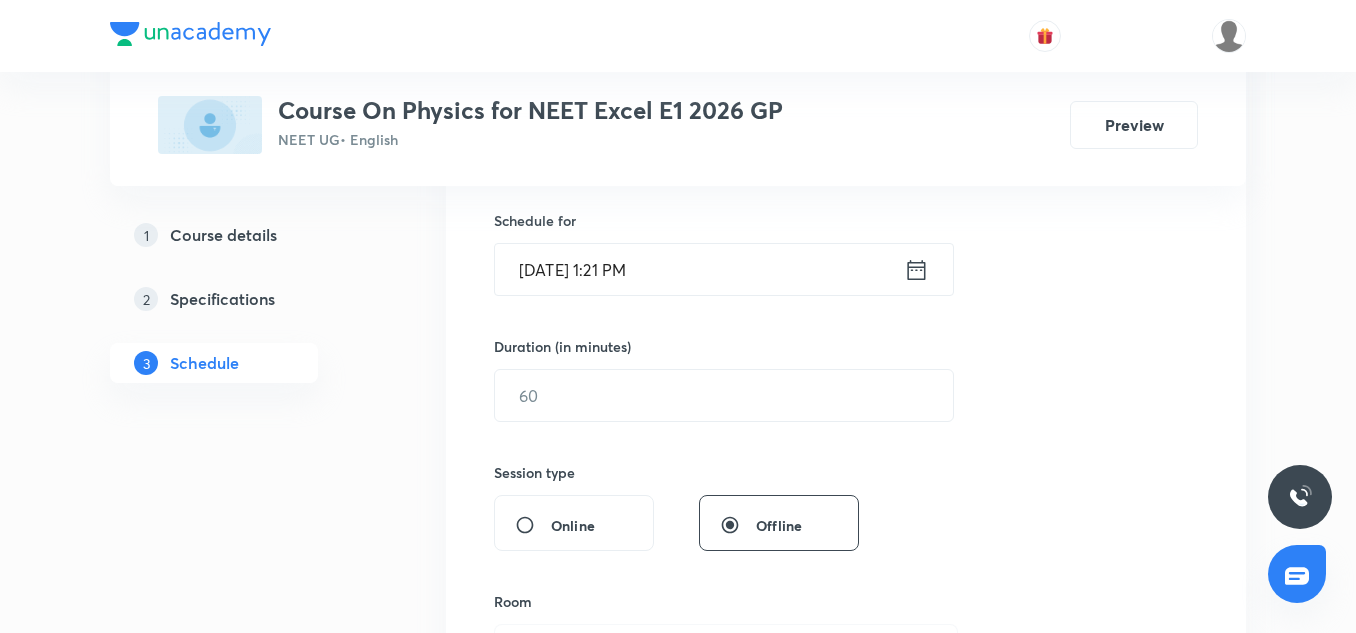 click 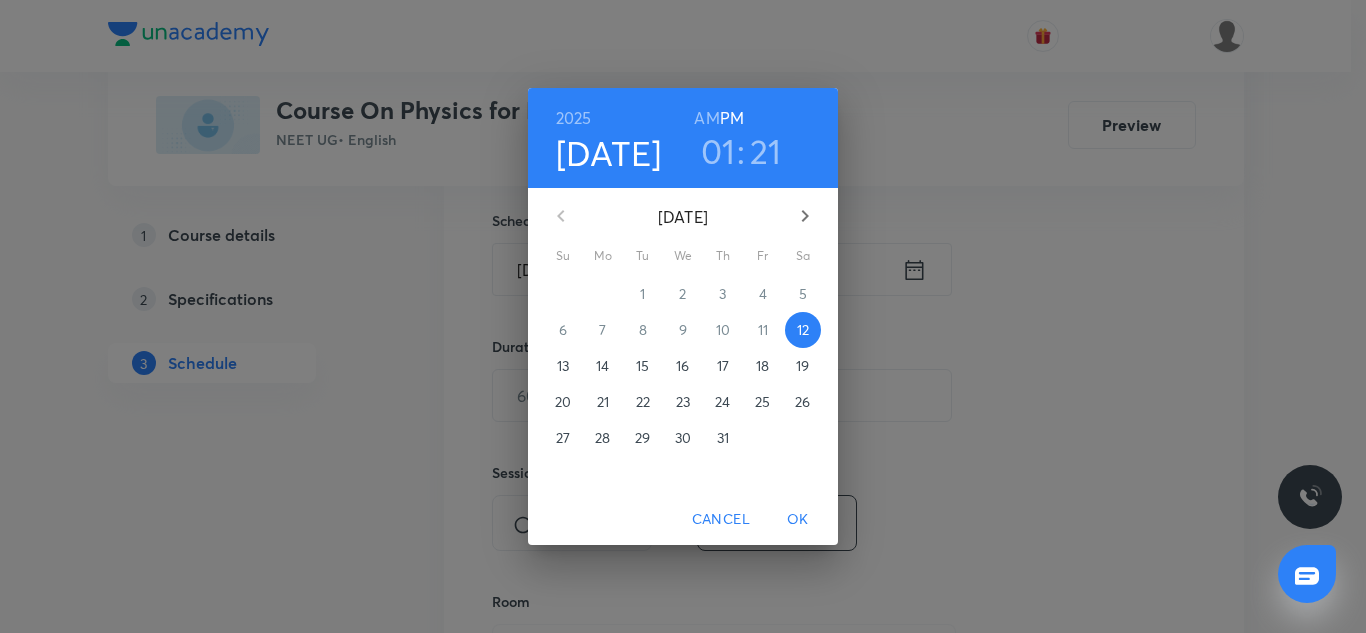 click on "01" at bounding box center [718, 151] 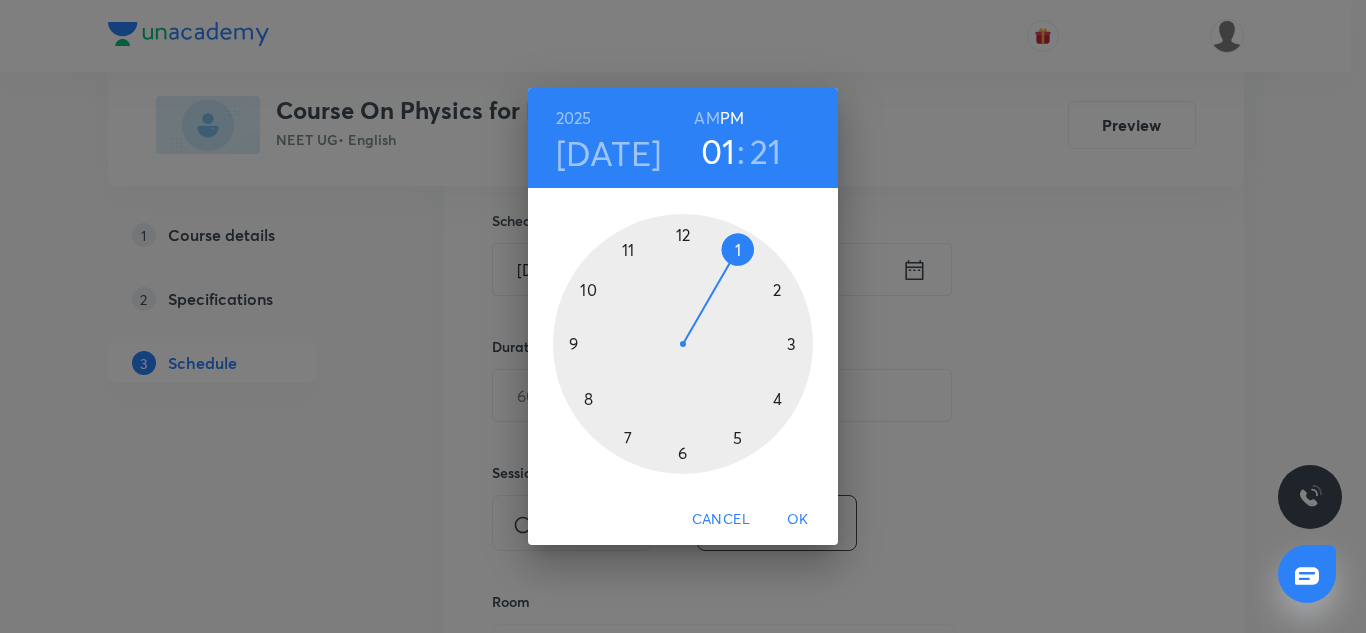 click at bounding box center [683, 344] 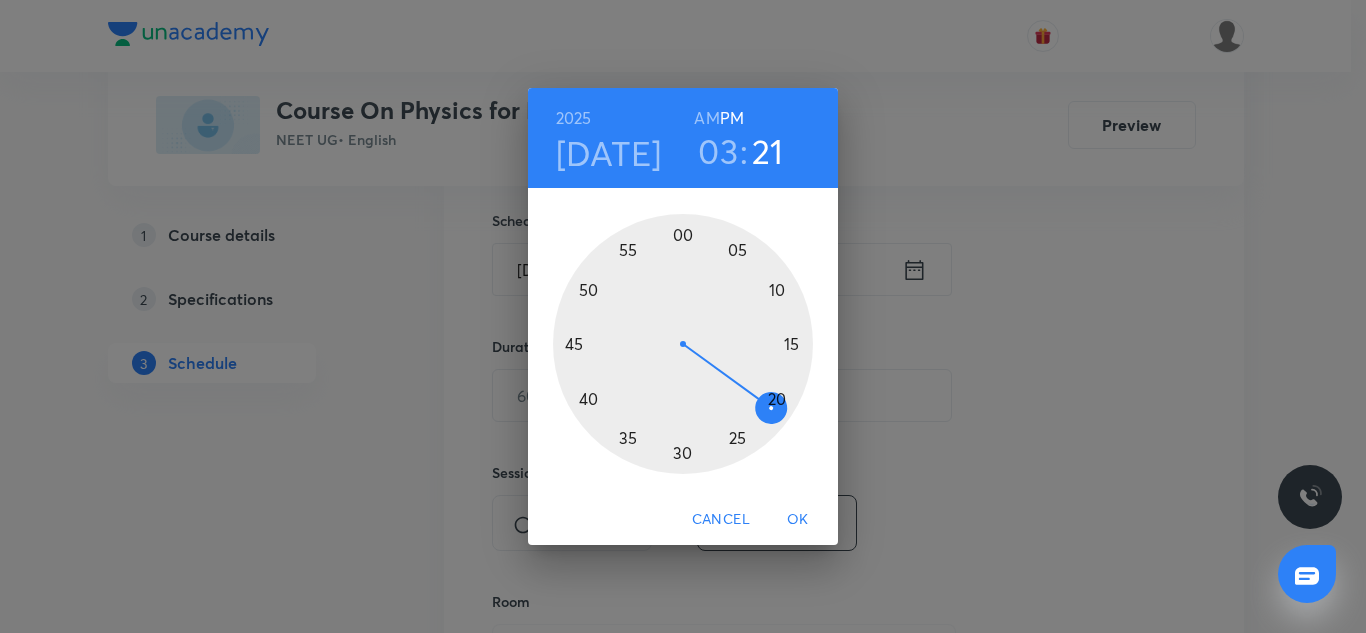 click at bounding box center [683, 344] 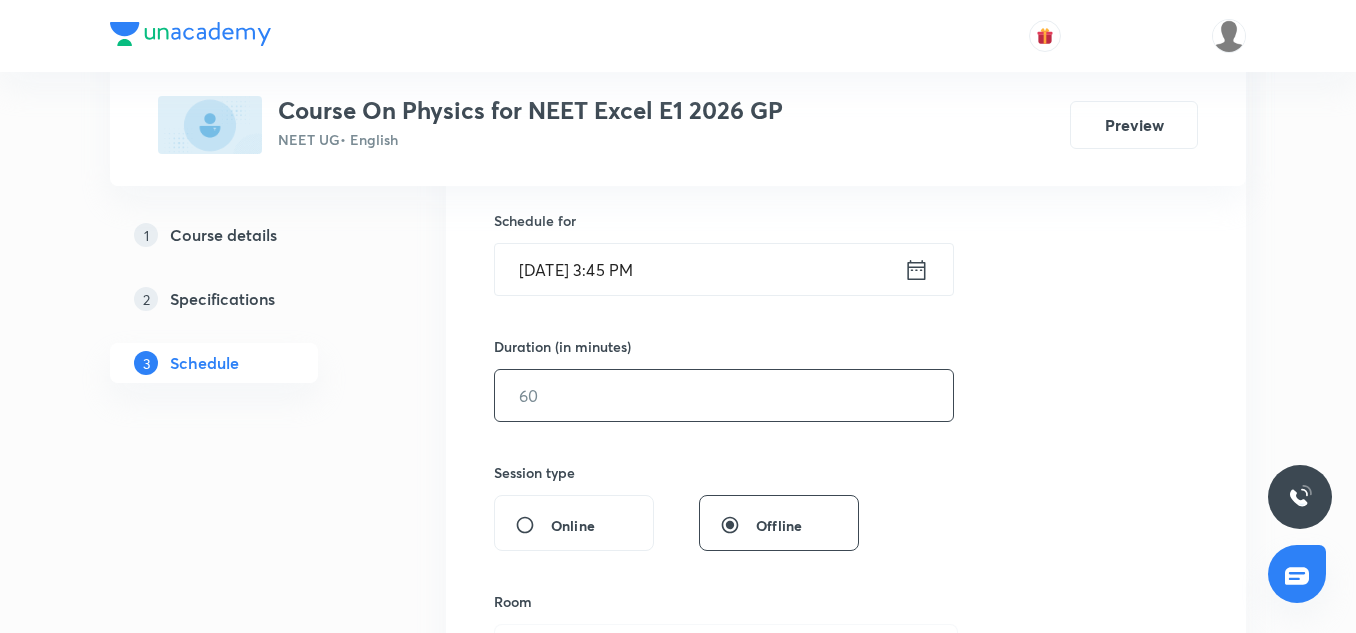 click at bounding box center [724, 395] 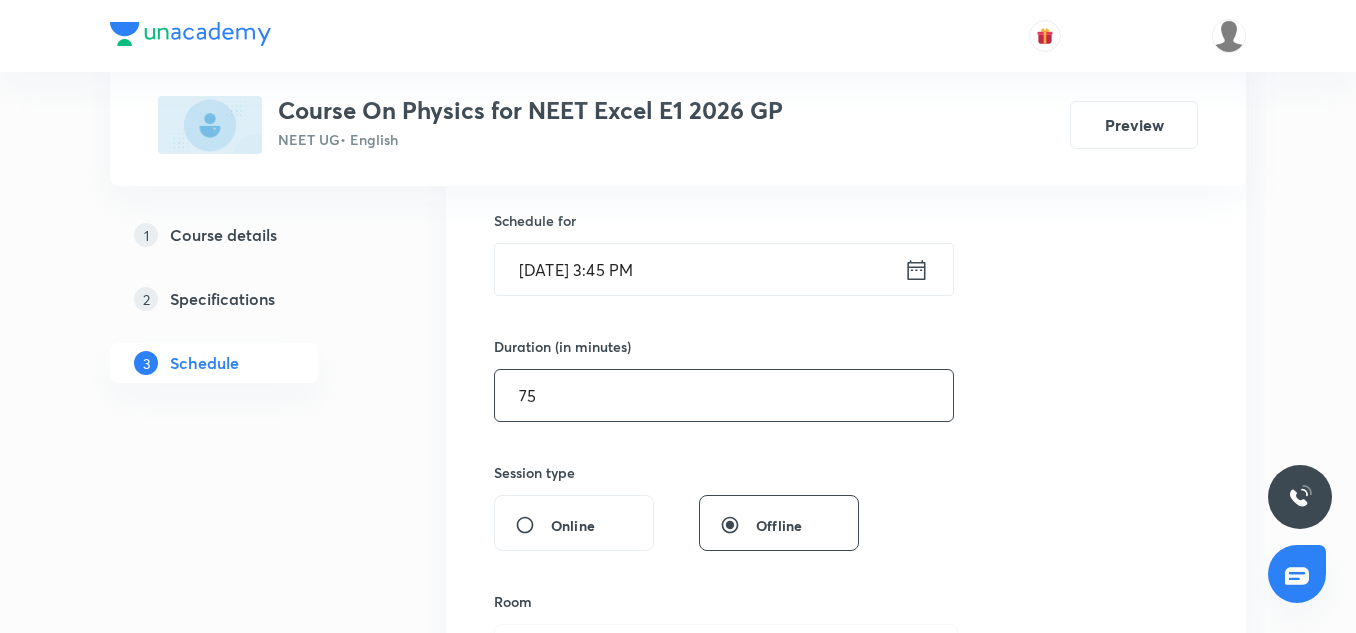 type on "75" 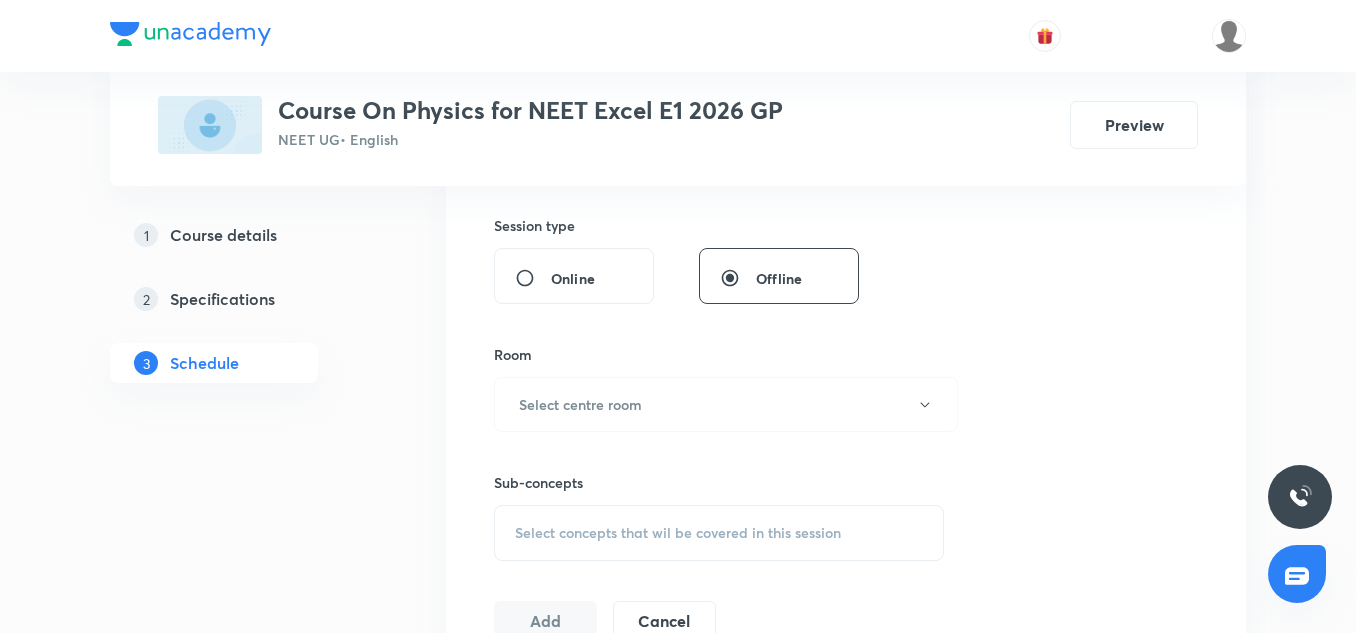 scroll, scrollTop: 731, scrollLeft: 0, axis: vertical 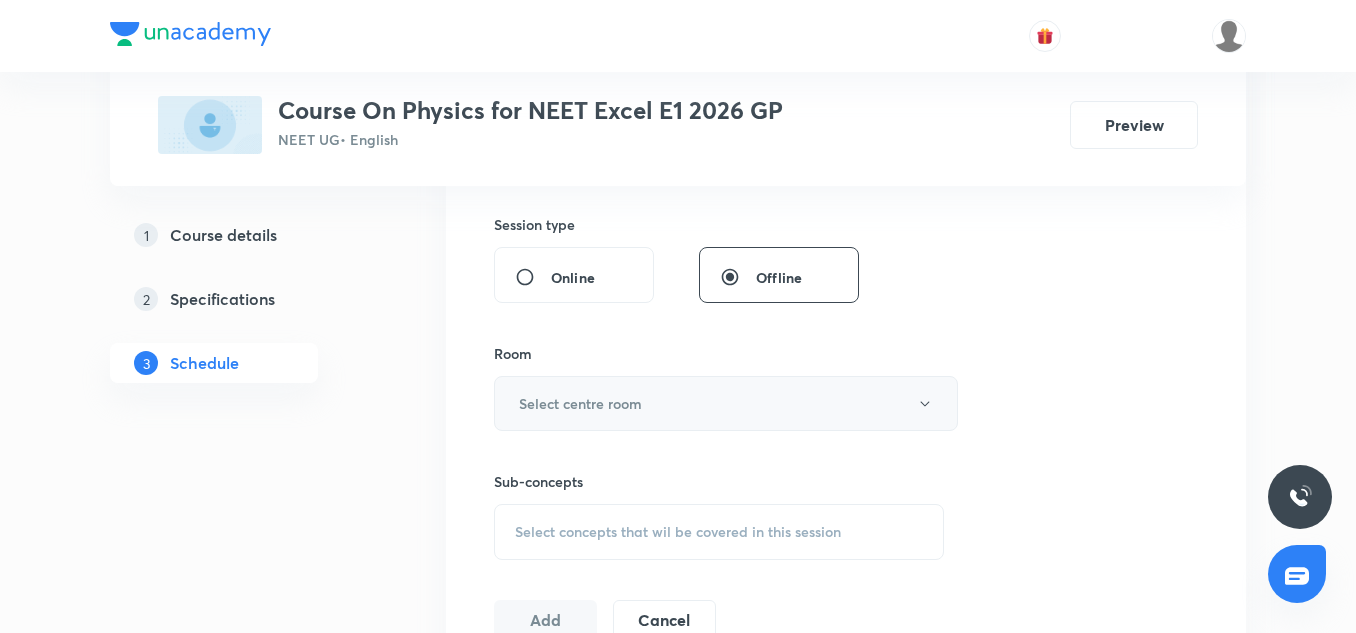 click on "Select centre room" at bounding box center (726, 403) 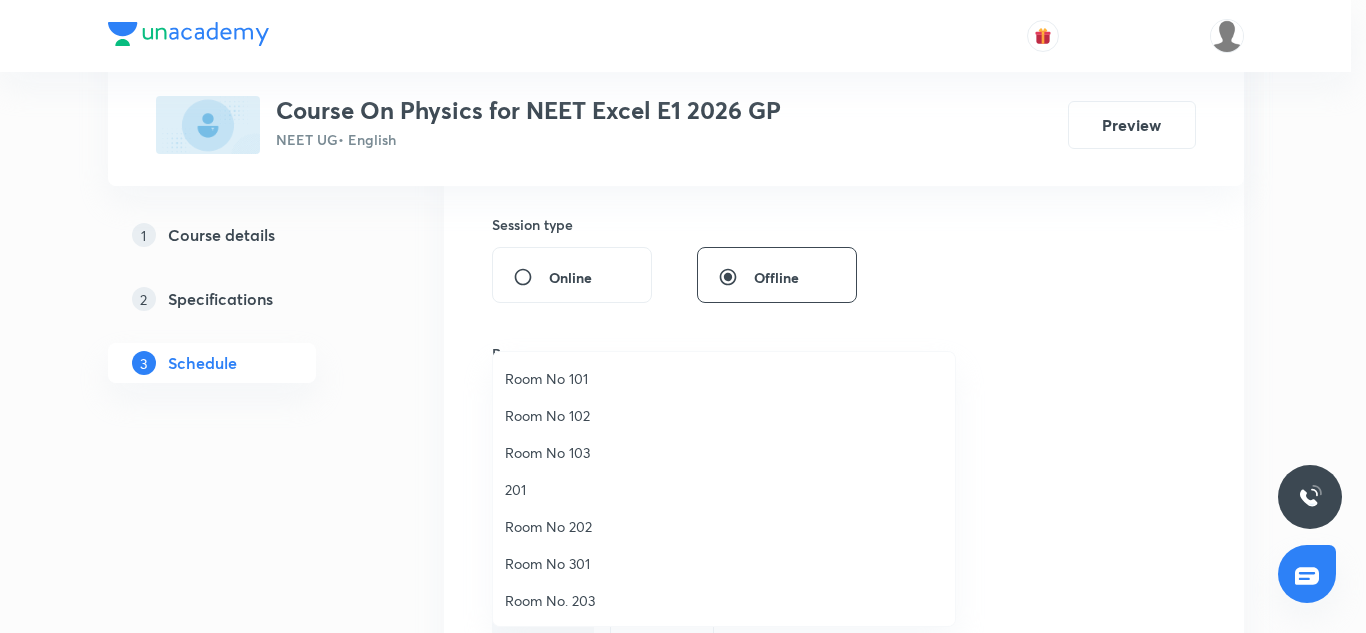click on "Room No 101" at bounding box center (724, 378) 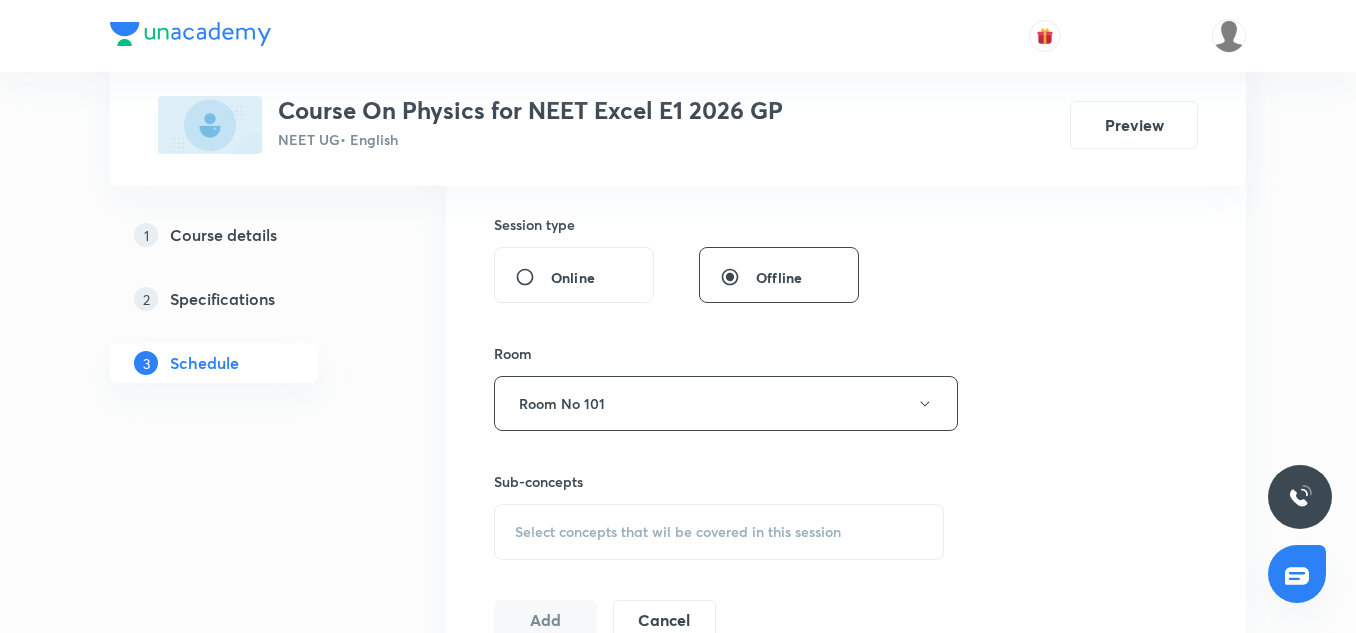 click on "Select concepts that wil be covered in this session" at bounding box center [678, 532] 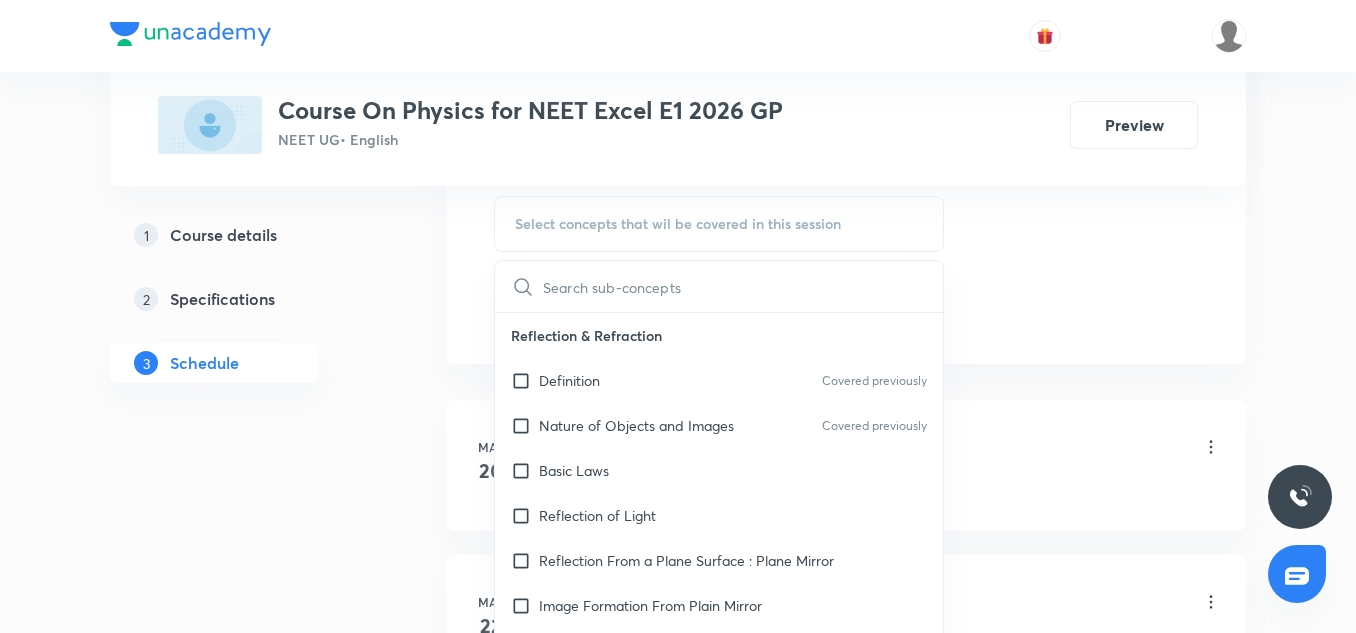 scroll, scrollTop: 1040, scrollLeft: 0, axis: vertical 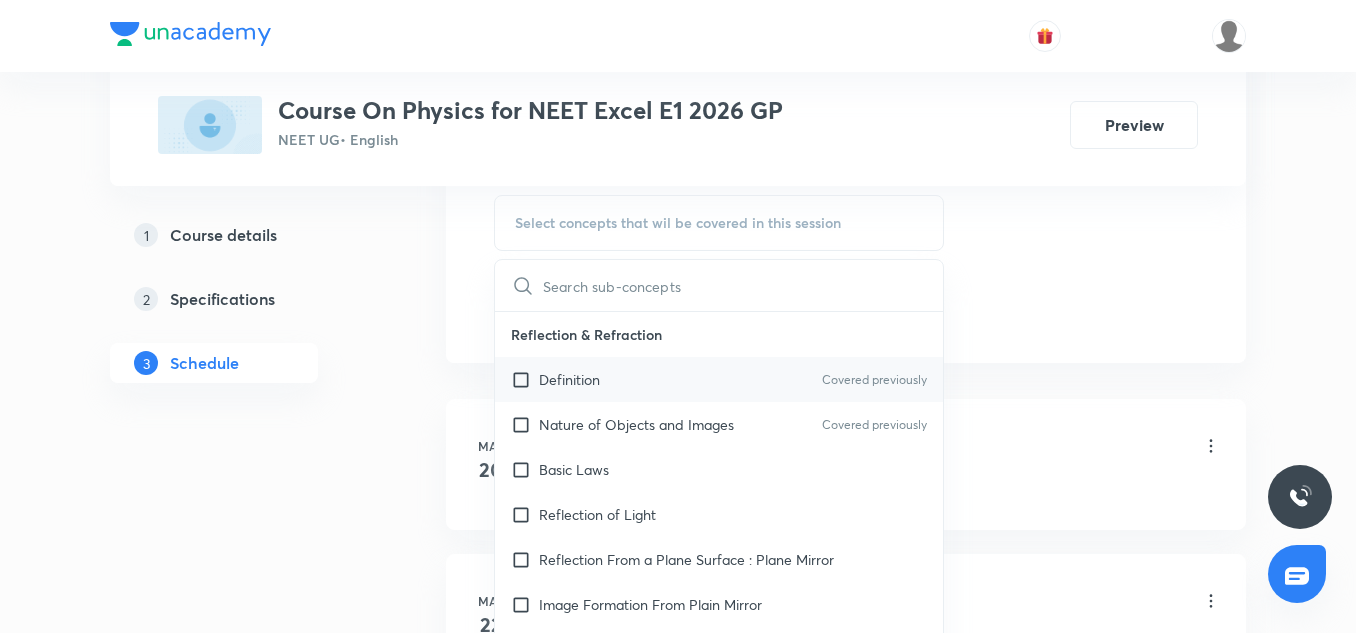 click on "Definition  Covered previously" at bounding box center [719, 379] 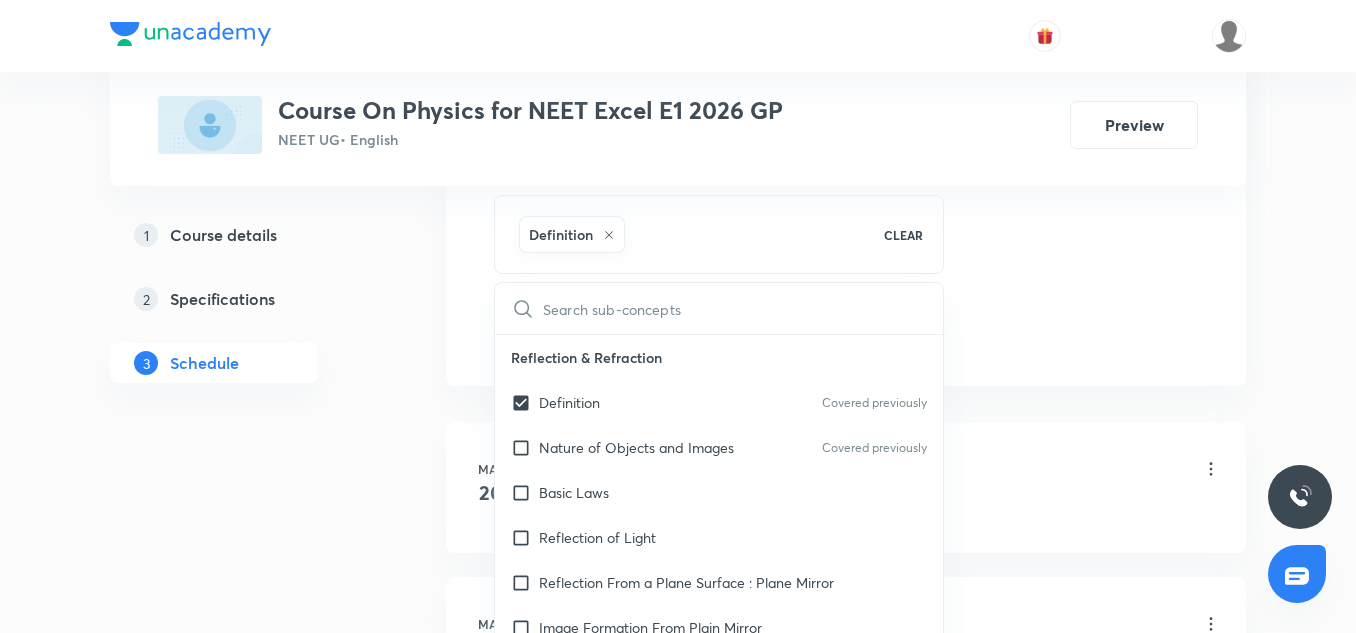 click on "Session  24 Live class Session title 19/99 Current electricity ​ Schedule for Jul 12, 2025, 3:45 PM ​ Duration (in minutes) 75 ​   Session type Online Offline Room Room No 101 Sub-concepts Definition  CLEAR ​ Reflection & Refraction Definition  Covered previously Nature of Objects and Images  Covered previously Basic Laws Reflection of Light  Reflection From a Plane Surface : Plane Mirror  Image Formation From Plain Mirror  Image of Extended Object  Formed by Plane Mirror  Locating All The Images Formed by Two Plane Mirrors  Covered previously Reflection From a Curved Surface  Important Terms  Sign Convention: Cartesian Convention  Rules for Ray Diagrams  Position, Size  and Nature of Image Formed by Spherical Mirrors  Image Formation in Convex and Concave Mirror  Refraction of Light  Vector Representation of a Light Ray  Critical Angle and Total Internal Reflection  Apparent Shift of an Object Due to Refraction  Refraction Through a Parallel Slab Refraction Across Multiple Slabs  Prism Prism  Lenses" at bounding box center (846, -127) 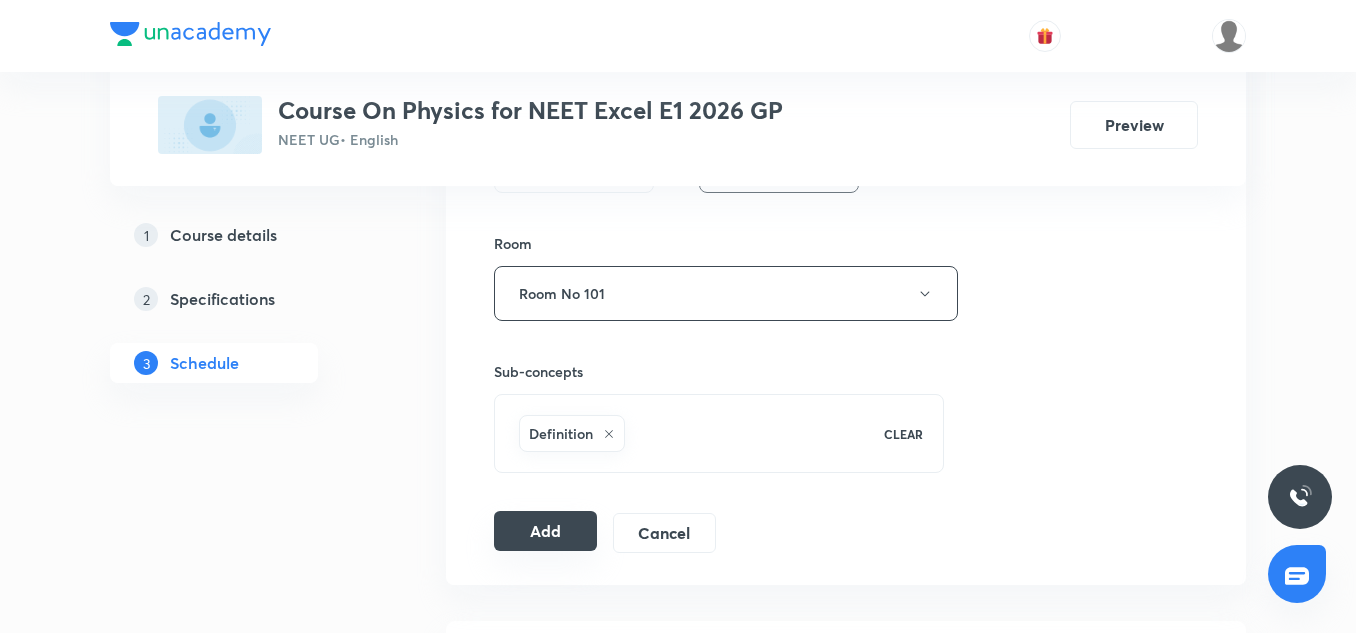 scroll, scrollTop: 843, scrollLeft: 0, axis: vertical 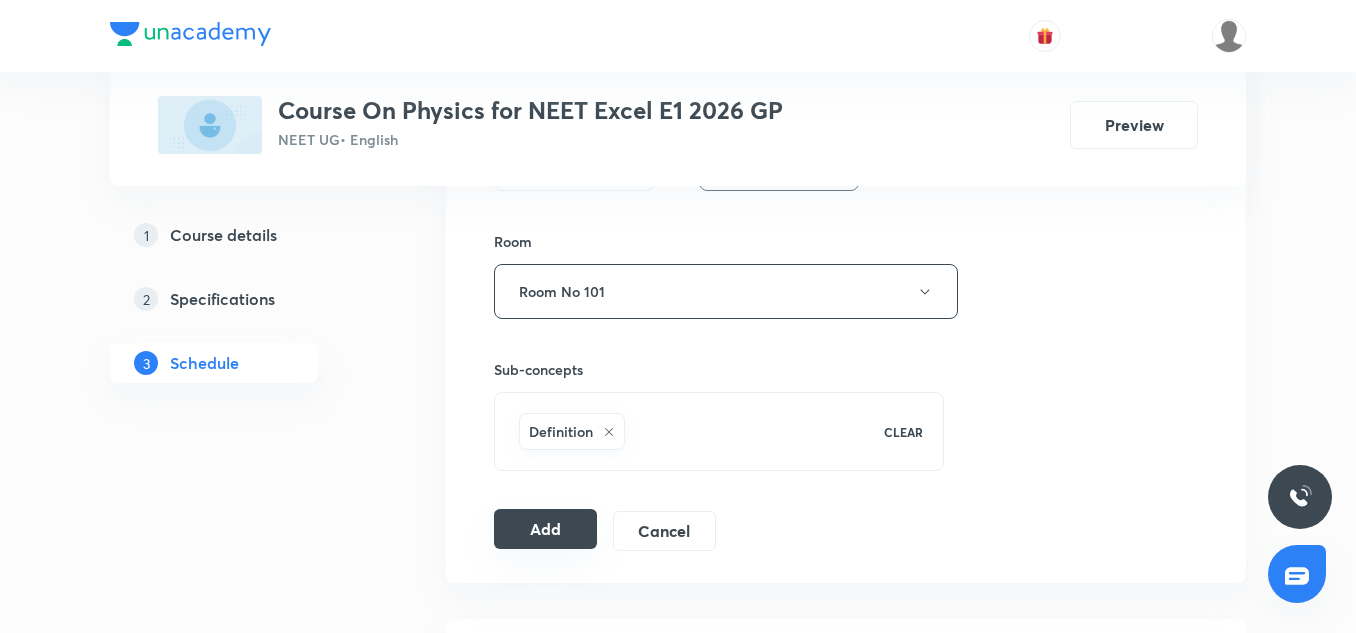 click on "Add" at bounding box center (545, 529) 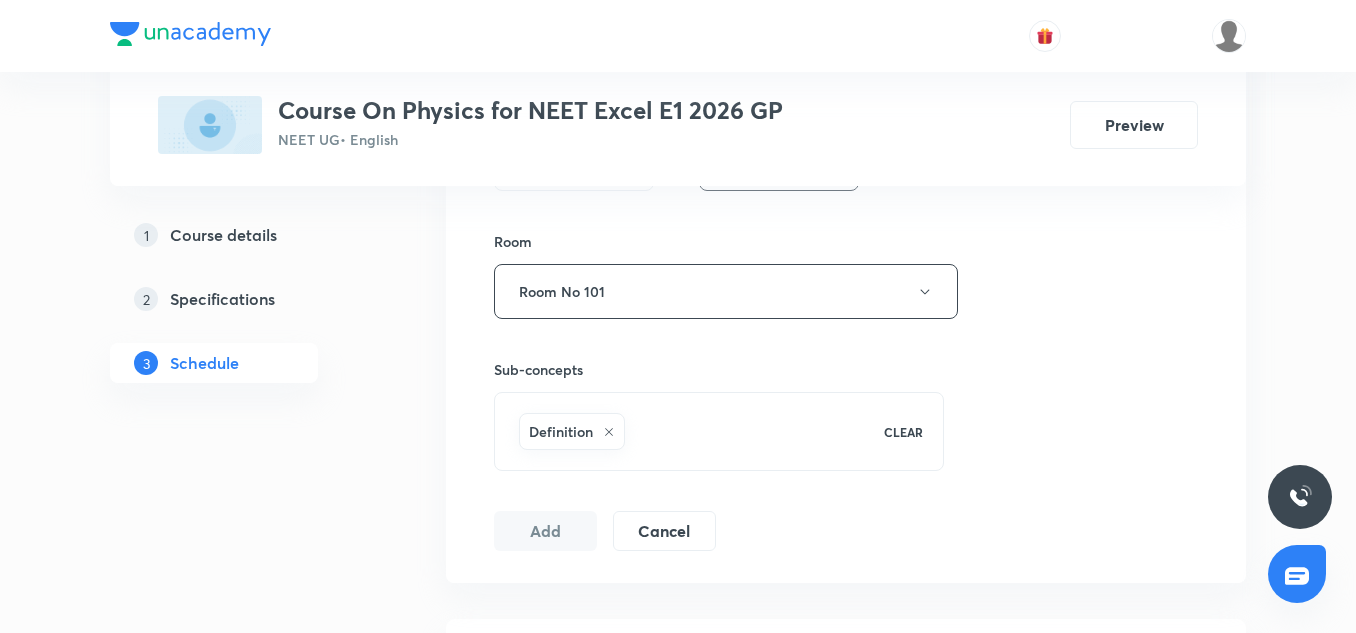 type 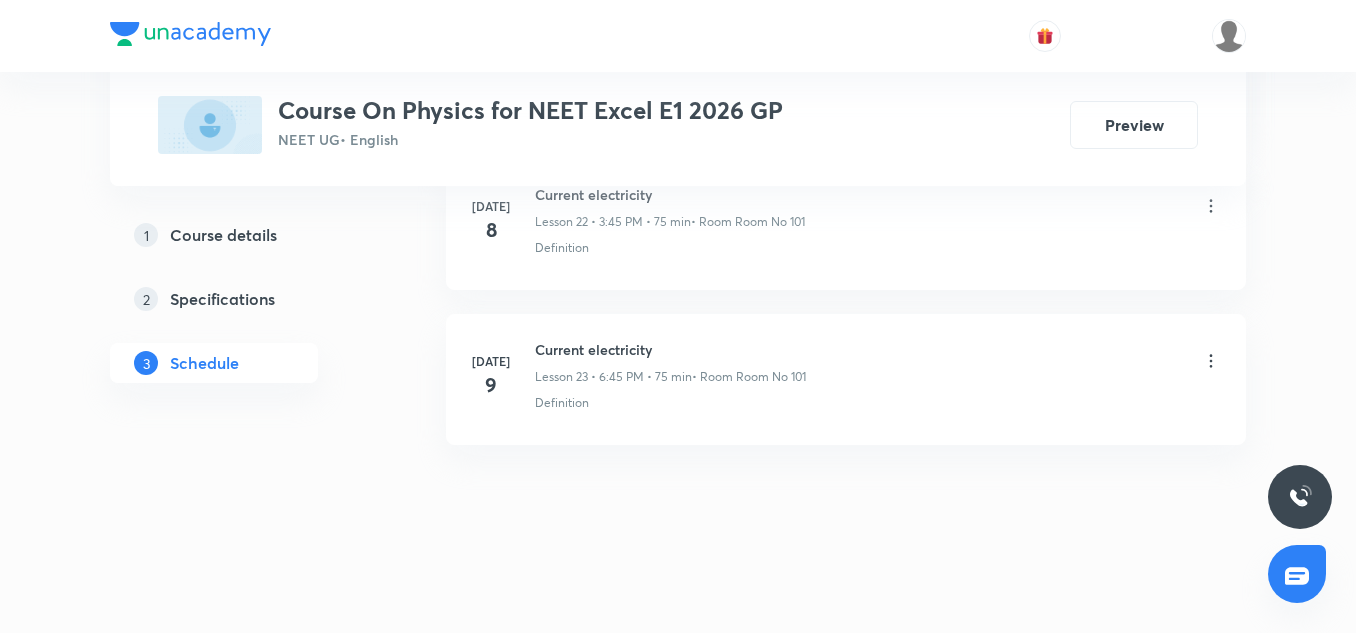scroll, scrollTop: 3616, scrollLeft: 0, axis: vertical 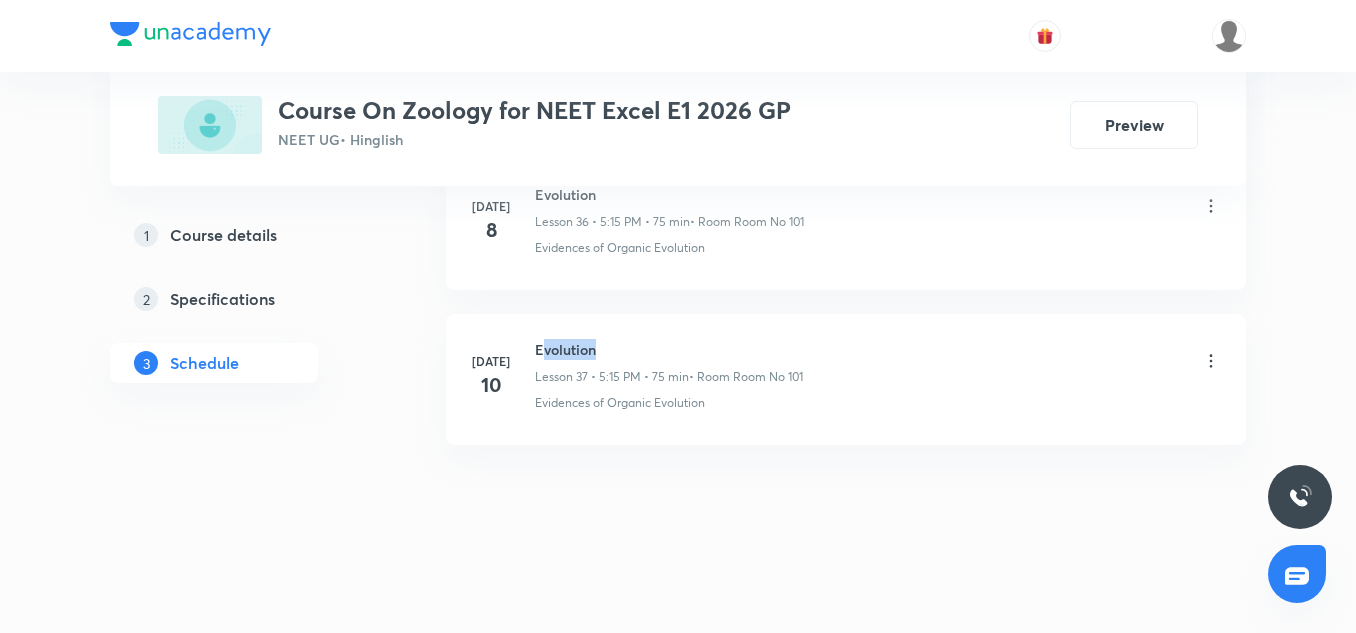 drag, startPoint x: 540, startPoint y: 346, endPoint x: 652, endPoint y: 345, distance: 112.00446 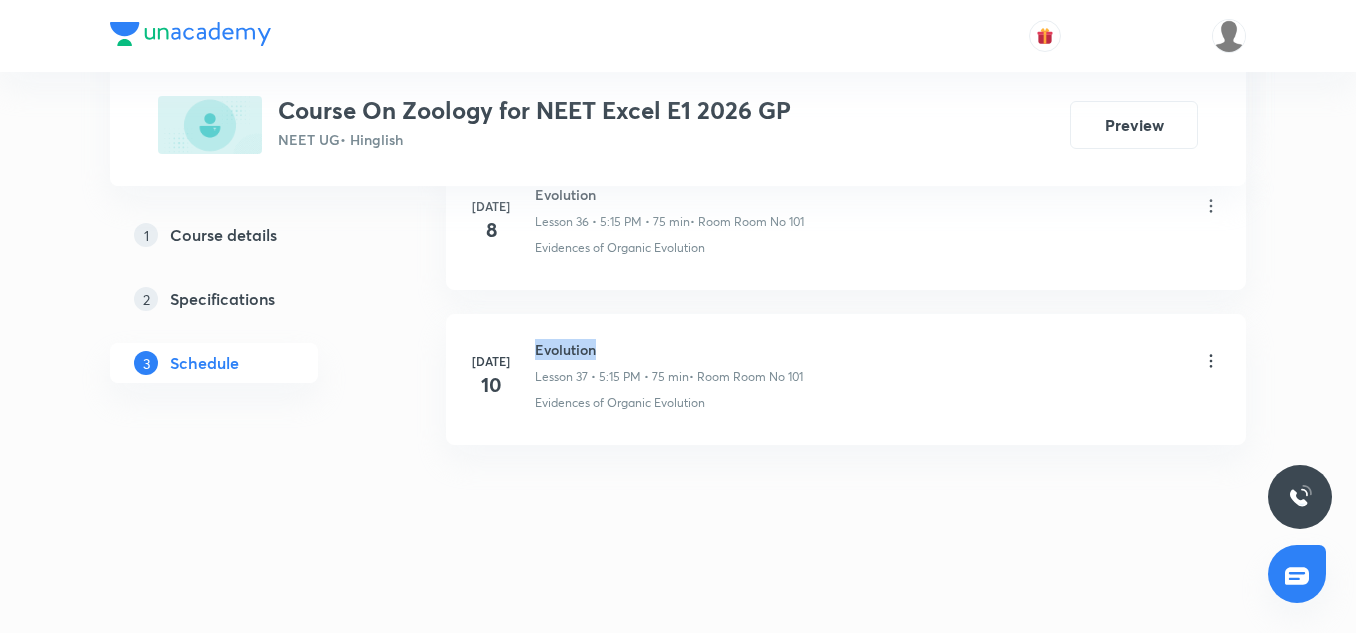drag, startPoint x: 535, startPoint y: 350, endPoint x: 631, endPoint y: 345, distance: 96.13012 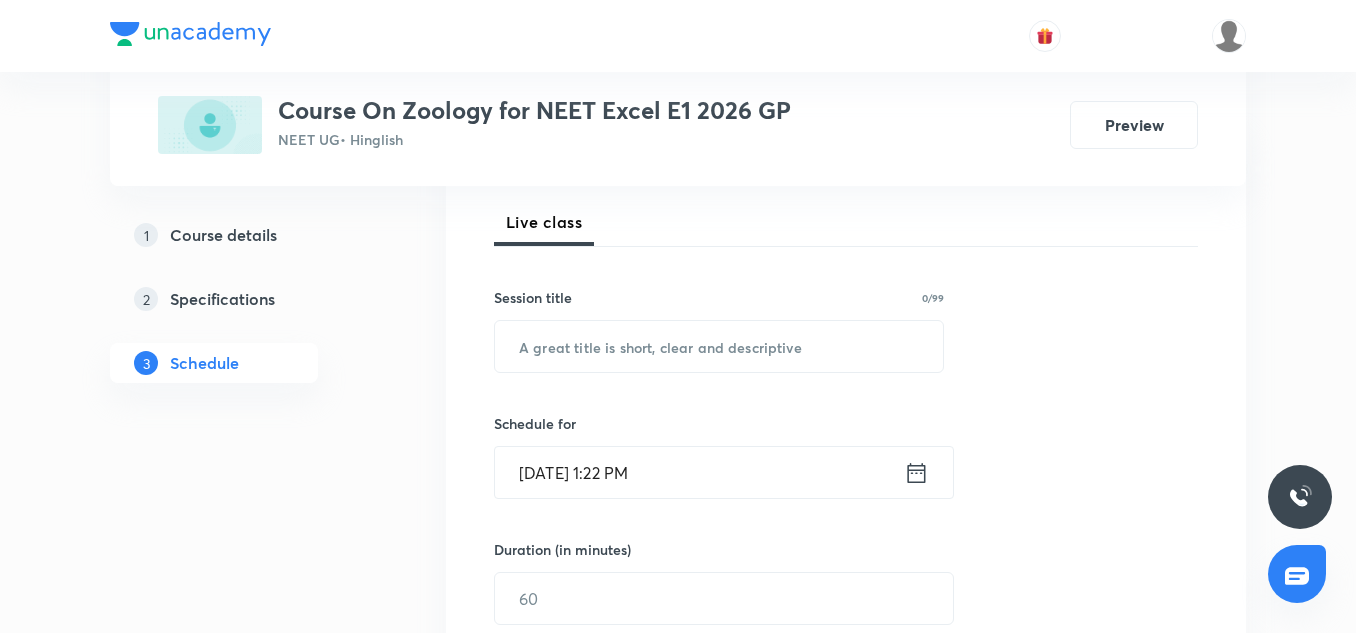 scroll, scrollTop: 279, scrollLeft: 0, axis: vertical 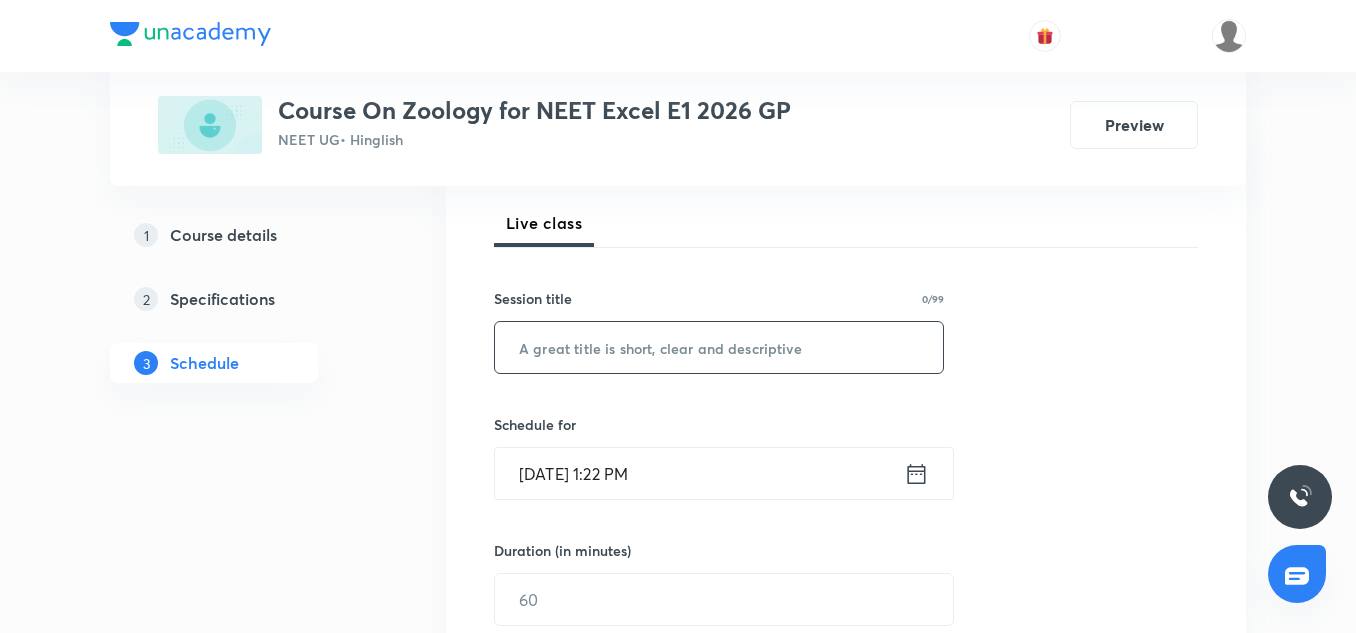click at bounding box center (719, 347) 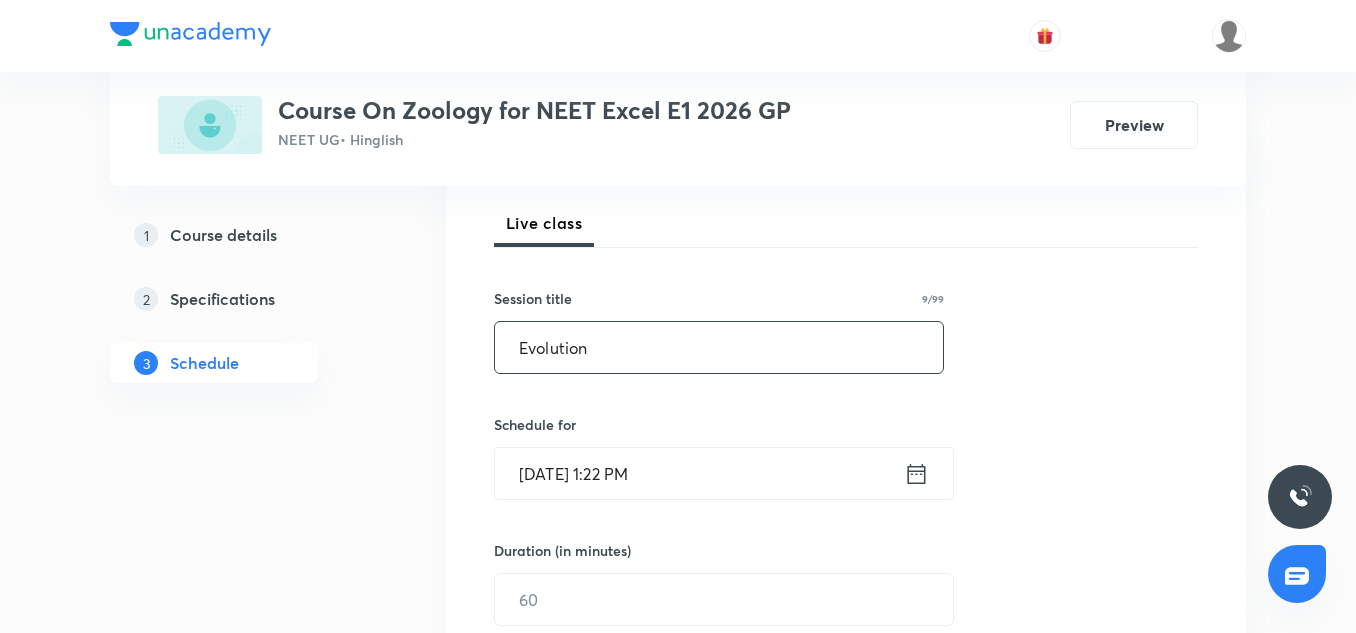 type on "Evolution" 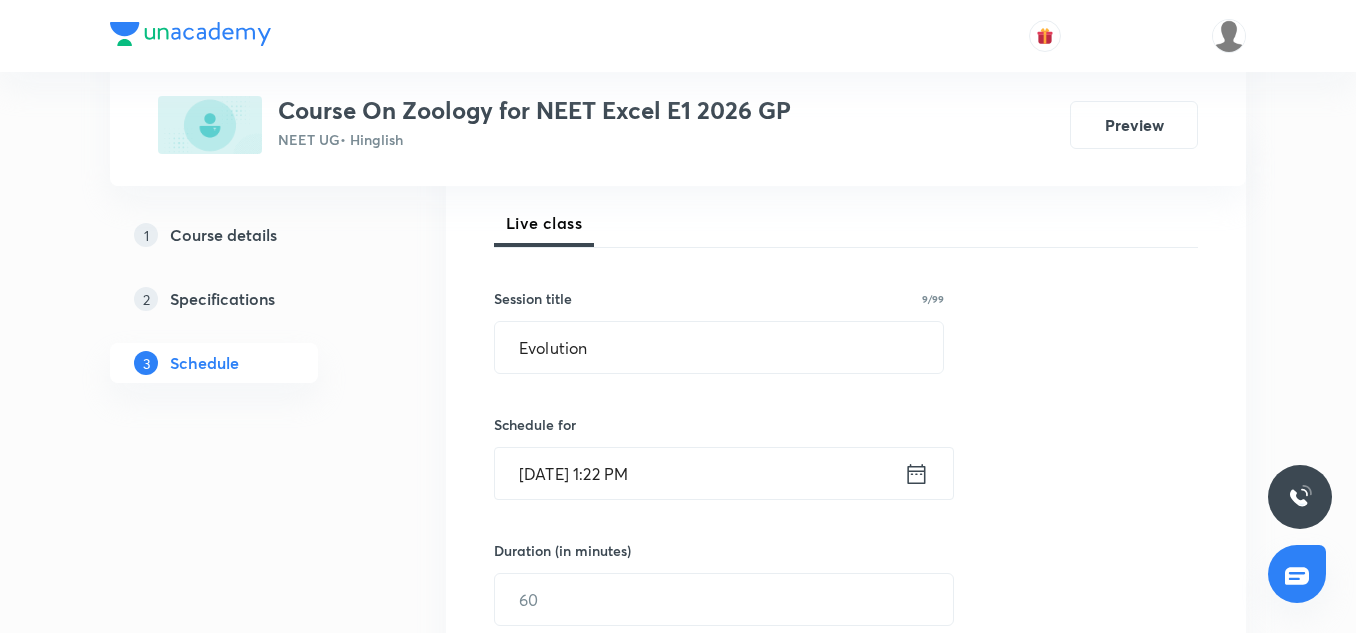 click 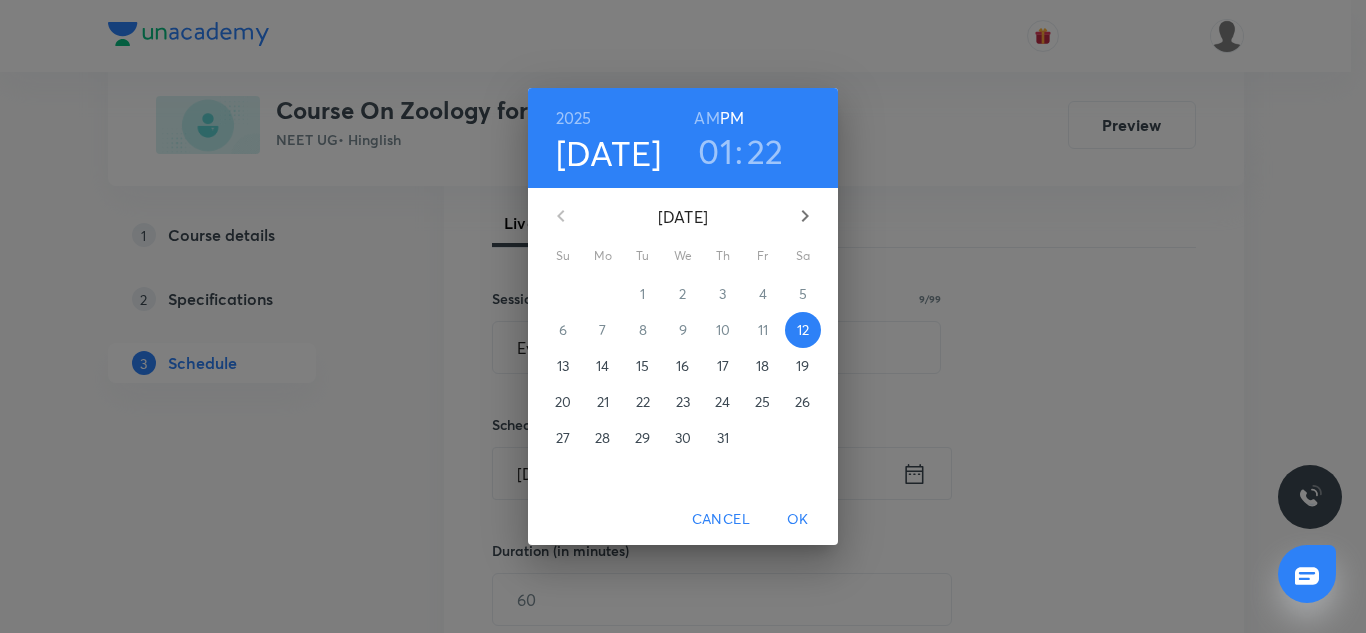 click on "01" at bounding box center (715, 151) 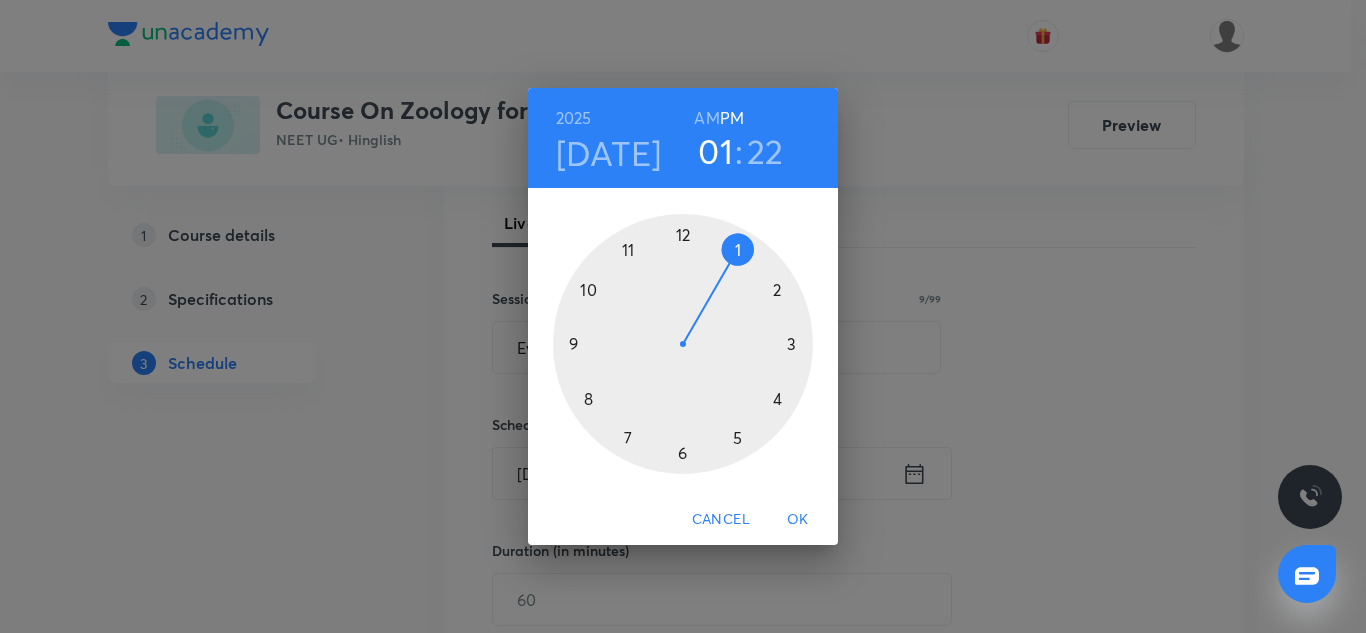 click at bounding box center (683, 344) 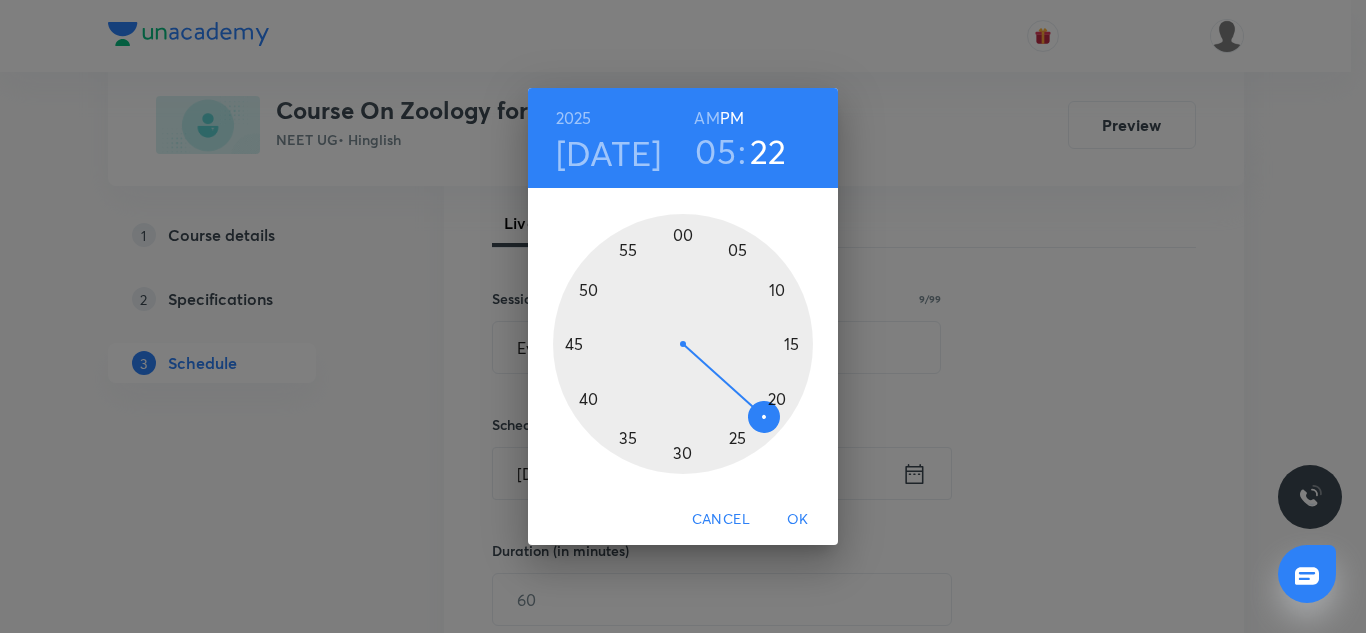 click at bounding box center [683, 344] 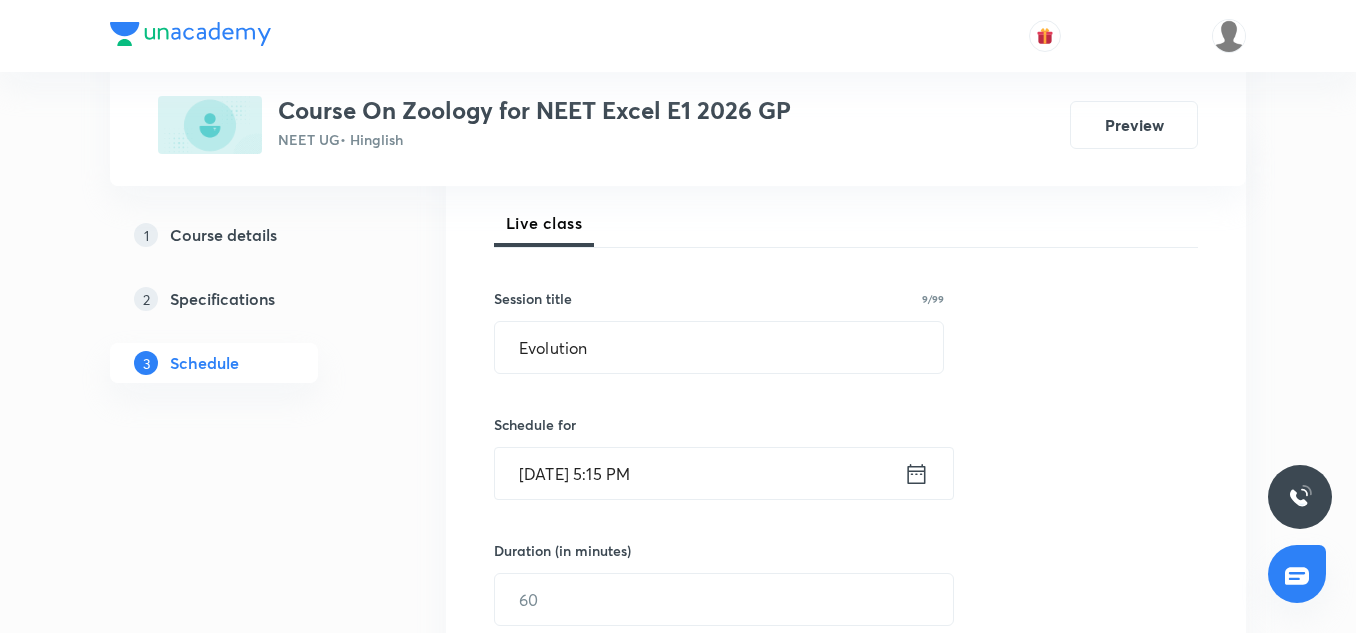 scroll, scrollTop: 468, scrollLeft: 0, axis: vertical 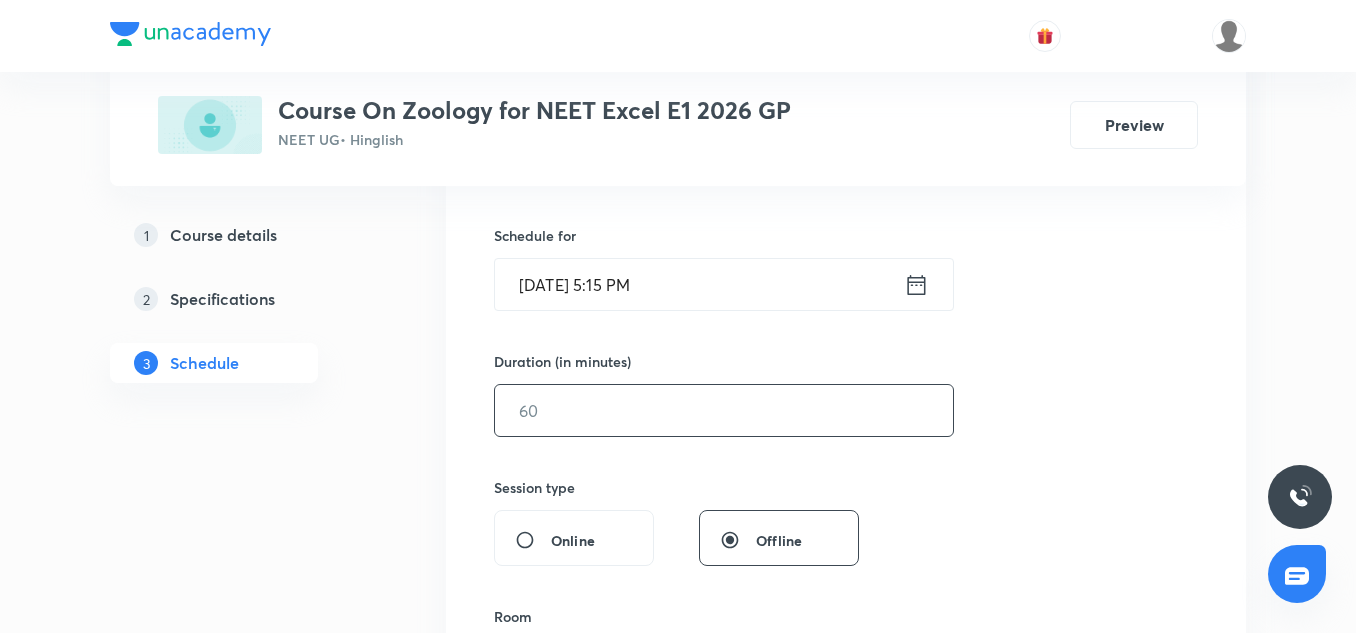 click at bounding box center [724, 410] 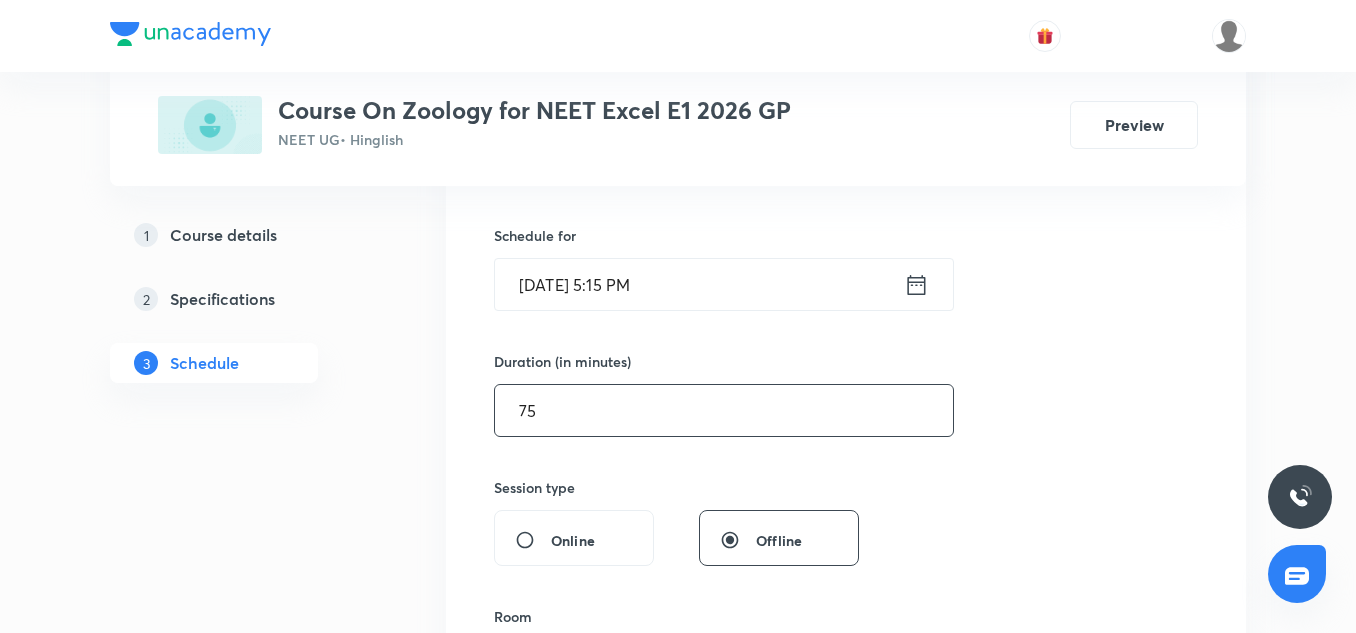 type on "75" 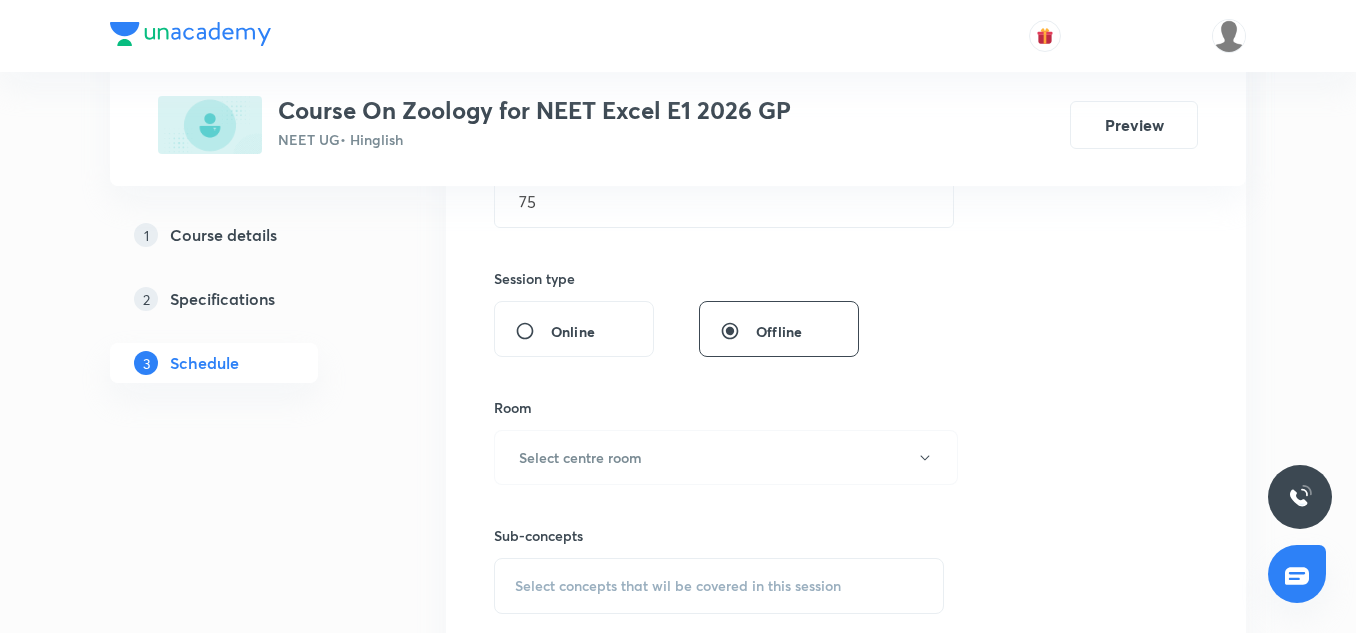 scroll, scrollTop: 725, scrollLeft: 0, axis: vertical 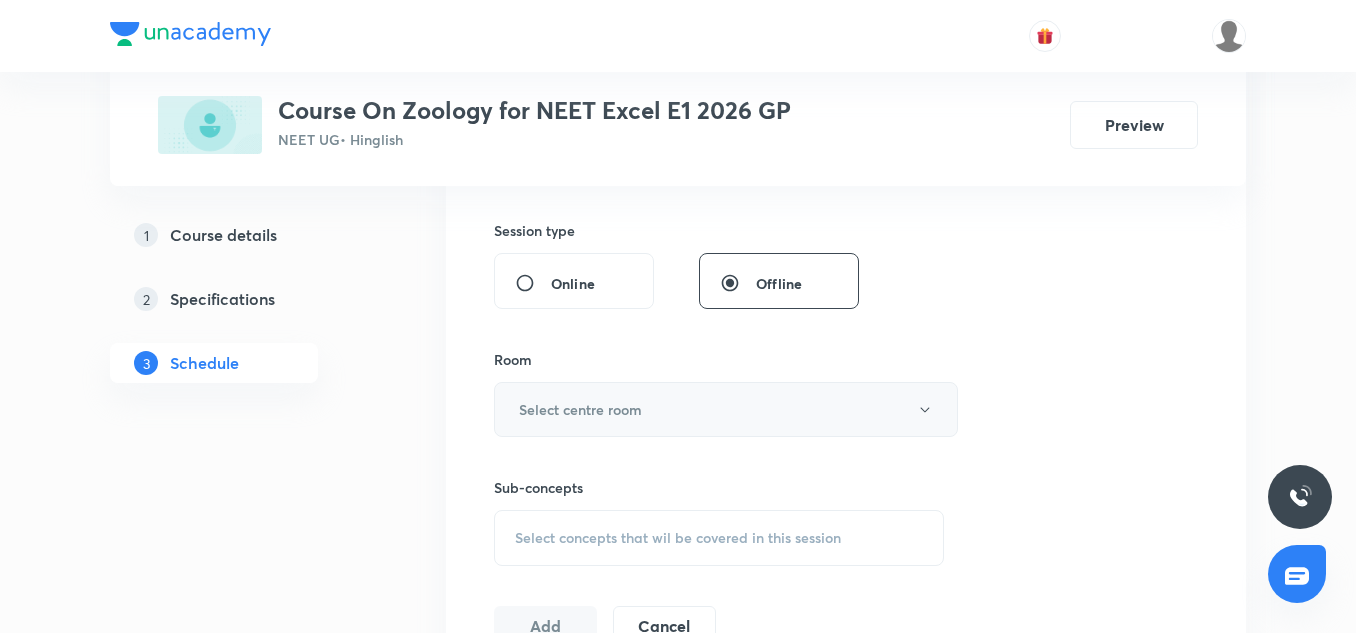 click on "Select centre room" at bounding box center [726, 409] 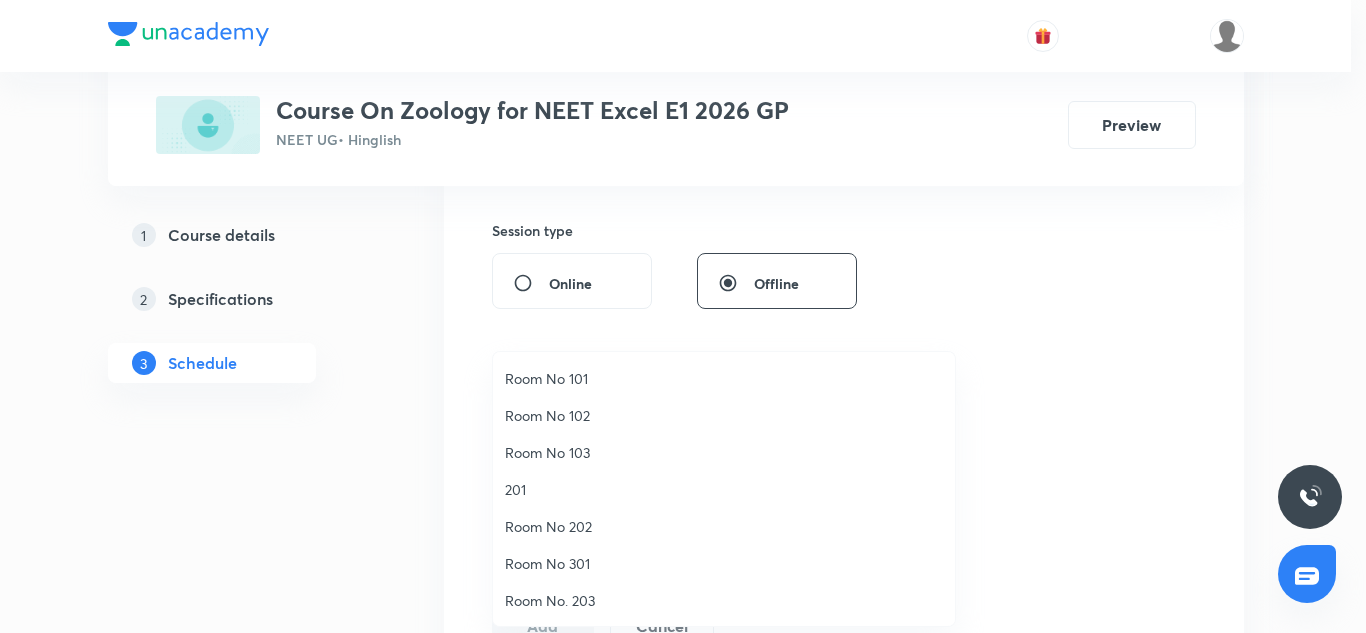 click on "Room No 101" at bounding box center (724, 378) 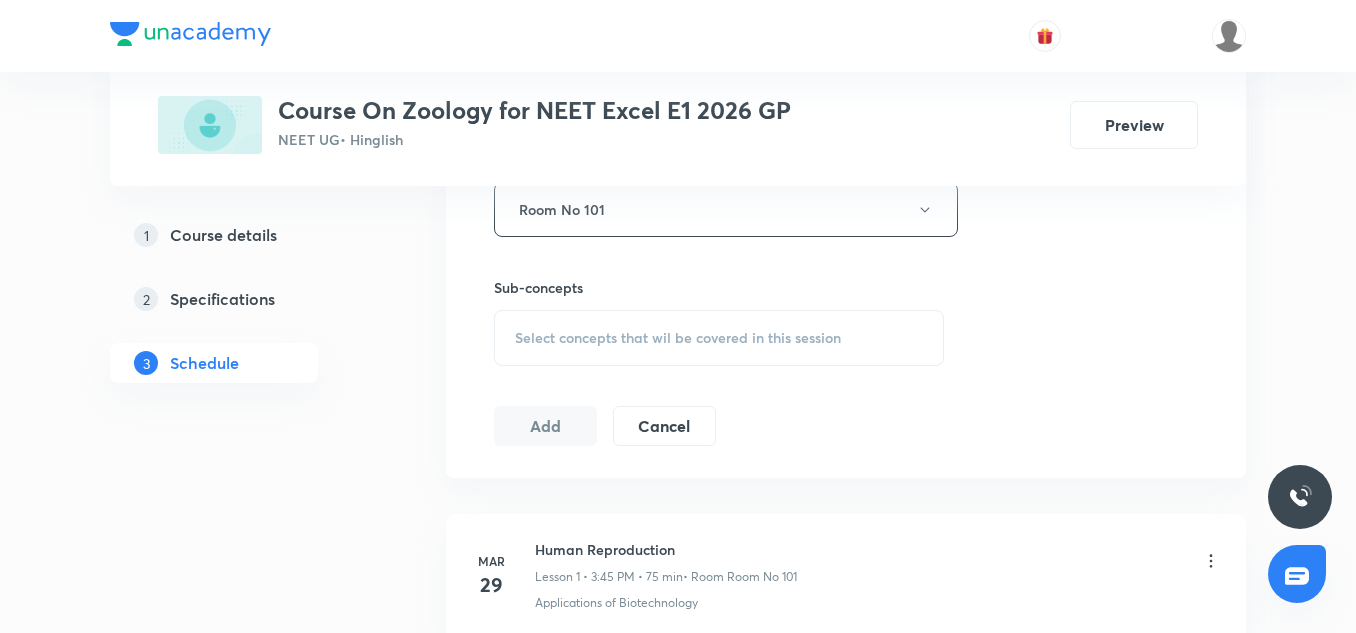 scroll, scrollTop: 926, scrollLeft: 0, axis: vertical 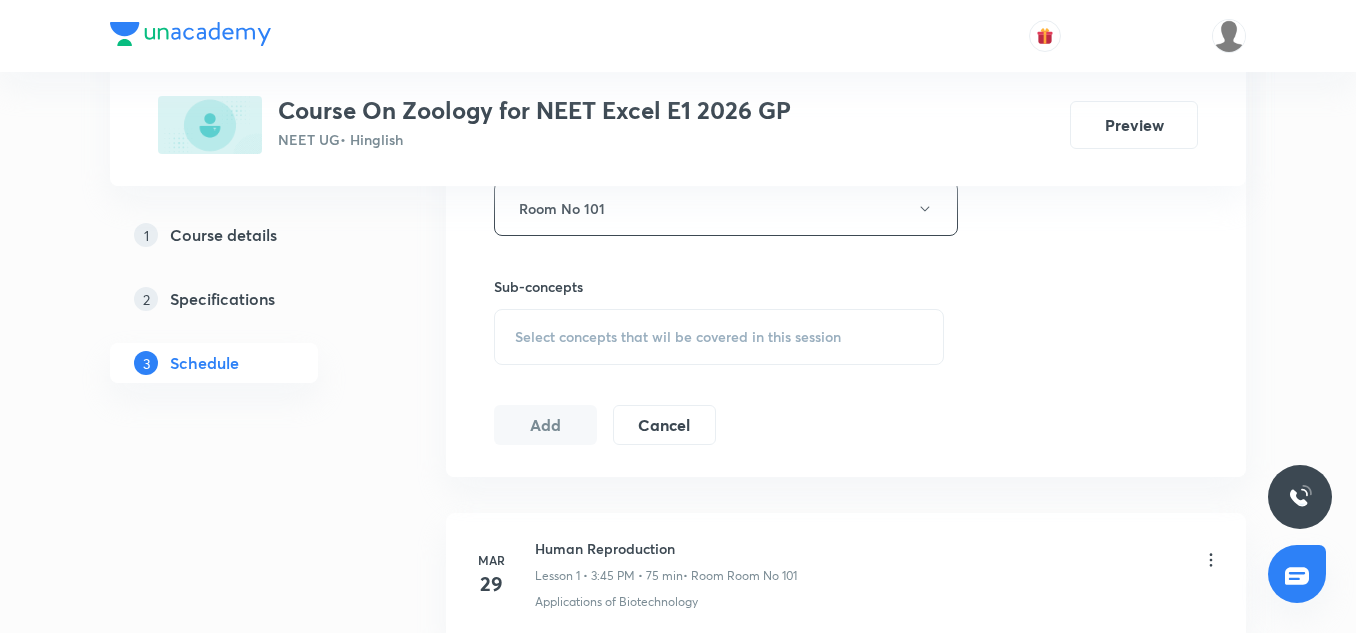 click on "Select concepts that wil be covered in this session" at bounding box center (678, 337) 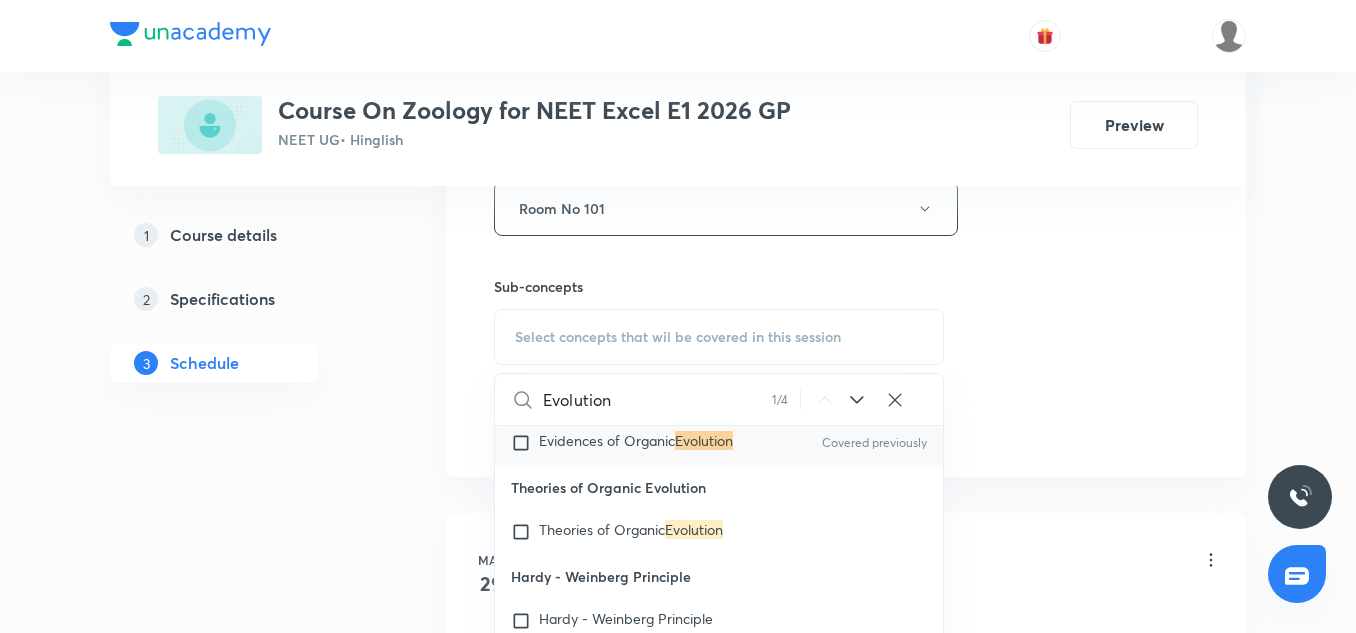 scroll, scrollTop: 2276, scrollLeft: 0, axis: vertical 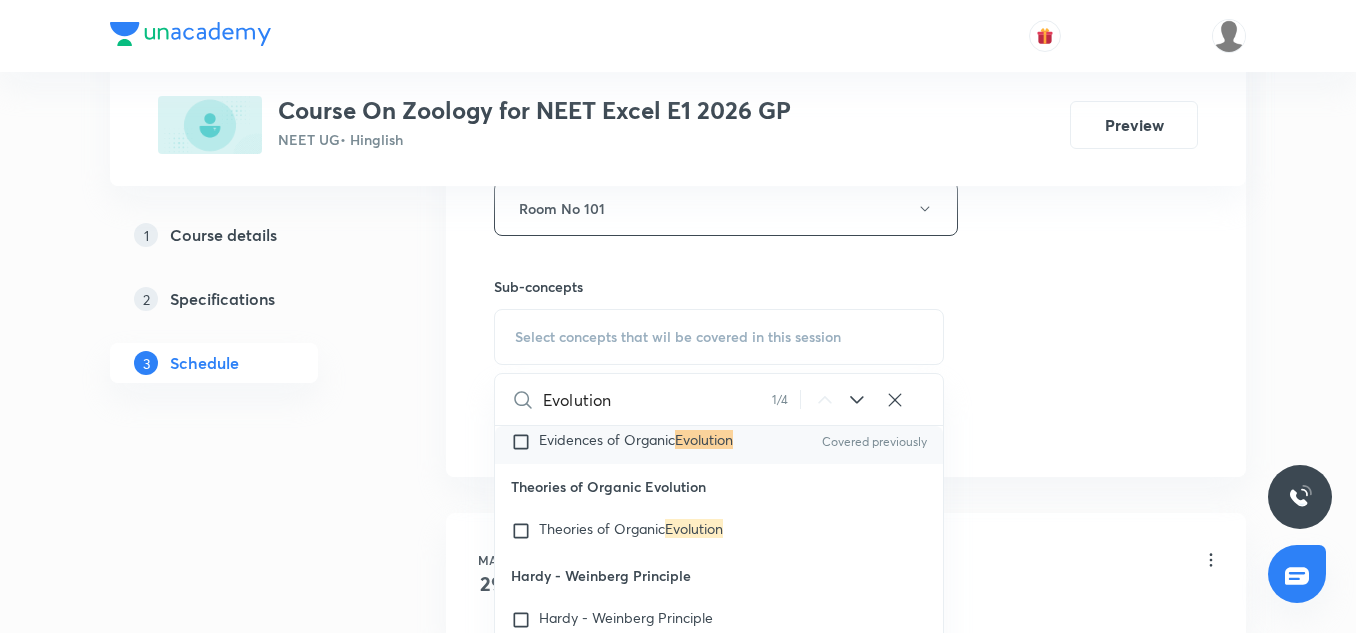 type on "Evolution" 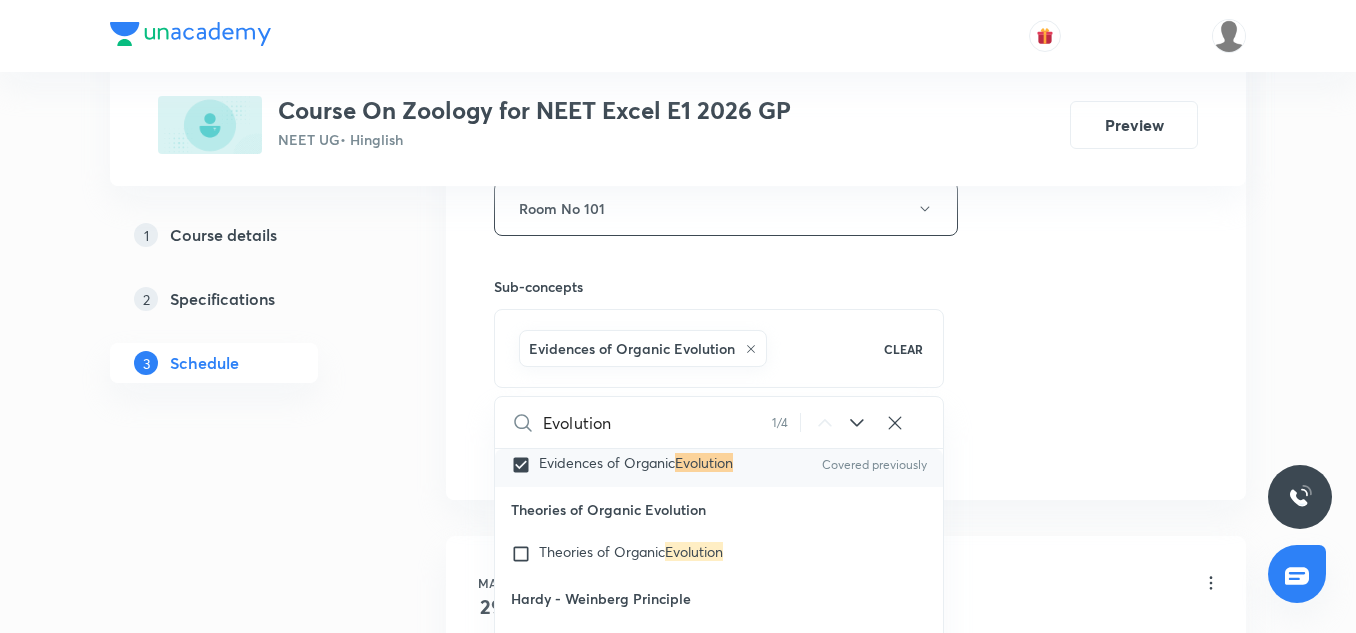 click on "Session  38 Live class Session title 9/99 Evolution ​ Schedule for Jul 12, 2025, 5:15 PM ​ Duration (in minutes) 75 ​   Session type Online Offline Room Room No 101 Sub-concepts Evidences of Organic Evolution CLEAR Evolution 1 / 4 ​ Applications of Biotechnology Applications of Biotechnology Covered previously Genetically Modified Crops Genetically Modified Crops Covered previously Applications of genetically modified crops Applications of genetically modified crops Biotechnological Applications in Medicine Biotechnological Applications in Medicine Transgenic Animals Transgenic Animals Ethical Issues Ethical Issues Bio-Patent Bio-Patent Bio-Piracy Bio-Piracy Genetic engineering Genetic engineering Tools and Techniques of Genetic Engineering Tools and Techniques of Genetic Engineering Example of Restriction Enzyme Example of Restriction Enzyme Examples of Vectors commonly used in RDT Examples of Vectors commonly used in RDT Processes of Recombinant DNA Technology Processes of Recombinant DNA Technology" at bounding box center (846, -13) 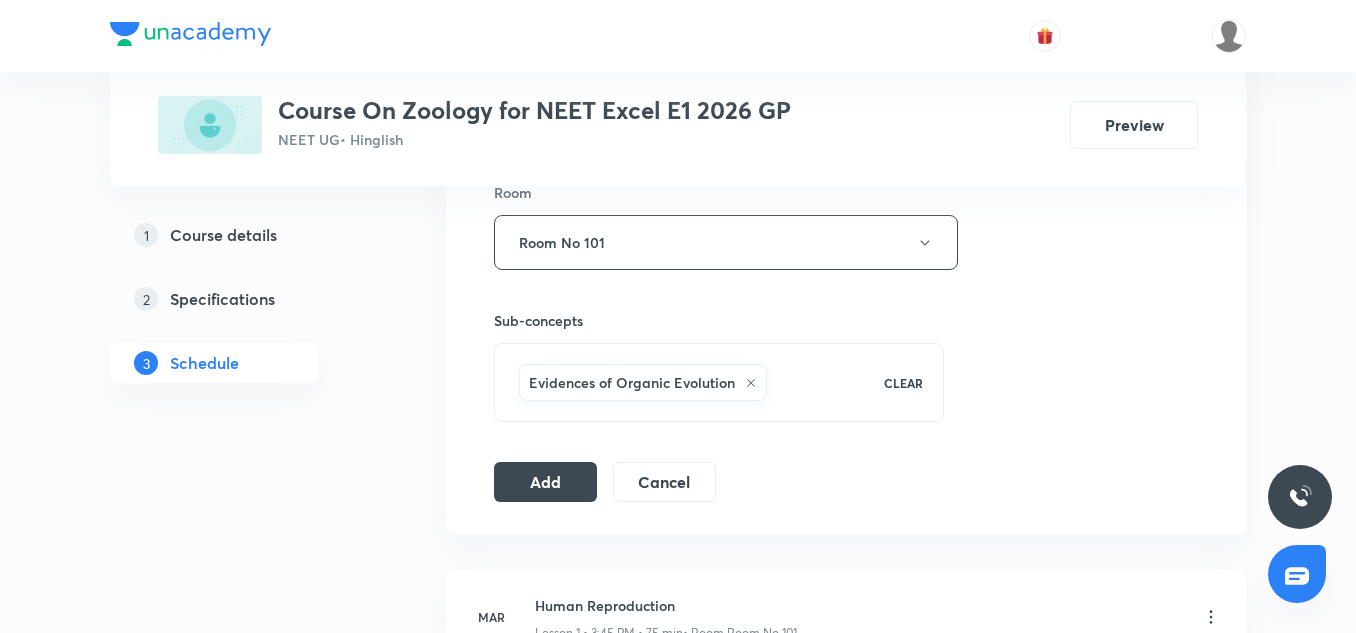 scroll, scrollTop: 897, scrollLeft: 0, axis: vertical 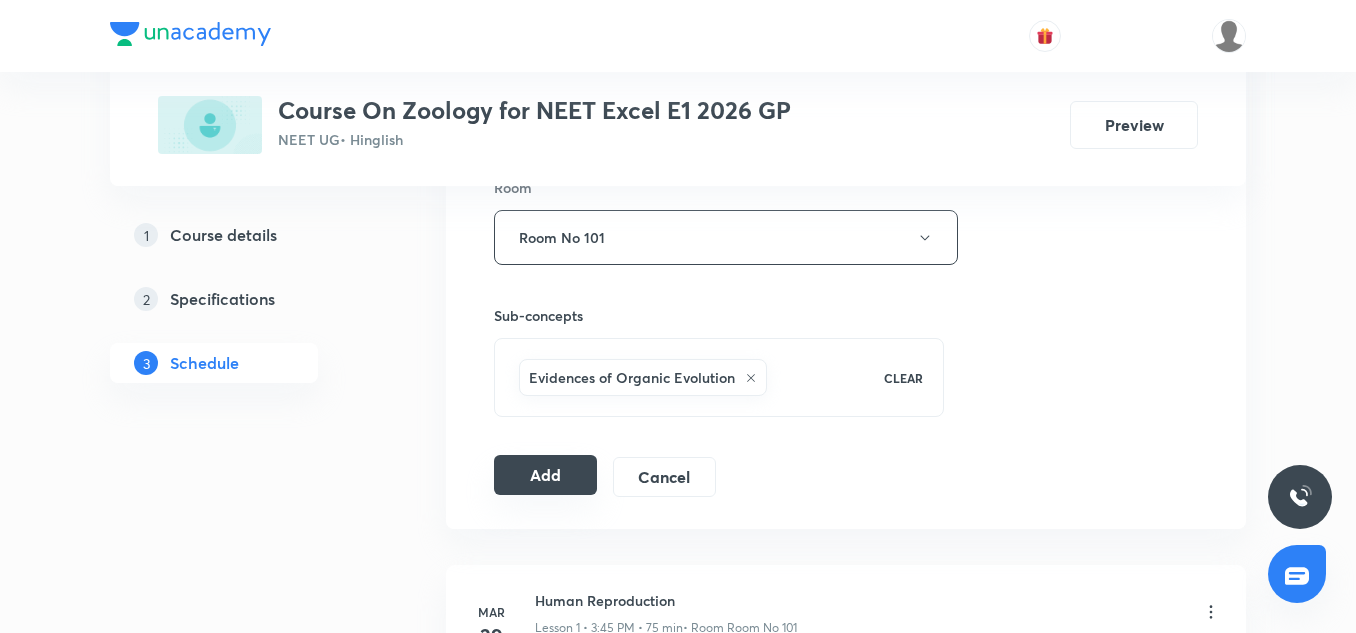 drag, startPoint x: 511, startPoint y: 499, endPoint x: 522, endPoint y: 492, distance: 13.038404 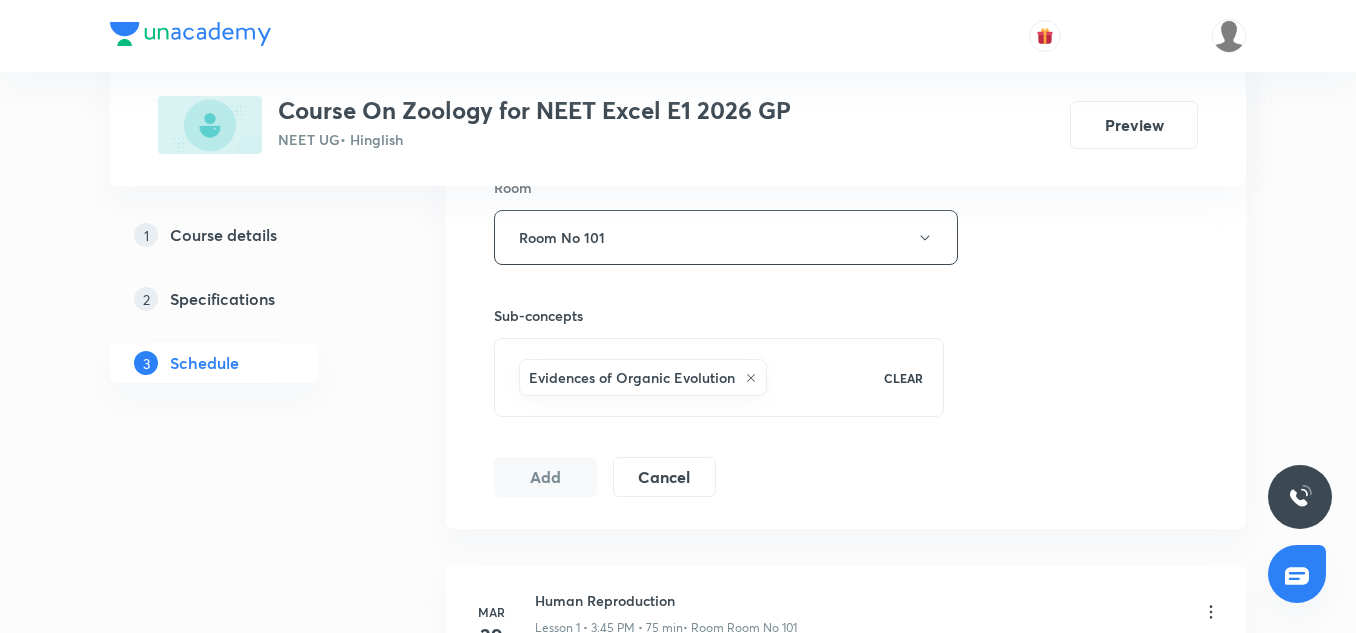 type 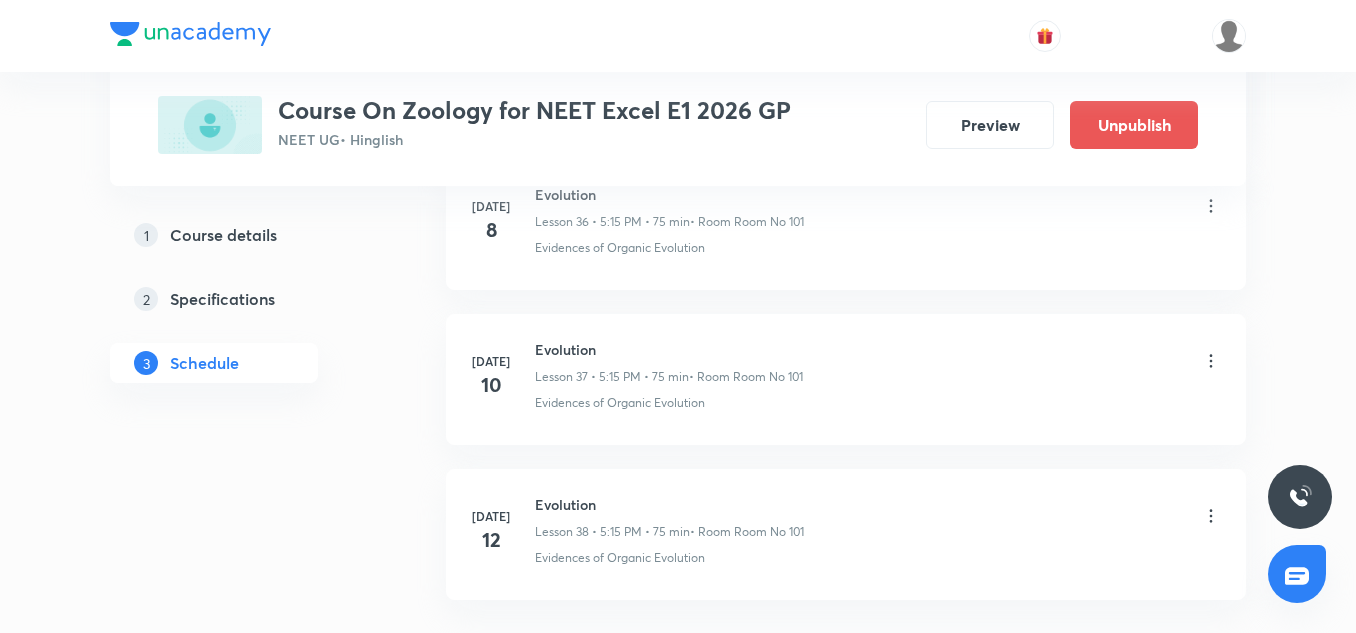 scroll, scrollTop: 5941, scrollLeft: 0, axis: vertical 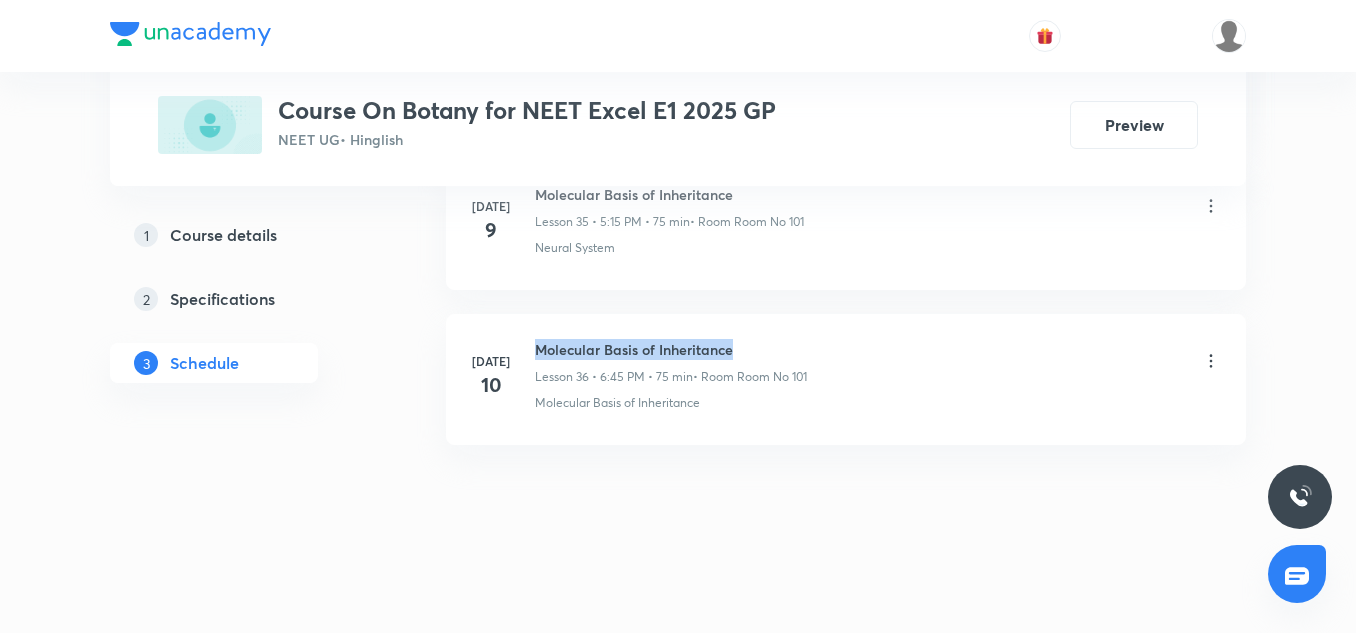 drag, startPoint x: 535, startPoint y: 354, endPoint x: 798, endPoint y: 315, distance: 265.87592 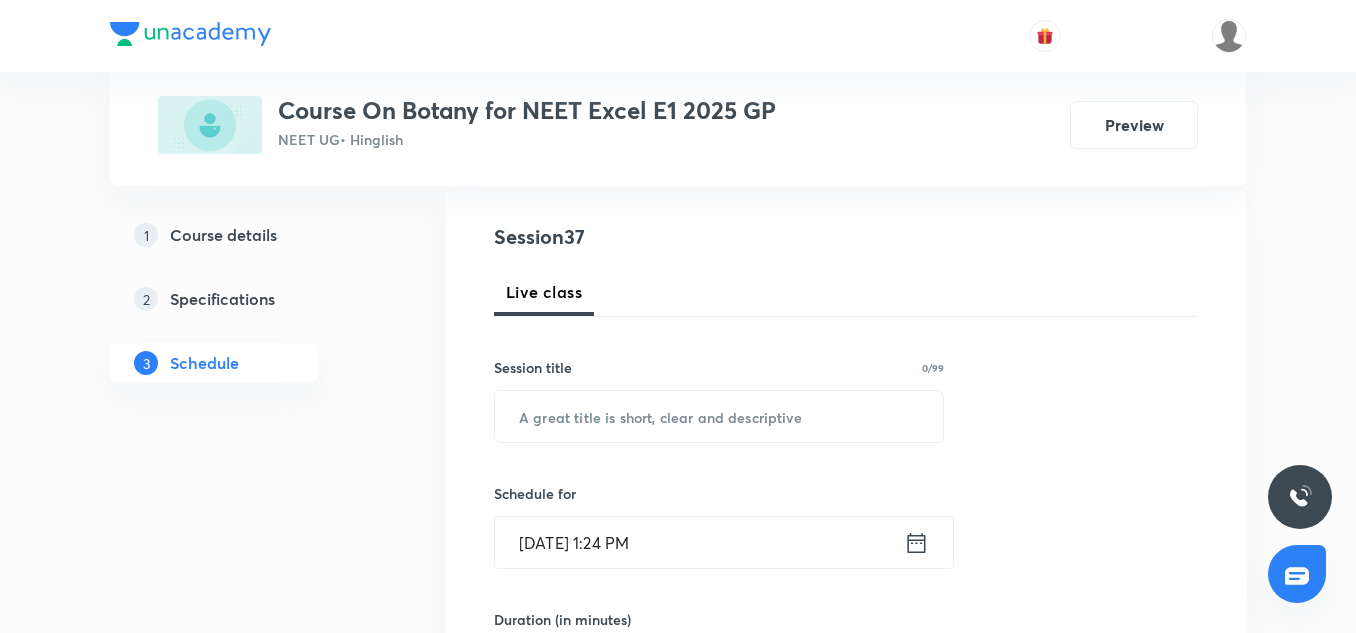 scroll, scrollTop: 211, scrollLeft: 0, axis: vertical 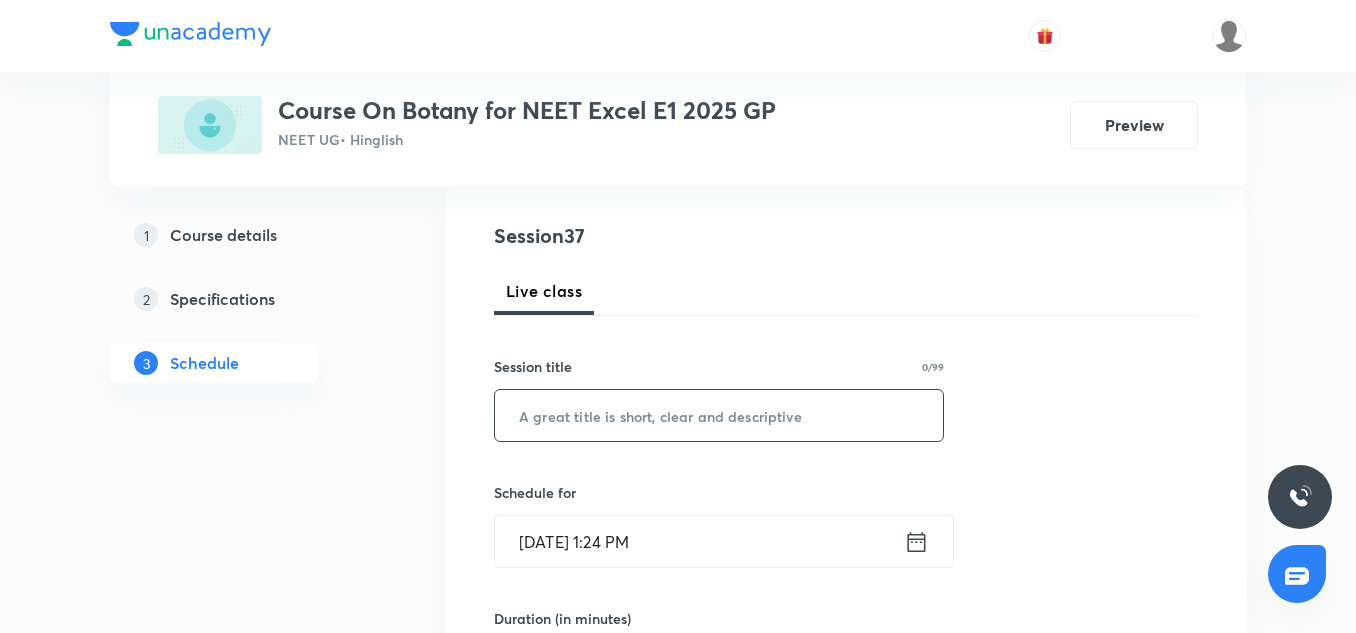 click at bounding box center (719, 415) 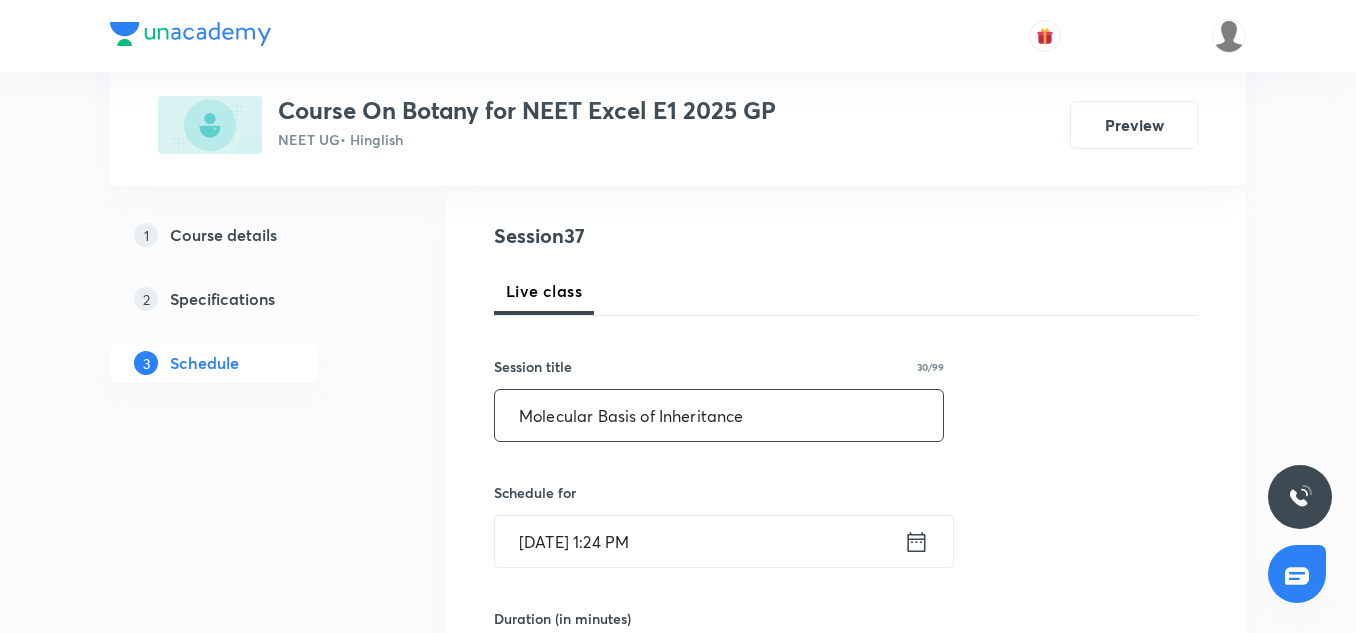 type on "Molecular Basis of Inheritance" 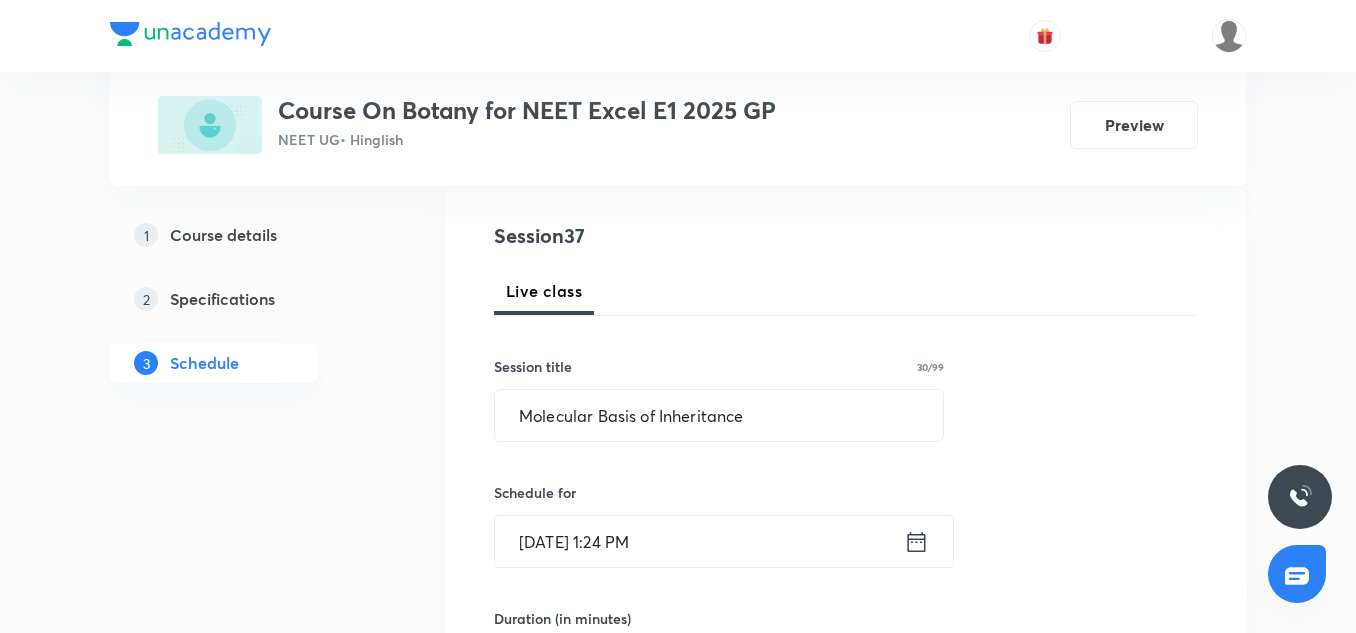 click 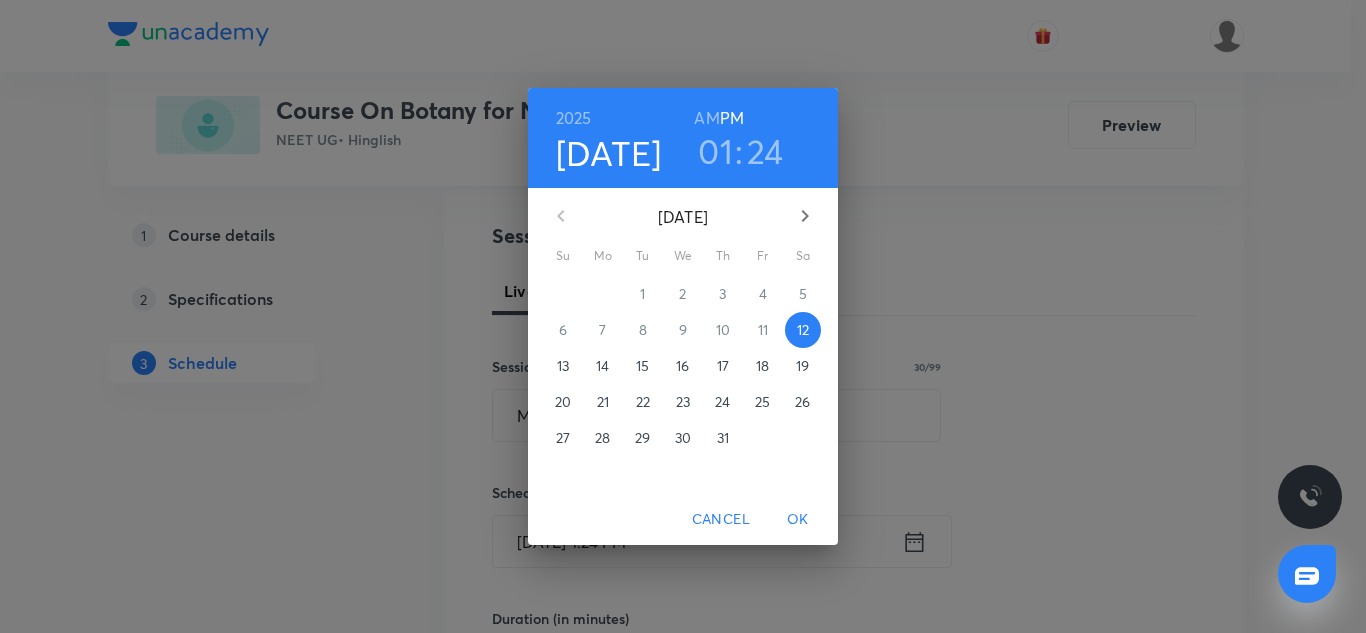 click on "01" at bounding box center [715, 151] 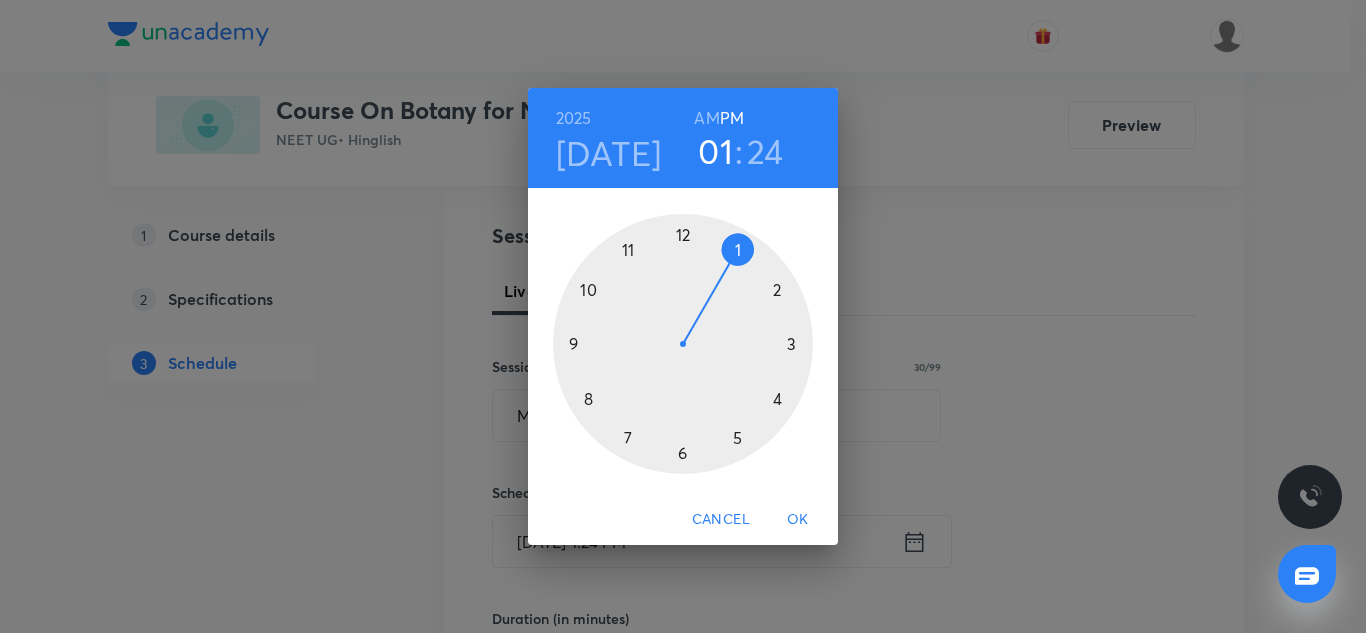 click at bounding box center [683, 344] 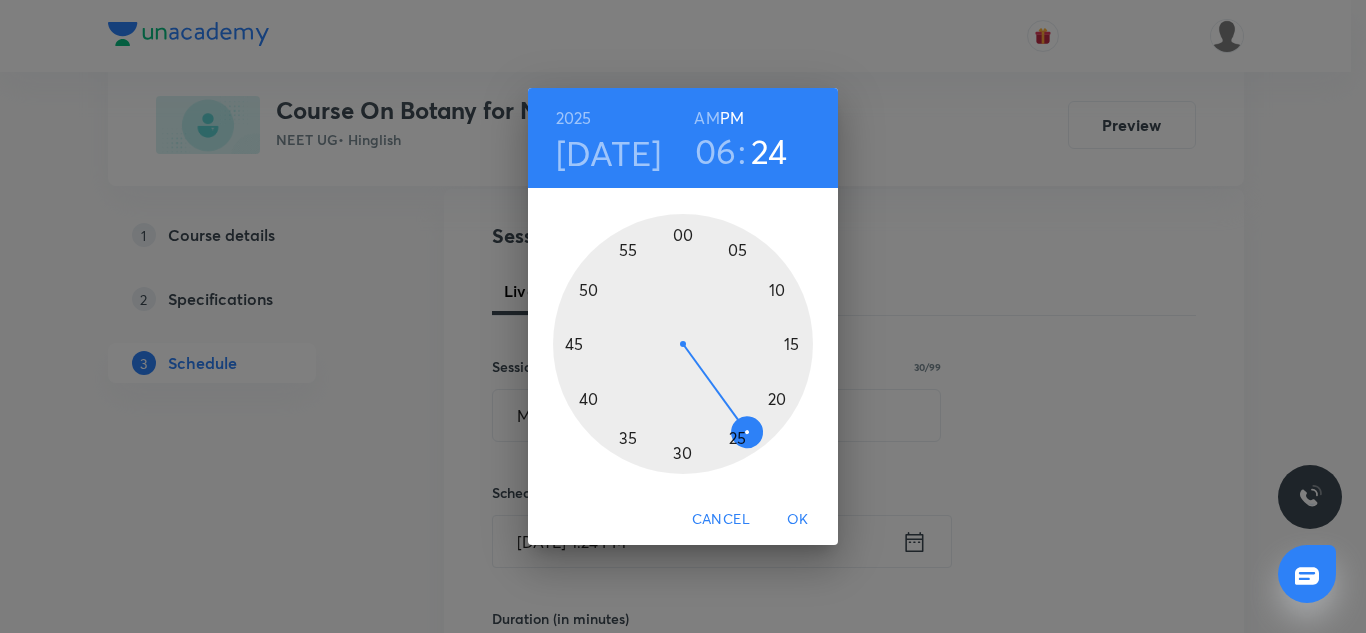 click at bounding box center (683, 344) 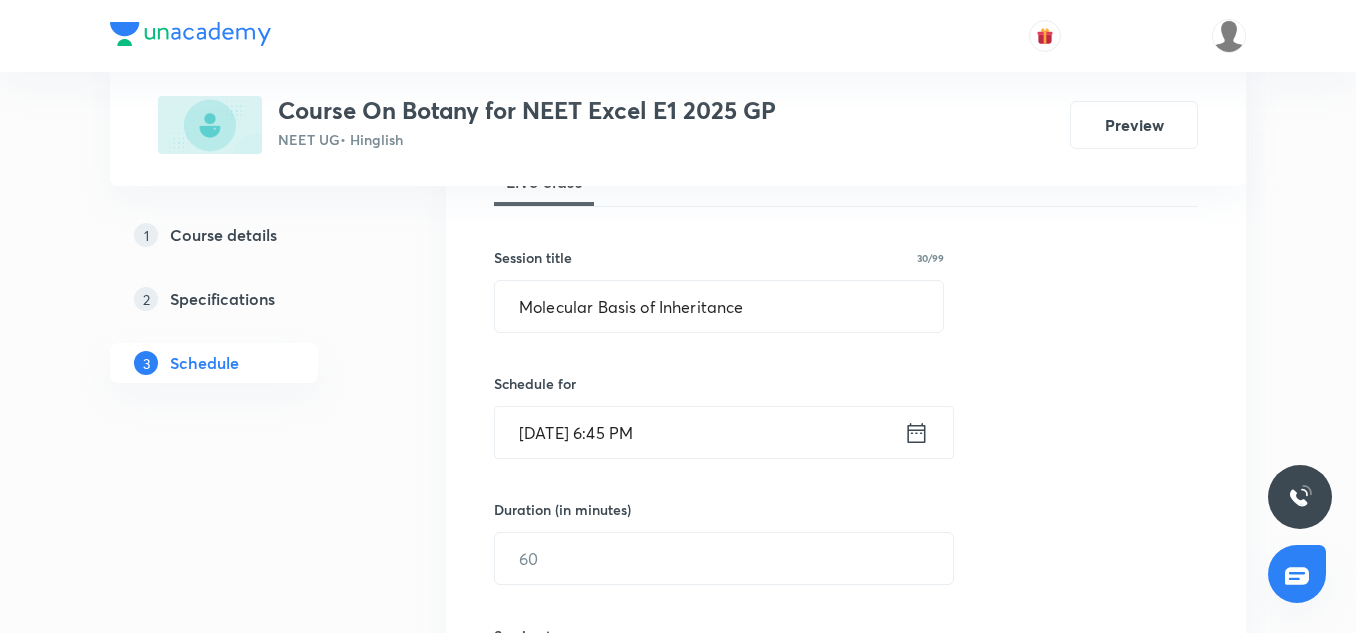 scroll, scrollTop: 321, scrollLeft: 0, axis: vertical 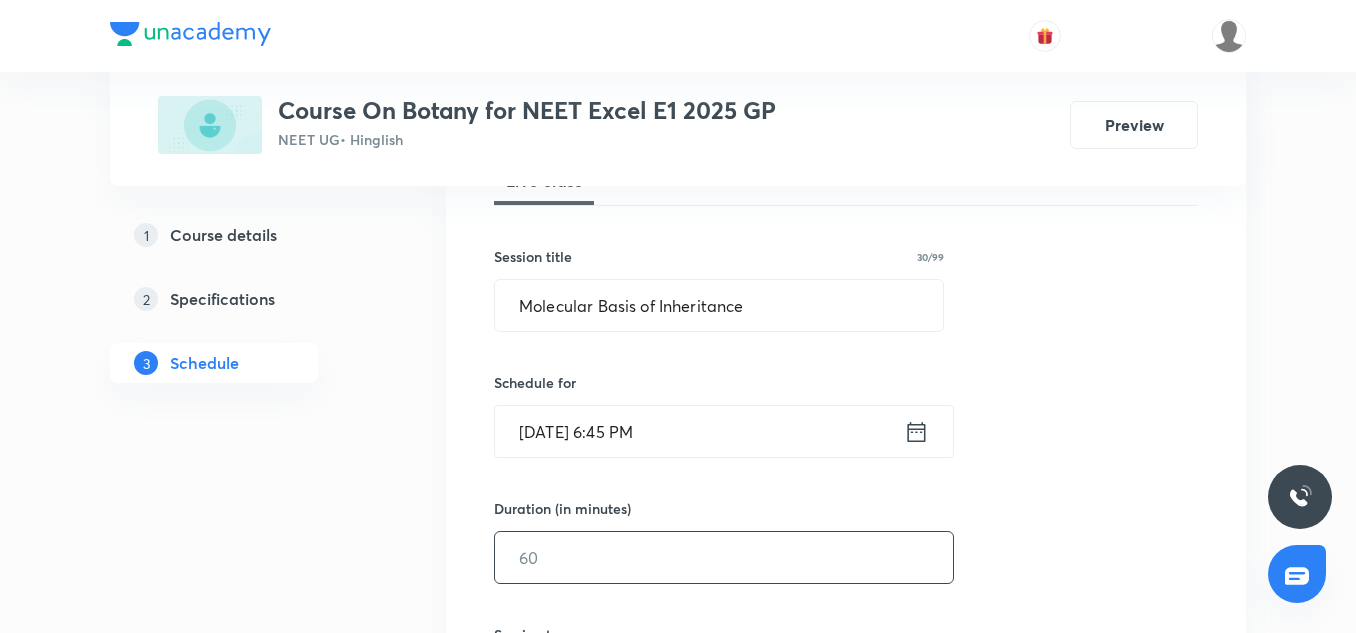 click at bounding box center [724, 557] 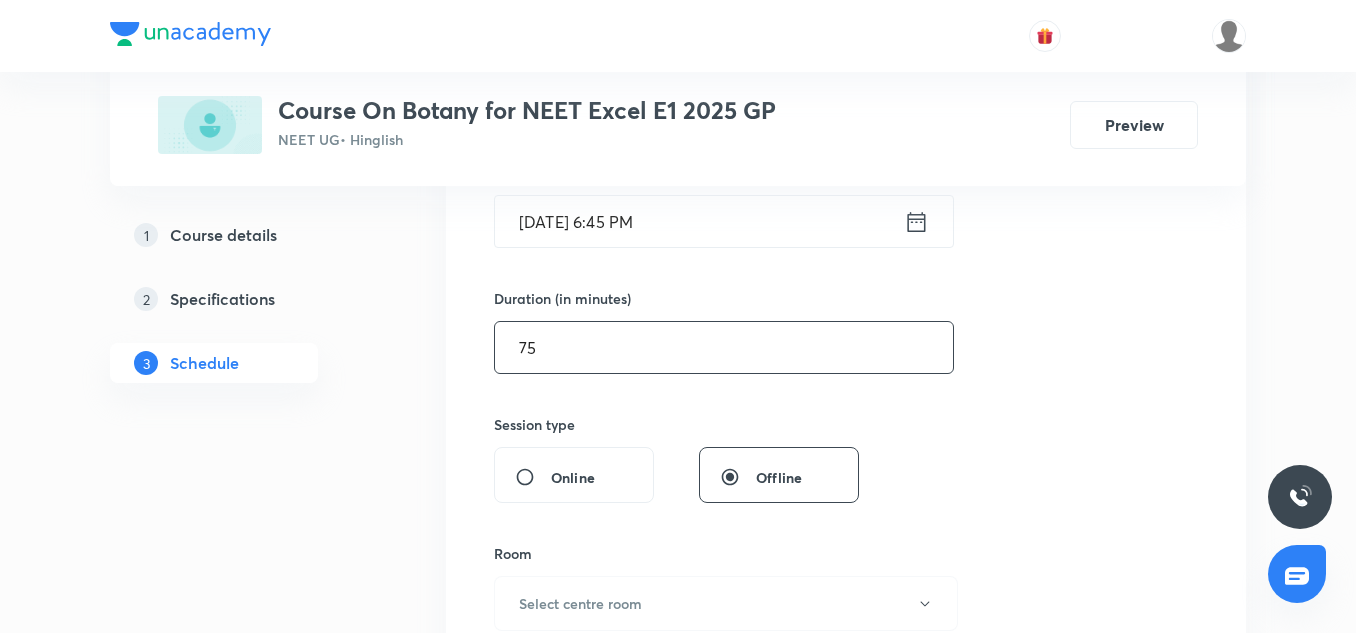 scroll, scrollTop: 534, scrollLeft: 0, axis: vertical 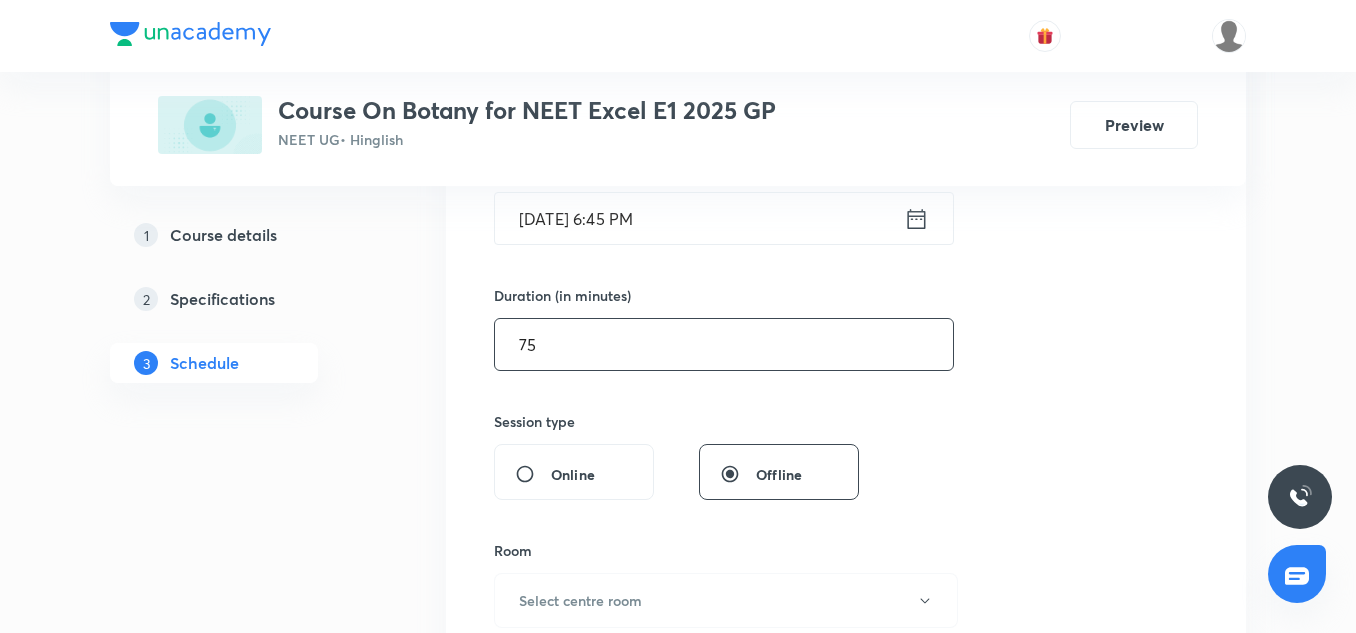 type on "75" 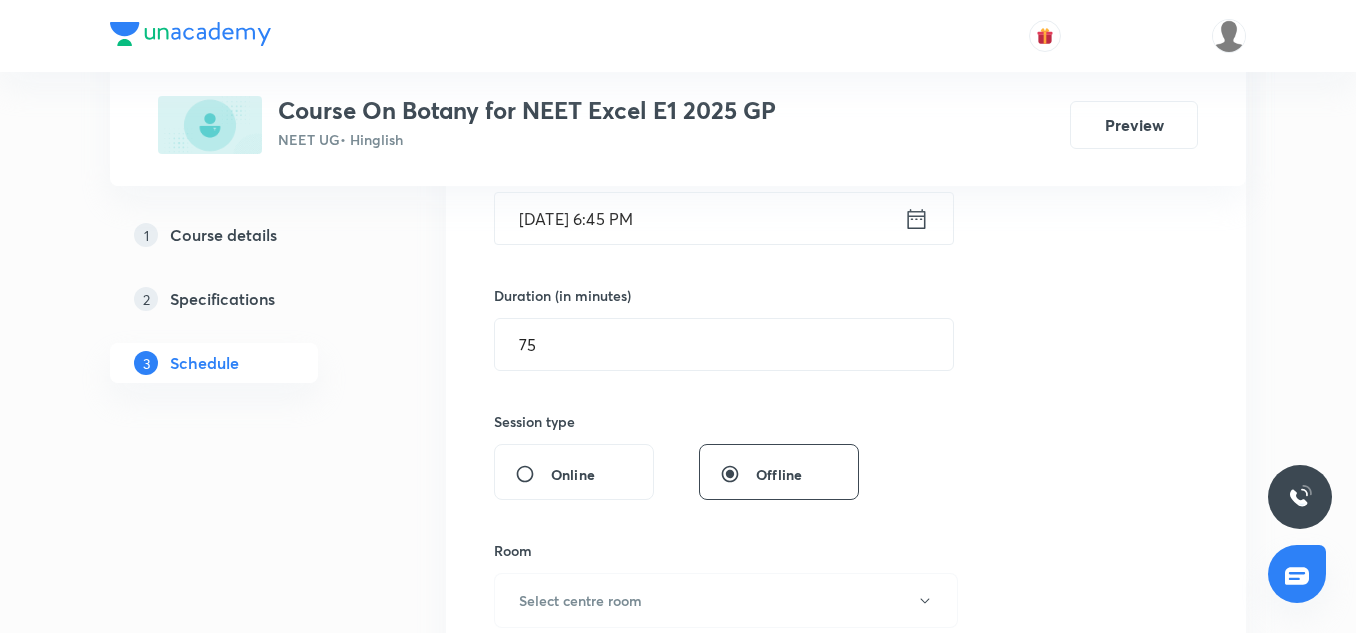 click on "Session  37 Live class Session title 30/99 Molecular Basis of Inheritance ​ Schedule for Jul 12, 2025, 6:45 PM ​ Duration (in minutes) 75 ​   Session type Online Offline Room Select centre room Sub-concepts Select concepts that wil be covered in this session Add Cancel" at bounding box center [846, 367] 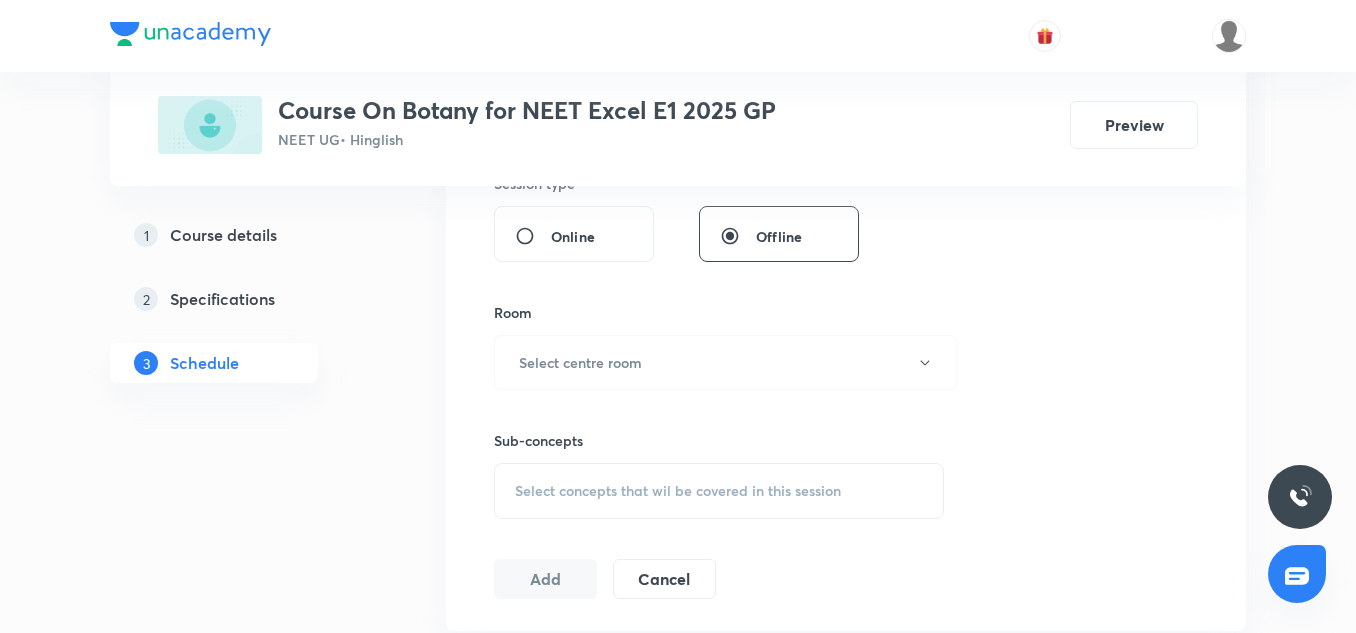 scroll, scrollTop: 778, scrollLeft: 0, axis: vertical 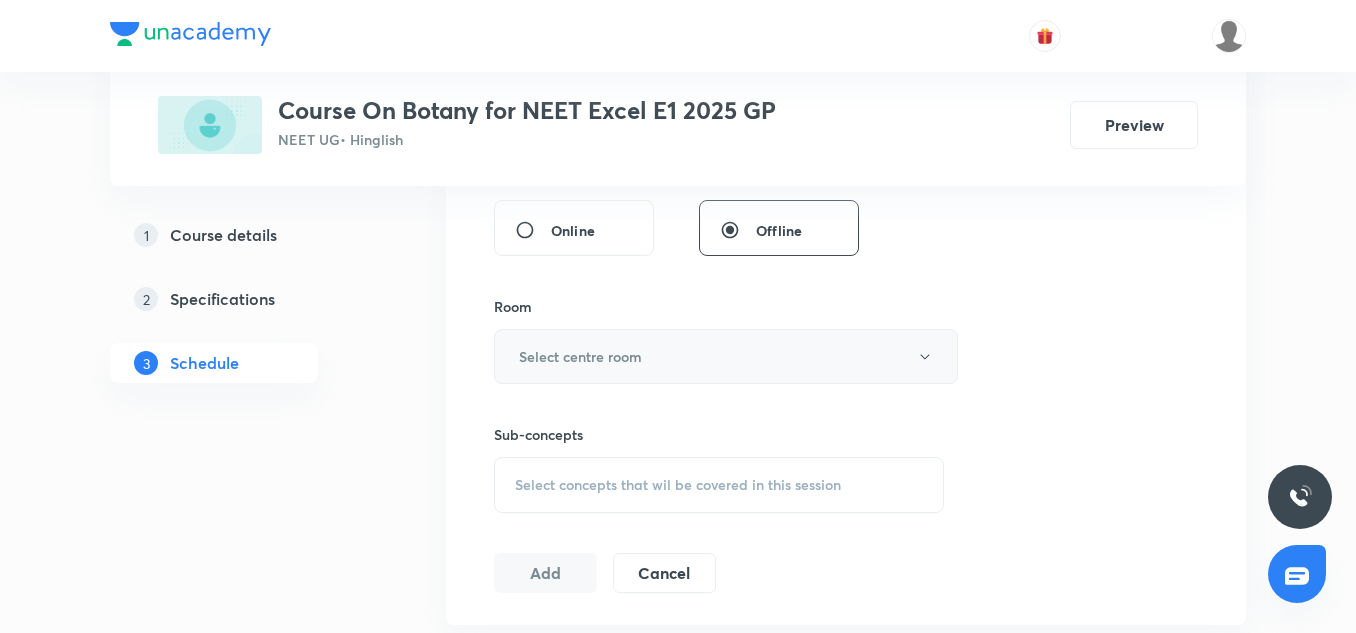 click on "Select centre room" at bounding box center (726, 356) 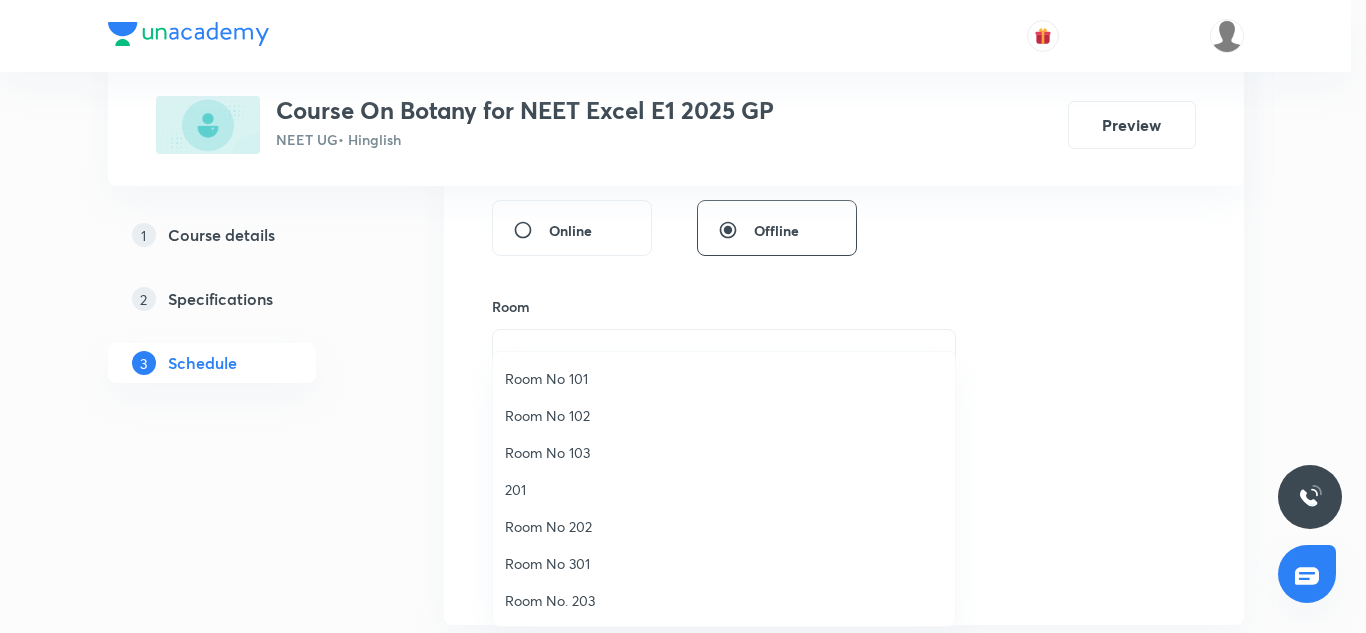 click on "Room No 101" at bounding box center (724, 378) 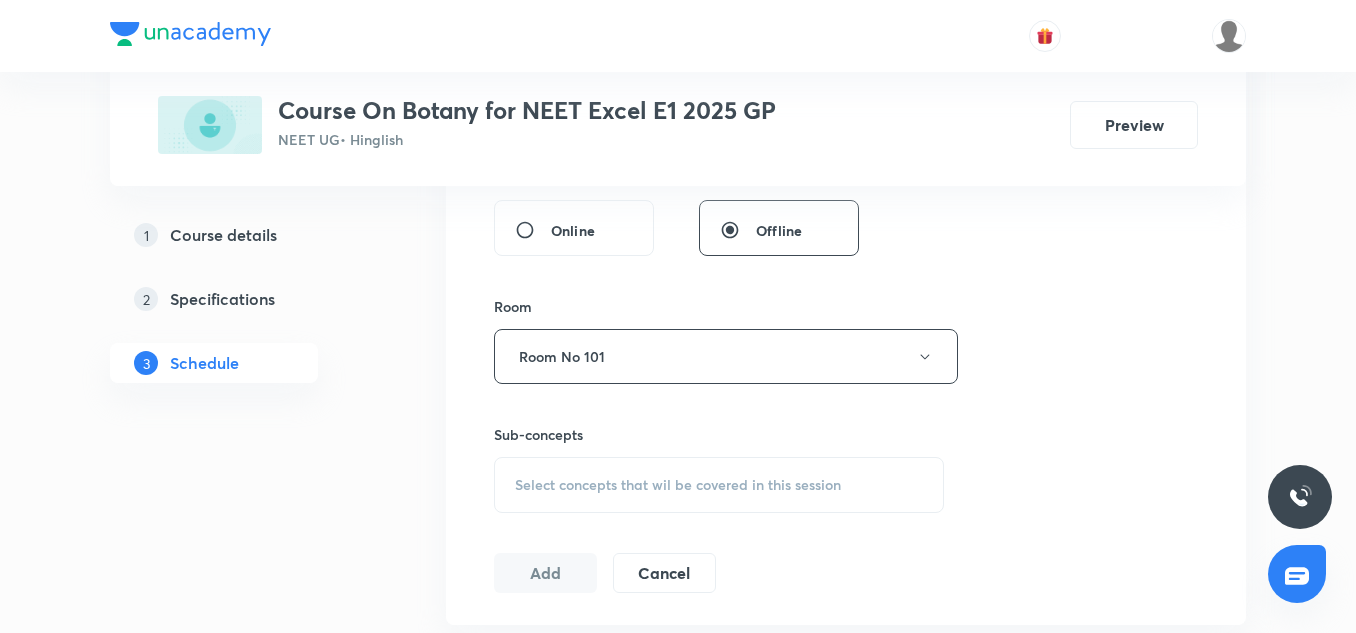 click on "Select concepts that wil be covered in this session" at bounding box center (719, 485) 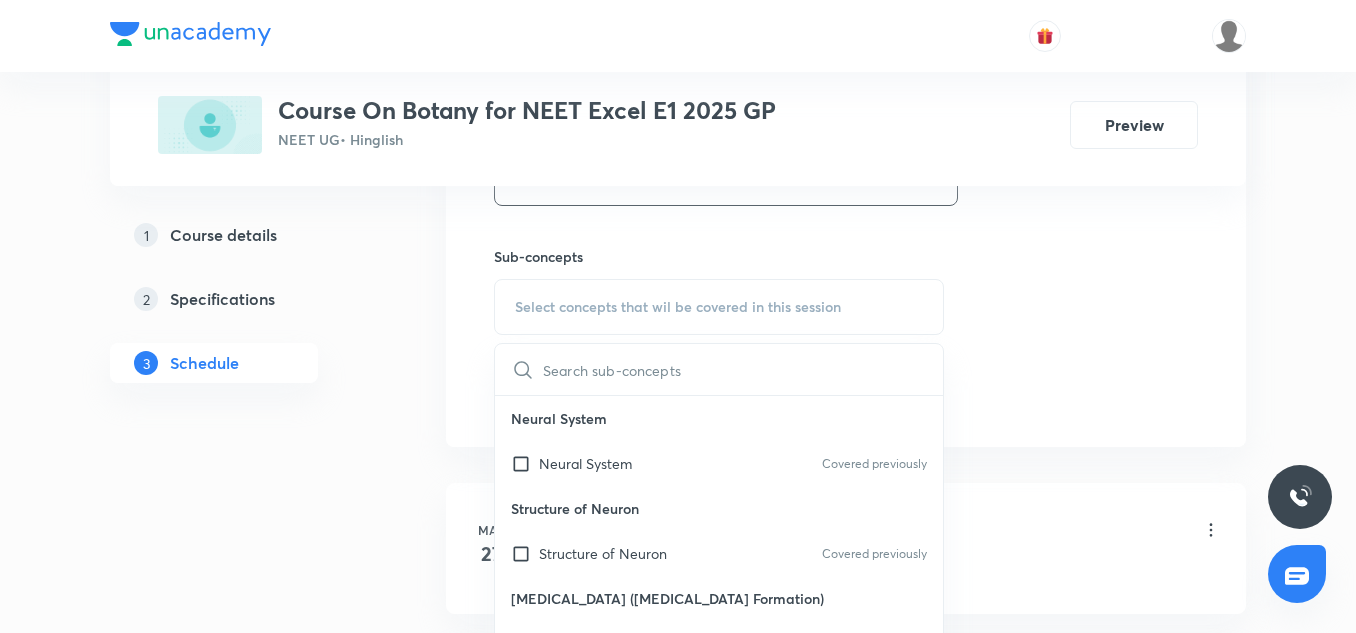 scroll, scrollTop: 1038, scrollLeft: 0, axis: vertical 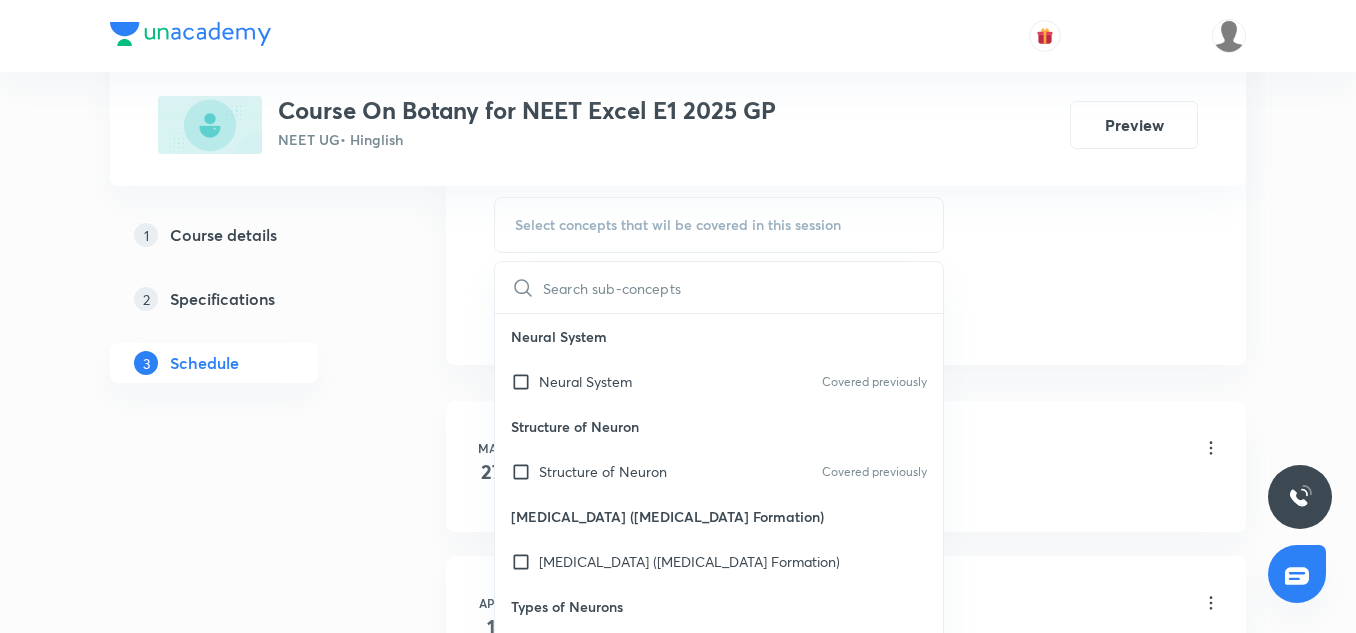 click at bounding box center (743, 287) 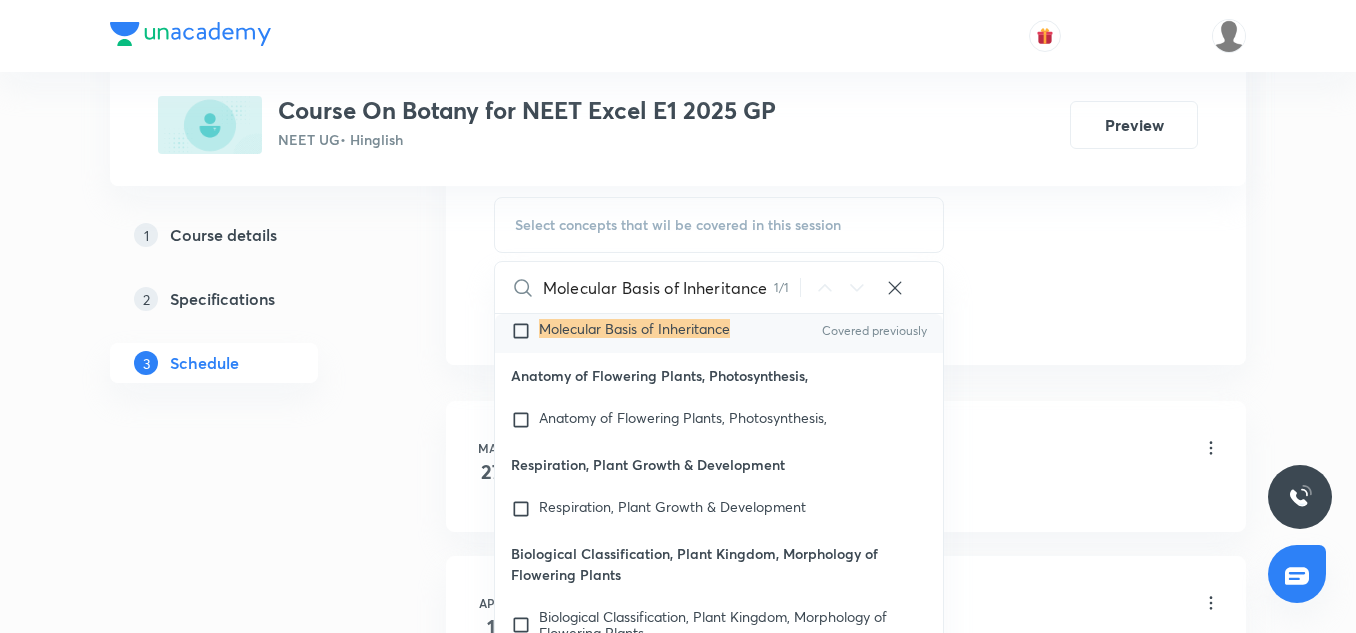 scroll, scrollTop: 18776, scrollLeft: 0, axis: vertical 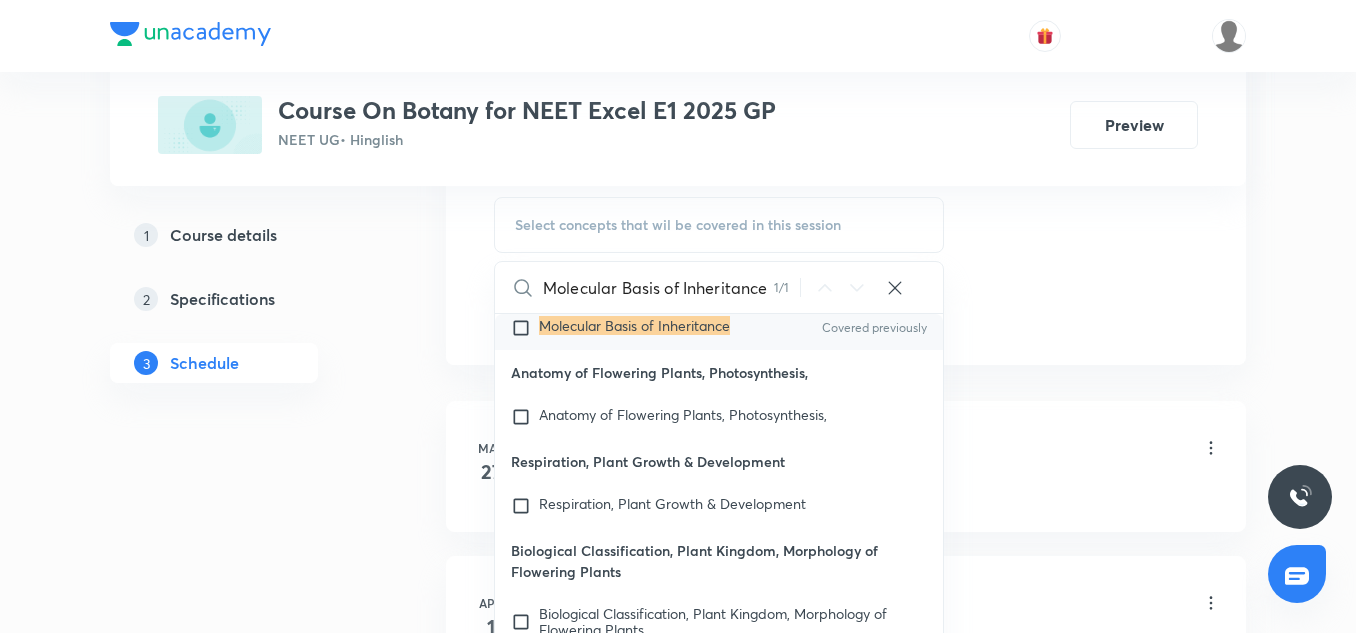 type on "Molecular Basis of Inheritance" 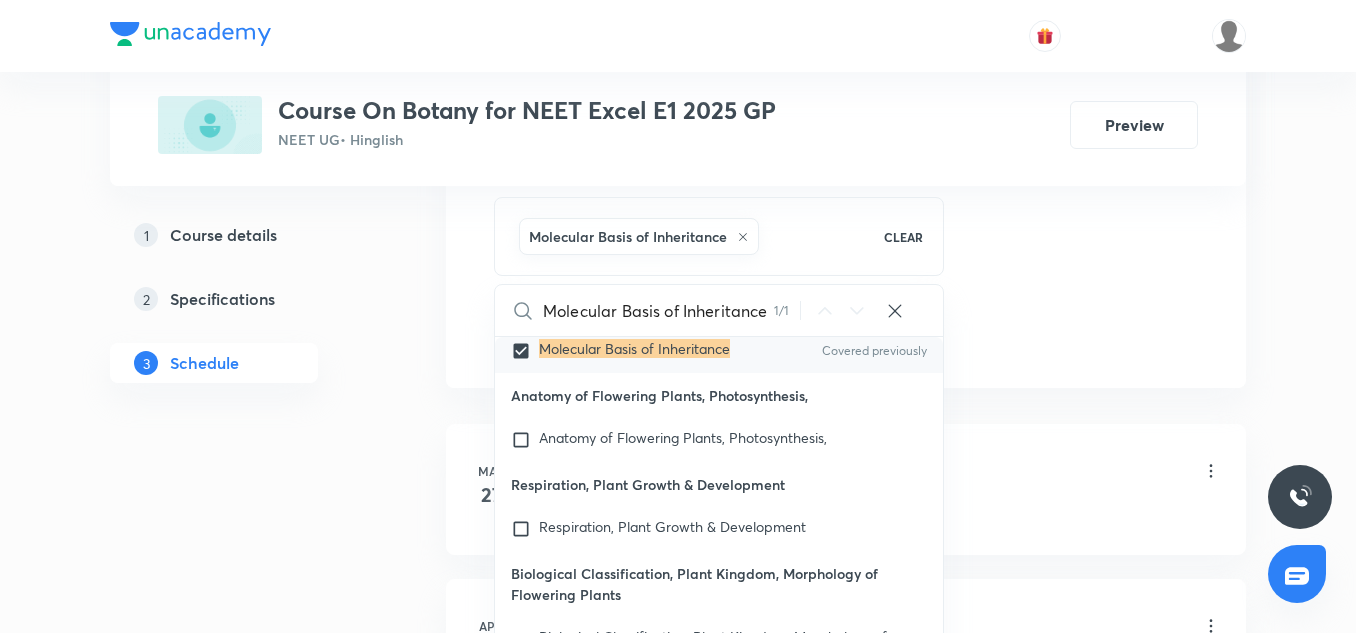 click on "Session  37 Live class Session title 30/99 Molecular Basis of Inheritance ​ Schedule for Jul 12, 2025, 6:45 PM ​ Duration (in minutes) 75 ​   Session type Online Offline Room Room No 101 Sub-concepts Molecular Basis of Inheritance CLEAR Molecular Basis of Inheritance 1 / 1 ​ Neural System Neural System Covered previously Structure of Neuron Structure of Neuron Covered previously Myelinogenesis (Myelin Formation) Myelinogenesis (Myelin Formation) Types of Neurons Types of Neurons Generation and Conduction of Nerve Impulse Generation and Conduction of Nerve Impulse Saltatory Conduction Saltatory Conduction Transmission of Impulse at Synapse Transmission of Impulse at Synapse Central Neural System Central Neural System Human Brain Human Brain Spinal Cord Spinal Cord Reflex Actions Reflex Actions Autonomic Nervous System (ANS) Autonomic Nervous System (ANS) Human Skeleton Human Skeleton Structure of Typical Vertebrae Structure of Typical Vertebrae Cervical Vertebrae Cervical Vertebrae Thoracic Vertebrae" at bounding box center [846, -125] 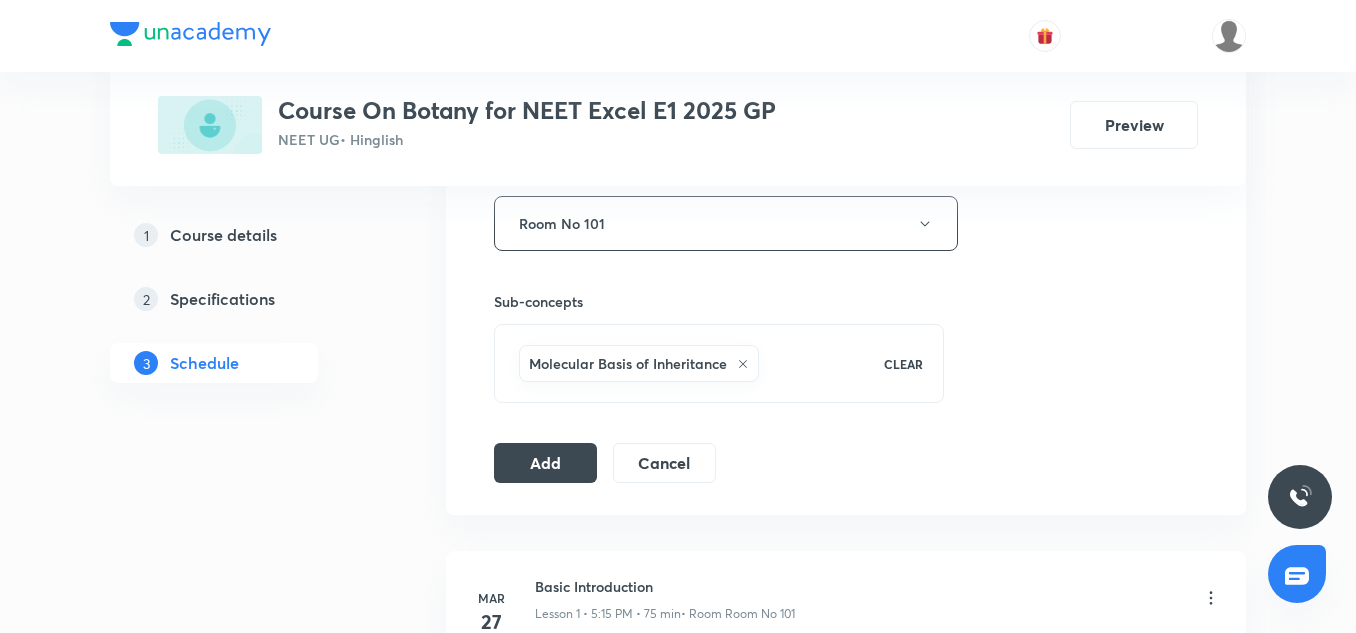 scroll, scrollTop: 913, scrollLeft: 0, axis: vertical 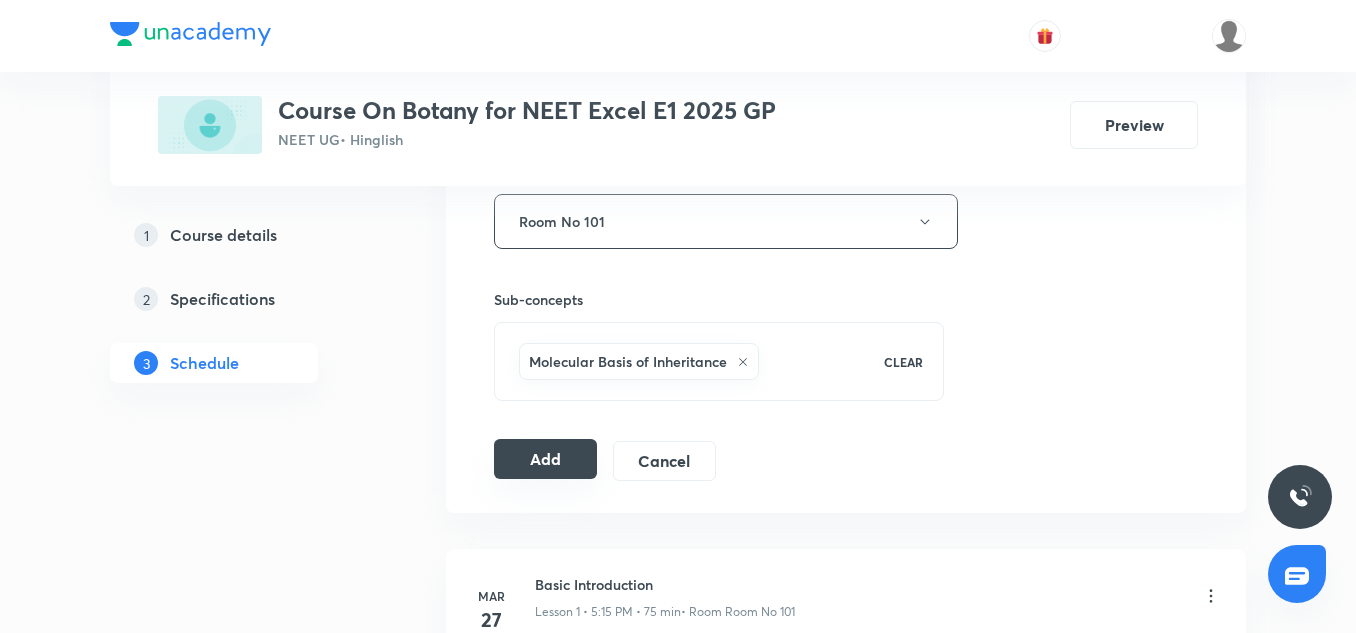 click on "Add" at bounding box center [545, 459] 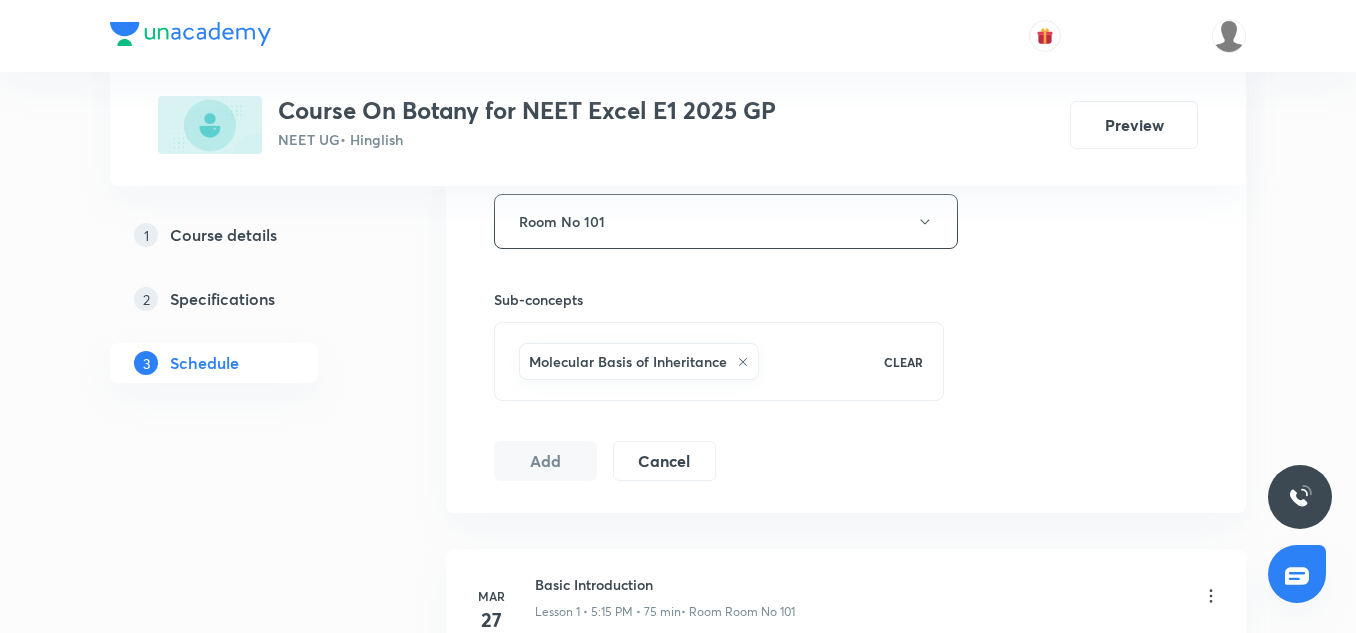 type 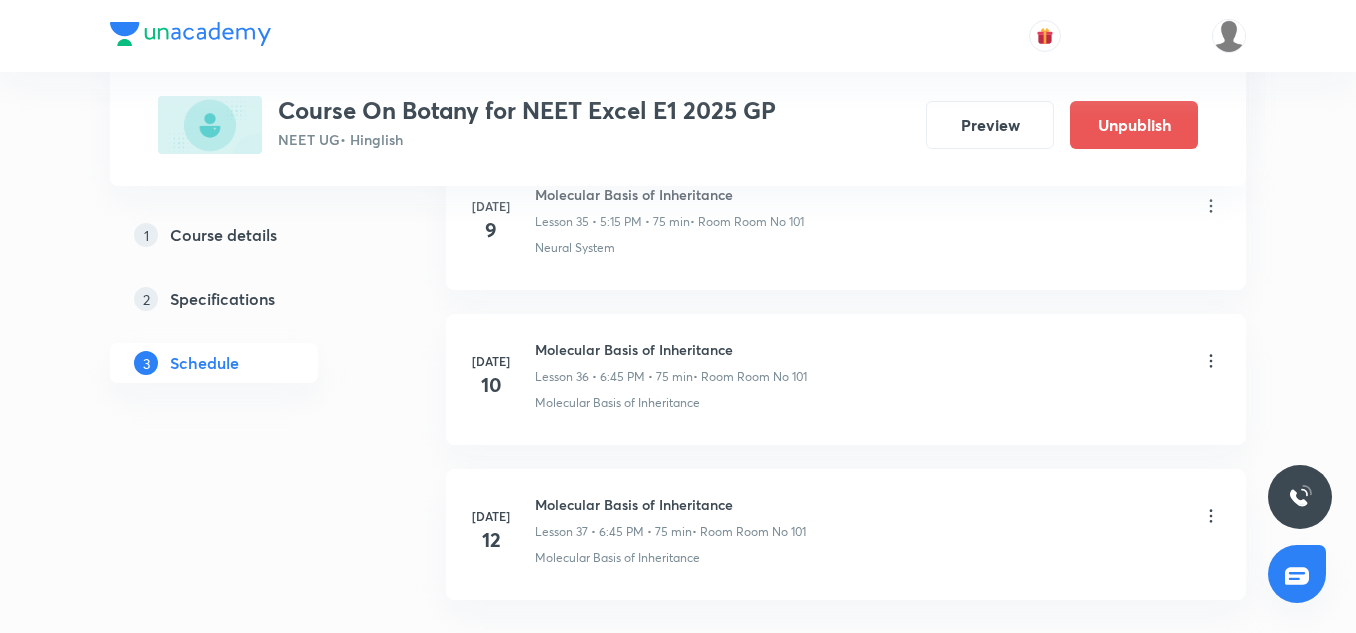 scroll, scrollTop: 5786, scrollLeft: 0, axis: vertical 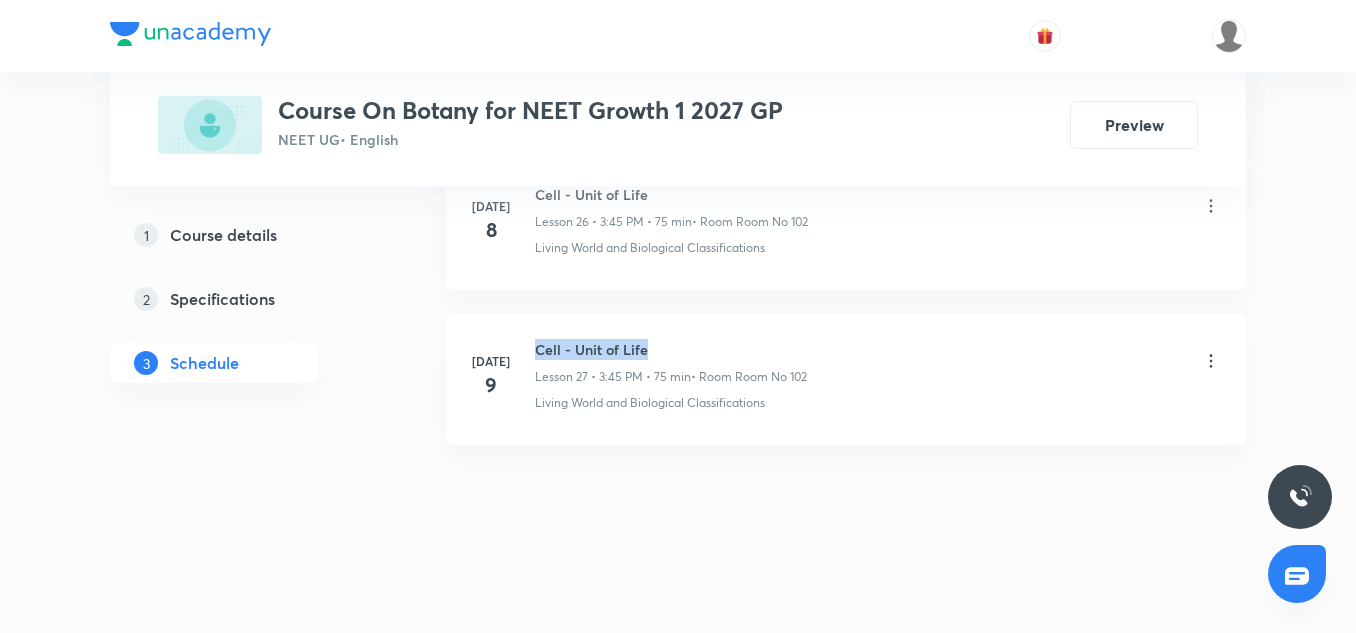 drag, startPoint x: 535, startPoint y: 348, endPoint x: 773, endPoint y: 335, distance: 238.35478 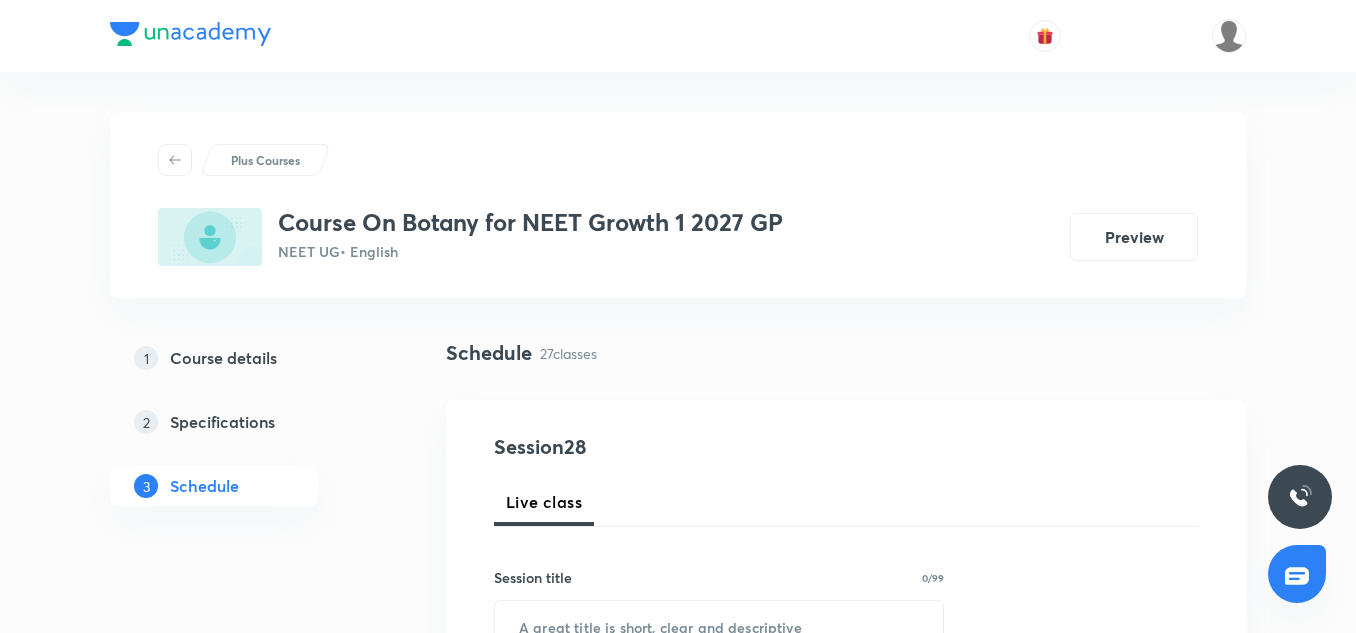 scroll, scrollTop: 255, scrollLeft: 0, axis: vertical 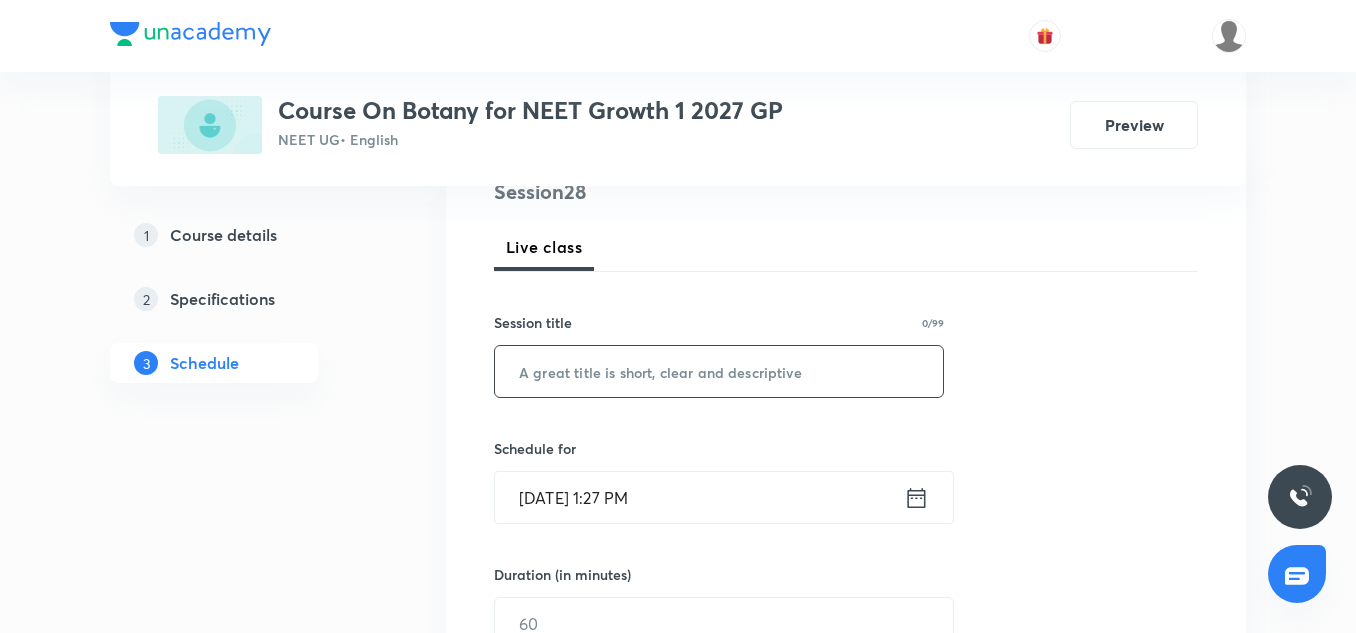 click at bounding box center (719, 371) 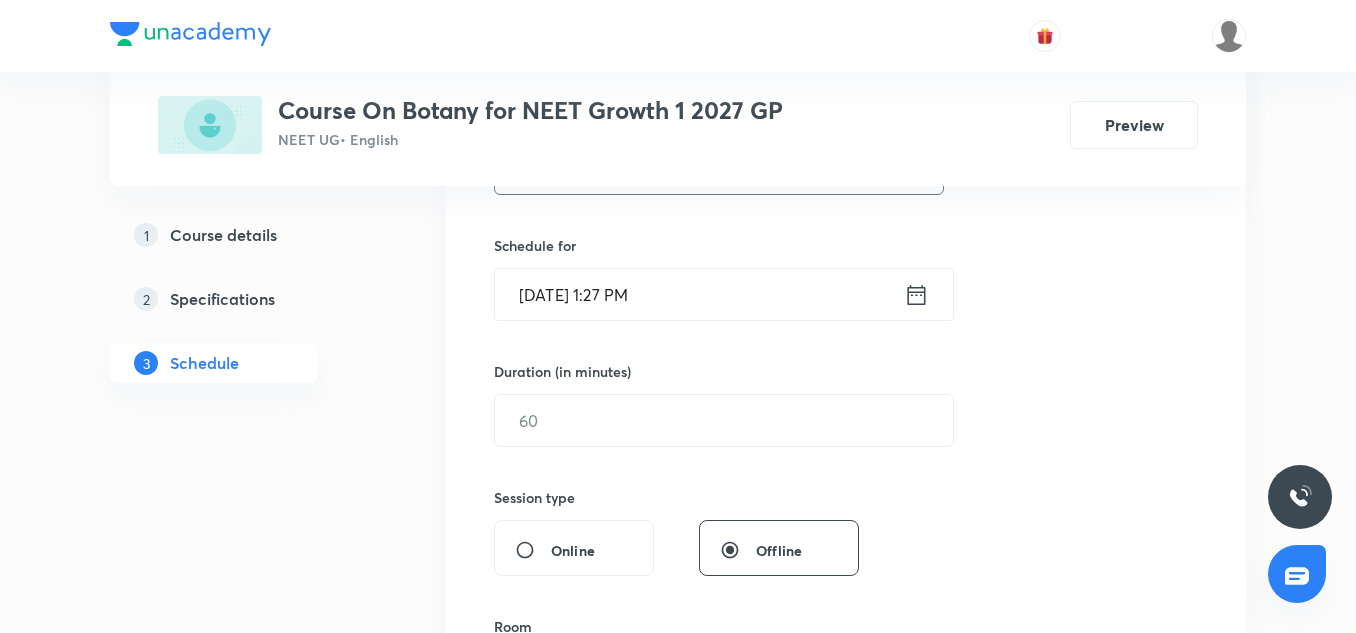 scroll, scrollTop: 459, scrollLeft: 0, axis: vertical 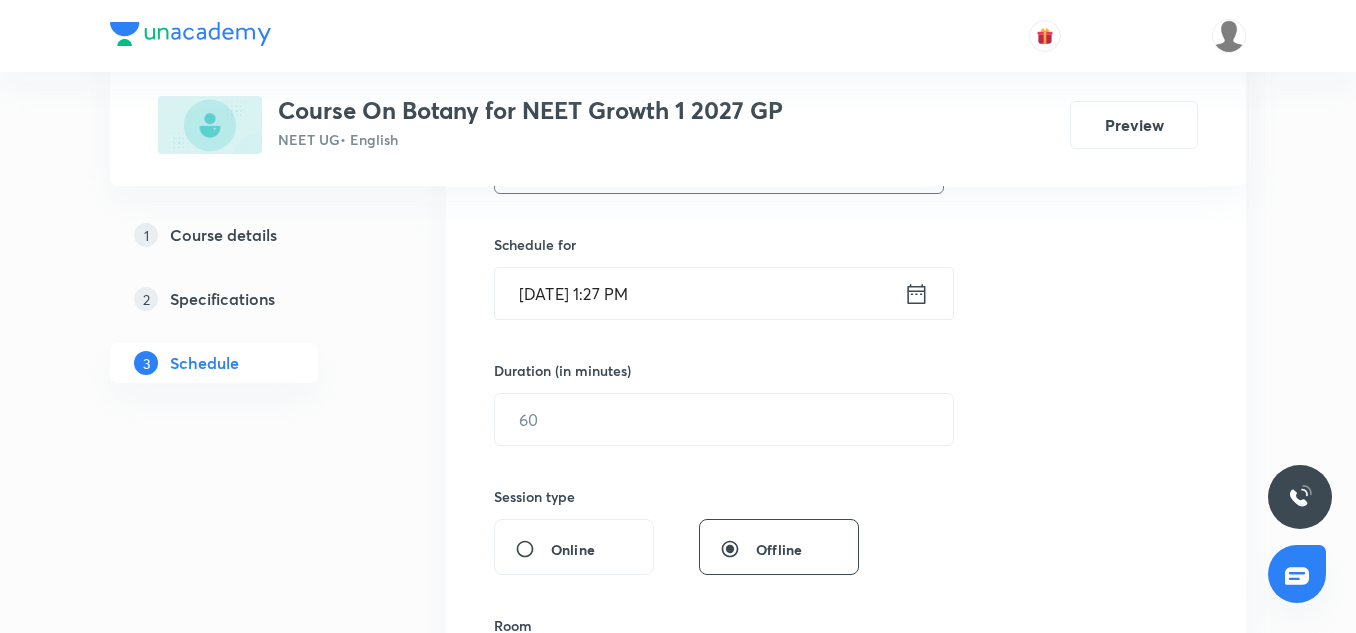 type on "Cell - Unit of Life" 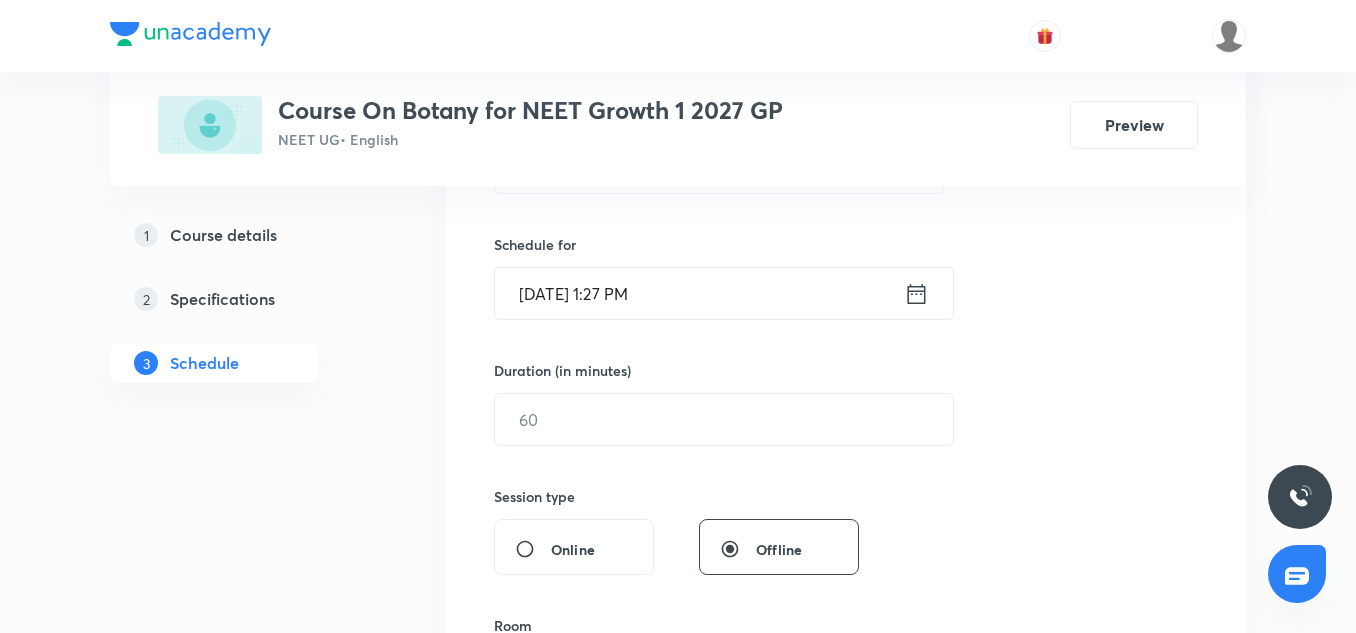 click 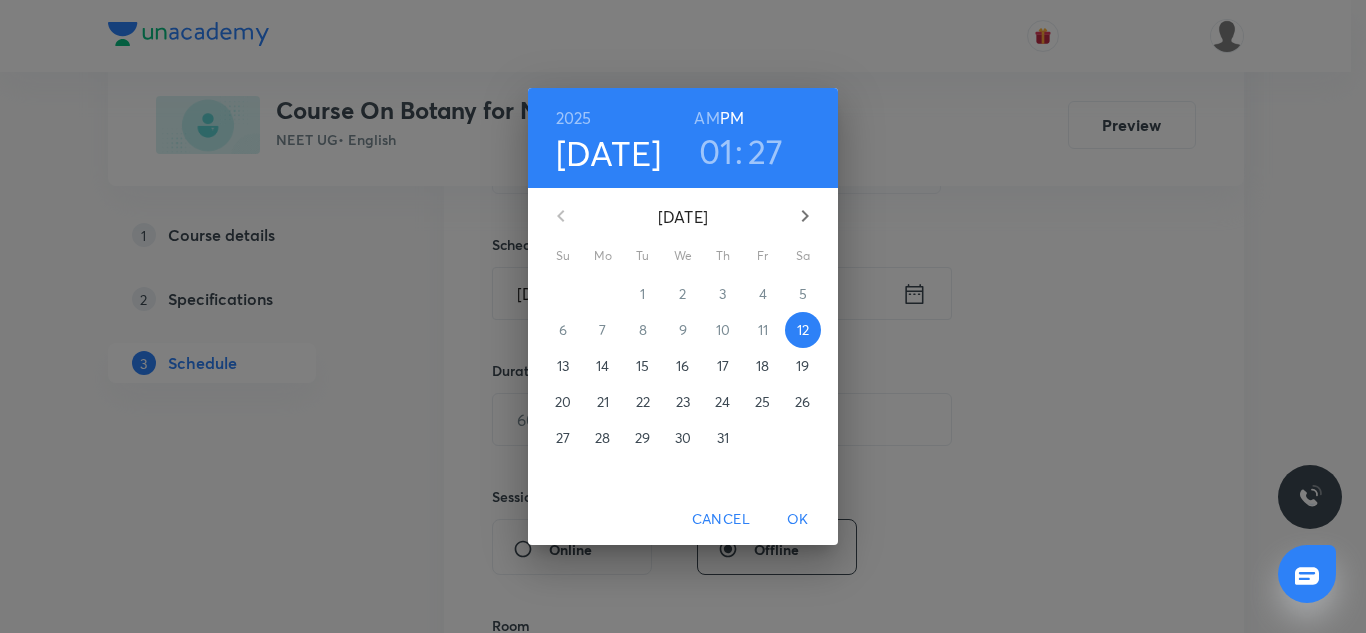 click on "01" at bounding box center [716, 151] 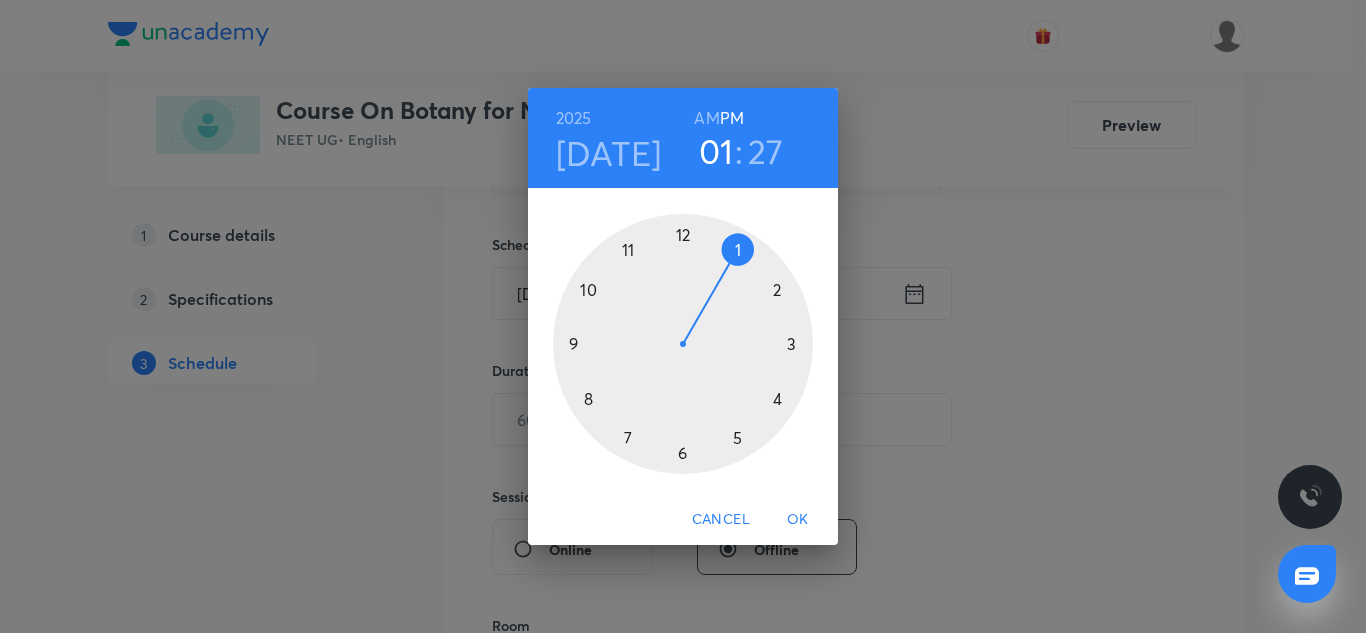 click at bounding box center (683, 344) 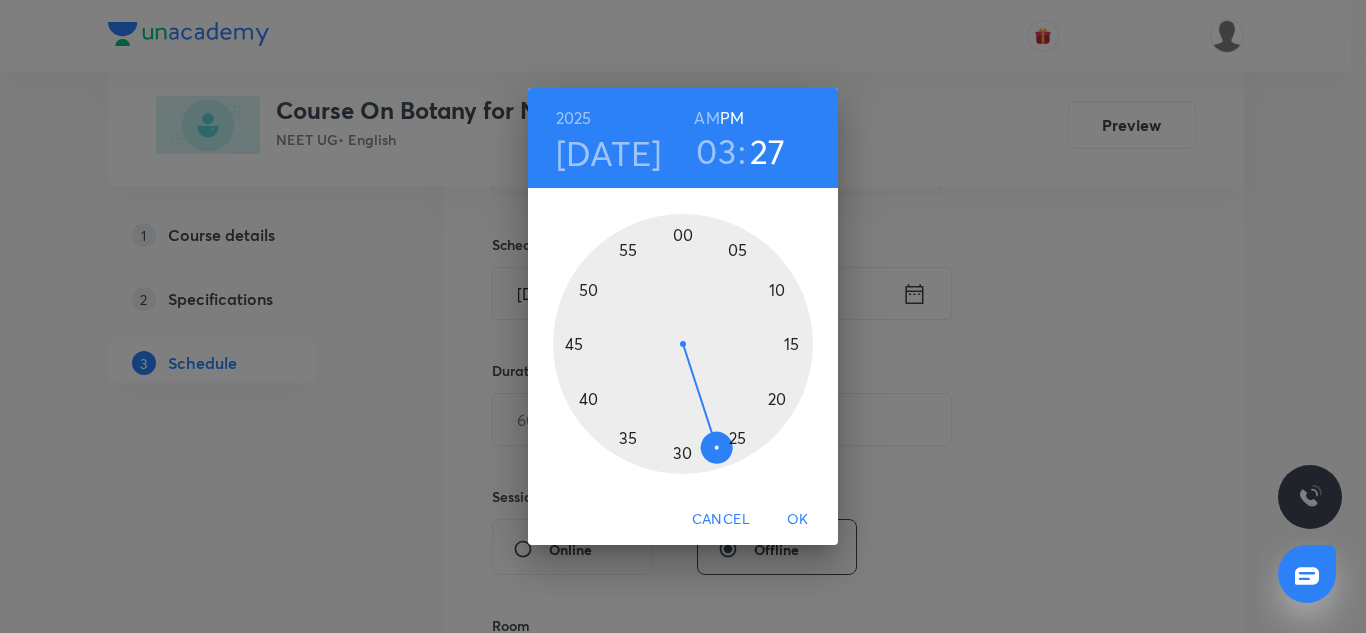click at bounding box center [683, 344] 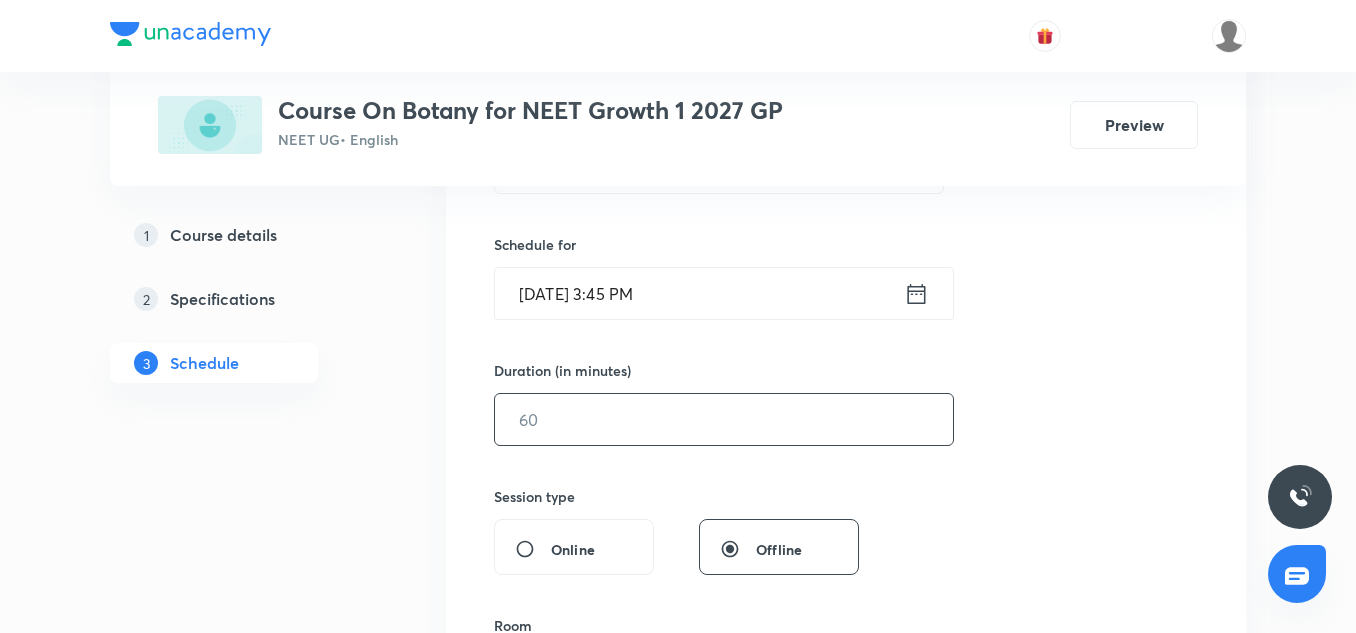 click at bounding box center (724, 419) 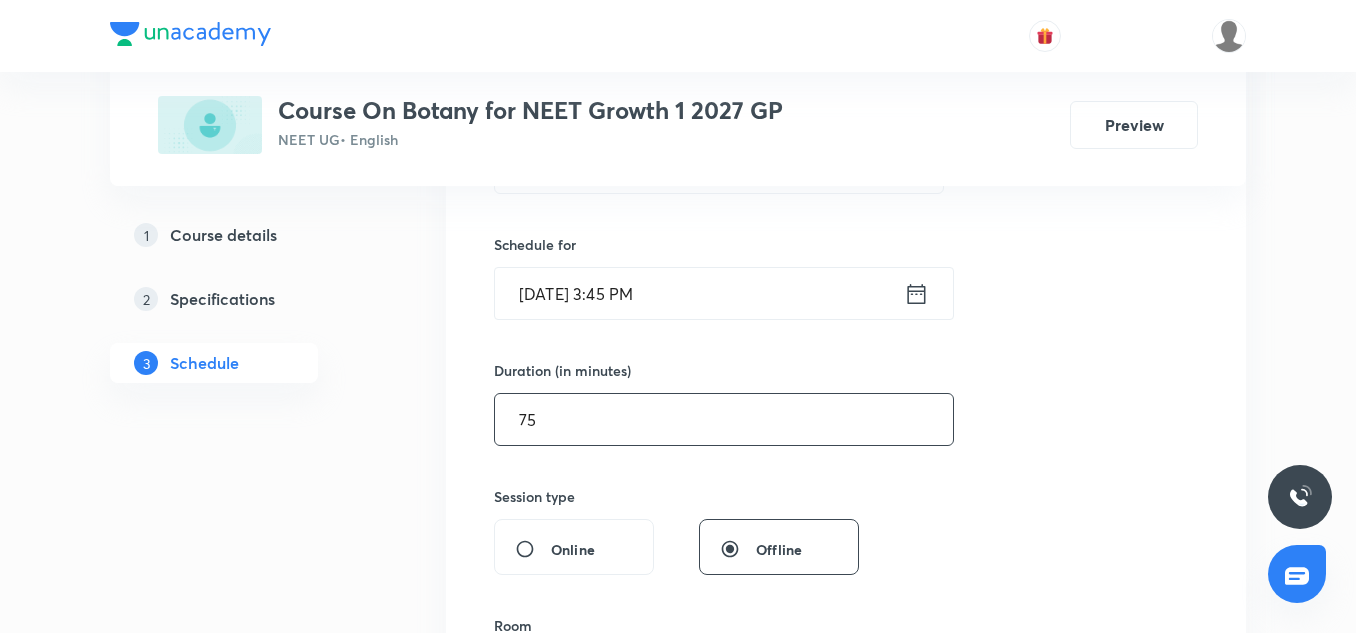 type on "75" 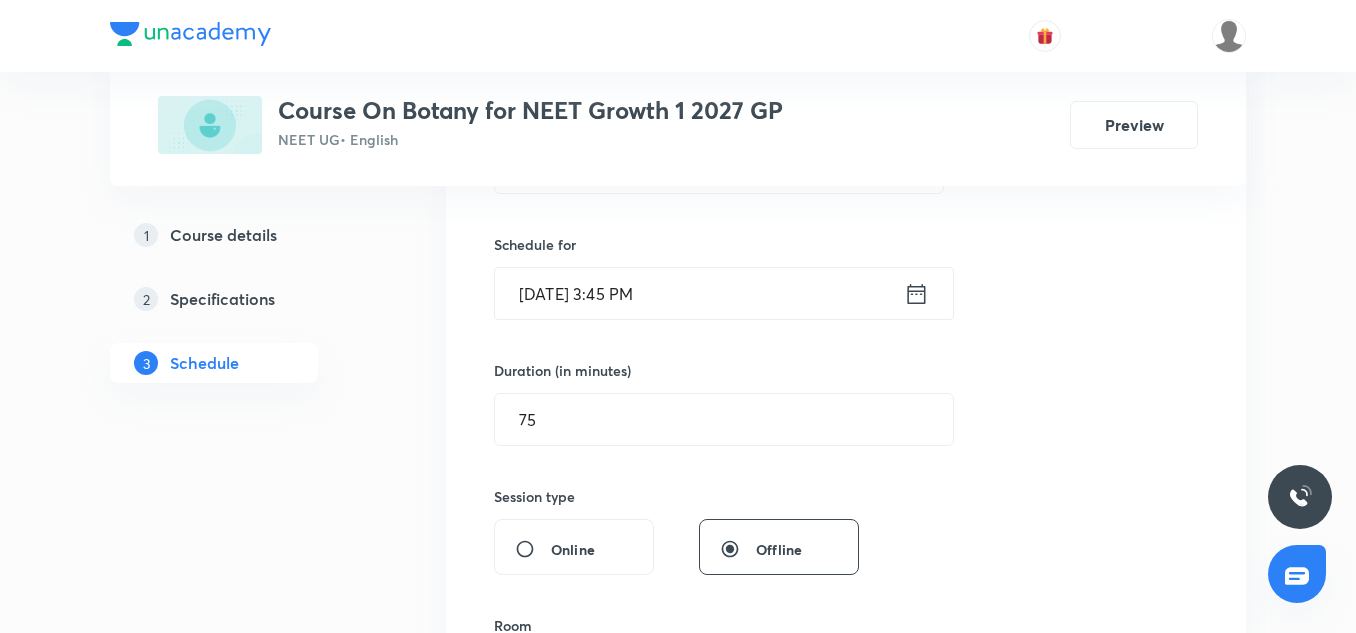 click on "Session type" at bounding box center (676, 496) 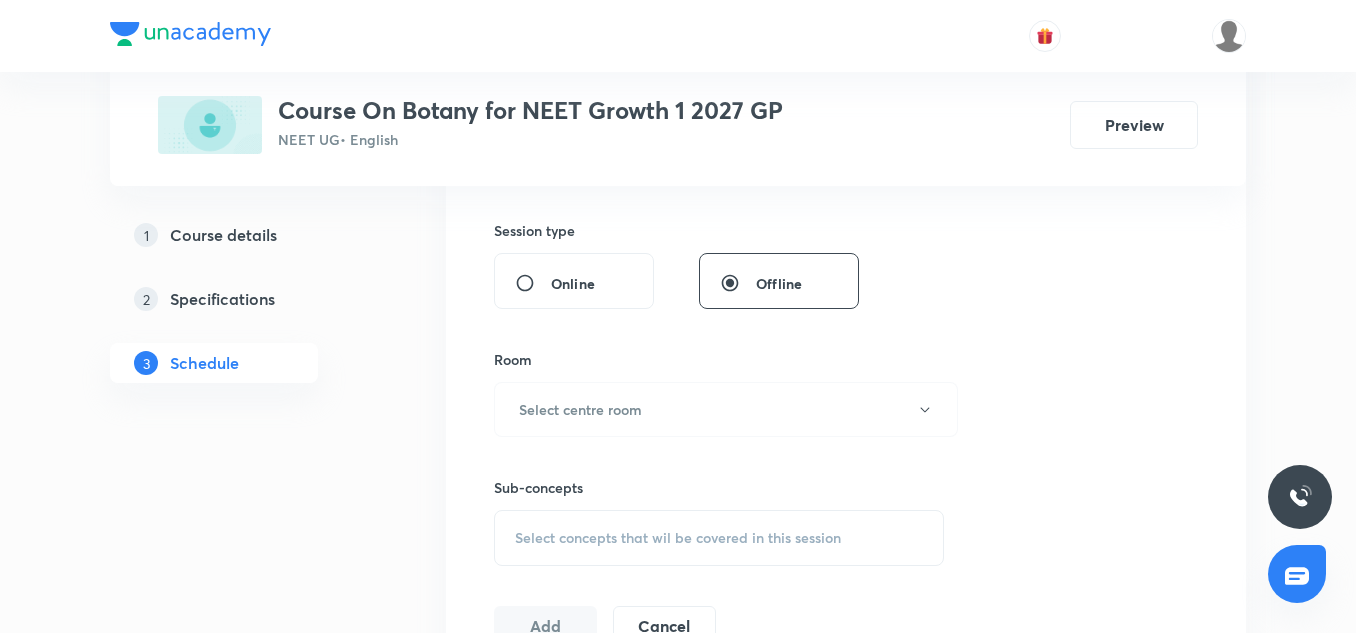 scroll, scrollTop: 726, scrollLeft: 0, axis: vertical 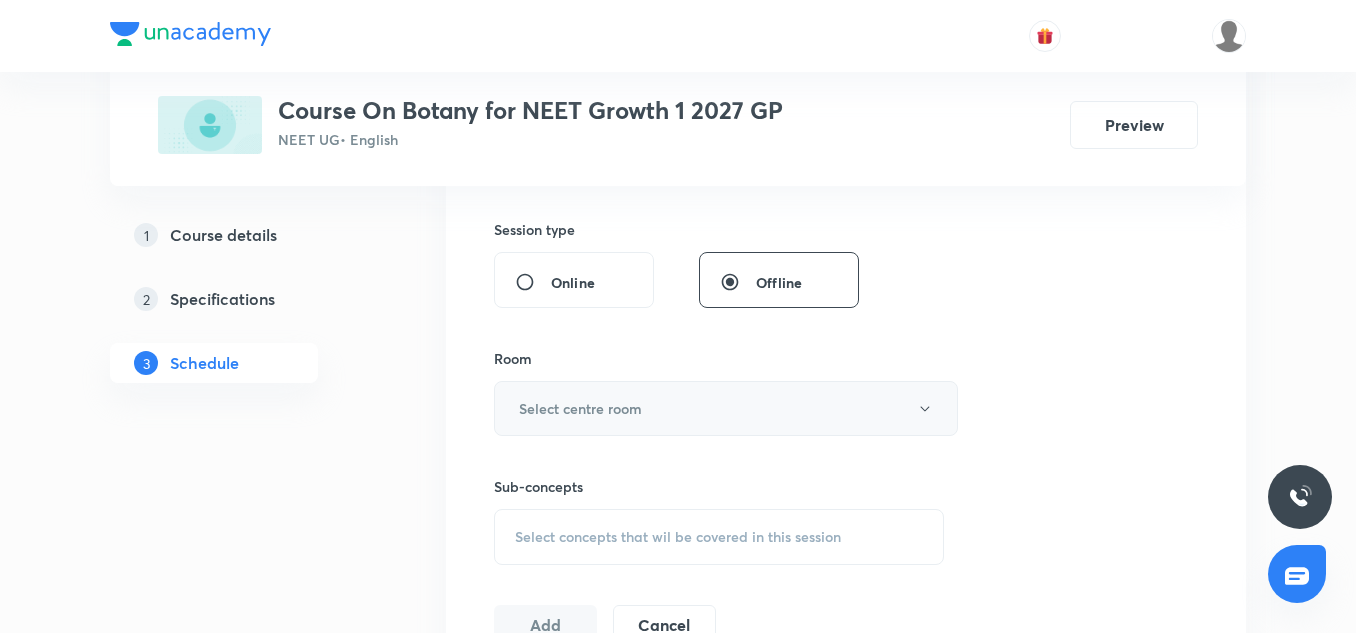 click on "Select centre room" at bounding box center (580, 408) 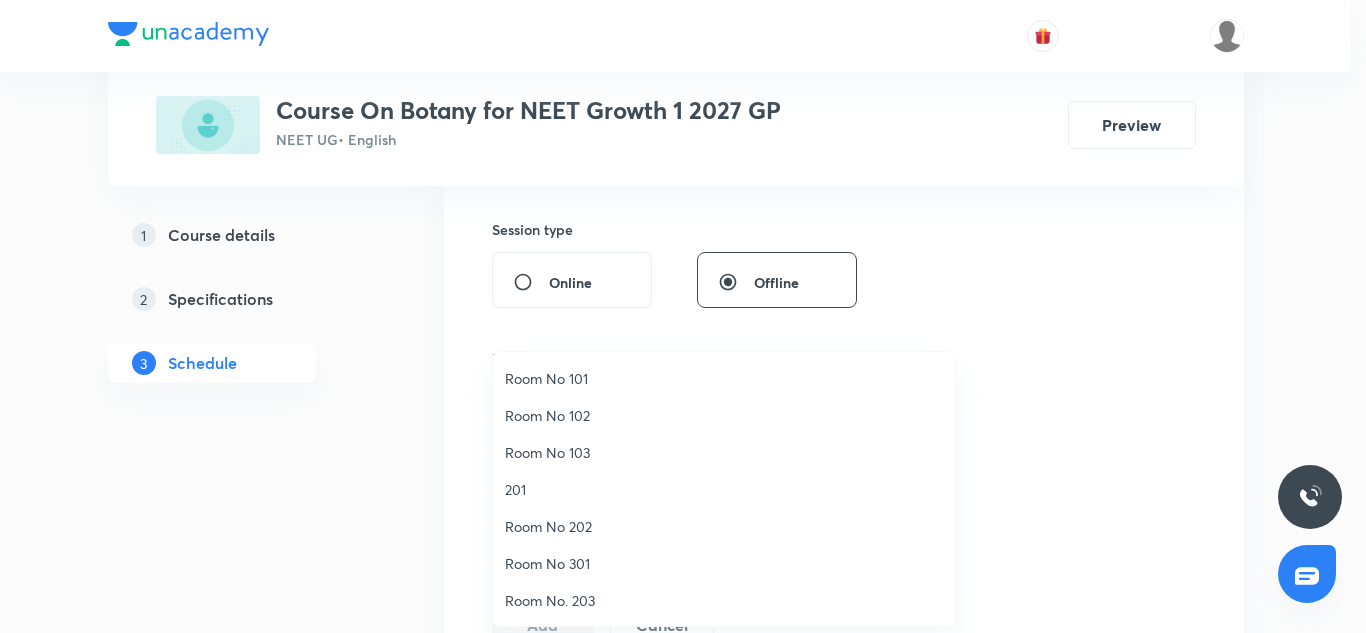 click on "Room No 102" at bounding box center (724, 415) 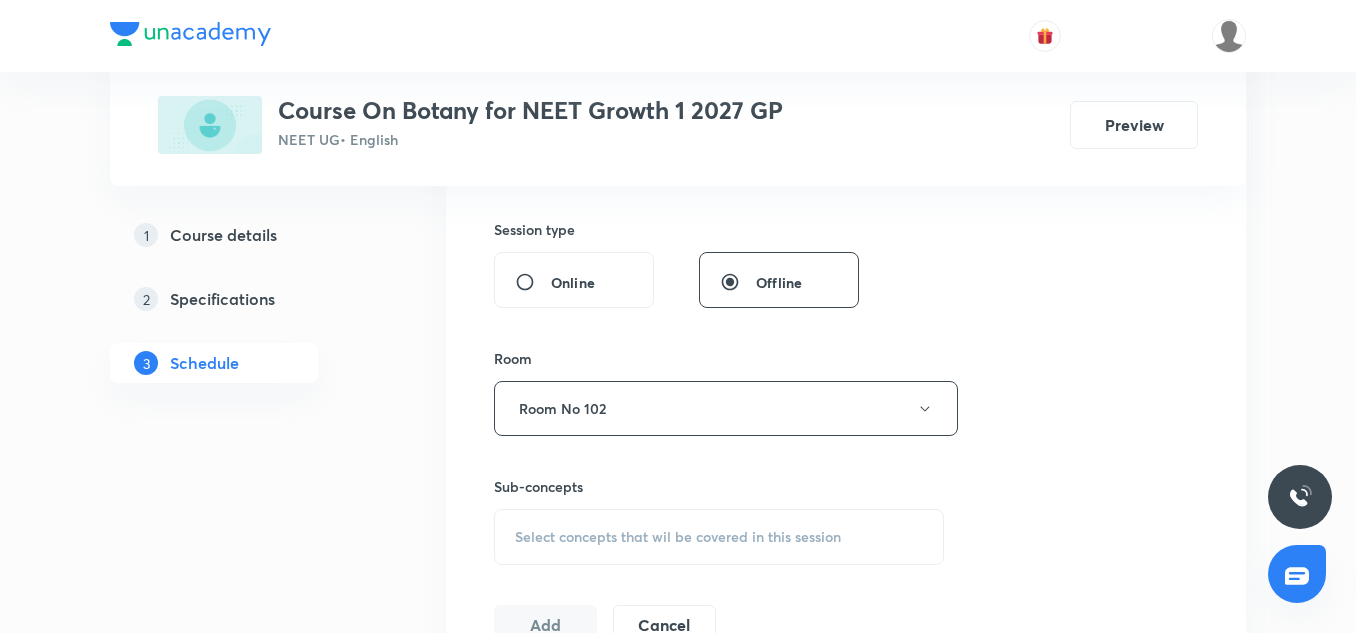 click on "Select concepts that wil be covered in this session" at bounding box center [678, 537] 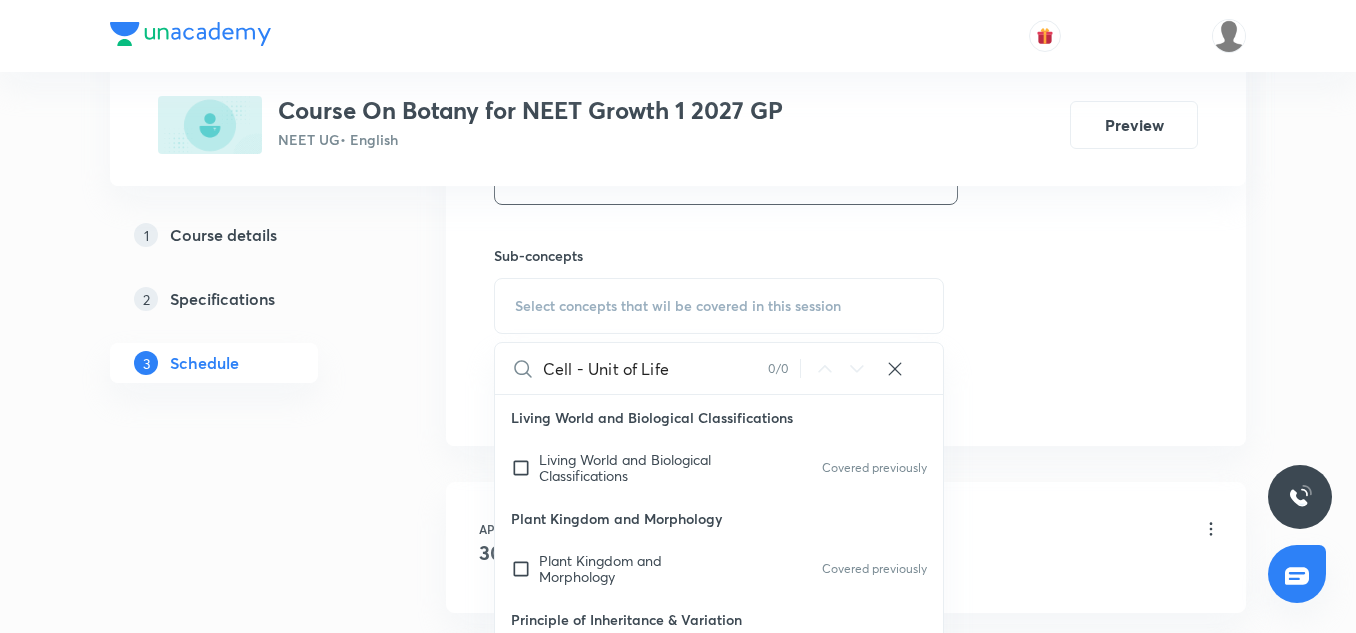 scroll, scrollTop: 958, scrollLeft: 0, axis: vertical 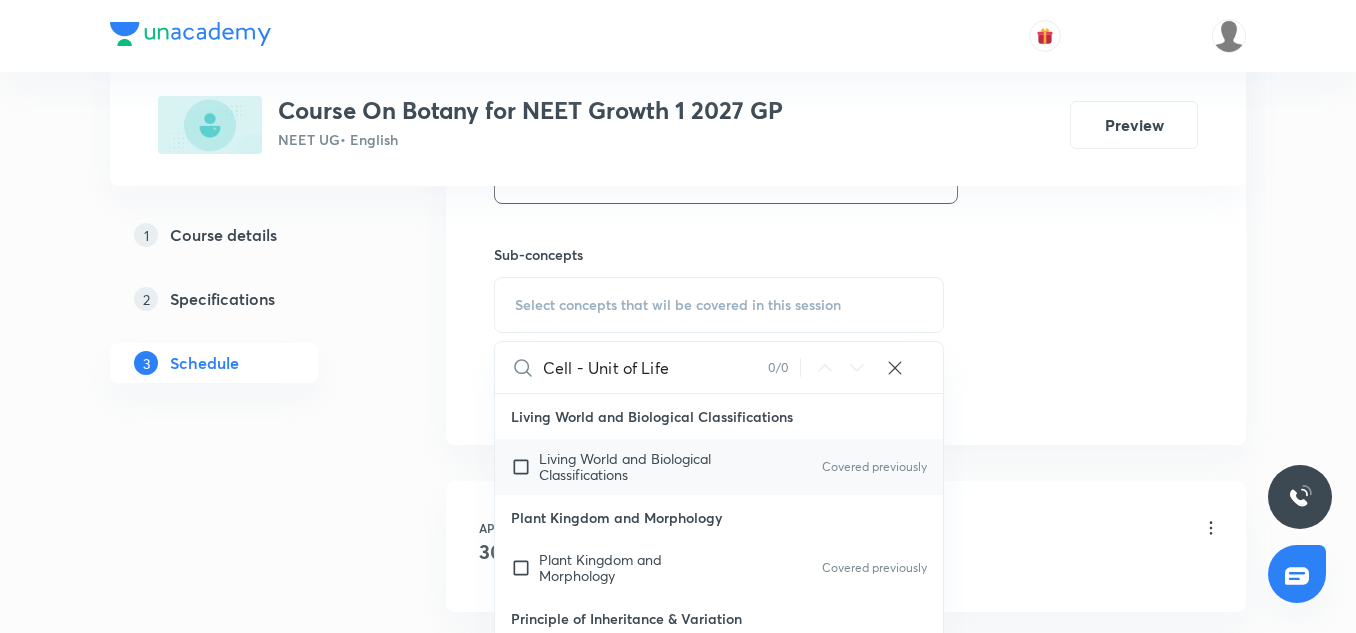type on "Cell - Unit of Life" 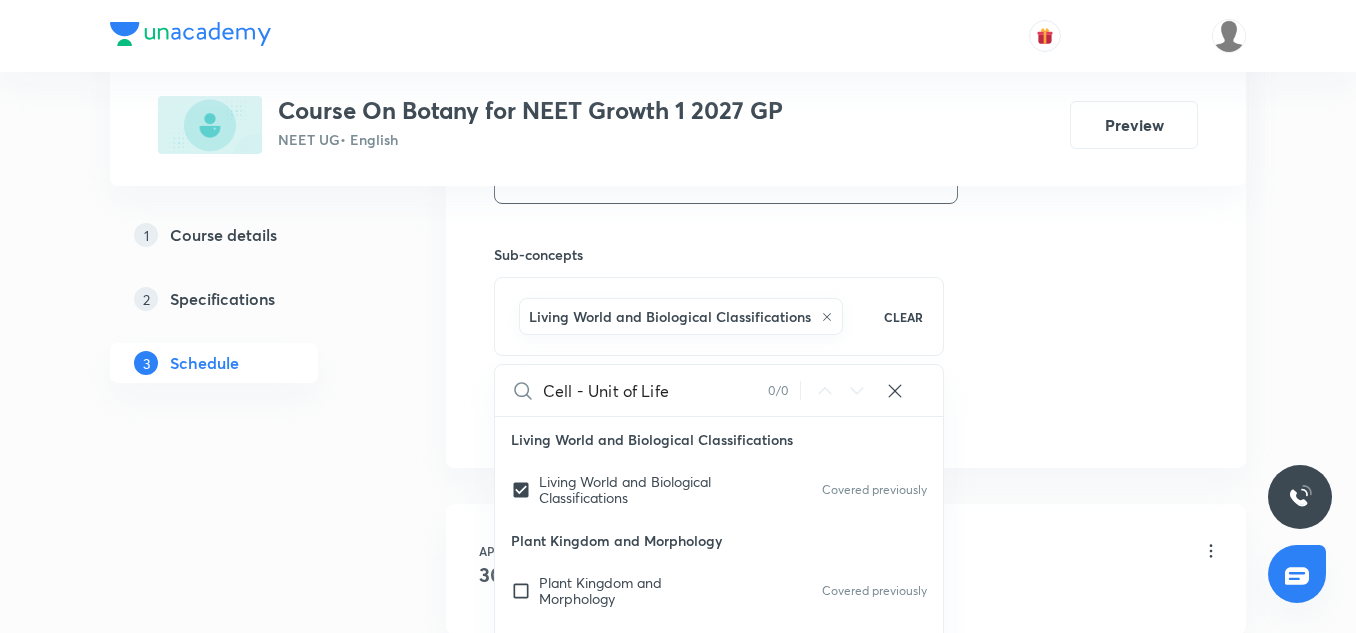 click on "Session  28 Live class Session title 19/99 Cell - Unit of Life ​ Schedule for Jul 12, 2025, 3:45 PM ​ Duration (in minutes) 75 ​   Session type Online Offline Room Room No 102 Sub-concepts Living World and Biological Classifications  CLEAR Cell - Unit of Life 0 / 0 ​ Living World and Biological Classifications  Living World and Biological Classifications  Covered previously Plant Kingdom and  Morphology Plant Kingdom and  Morphology Covered previously Principle of Inheritance &  Variation Principle of Inheritance &  Variation Molecular Basis of Inheritance, Molecular Basis of Inheritance Anatomy of Flowering Plants, Photosynthesis, Anatomy of Flowering Plants, Photosynthesis, Respiration, Plant Growth & Development Respiration, Plant Growth & Development Biological Classification, Plant Kingdom, Morphology of Flowering Plants Biological Classification, Plant Kingdom, Morphology of Flowering Plants Organism & Populations,Ecosystem, Biodiversity & Conservation  Organism & Population Add Cancel" at bounding box center (846, -45) 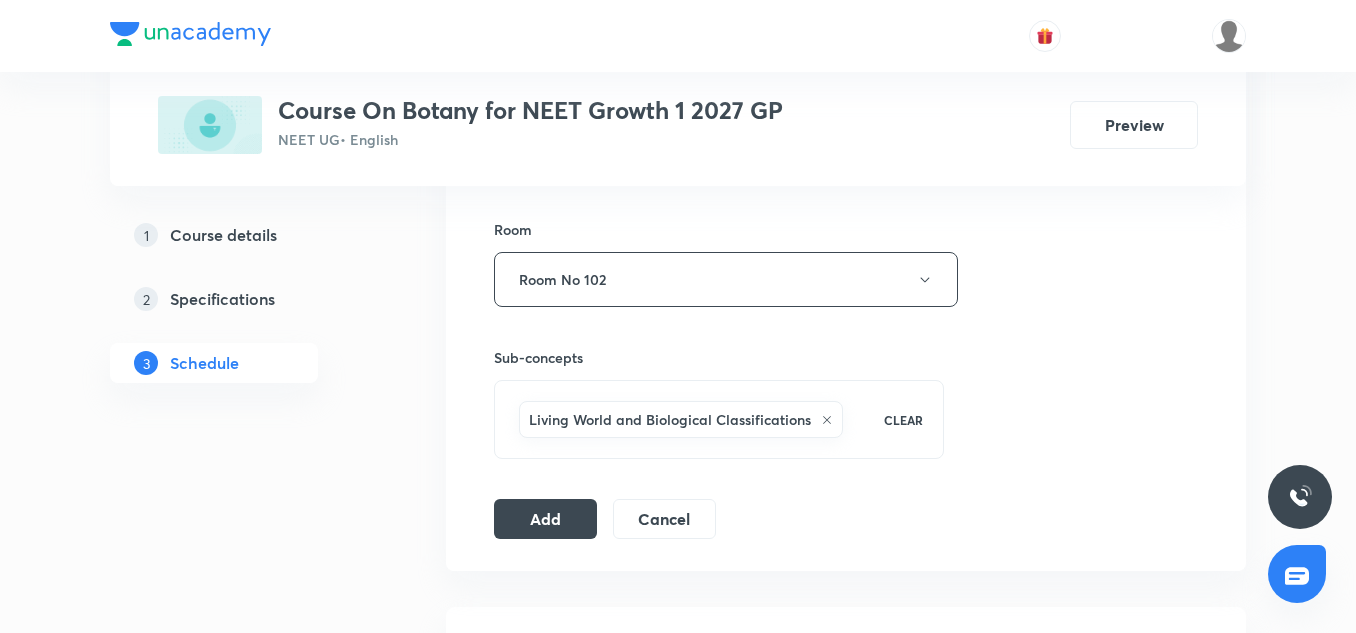 scroll, scrollTop: 909, scrollLeft: 0, axis: vertical 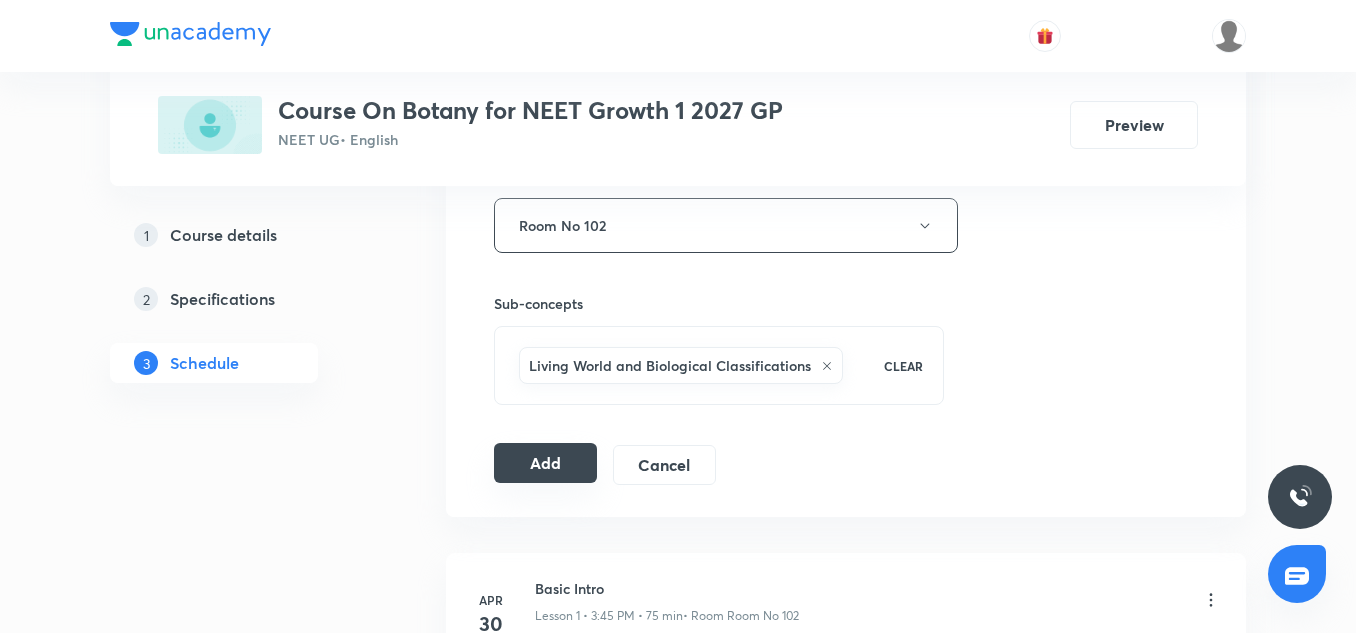 click on "Add" at bounding box center [545, 463] 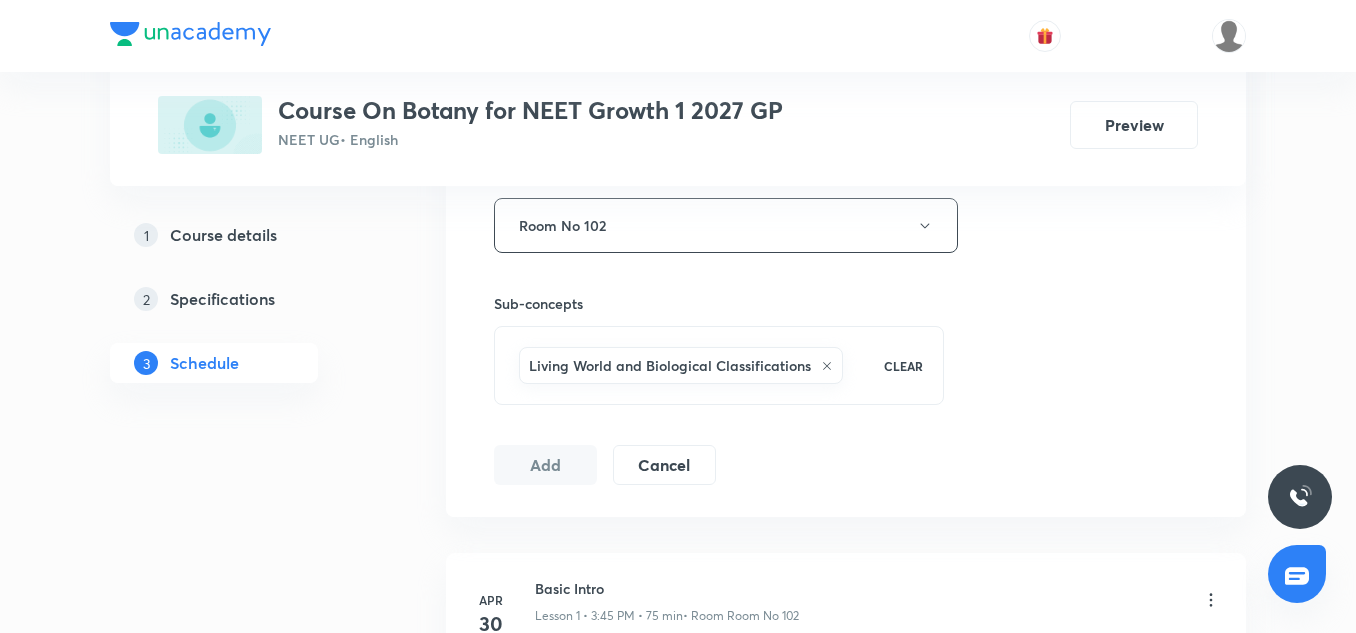 type 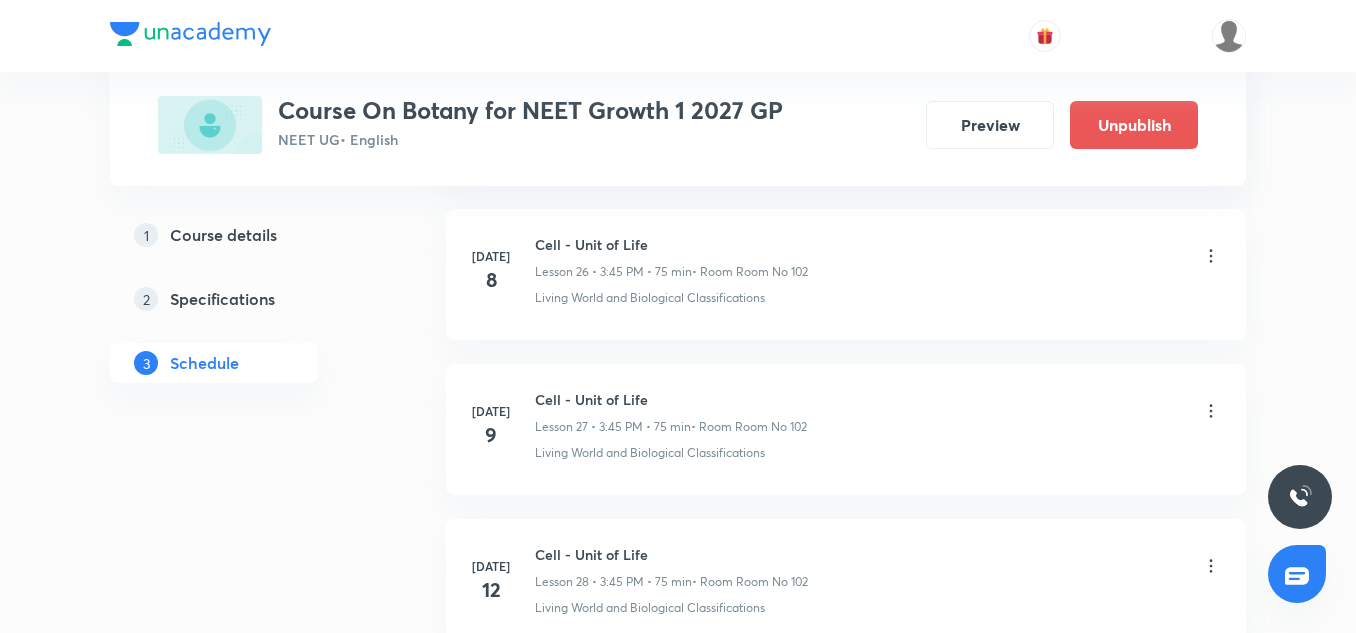 scroll, scrollTop: 4391, scrollLeft: 0, axis: vertical 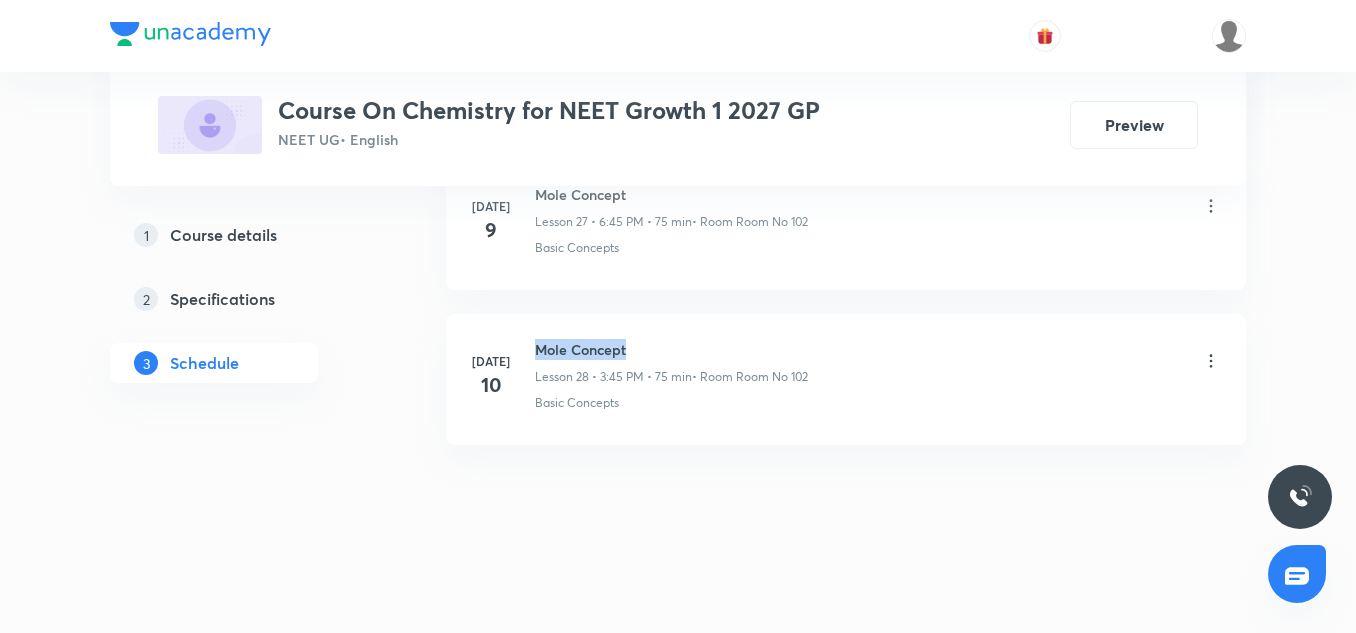 drag, startPoint x: 537, startPoint y: 346, endPoint x: 732, endPoint y: 320, distance: 196.7257 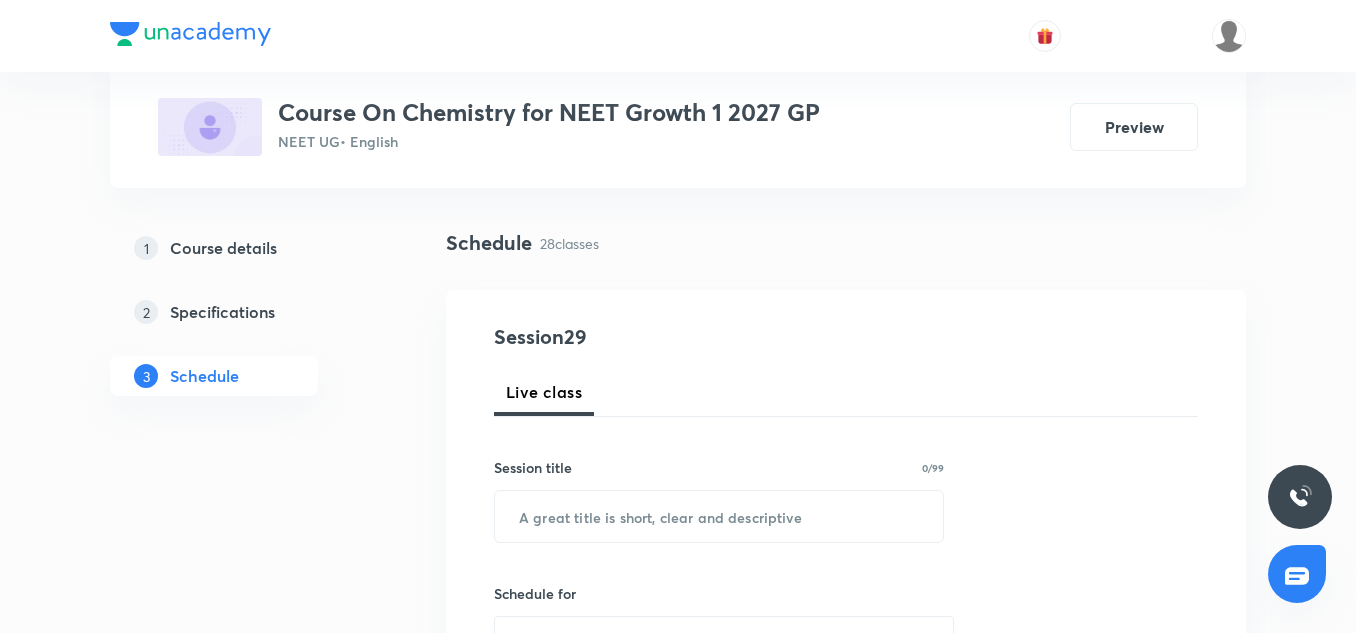 scroll, scrollTop: 162, scrollLeft: 0, axis: vertical 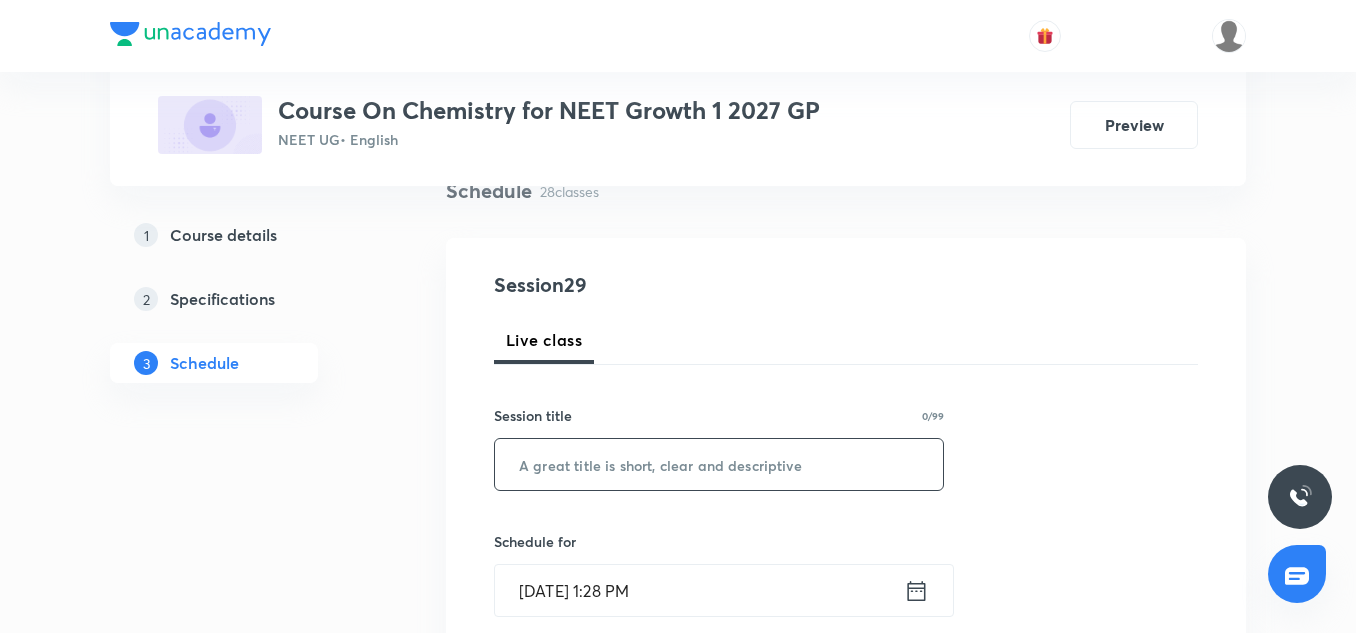click at bounding box center [719, 464] 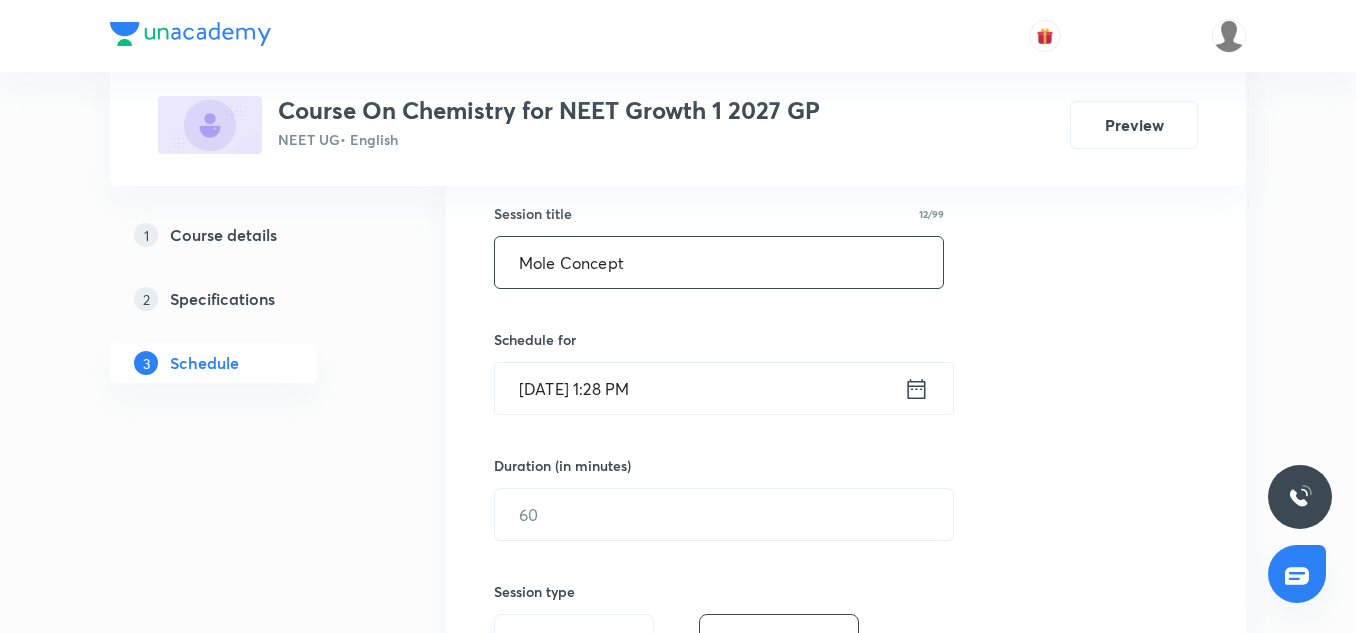 scroll, scrollTop: 365, scrollLeft: 0, axis: vertical 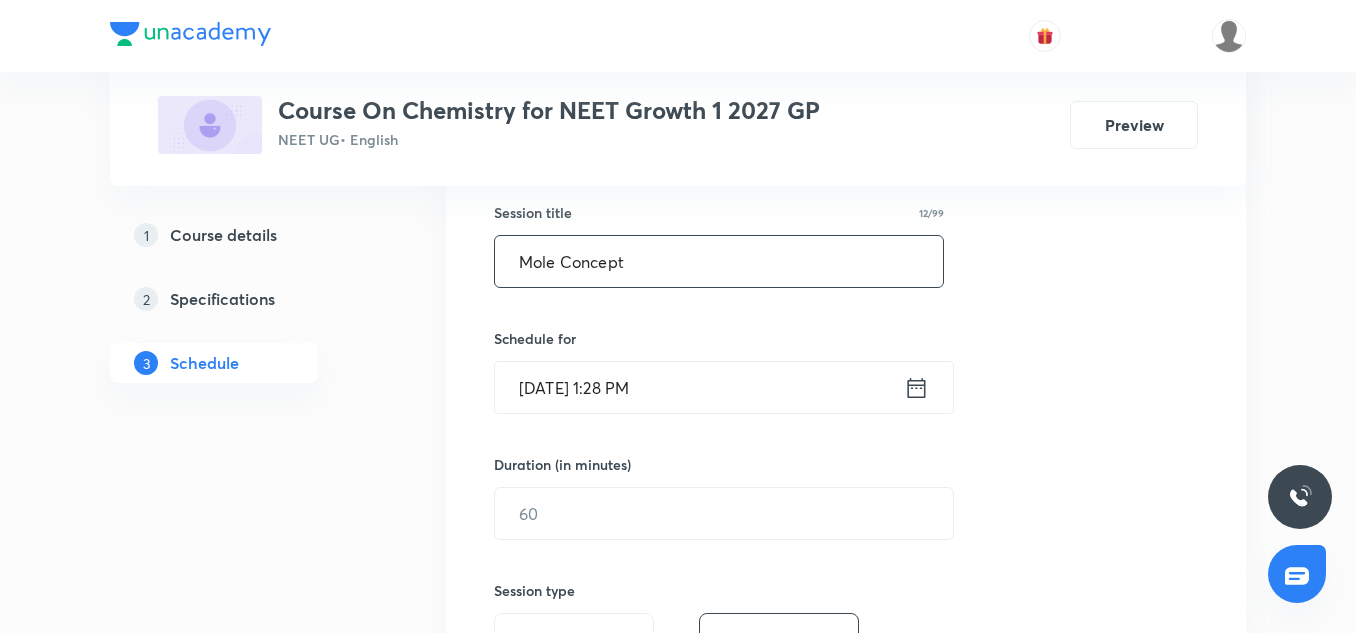 type on "Mole Concept" 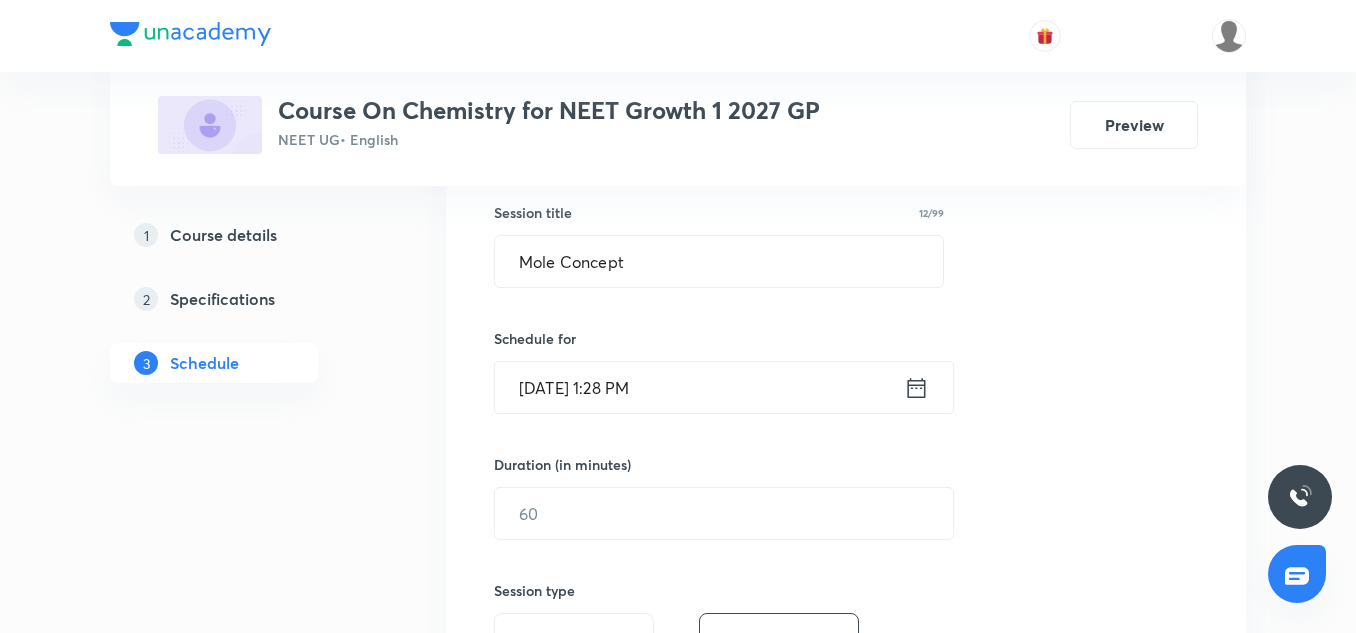 click 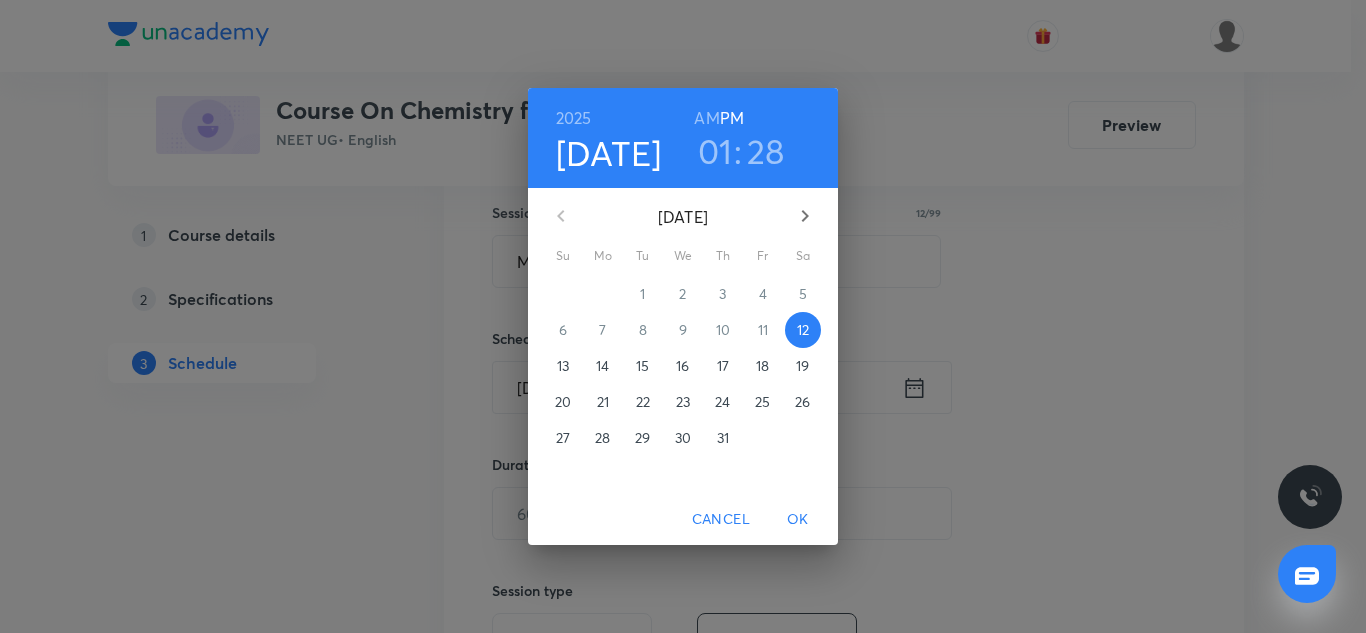 click on "01" at bounding box center [715, 151] 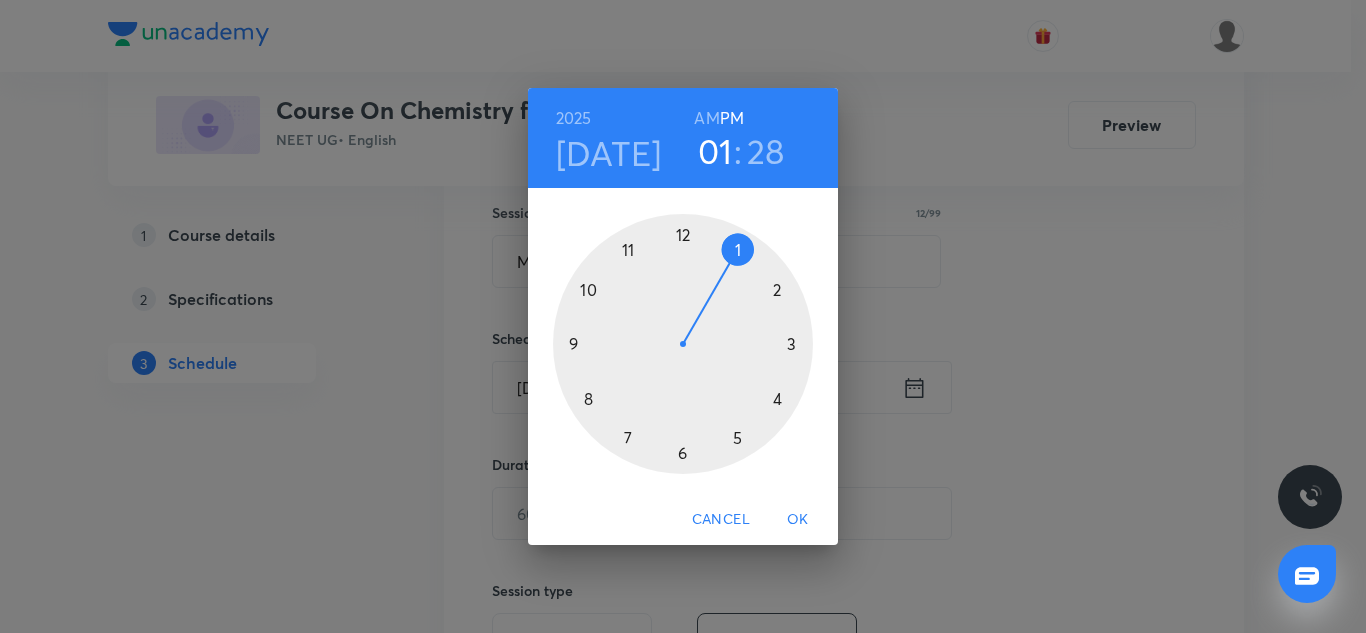 click at bounding box center (683, 344) 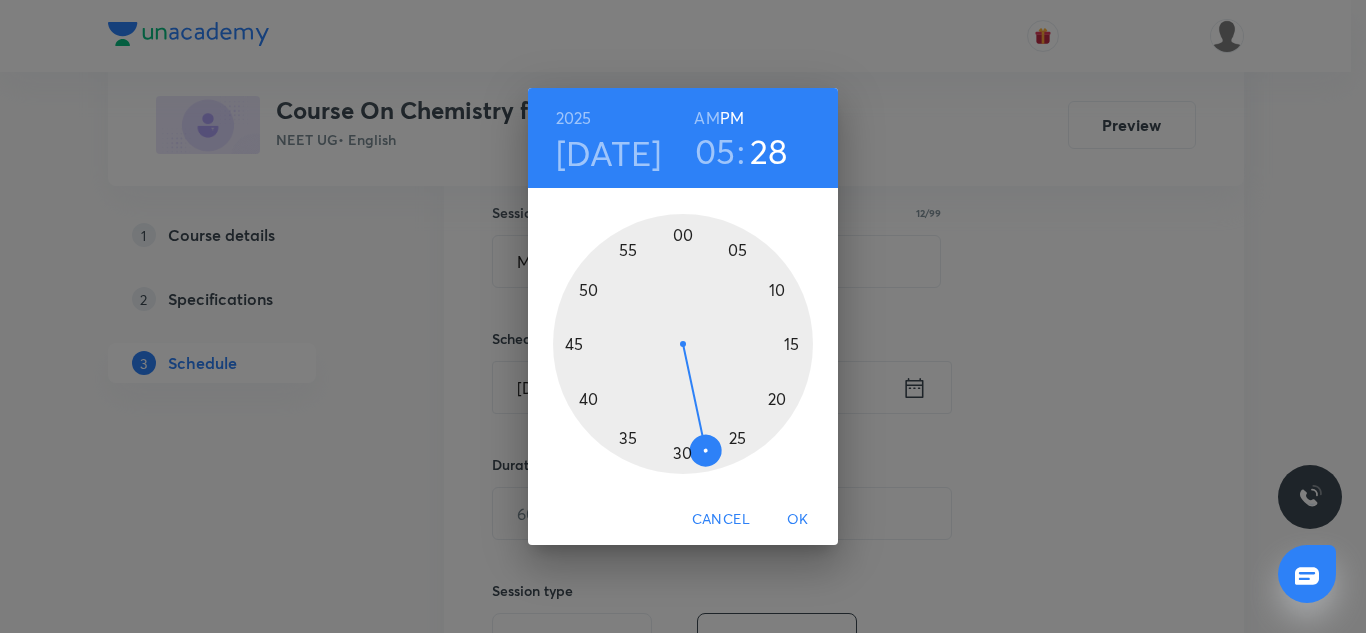 click at bounding box center (683, 344) 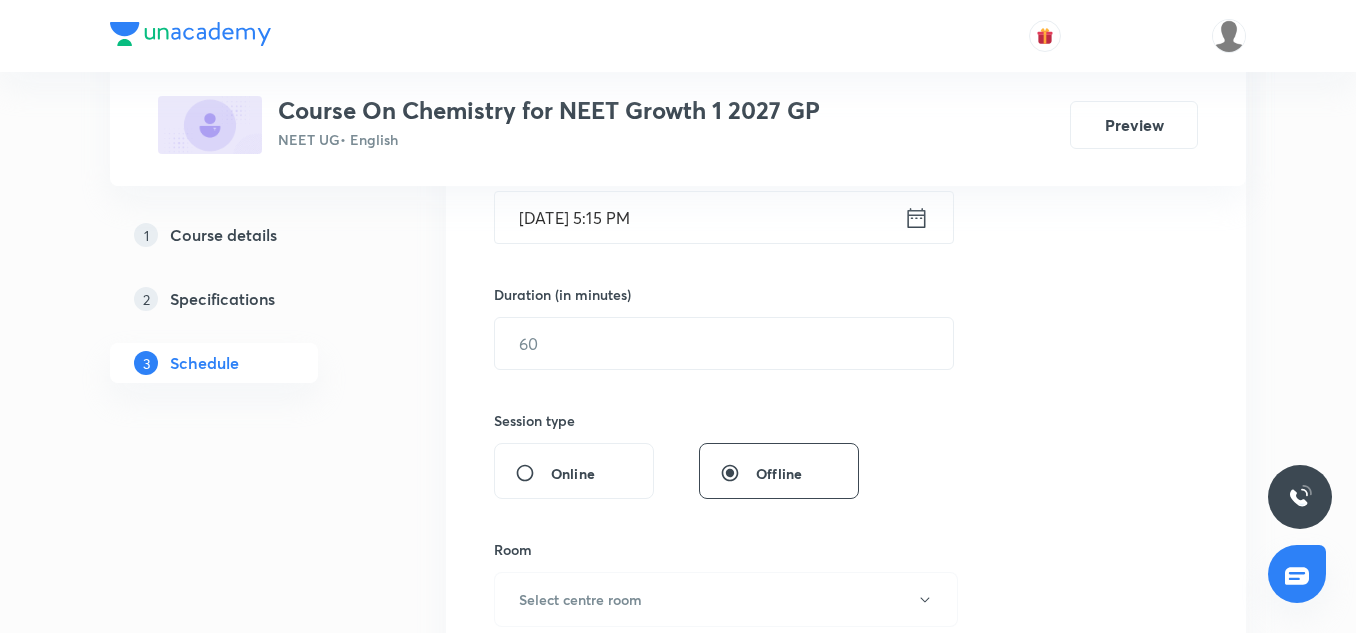 scroll, scrollTop: 536, scrollLeft: 0, axis: vertical 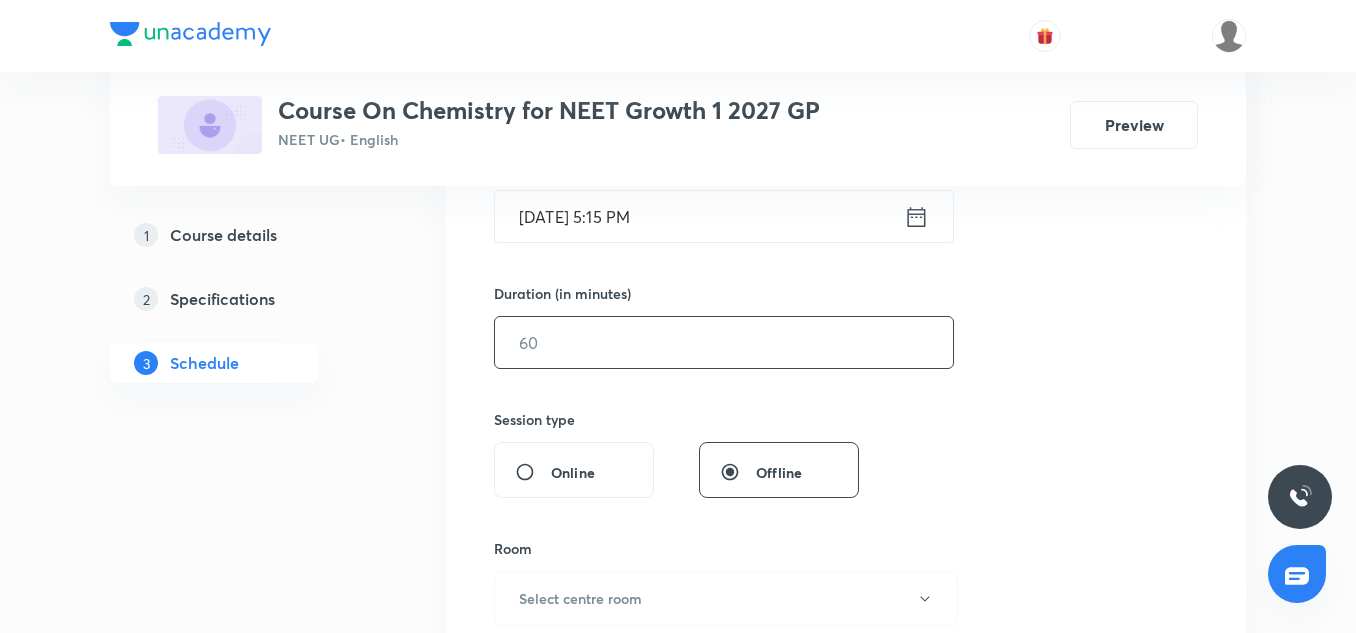 click at bounding box center [724, 342] 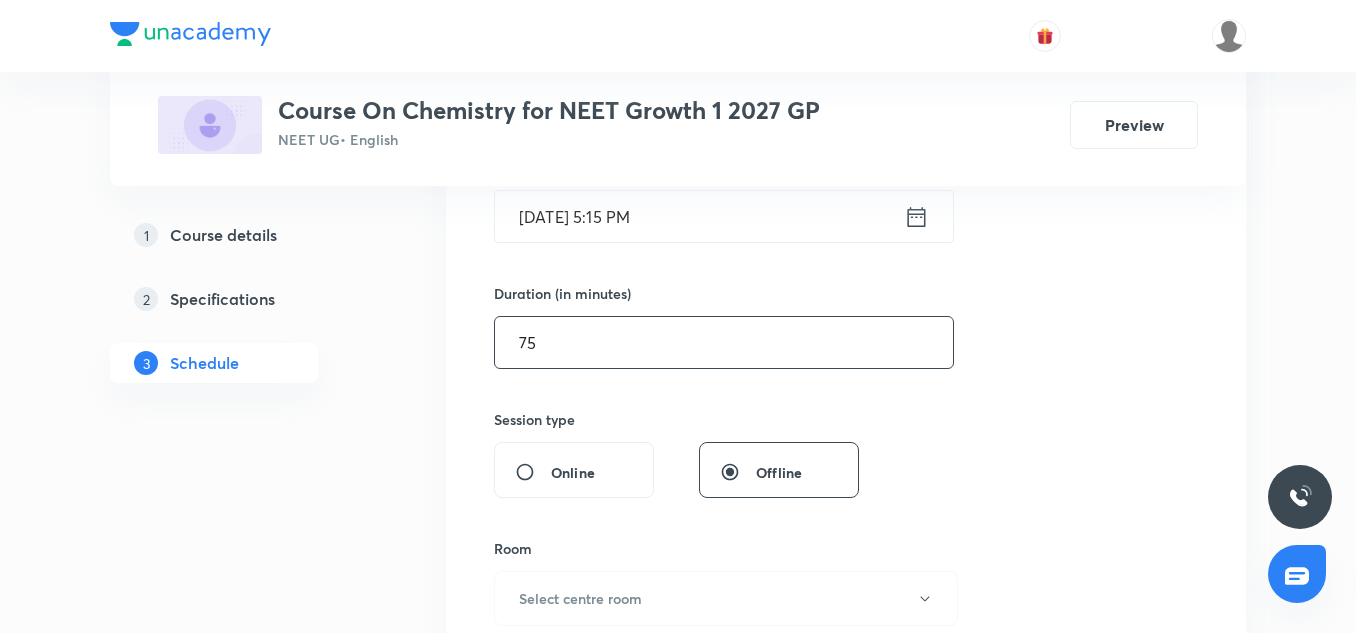 type on "75" 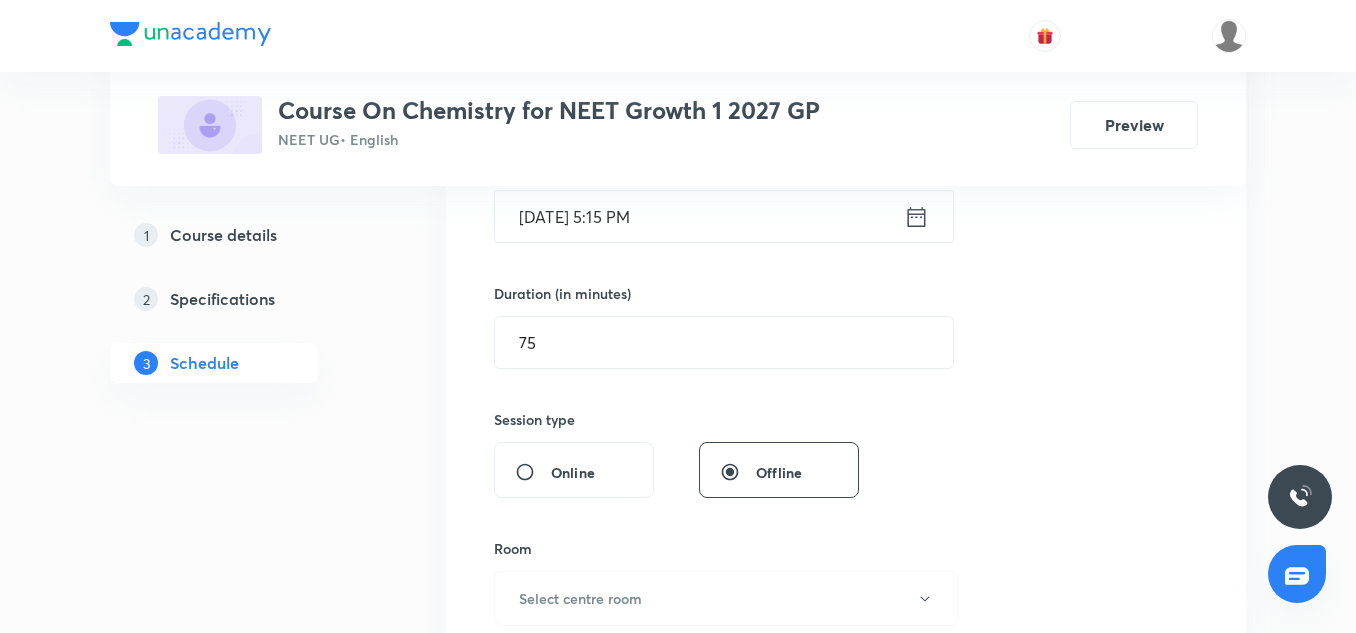 click on "Session type" at bounding box center [676, 419] 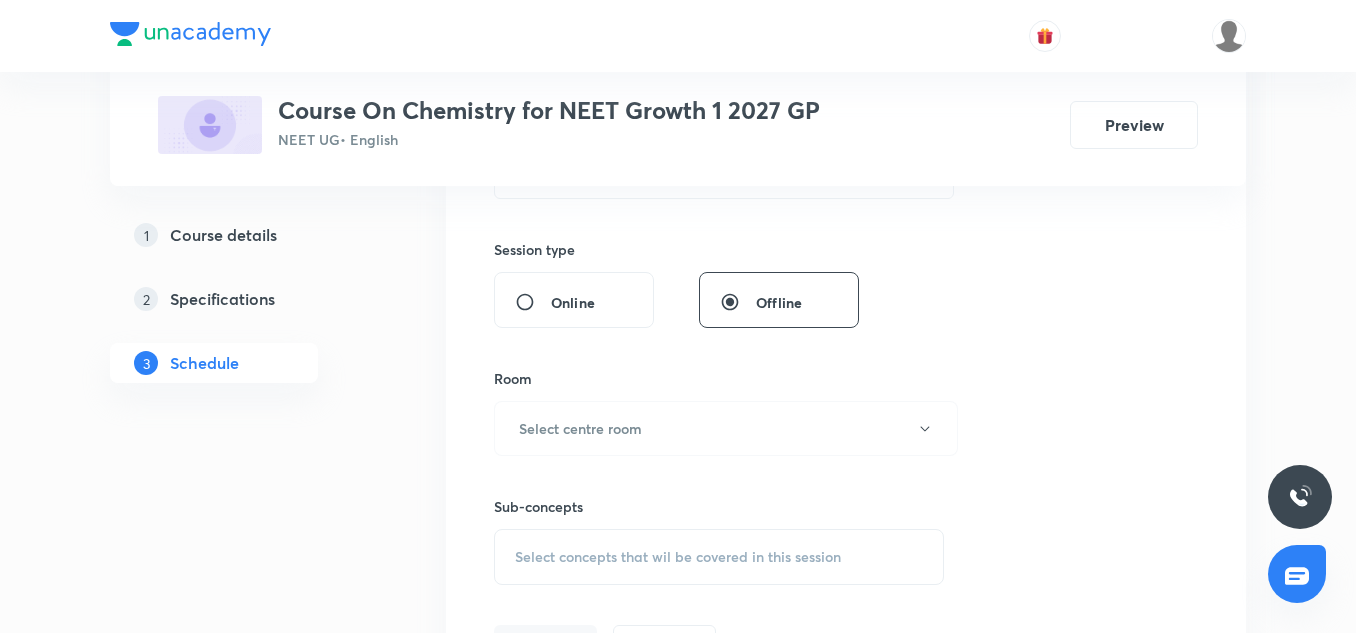 scroll, scrollTop: 718, scrollLeft: 0, axis: vertical 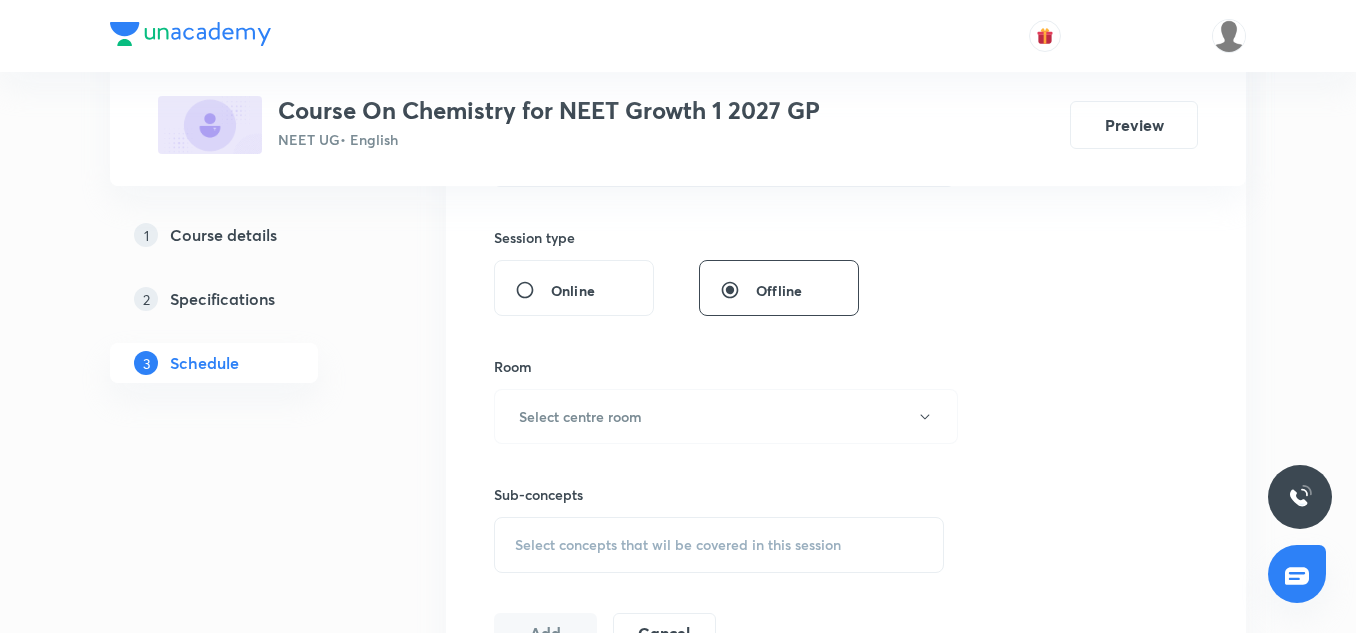 click on "Select centre room" at bounding box center [726, 416] 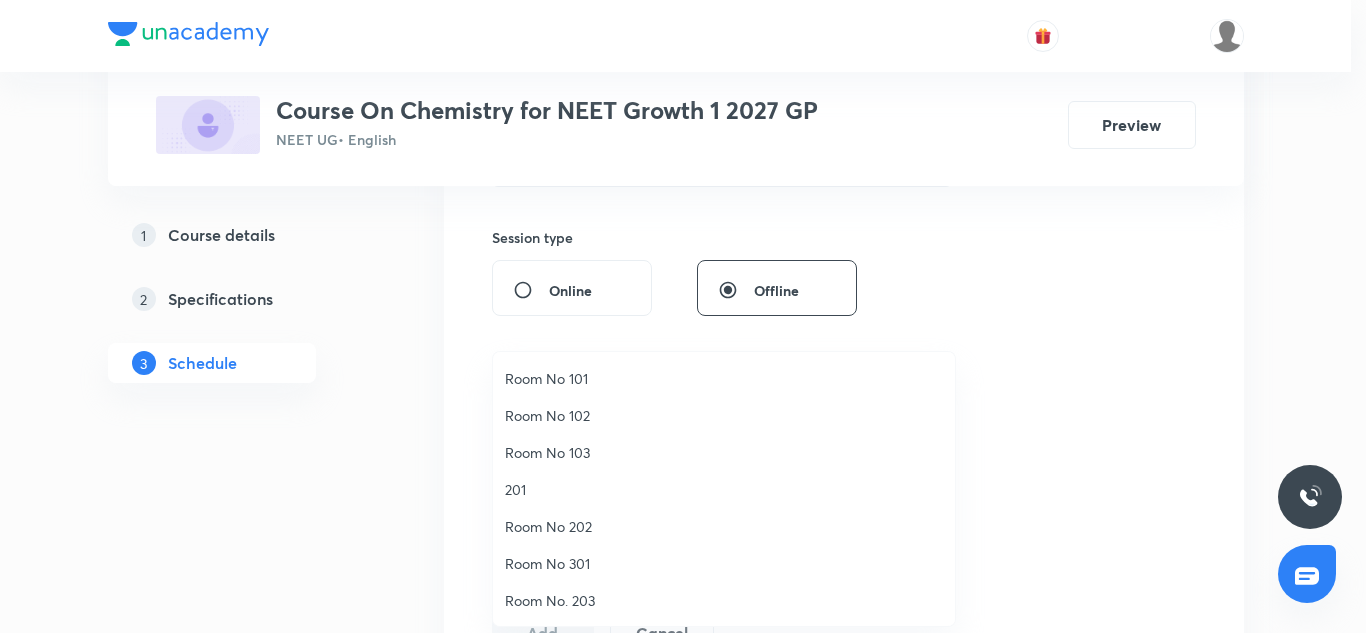 click on "Room No 102" at bounding box center (724, 415) 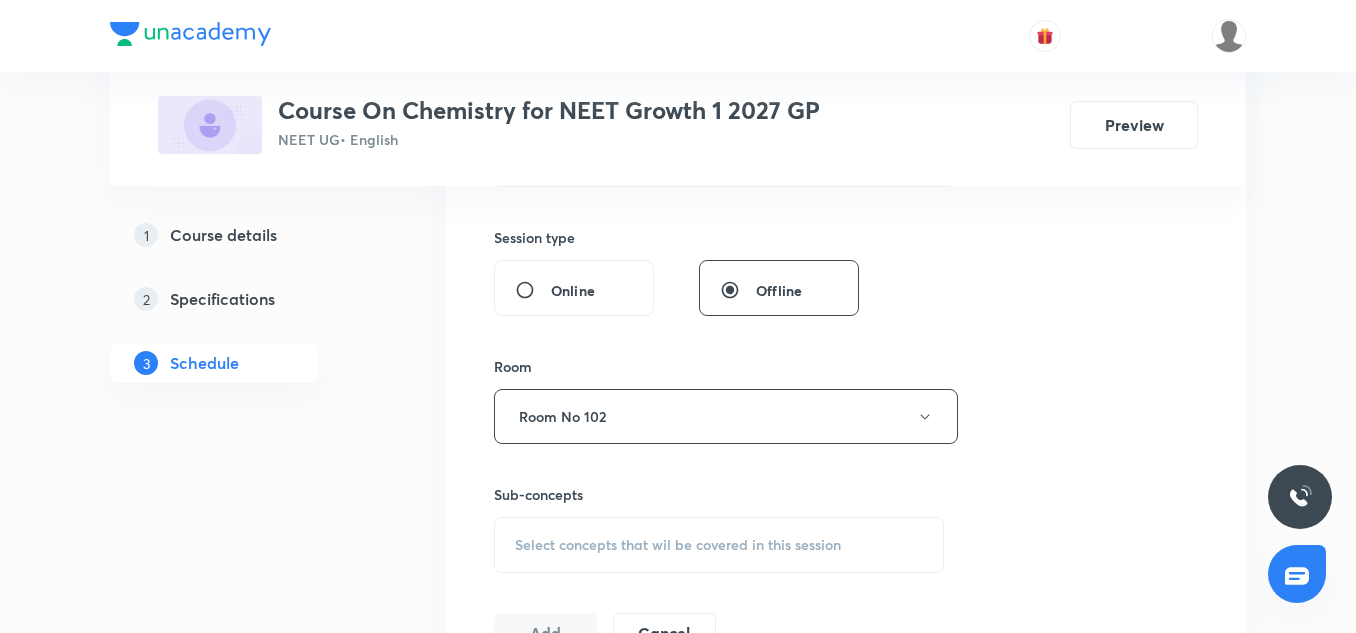 click on "Select concepts that wil be covered in this session" at bounding box center (678, 545) 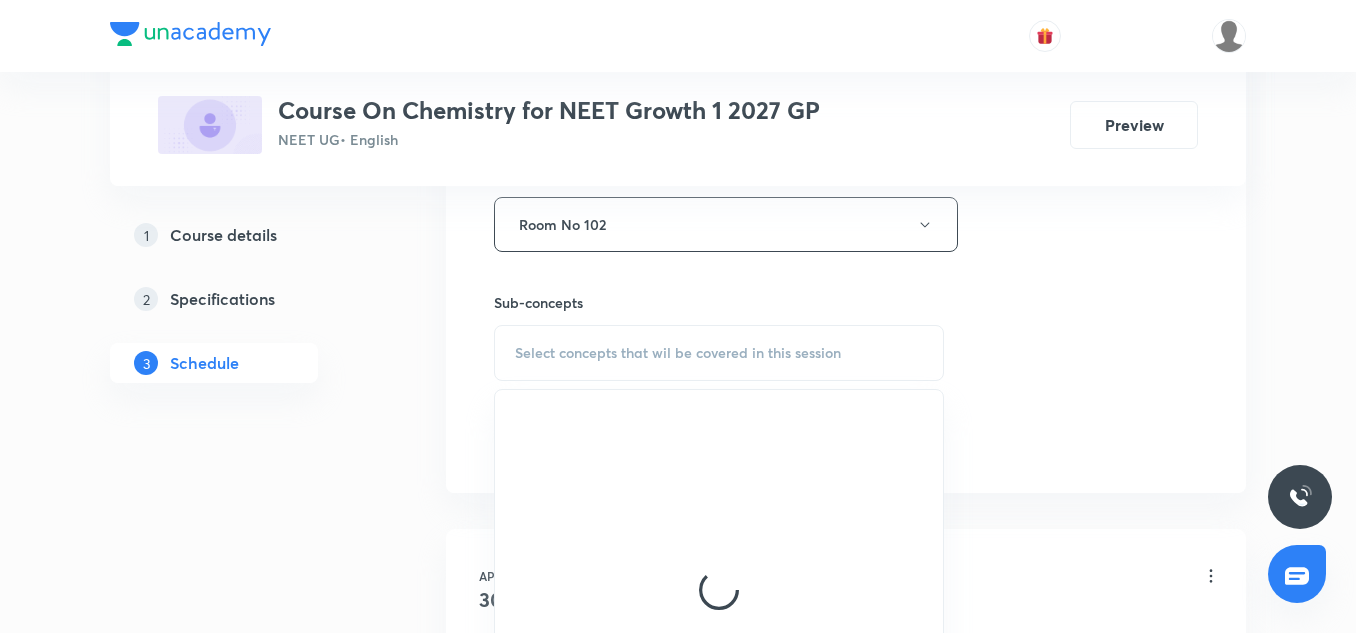 scroll, scrollTop: 911, scrollLeft: 0, axis: vertical 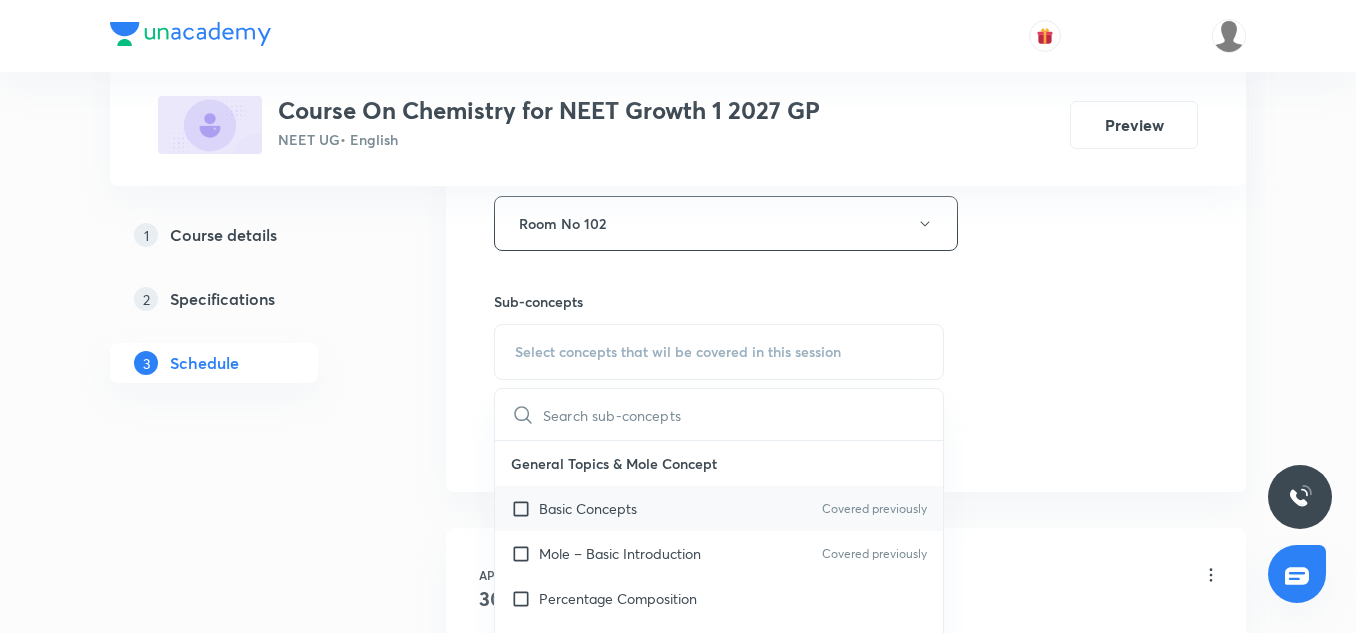 click on "Basic Concepts" at bounding box center (588, 508) 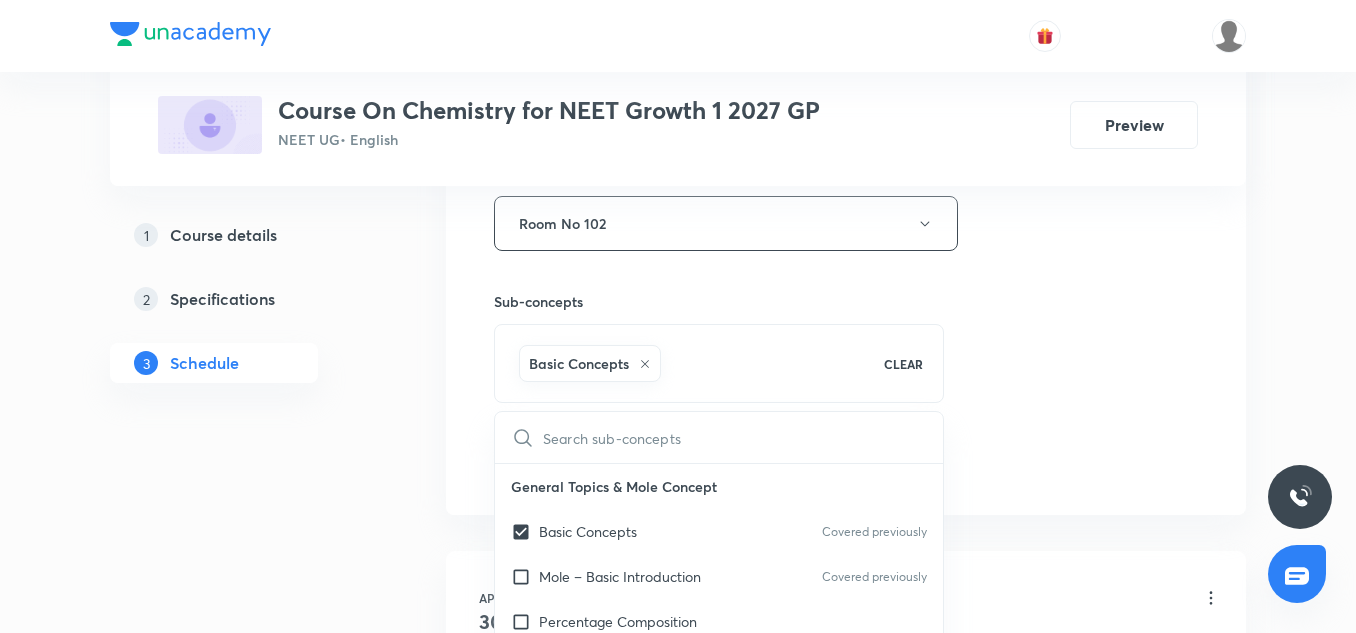 click on "Session  29 Live class Session title 12/99 Mole Concept ​ Schedule for Jul 12, 2025, 5:15 PM ​ Duration (in minutes) 75 ​   Session type Online Offline Room Room No 102 Sub-concepts Basic Concepts CLEAR ​ General Topics & Mole Concept Basic Concepts Covered previously Mole – Basic Introduction Covered previously Percentage Composition Stoichiometry Principle of Atom Conservation (POAC) Relation between Stoichiometric Quantities Application of Mole Concept: Gravimetric Analysis Covered previously Electronic Configuration Of Atoms (Hund's rule)  Quantum Numbers (Magnetic Quantum no.) Quantum Numbers(Pauli's Exclusion law) Mean Molar Mass or Molecular Mass Variation of Conductivity with Concentration Mechanism of Corrosion Atomic Structure Discovery Of Electron Some Prerequisites of Physics Discovery Of Protons And Neutrons Atomic Models Representation Of Atom With Electrons And Neutrons Nature of Waves Nature Of Electromagnetic Radiation Planck’S Quantum Theory Bohr’s Model For Hydrogen Atom Wave" at bounding box center (846, 2) 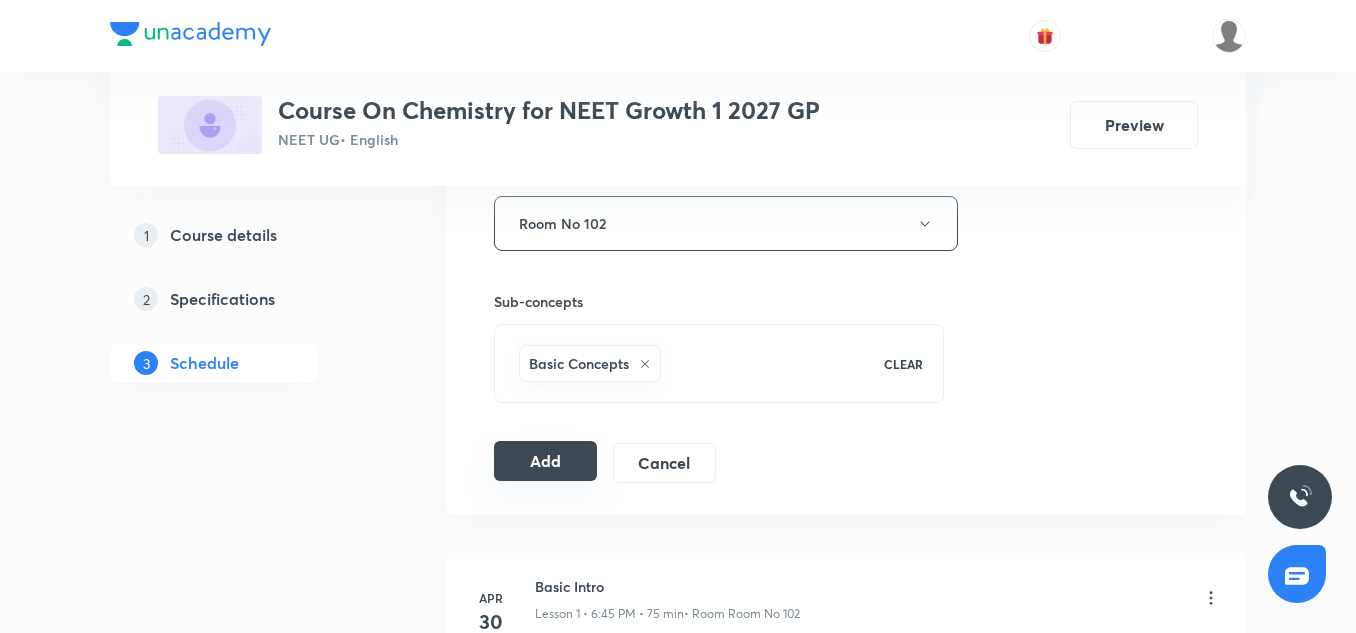 click on "Add" at bounding box center [545, 461] 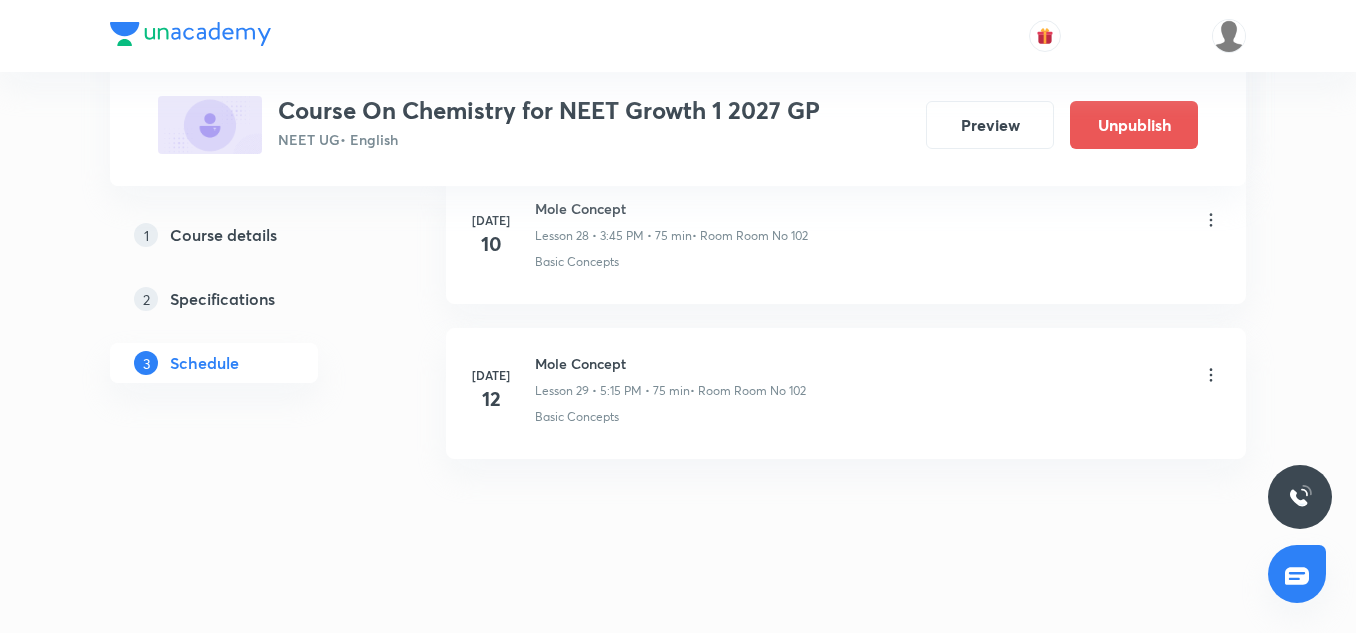 scroll, scrollTop: 4546, scrollLeft: 0, axis: vertical 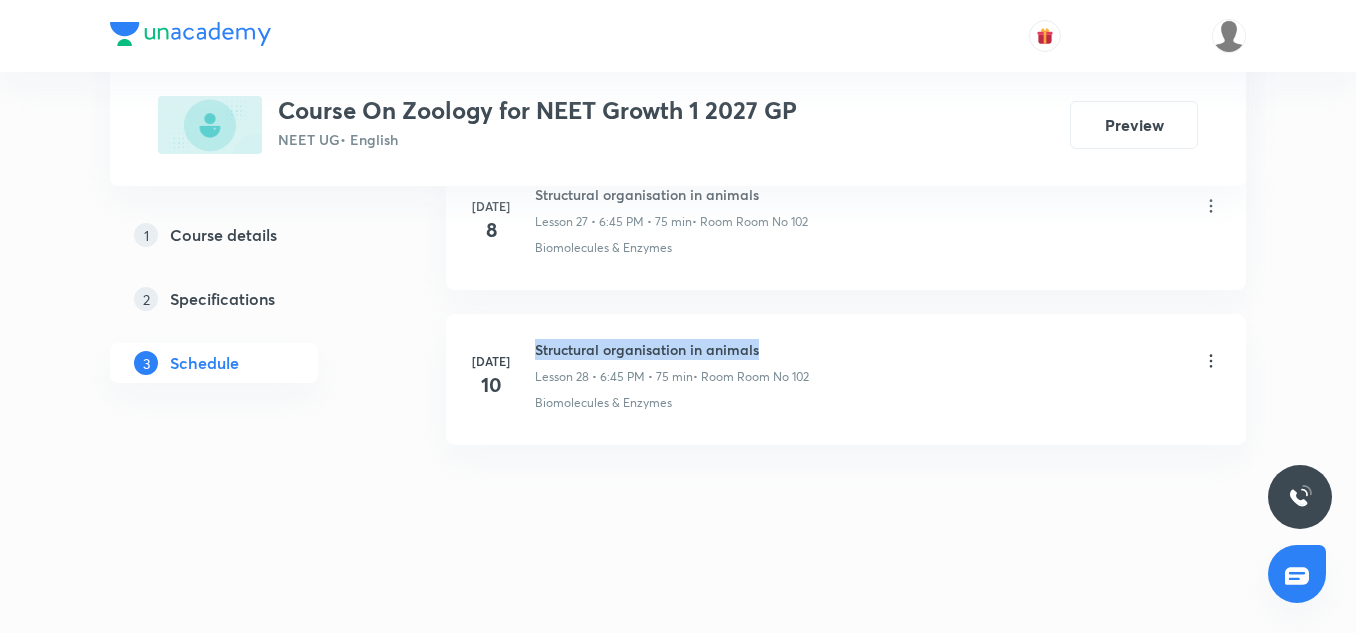 drag, startPoint x: 539, startPoint y: 349, endPoint x: 794, endPoint y: 325, distance: 256.12692 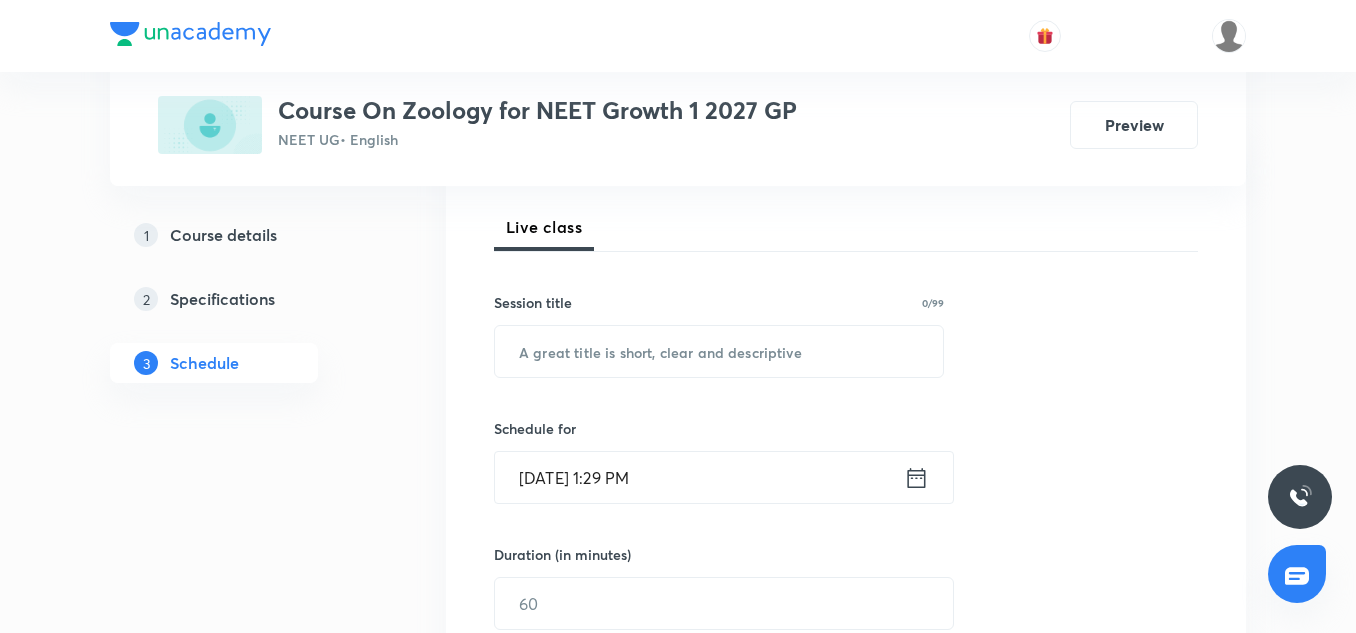 scroll, scrollTop: 274, scrollLeft: 0, axis: vertical 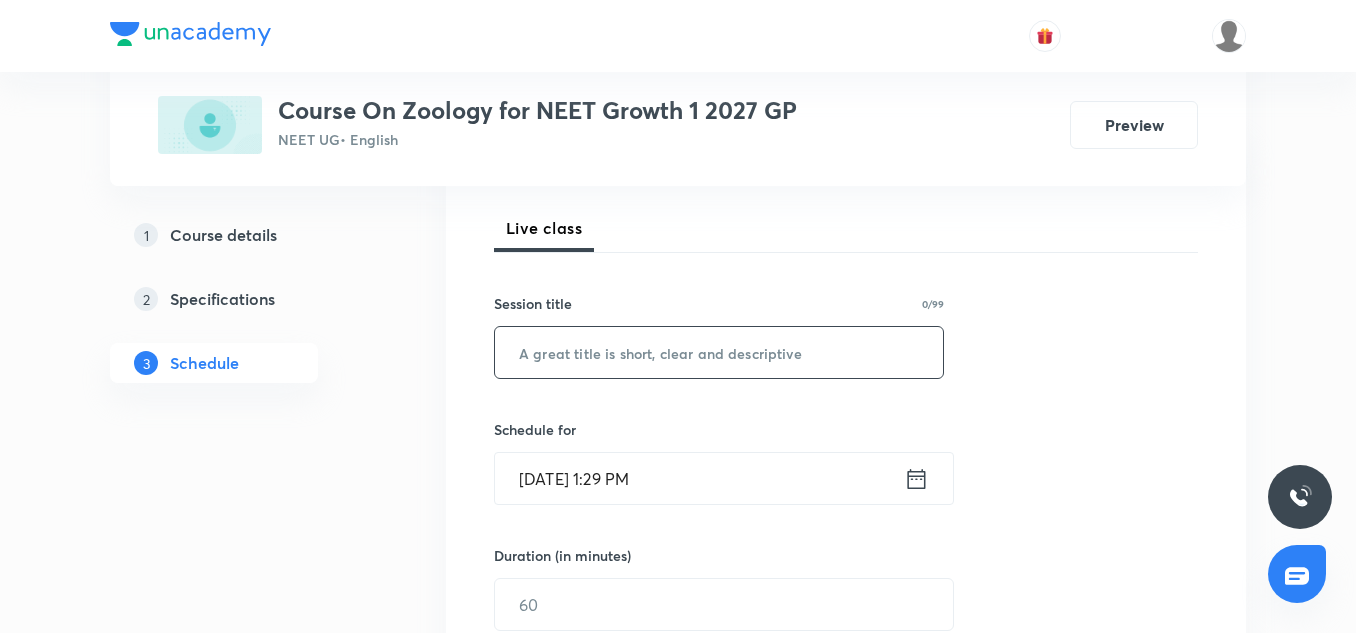 click at bounding box center [719, 352] 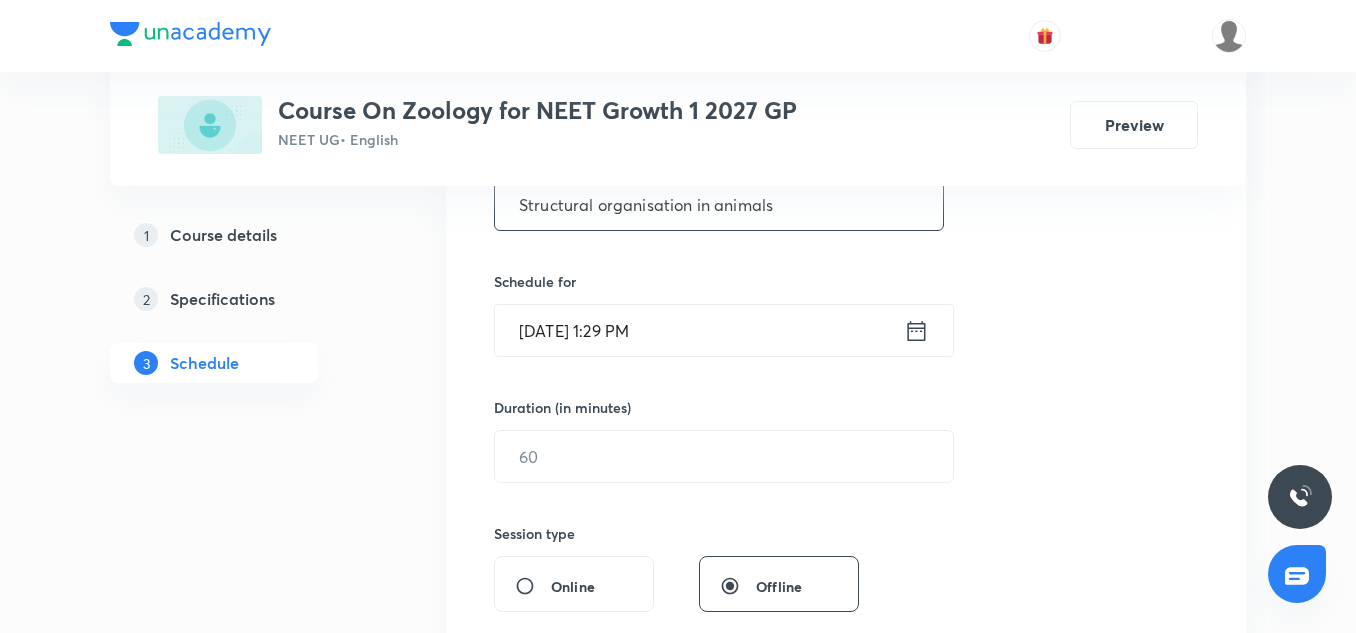 scroll, scrollTop: 423, scrollLeft: 0, axis: vertical 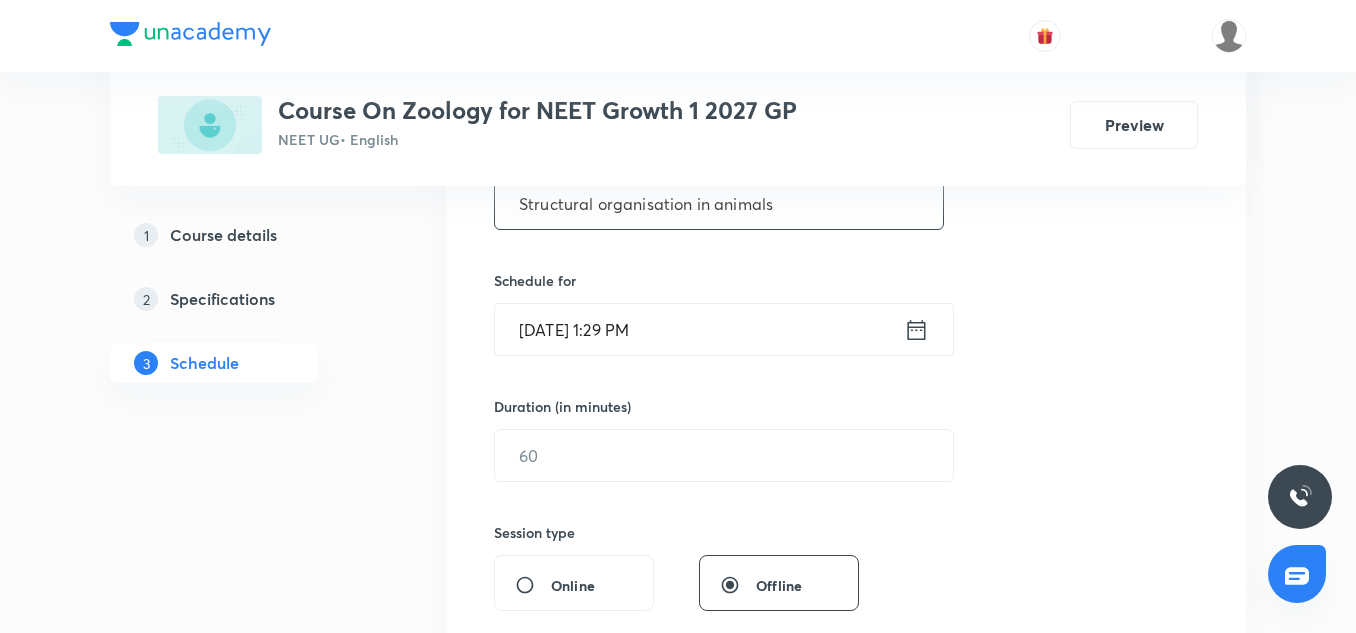 type on "Structural organisation in animals" 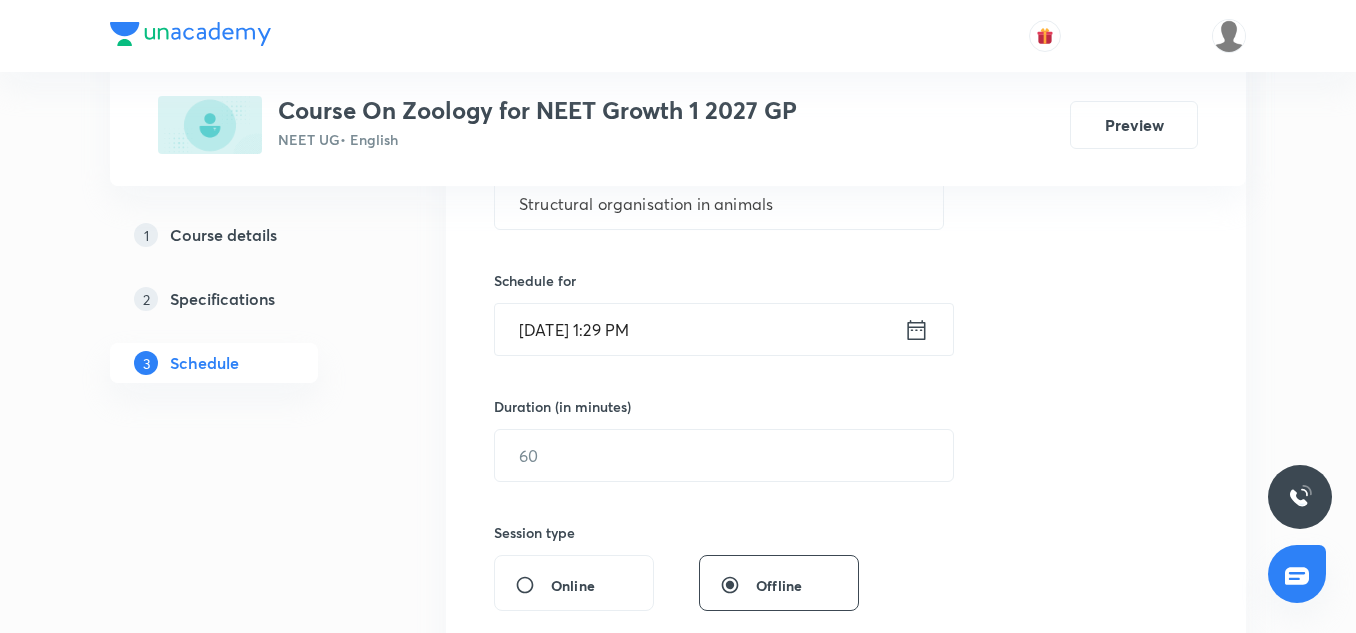 click 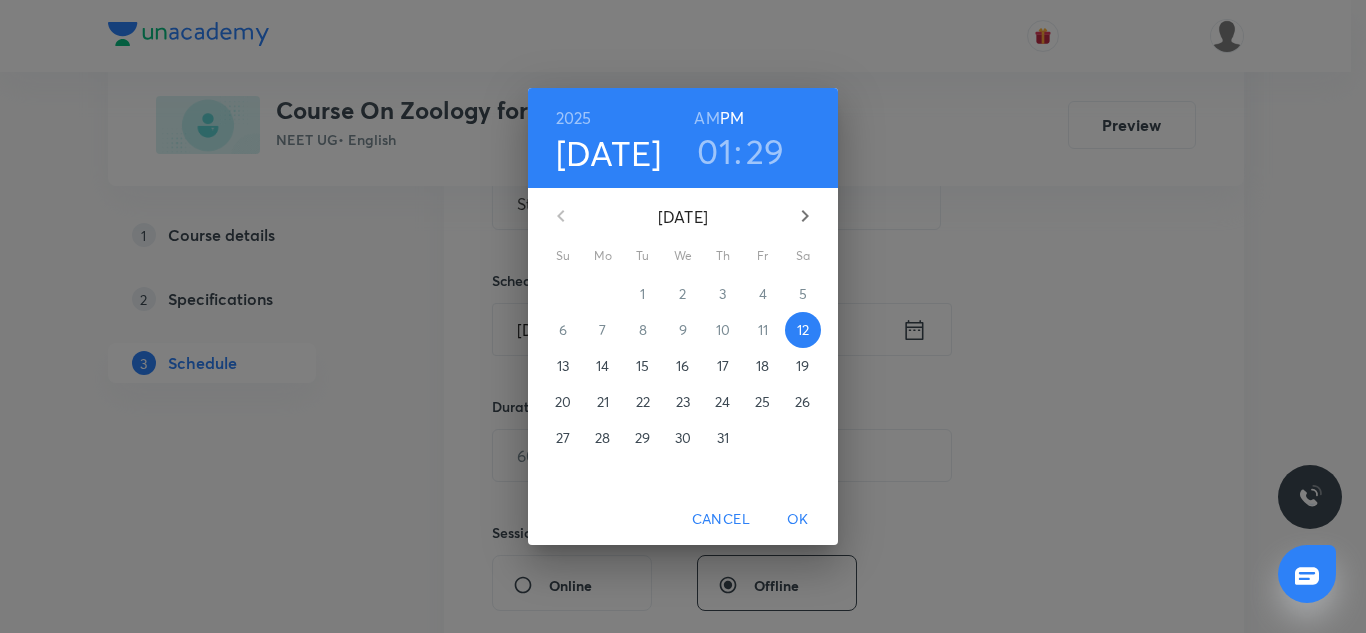 click on "01" at bounding box center (714, 151) 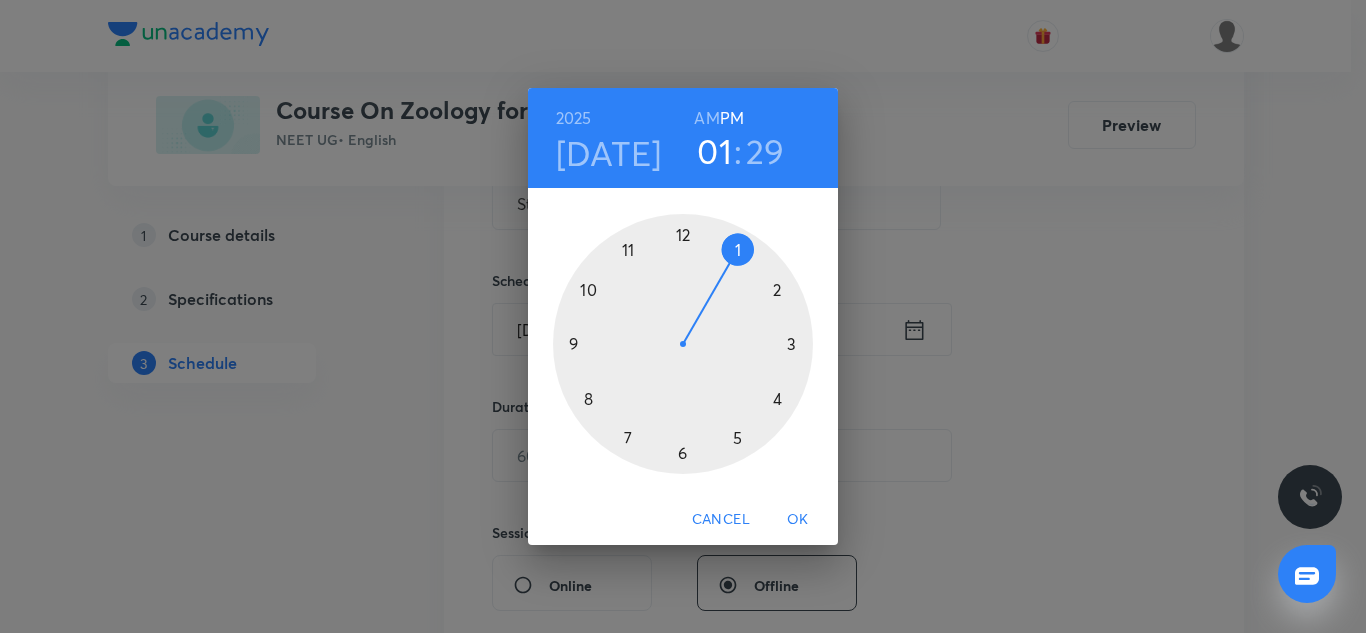 click at bounding box center [683, 344] 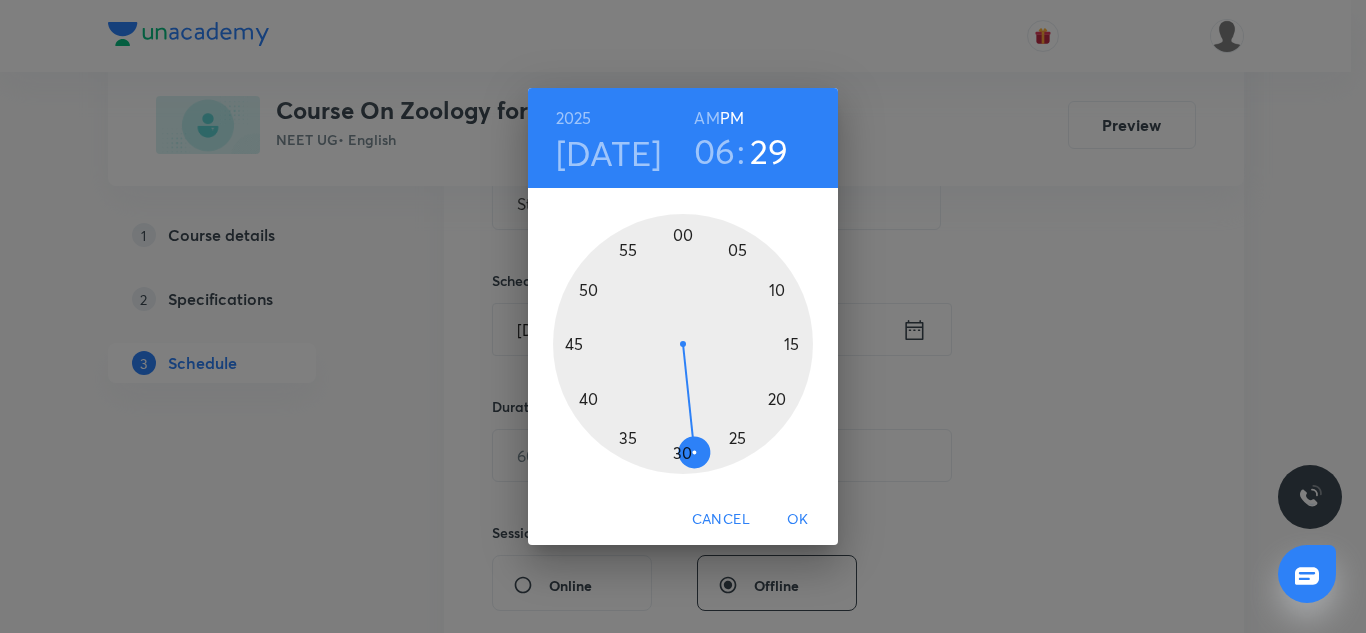 click at bounding box center (683, 344) 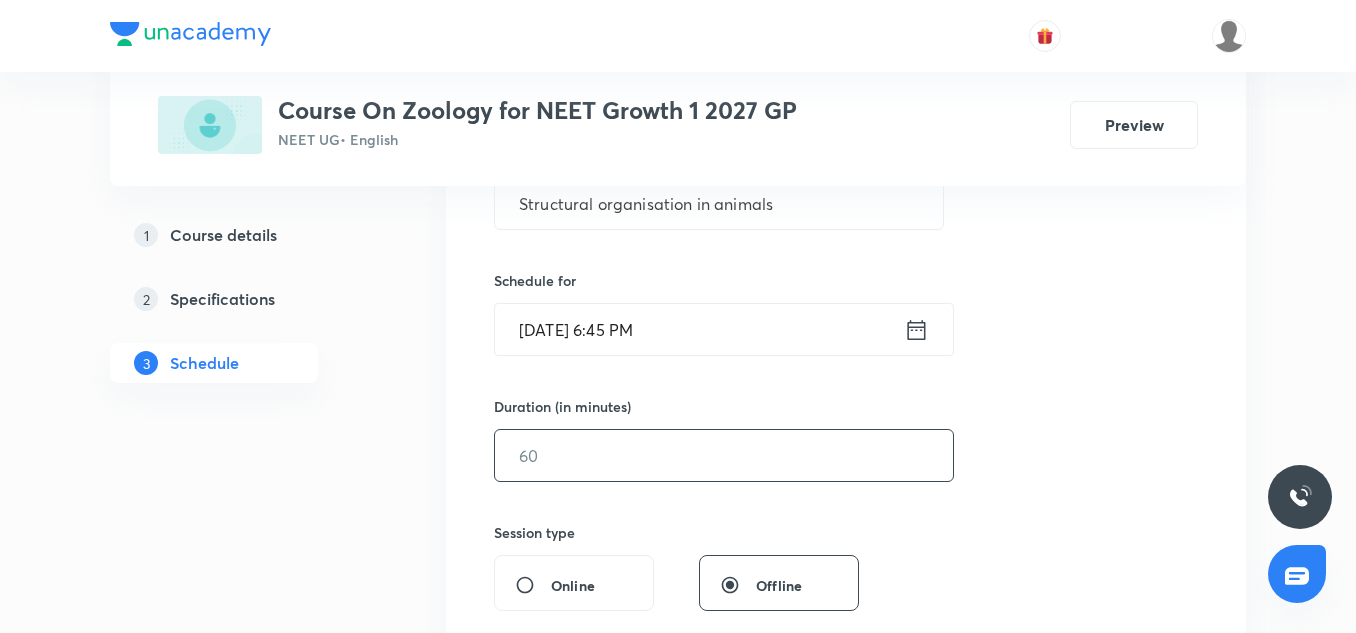 click at bounding box center (724, 455) 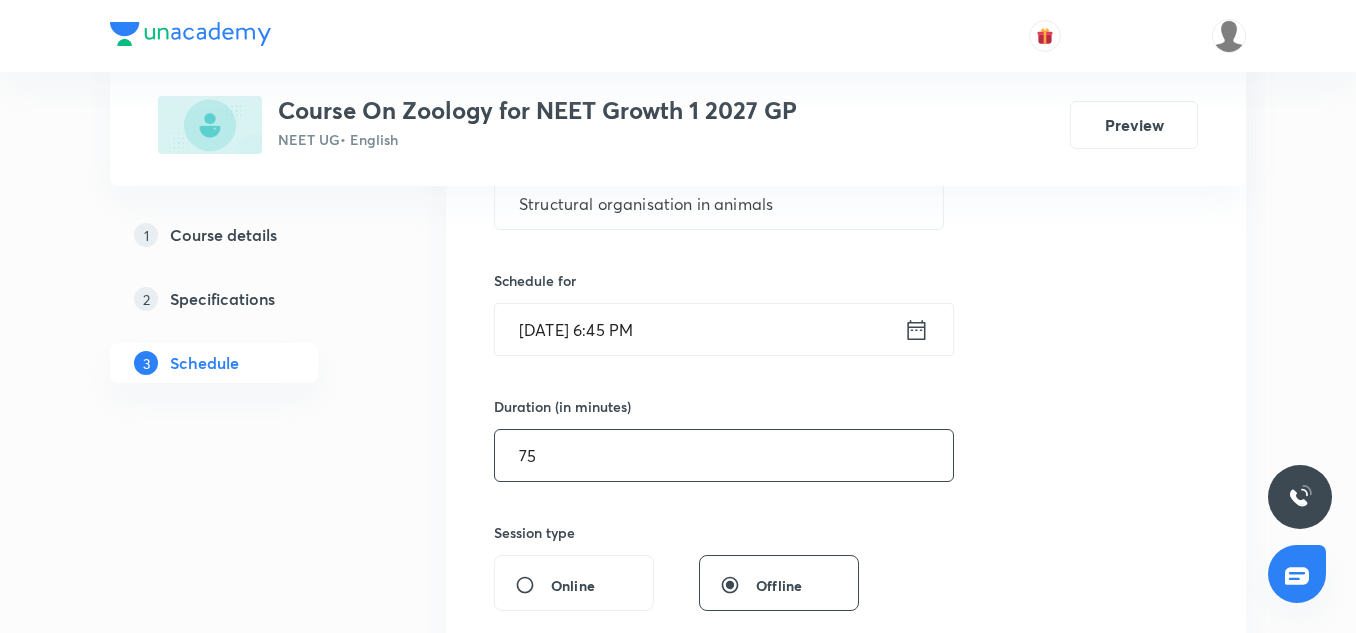 type on "75" 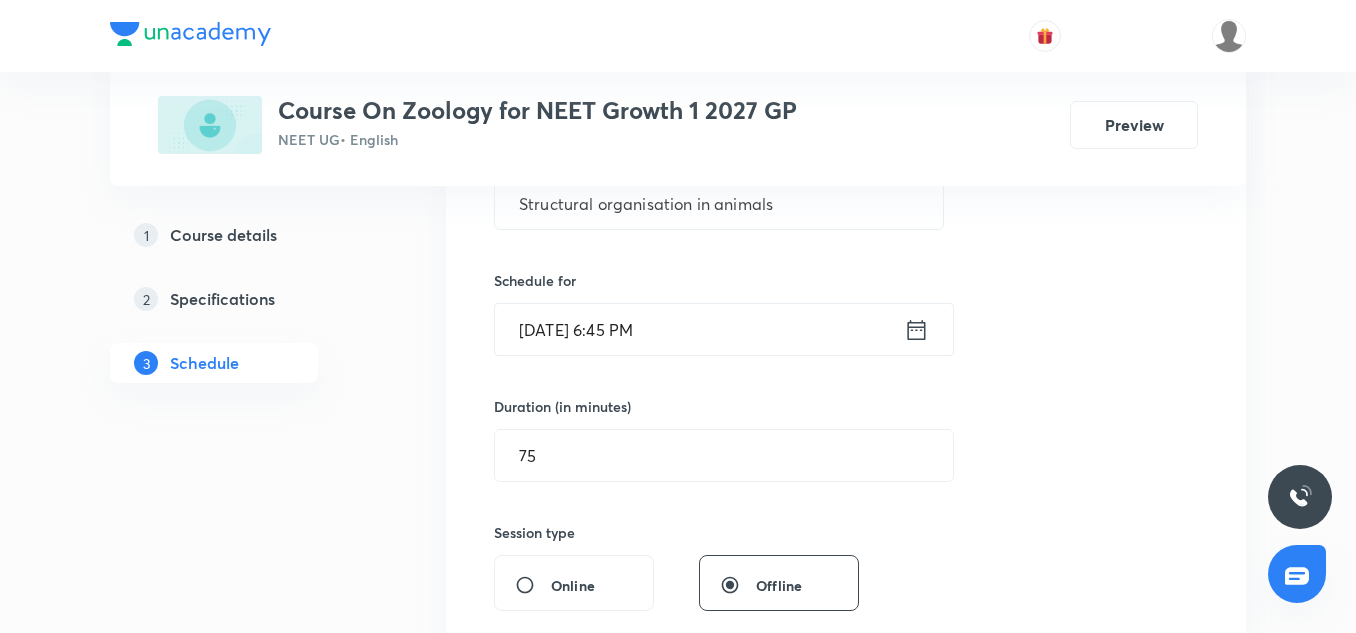 click on "Session  29 Live class Session title 34/99 Structural organisation in animals ​ Schedule for Jul 12, 2025, 6:45 PM ​ Duration (in minutes) 75 ​   Session type Online Offline Room Select centre room Sub-concepts Select concepts that wil be covered in this session Add Cancel" at bounding box center (846, 478) 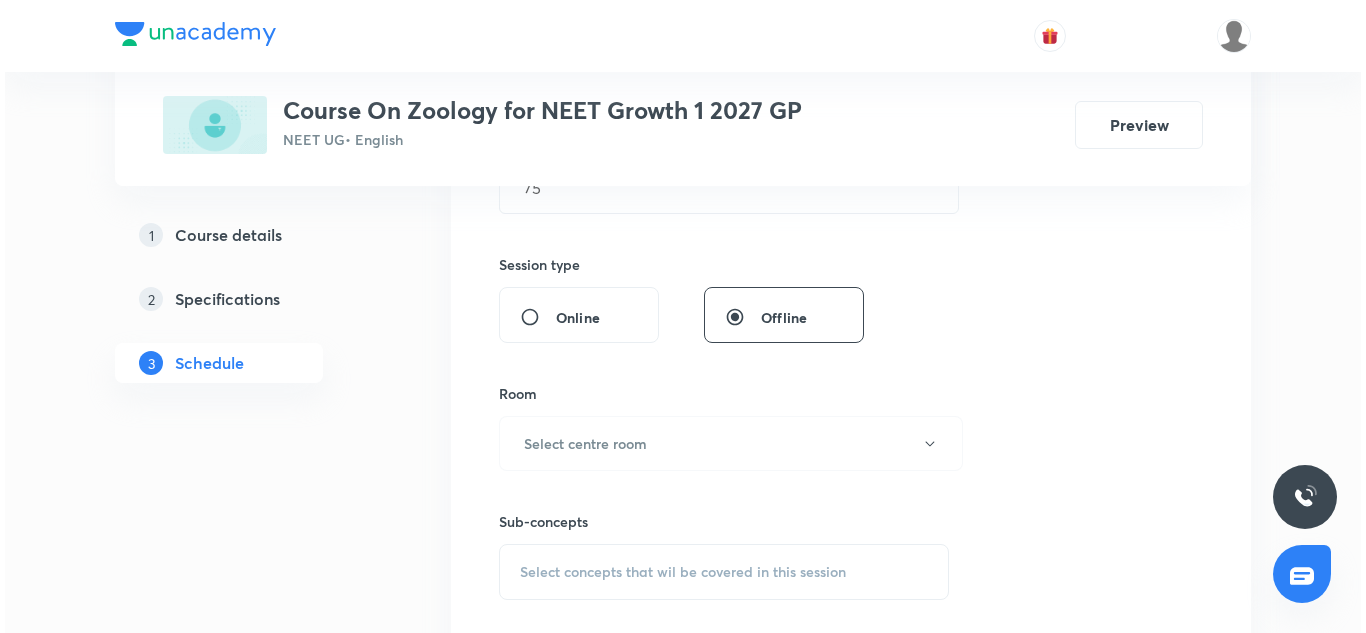 scroll, scrollTop: 692, scrollLeft: 0, axis: vertical 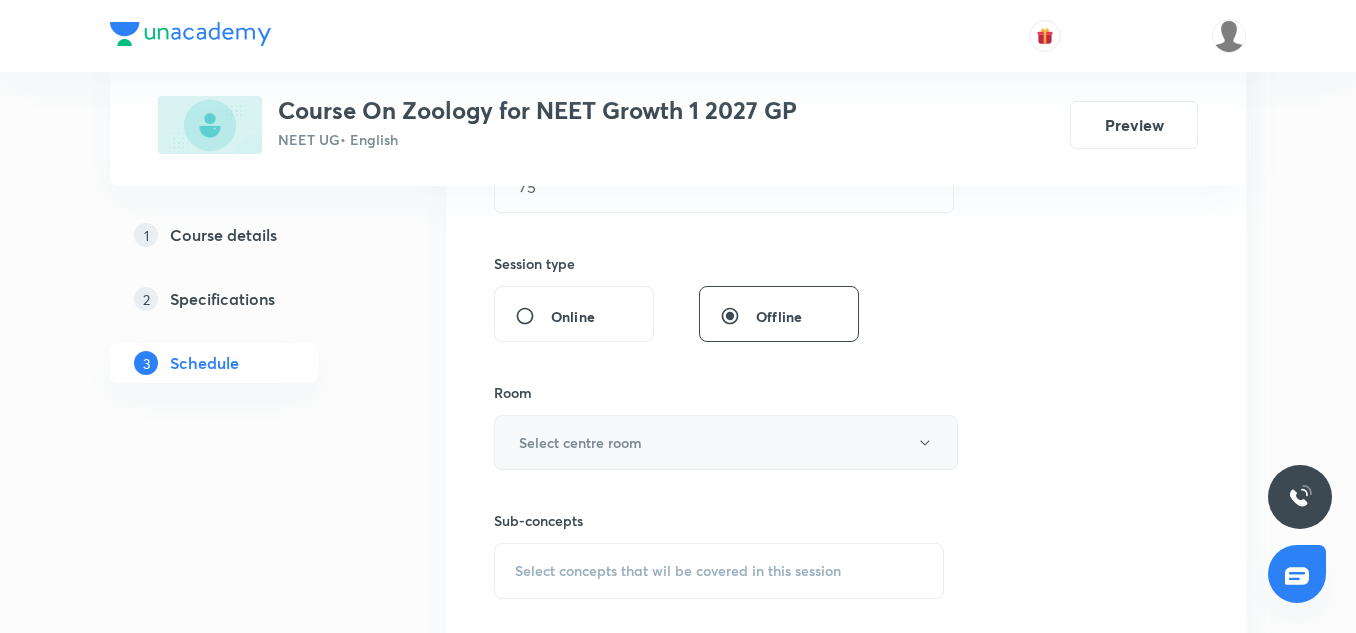 click on "Select centre room" at bounding box center [726, 442] 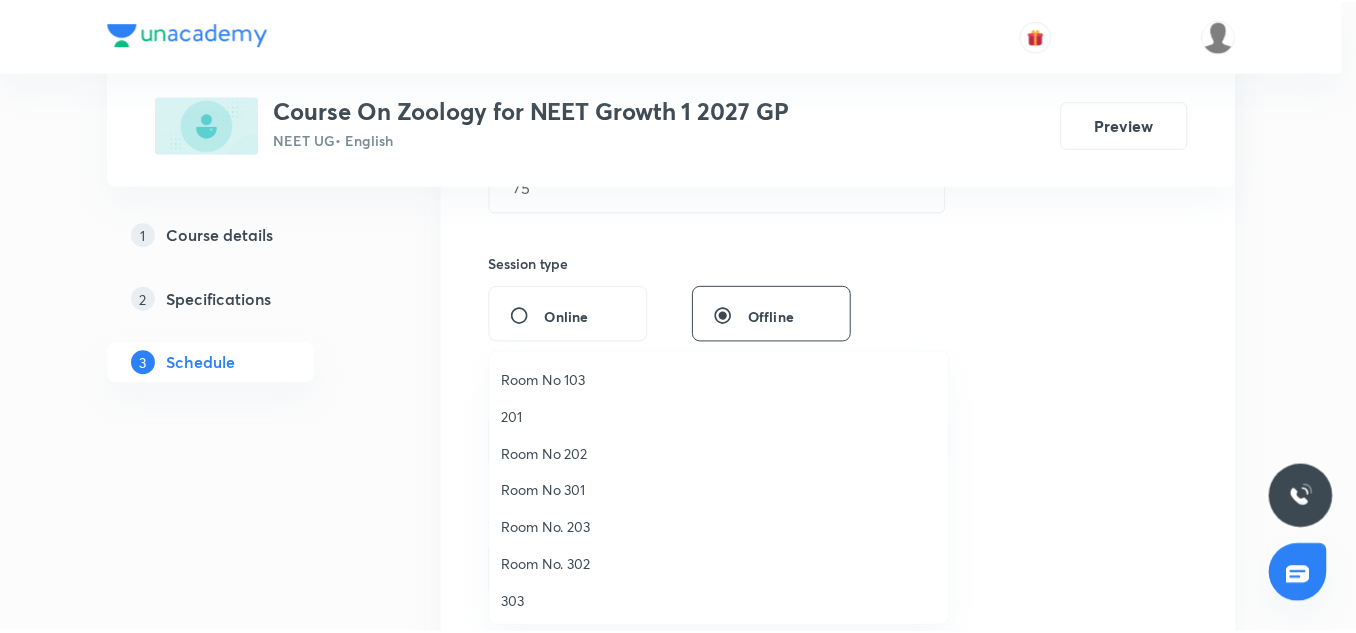 scroll, scrollTop: 15, scrollLeft: 0, axis: vertical 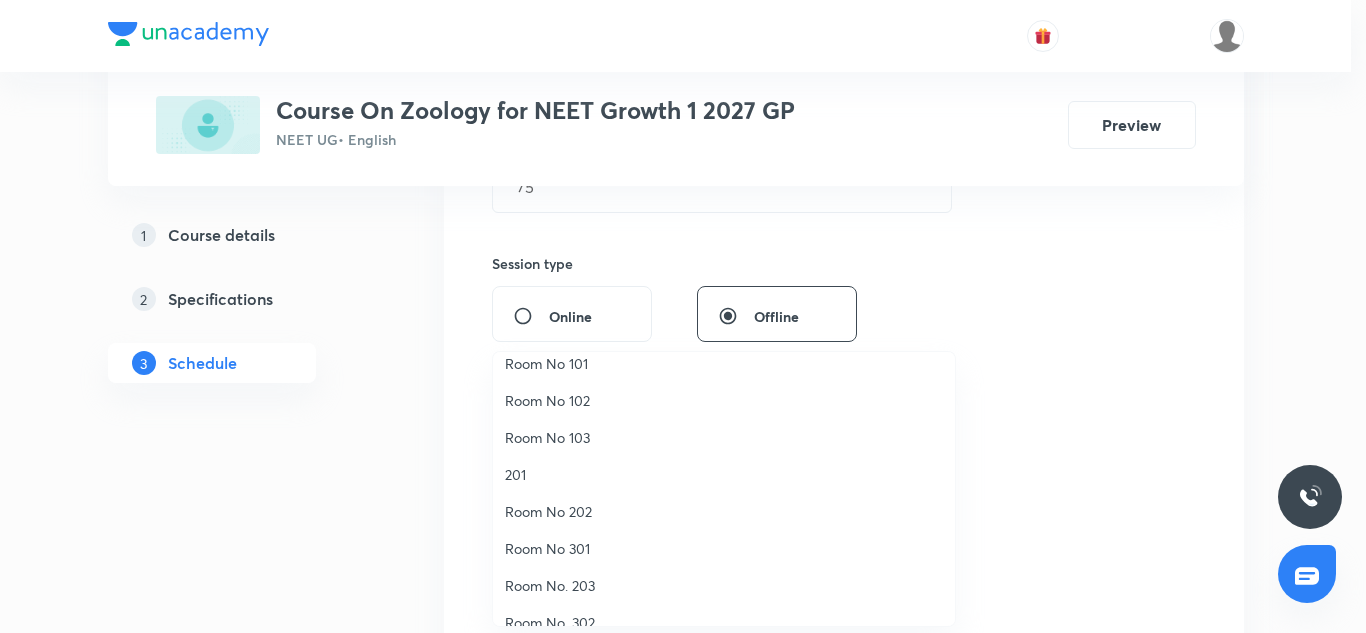 click on "Room No 102" at bounding box center (724, 400) 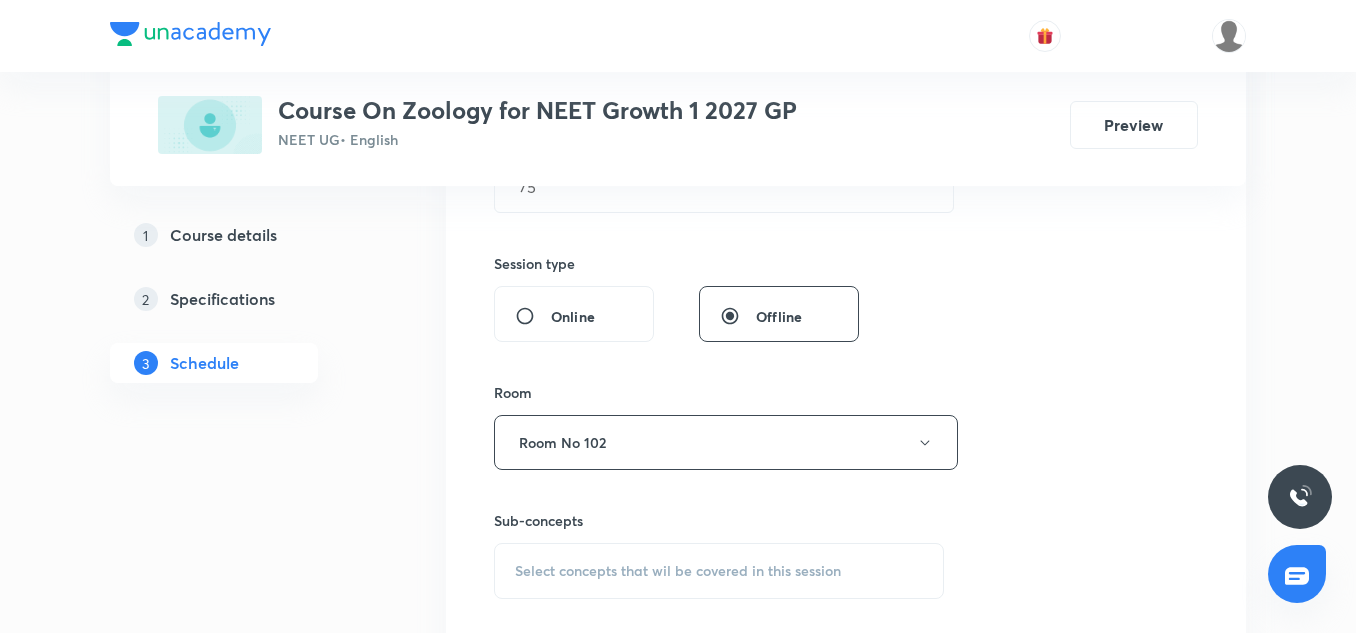 click on "Session  29 Live class Session title 34/99 Structural organisation in animals ​ Schedule for Jul 12, 2025, 6:45 PM ​ Duration (in minutes) 75 ​   Session type Online Offline Room Room No 102 Sub-concepts Select concepts that wil be covered in this session Add Cancel" at bounding box center [846, 209] 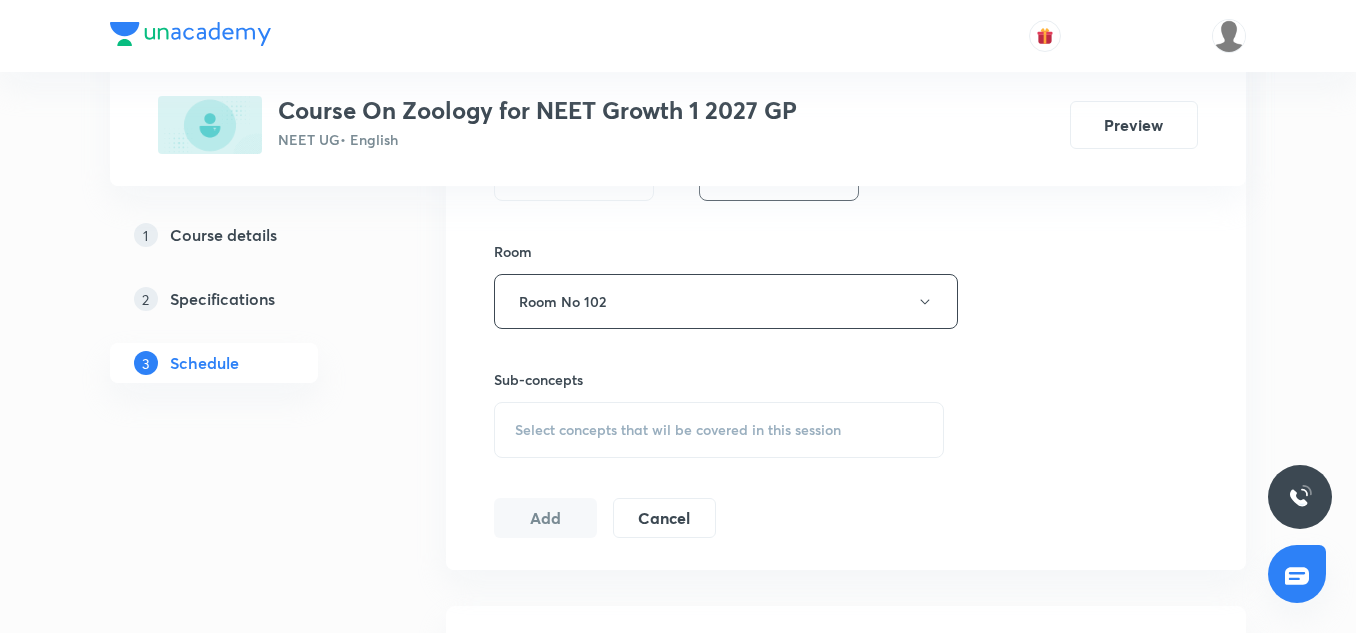 scroll, scrollTop: 834, scrollLeft: 0, axis: vertical 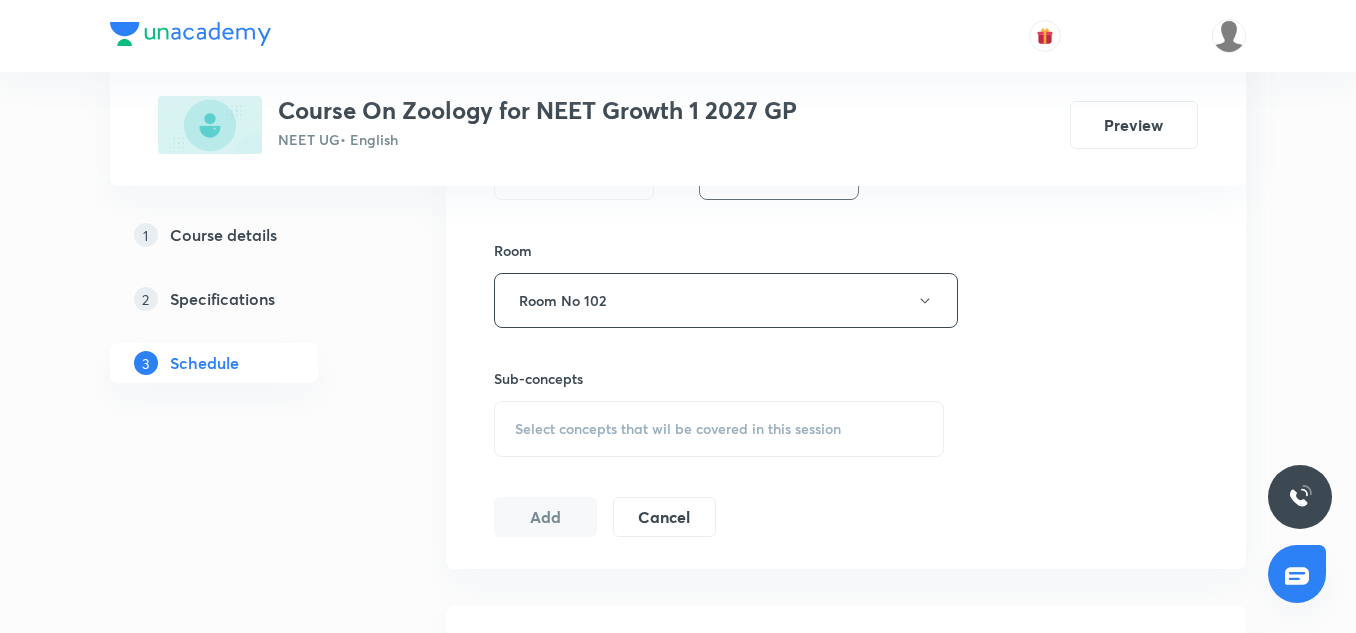 click on "Select concepts that wil be covered in this session" at bounding box center [678, 429] 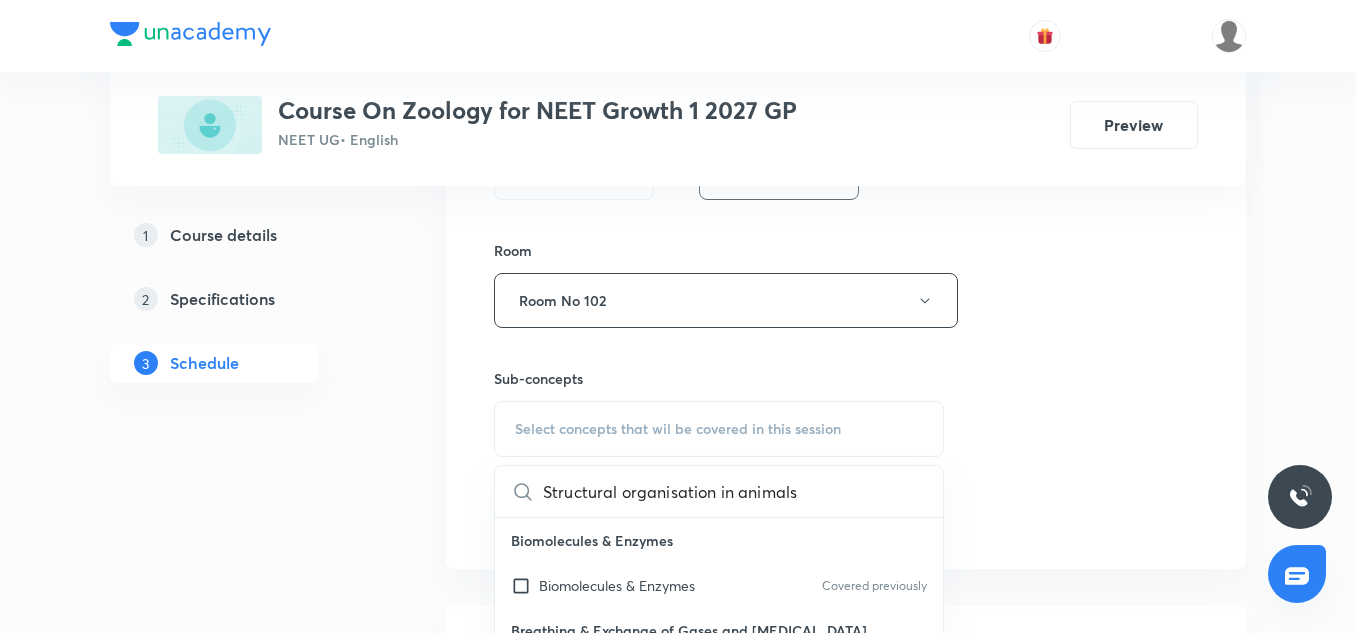 scroll, scrollTop: 0, scrollLeft: 27, axis: horizontal 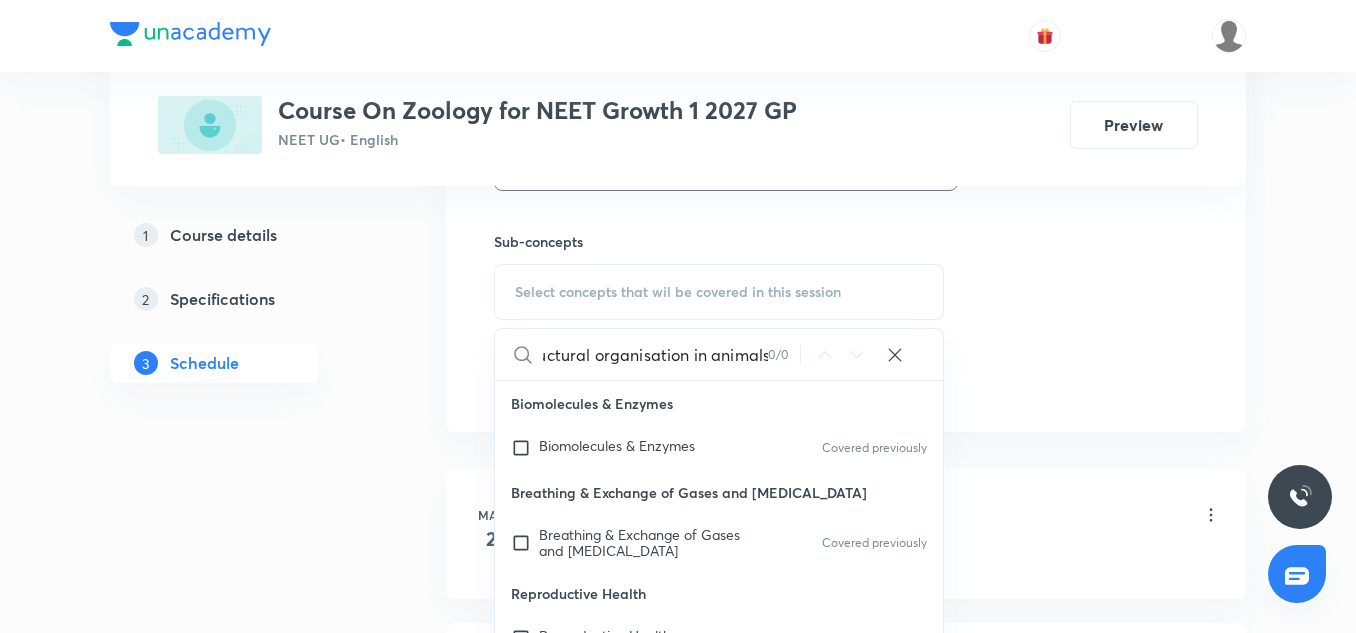 type on "Structural organisation in animals" 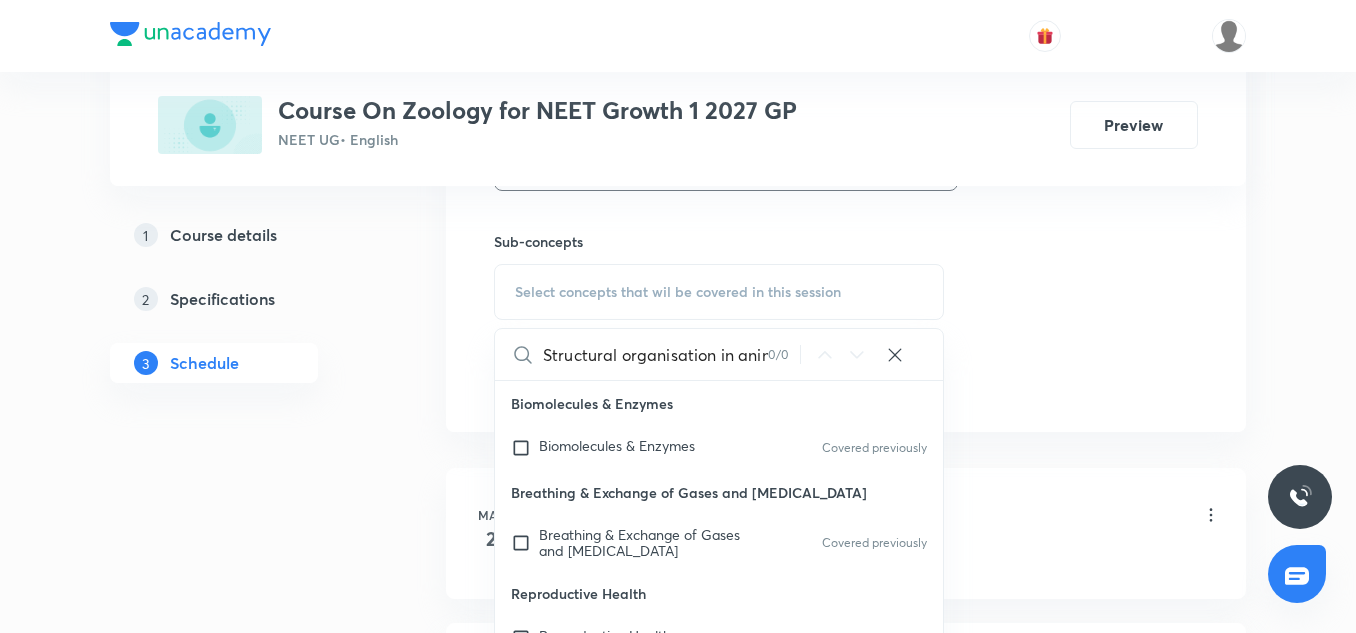 click on "Biomolecules & Enzymes" at bounding box center [719, 403] 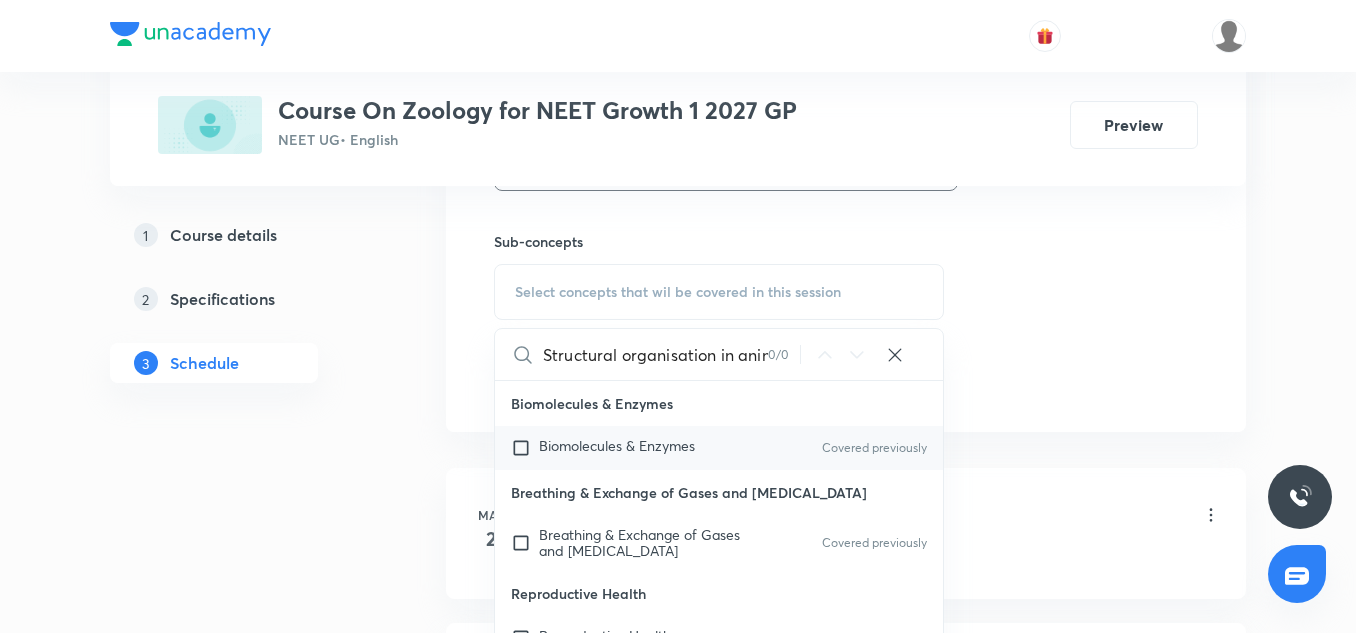 click on "Biomolecules & Enzymes Covered previously" at bounding box center [719, 448] 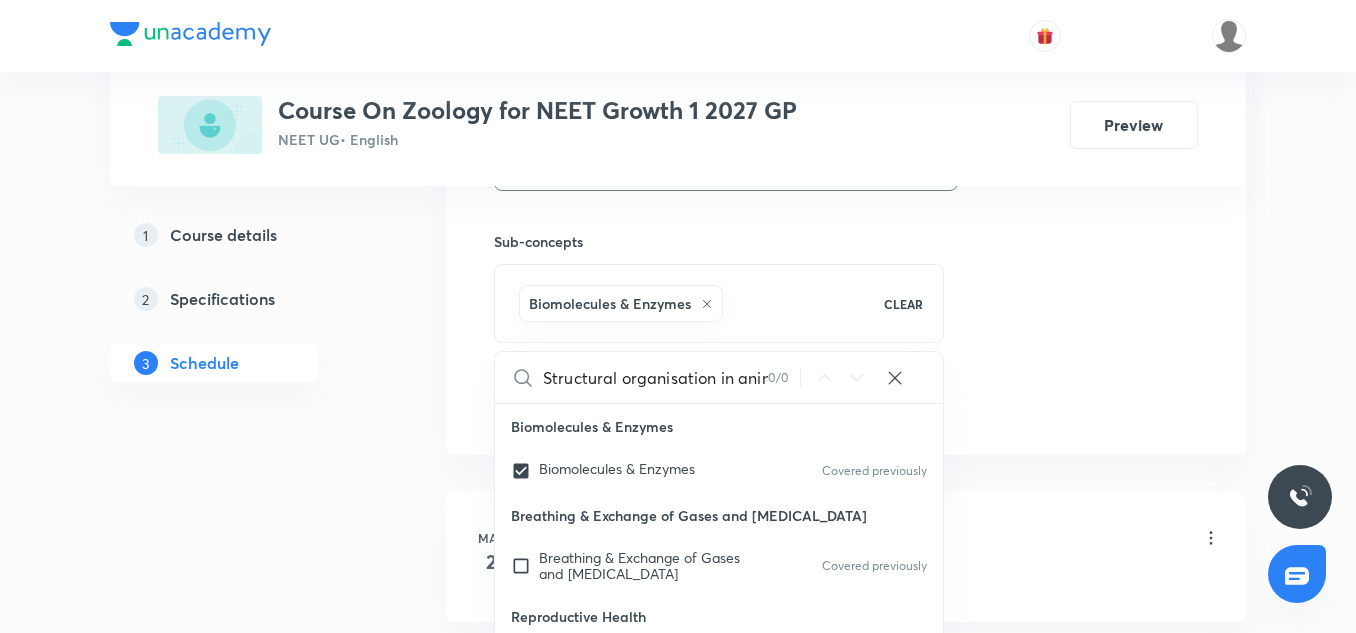 click on "Session  29 Live class Session title 34/99 Structural organisation in animals ​ Schedule for Jul 12, 2025, 6:45 PM ​ Duration (in minutes) 75 ​   Session type Online Offline Room Room No 102 Sub-concepts Biomolecules & Enzymes CLEAR Structural organisation in animals 0 / 0 ​ Biomolecules & Enzymes Biomolecules & Enzymes Covered previously Breathing & Exchange of Gases and Body Fluids Breathing & Exchange of Gases and Body Fluids Covered previously Reproductive Health Reproductive Health Covered previously Excretory product and their elimination, Locomotion Excretory product and their elimination, Locomotion Origin & Evolution Origin & Evolution Biomolecules & Enzymes, Body Fluids & Circulation and Breathing & Exchange of Gases Biomolecules & Enzymes, Body Fluids & Circulation and Breathing & Exchange of Gases Neural Control & Coordination, Chemical Control & Coordination Neural Control & Coordination, Chemical Control & Coordination Excretory Products and their Elimination Add Cancel" at bounding box center [846, -58] 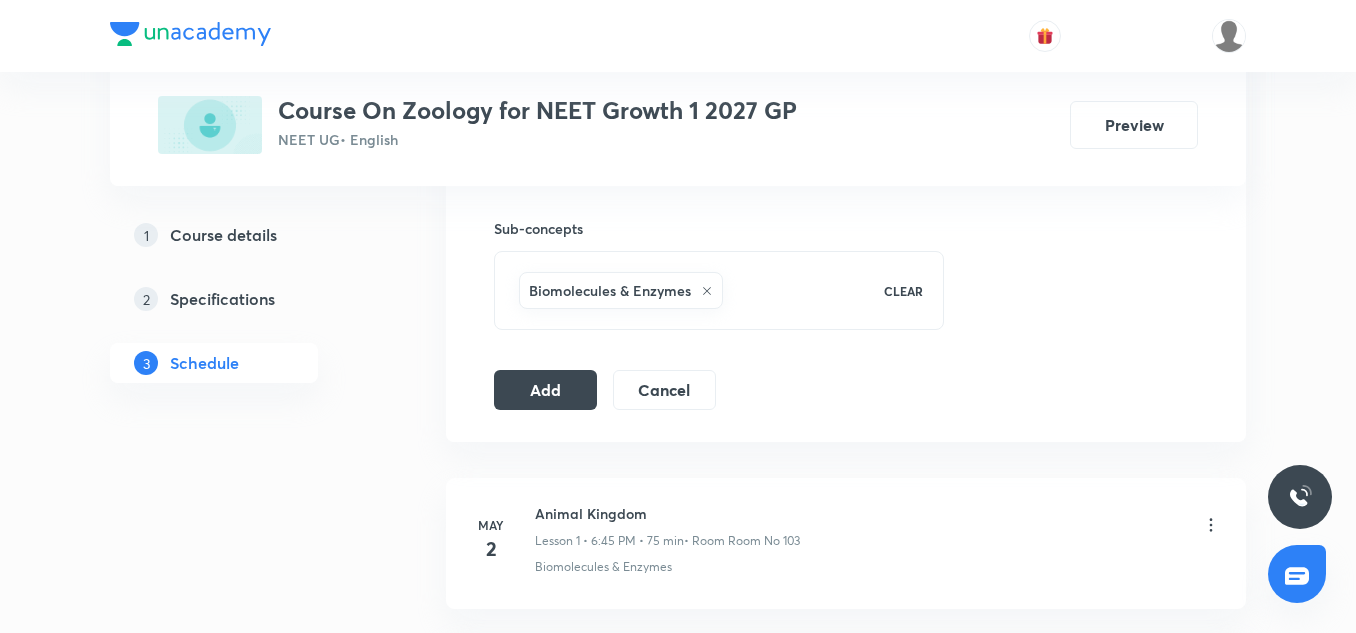 scroll, scrollTop: 985, scrollLeft: 0, axis: vertical 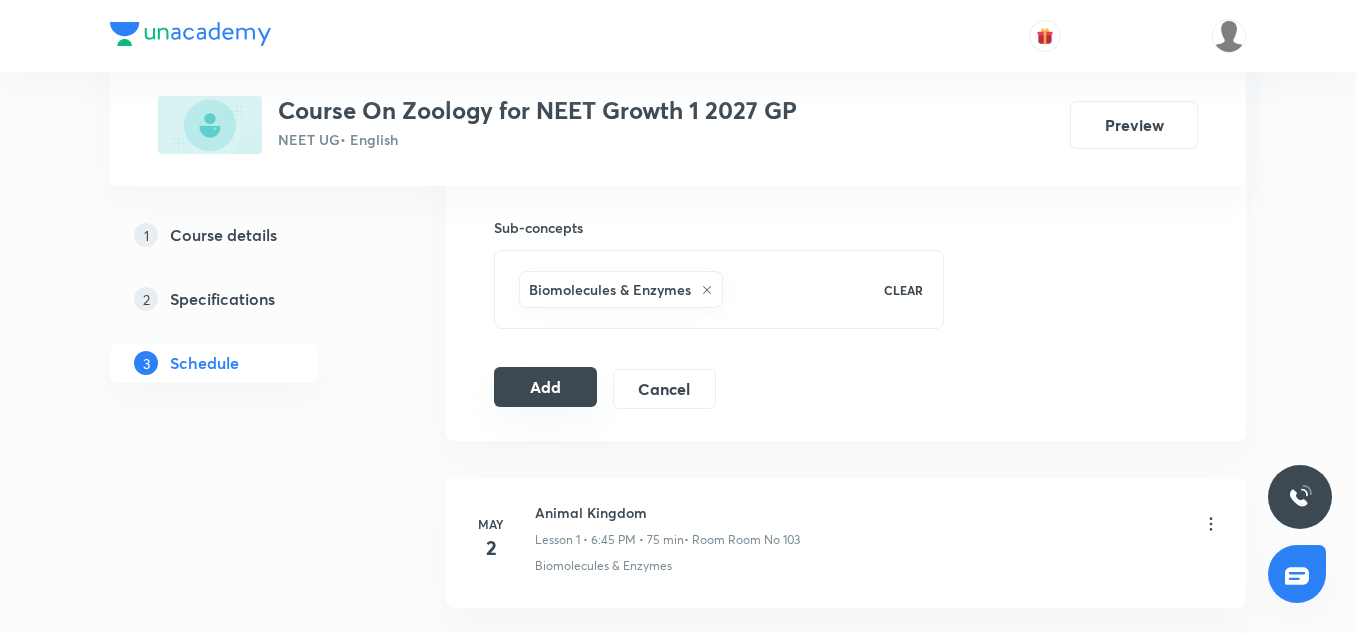 click on "Add" at bounding box center (545, 387) 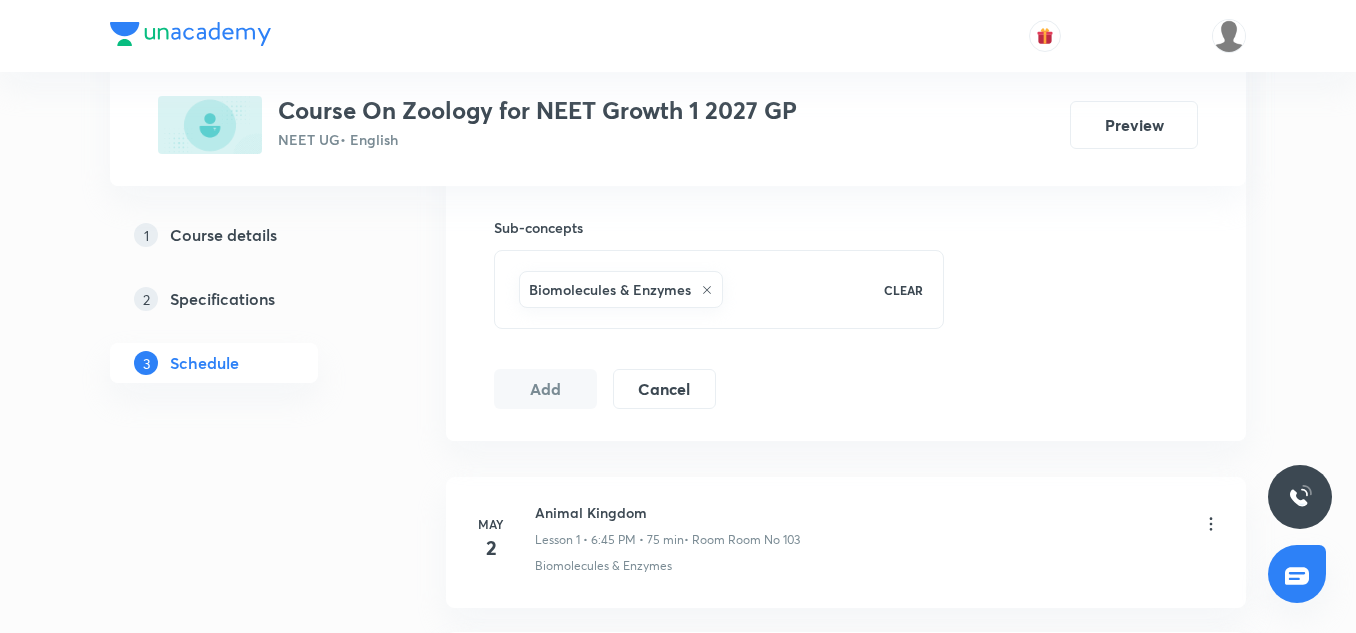 type 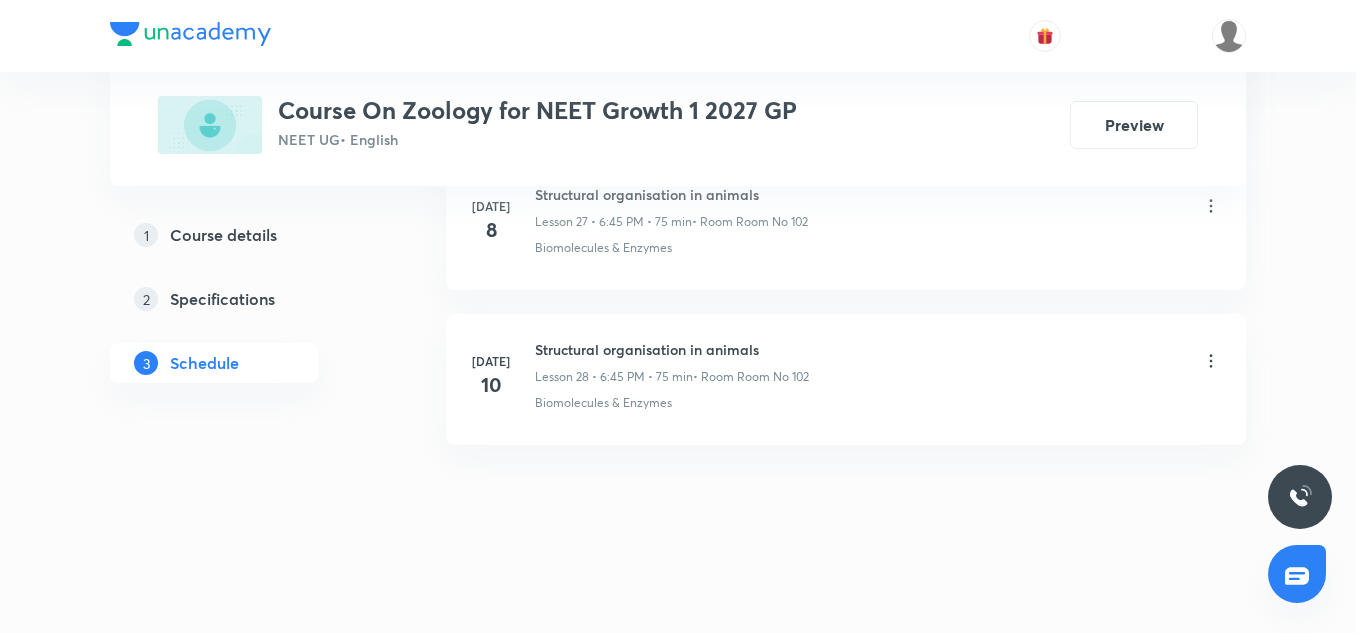 scroll, scrollTop: 4391, scrollLeft: 0, axis: vertical 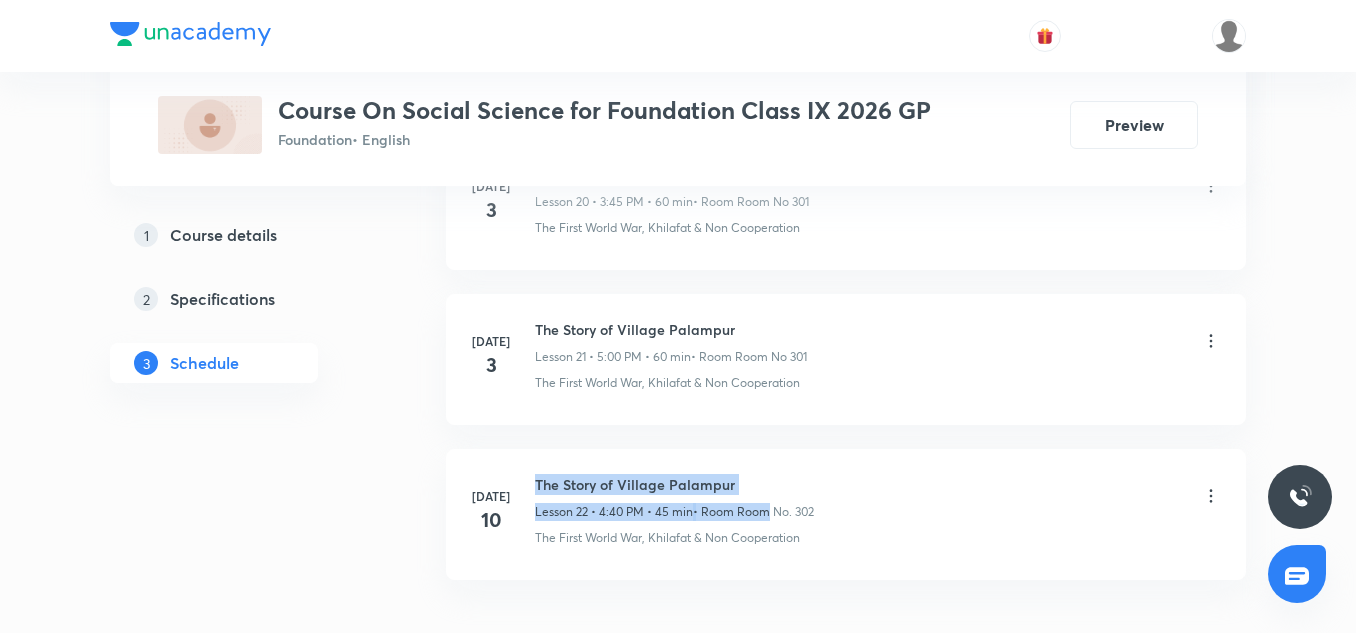 drag, startPoint x: 538, startPoint y: 483, endPoint x: 761, endPoint y: 495, distance: 223.32263 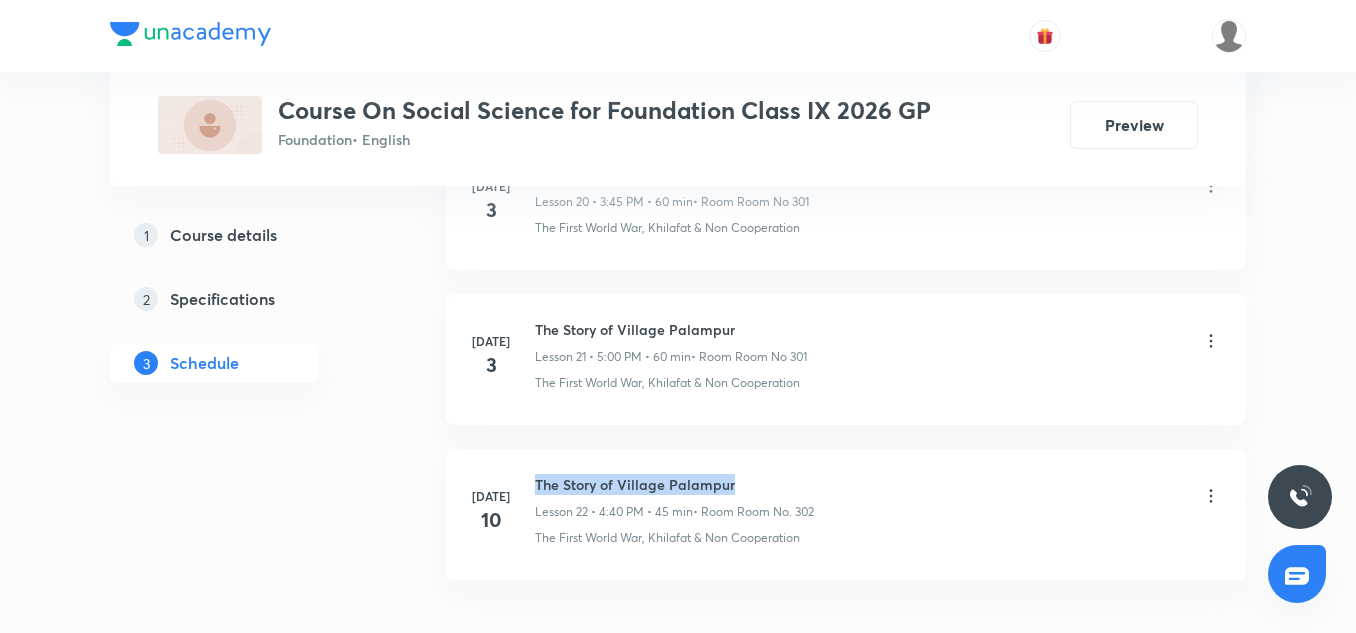 drag, startPoint x: 536, startPoint y: 484, endPoint x: 953, endPoint y: 488, distance: 417.0192 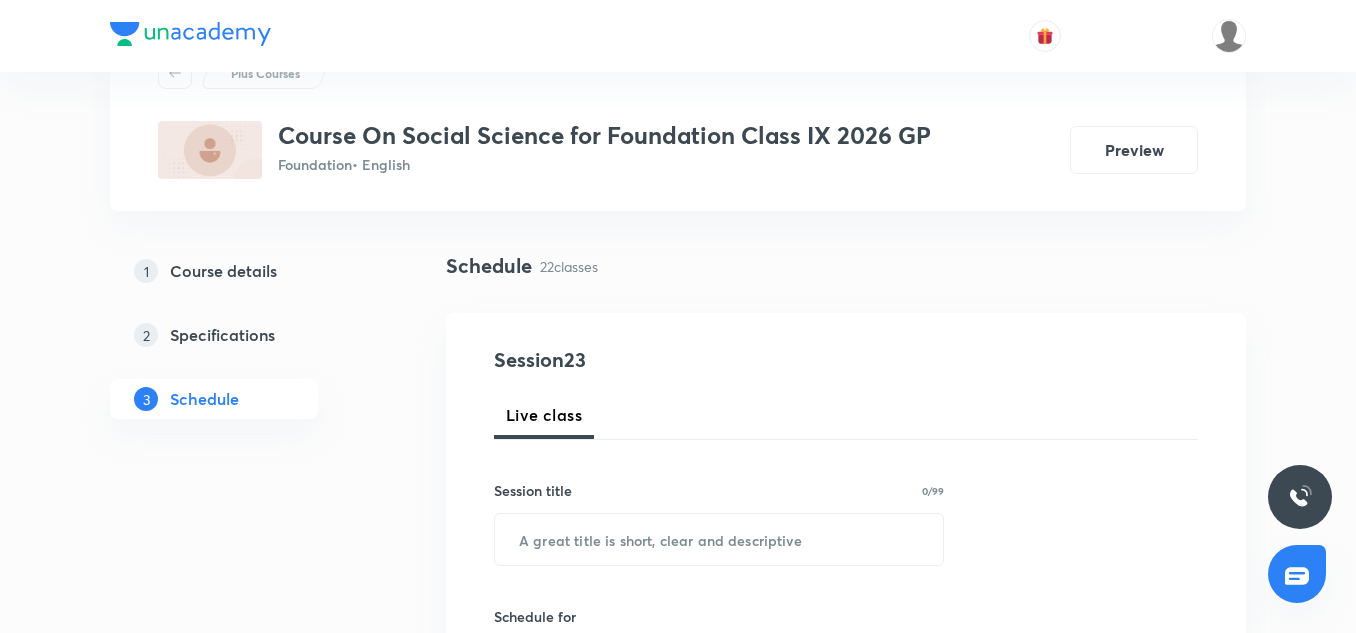 scroll, scrollTop: 90, scrollLeft: 0, axis: vertical 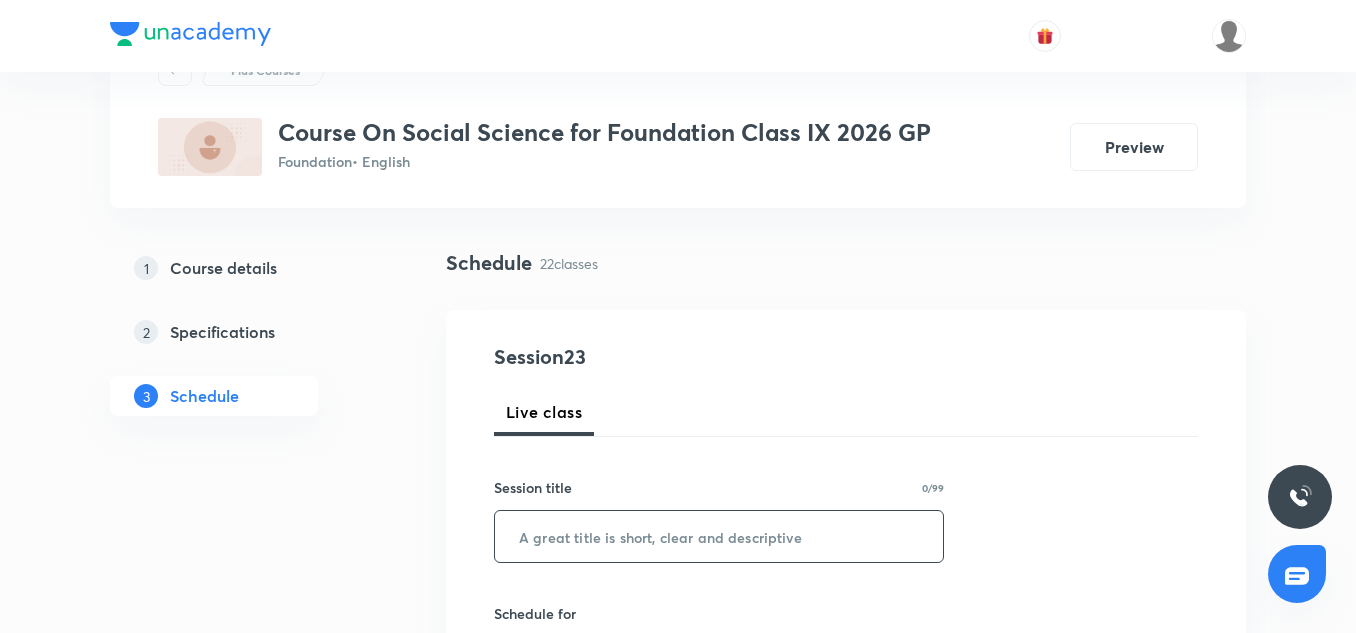 click at bounding box center [719, 536] 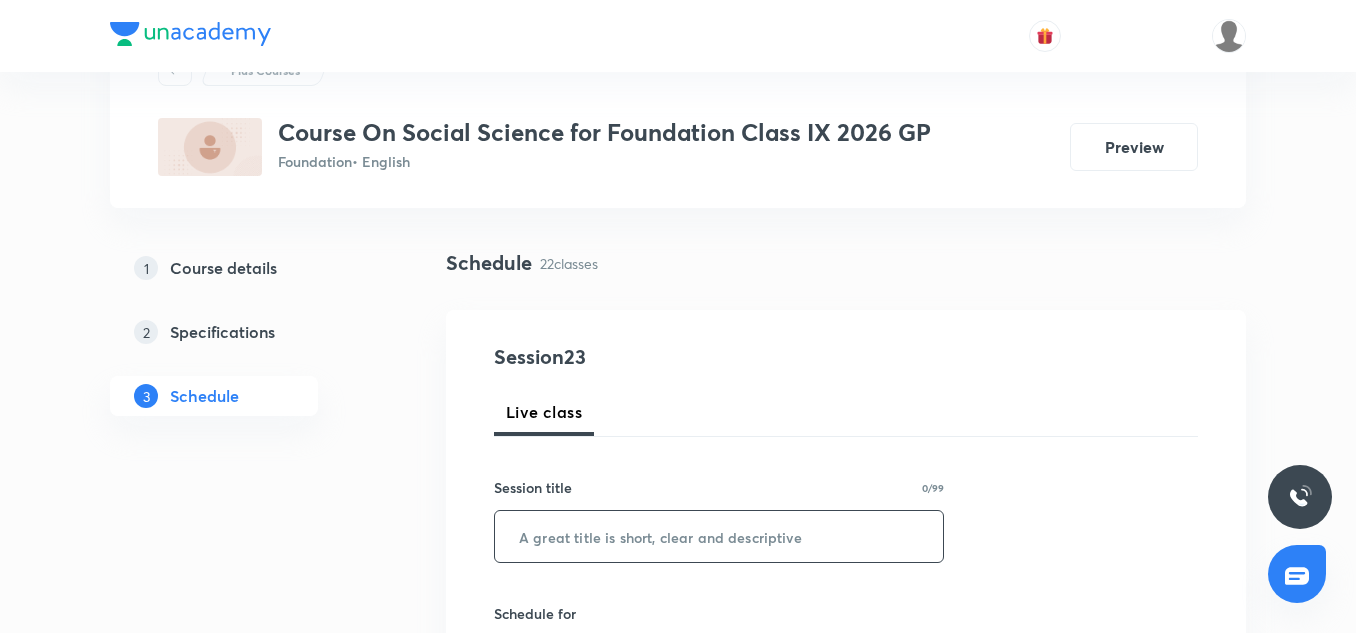 paste on "The Story of Village Palampur" 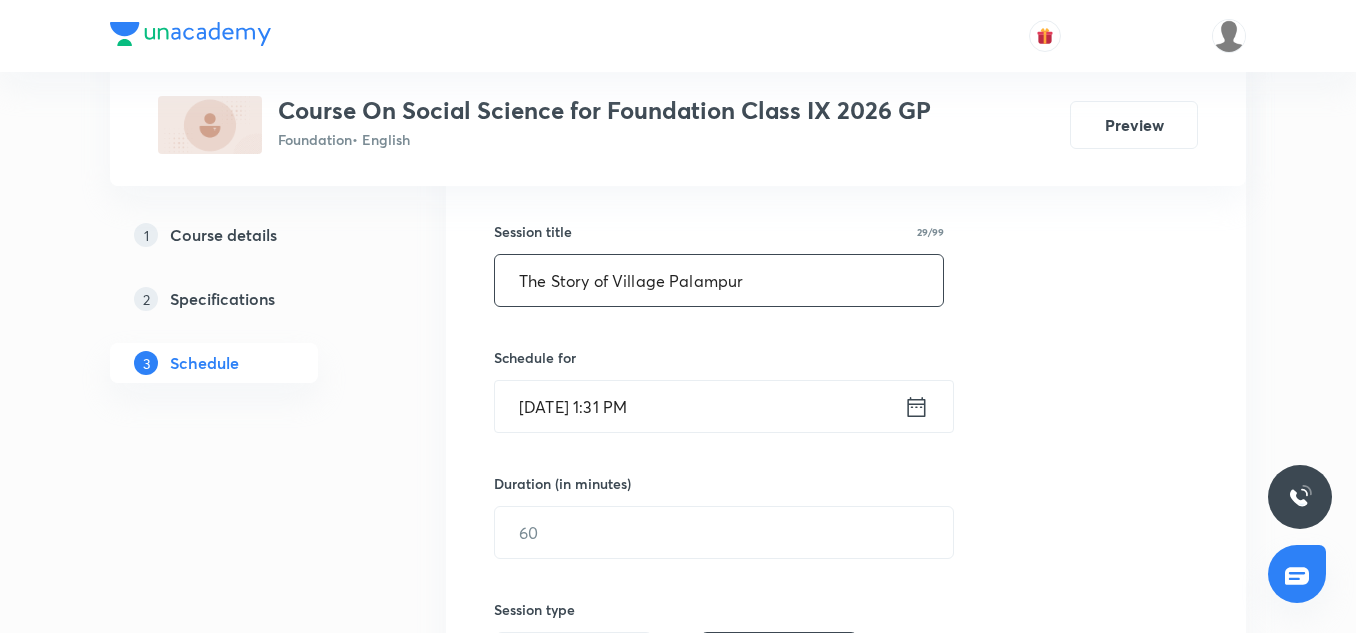 scroll, scrollTop: 347, scrollLeft: 0, axis: vertical 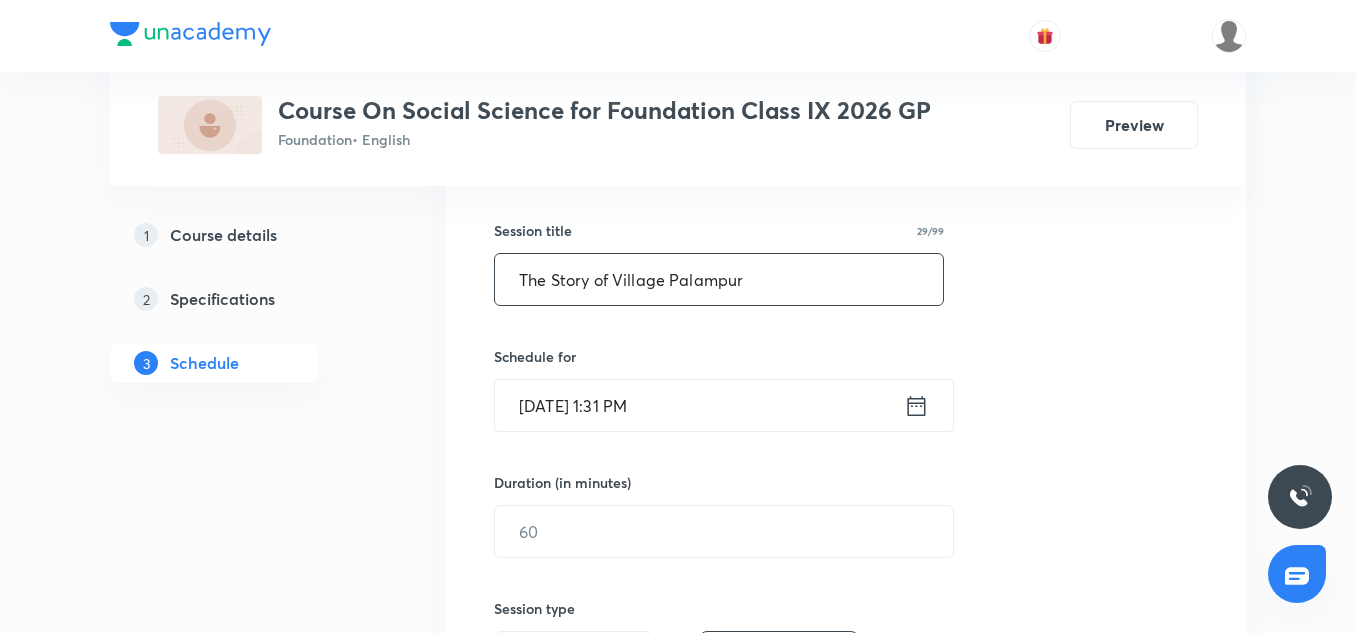 type on "The Story of Village Palampur" 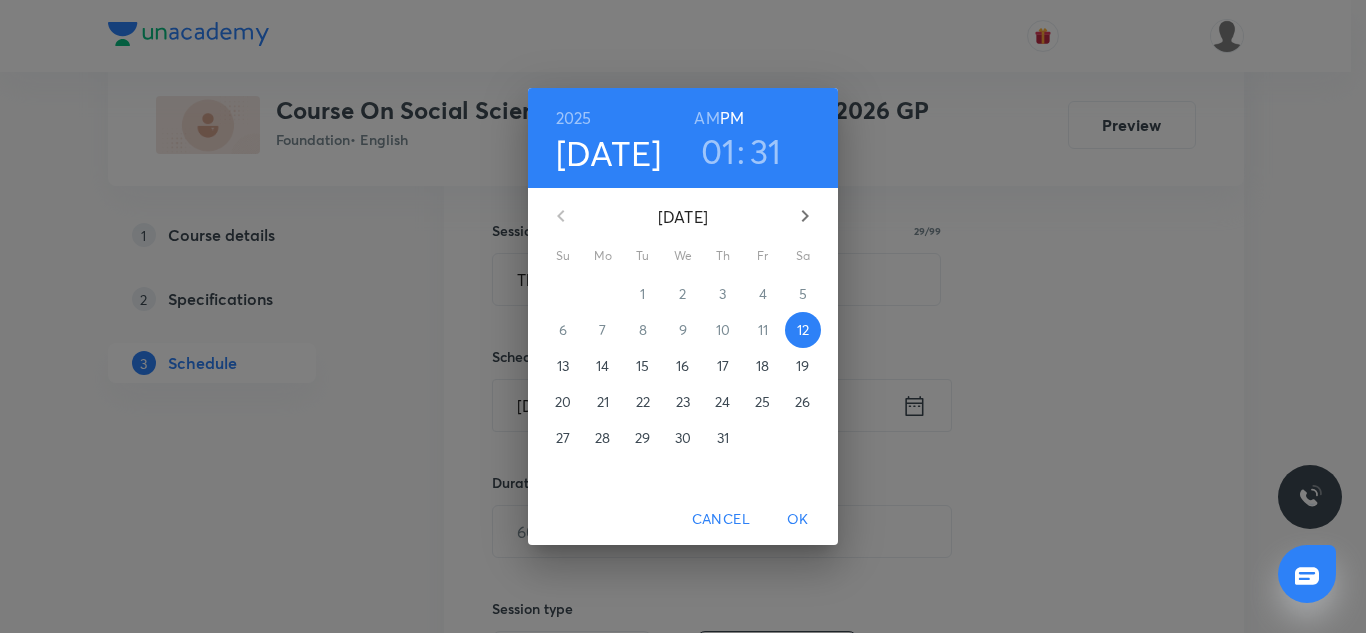 drag, startPoint x: 727, startPoint y: 141, endPoint x: 741, endPoint y: 129, distance: 18.439089 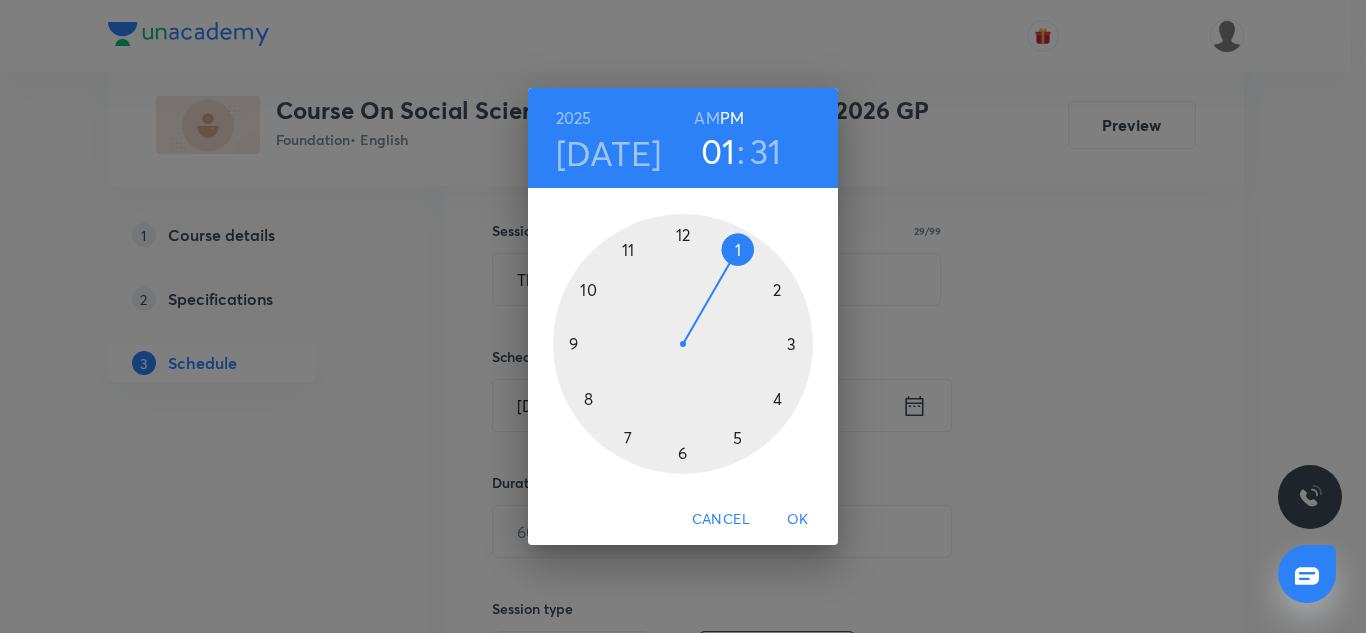 click at bounding box center [683, 344] 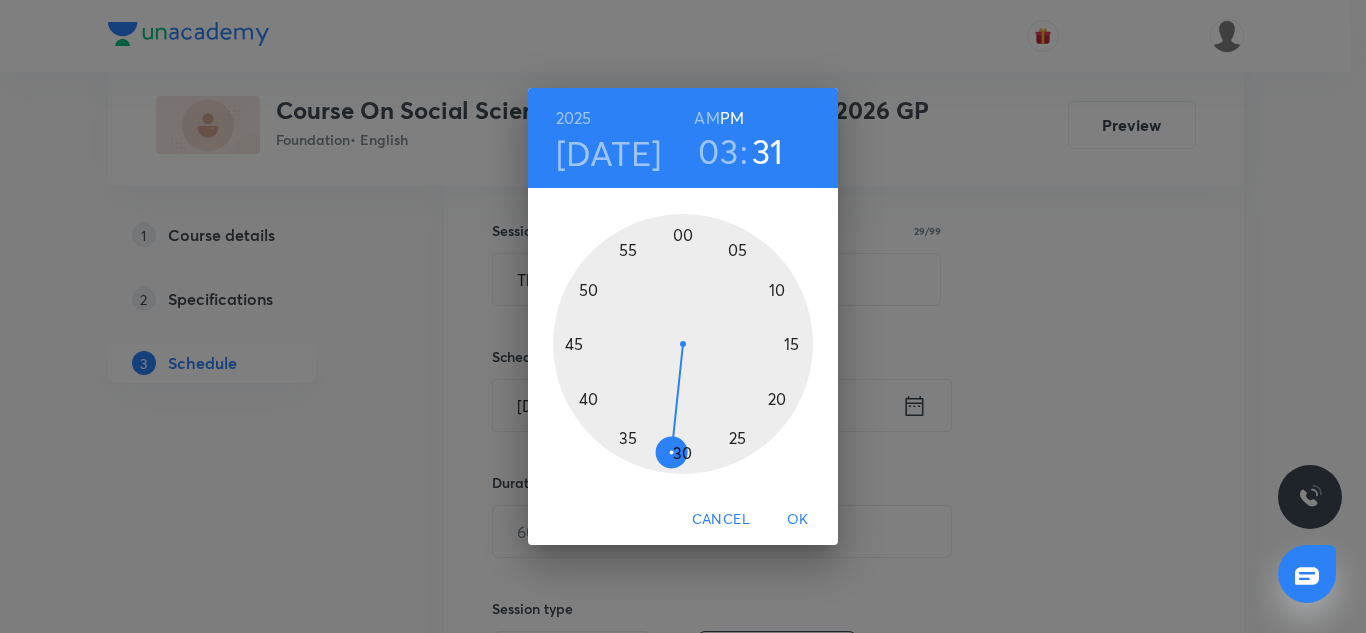 click at bounding box center (683, 344) 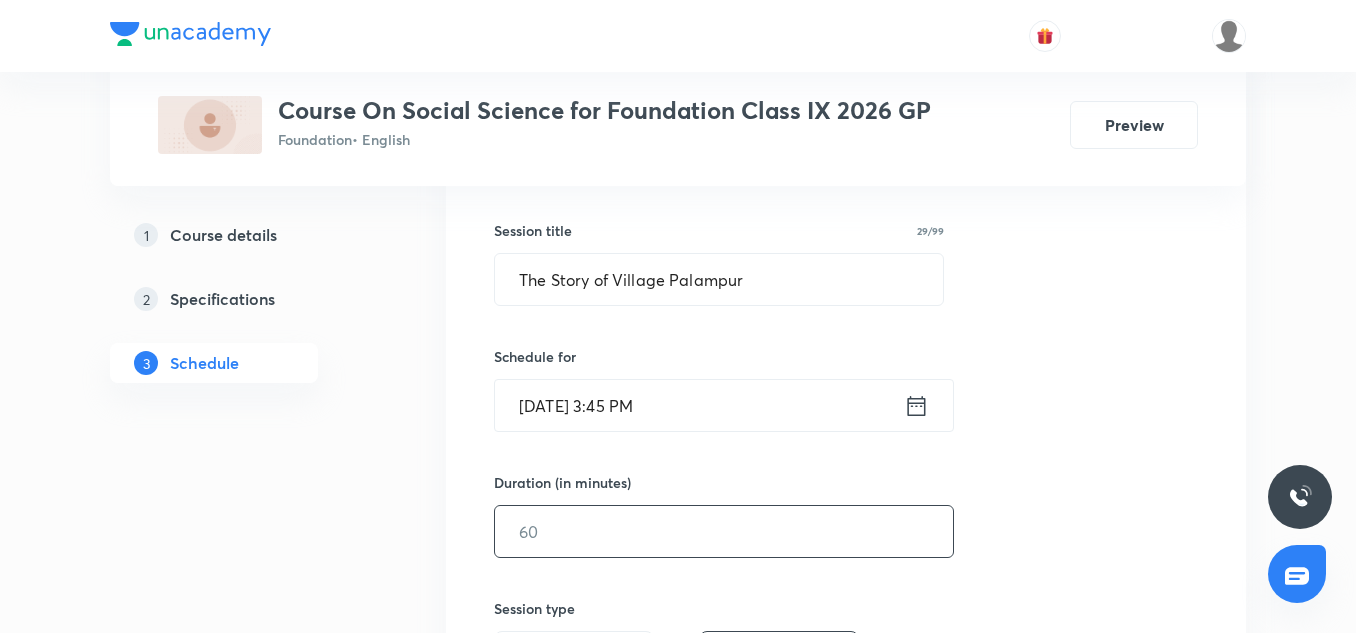 click at bounding box center [724, 531] 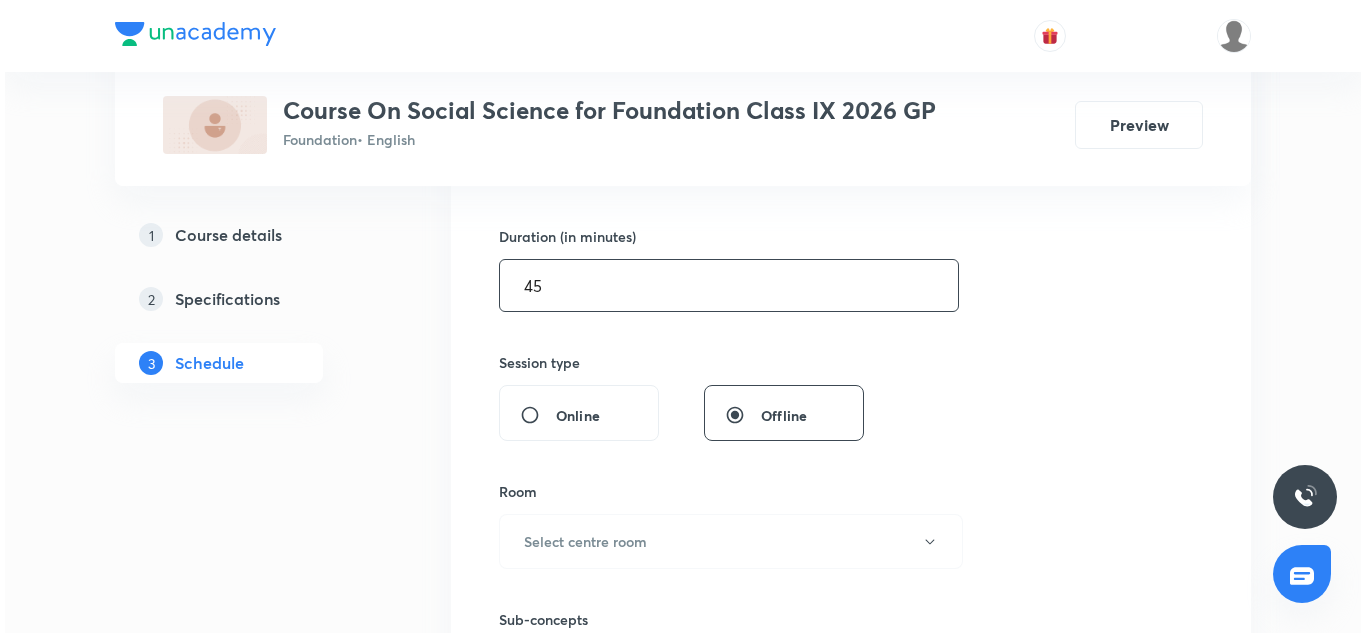 scroll, scrollTop: 596, scrollLeft: 0, axis: vertical 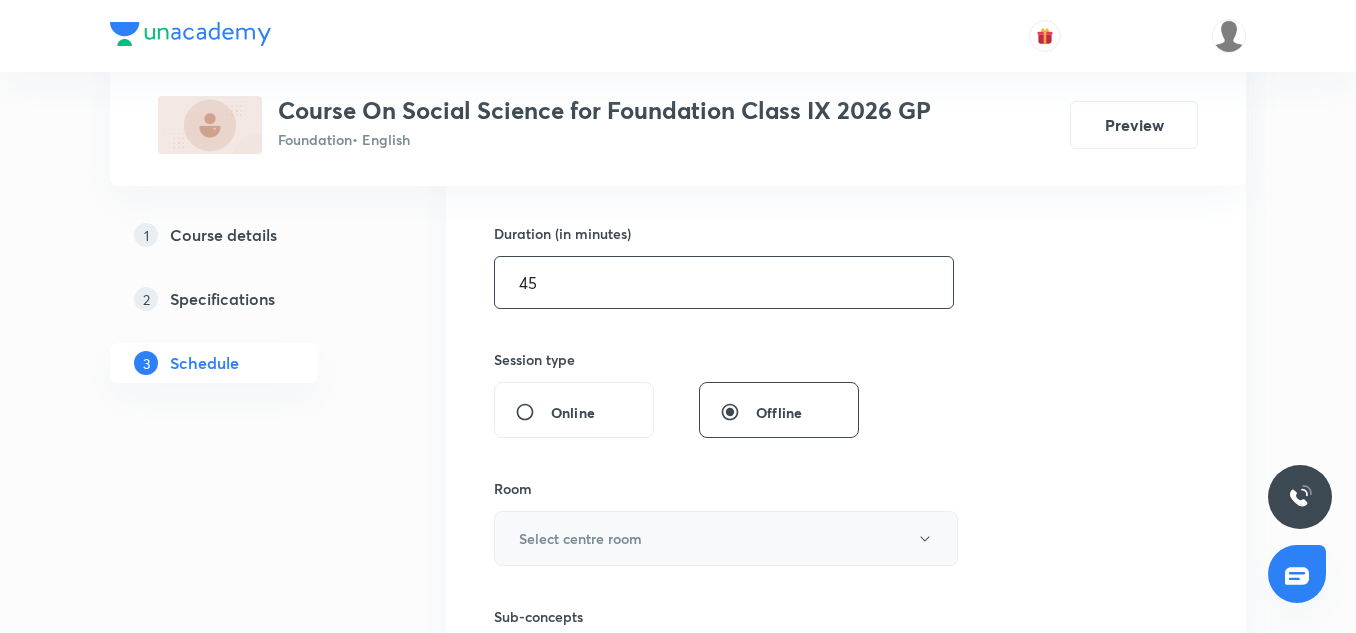 type on "45" 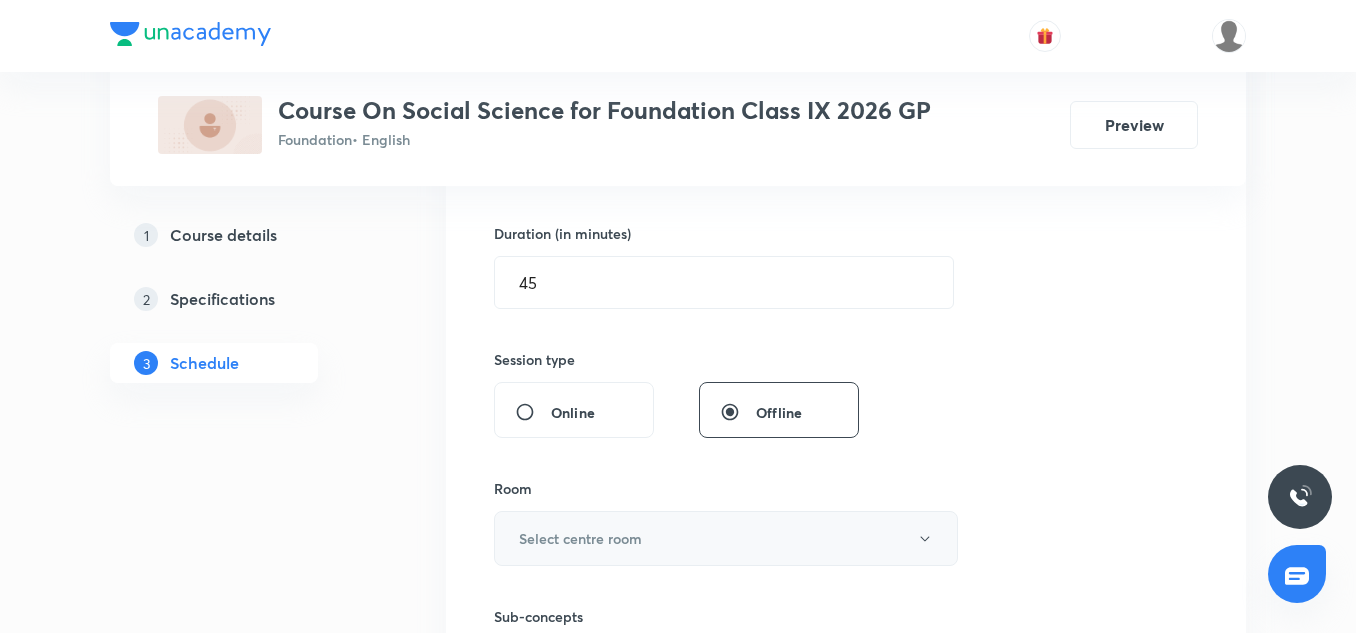 click on "Select centre room" at bounding box center [580, 538] 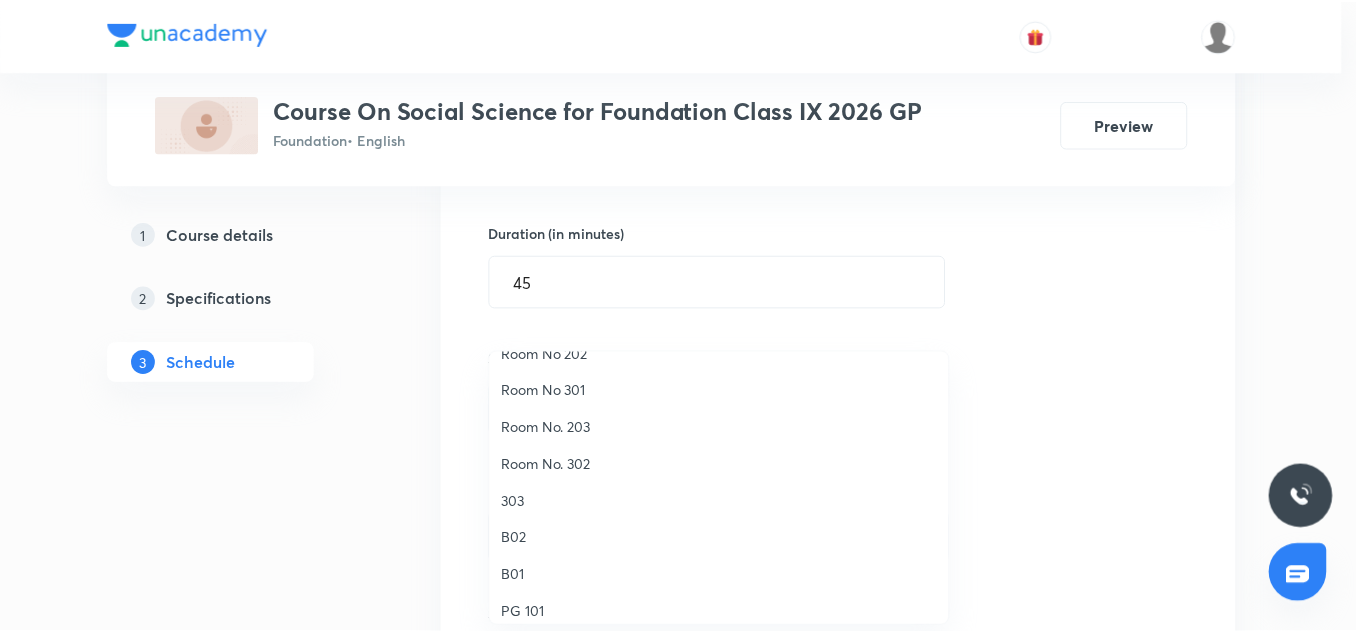 scroll, scrollTop: 175, scrollLeft: 0, axis: vertical 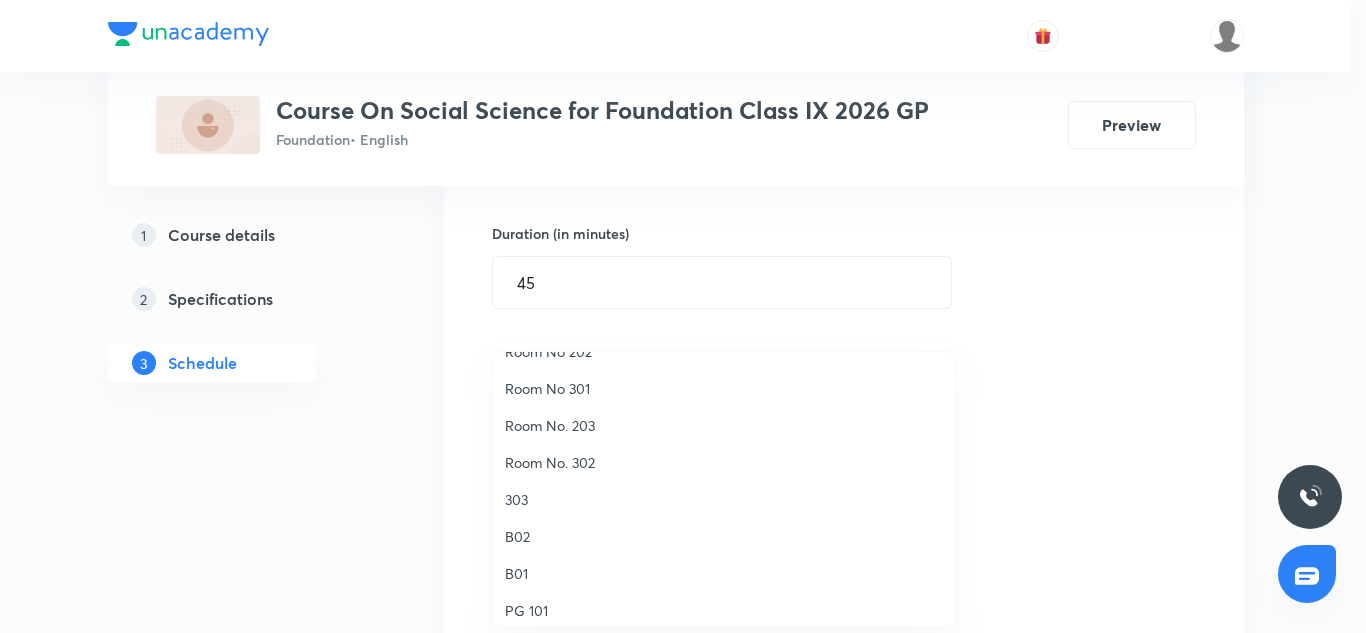 click on "Room No. 302" at bounding box center (724, 462) 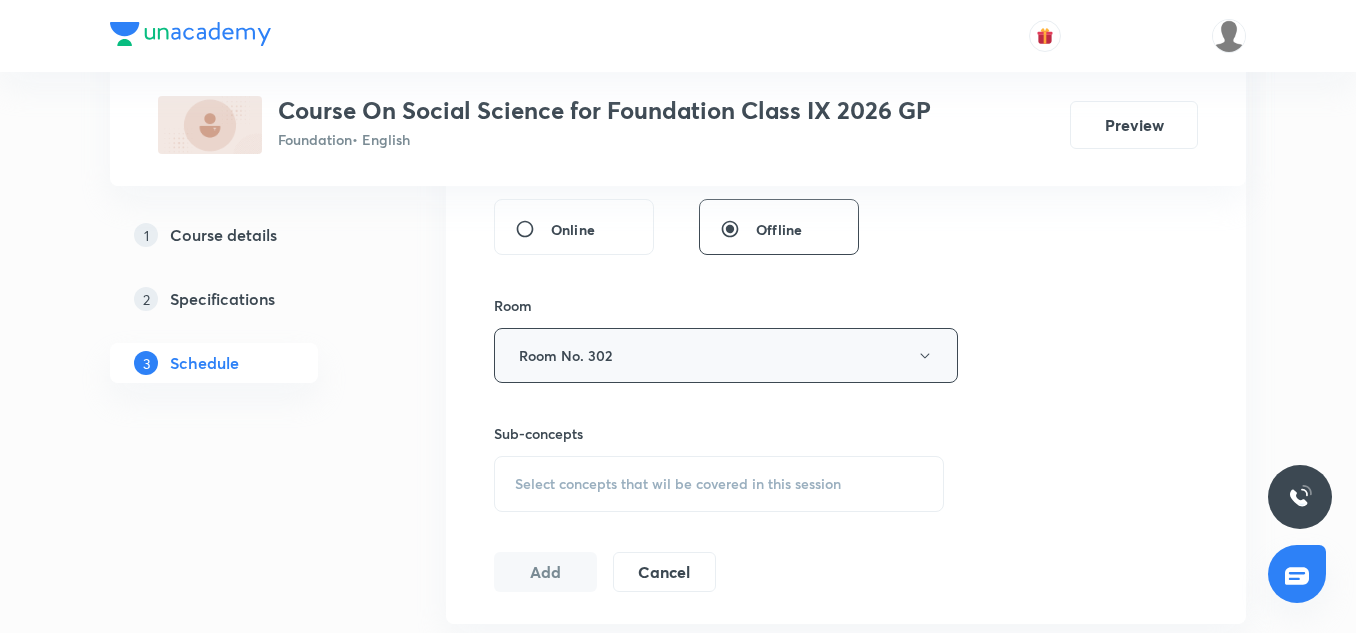 scroll, scrollTop: 782, scrollLeft: 0, axis: vertical 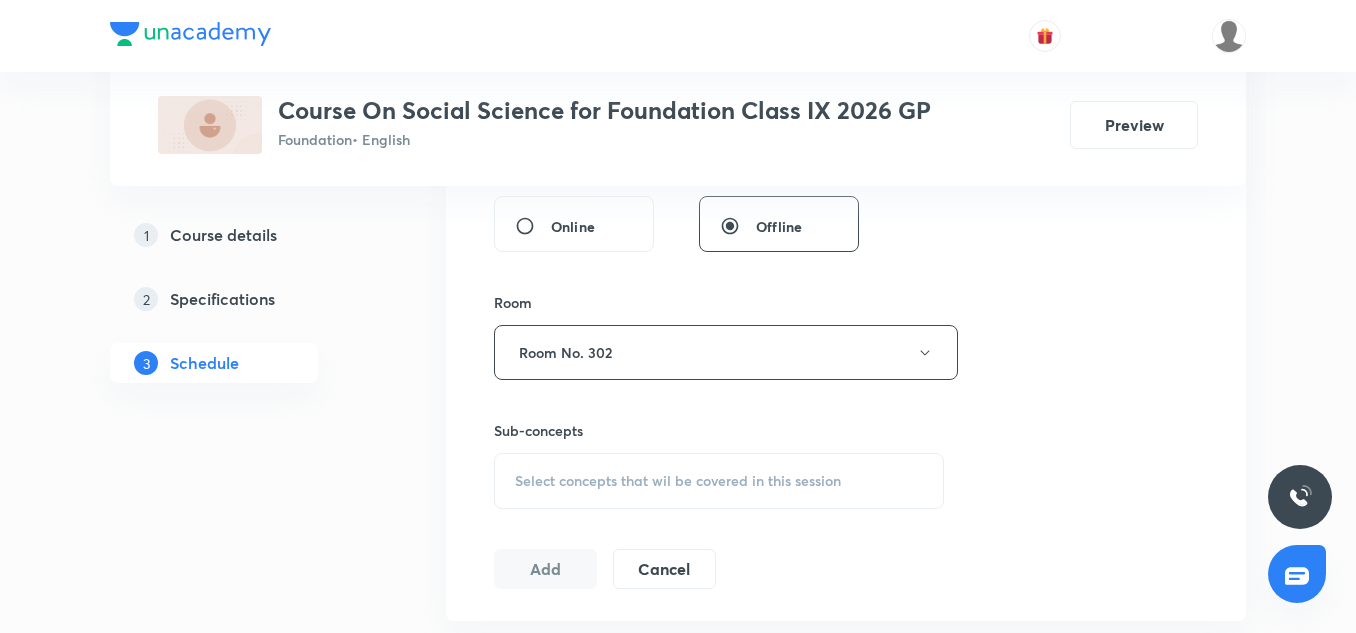 click on "Select concepts that wil be covered in this session" at bounding box center (719, 481) 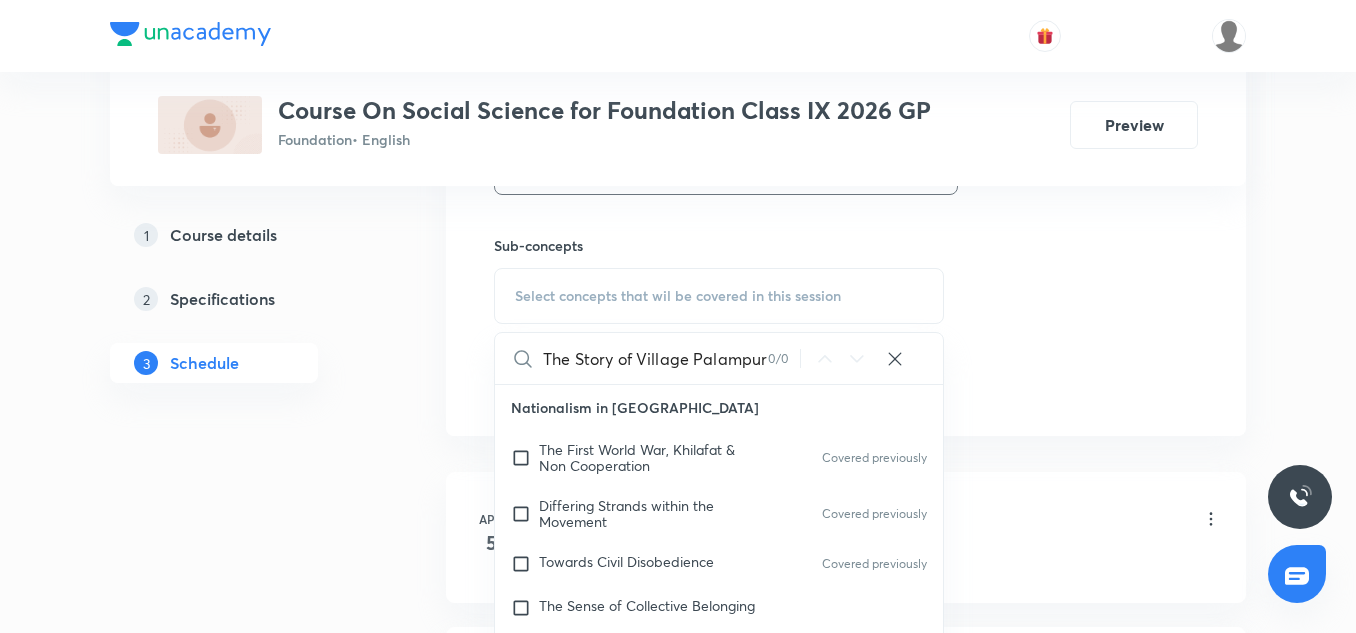 scroll, scrollTop: 968, scrollLeft: 0, axis: vertical 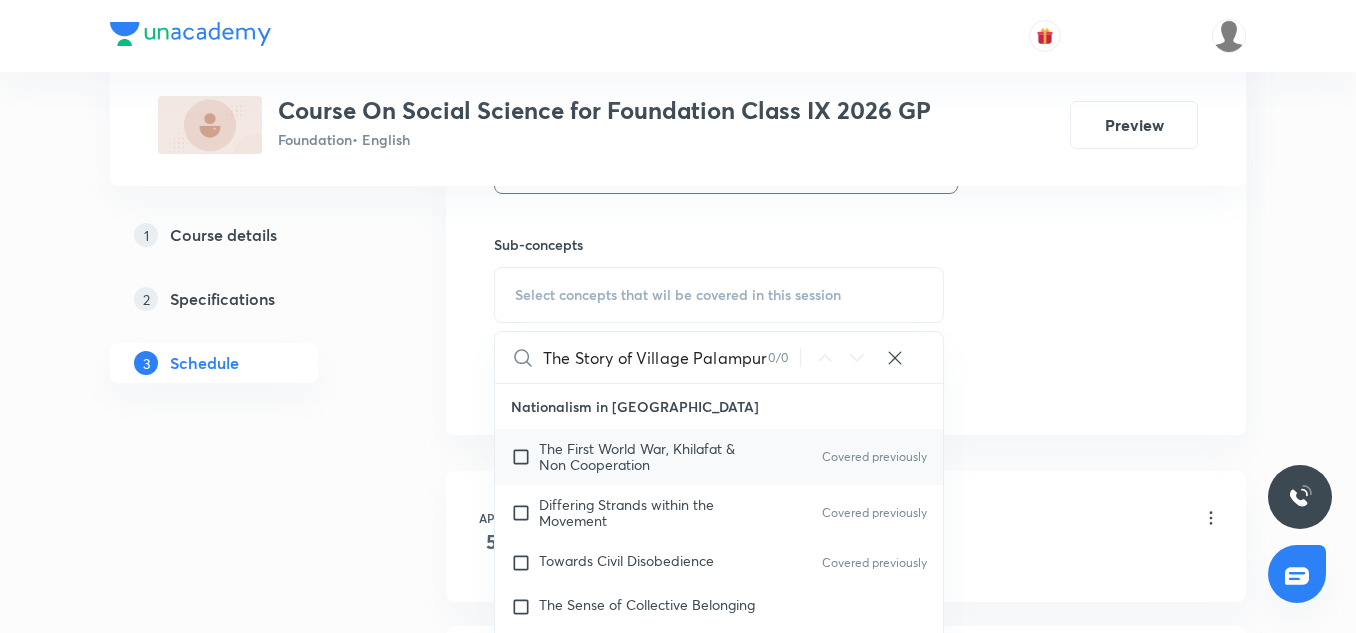 type on "The Story of Village Palampur" 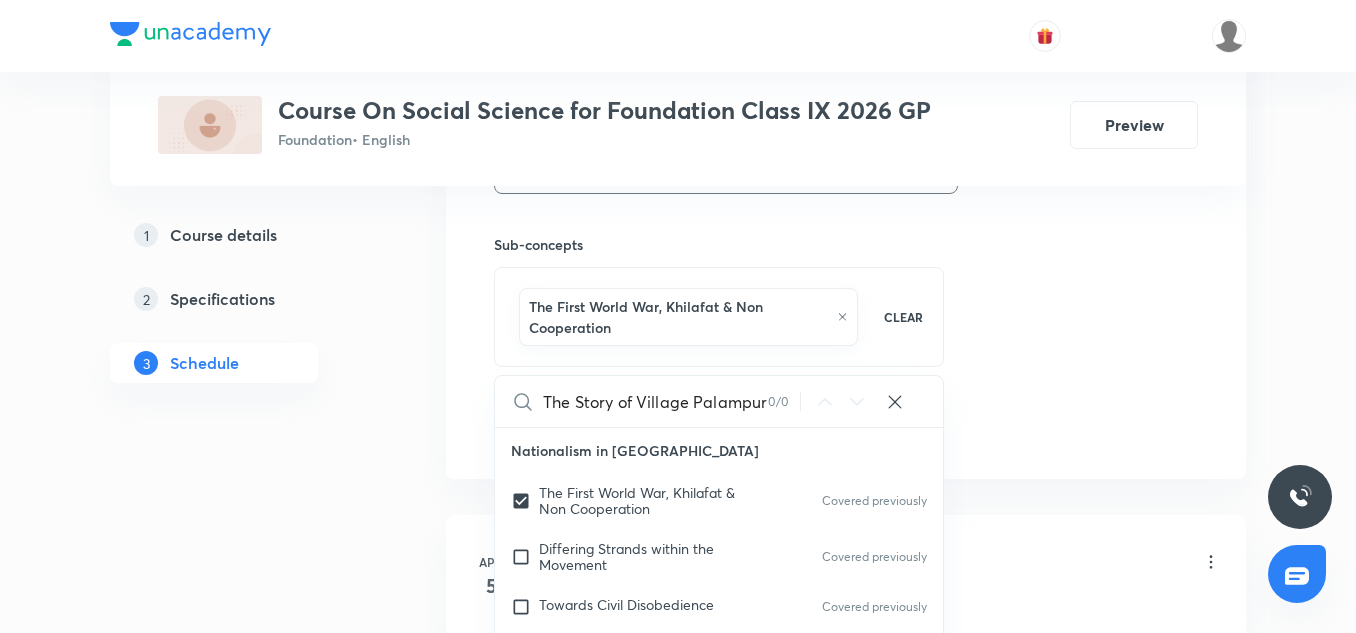 click on "Session  23 Live class Session title 29/99 The Story of Village Palampur ​ Schedule for Jul 12, 2025, 3:45 PM ​ Duration (in minutes) 45 ​   Session type Online Offline Room Room No. 302 Sub-concepts The First World War, Khilafat & Non Cooperation CLEAR The Story of Village Palampur 0 / 0 ​ Nationalism in India The First World War, Khilafat & Non Cooperation Covered previously Differing Strands within the Movement Covered previously Towards Civil Disobedience Covered previously The Sense of Collective Belonging Conclusion Consumer Rights Consumer Movements Globalisation & The Indian Economy Understanding Globalisation Impact of Globalisation In India Liberalization of Foreign Trade Money & Credit Modern Forms of Money Formal Sector Credit In India Money as a Medium of Exchange Loan Activities in Banks Sectors of Indian Economy Sectors of Economic Activities Classification Of Sectors Development Development Promises Income & Other Criteria Public Facilities Challenges of Democracy Democratic Challenges" at bounding box center [846, -45] 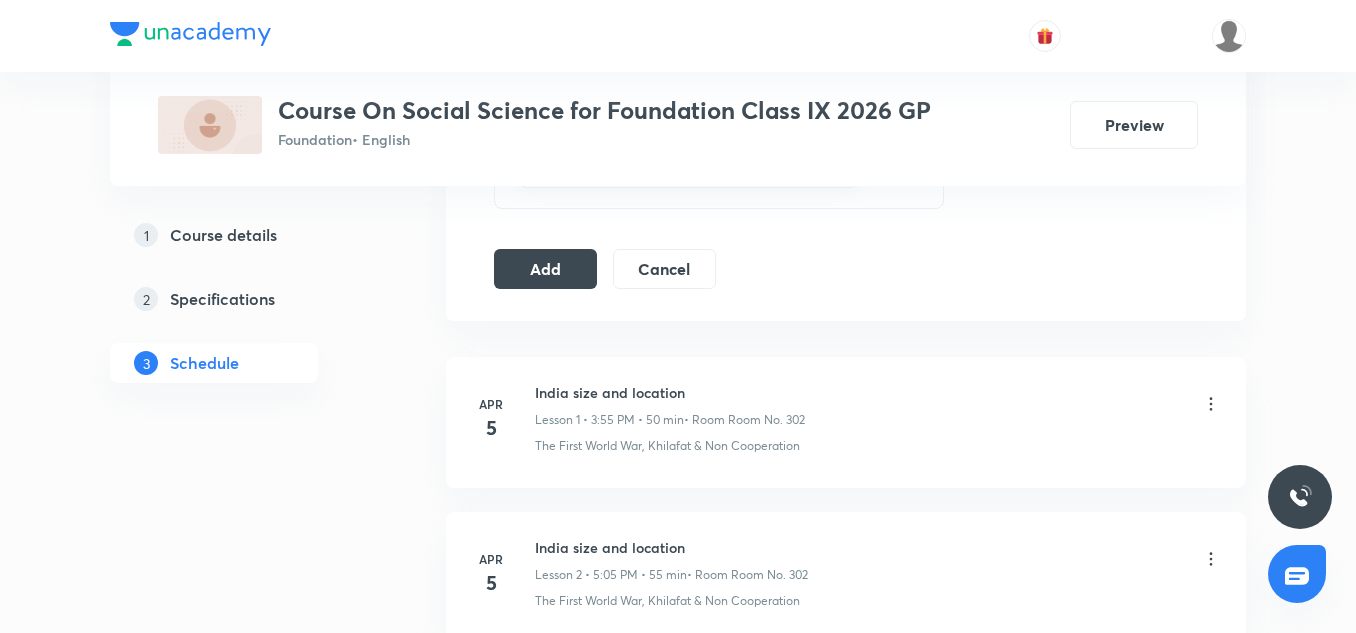 scroll, scrollTop: 1127, scrollLeft: 0, axis: vertical 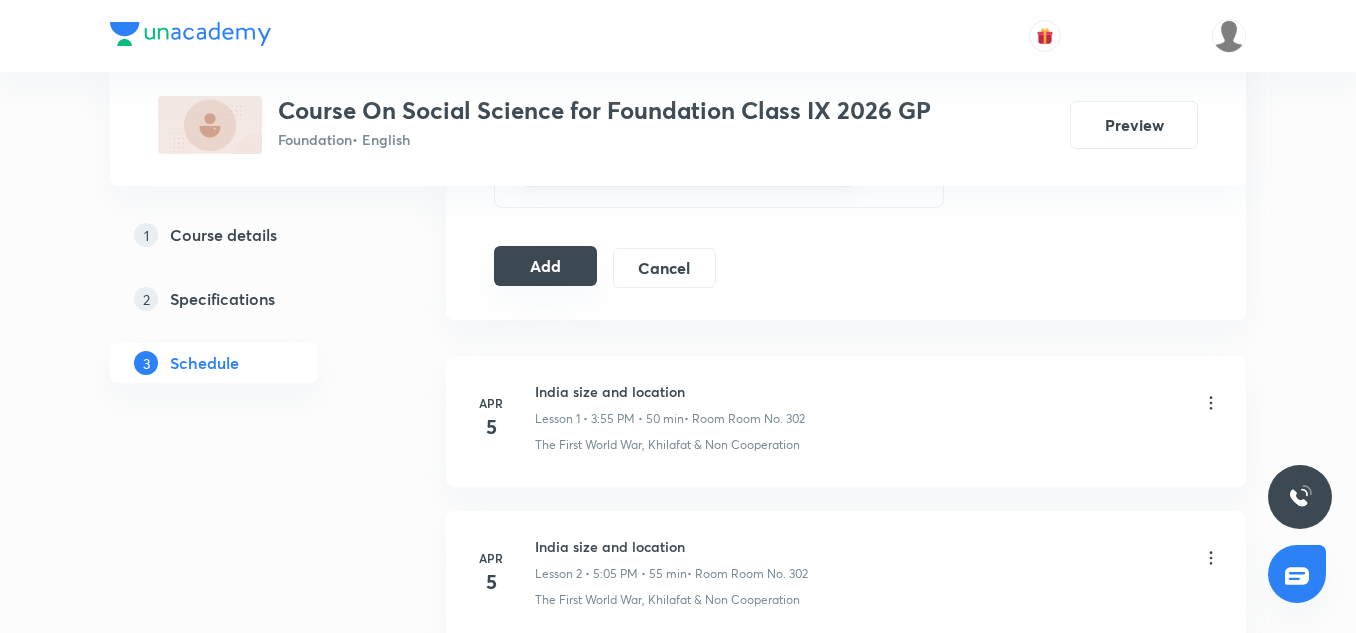 click on "Add" at bounding box center (545, 266) 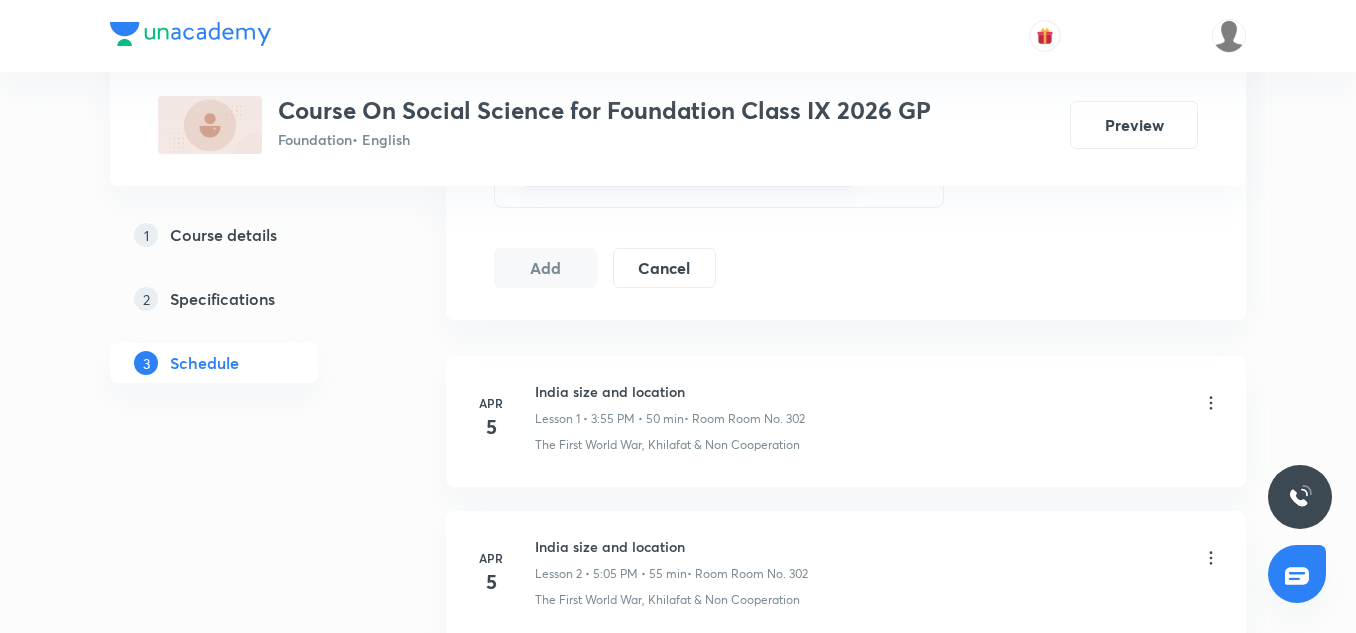 type 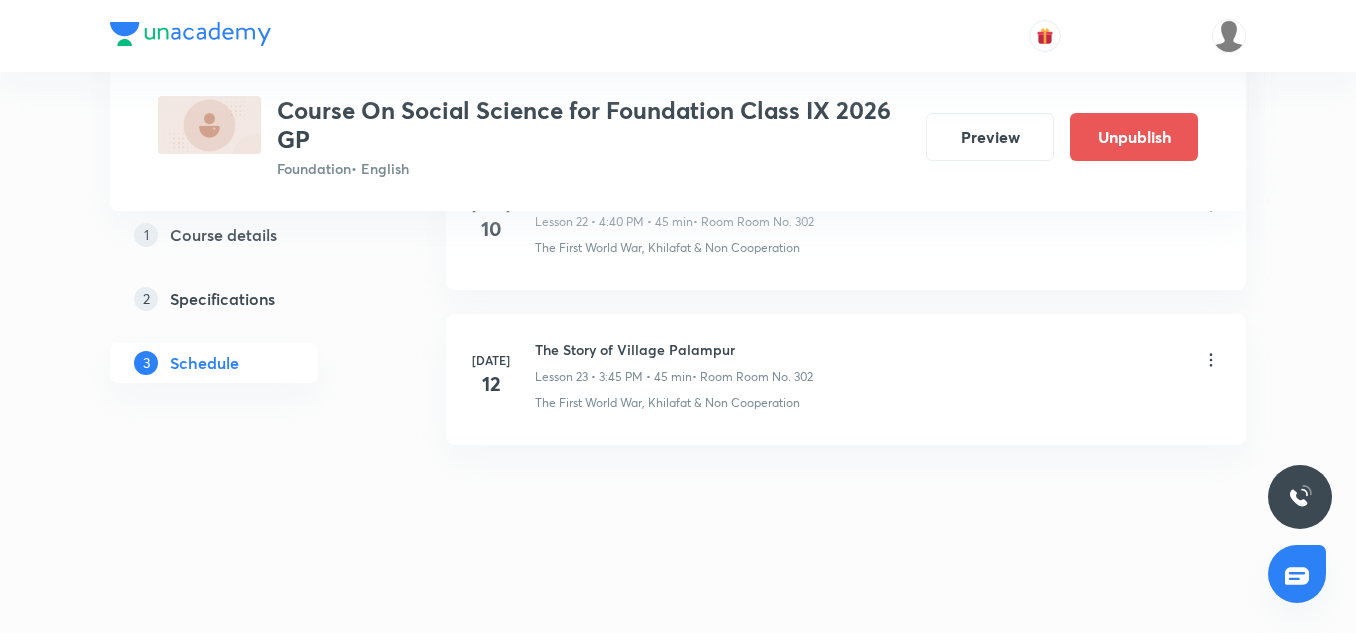 scroll, scrollTop: 3486, scrollLeft: 0, axis: vertical 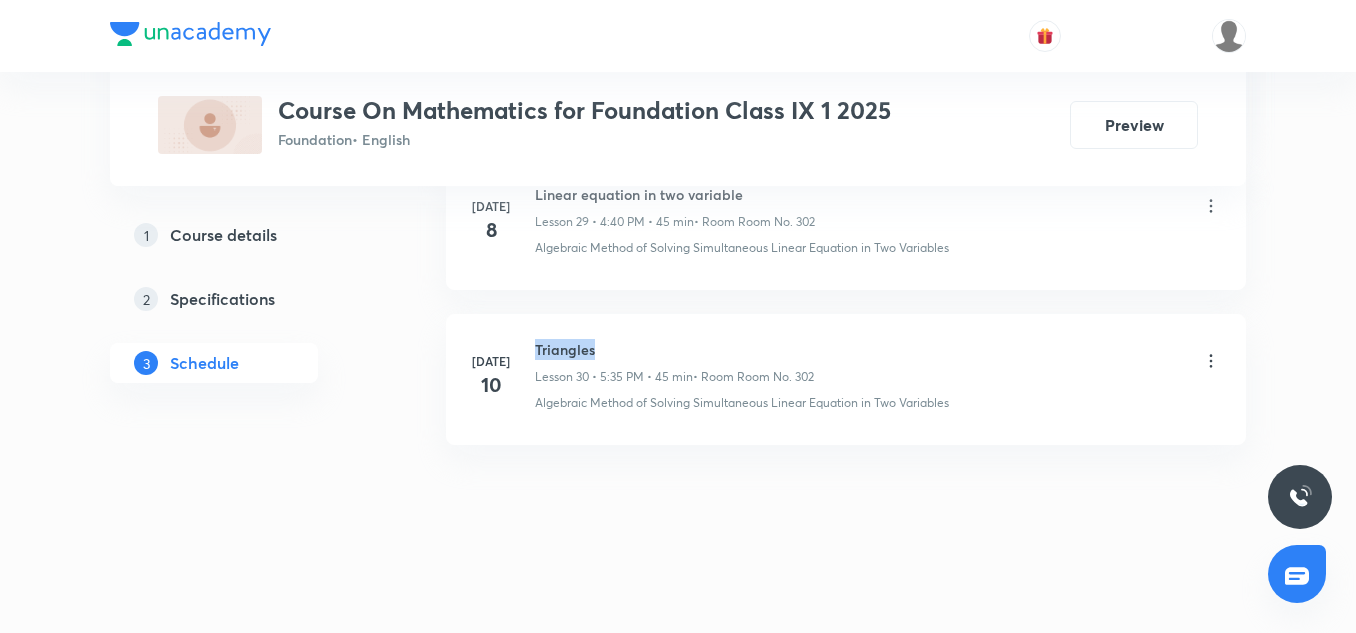 drag, startPoint x: 536, startPoint y: 348, endPoint x: 605, endPoint y: 349, distance: 69.00725 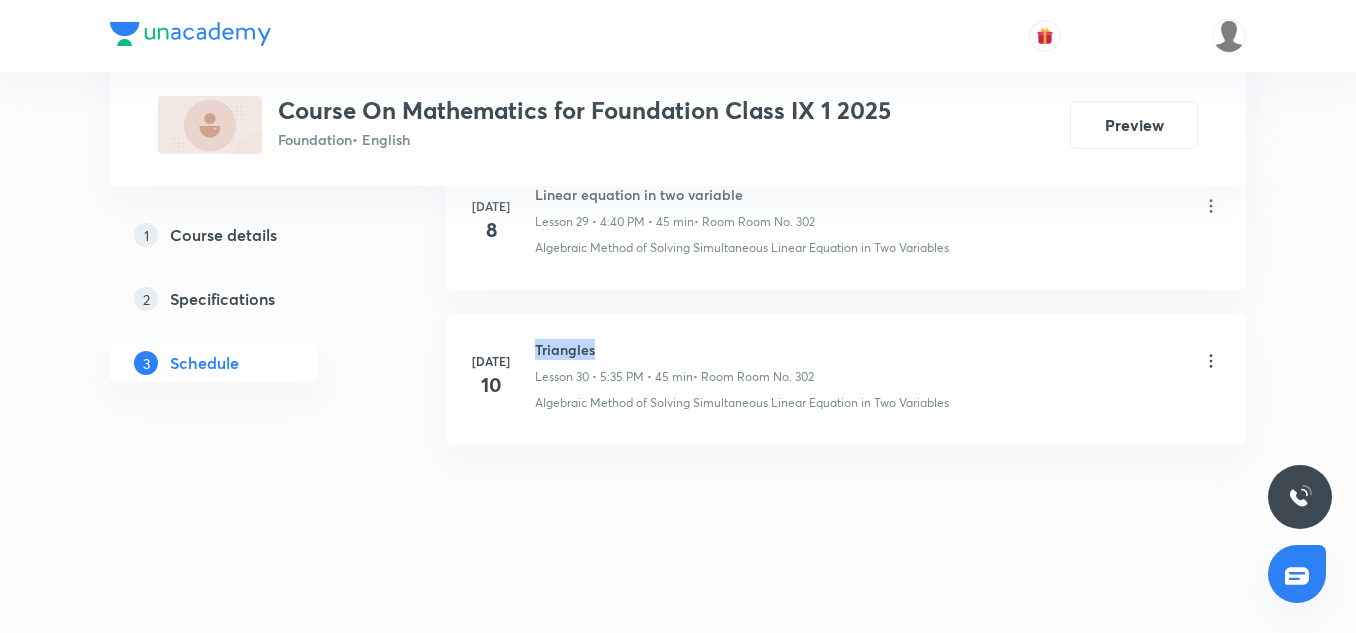 copy on "Triangles" 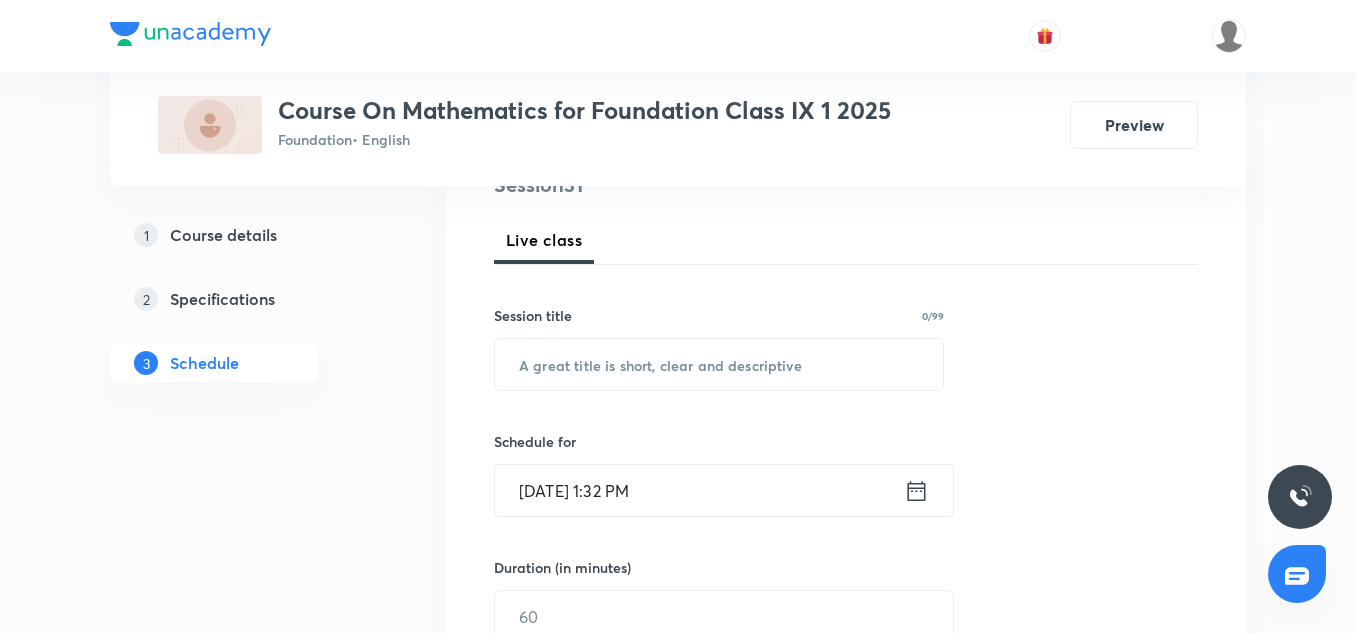 scroll, scrollTop: 268, scrollLeft: 0, axis: vertical 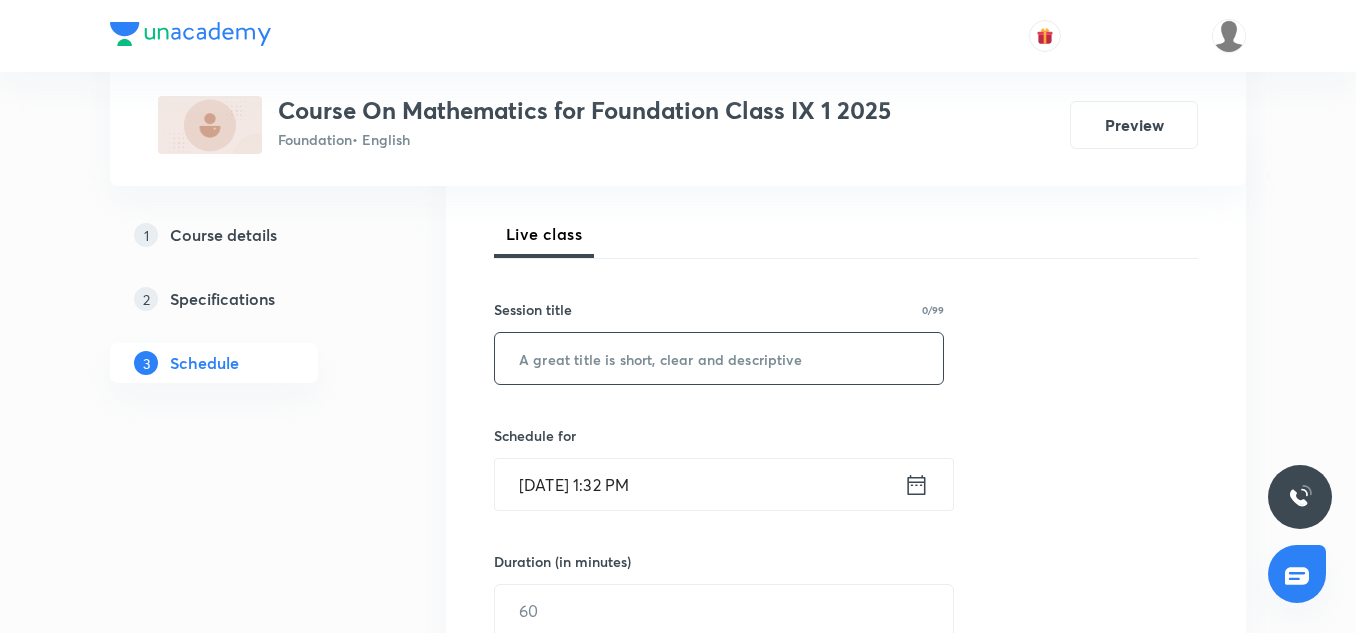 click at bounding box center (719, 358) 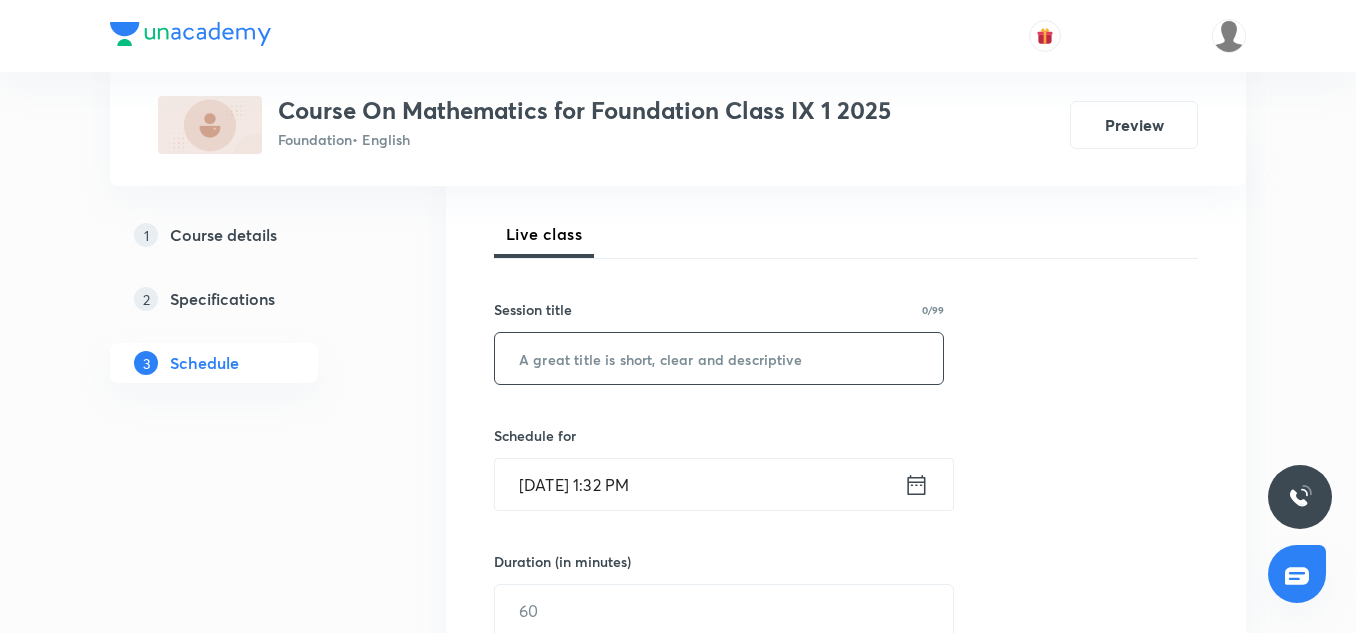 paste on "Triangles" 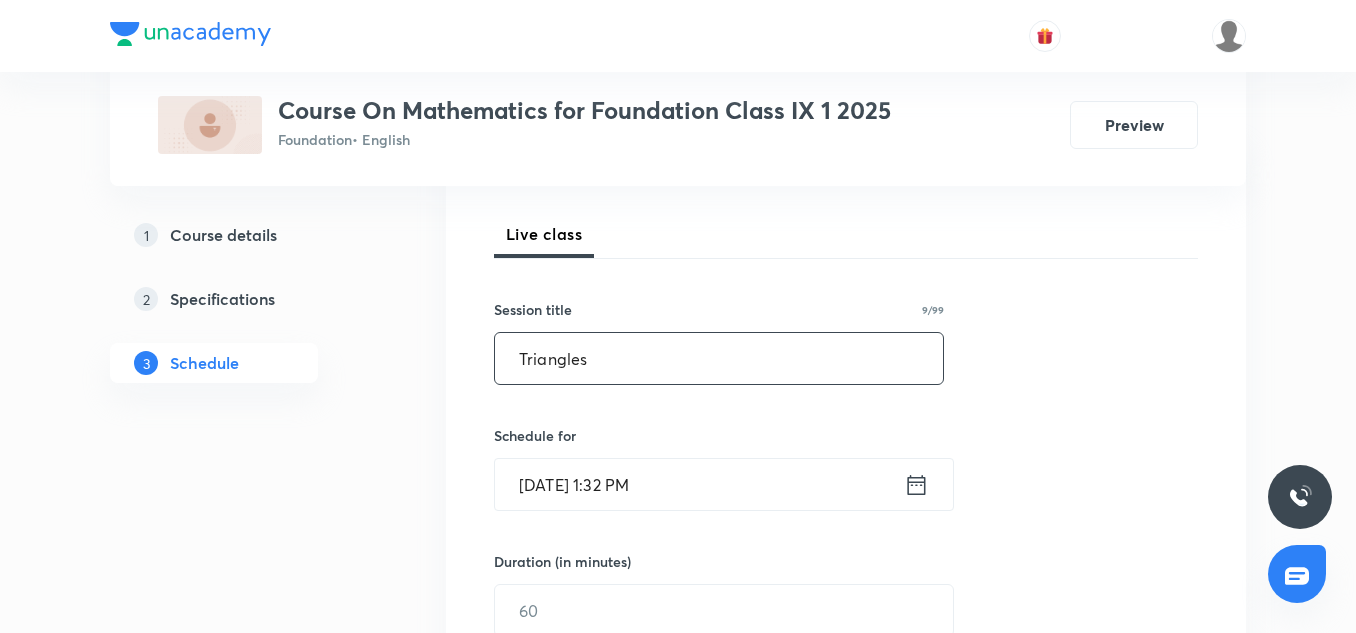 type on "Triangles" 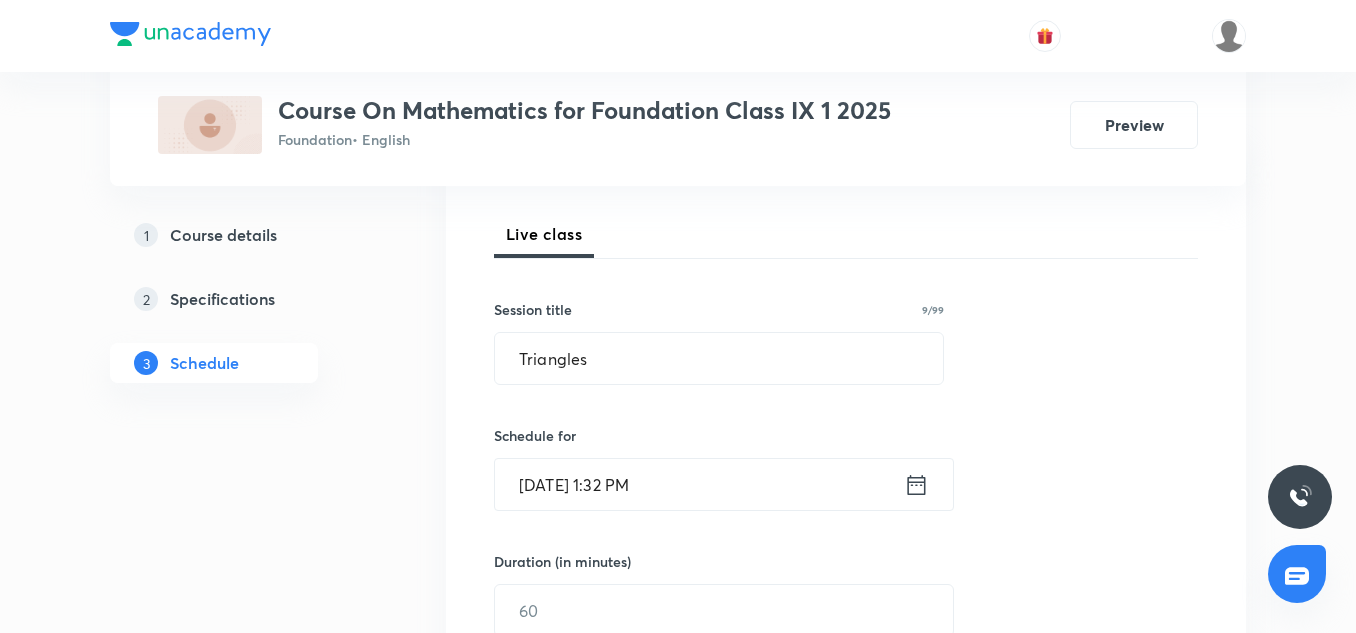 click 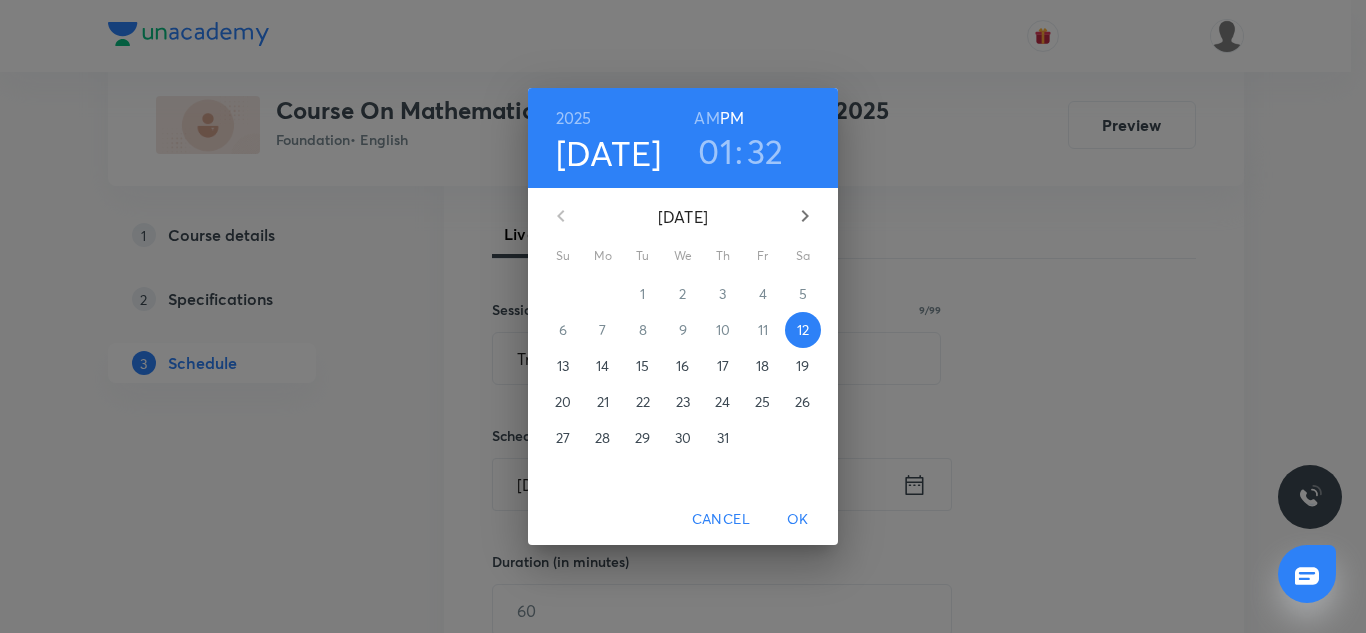 click on "AM" at bounding box center [706, 118] 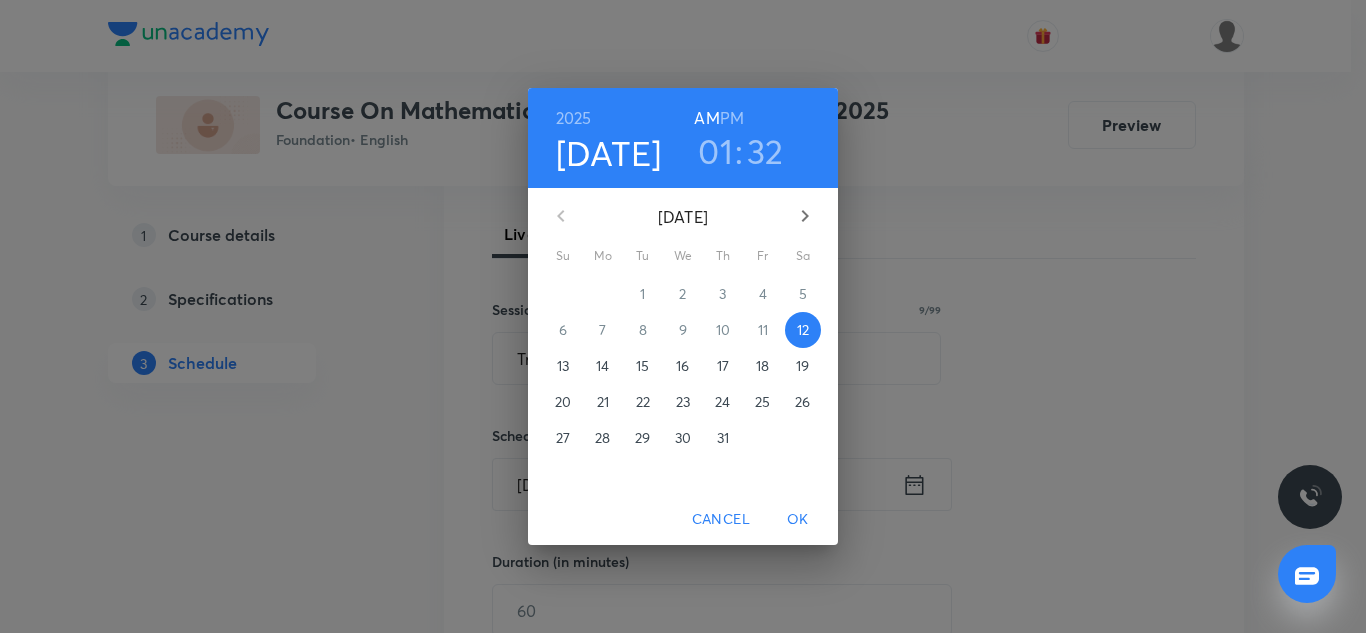 click on "PM" at bounding box center (732, 118) 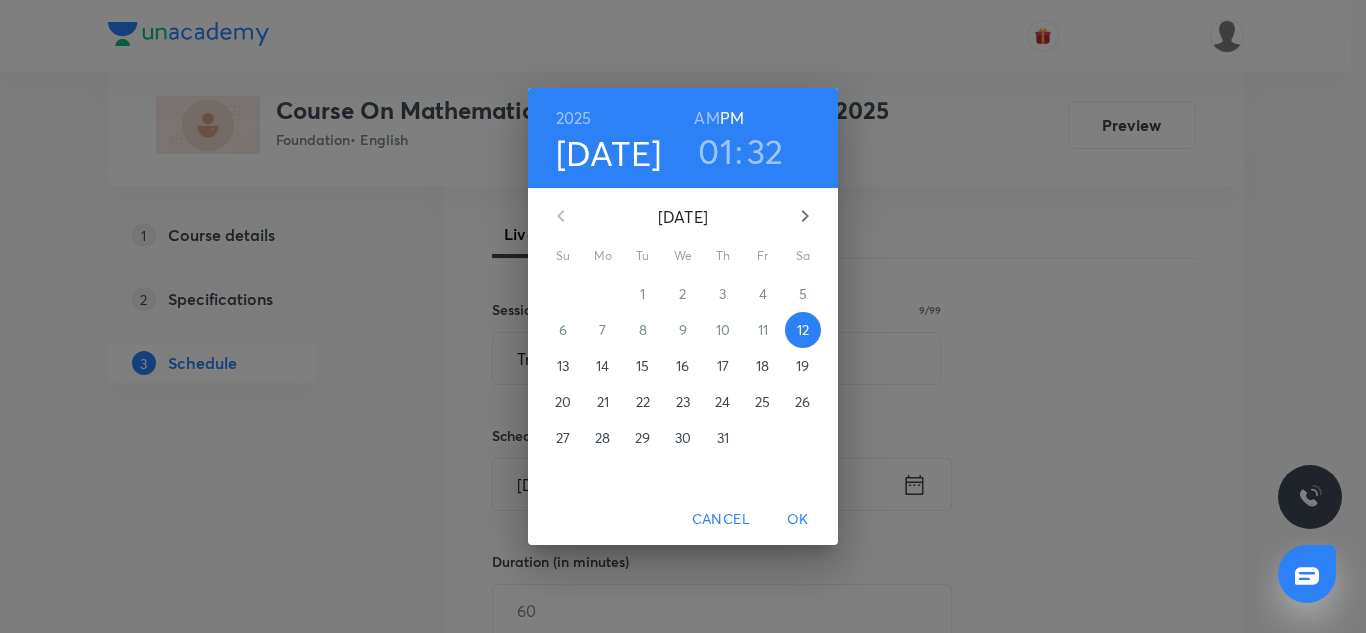 click on "01" at bounding box center (715, 151) 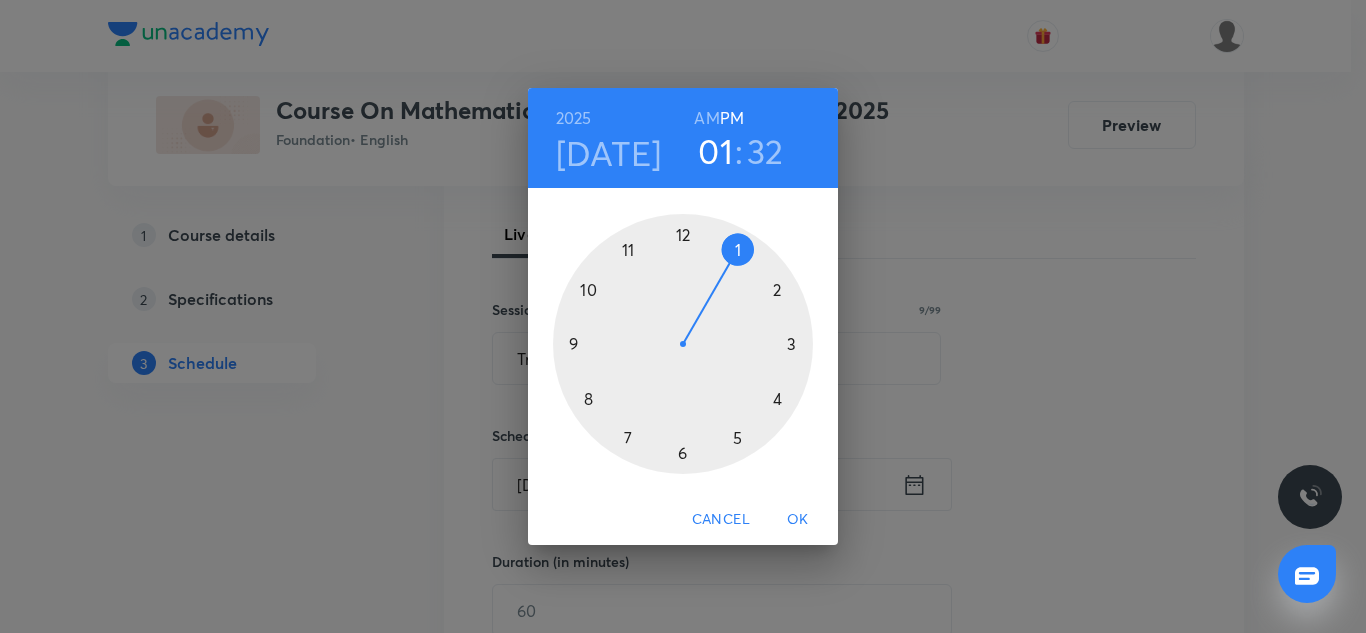 click at bounding box center [683, 344] 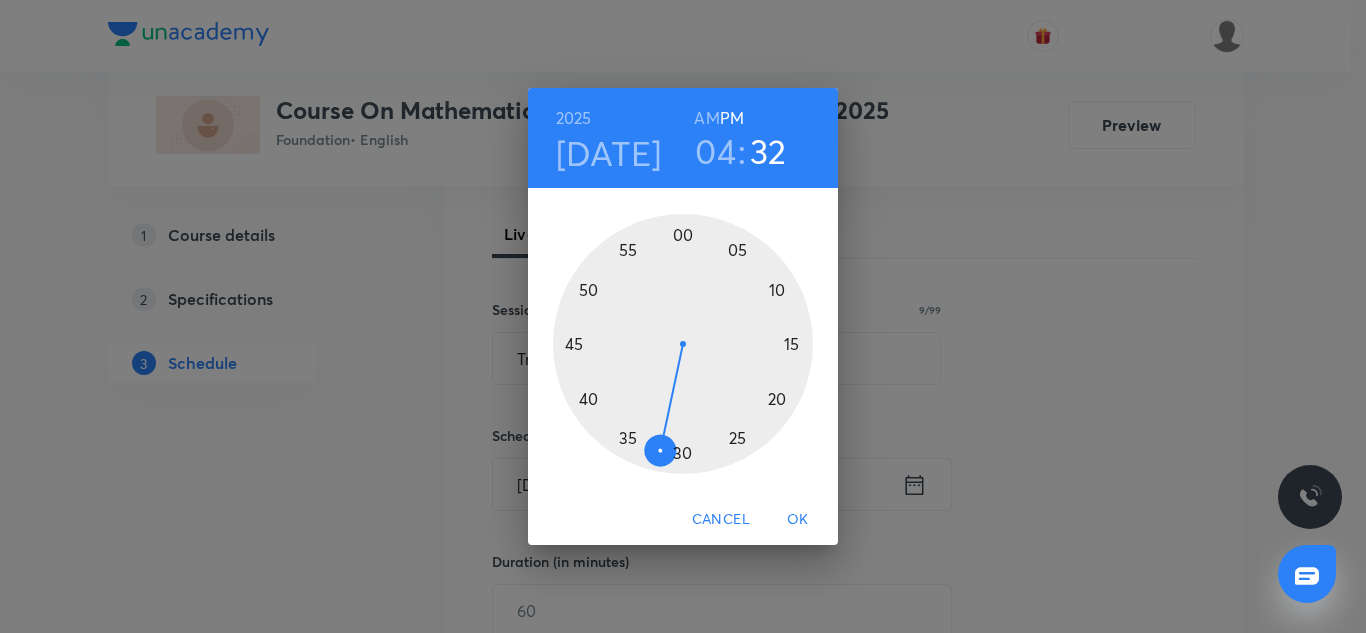 click at bounding box center (683, 344) 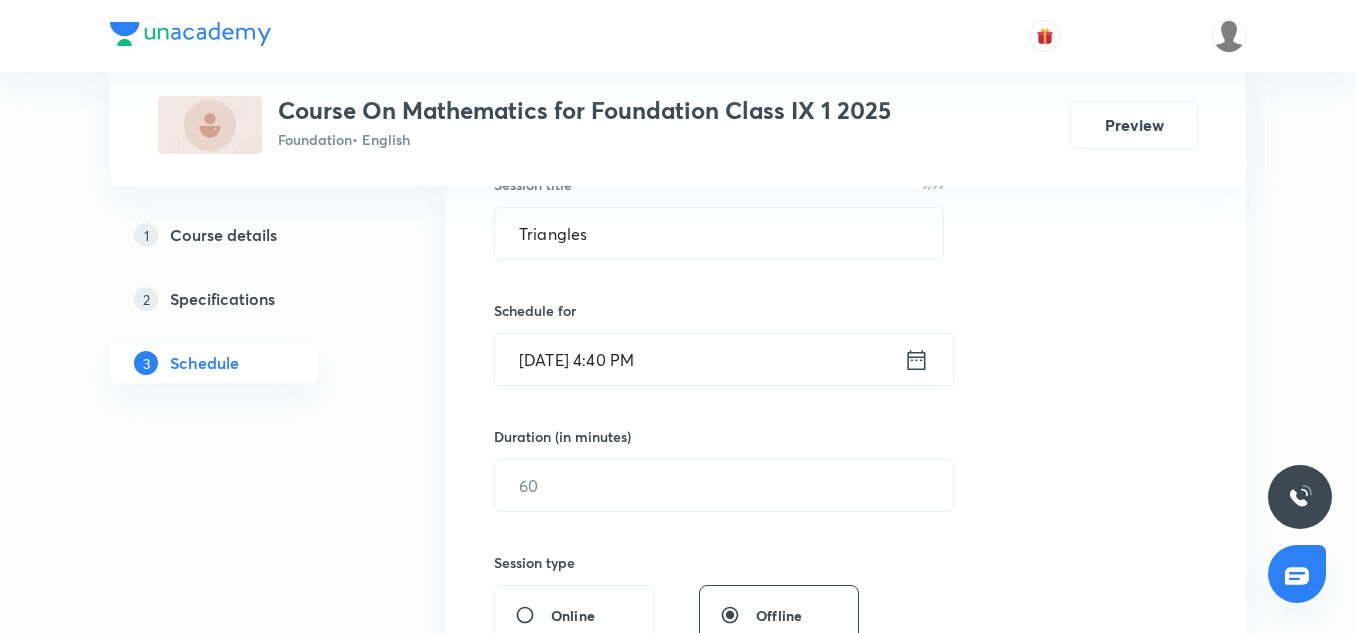scroll, scrollTop: 394, scrollLeft: 0, axis: vertical 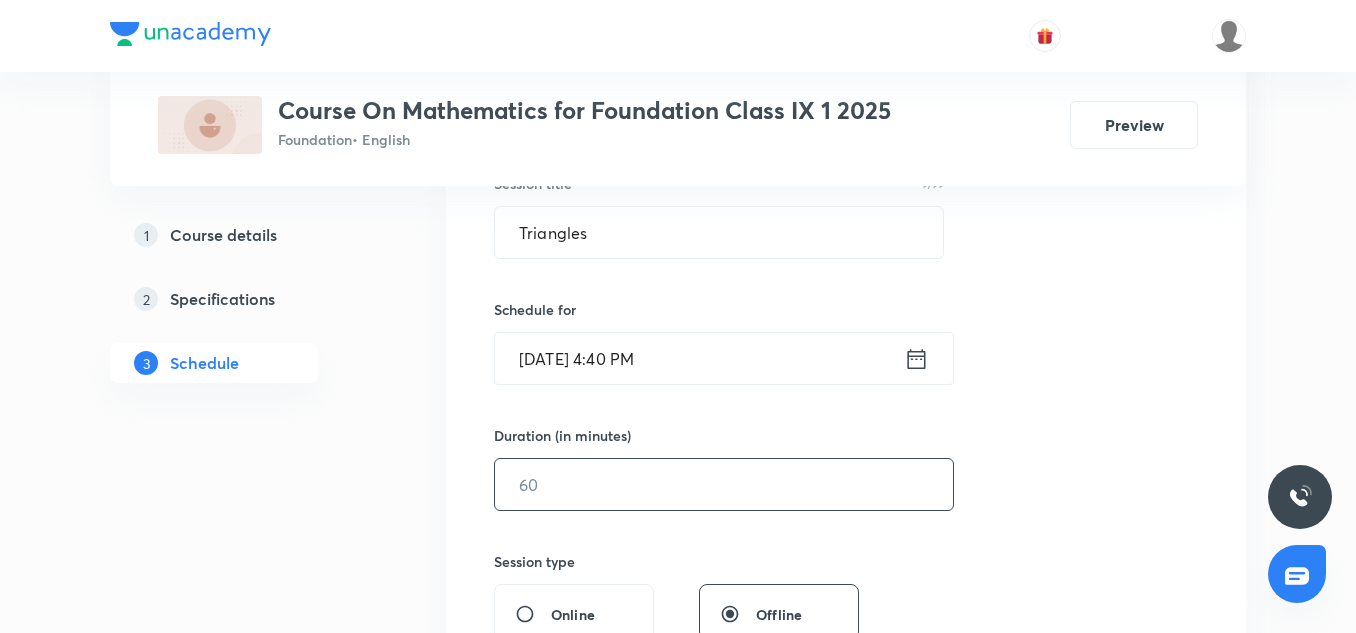 click at bounding box center [724, 484] 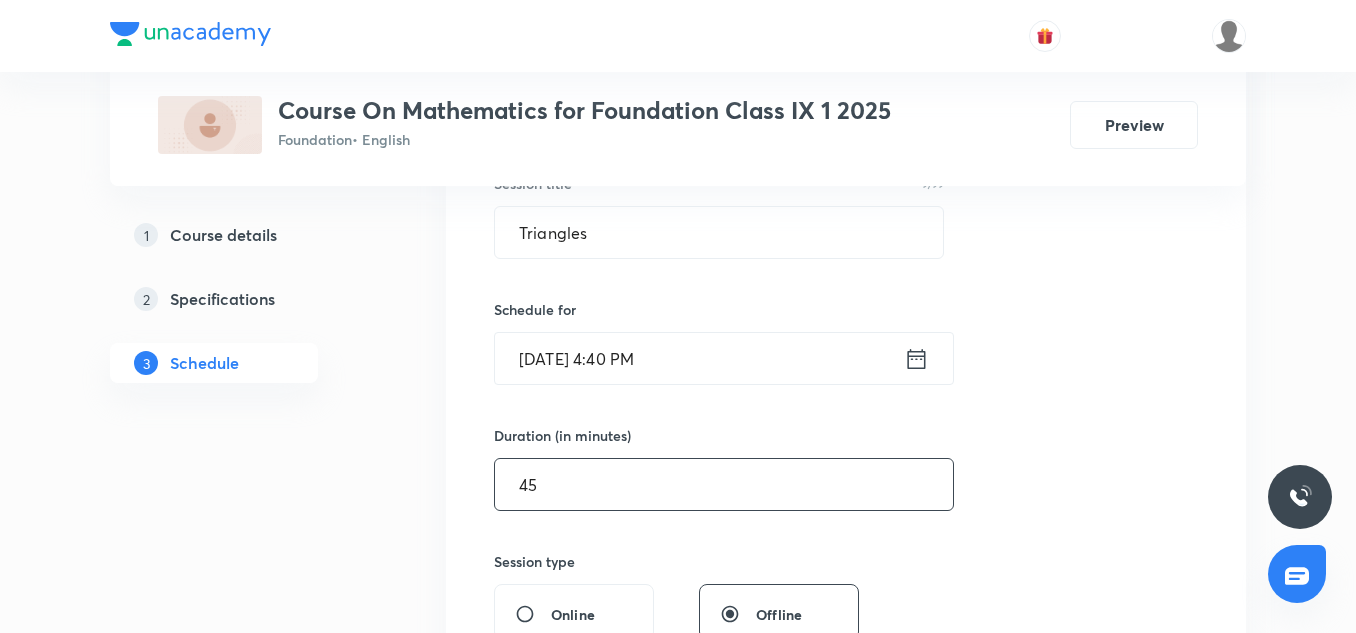 type on "45" 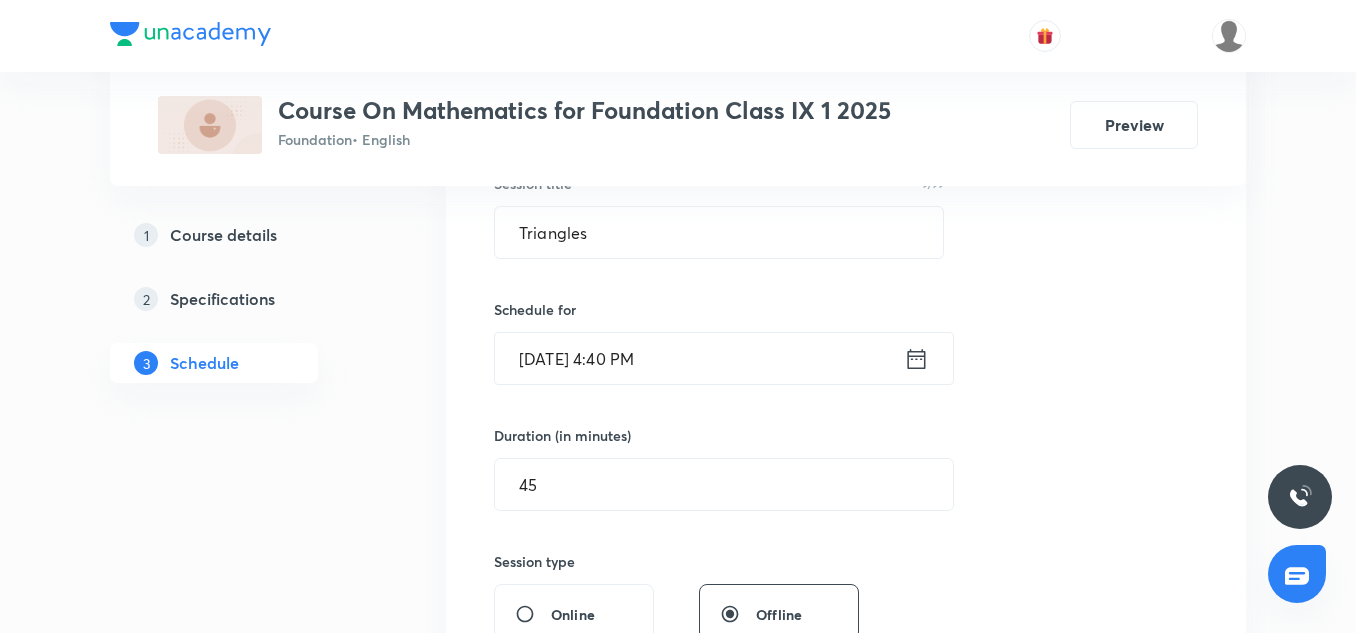 click on "Session  31 Live class Session title 9/99 Triangles ​ Schedule for Jul 12, 2025, 4:40 PM ​ Duration (in minutes) 45 ​   Session type Online Offline Room Select centre room Sub-concepts Select concepts that wil be covered in this session Add Cancel" at bounding box center [846, 507] 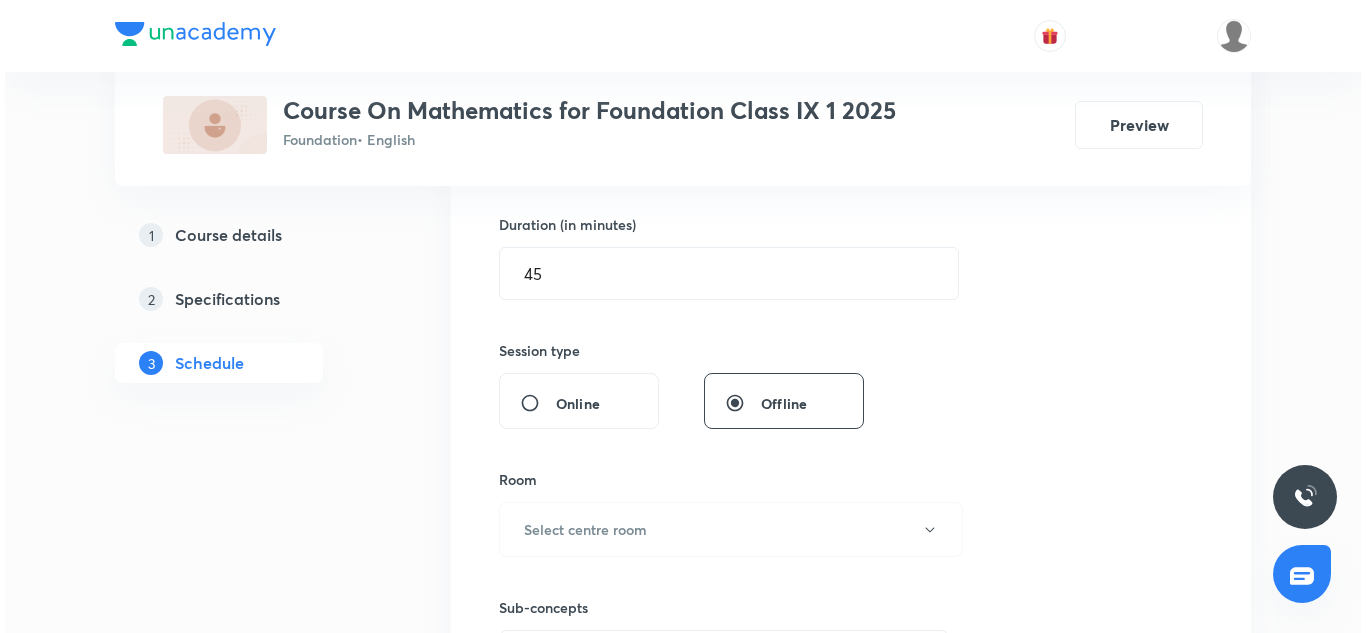 scroll, scrollTop: 642, scrollLeft: 0, axis: vertical 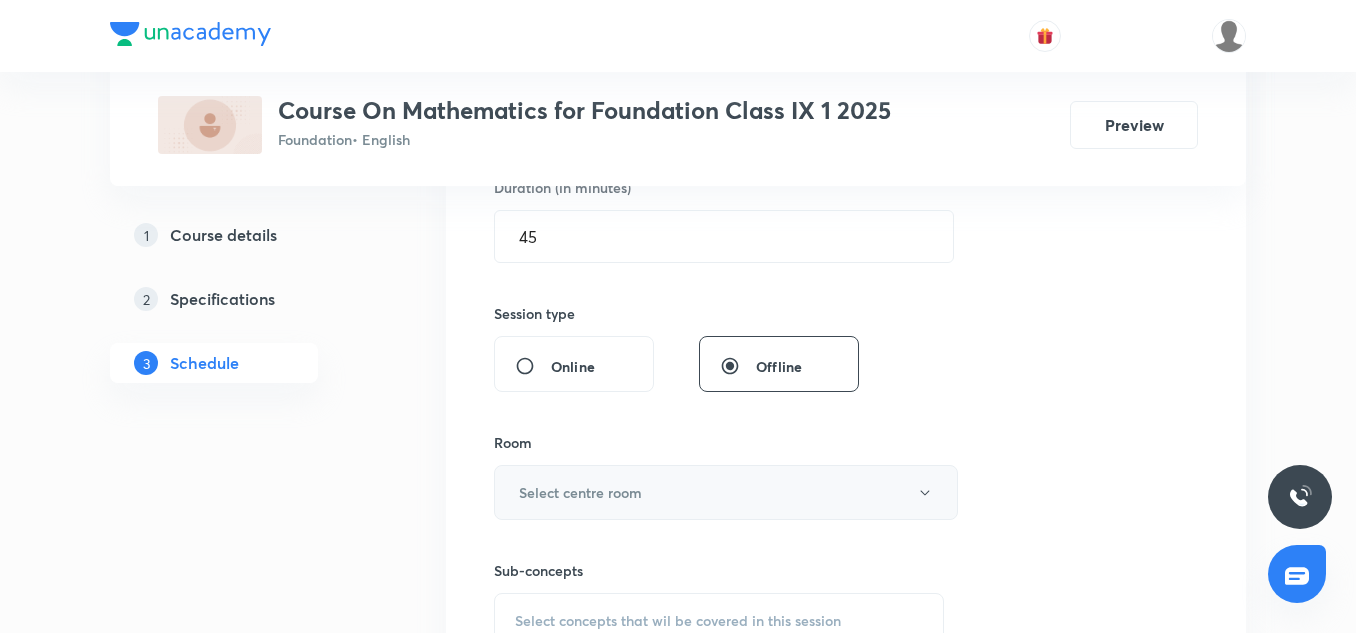 click on "Select centre room" at bounding box center (580, 492) 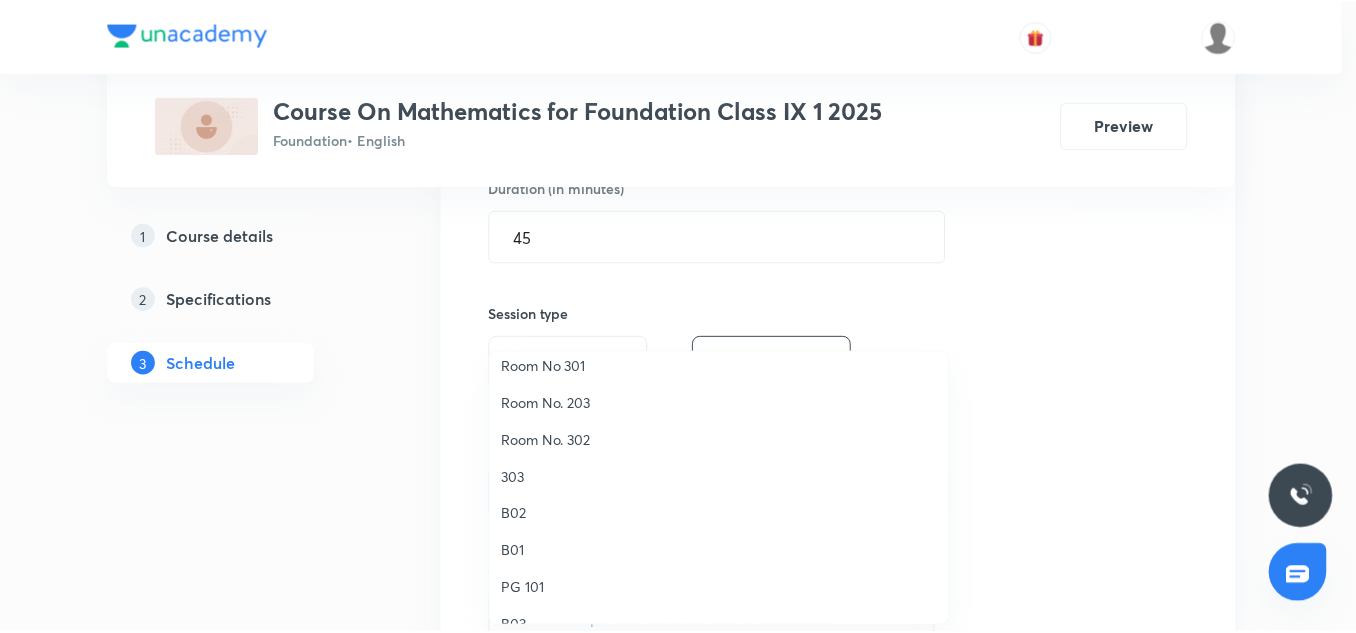 scroll, scrollTop: 223, scrollLeft: 0, axis: vertical 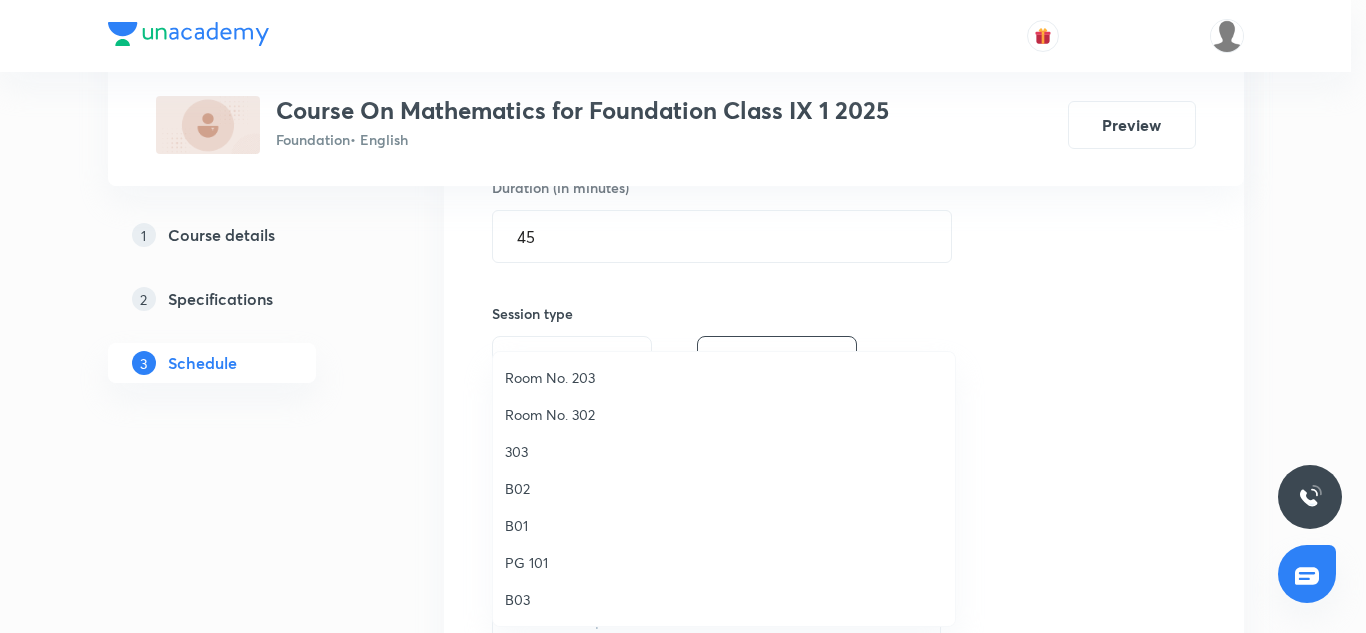 click on "Room No. 302" at bounding box center (724, 414) 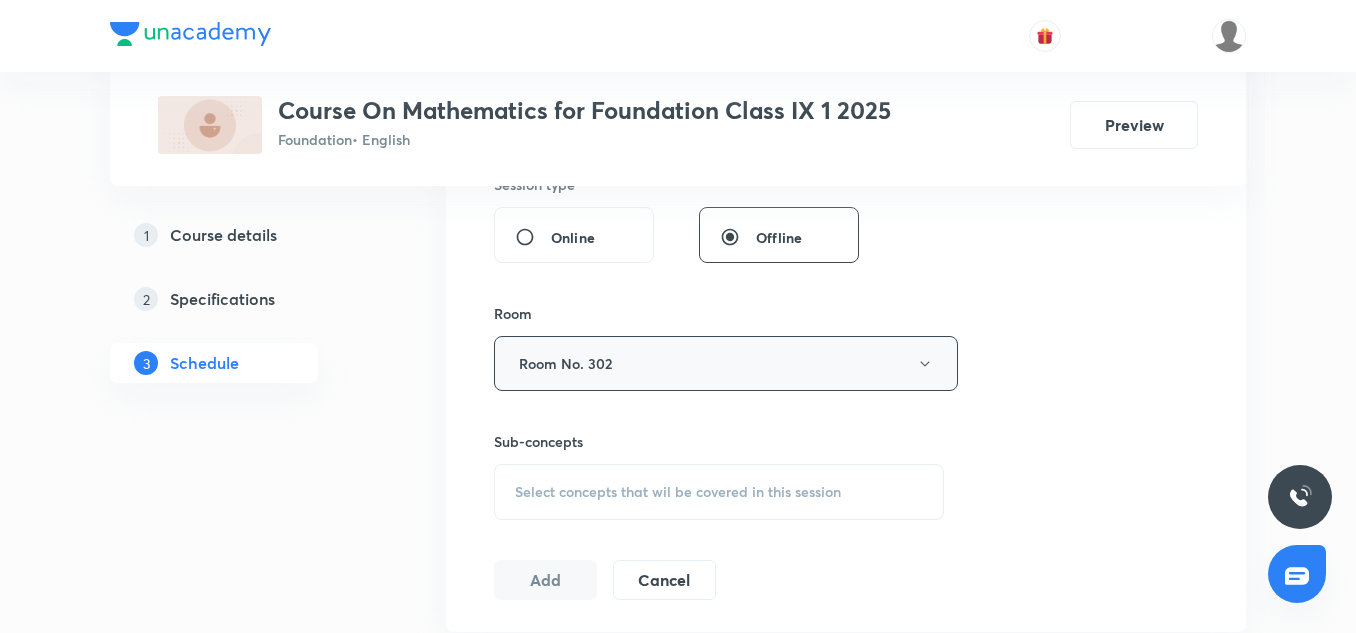 scroll, scrollTop: 828, scrollLeft: 0, axis: vertical 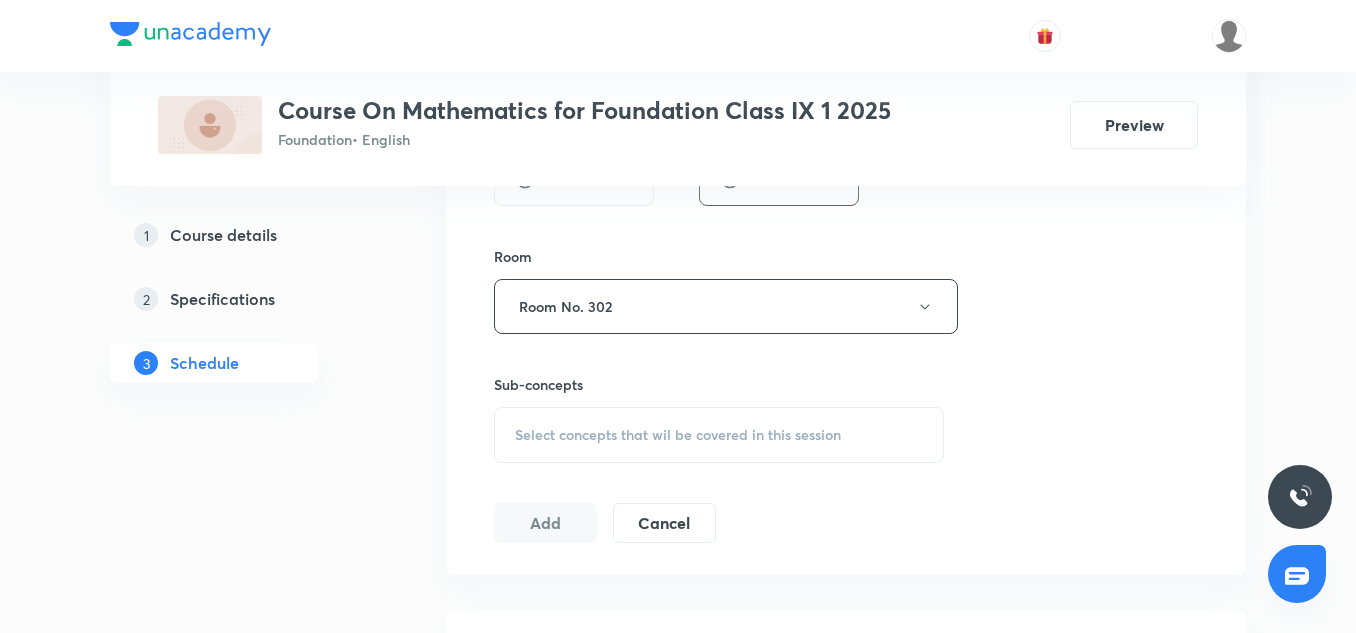 click on "Select concepts that wil be covered in this session" at bounding box center [678, 435] 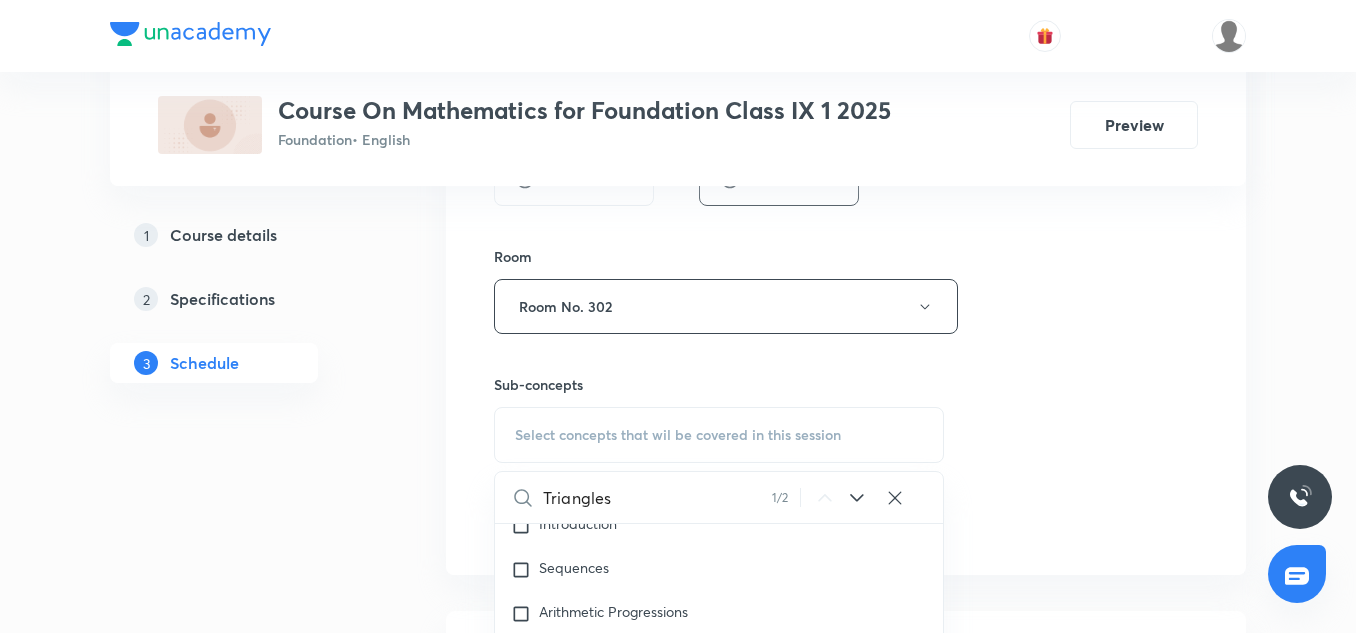 scroll, scrollTop: 5065, scrollLeft: 0, axis: vertical 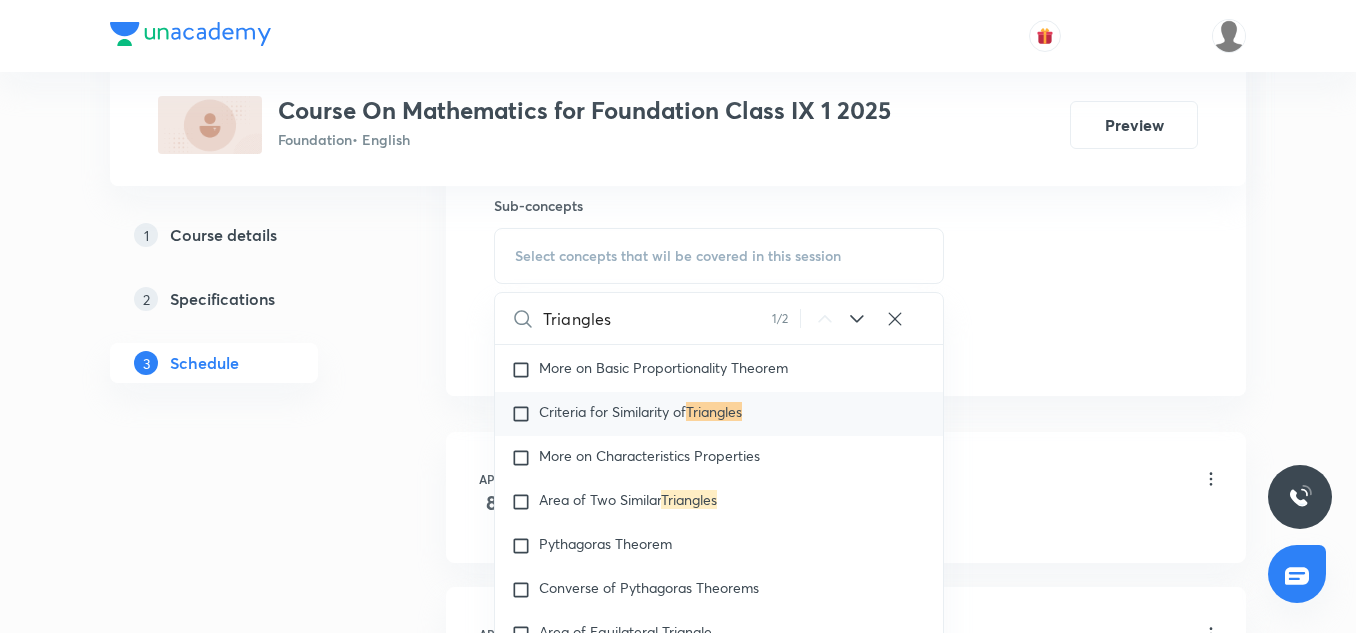 type on "Triangles" 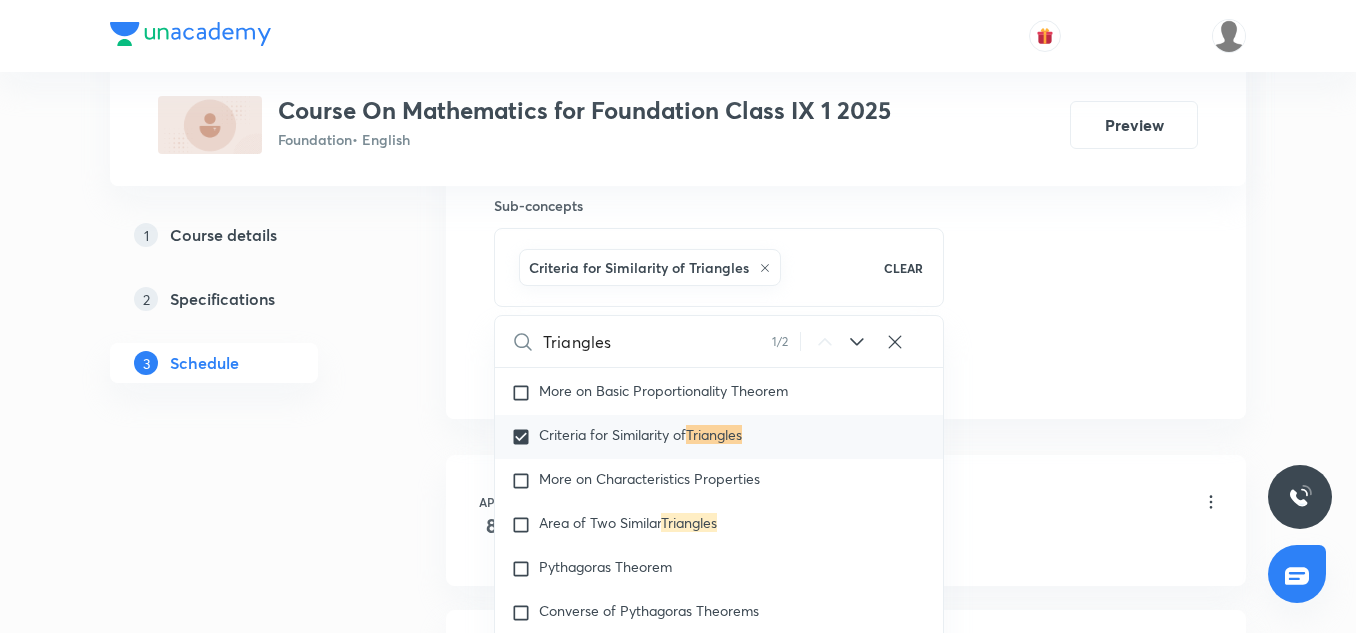 click on "Session  31 Live class Session title 9/99 Triangles ​ Schedule for Jul 12, 2025, 4:40 PM ​ Duration (in minutes) 45 ​   Session type Online Offline Room Room No. 302 Sub-concepts Criteria for Similarity of Triangles CLEAR Triangles 1 / 2 ​ Number System Rational Numbers Covered previously Exponents and Powers Covered previously Square and Square Roots Covered previously Cube and Cube Roots Covered previously Playing With Numbers Number System Algebra Linear Equation in One Variables Algebraic Expression Factorization Direct and Inverse Proportion Direct Proportion Inverse Proportion Proportional Increase or Decrease of Given Quantities Geometry Understanding Quadrilaterals Practical Geometry Visualizing Solid Shapes Volume and Surface Area Area of Trapezium and Polygon Concept of Surface Area Concept of Volume Commercial Mathematics Ratio Proportion Percentage Sale Tax/Value added Tax Unitary Method Profit and Loss Data Handling What Is Data Presentation of Data Visual Representation of Various Data" at bounding box center [846, -94] 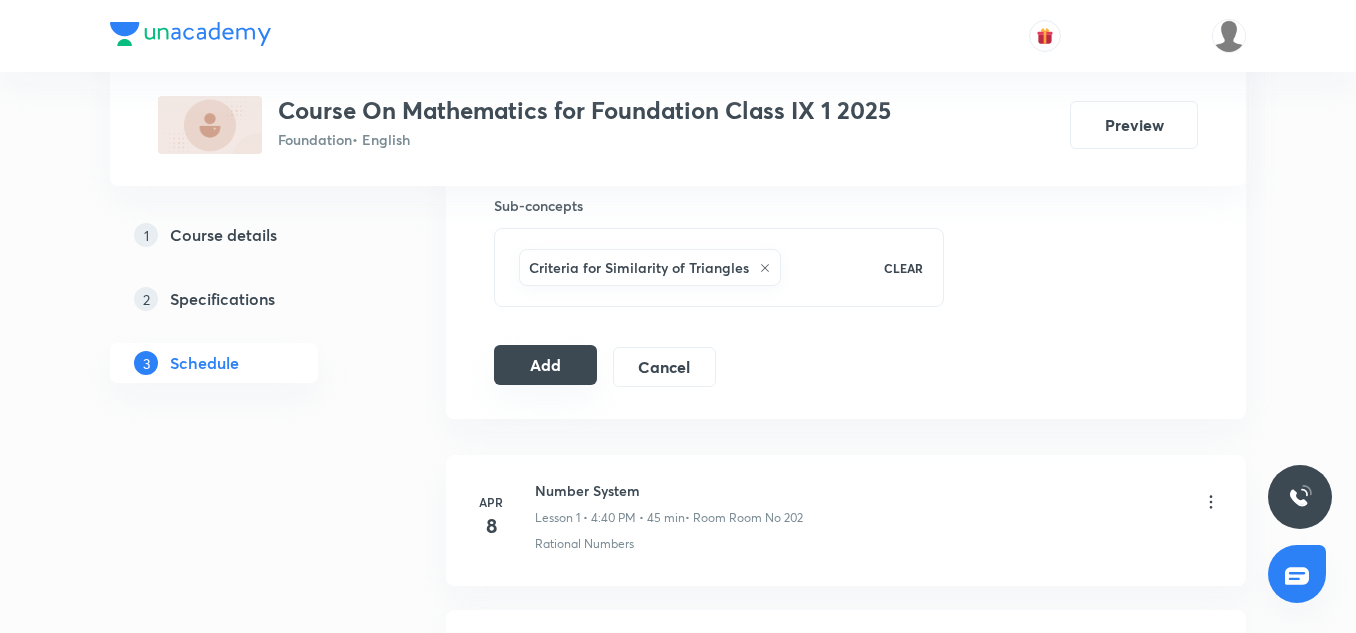 click on "Add" at bounding box center [545, 365] 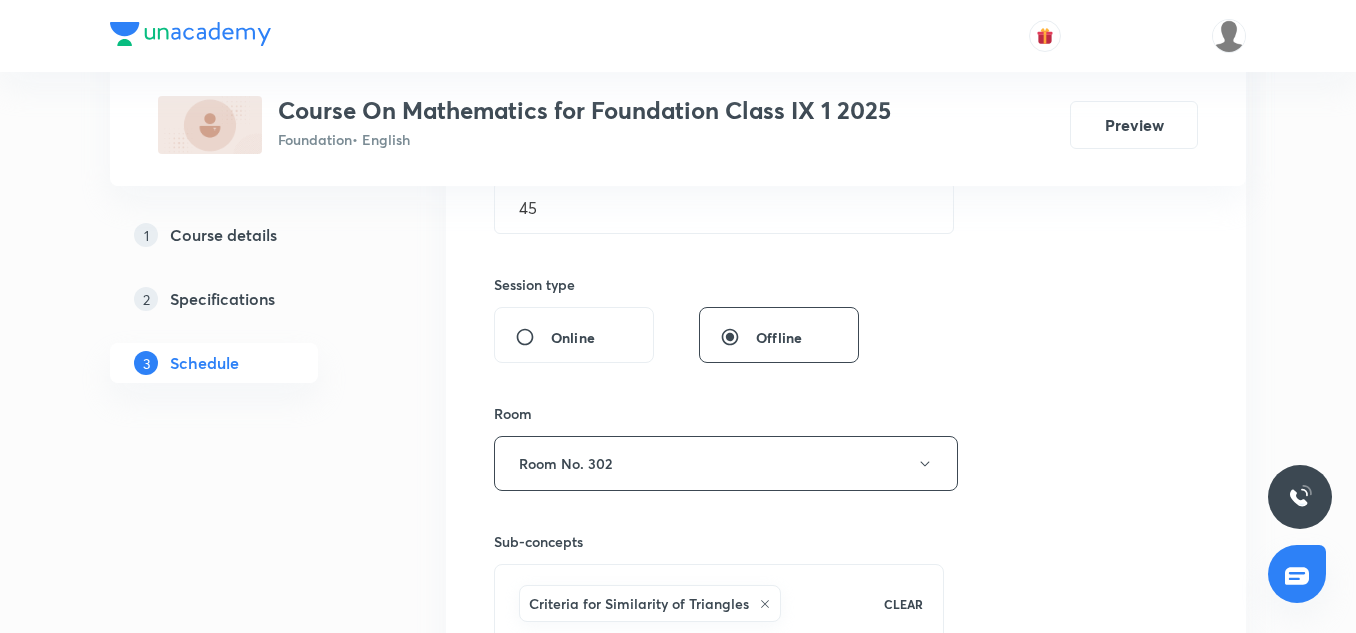 scroll, scrollTop: 669, scrollLeft: 0, axis: vertical 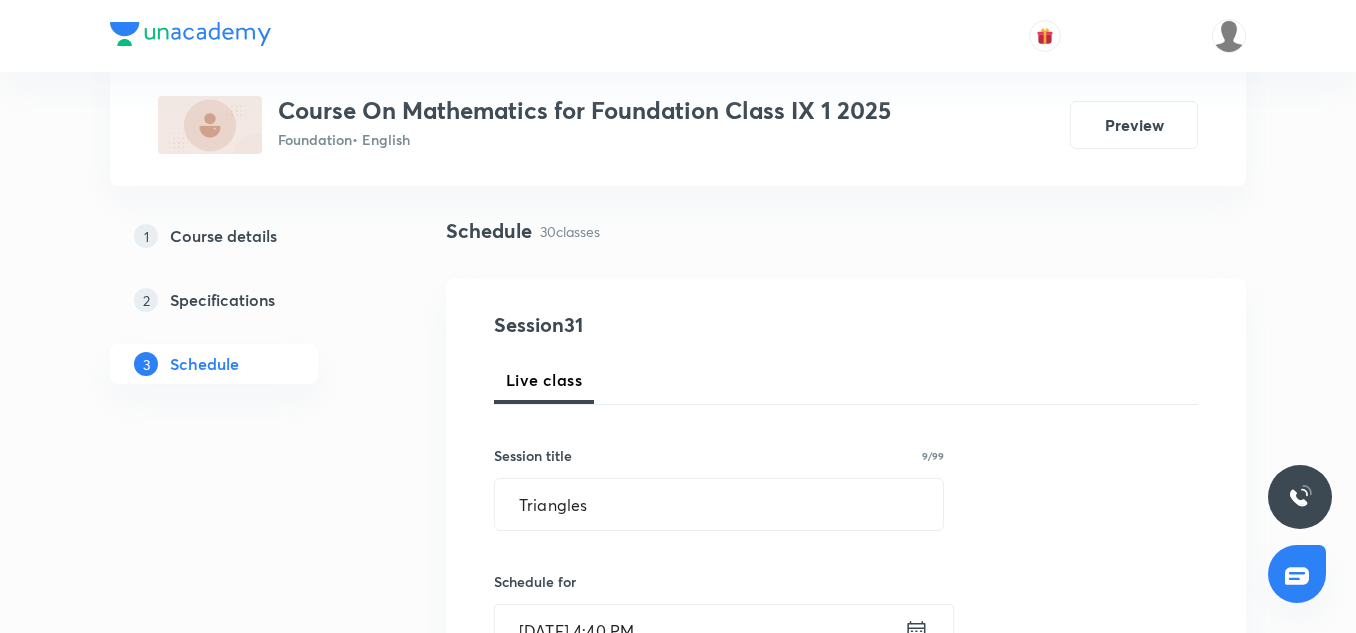 type 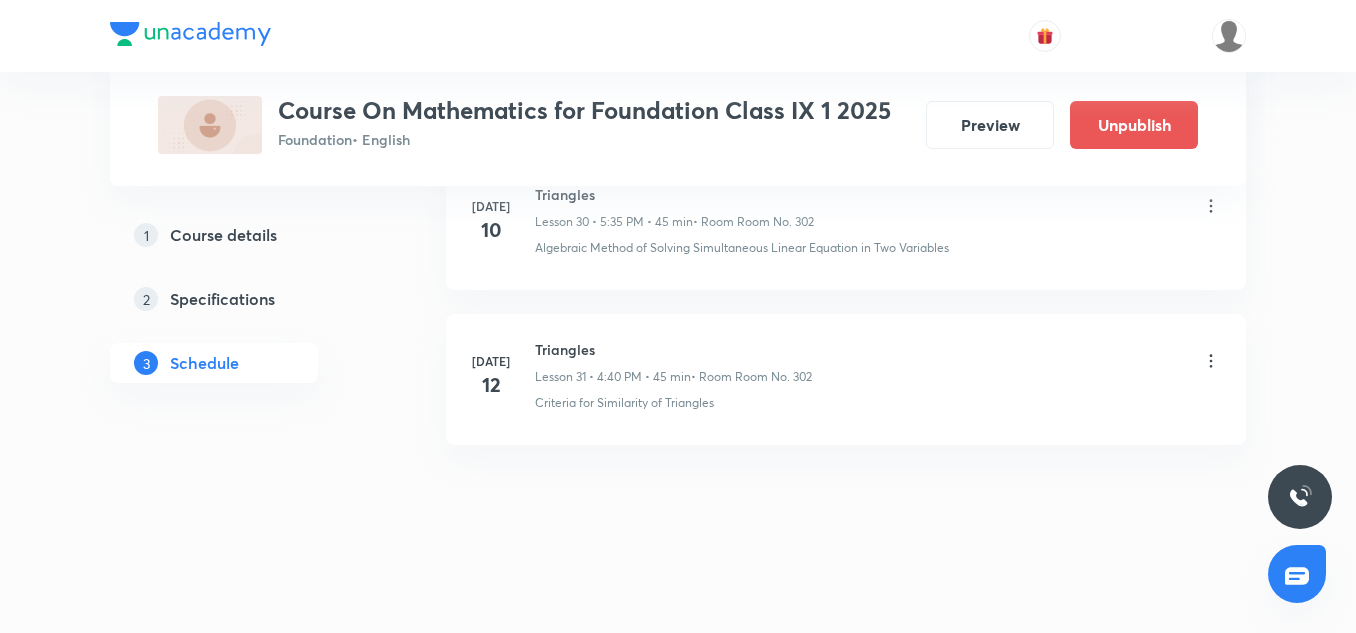 scroll, scrollTop: 4701, scrollLeft: 0, axis: vertical 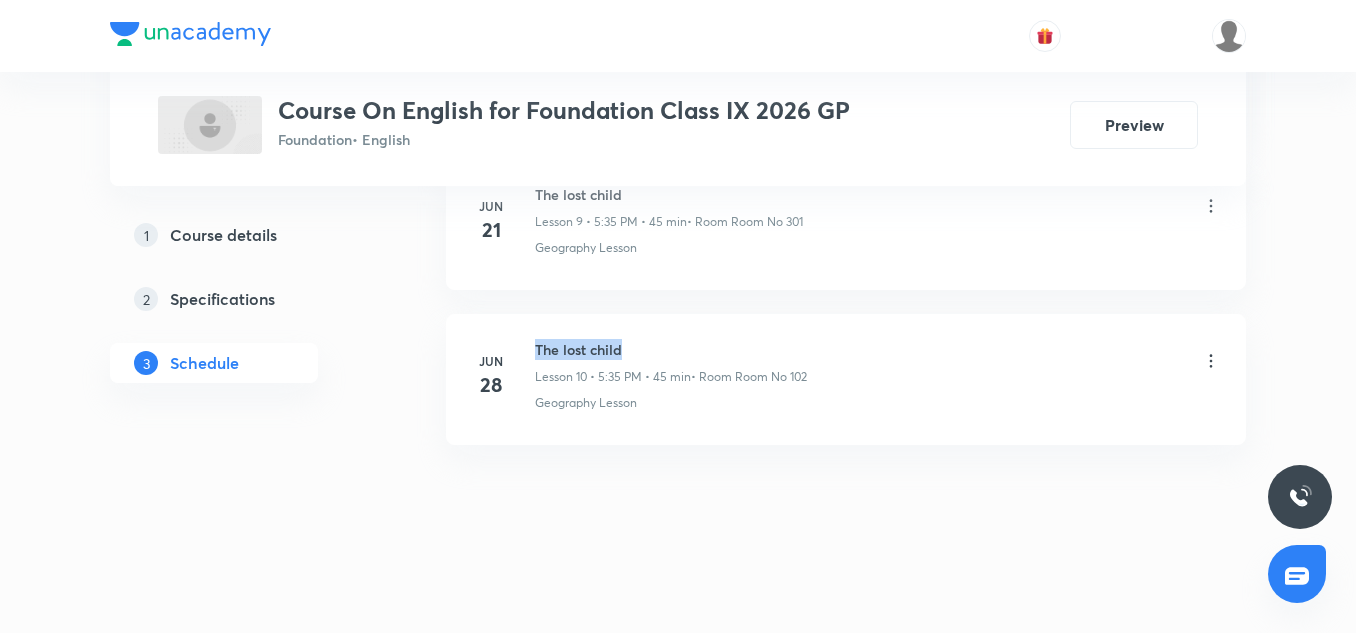 drag, startPoint x: 539, startPoint y: 347, endPoint x: 657, endPoint y: 335, distance: 118.6086 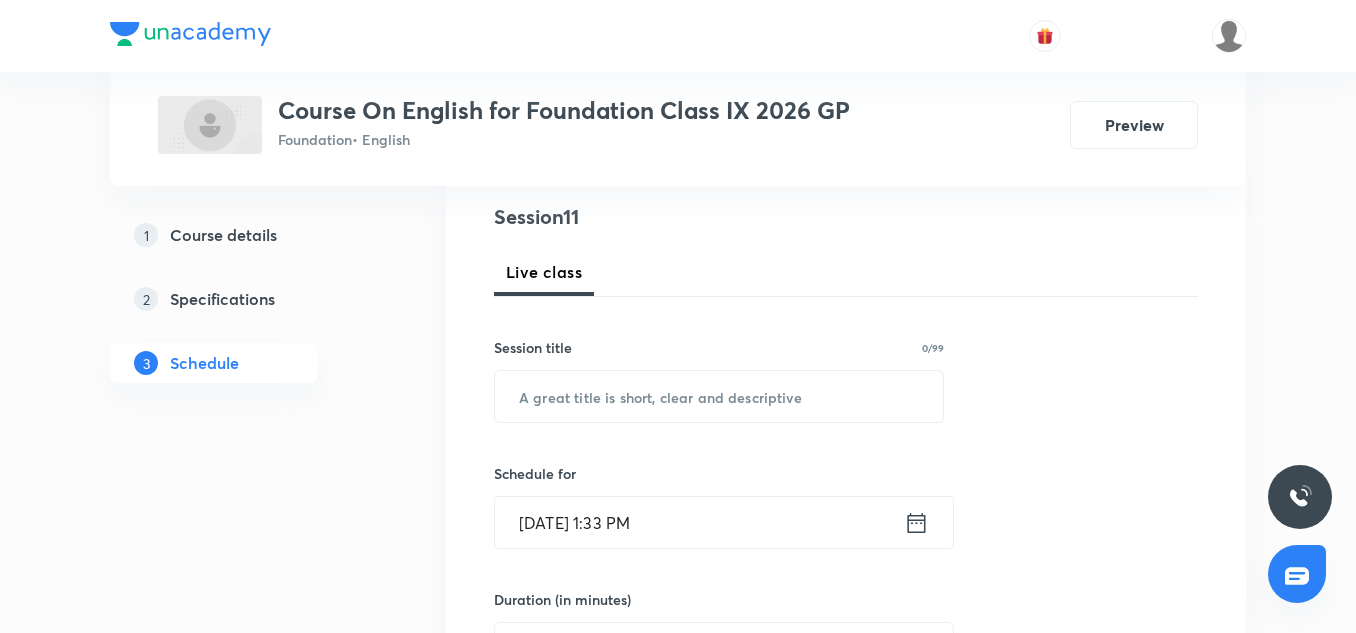 scroll, scrollTop: 231, scrollLeft: 0, axis: vertical 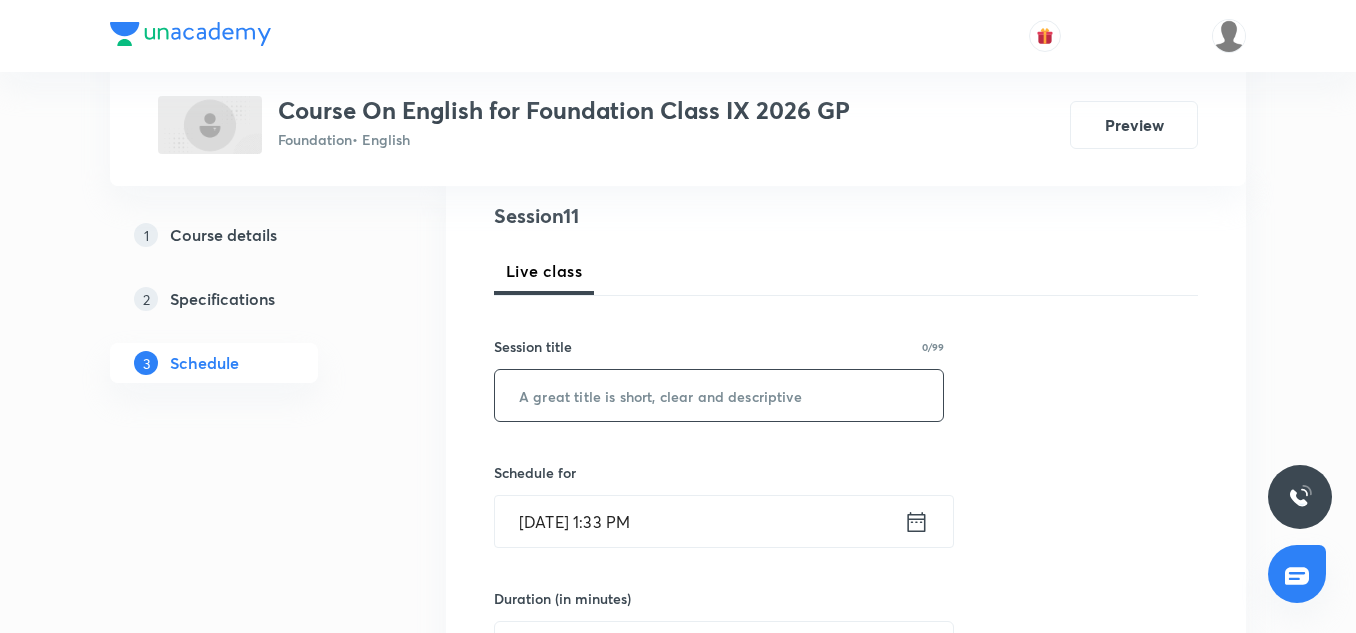 click at bounding box center [719, 395] 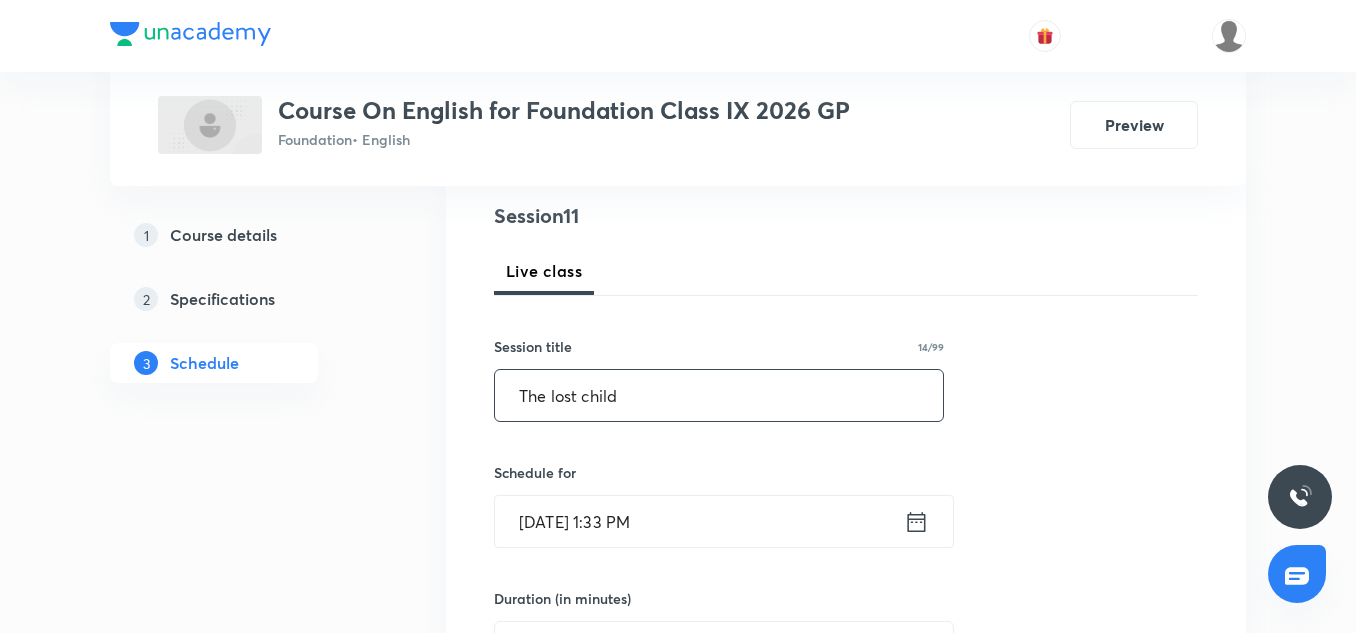 type on "The lost child" 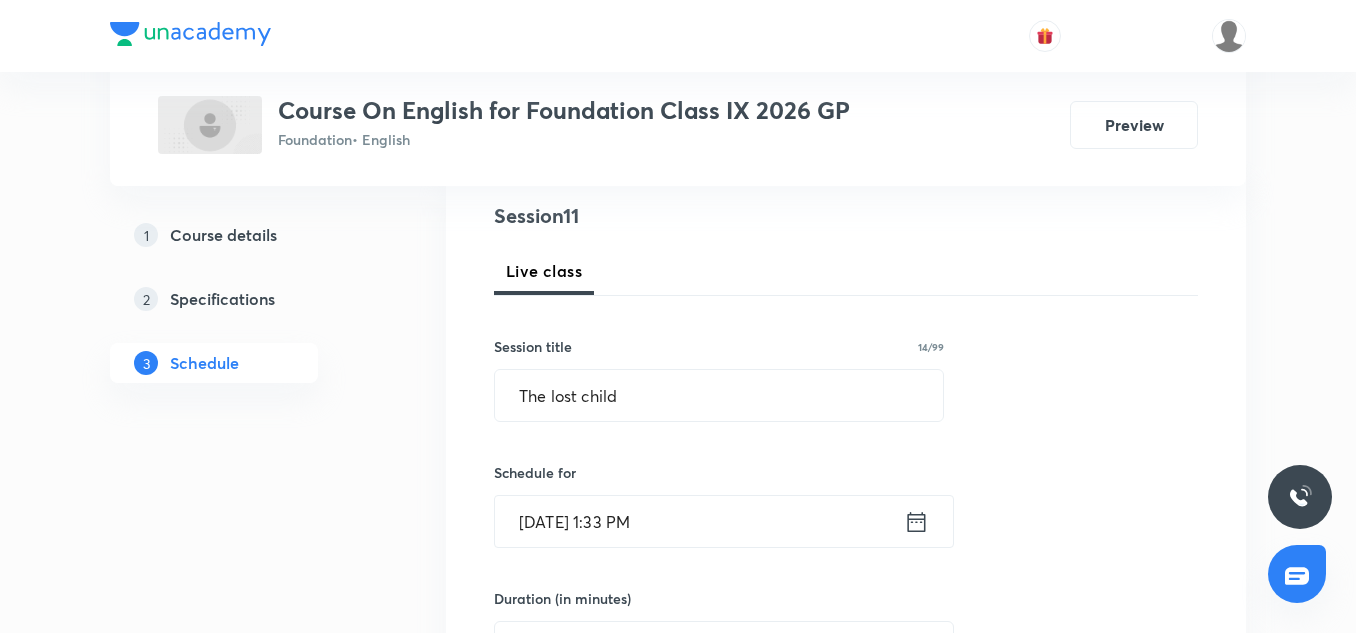 click 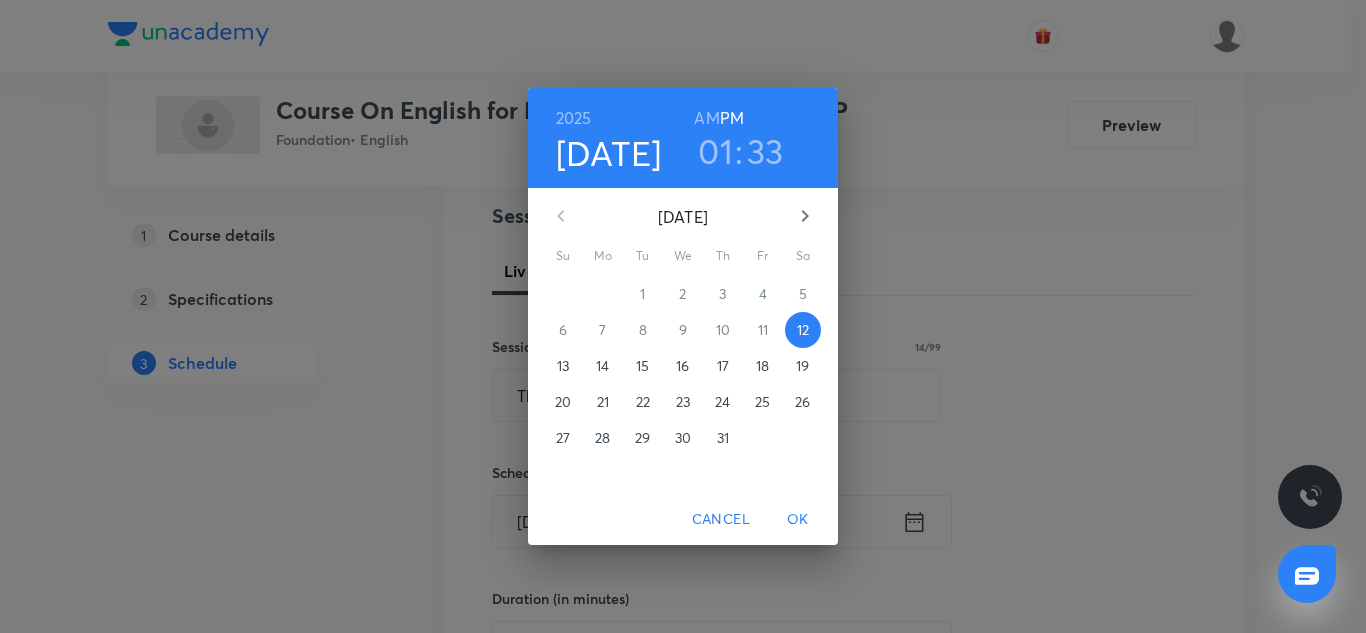 click on "01" at bounding box center (715, 151) 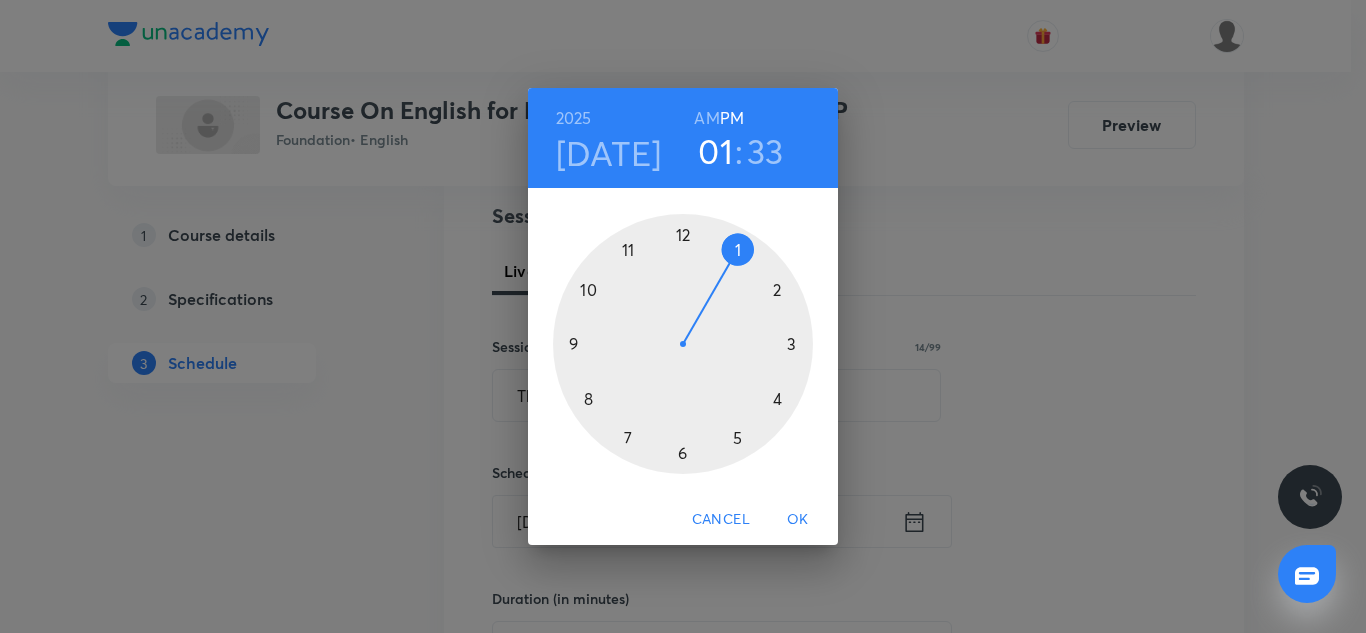 click at bounding box center (683, 344) 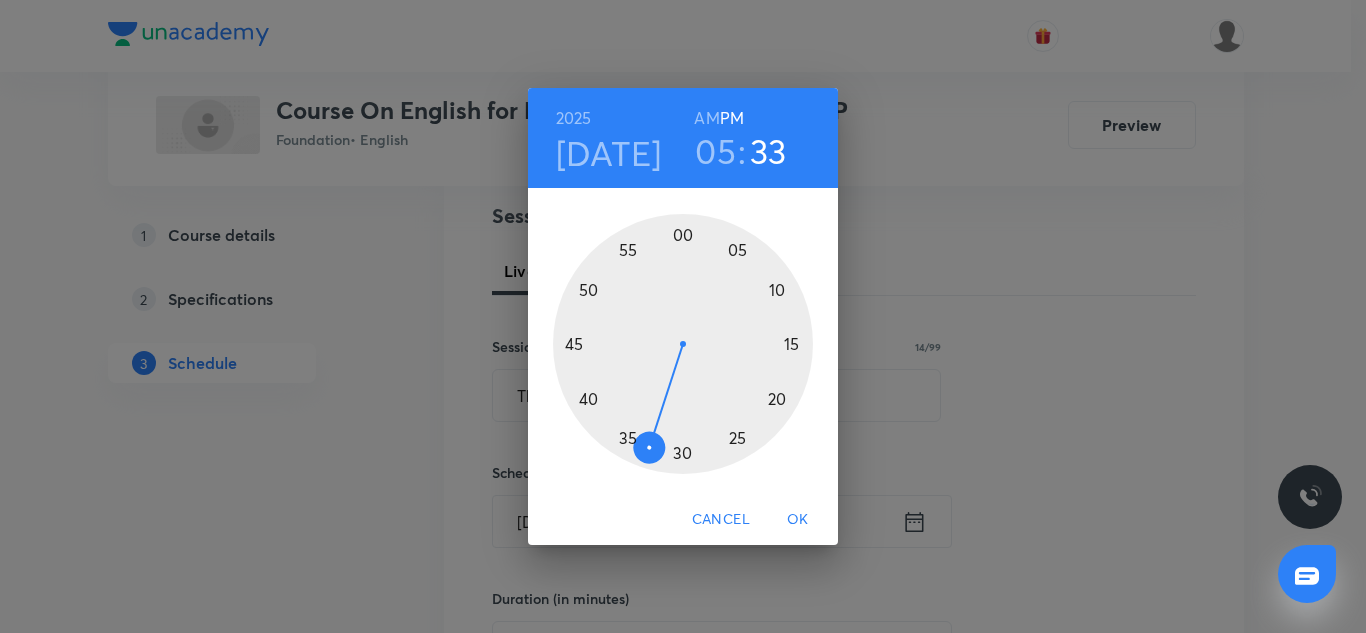click at bounding box center [683, 344] 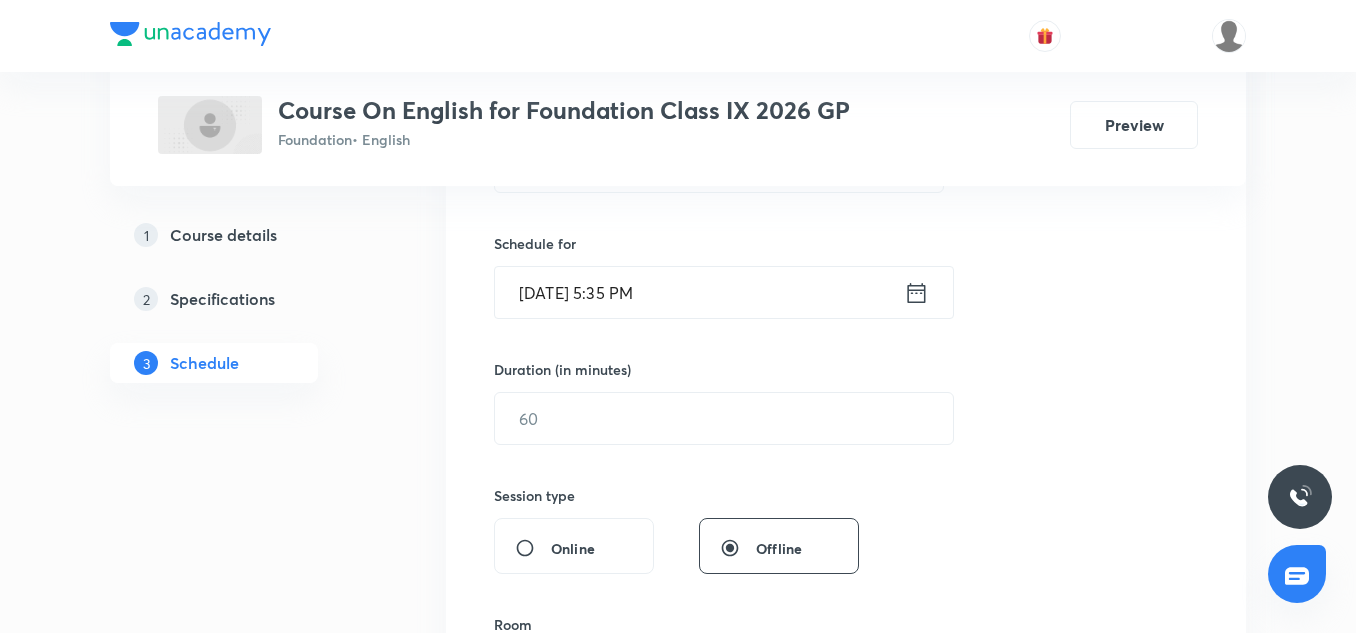 scroll, scrollTop: 470, scrollLeft: 0, axis: vertical 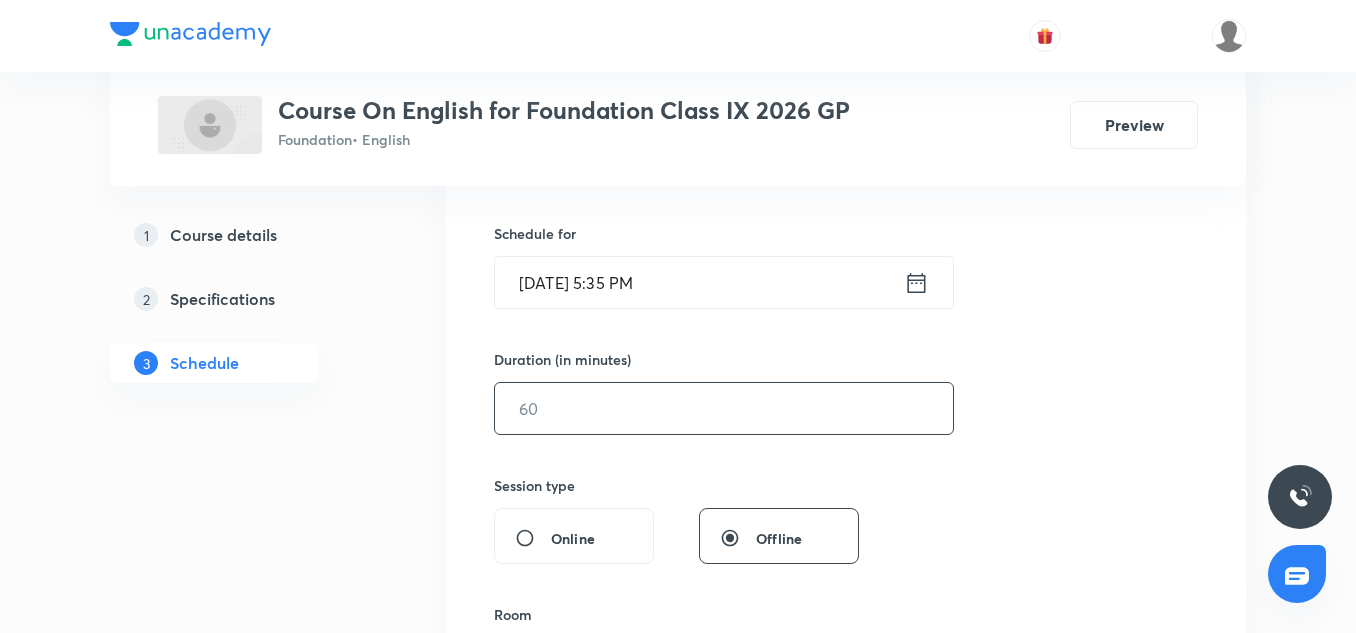 click at bounding box center [724, 408] 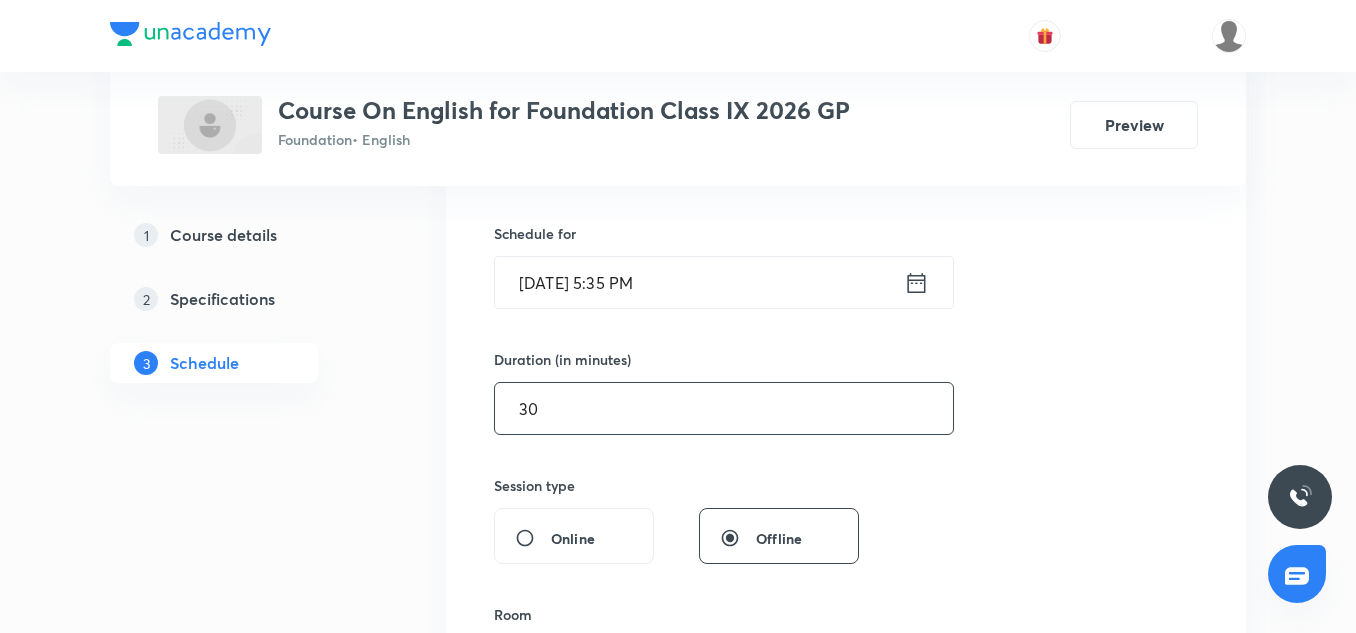type on "302" 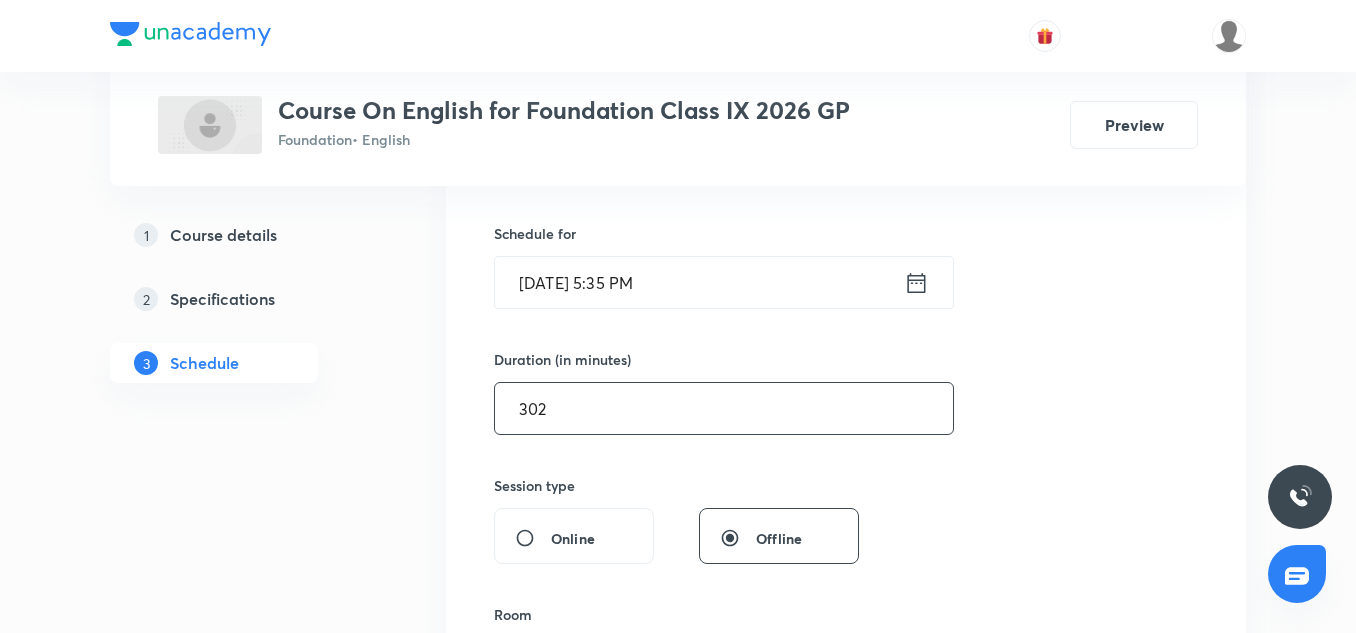 drag, startPoint x: 633, startPoint y: 432, endPoint x: 663, endPoint y: 401, distance: 43.13931 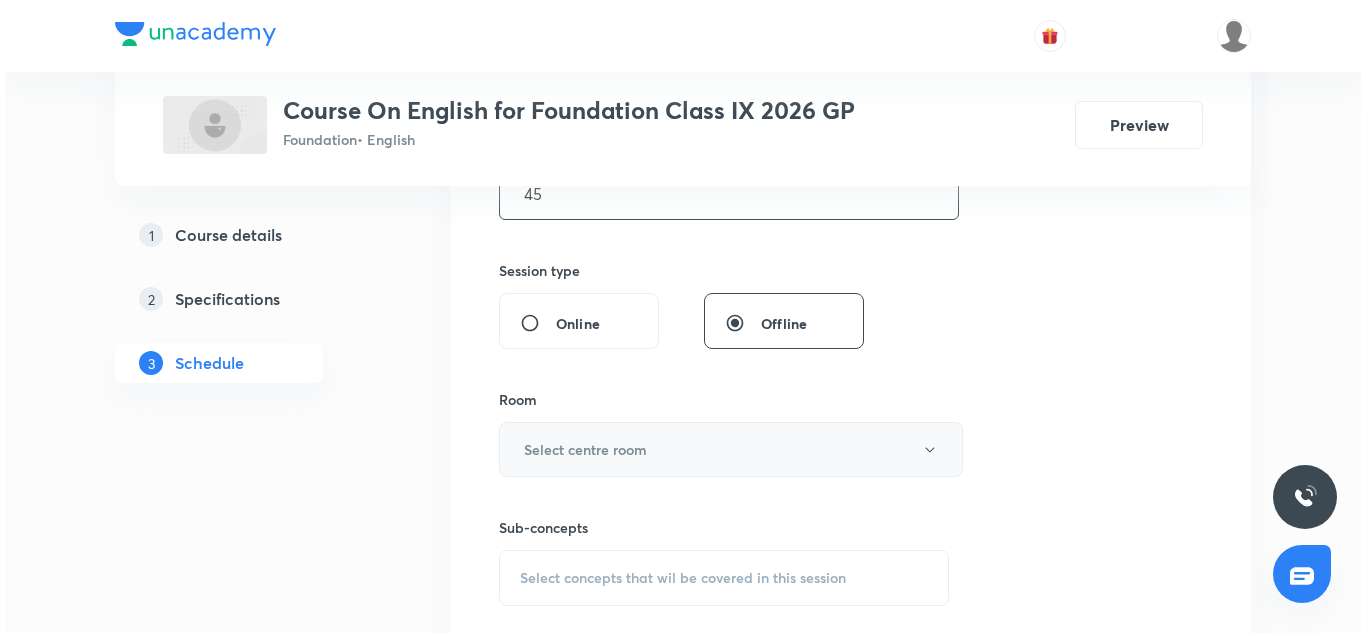 scroll, scrollTop: 686, scrollLeft: 0, axis: vertical 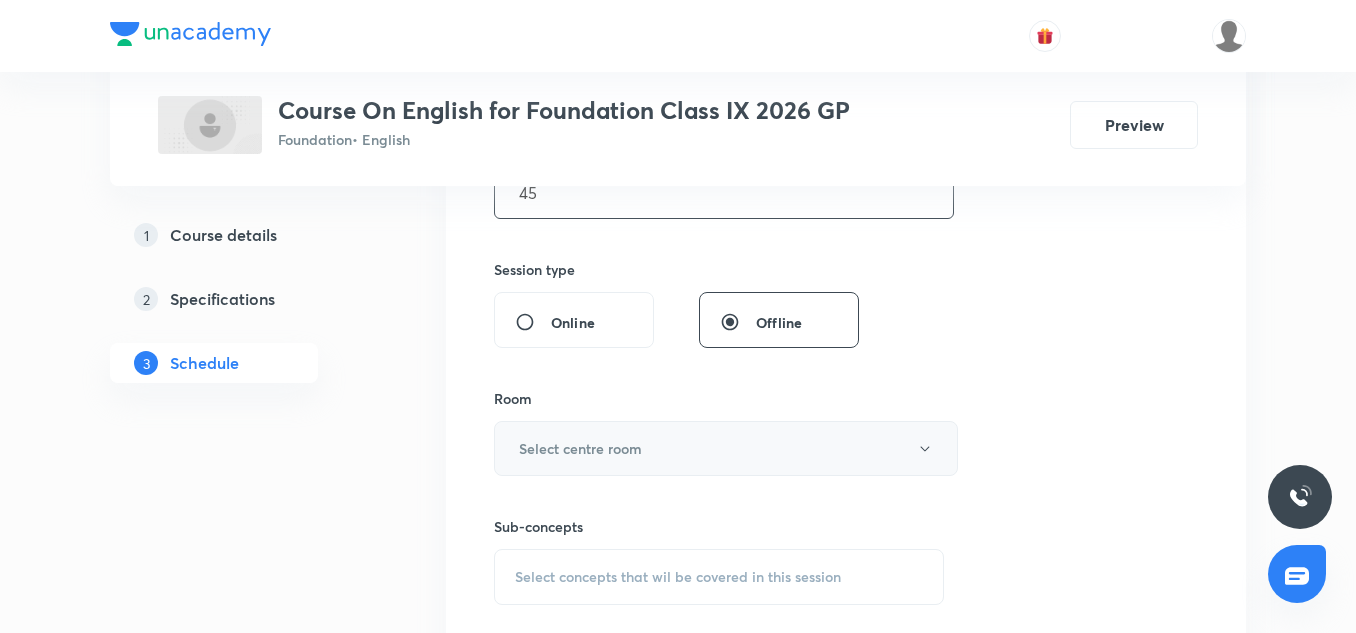 type on "45" 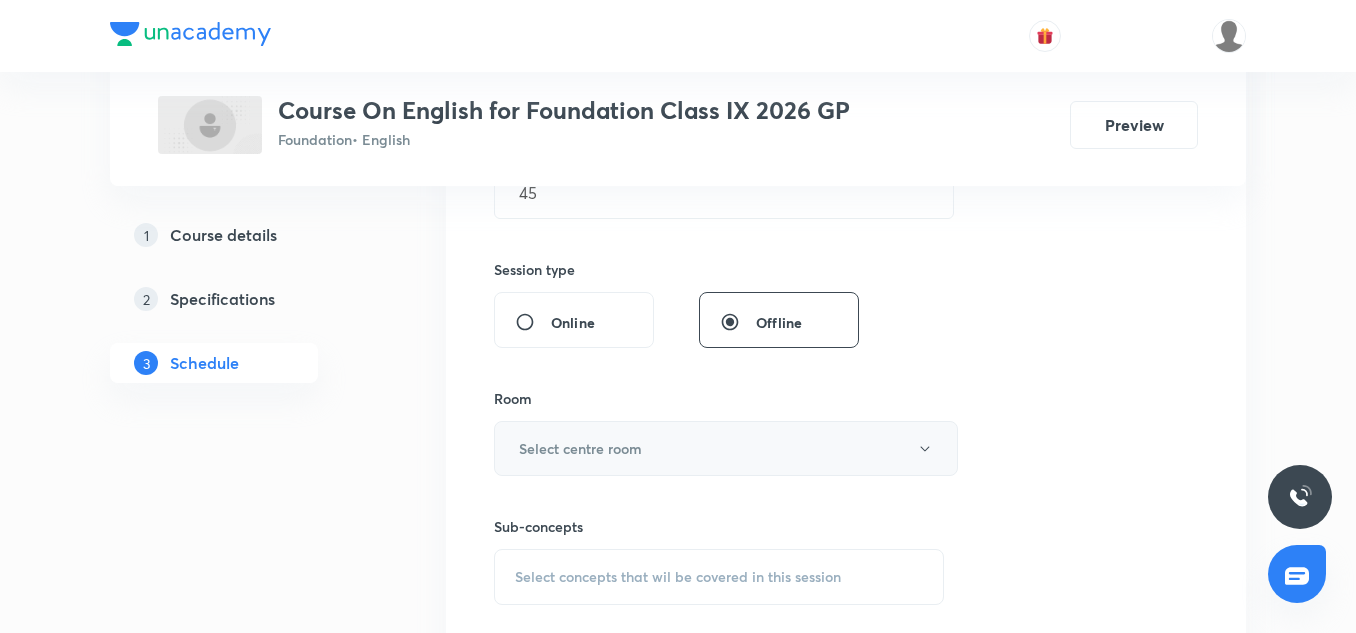 click on "Select centre room" at bounding box center (726, 448) 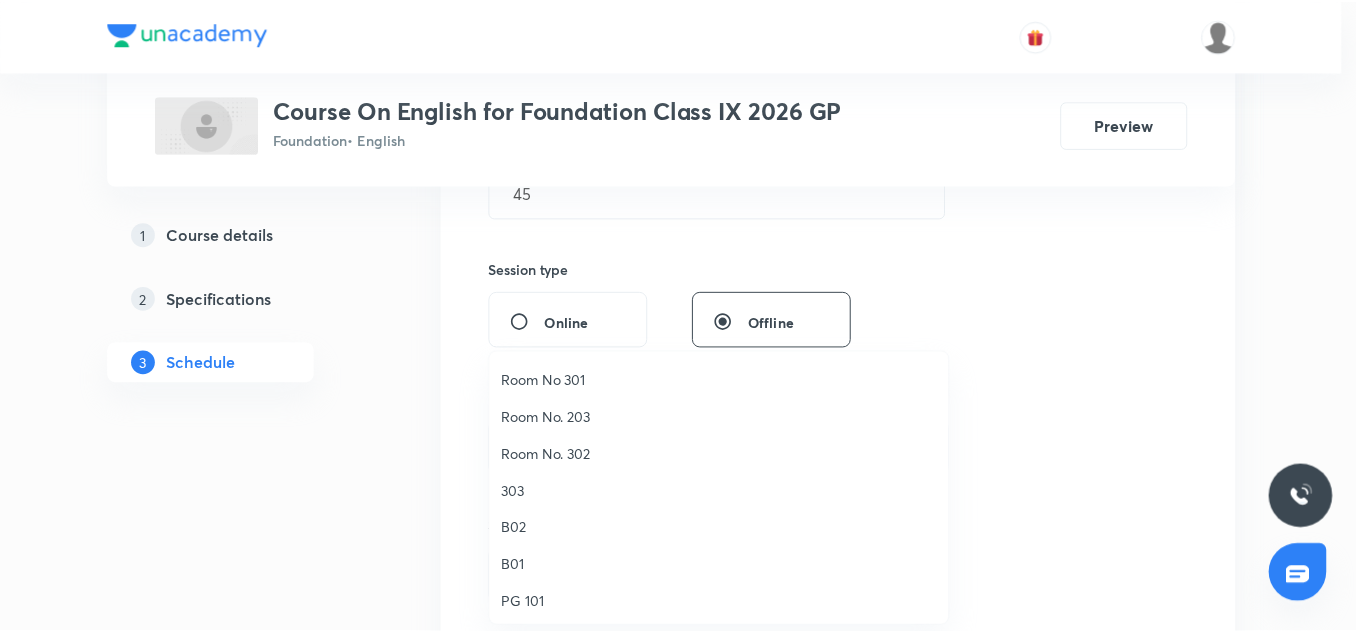 scroll, scrollTop: 216, scrollLeft: 0, axis: vertical 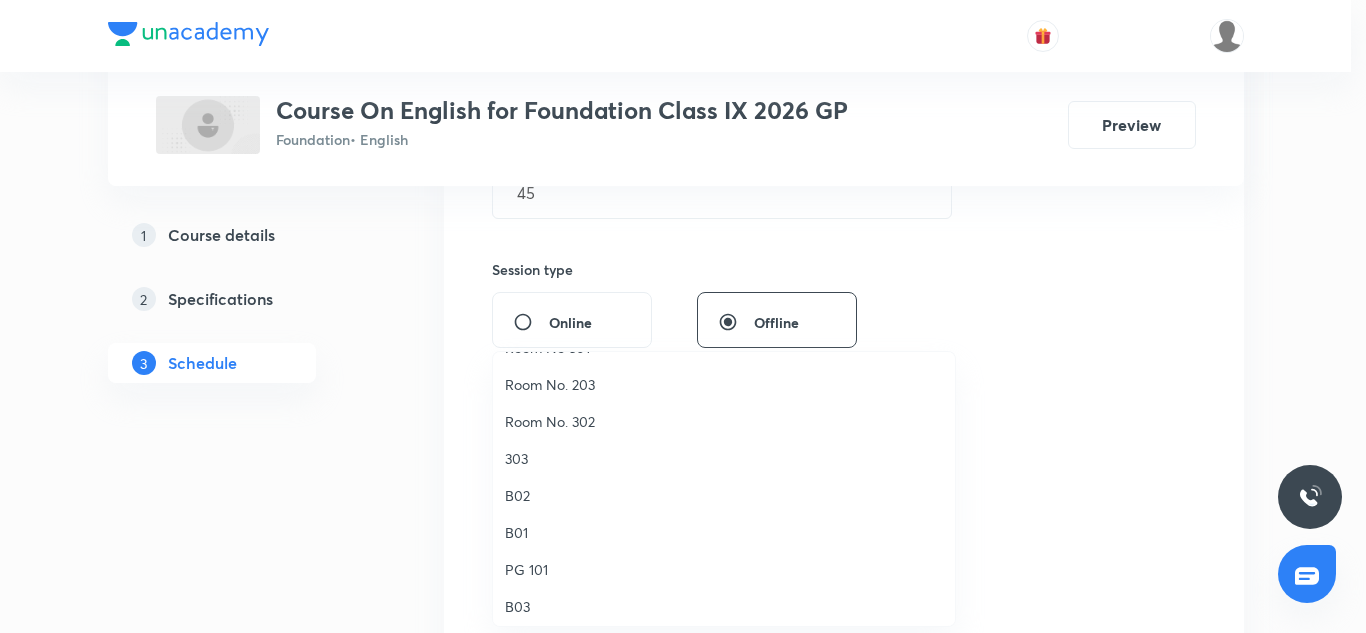 click on "Room No. 302" at bounding box center [724, 421] 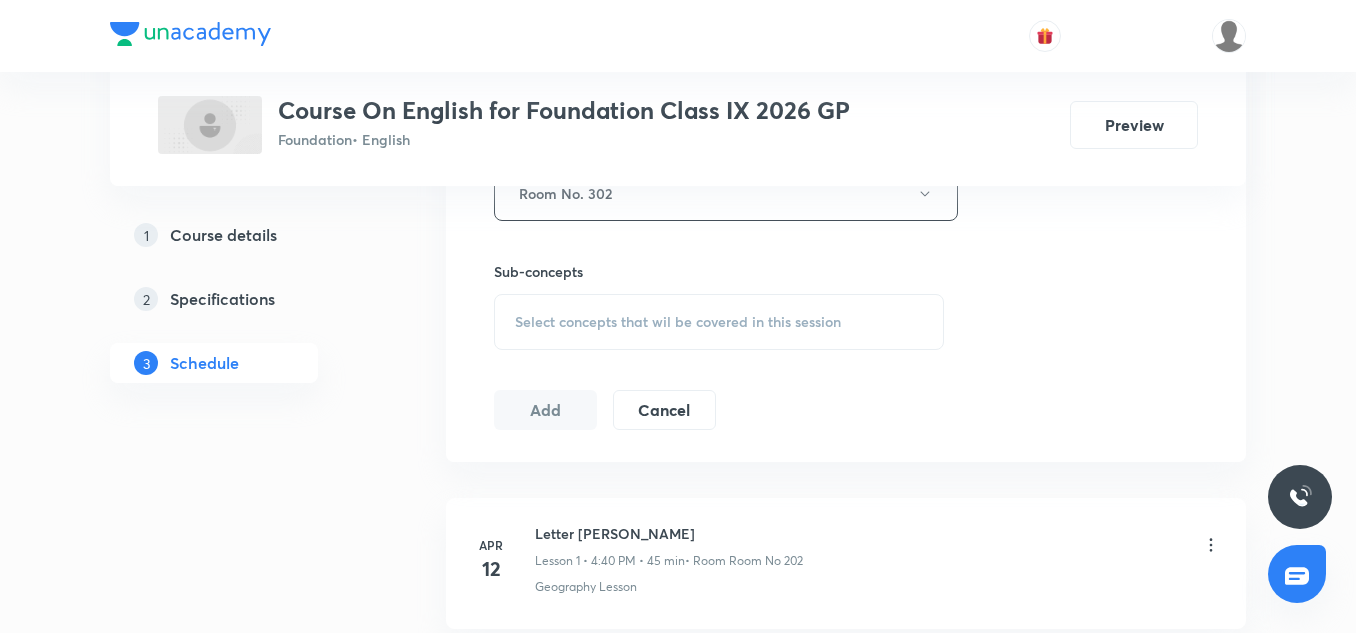scroll, scrollTop: 942, scrollLeft: 0, axis: vertical 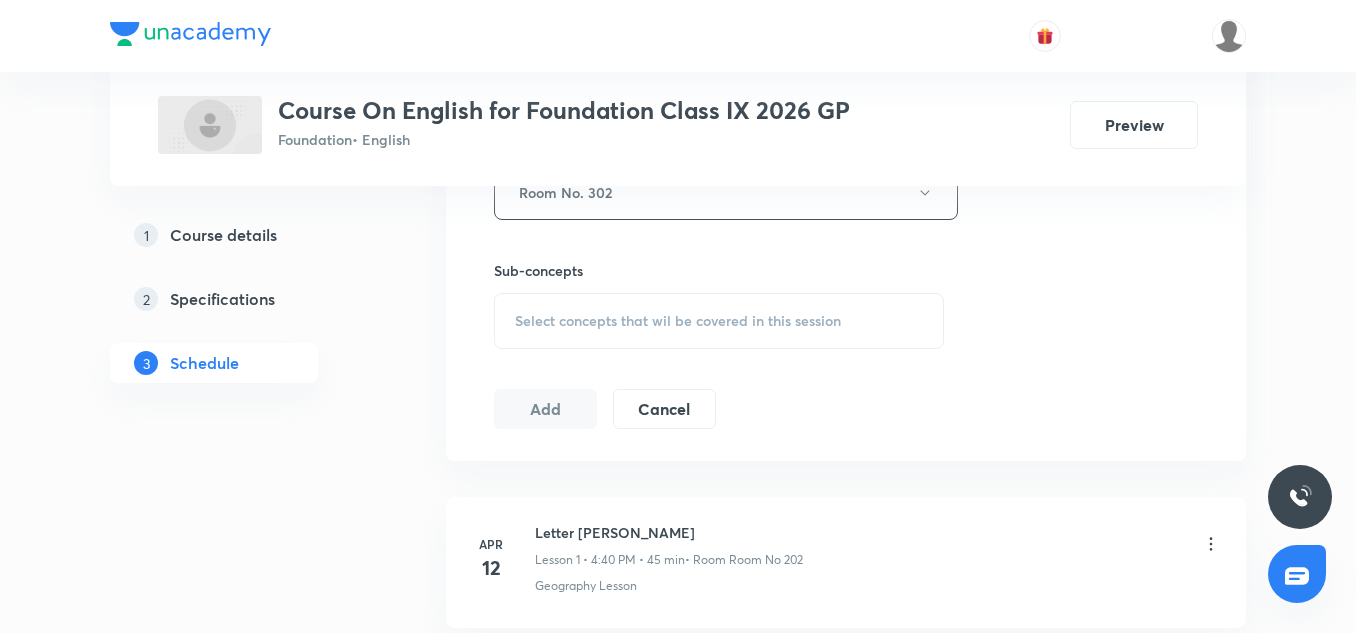 click on "Select concepts that wil be covered in this session" at bounding box center [678, 321] 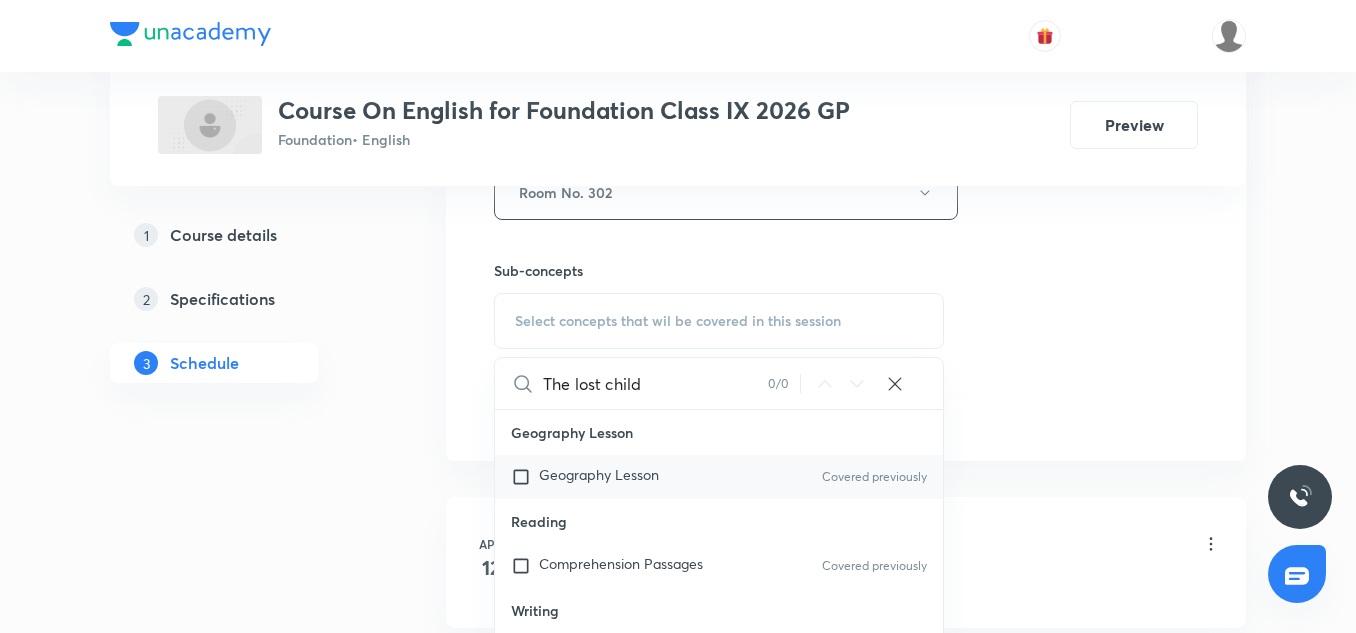 type on "The lost child" 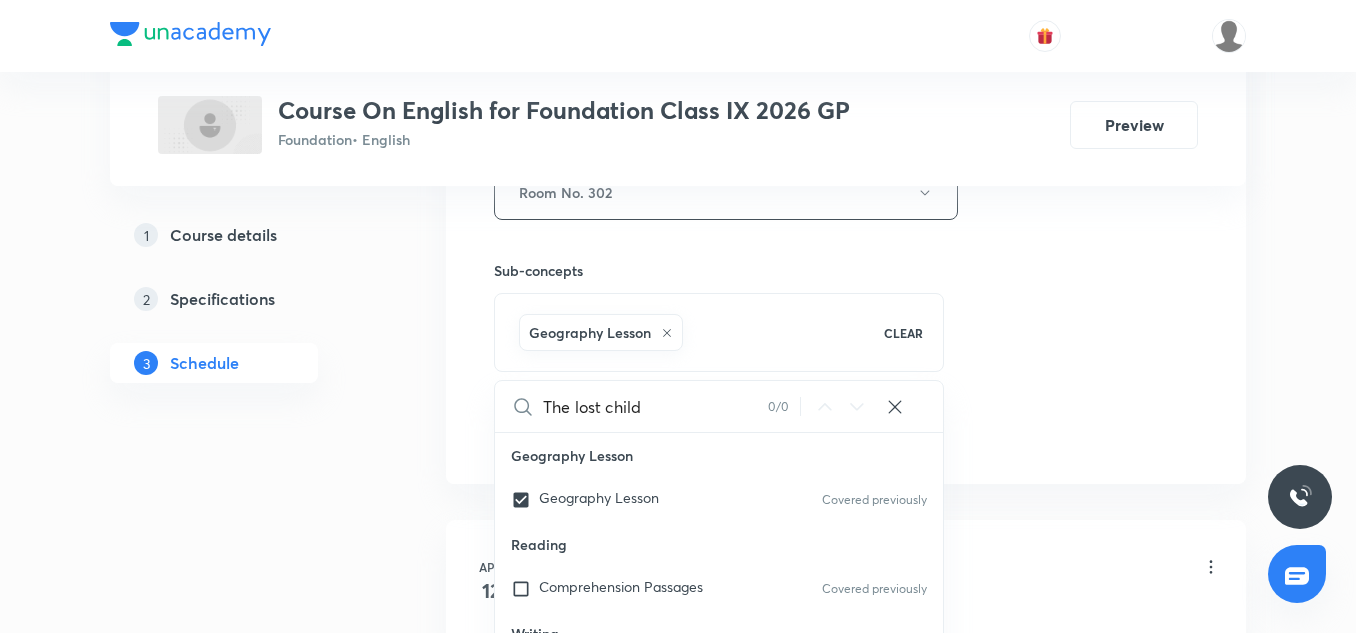 click on "Session  11 Live class Session title 14/99 The lost child ​ Schedule for Jul 12, 2025, 5:35 PM ​ Duration (in minutes) 45 ​   Session type Online Offline Room Room No. 302 Sub-concepts Geography Lesson CLEAR The lost child 0 / 0 ​ Geography Lesson Geography Lesson Covered previously Reading Comprehension Passages Covered previously Writing Notices Report Writing Letters Story Writing Grammar Direct and Indirect Speech Homophones Antonyms Synonyms Idioms and Phrasal Verbs Grammar on the Go Punctuation Transformation of Sentences Conditional Sentences Sentences Relative Clause Phrases and Clauses Active and Passive Voice Nouns Conjunctions Prepositions Adverb Tenses Modals Non- Finite Verb Agreement of Subject and Verb Verb Articles Determiners Adjectives Pronouns Supplementary Reader On the Grasshopper and Cricket How The Camel Got His Hump Children at Work The Selfish Giant The Treasure Within Princess September The Fight The Open Window Jalebis The Comet- I The Comet- II The Comet- II The School Boy" at bounding box center [846, -29] 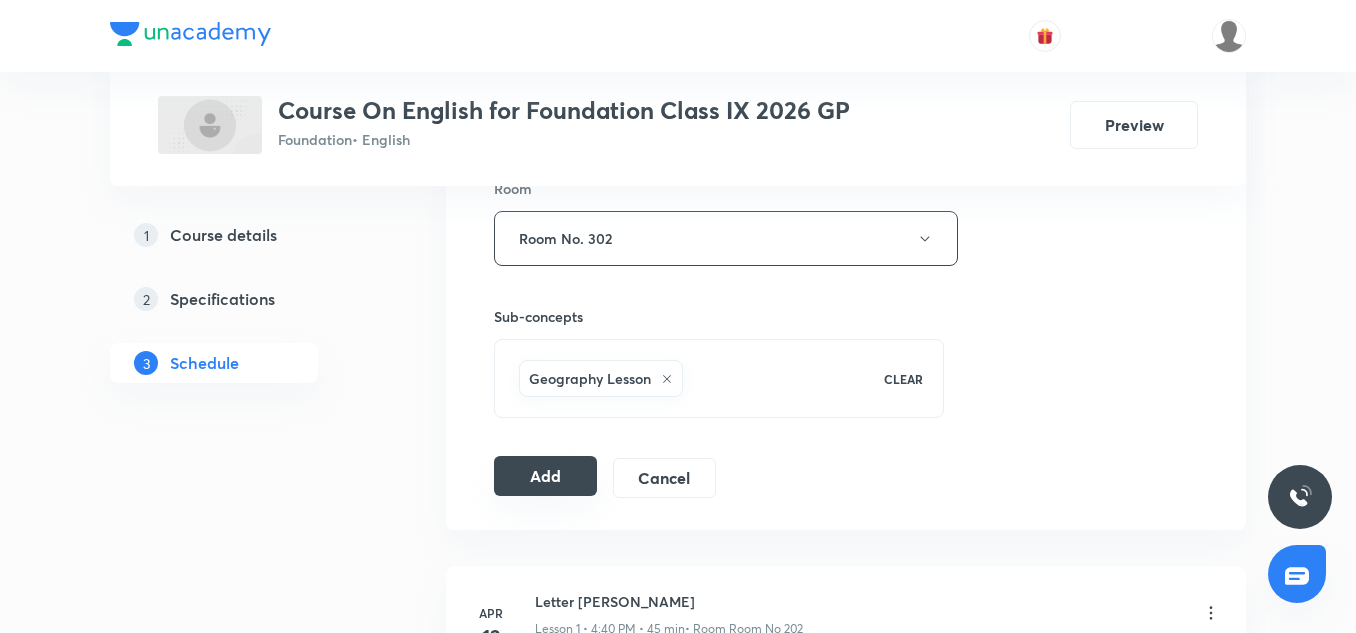 scroll, scrollTop: 897, scrollLeft: 0, axis: vertical 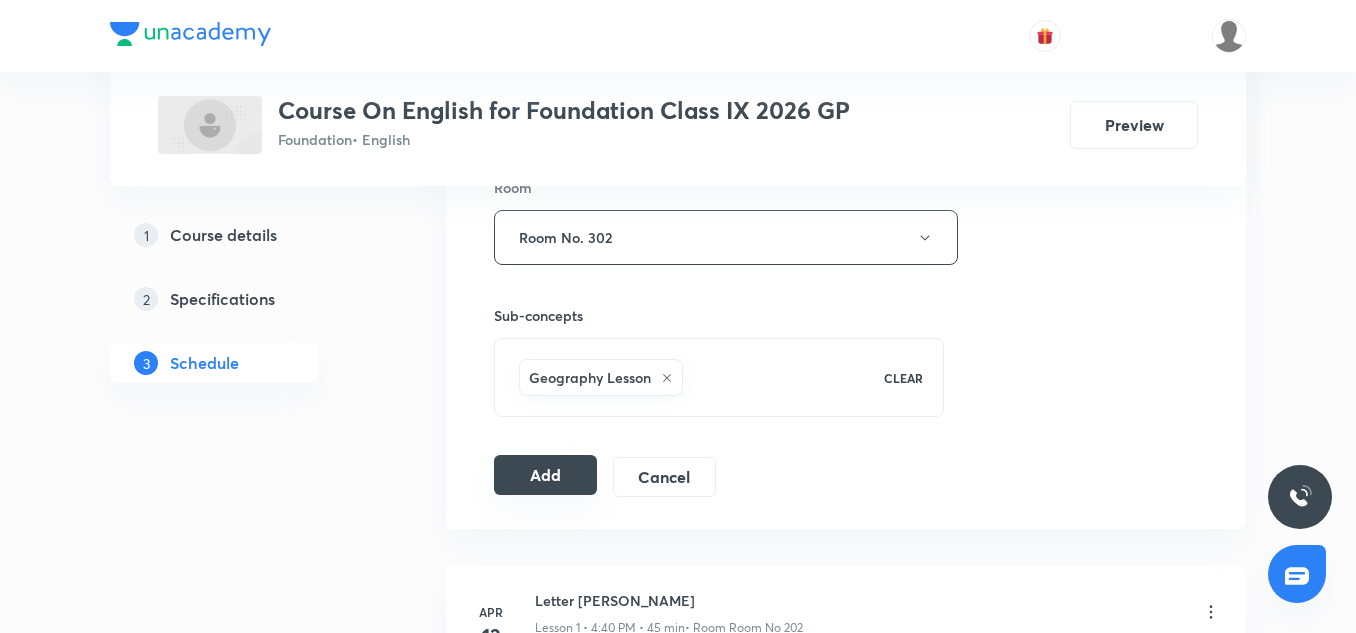 click on "Add" at bounding box center [545, 475] 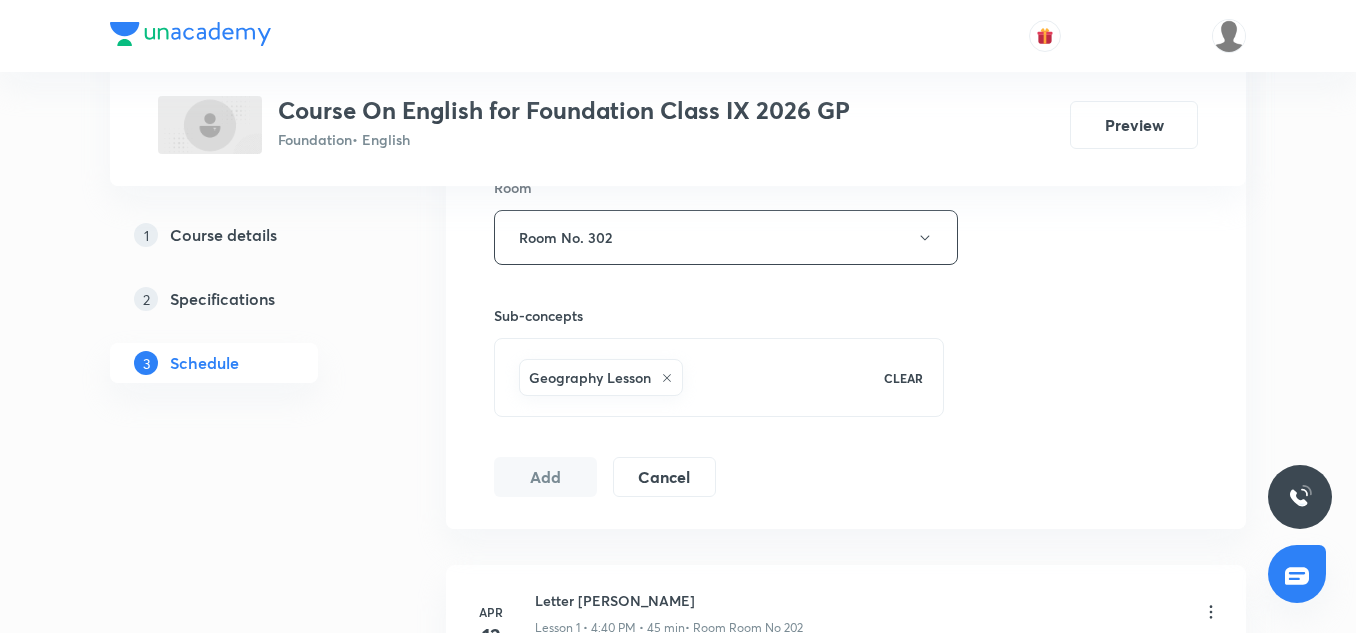 type 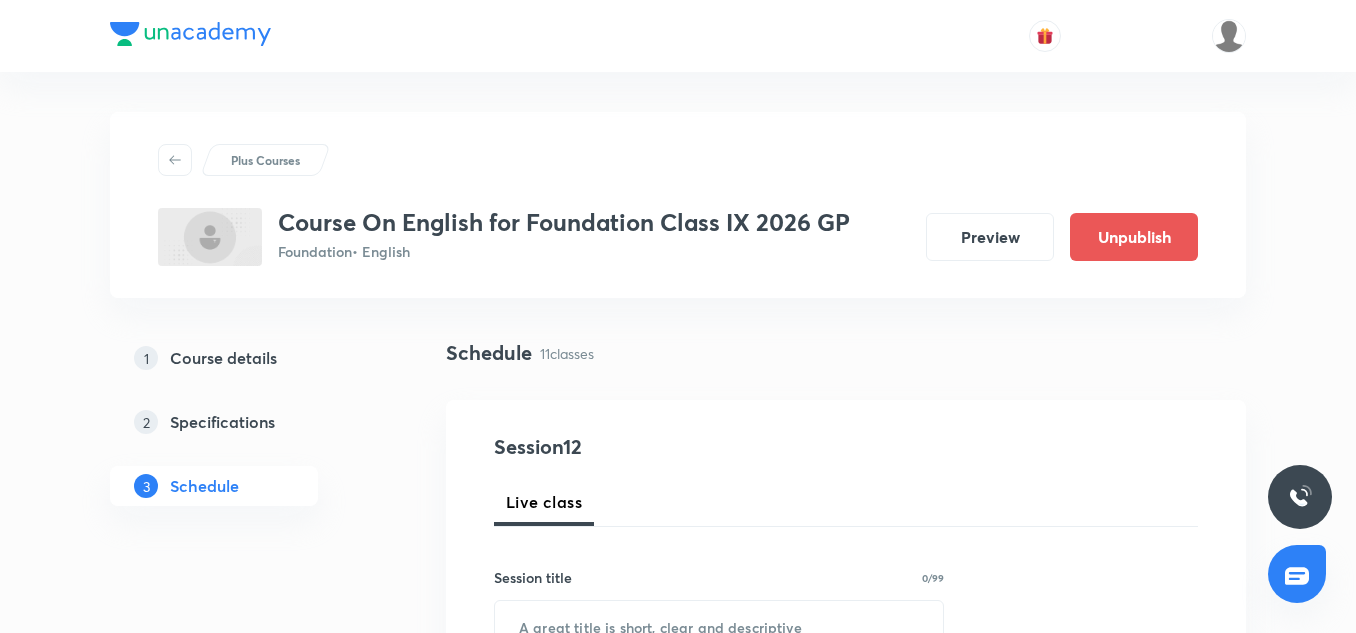 scroll, scrollTop: 2543, scrollLeft: 0, axis: vertical 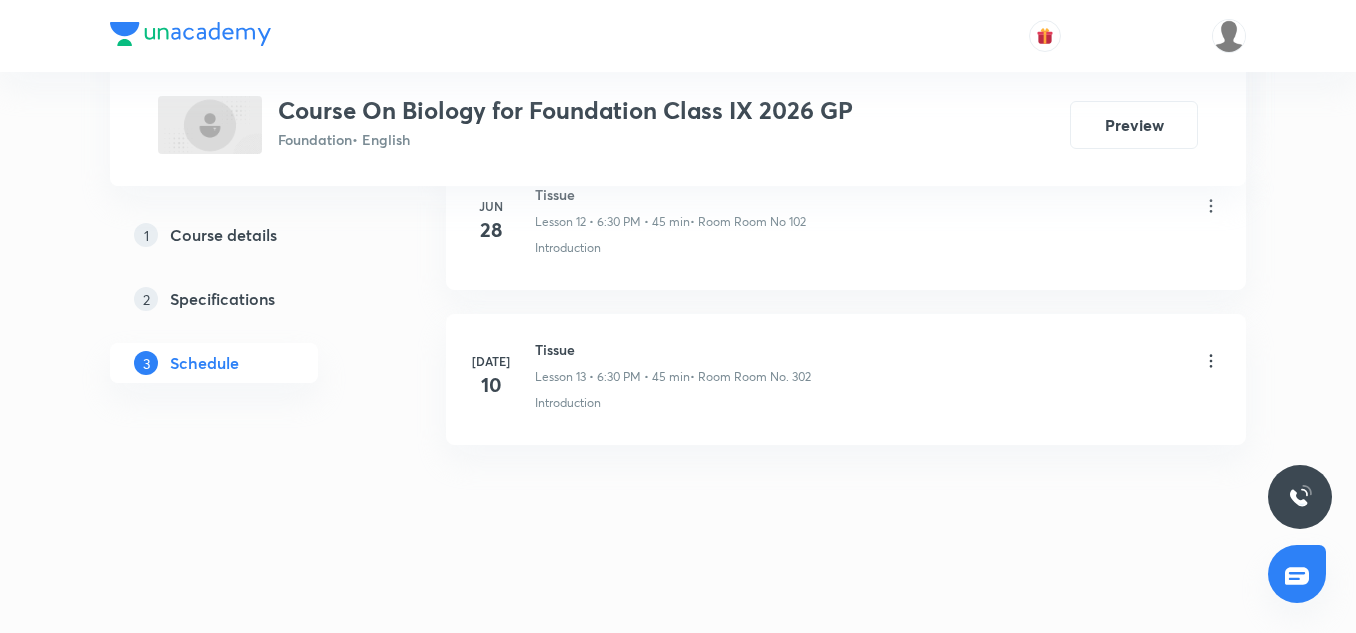 click on "Tissue" at bounding box center (673, 349) 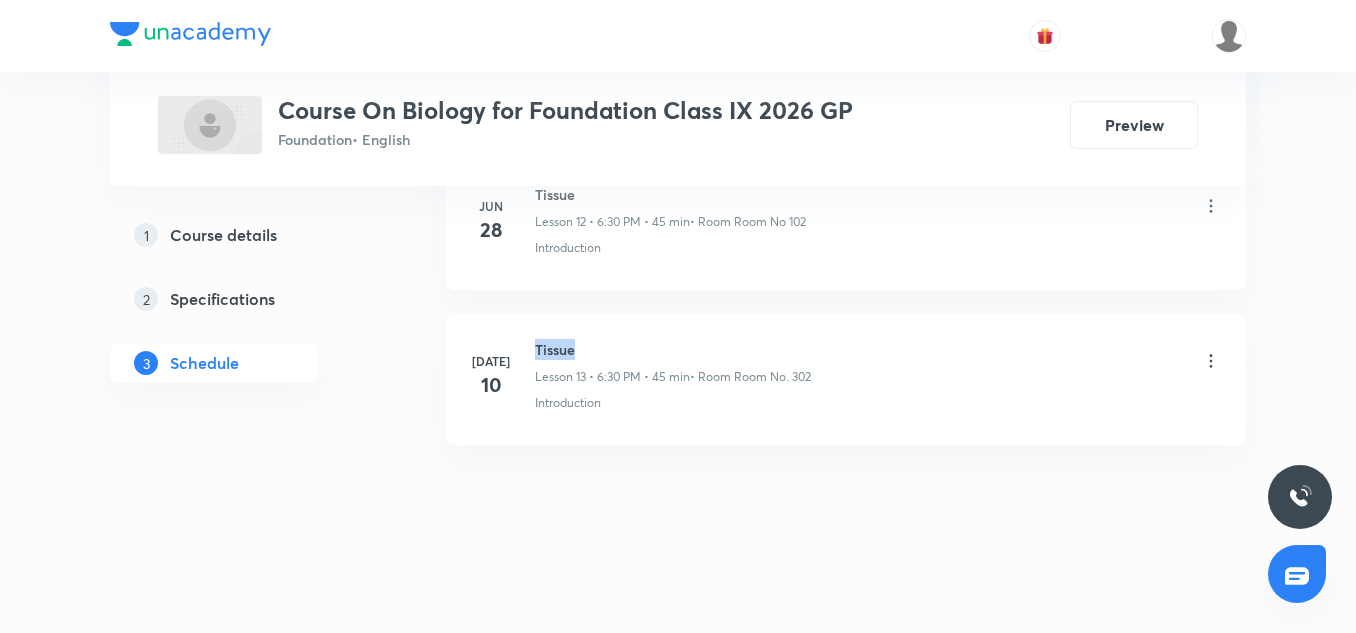 drag, startPoint x: 536, startPoint y: 349, endPoint x: 599, endPoint y: 344, distance: 63.1981 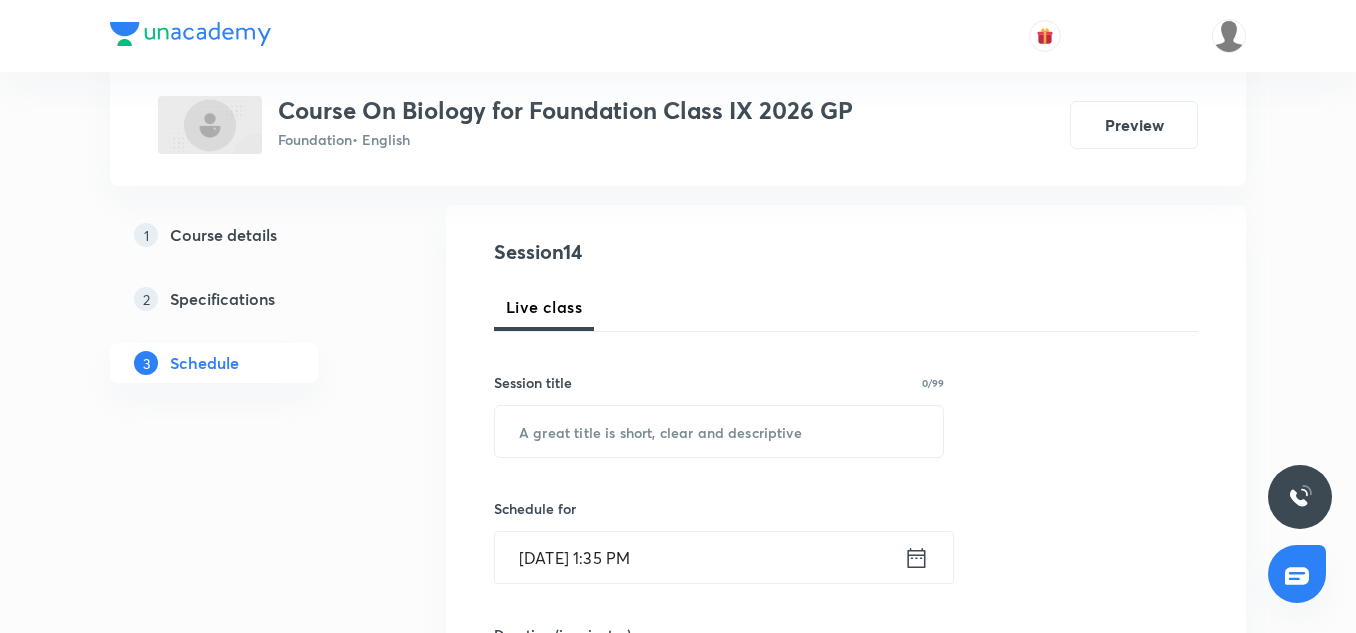 scroll, scrollTop: 222, scrollLeft: 0, axis: vertical 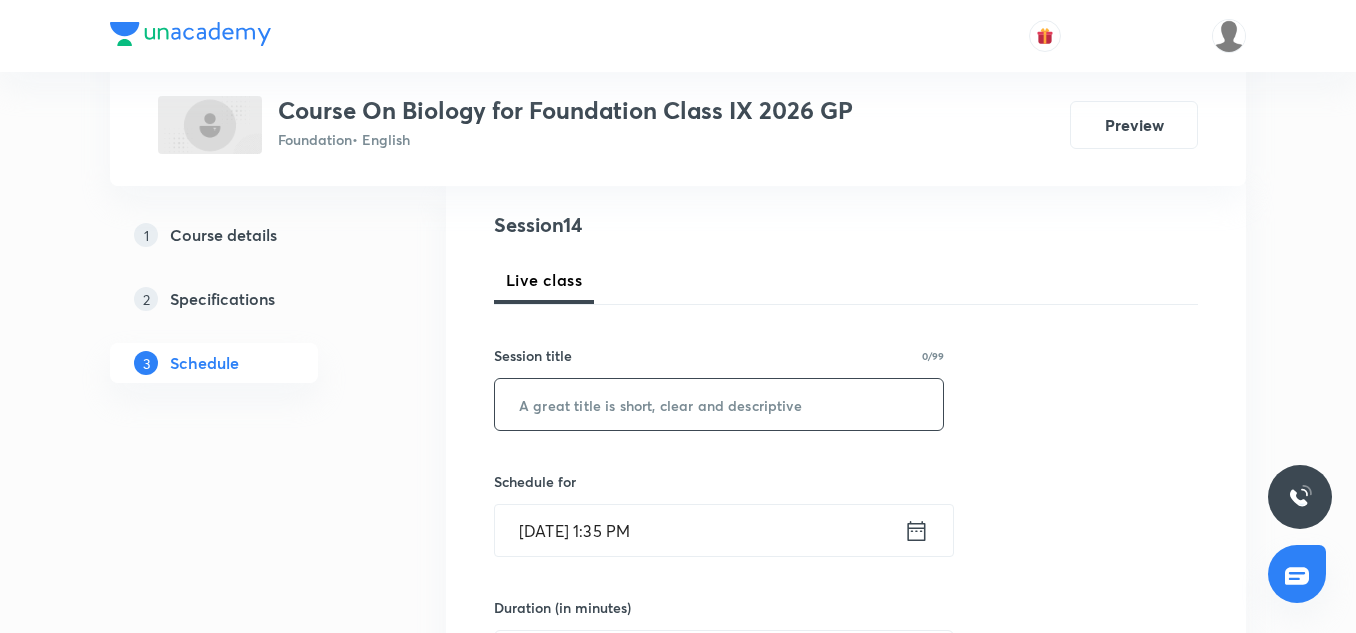 click at bounding box center [719, 404] 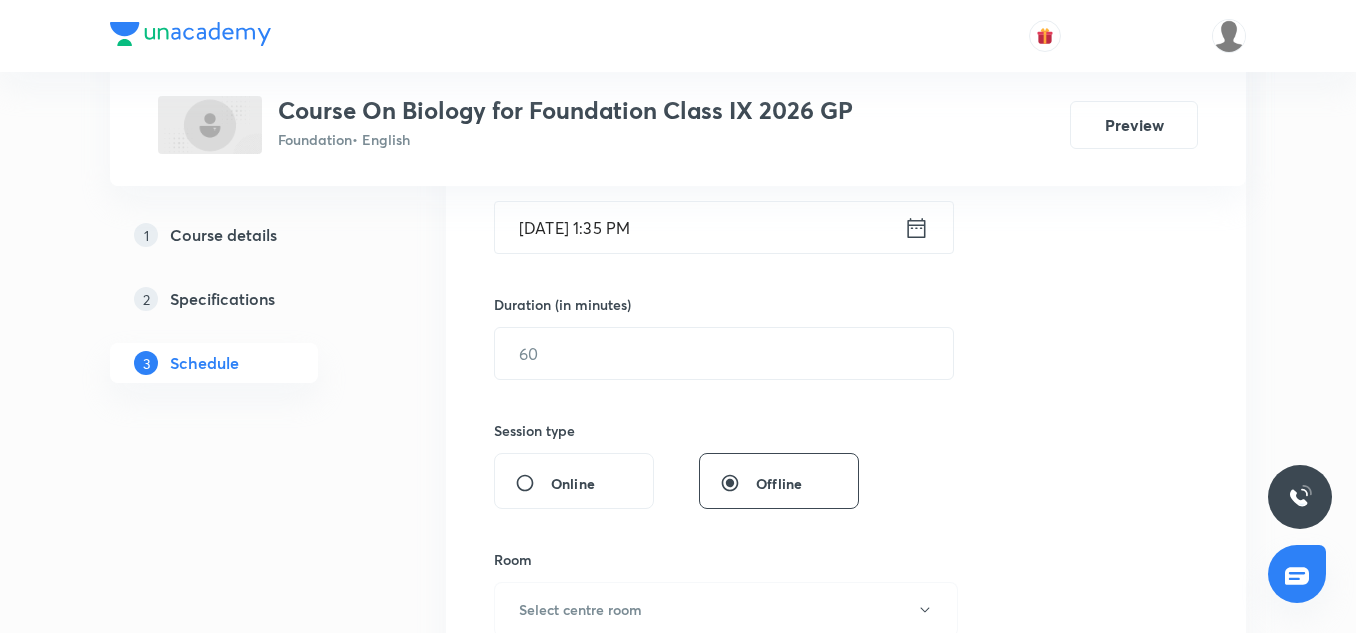scroll, scrollTop: 526, scrollLeft: 0, axis: vertical 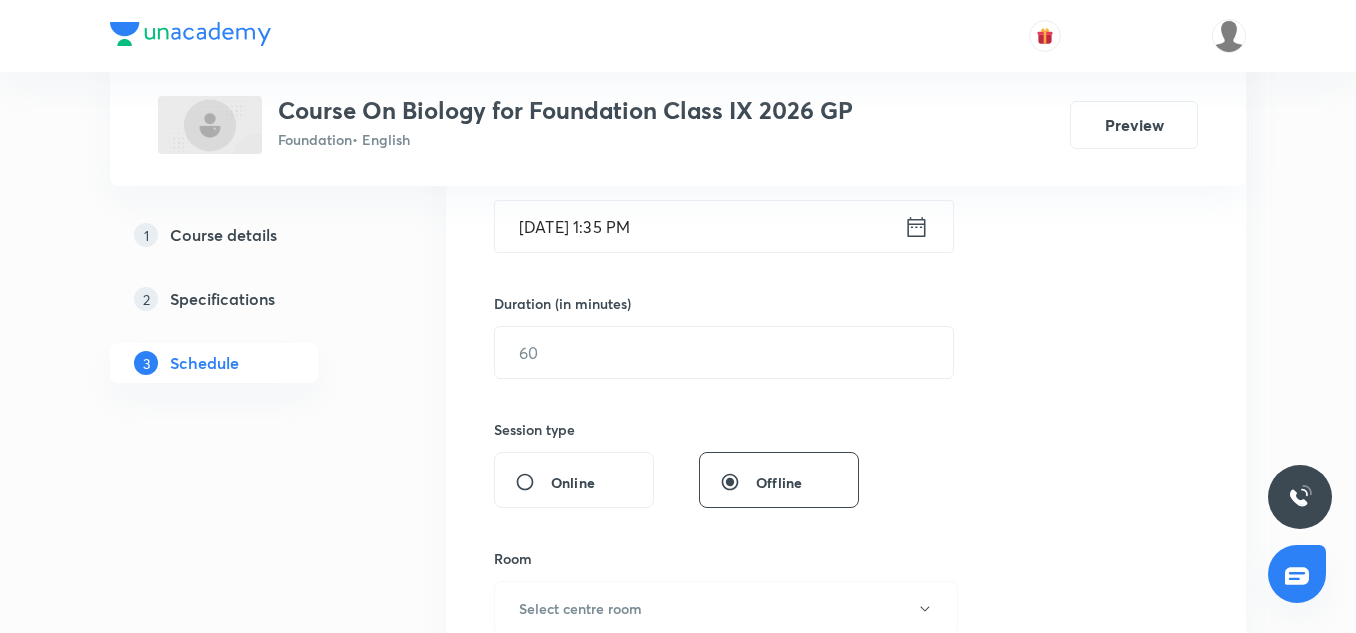 type on "Tissue" 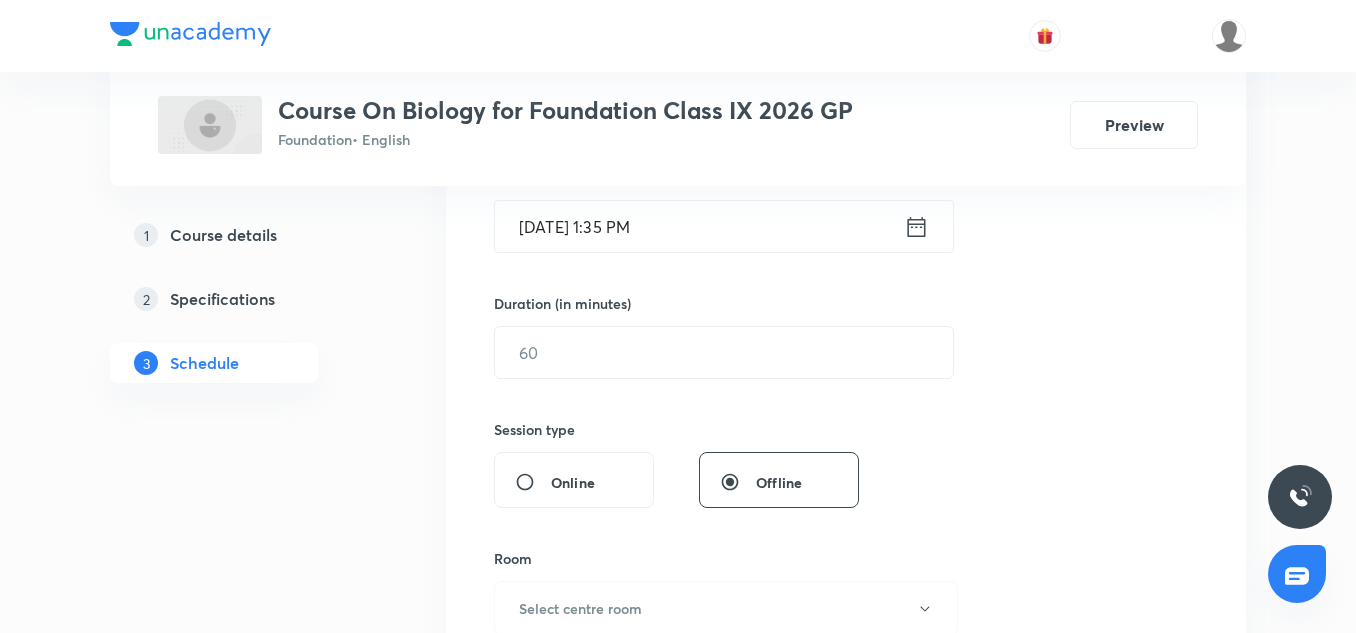 click 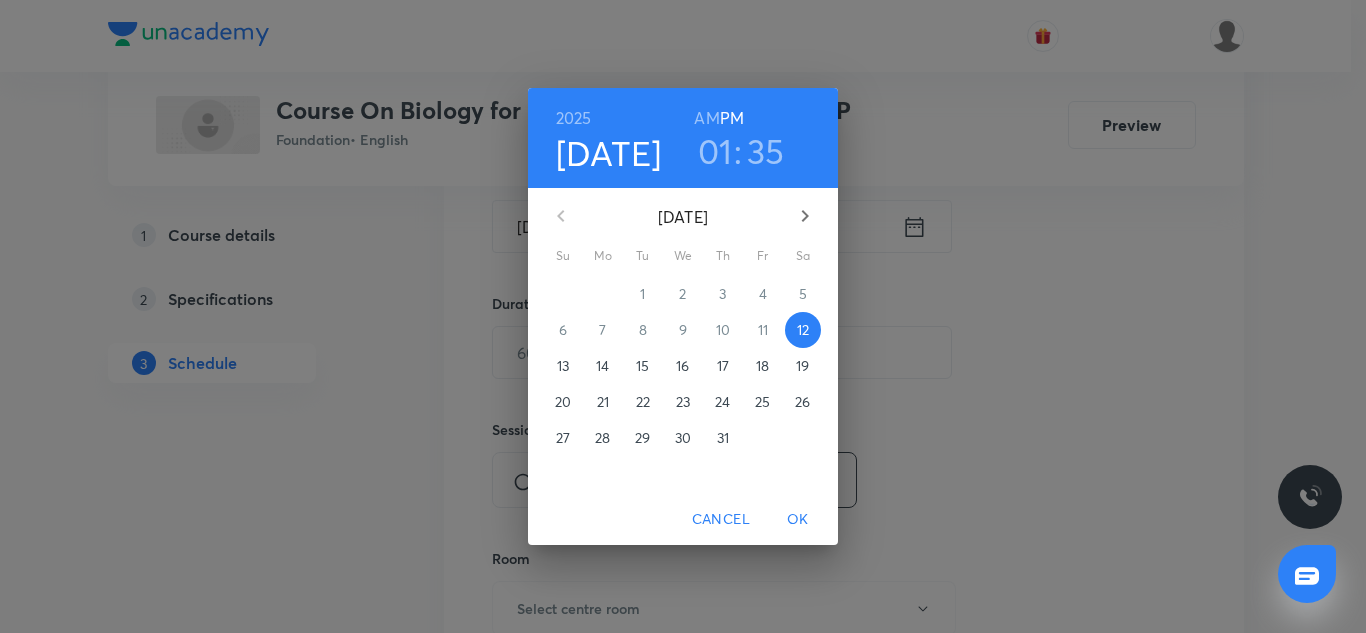 click on "01" at bounding box center (715, 151) 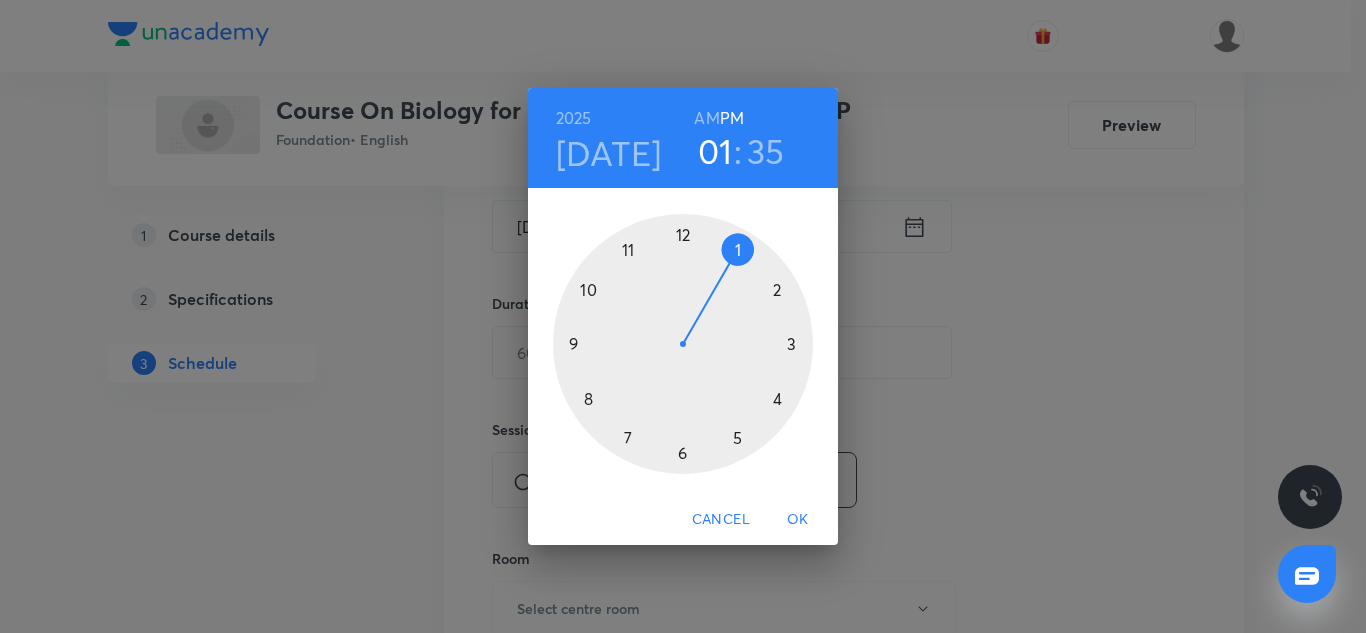 click at bounding box center [683, 344] 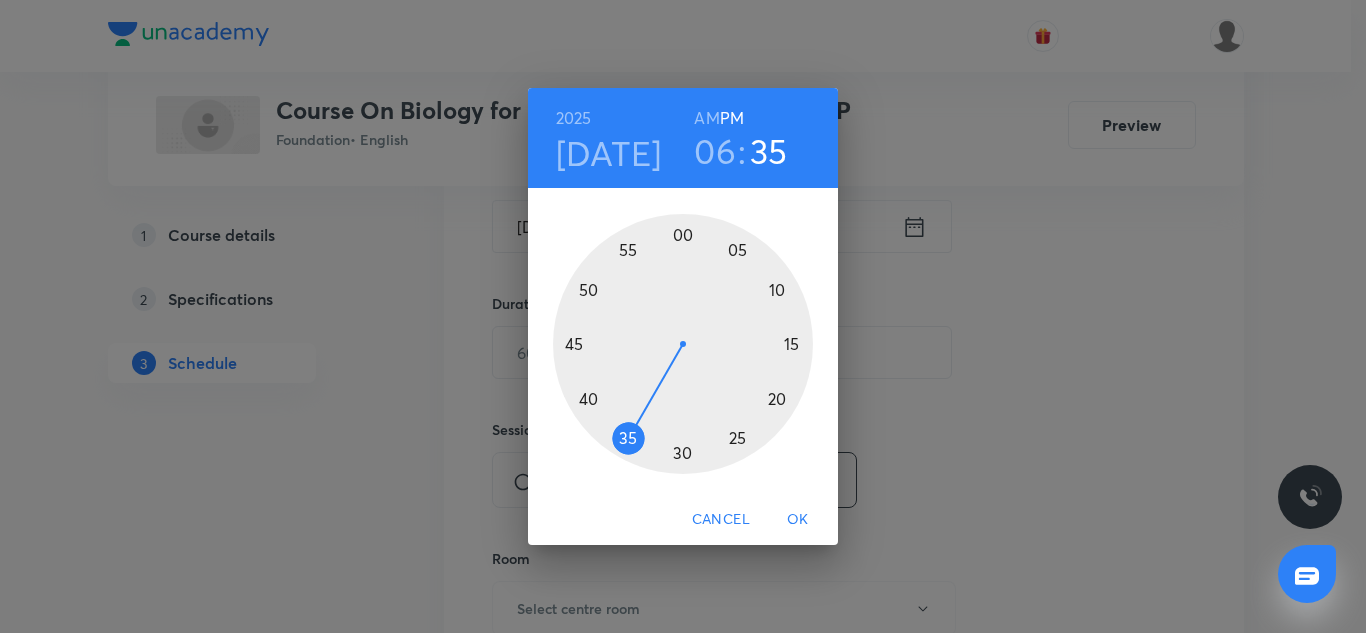 click at bounding box center (683, 344) 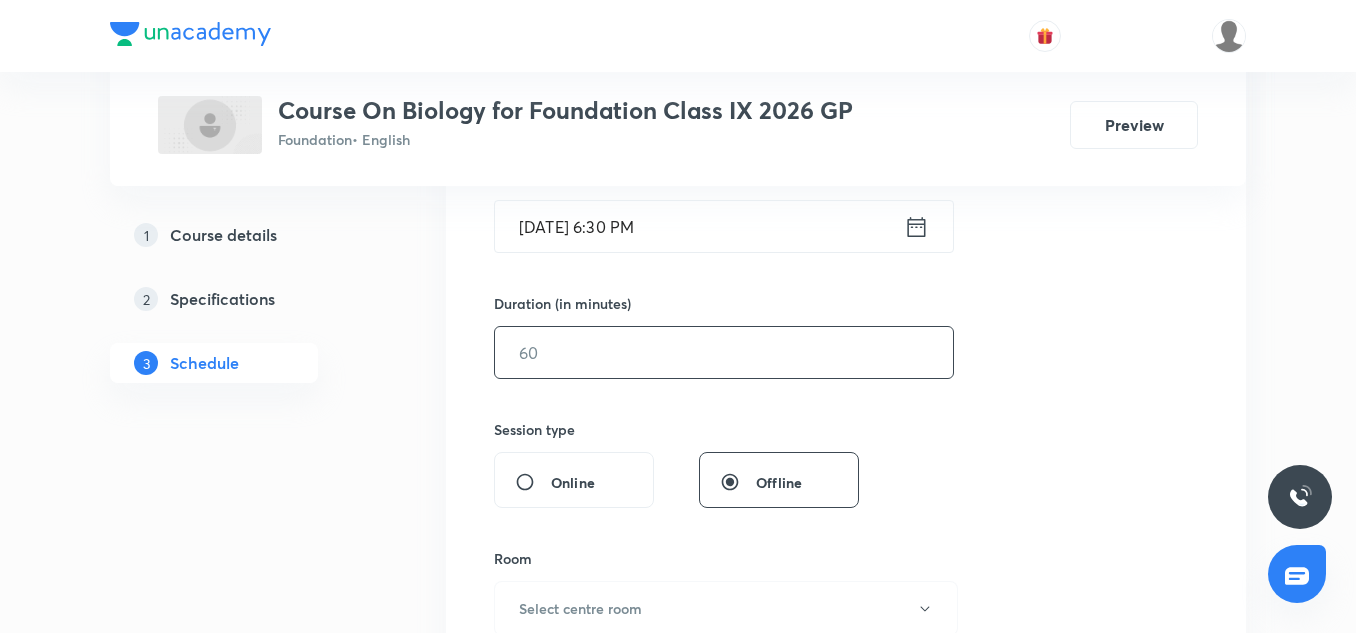 click at bounding box center (724, 352) 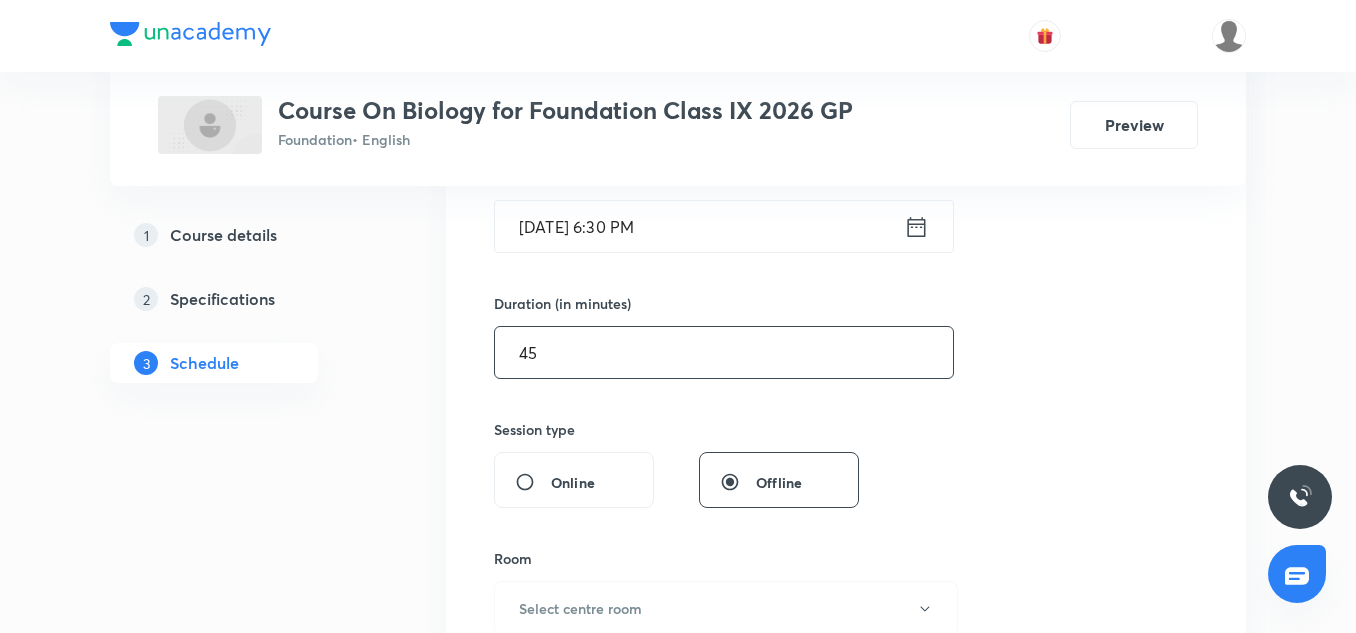 type on "45" 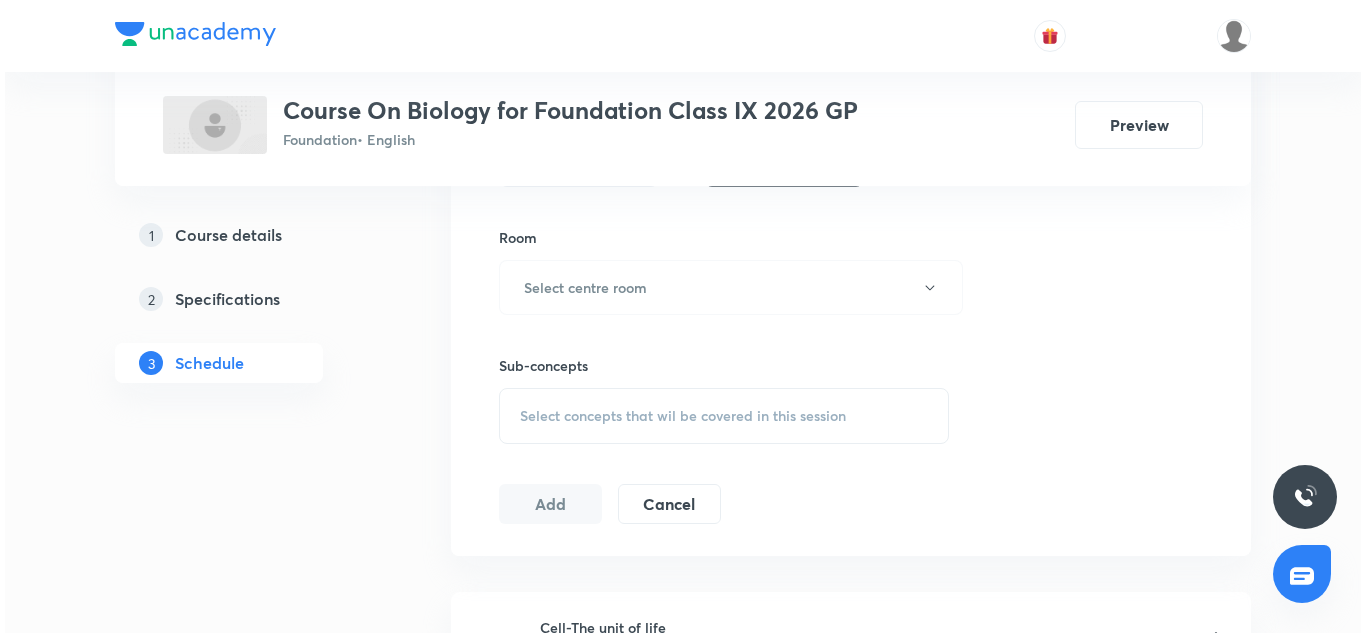 scroll, scrollTop: 848, scrollLeft: 0, axis: vertical 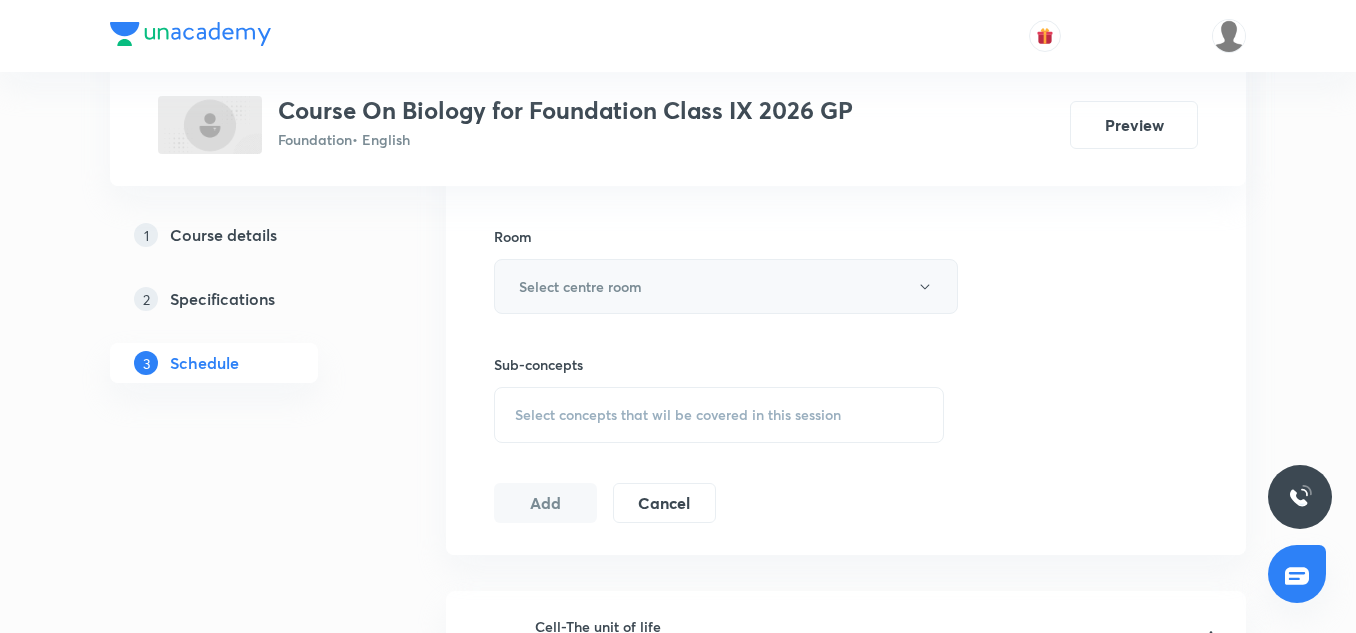 click on "Select centre room" at bounding box center [726, 286] 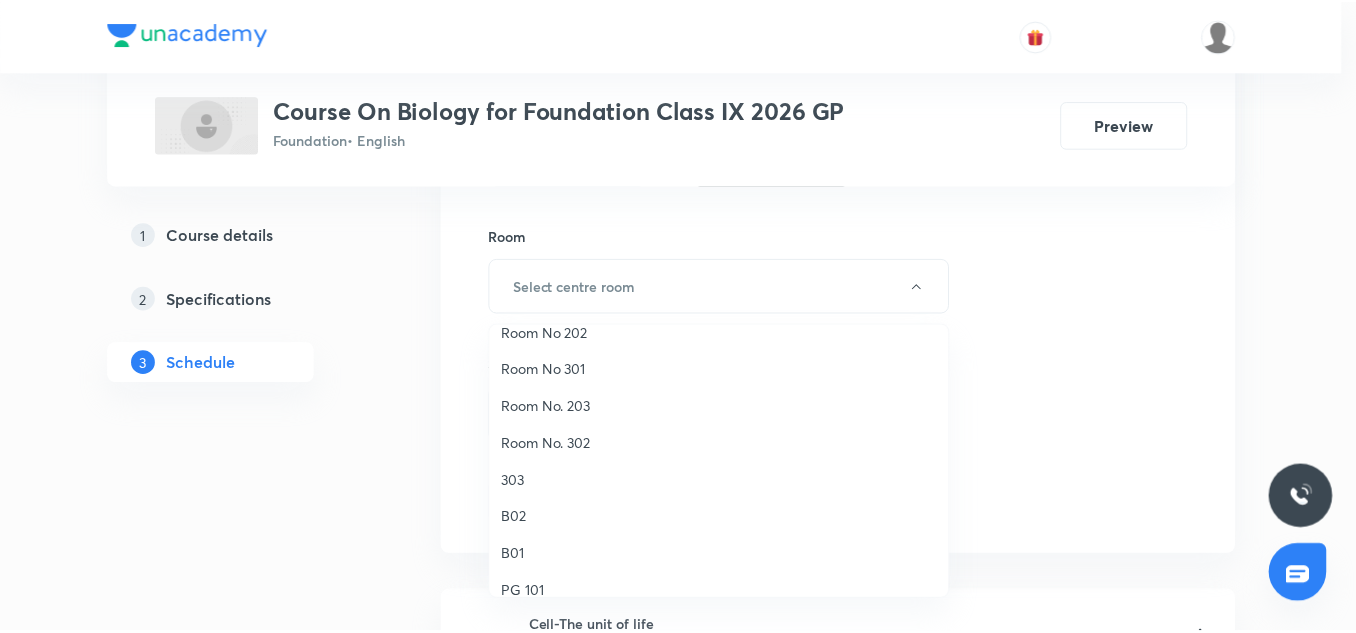 scroll, scrollTop: 174, scrollLeft: 0, axis: vertical 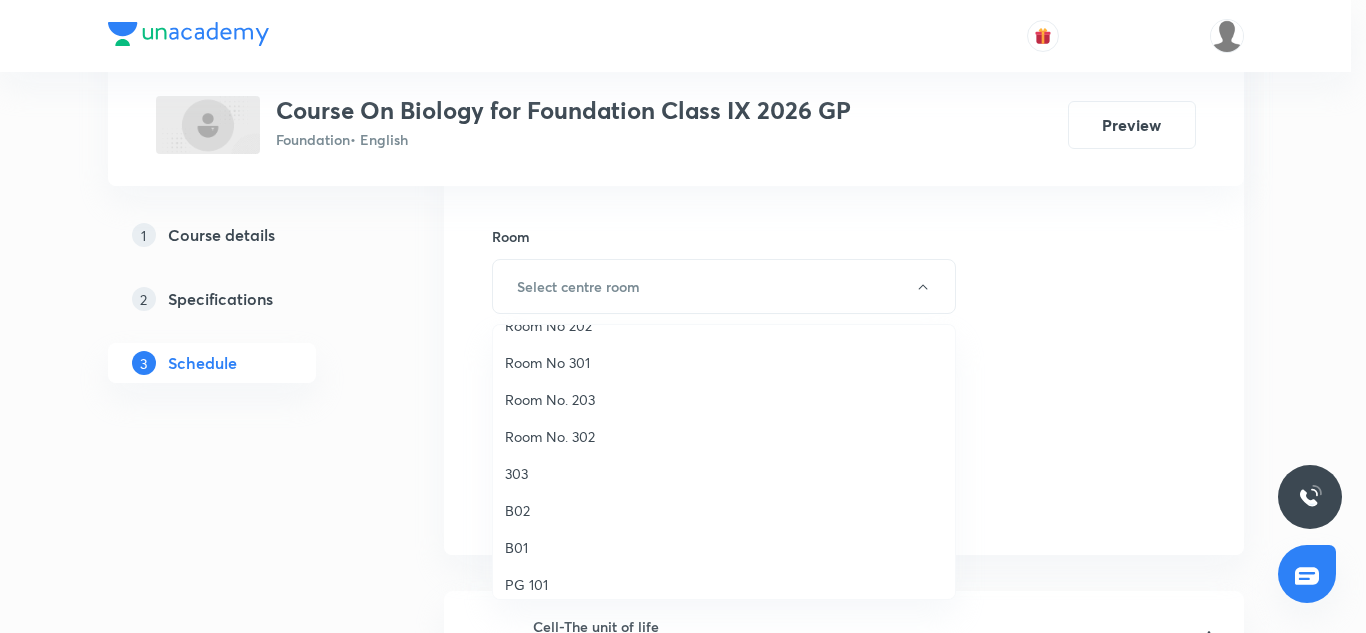 click on "Room No. 302" at bounding box center [724, 436] 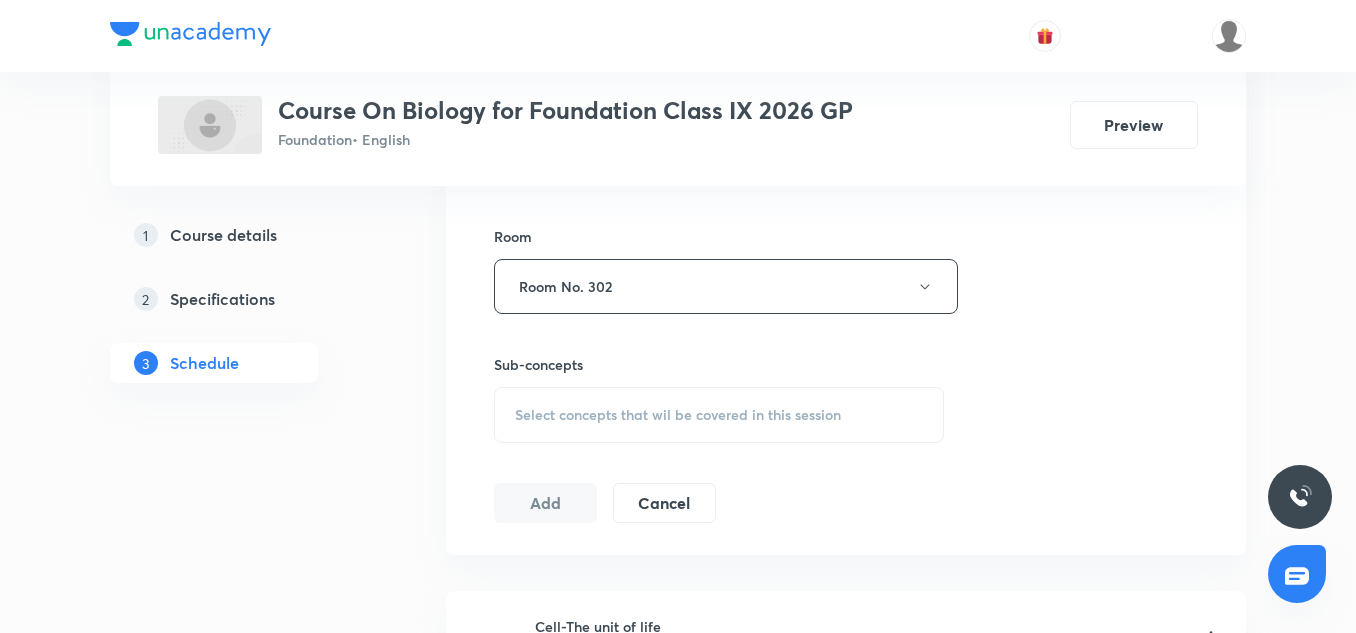 click on "Select concepts that wil be covered in this session" at bounding box center (719, 415) 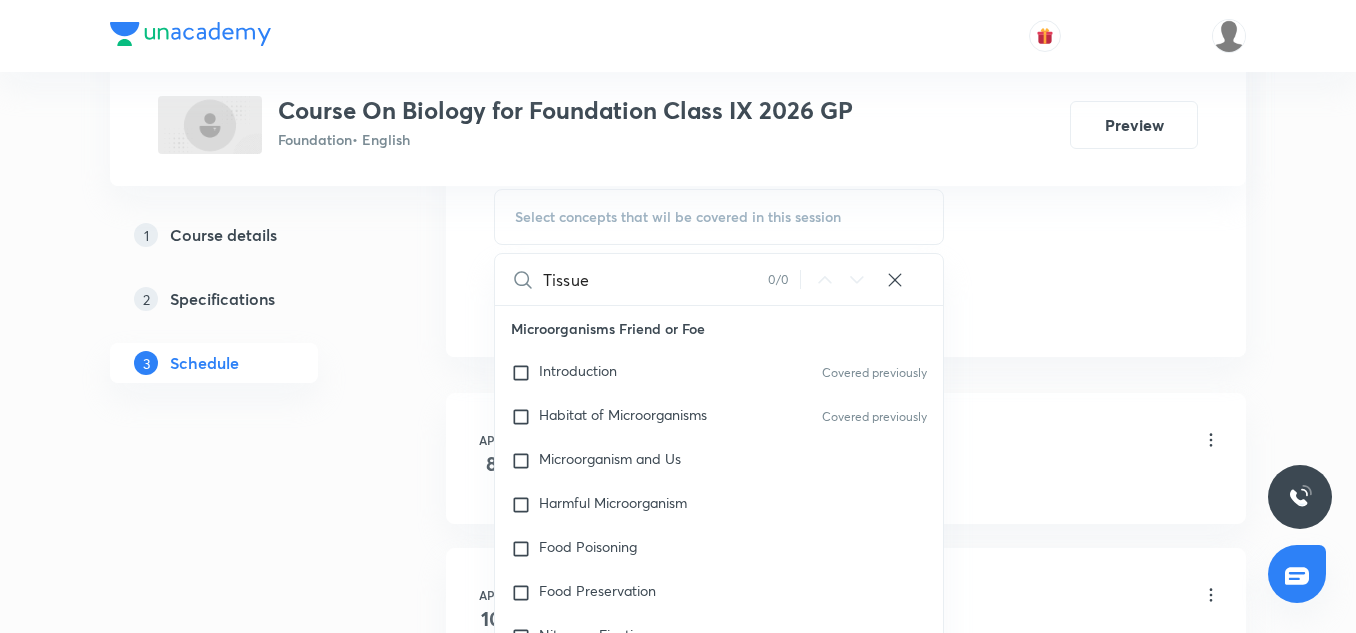 scroll, scrollTop: 1055, scrollLeft: 0, axis: vertical 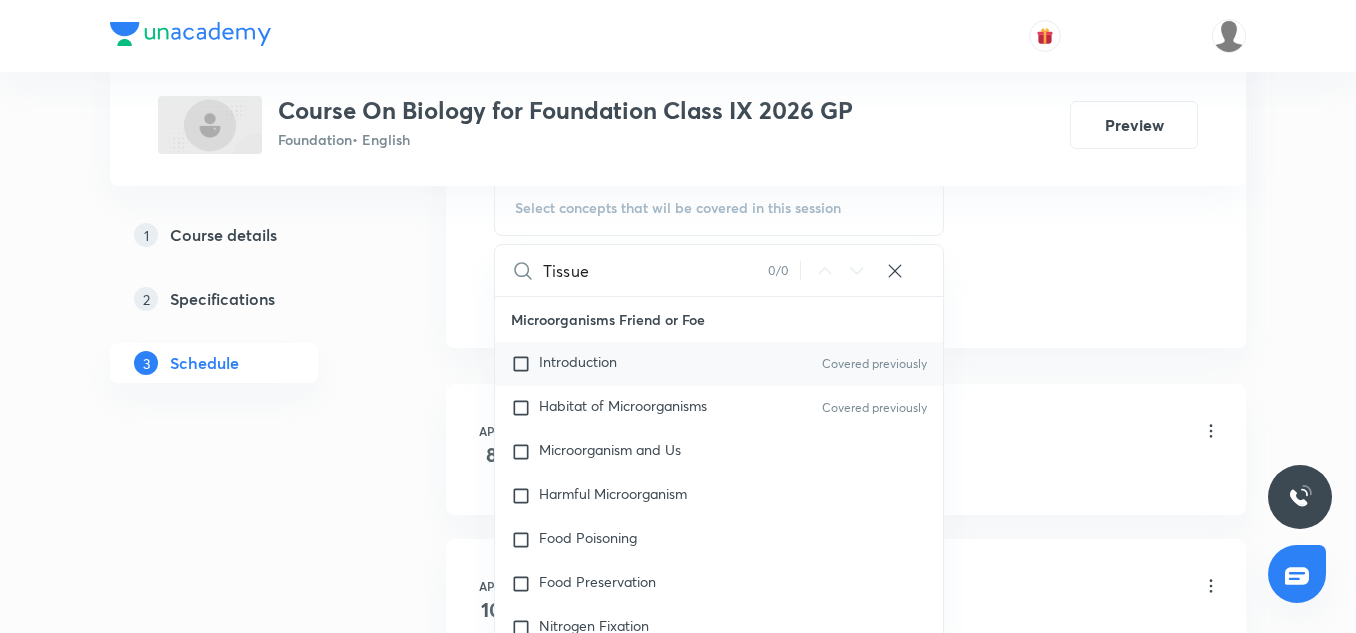 type on "Tissue" 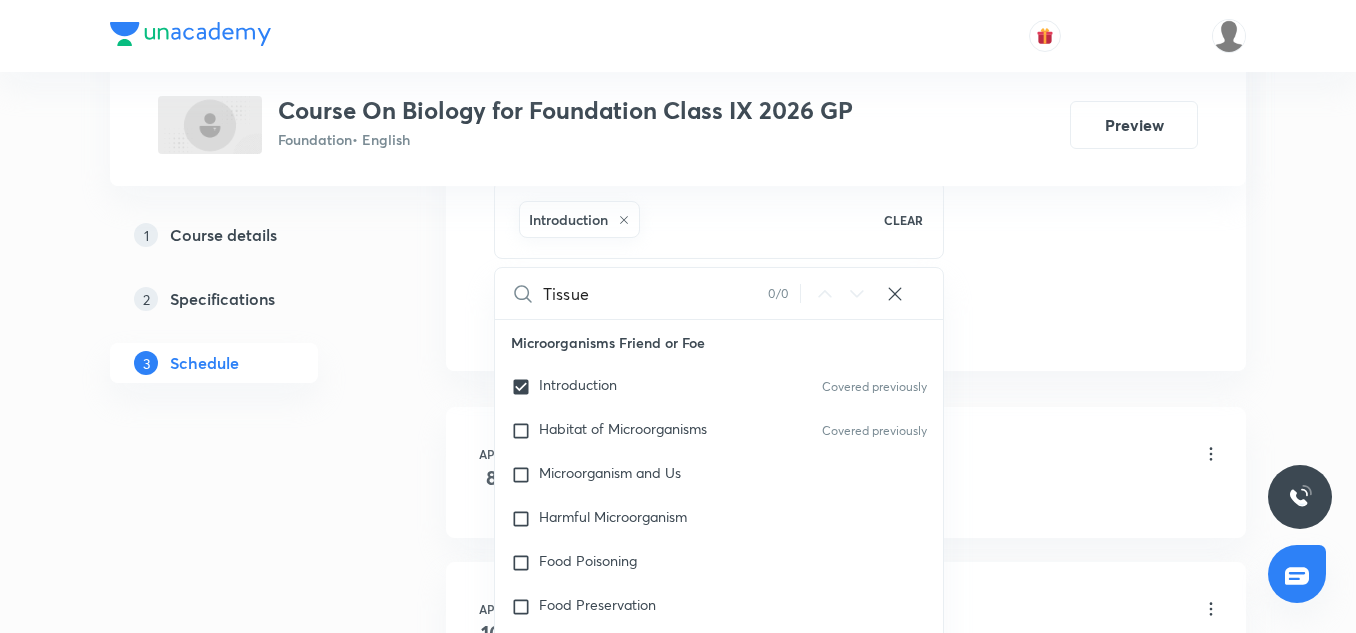click on "Session  14 Live class Session title 6/99 Tissue ​ Schedule for Jul 12, 2025, 6:30 PM ​ Duration (in minutes) 45 ​   Session type Online Offline Room Room No. 302 Sub-concepts Introduction CLEAR Tissue 0 / 0 ​ Microorganisms Friend or Foe Introduction Covered previously Habitat of Microorganisms Covered previously Microorganism and Us Harmful Microorganism Food Poisoning Food Preservation Nitrogen Fixation Conservation of Plants and Animals Deforestation Conservation of Forest and Wildlife Red Data Book Migration Recycling of Paper Reforestation Cell Structure and Function Introduction Parts of Cell Types of Cell Reproduction in Animals Introduction Sexual Reproduction in Humans Reaching the Age of Adolescence Introduction Puberty and Changes in Puberty Secondary Sexual Characters Role of Hormones Reproductive Phases in Humans Determination of Sex of the Baby Other Hormones Role of Hormones in Insects & Frog Reproductive Health Pollution of Air and Water Air Pollution Greenhouse Effect Water Pollution" at bounding box center [846, -142] 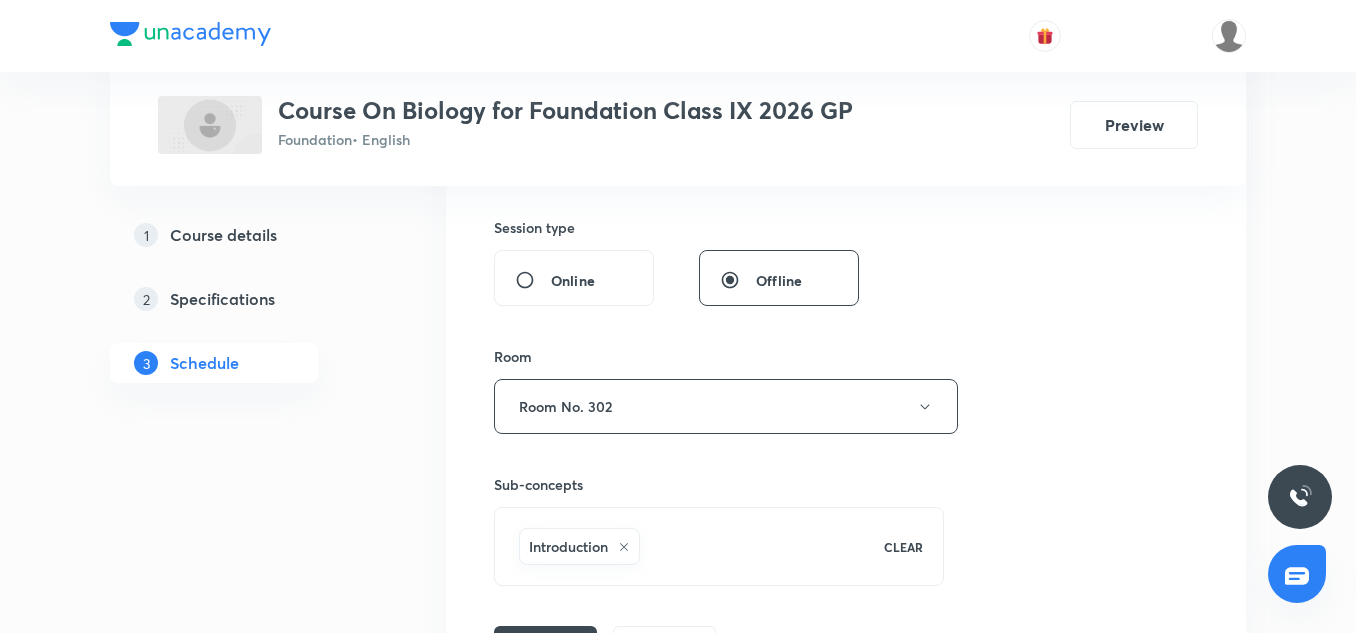 scroll, scrollTop: 779, scrollLeft: 0, axis: vertical 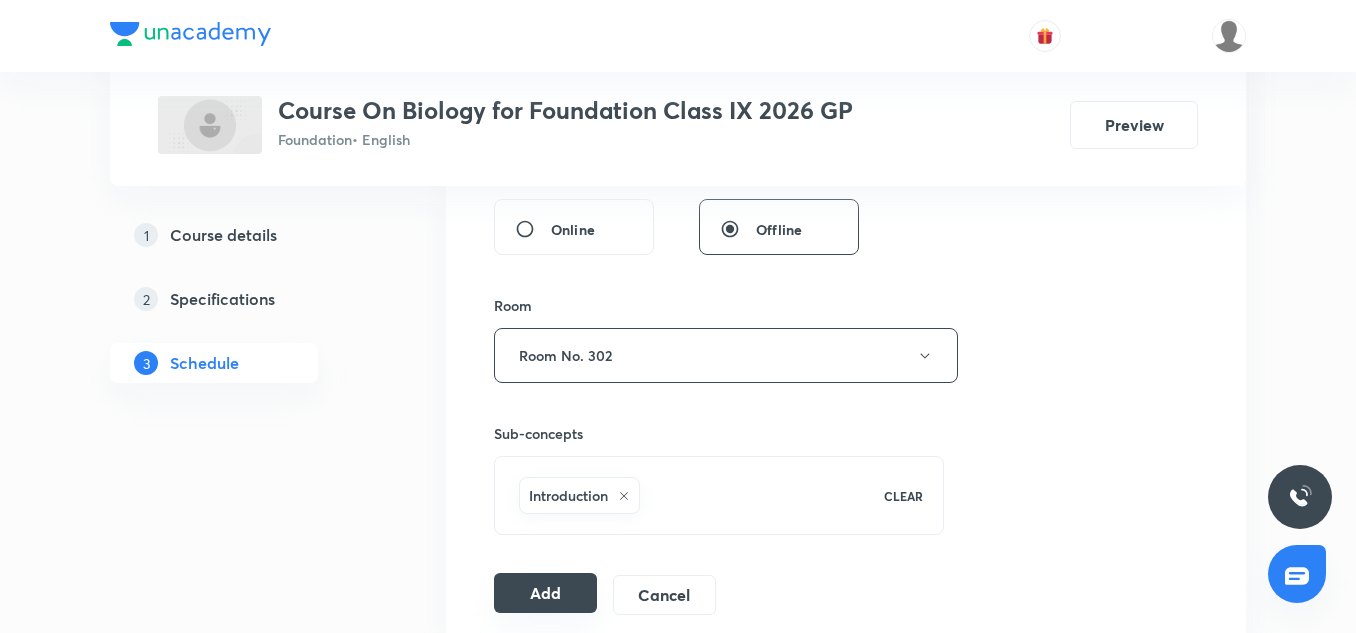 click on "Add" at bounding box center (545, 593) 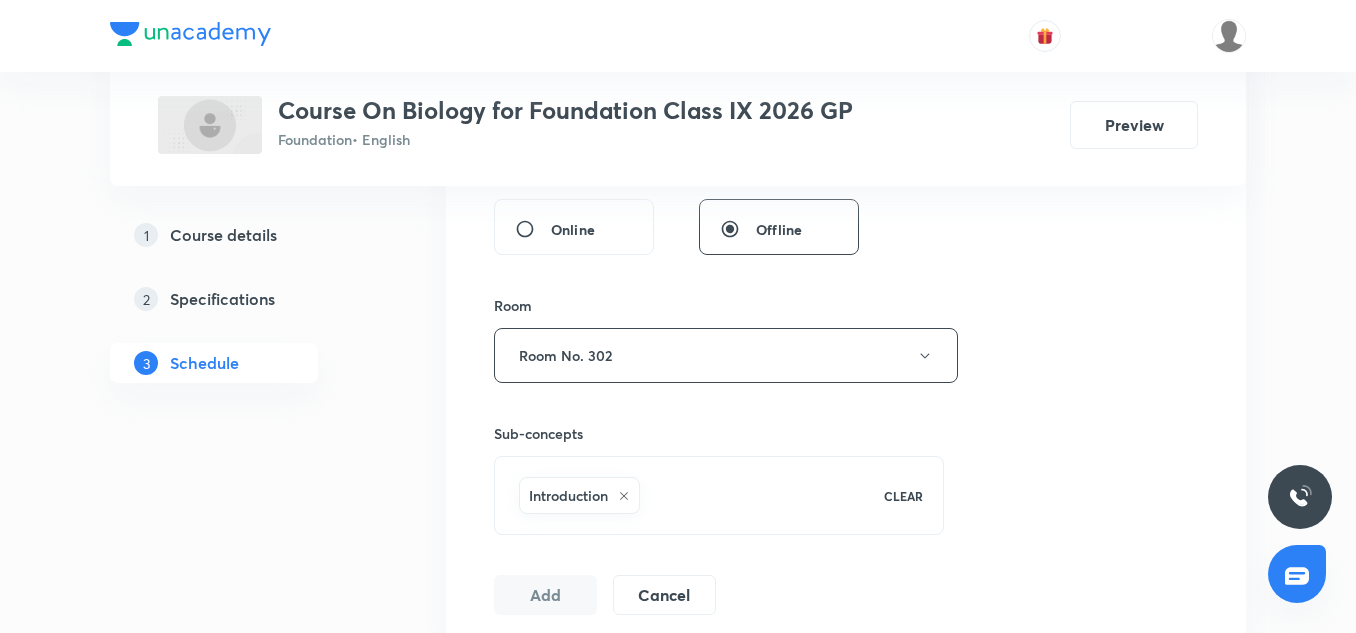 type 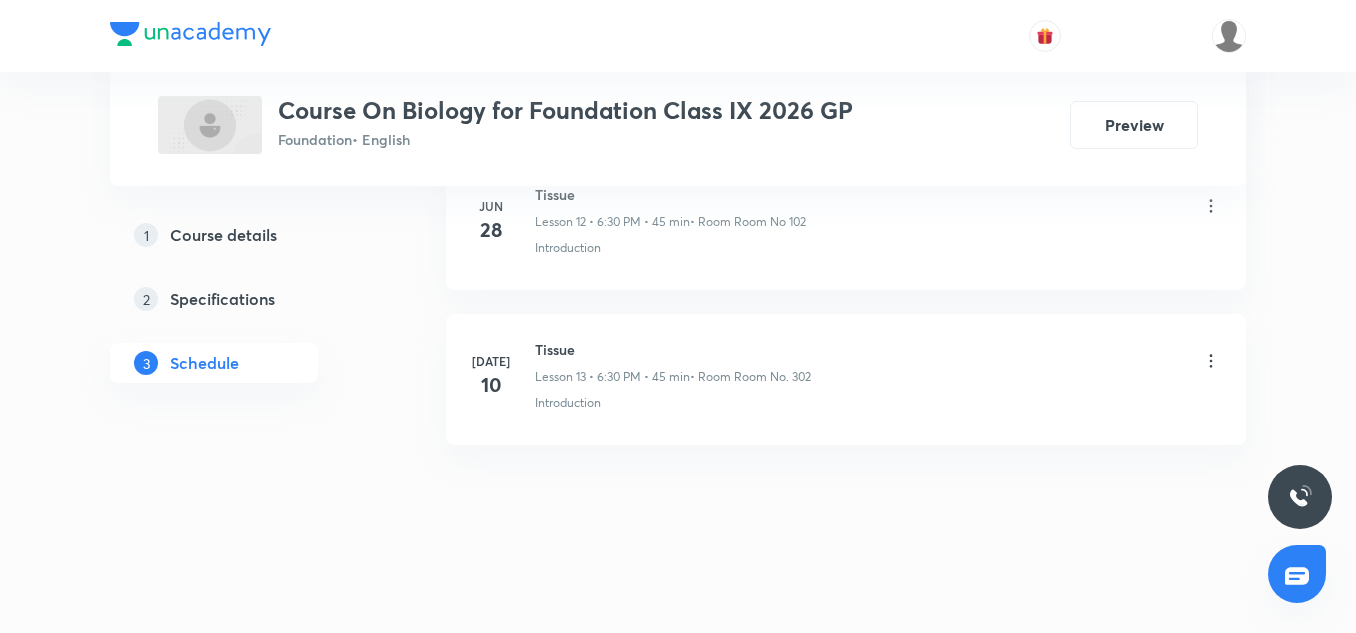 scroll, scrollTop: 2985, scrollLeft: 0, axis: vertical 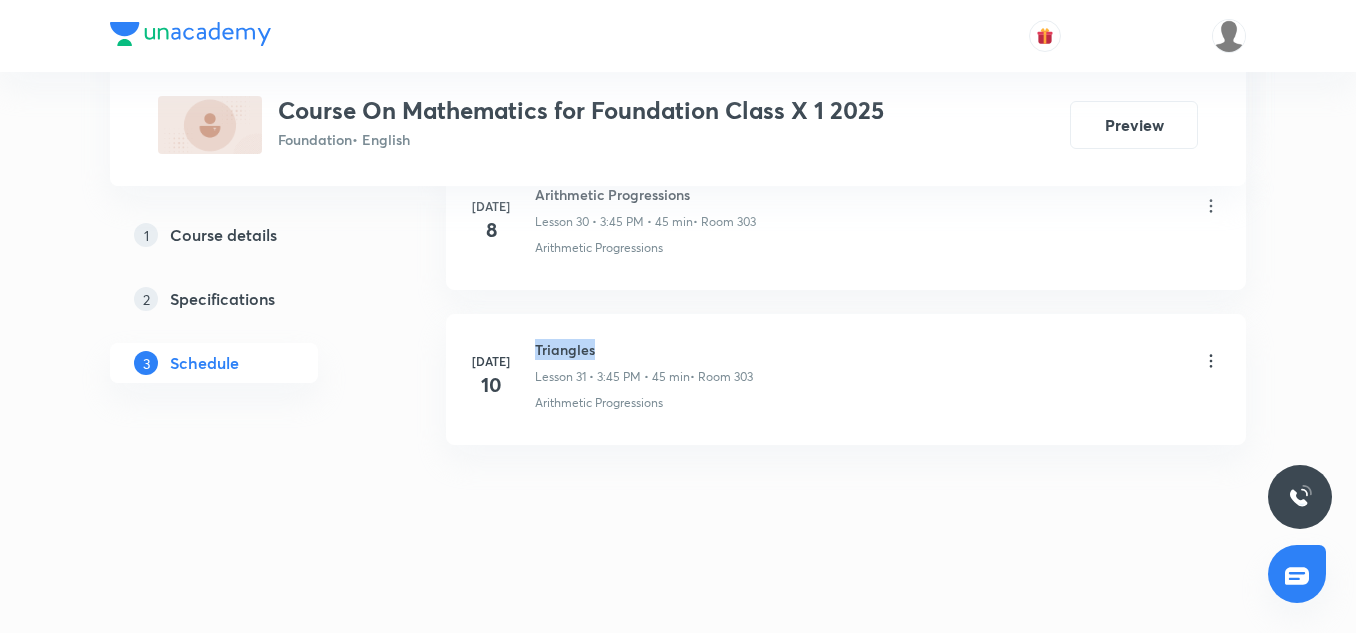 drag, startPoint x: 536, startPoint y: 342, endPoint x: 682, endPoint y: 344, distance: 146.0137 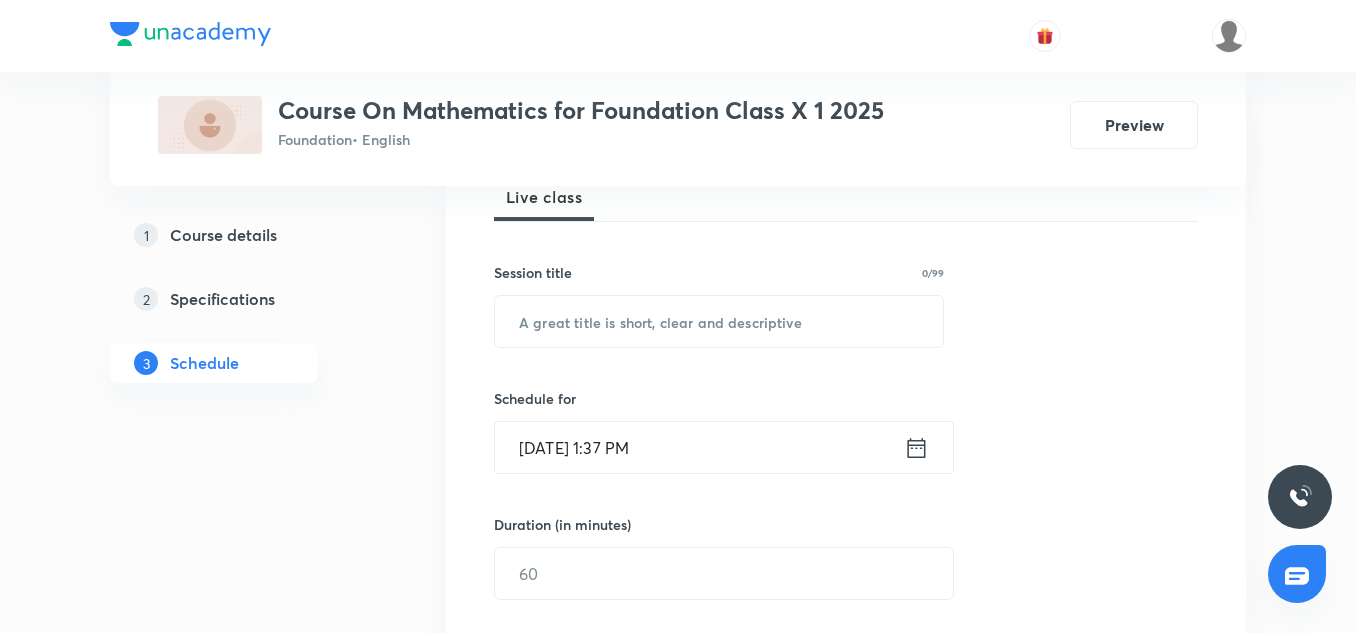 scroll, scrollTop: 314, scrollLeft: 0, axis: vertical 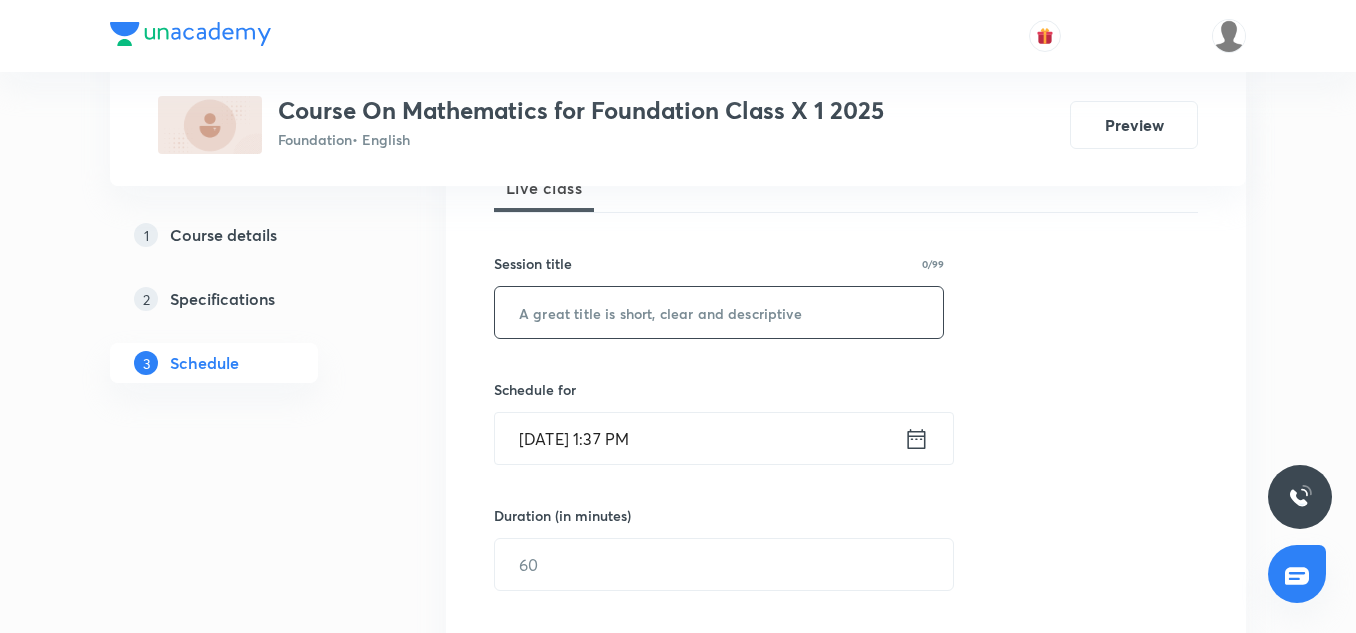 click at bounding box center [719, 312] 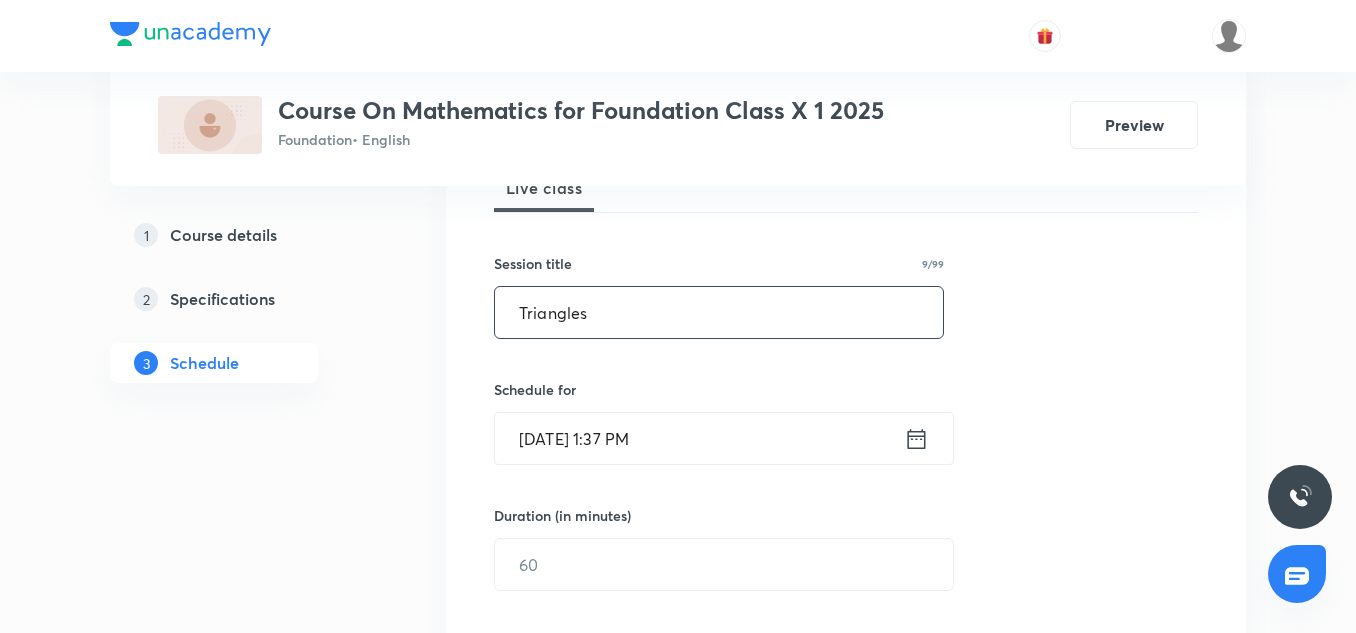 type on "Triangles" 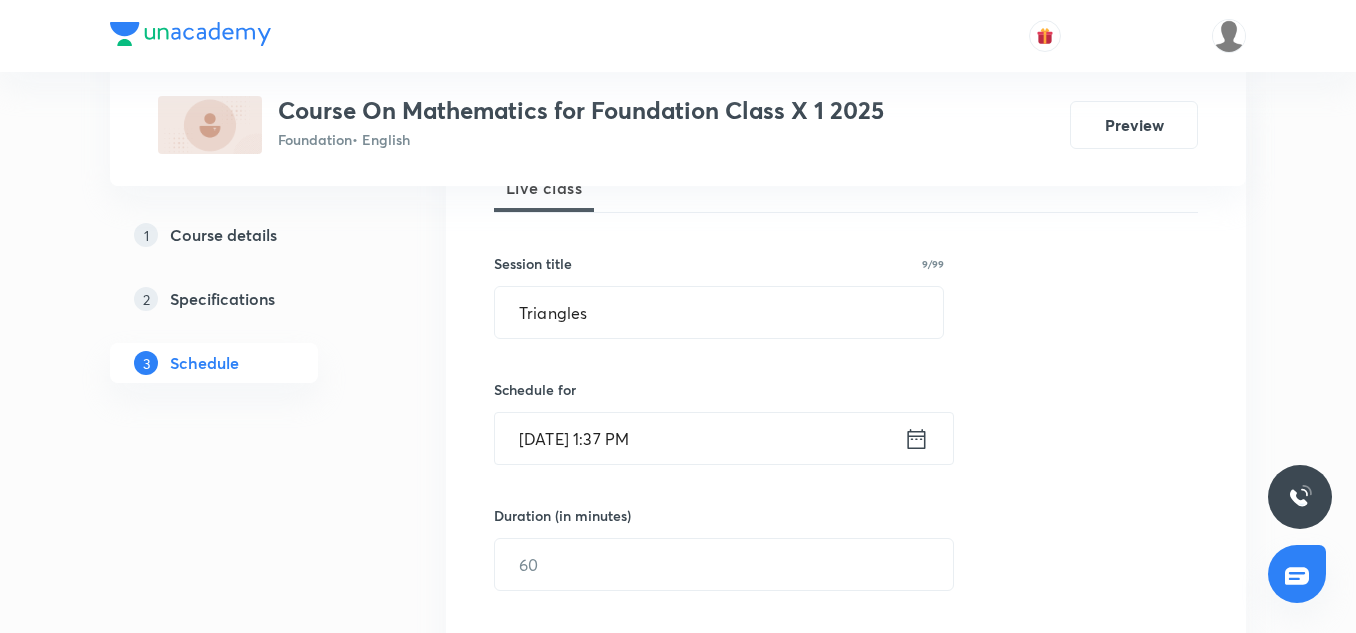 click 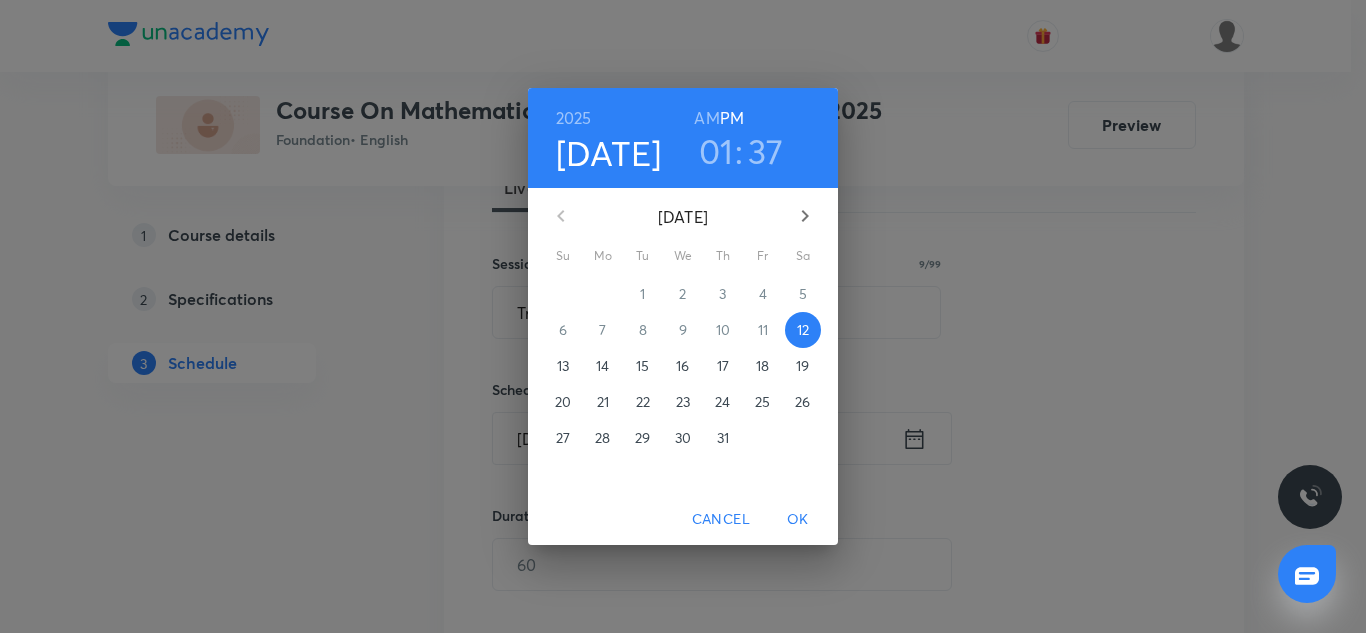 click on "01" at bounding box center (716, 151) 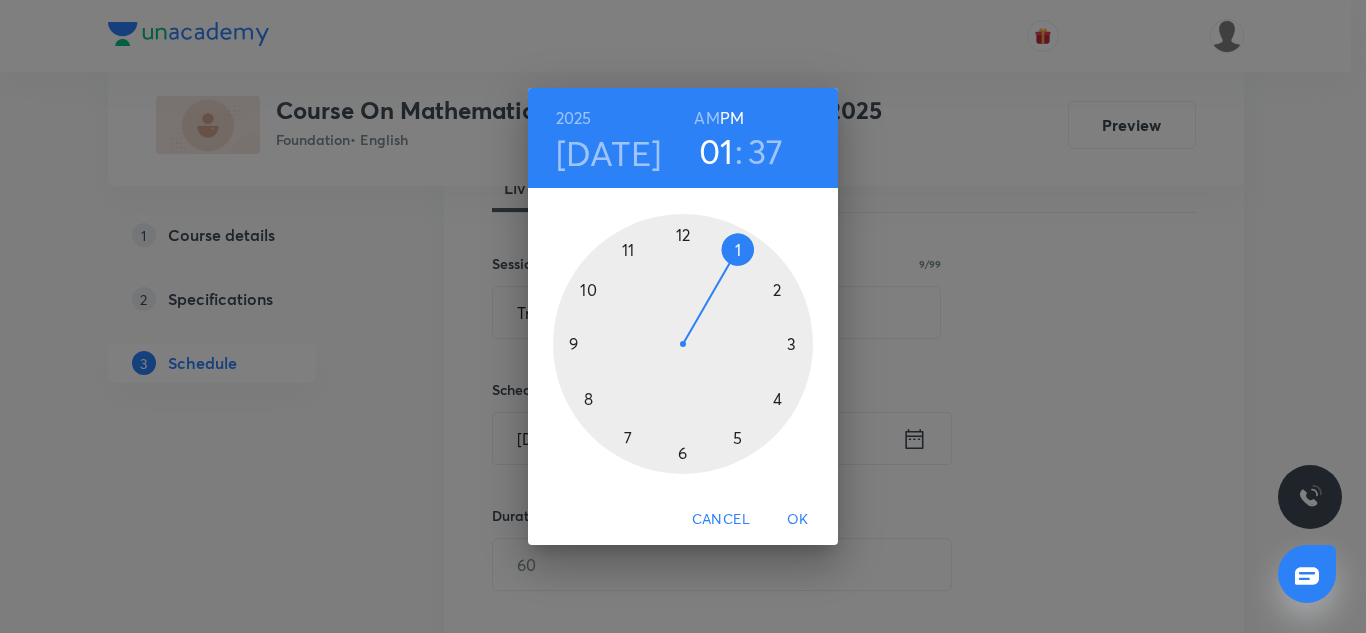 click at bounding box center (683, 344) 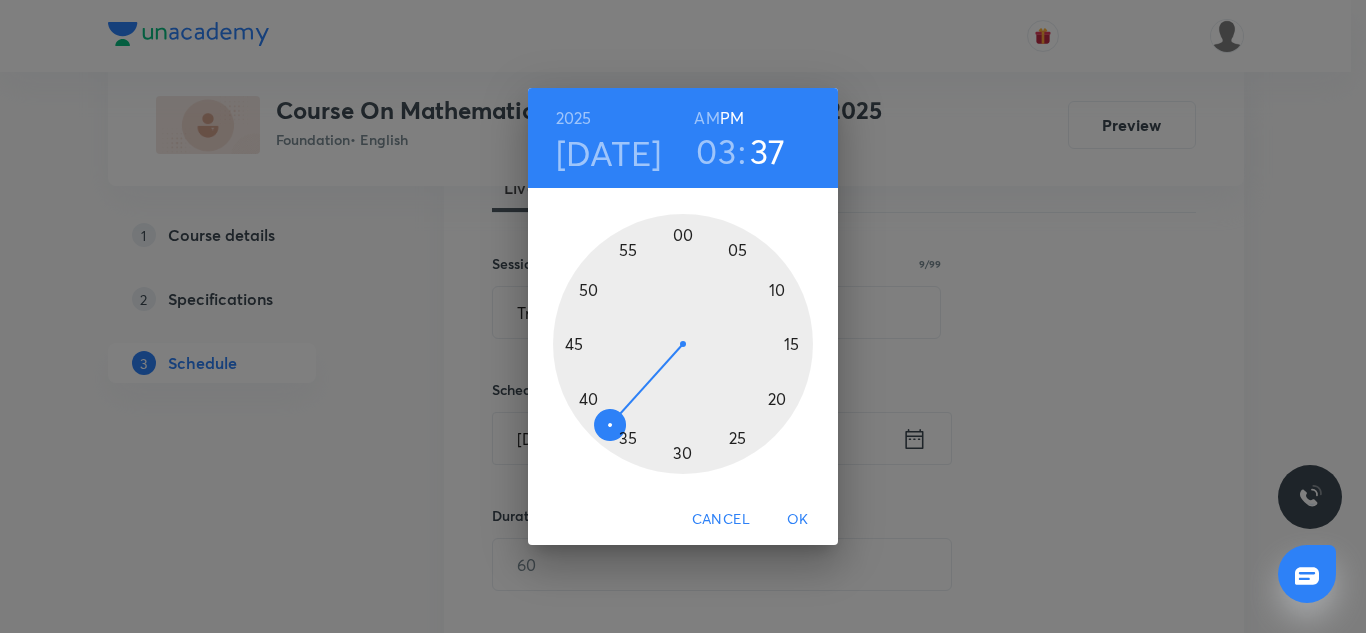click at bounding box center [683, 344] 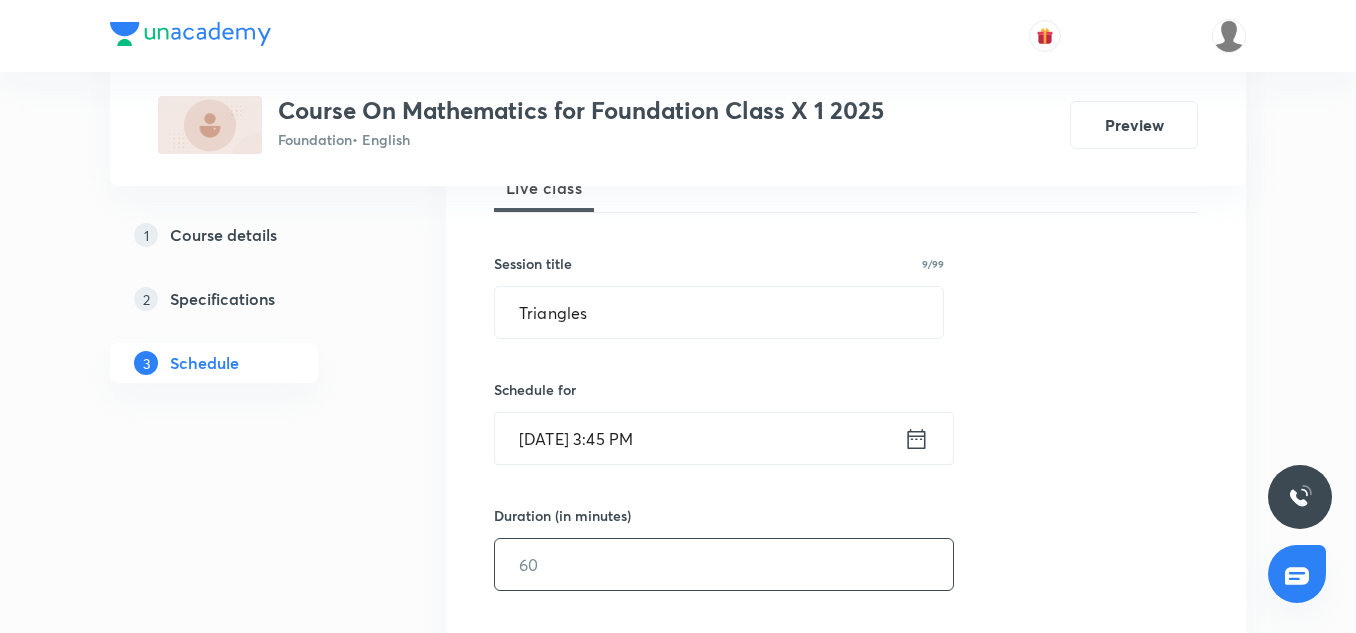 click at bounding box center [724, 564] 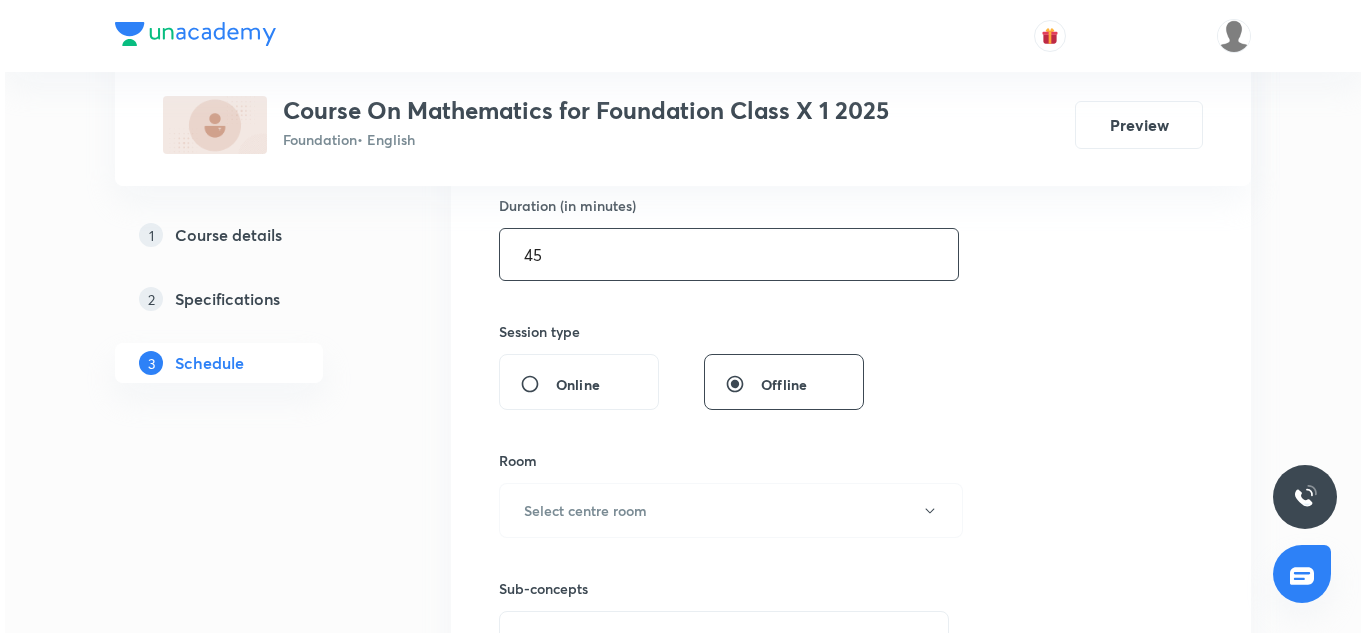 scroll, scrollTop: 625, scrollLeft: 0, axis: vertical 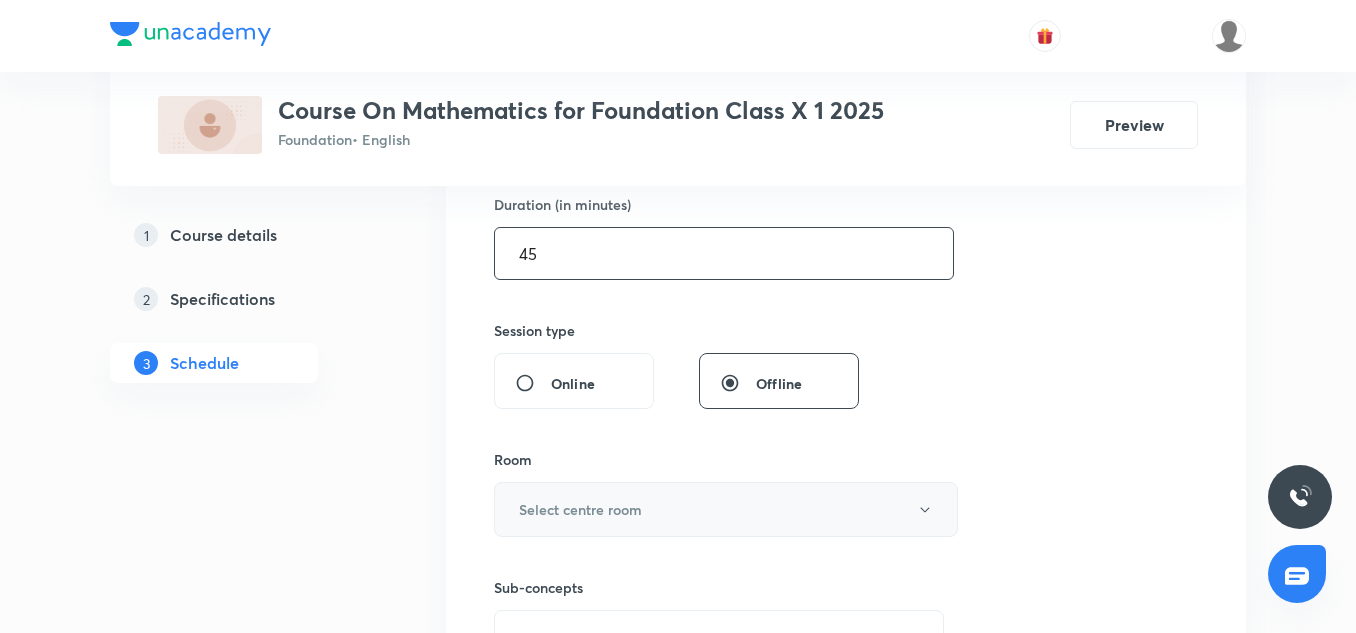 type on "45" 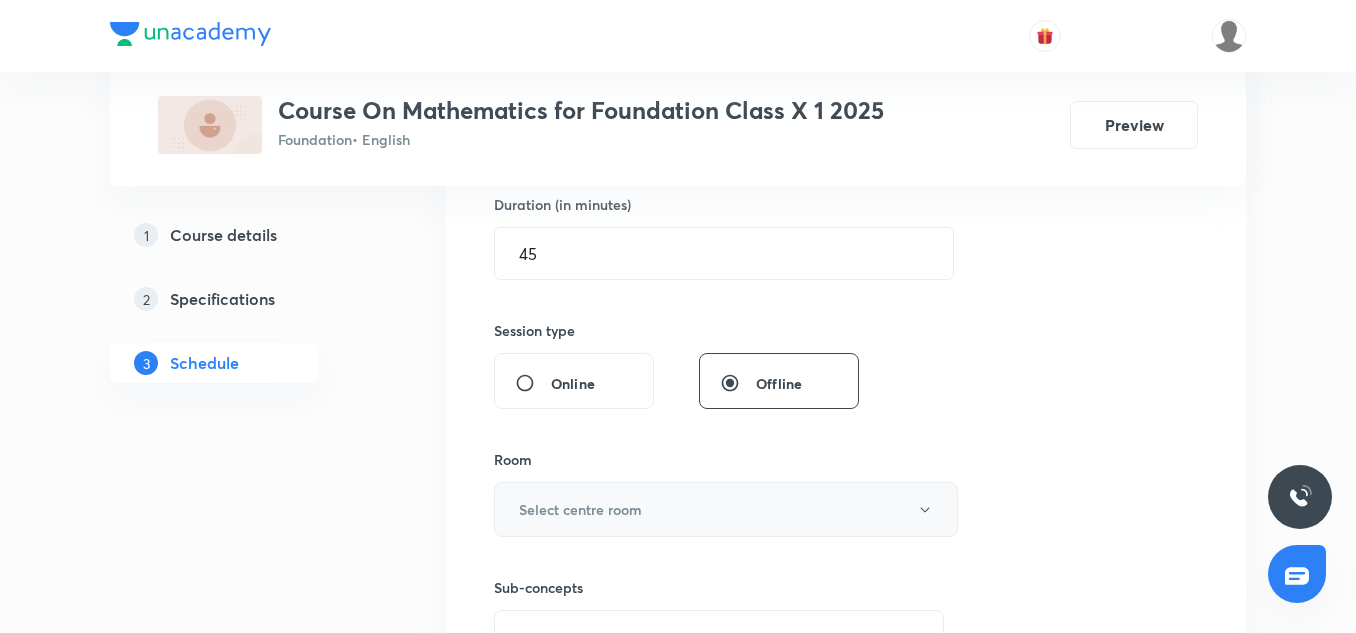 click on "Select centre room" at bounding box center [726, 509] 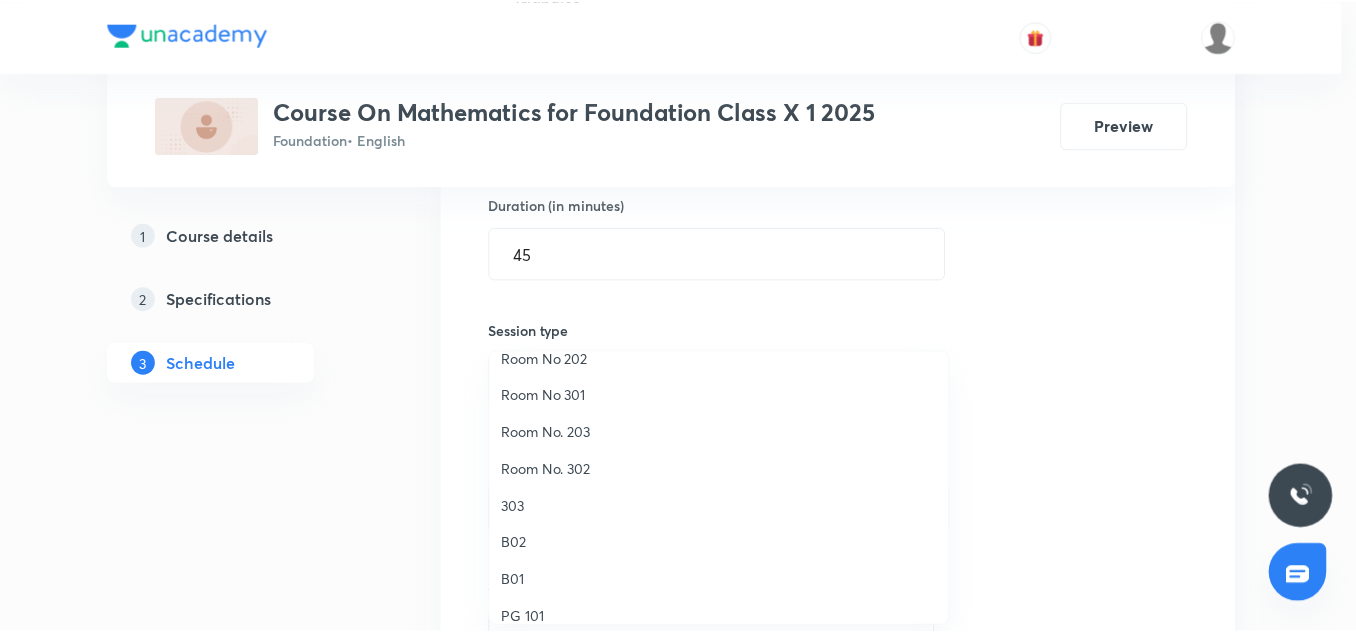scroll, scrollTop: 170, scrollLeft: 0, axis: vertical 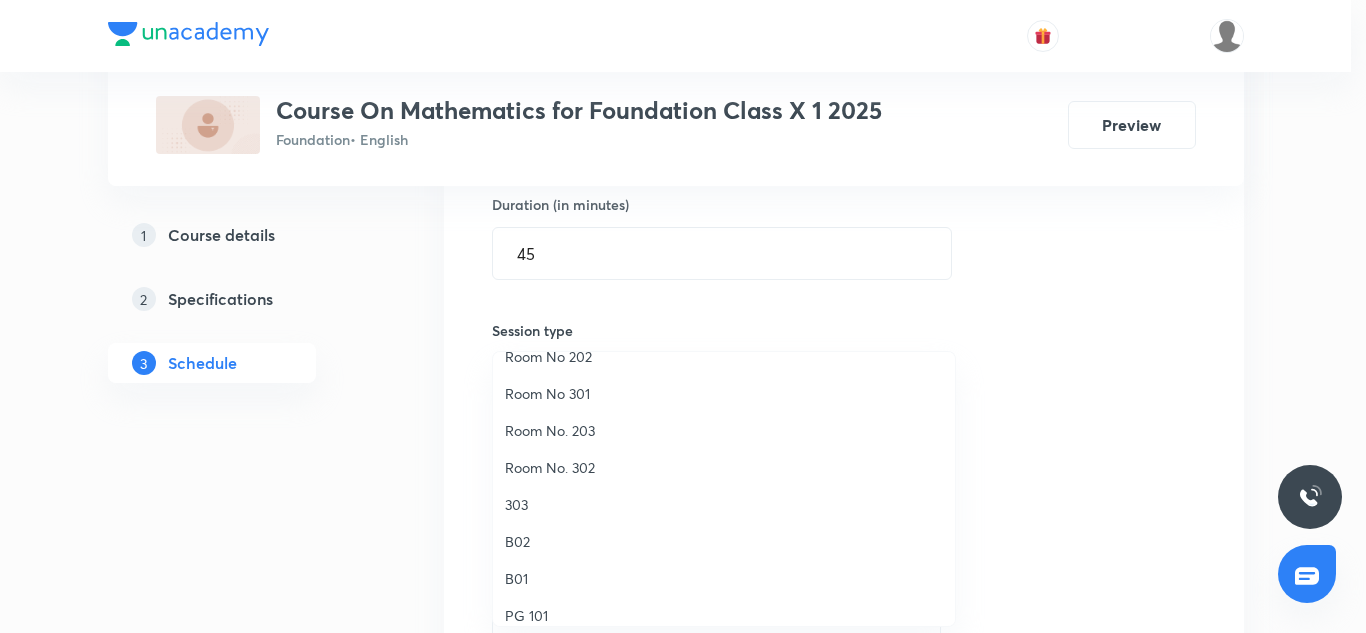 click on "303" at bounding box center (724, 504) 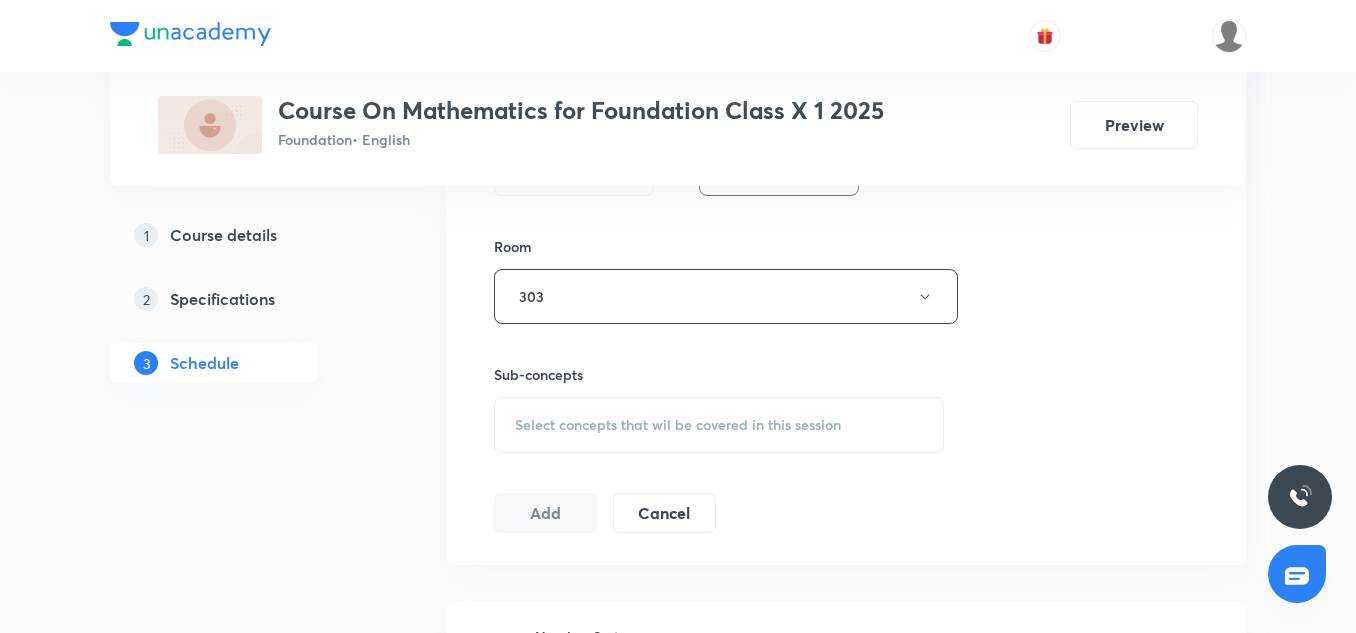 scroll, scrollTop: 839, scrollLeft: 0, axis: vertical 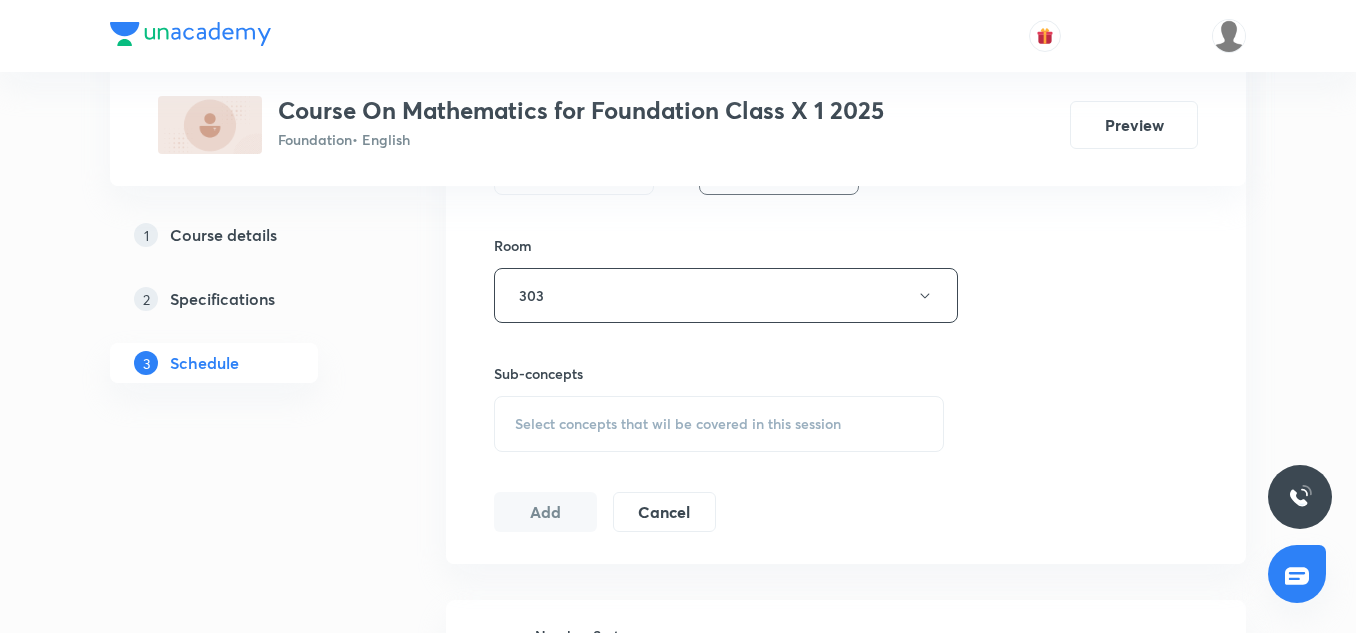 click on "Select concepts that wil be covered in this session" at bounding box center (678, 424) 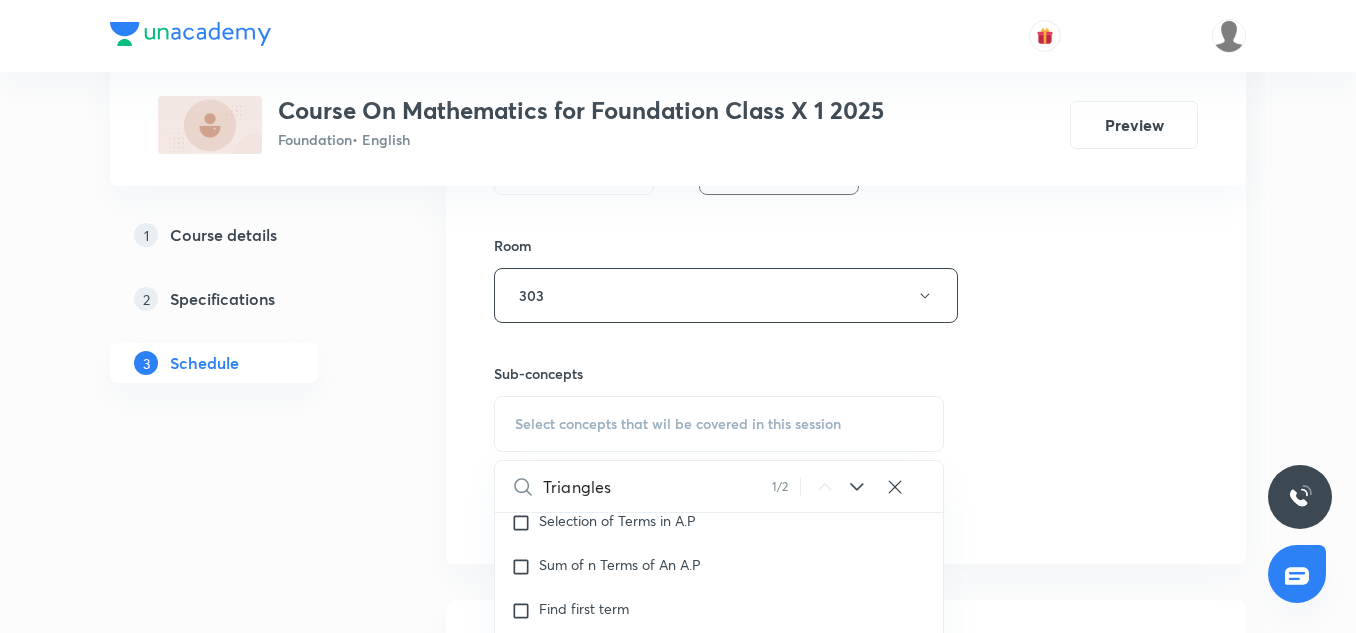 scroll, scrollTop: 5049, scrollLeft: 0, axis: vertical 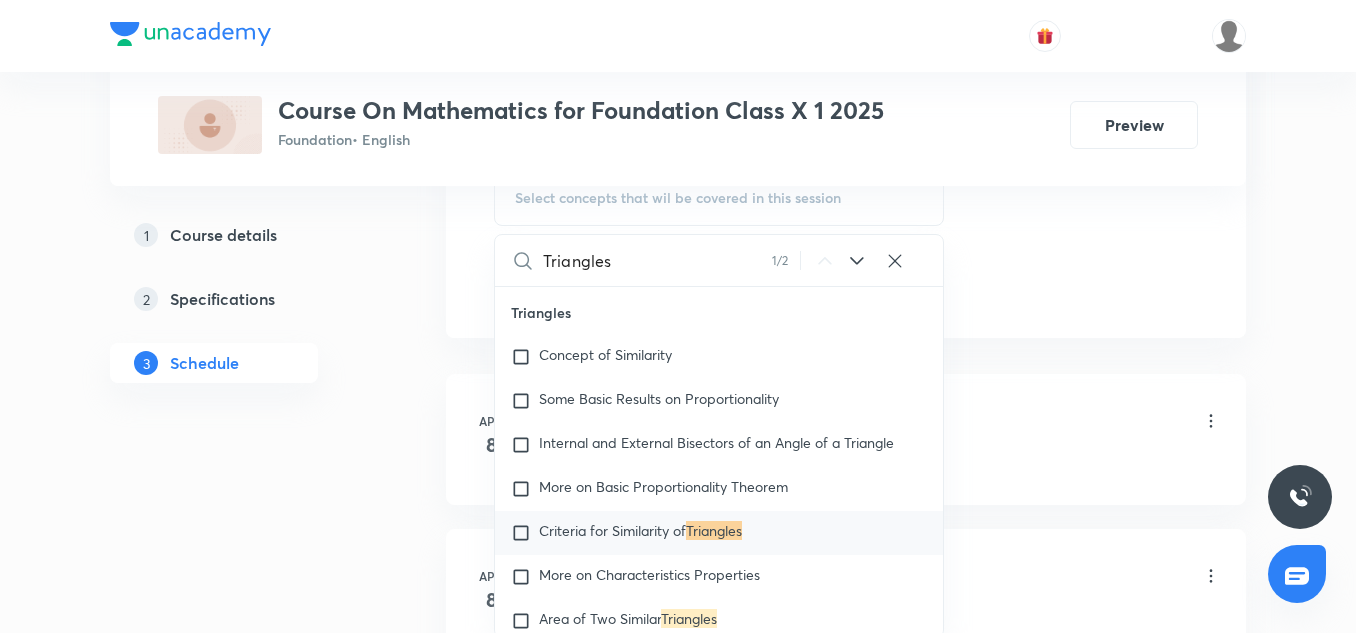 type on "Triangles" 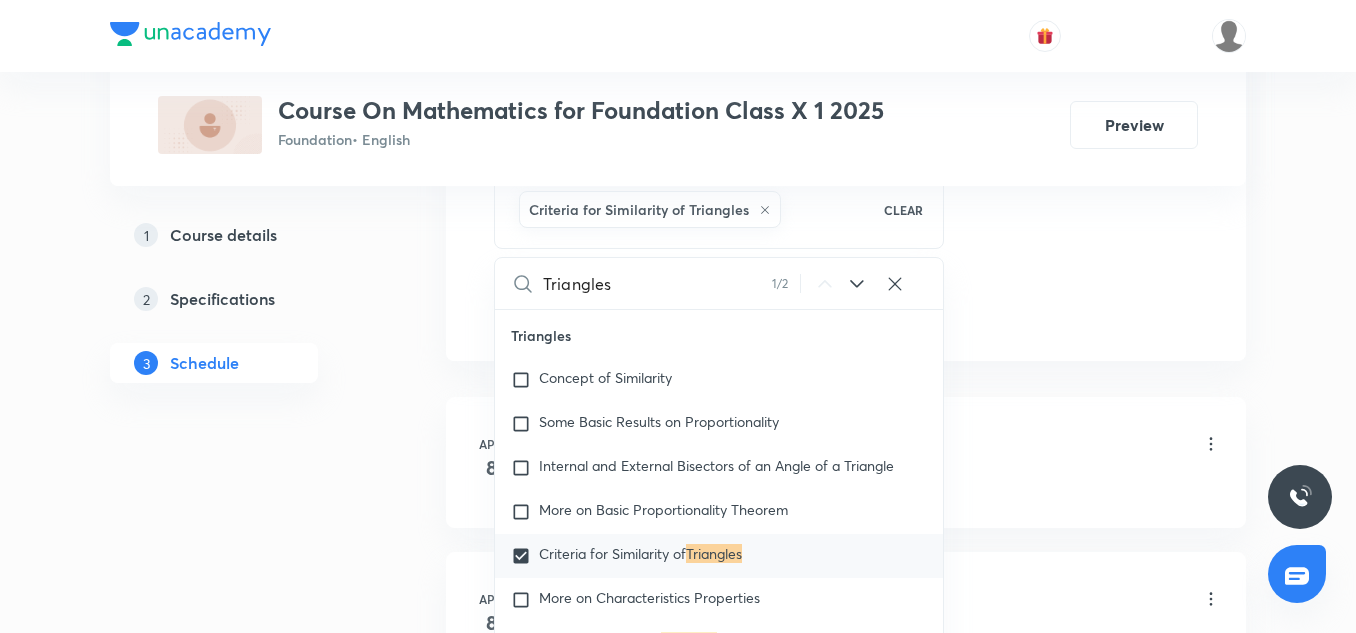 click on "Session  32 Live class Session title 9/99 Triangles ​ Schedule for Jul 12, 2025, 3:45 PM ​ Duration (in minutes) 45 ​   Session type Online Offline Room 303 Sub-concepts Criteria for Similarity of Triangles CLEAR Triangles 1 / 2 ​ Number System Rational Numbers Covered previously Exponents and Powers Covered previously Square and Square Roots Covered previously Cube and Cube Roots Playing With Numbers Number System Algebra Linear Equation in One Variables Algebraic Expression Factorization Direct and Inverse Proportion Direct Proportion Inverse Proportion Proportional Increase or Decrease of Given Quantities Geometry Understanding Quadrilaterals Practical Geometry Visualizing Solid Shapes Volume and Surface Area Area of Trapezium and Polygon Concept of Surface Area Concept of Volume Commercial Mathematics Ratio Proportion Percentage Sale Tax/Value added Tax Unitary Method Profit and Loss Data Handling What Is Data Presentation of Data Visual Representation of Various Data Reading Learning Probability" at bounding box center (846, -152) 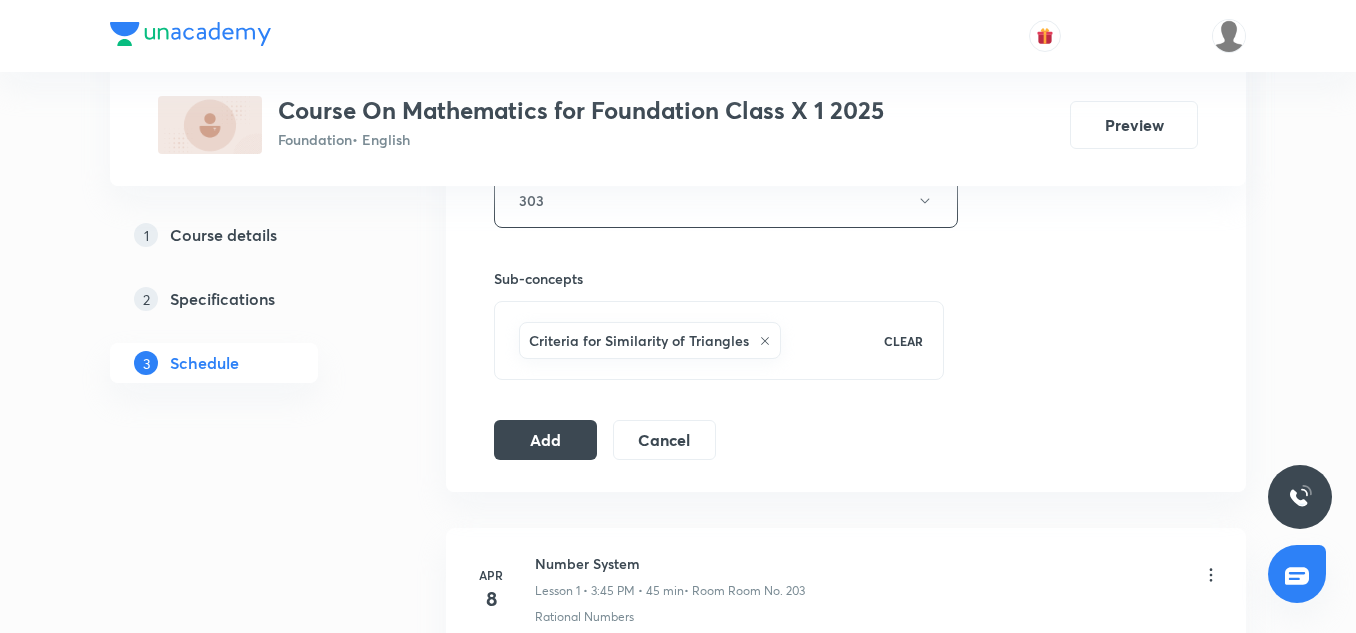 scroll, scrollTop: 937, scrollLeft: 0, axis: vertical 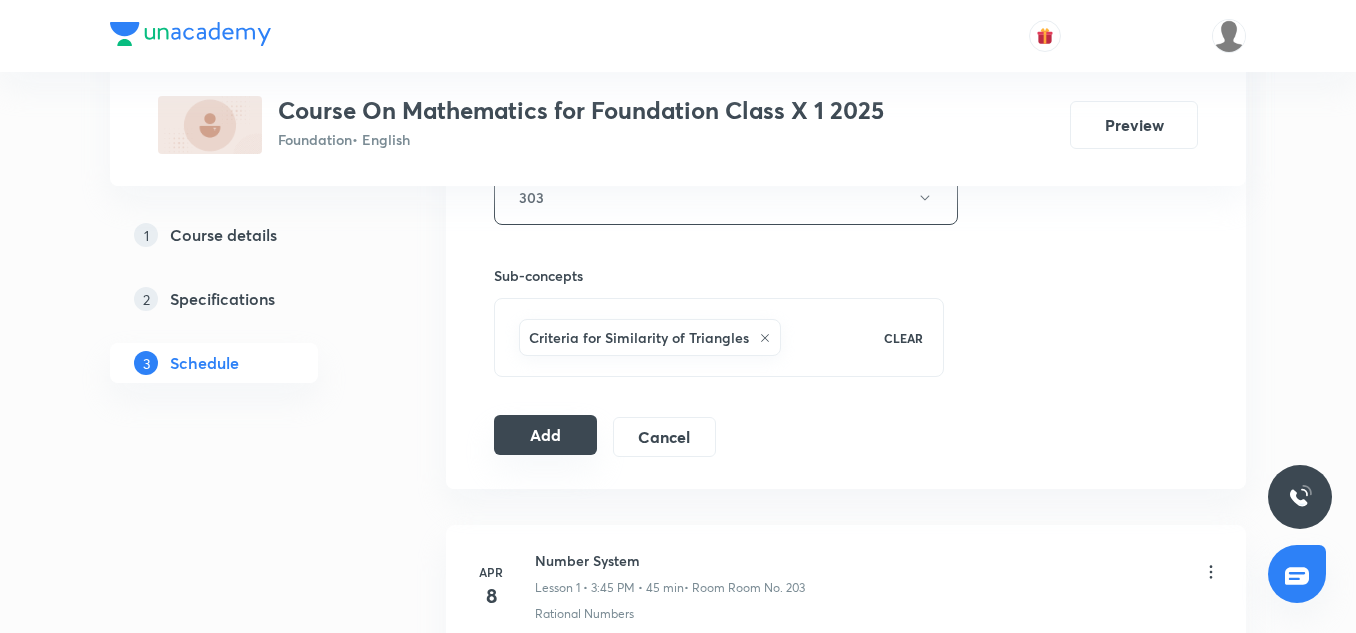 click on "Add" at bounding box center [545, 435] 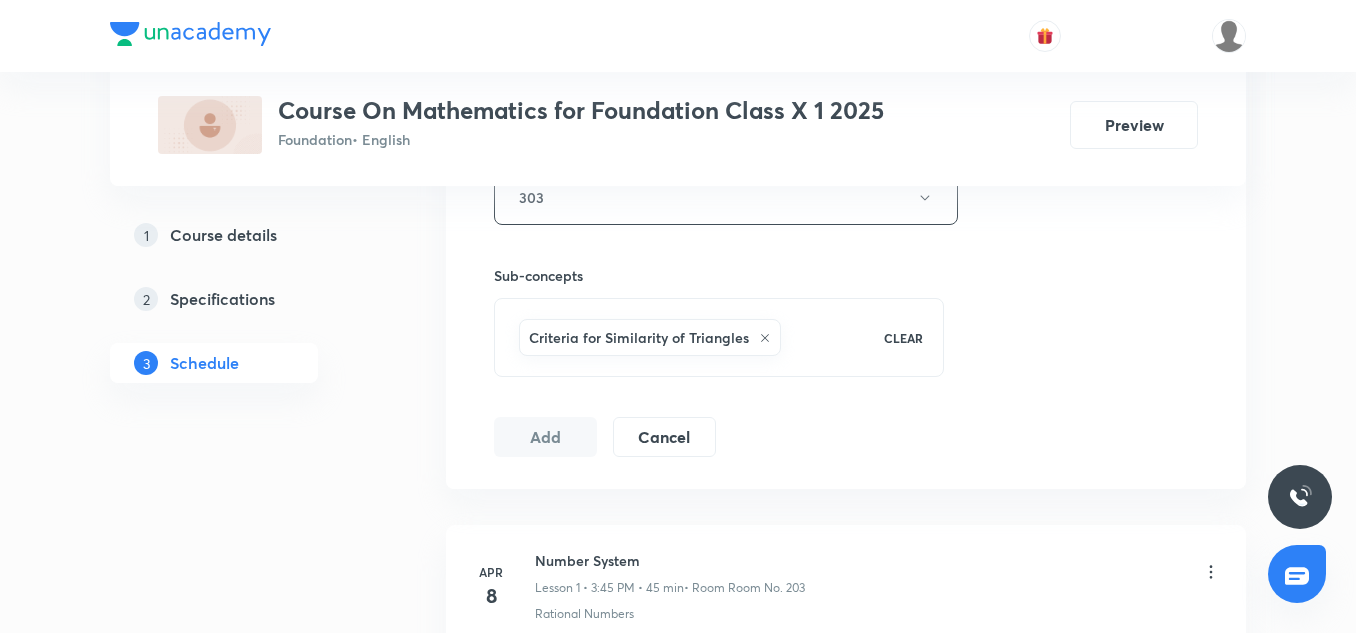 type 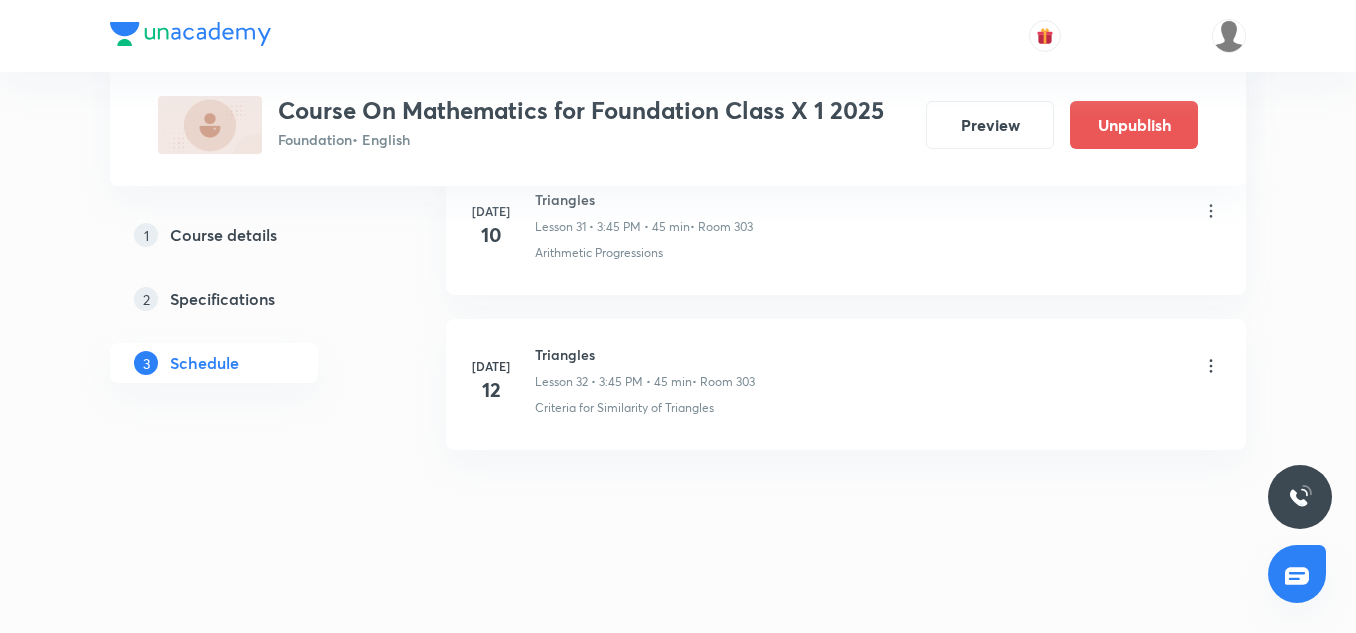 scroll, scrollTop: 5011, scrollLeft: 0, axis: vertical 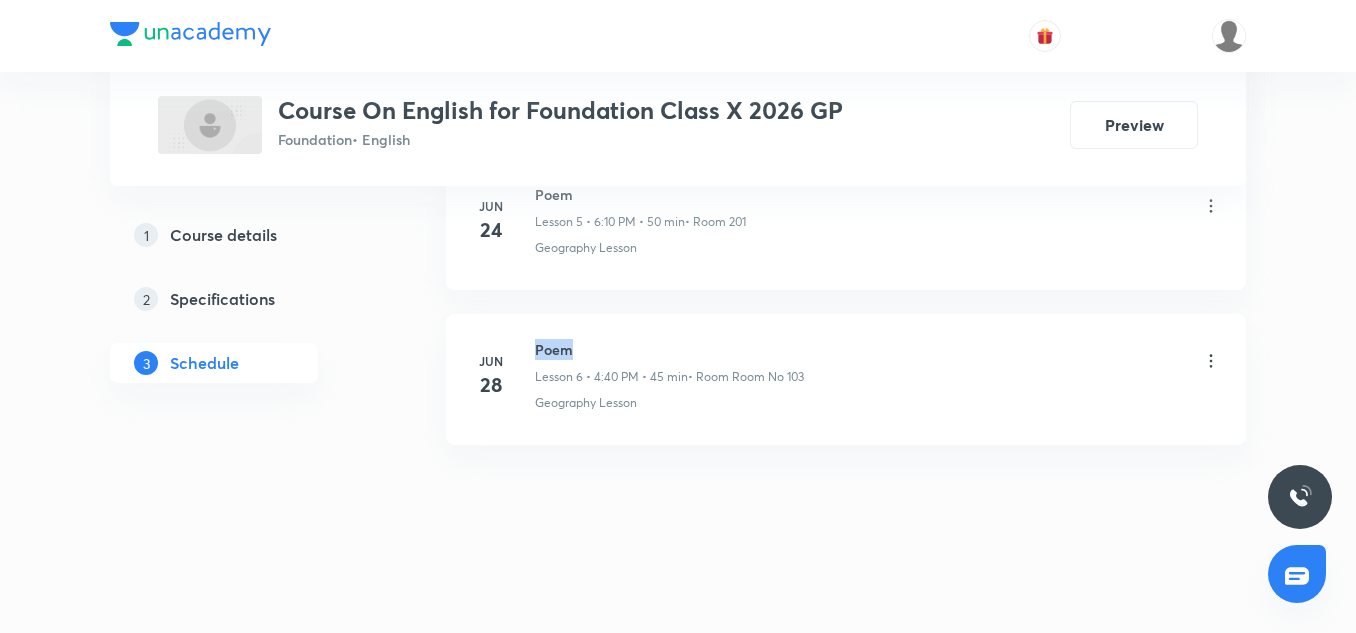drag, startPoint x: 534, startPoint y: 347, endPoint x: 576, endPoint y: 345, distance: 42.047592 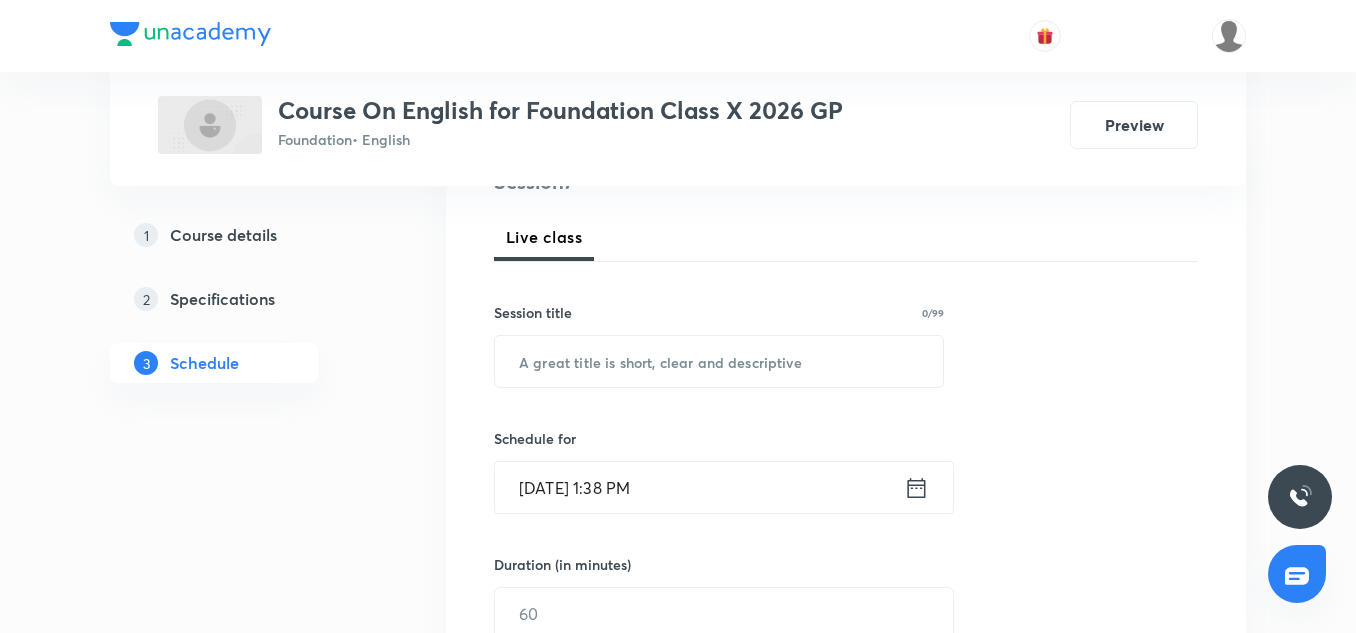 scroll, scrollTop: 292, scrollLeft: 0, axis: vertical 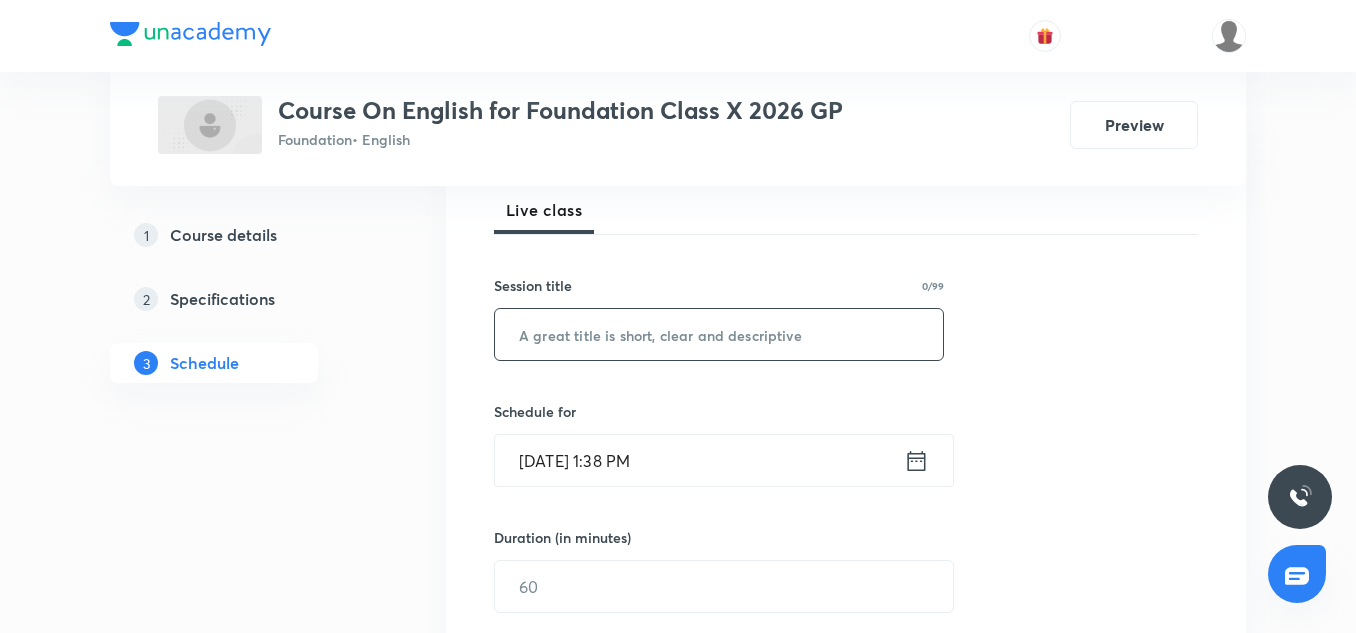 click at bounding box center [719, 334] 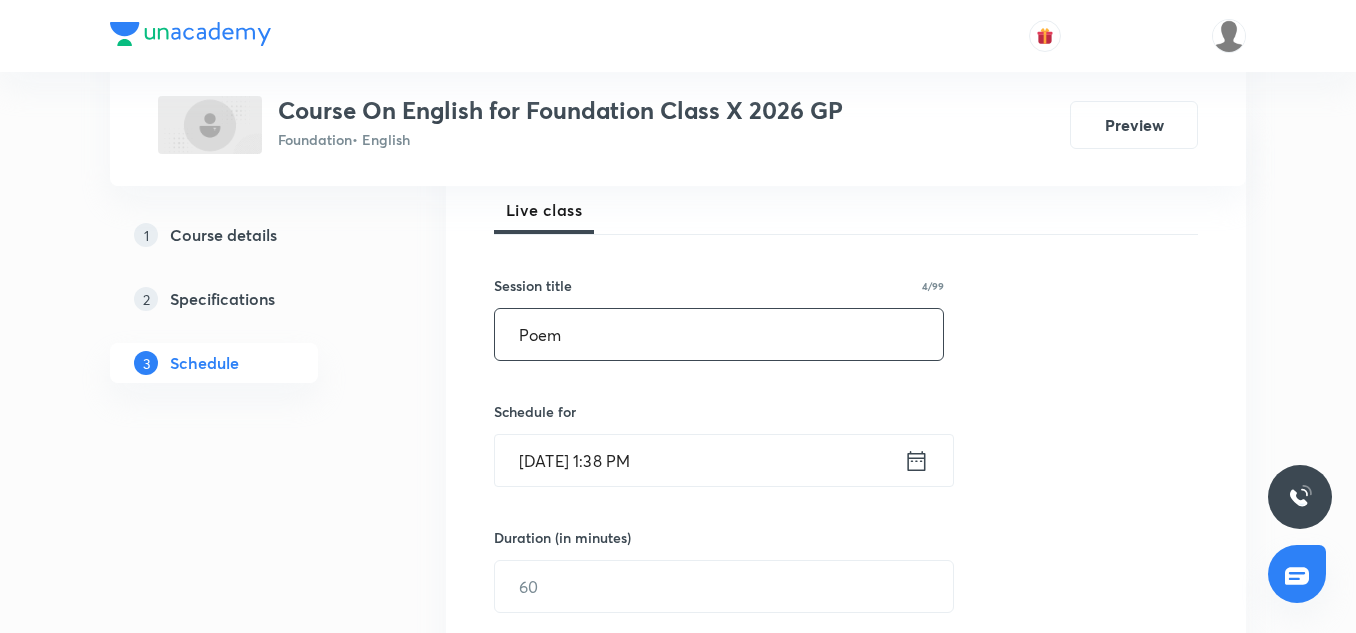 type on "Poem" 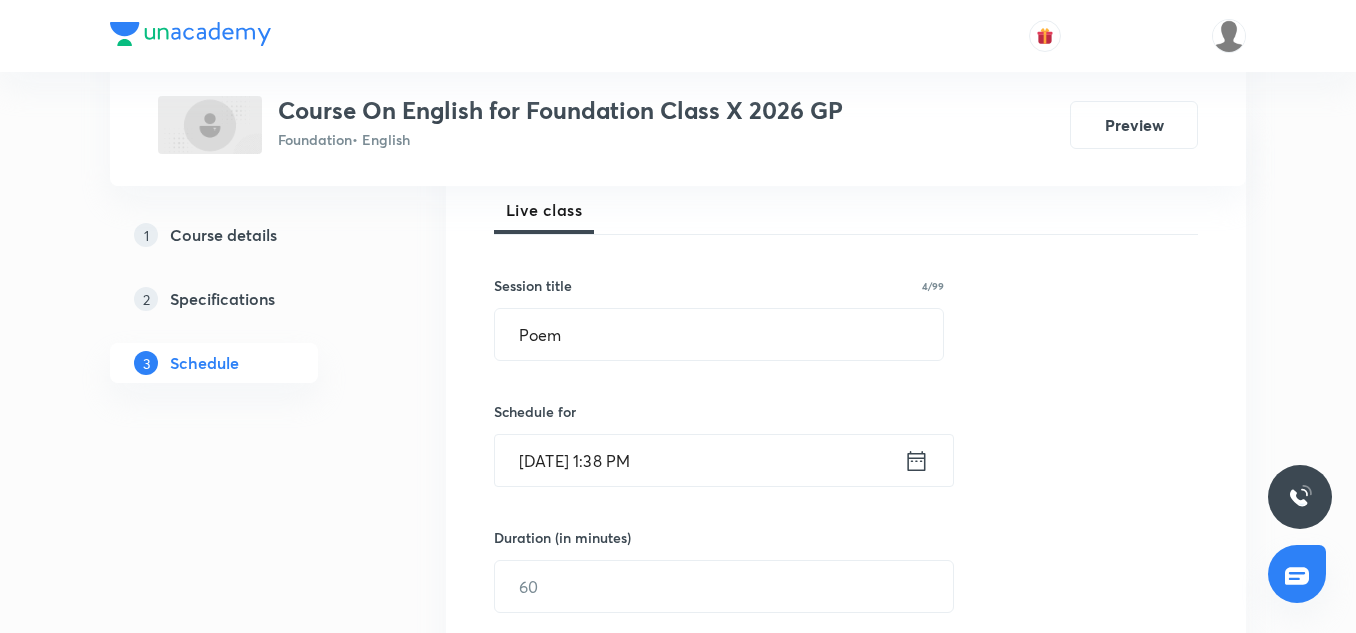 click 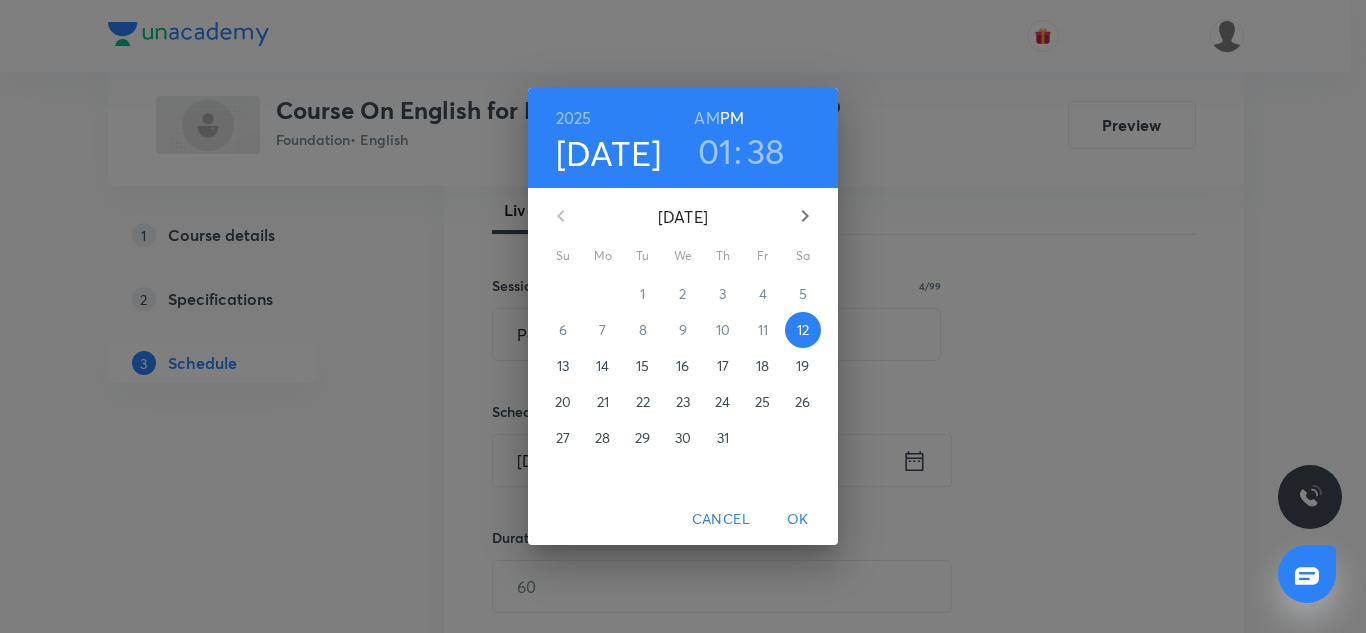 click on "01" at bounding box center (715, 151) 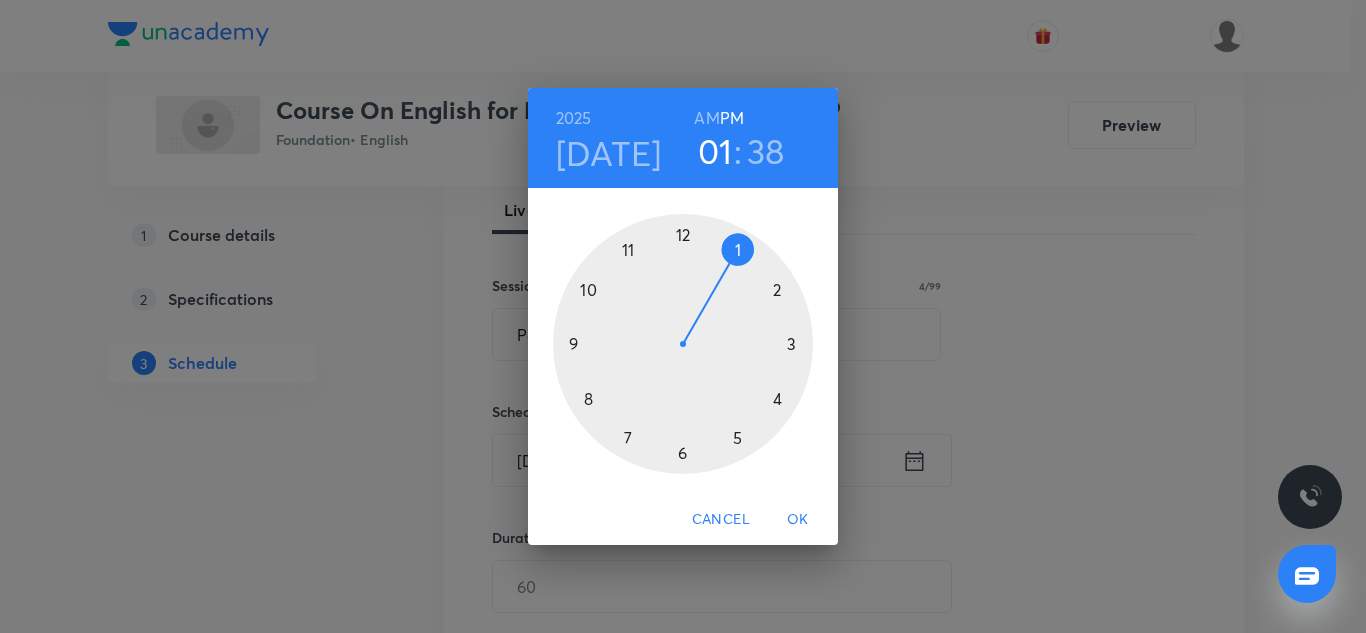 click at bounding box center (683, 344) 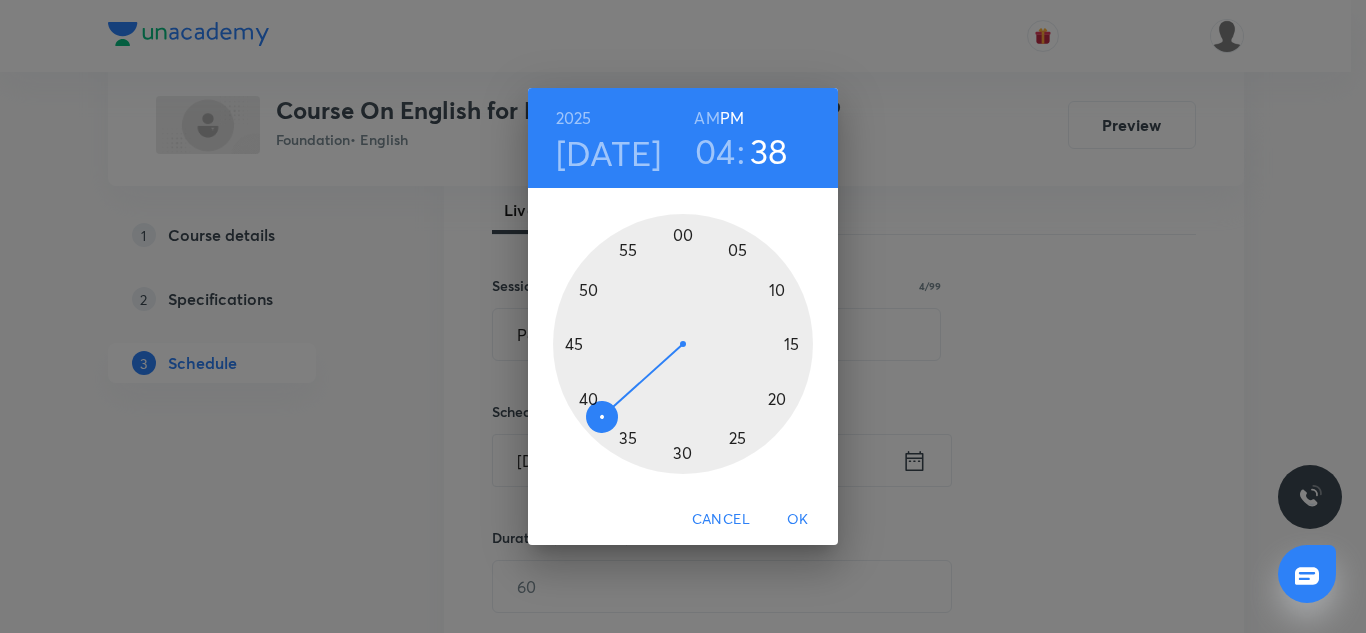 click at bounding box center [683, 344] 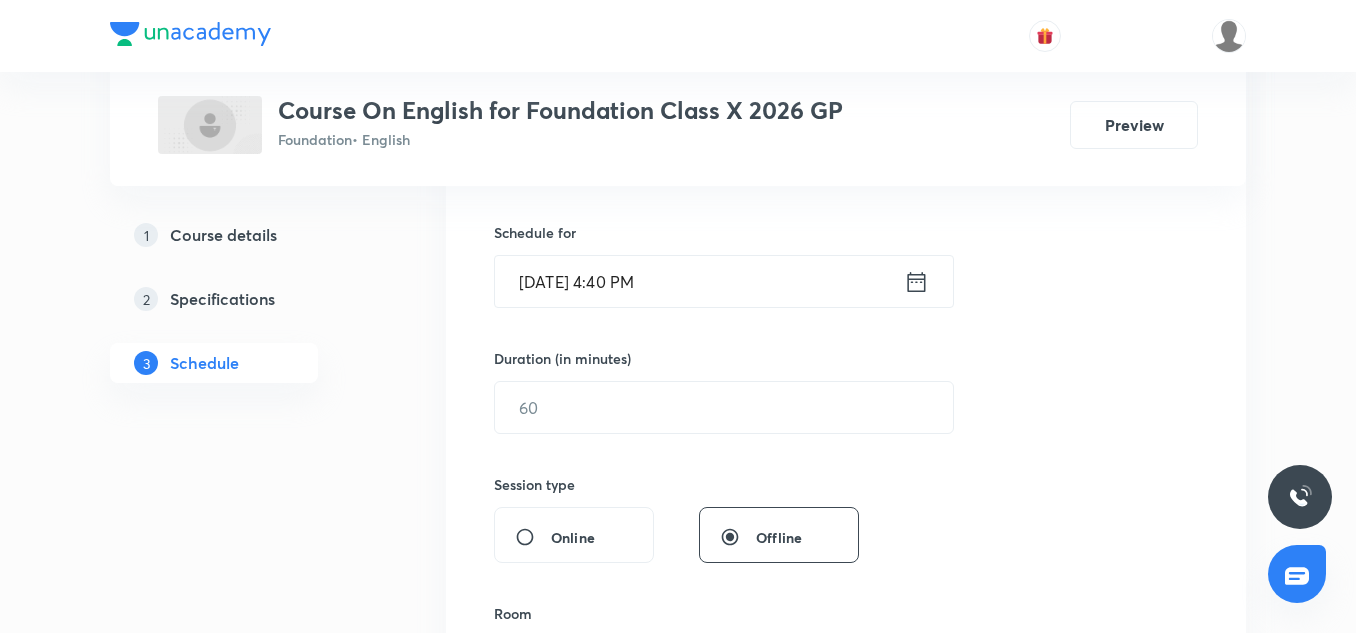 scroll, scrollTop: 473, scrollLeft: 0, axis: vertical 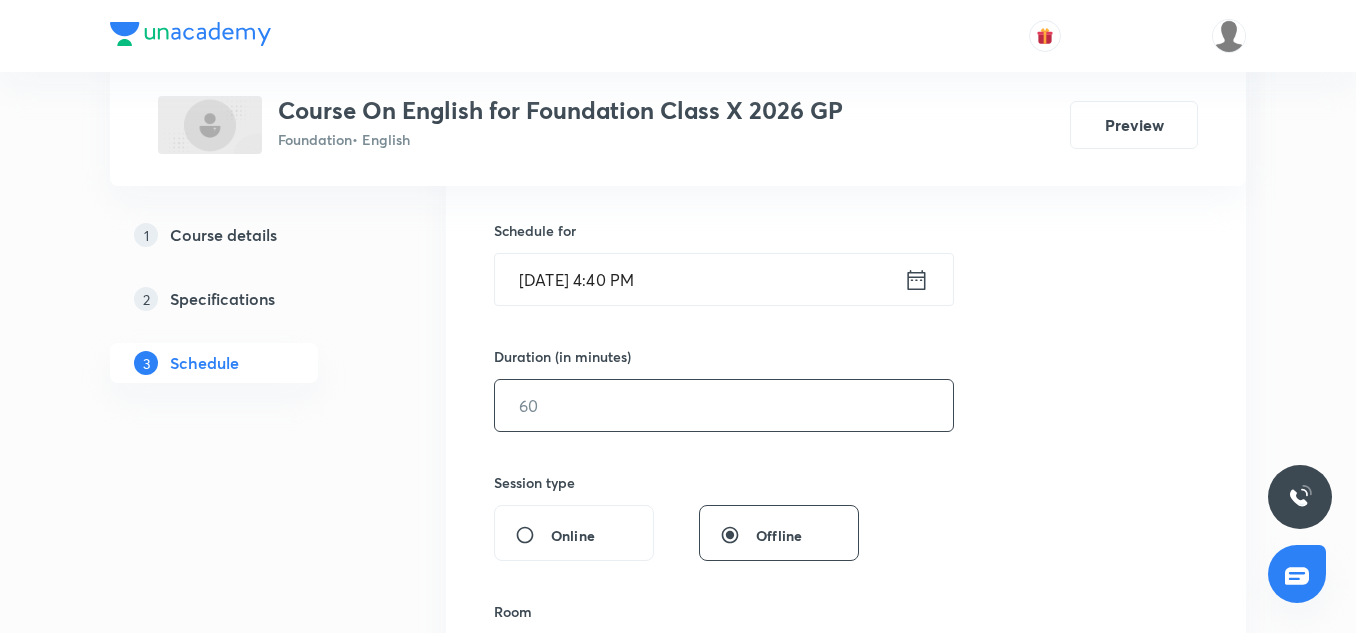 click at bounding box center [724, 405] 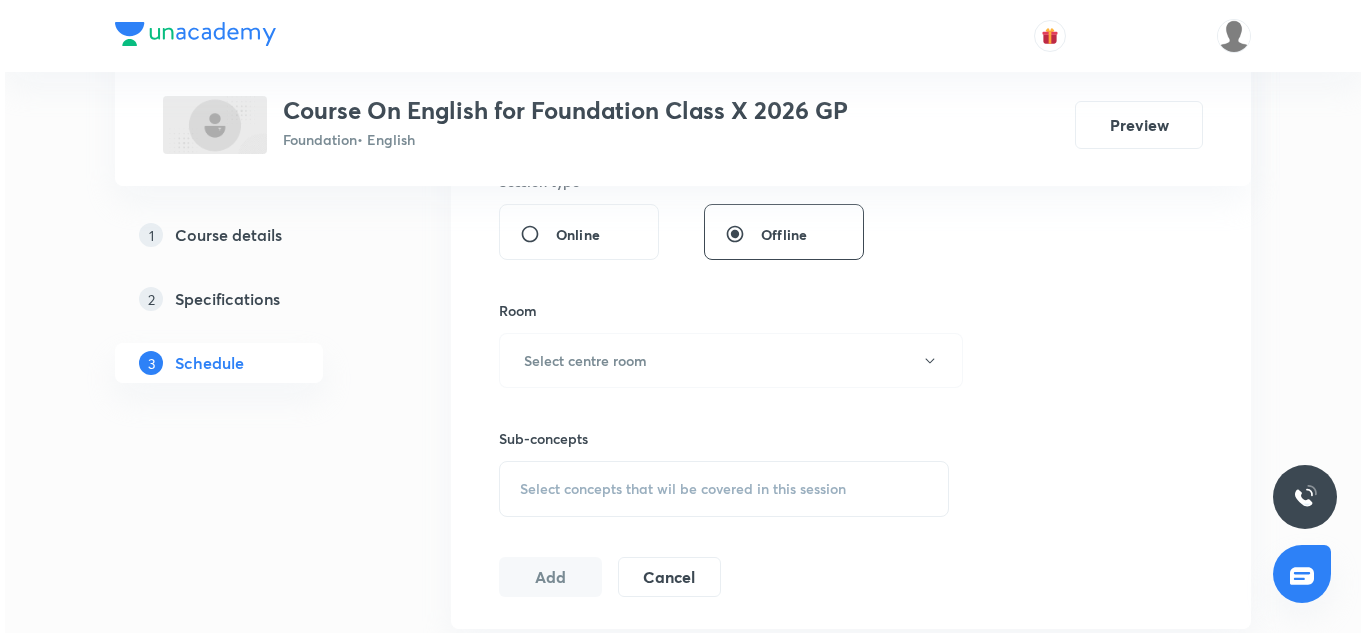 scroll, scrollTop: 777, scrollLeft: 0, axis: vertical 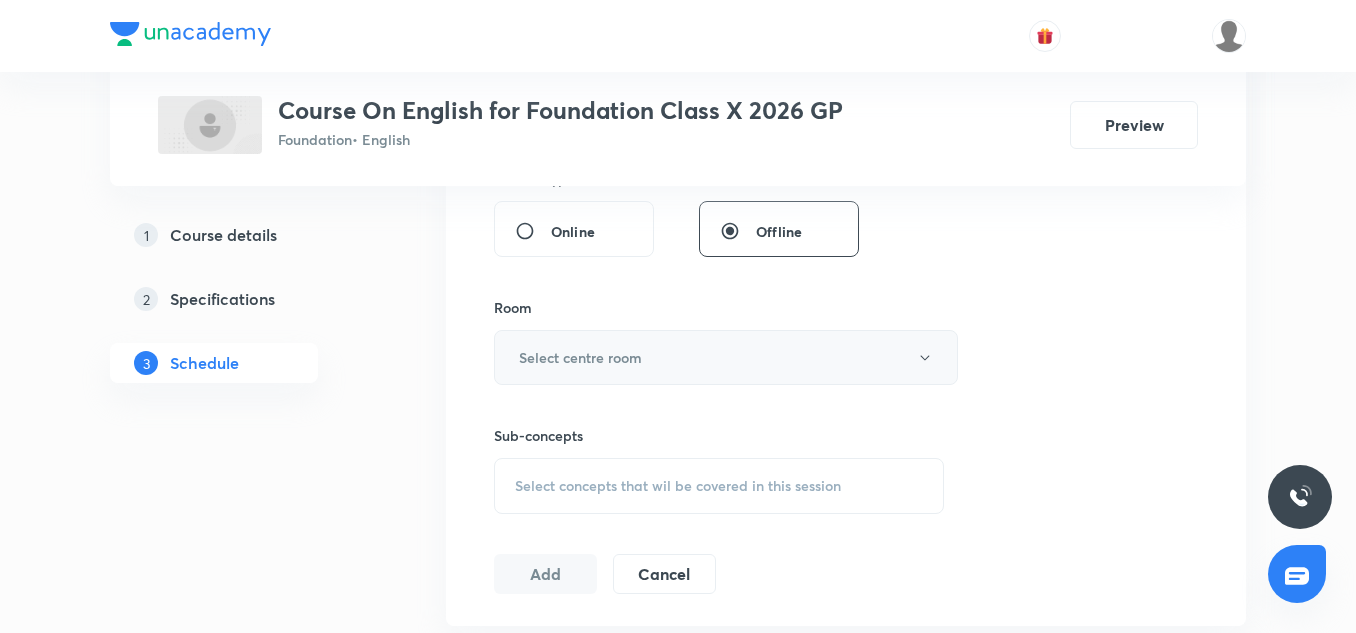 type on "45" 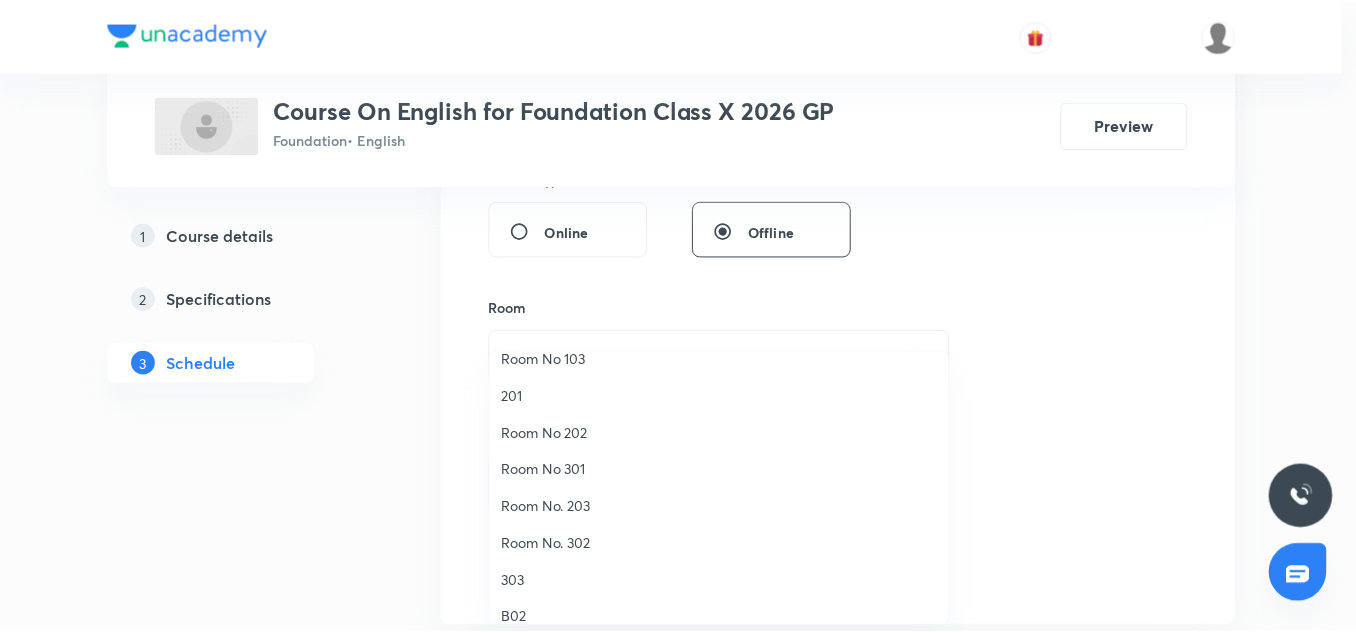 scroll, scrollTop: 94, scrollLeft: 0, axis: vertical 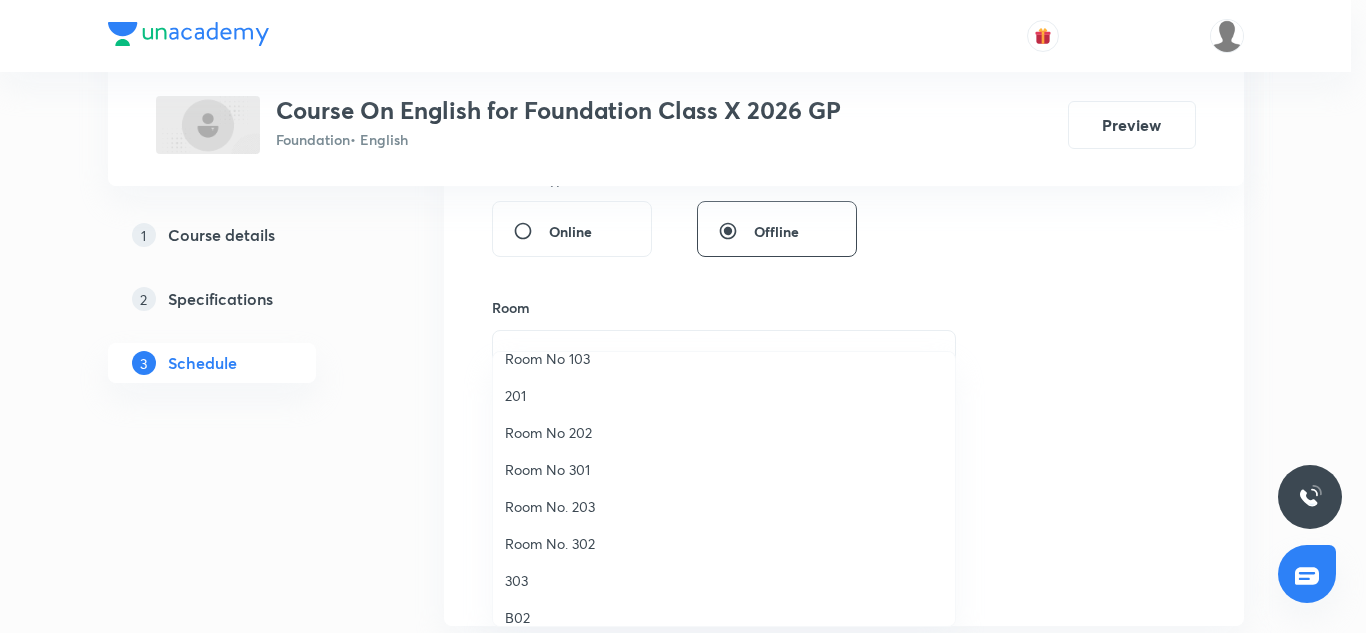 click on "Room No. 203" at bounding box center [724, 506] 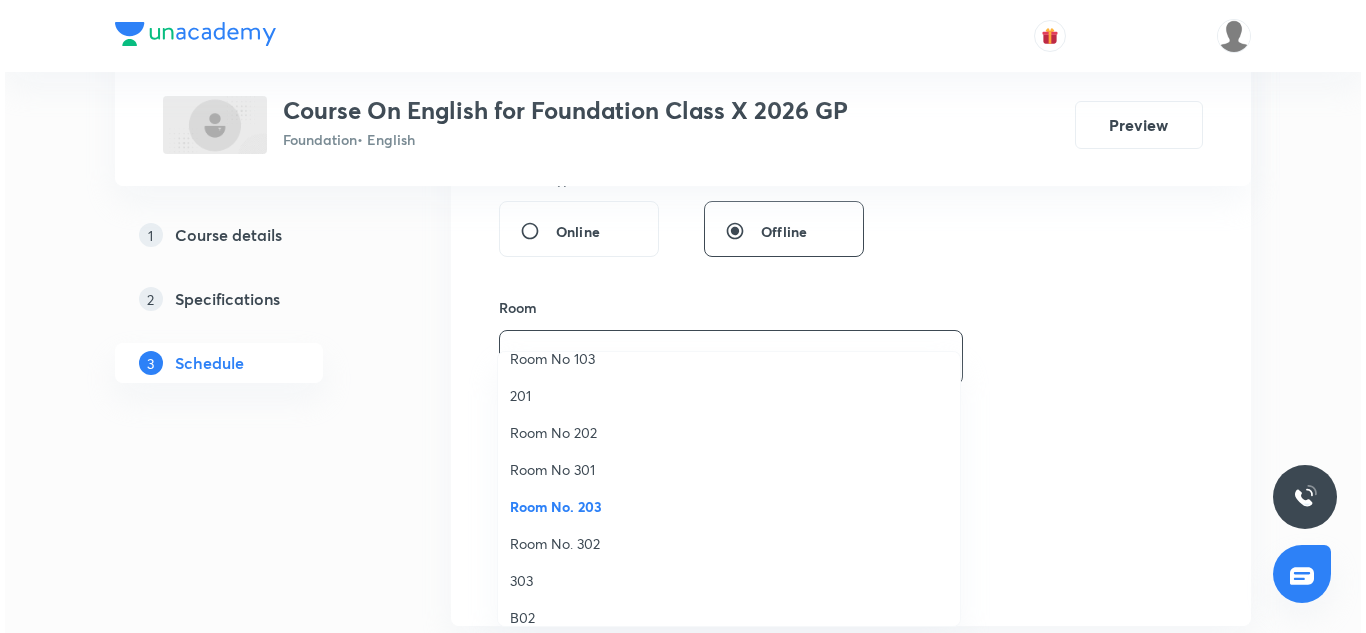 scroll, scrollTop: 0, scrollLeft: 0, axis: both 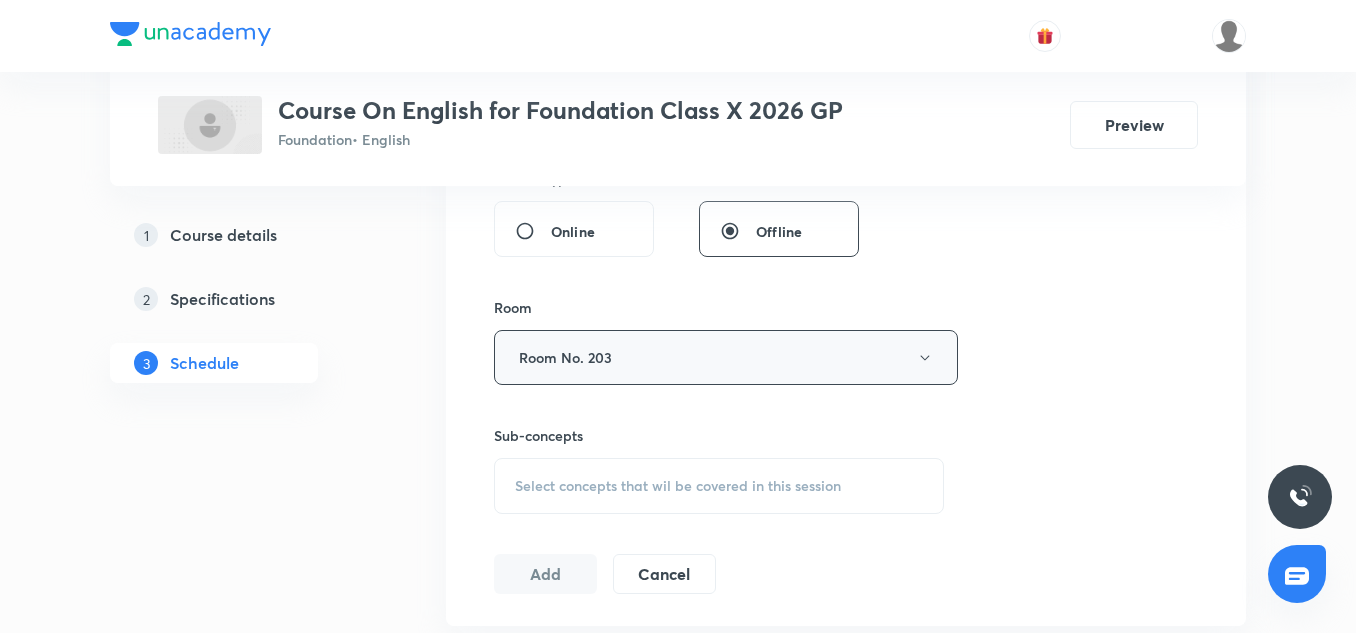 click on "Room No. 203" at bounding box center [726, 357] 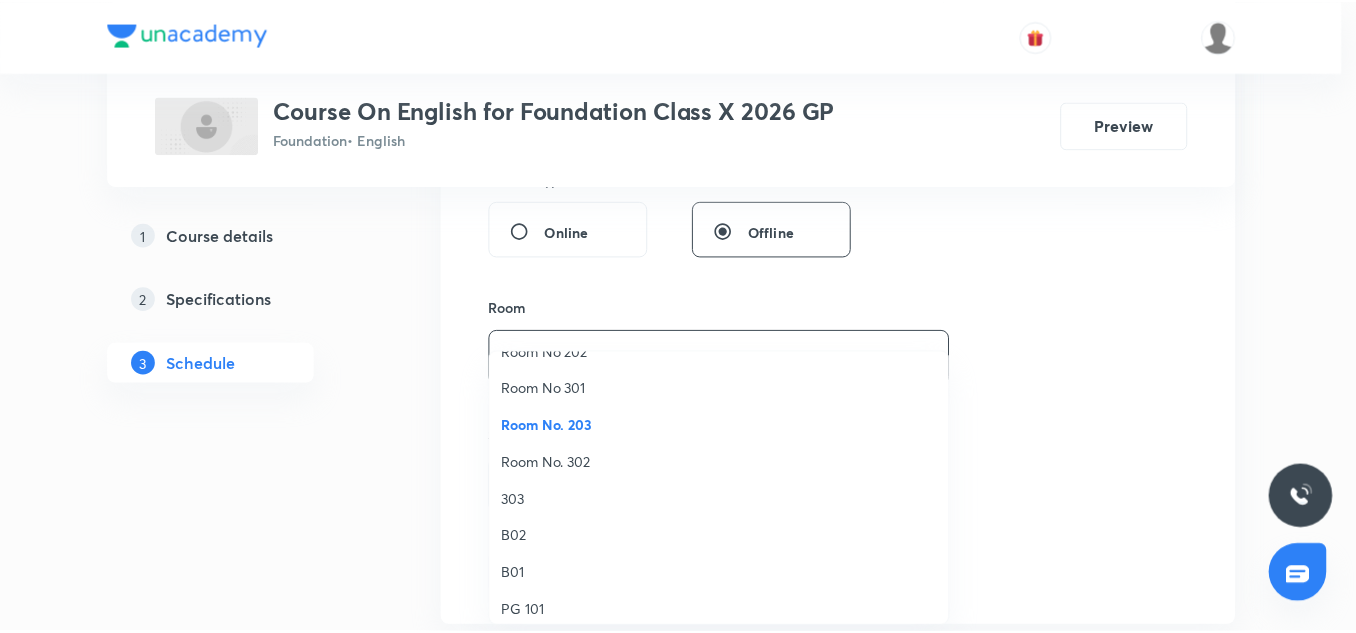 scroll, scrollTop: 223, scrollLeft: 0, axis: vertical 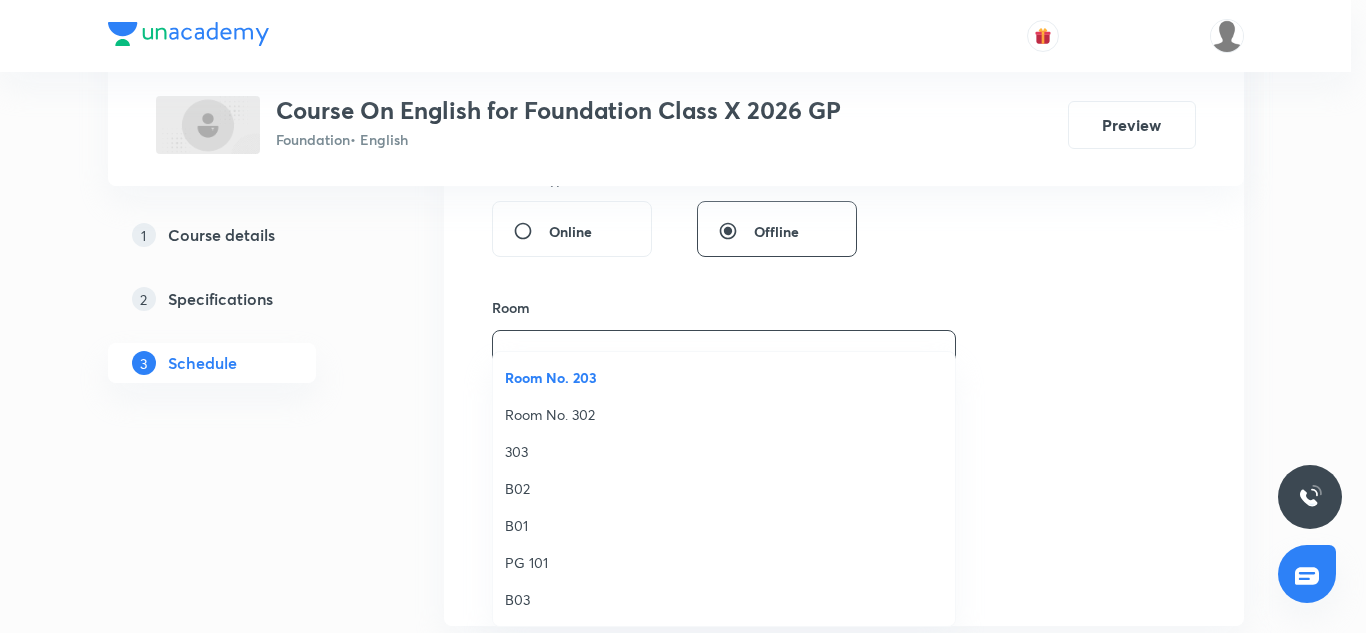 click on "303" at bounding box center (724, 451) 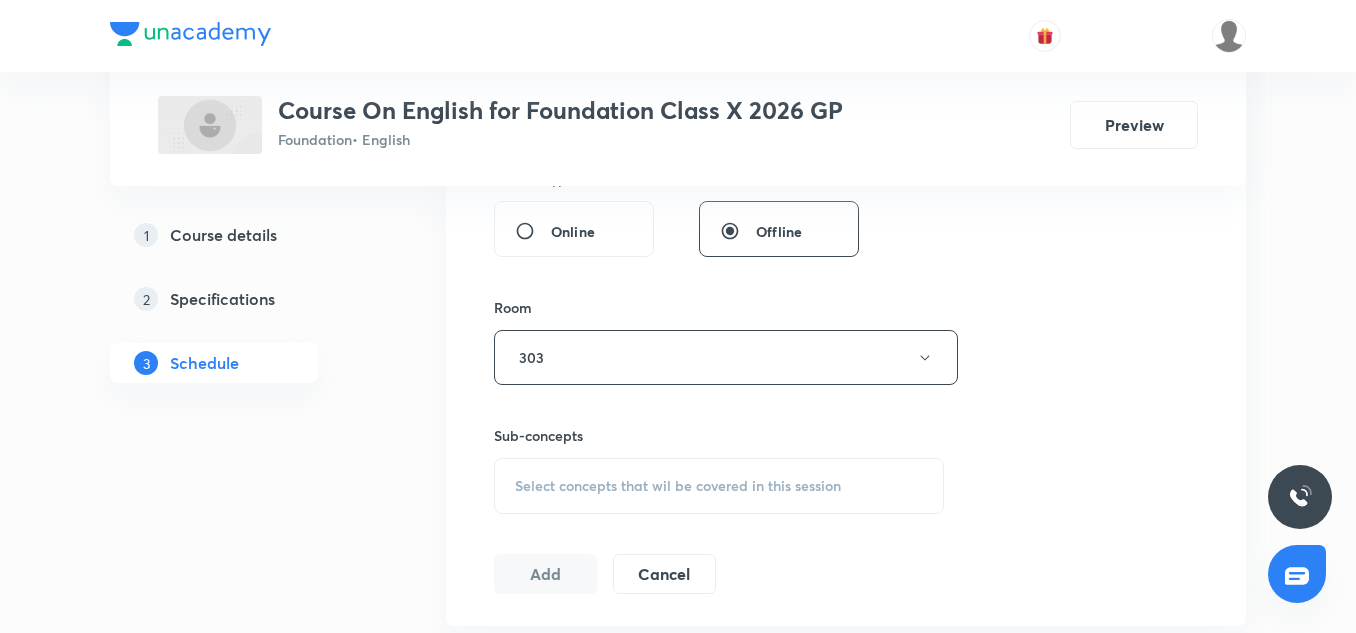 click on "Select concepts that wil be covered in this session" at bounding box center (678, 486) 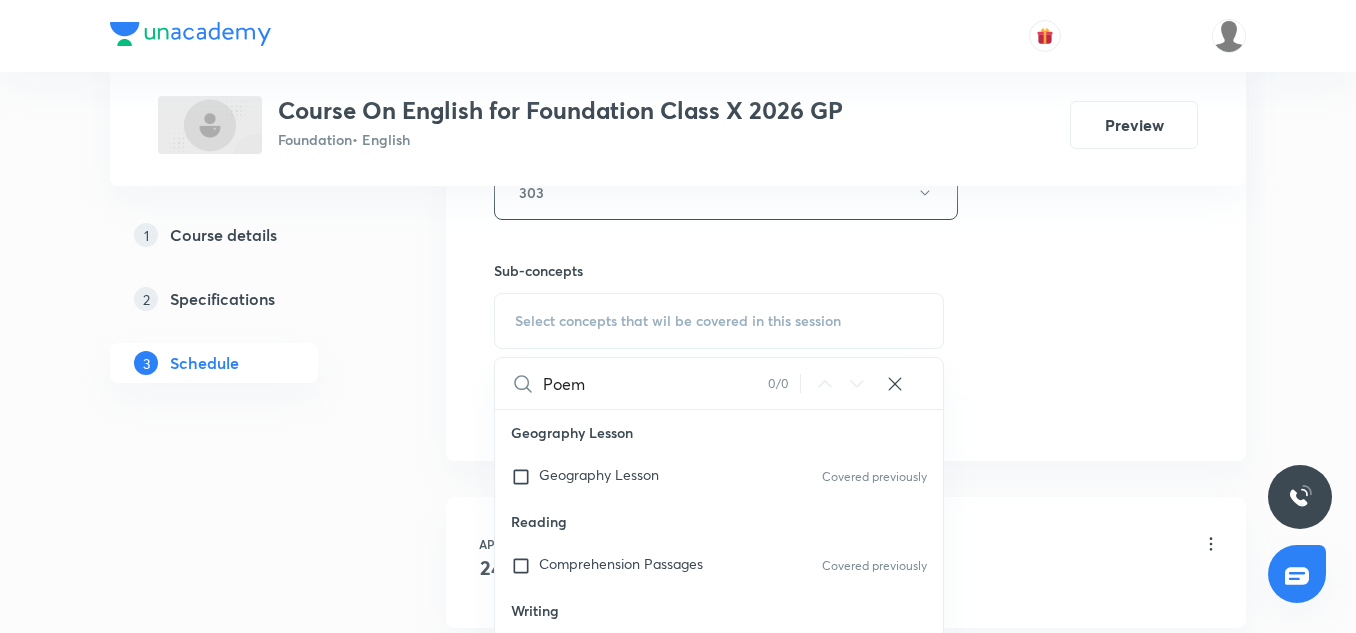 scroll, scrollTop: 945, scrollLeft: 0, axis: vertical 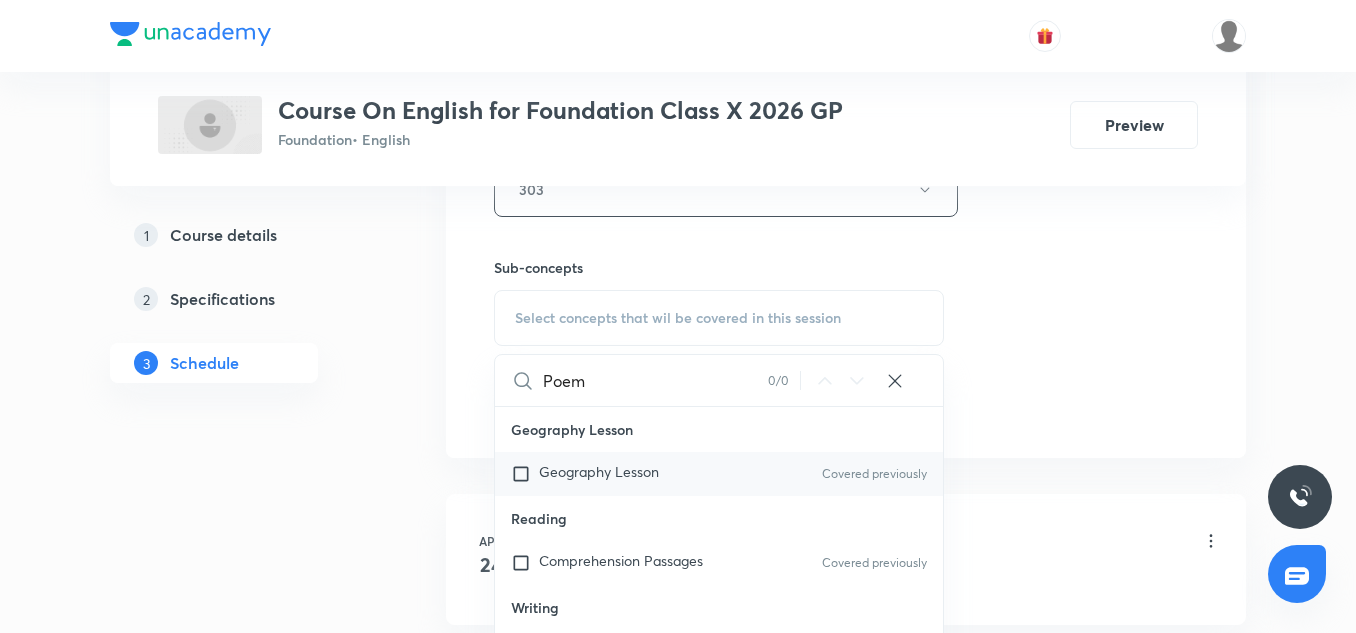 type on "Poem" 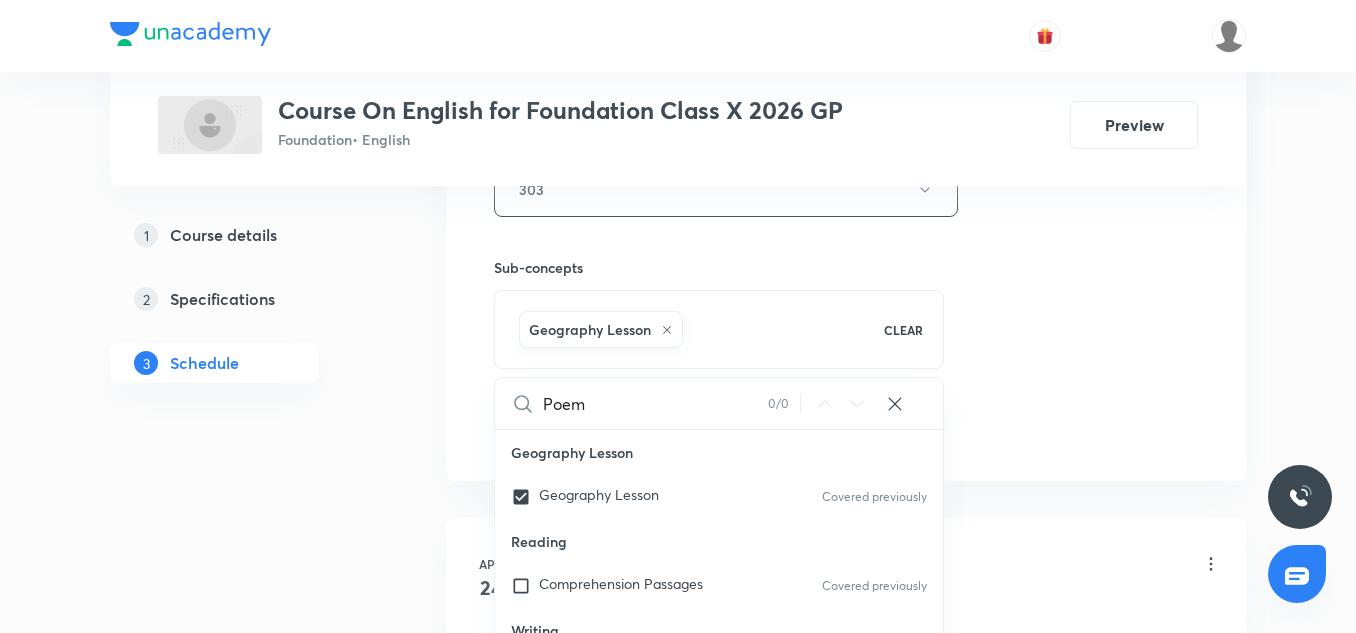 click on "Session  7 Live class Session title 4/99 Poem ​ Schedule for Jul 12, 2025, 4:40 PM ​ Duration (in minutes) 45 ​   Session type Online Offline Room 303 Sub-concepts Geography Lesson CLEAR Poem 0 / 0 ​ Geography Lesson Geography Lesson Covered previously Reading Comprehension Passages Covered previously Writing Notices Report Writing Letters Story Writing Grammar Direct and Indirect Speech Homophones Antonyms Synonyms Idioms and Phrasal Verbs Grammar on the Go Punctuation Transformation of Sentences Conditional Sentences Sentences Relative Clause Phrases and Clauses Active and Passive Voice Nouns Conjunctions Prepositions Adverb Tenses Modals Non- Finite Verb Agreement of Subject and Verb Verb Articles Determiners Adjectives Pronouns Supplementary Reader On the Grasshopper and Cricket How The Camel Got His Hump Children at Work The Selfish Giant The Treasure Within Princess September The Fight The Open Window Jalebis The Comet- I The Comet- II The Comet- II On the Grasshopper and Cricket The School Boy" at bounding box center [846, -32] 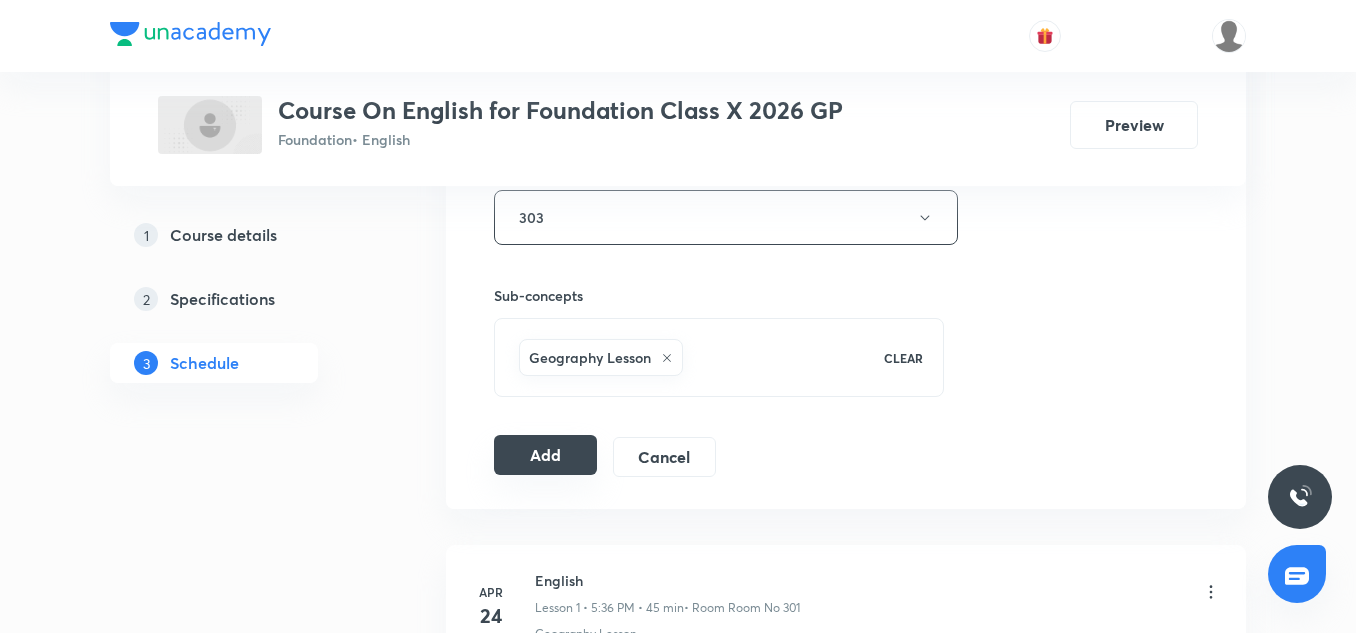 scroll, scrollTop: 918, scrollLeft: 0, axis: vertical 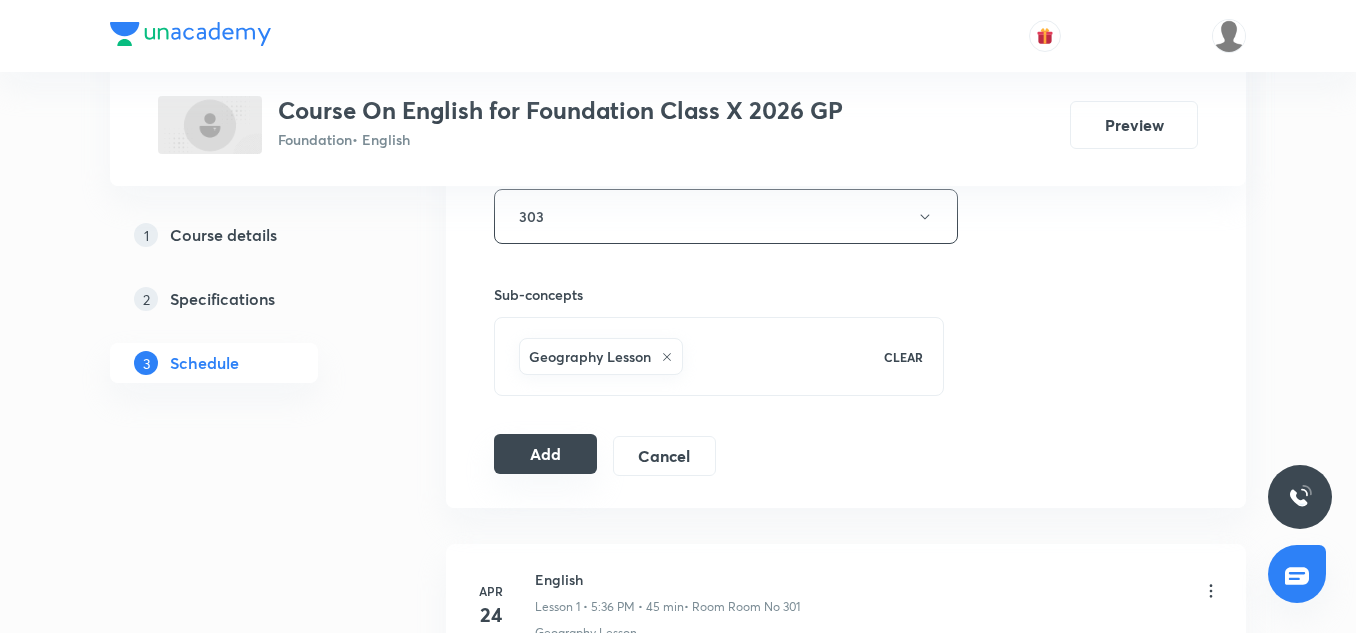 click on "Add" at bounding box center [545, 454] 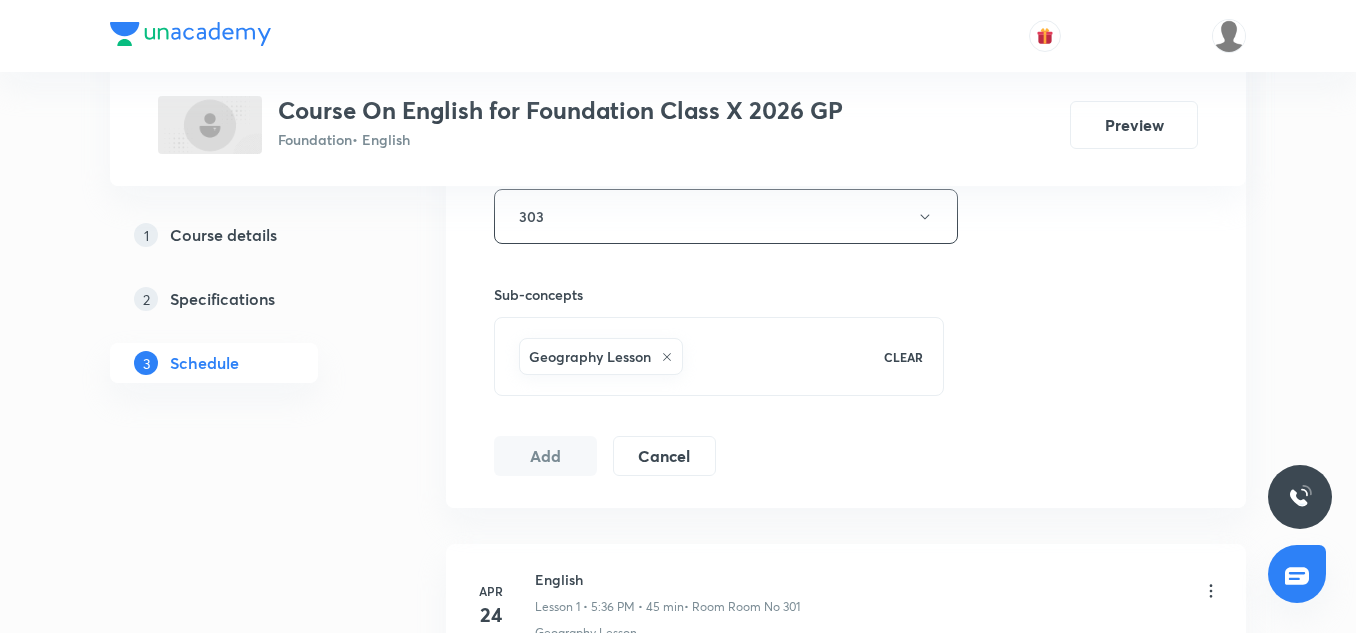 type 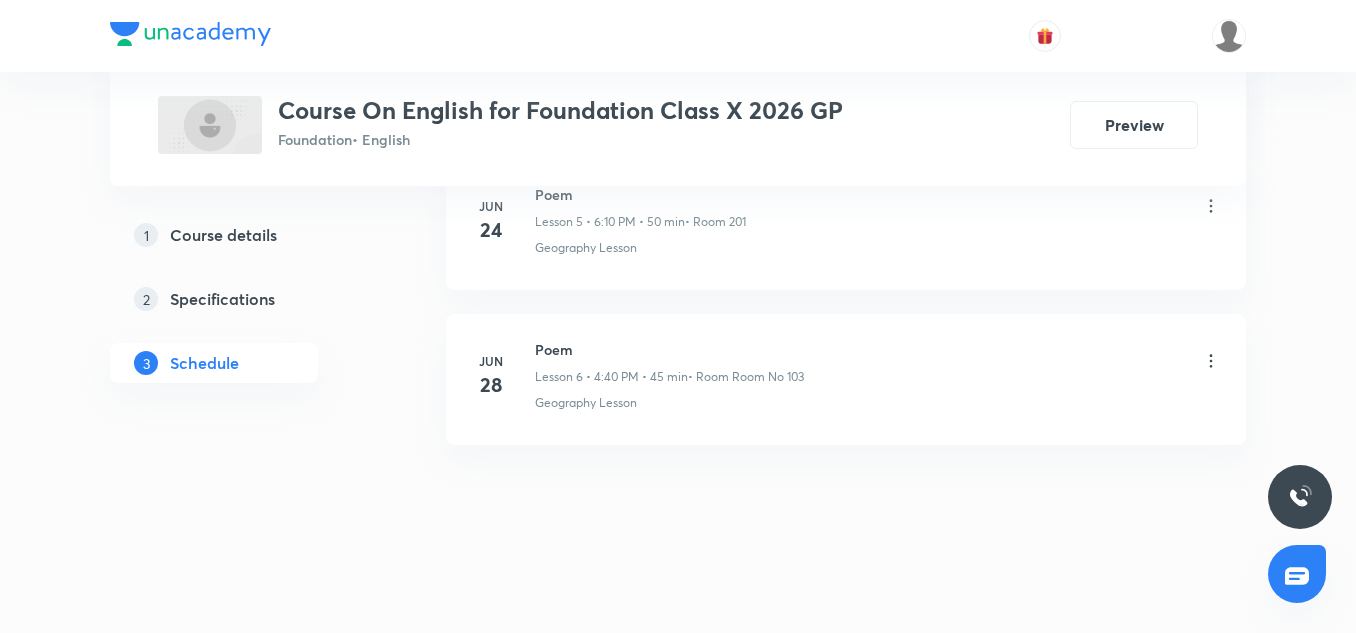 scroll, scrollTop: 981, scrollLeft: 0, axis: vertical 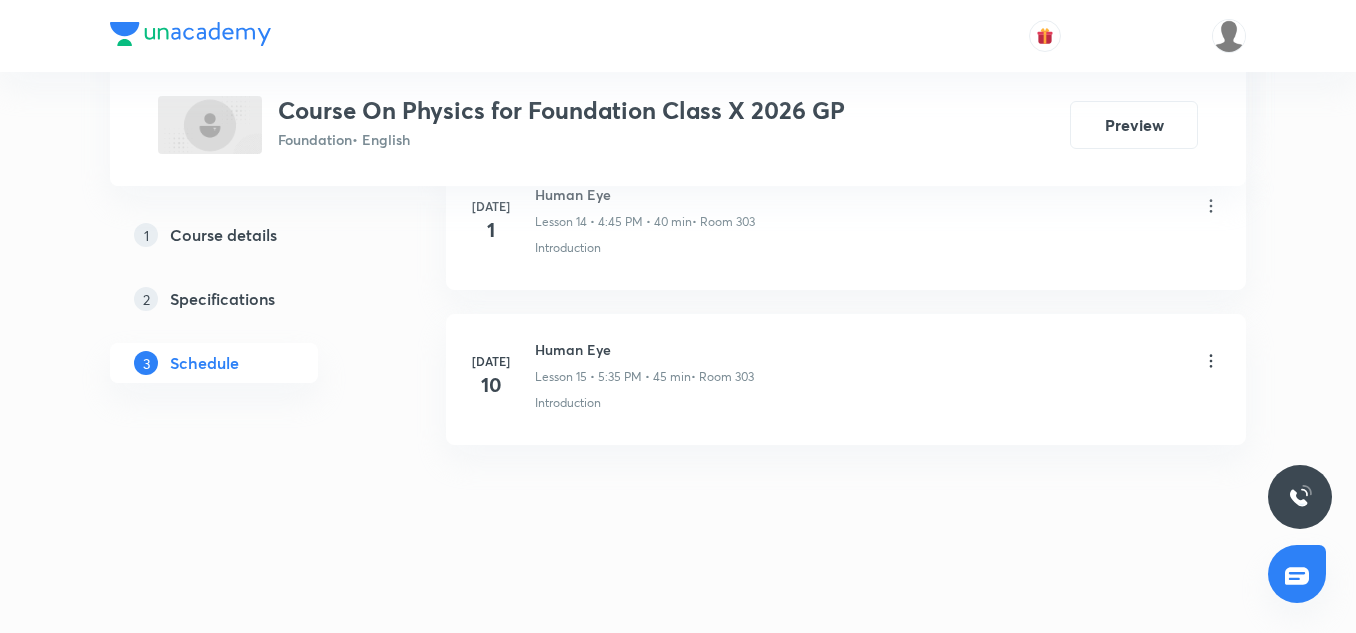 click on "Human Eye" at bounding box center [644, 349] 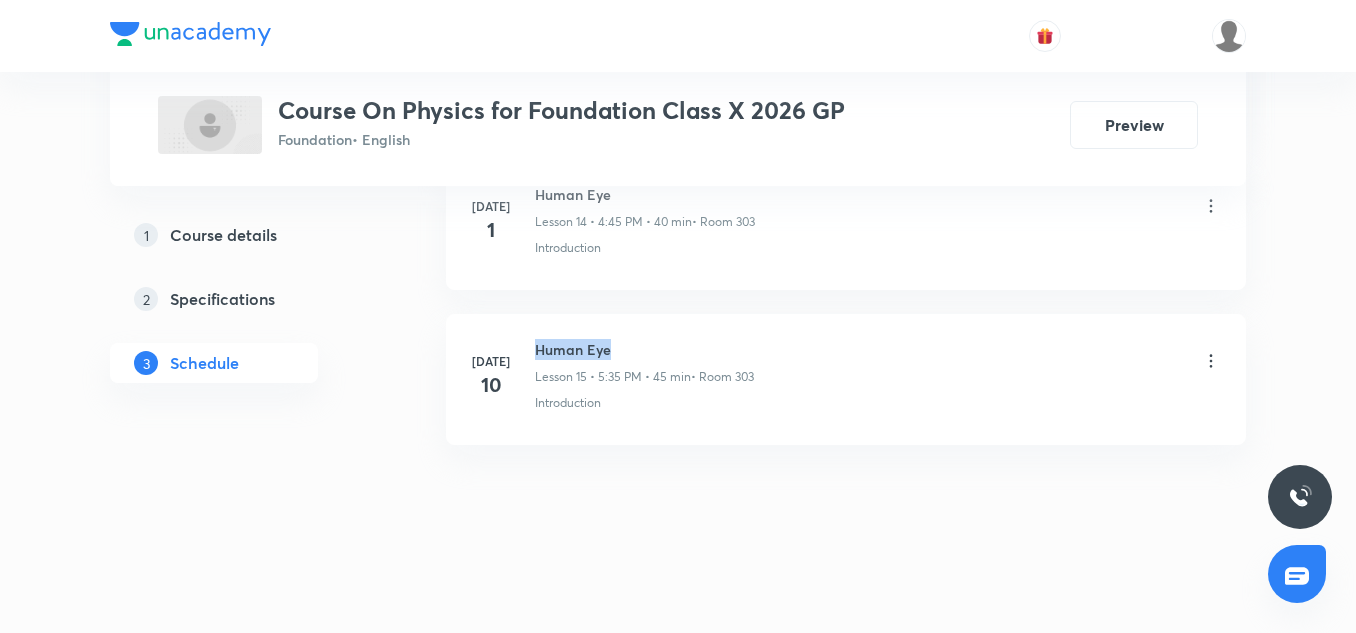 drag, startPoint x: 535, startPoint y: 351, endPoint x: 655, endPoint y: 334, distance: 121.19818 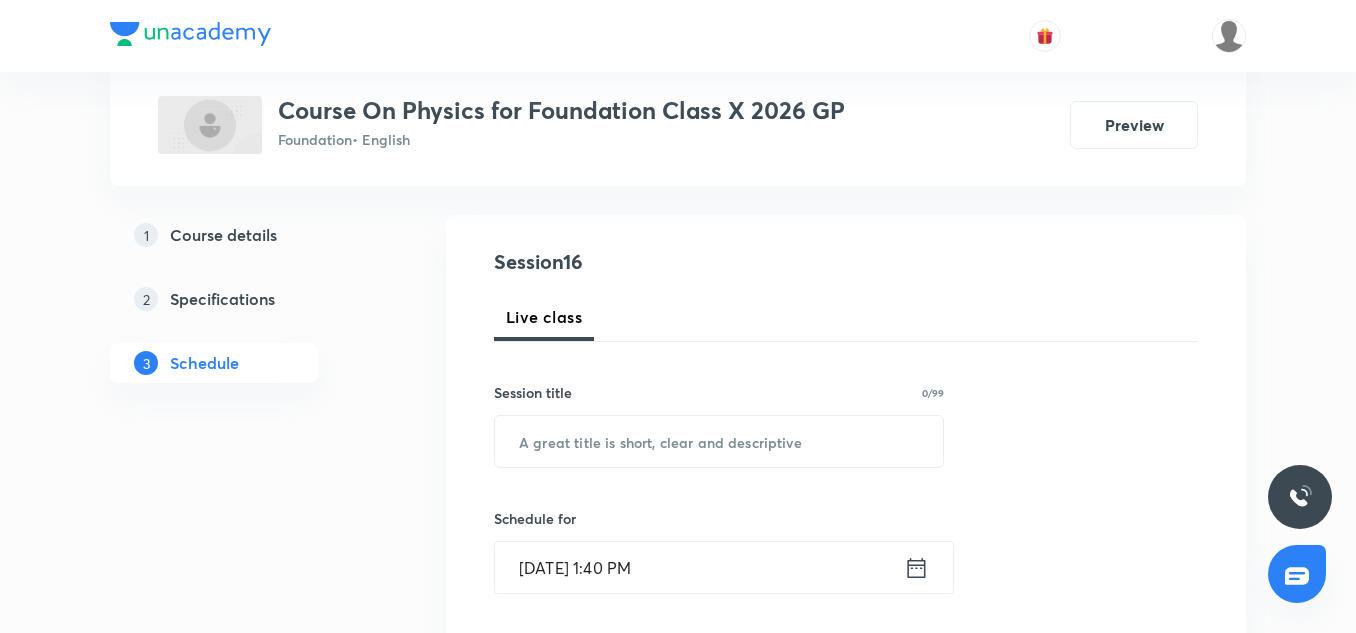 scroll, scrollTop: 258, scrollLeft: 0, axis: vertical 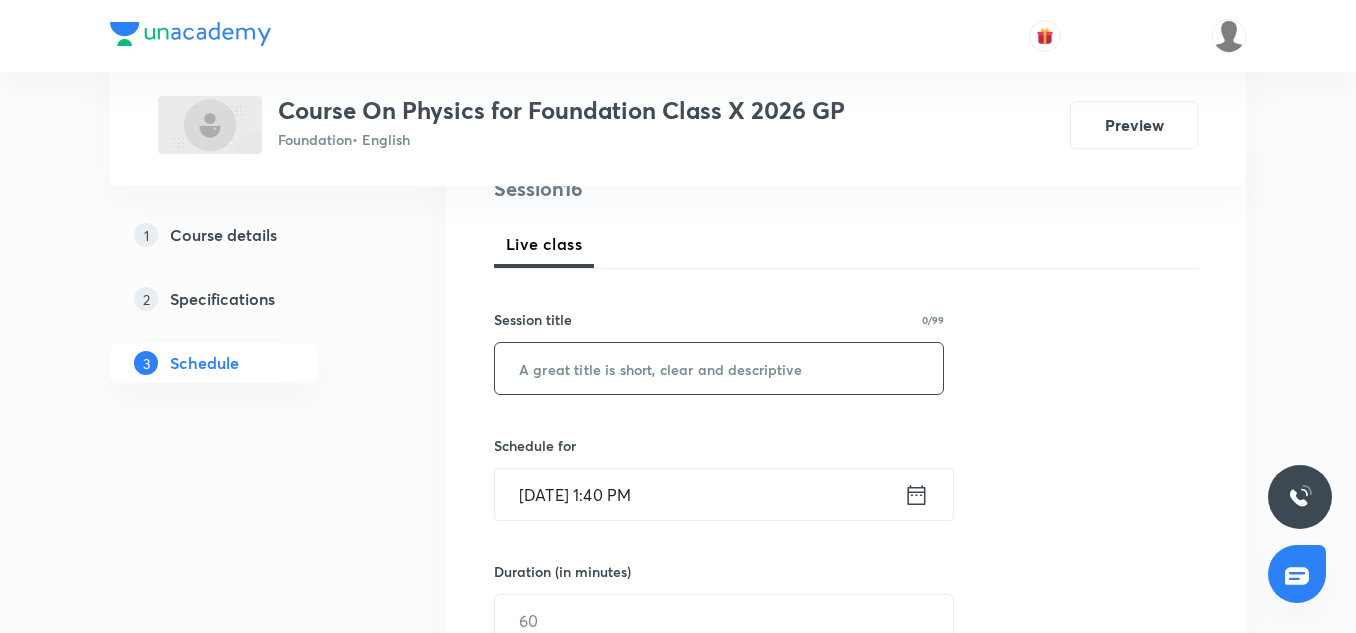 click at bounding box center (719, 368) 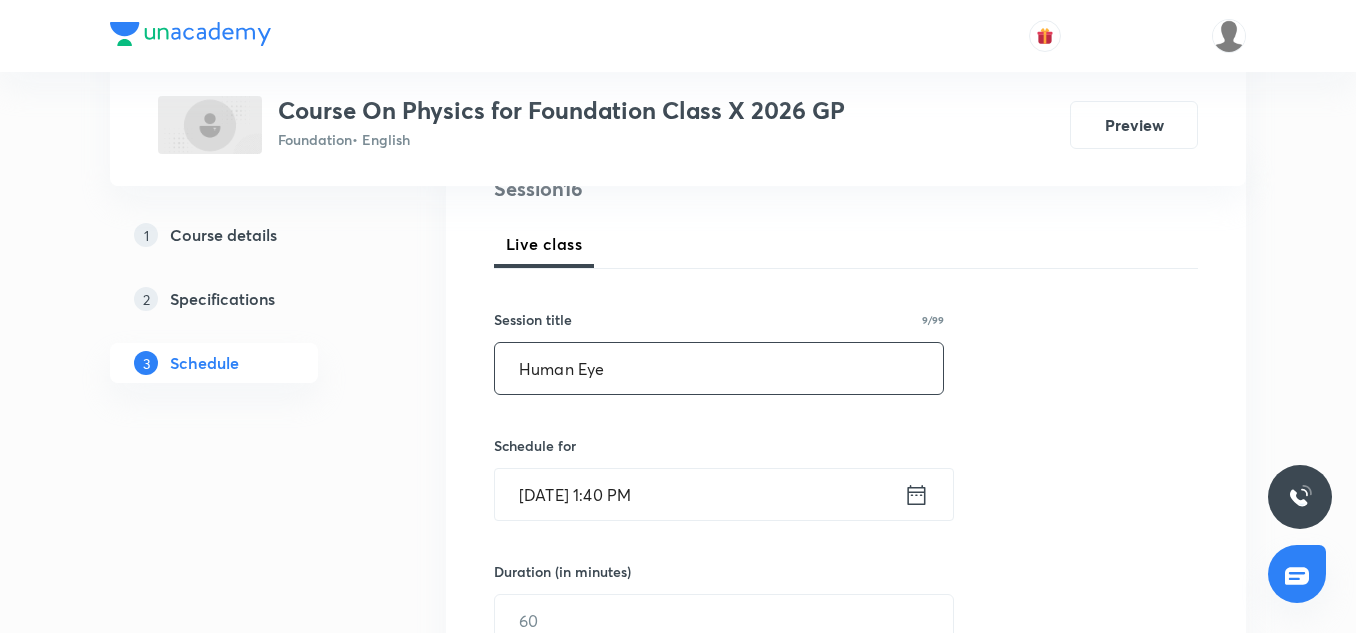 type on "Human Eye" 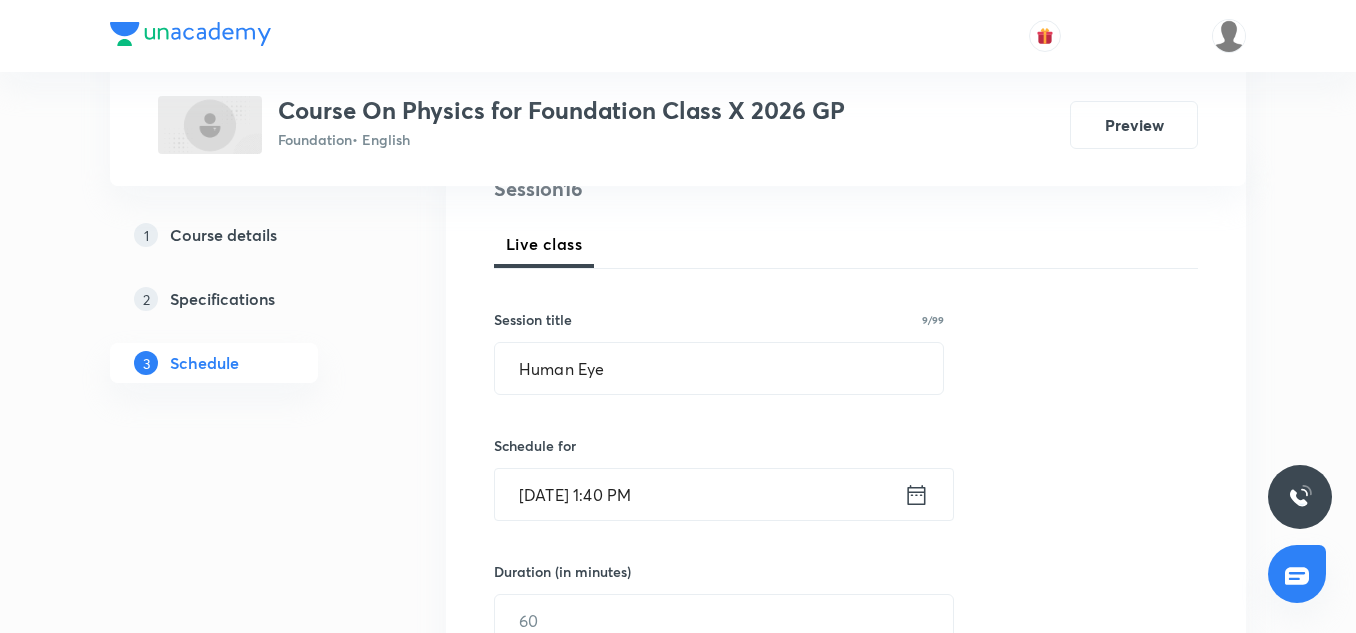 click 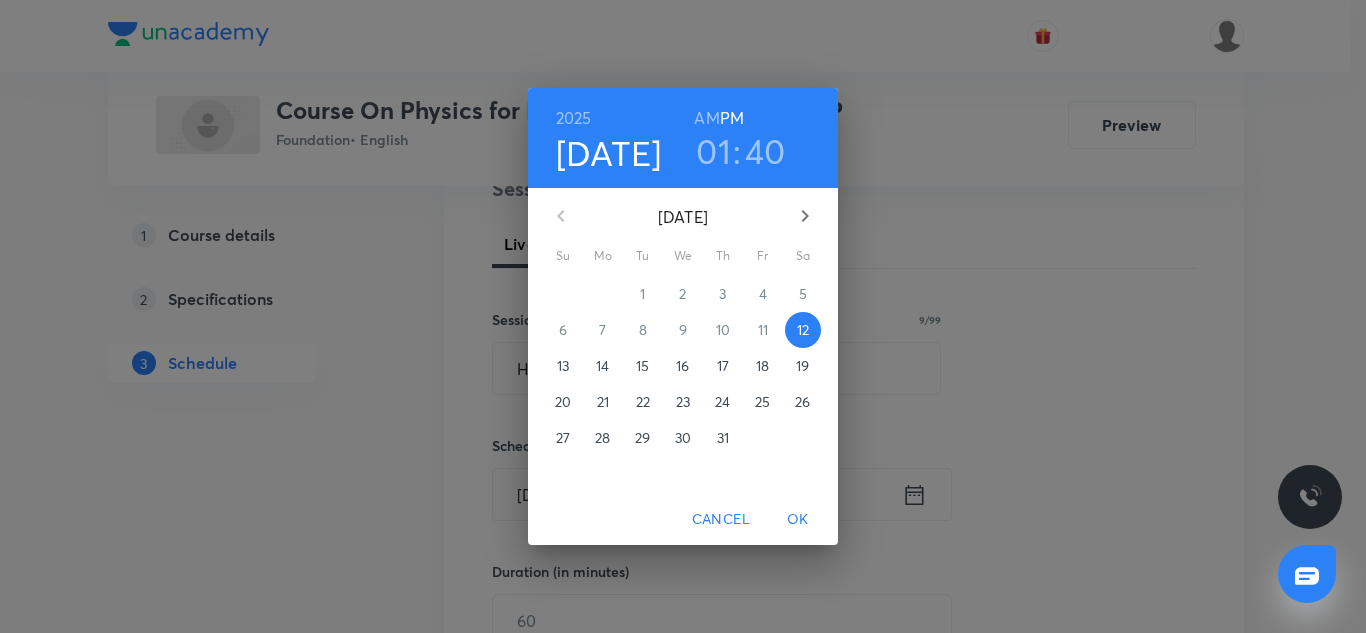 click on "01" at bounding box center (713, 151) 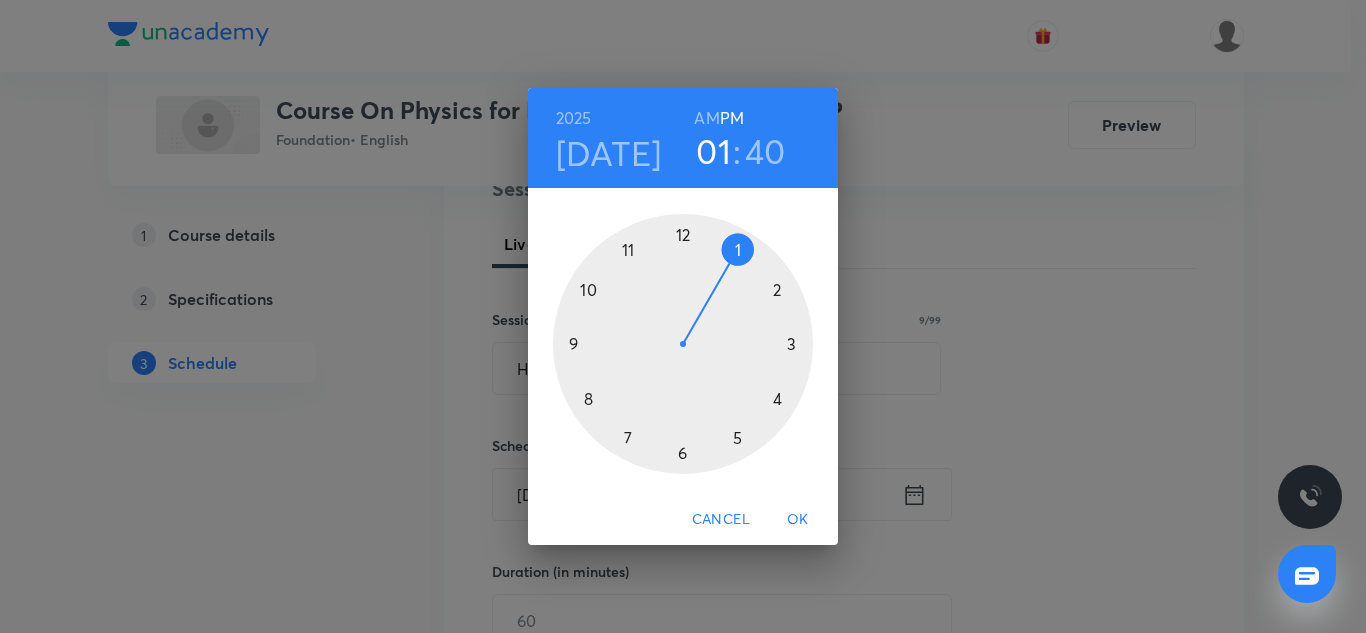 click at bounding box center [683, 344] 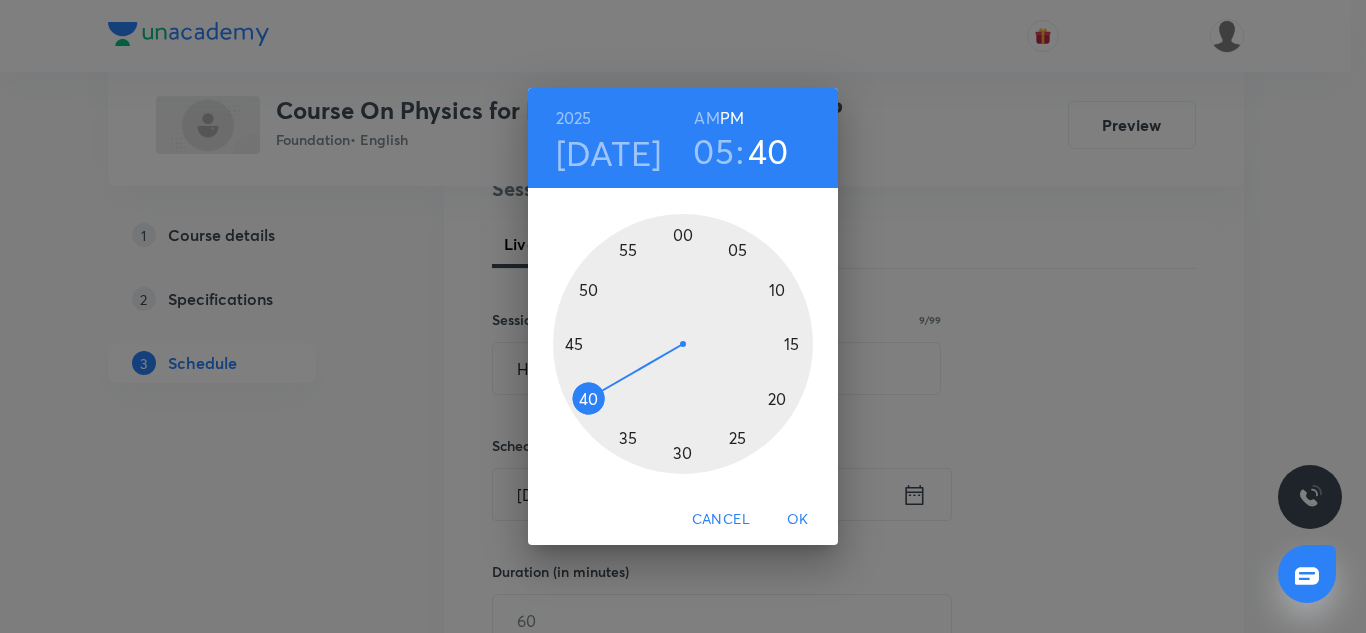 click at bounding box center [683, 344] 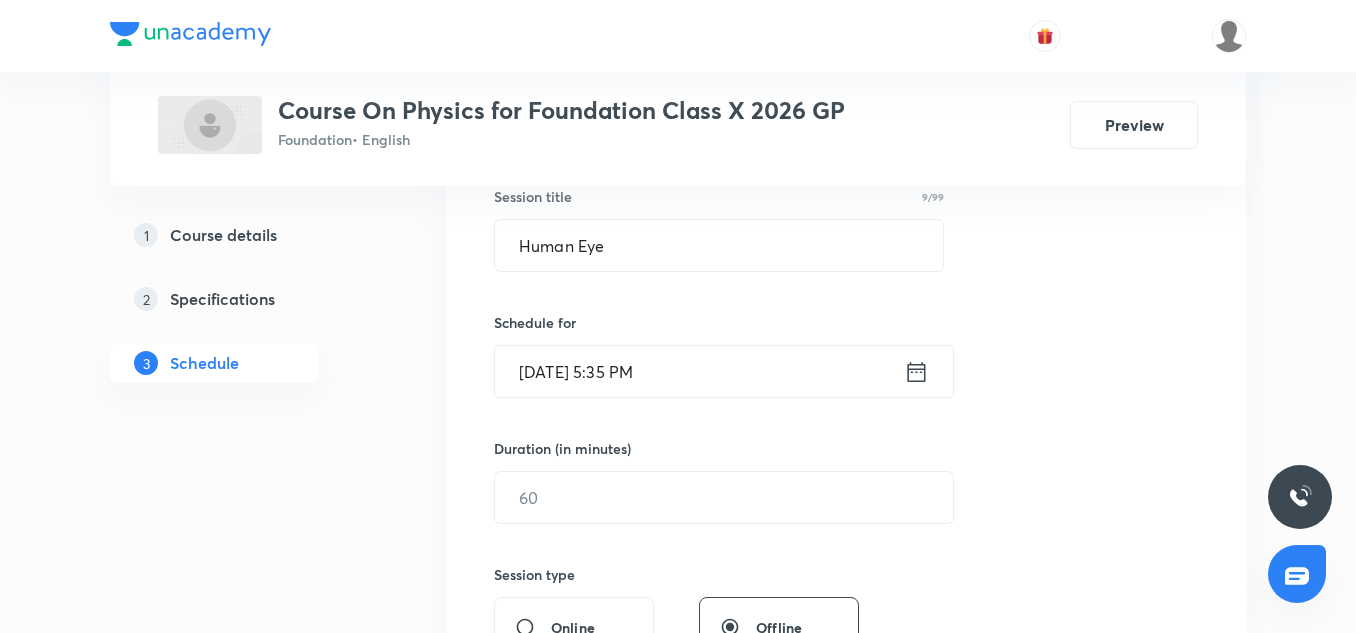 scroll, scrollTop: 383, scrollLeft: 0, axis: vertical 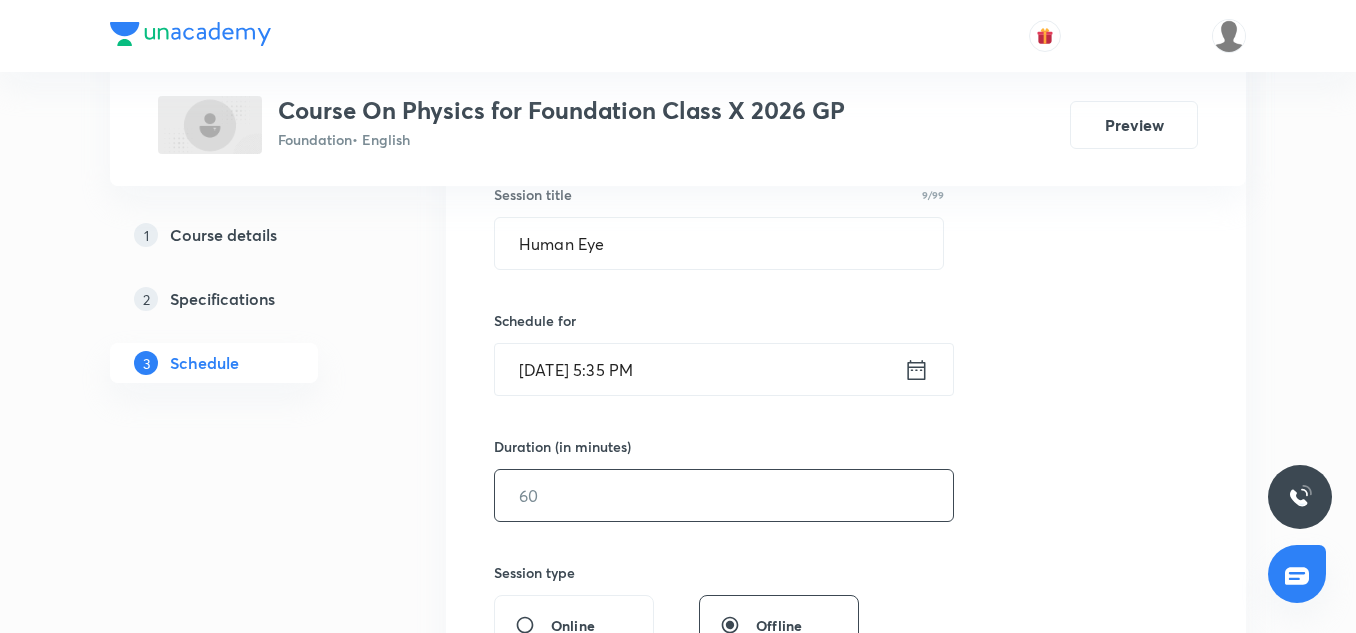 click at bounding box center (724, 495) 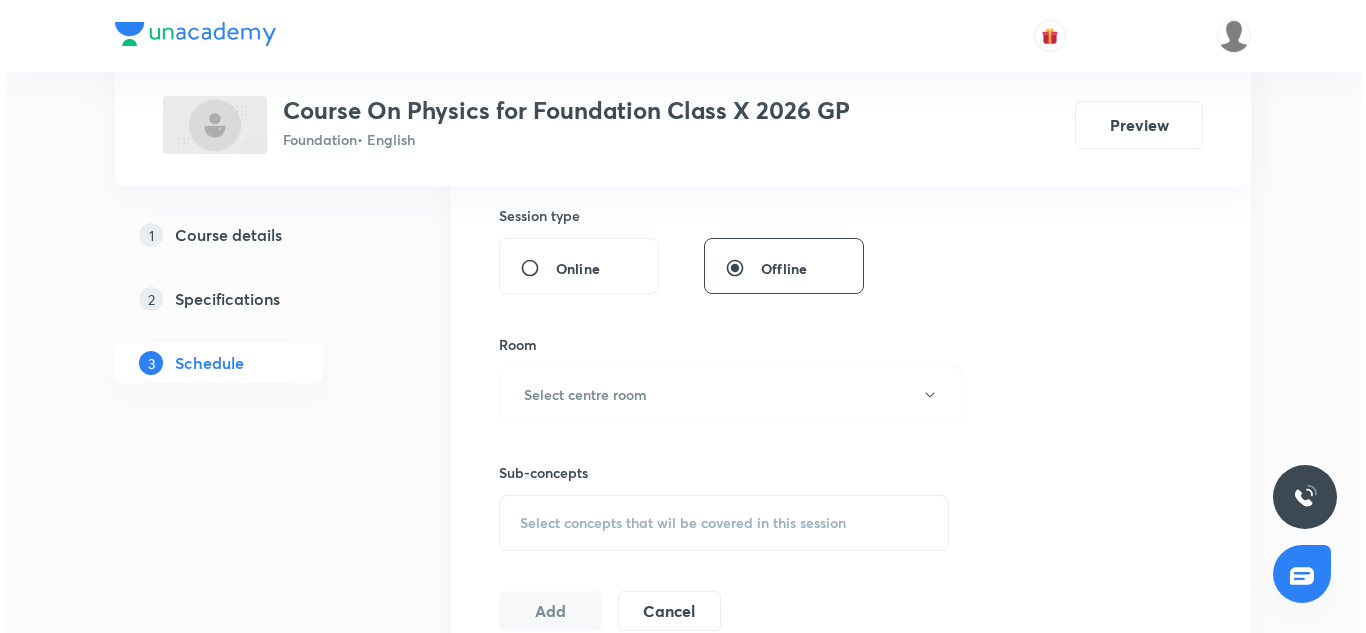 scroll, scrollTop: 741, scrollLeft: 0, axis: vertical 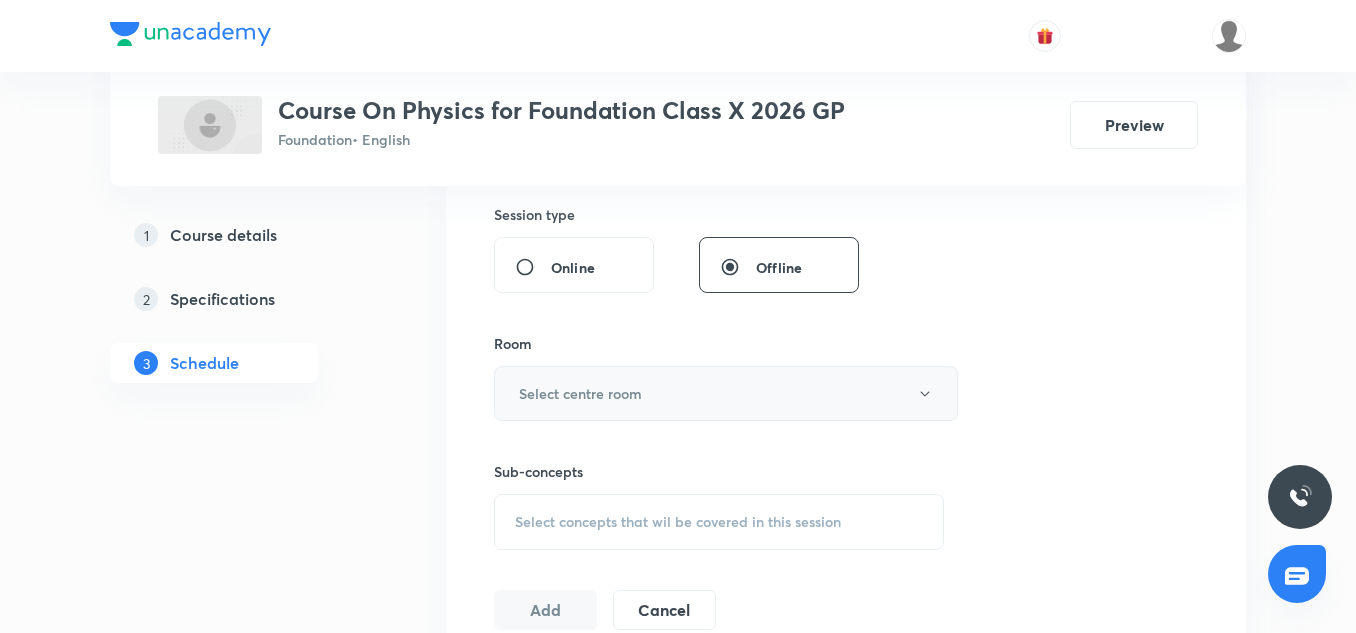 type on "45" 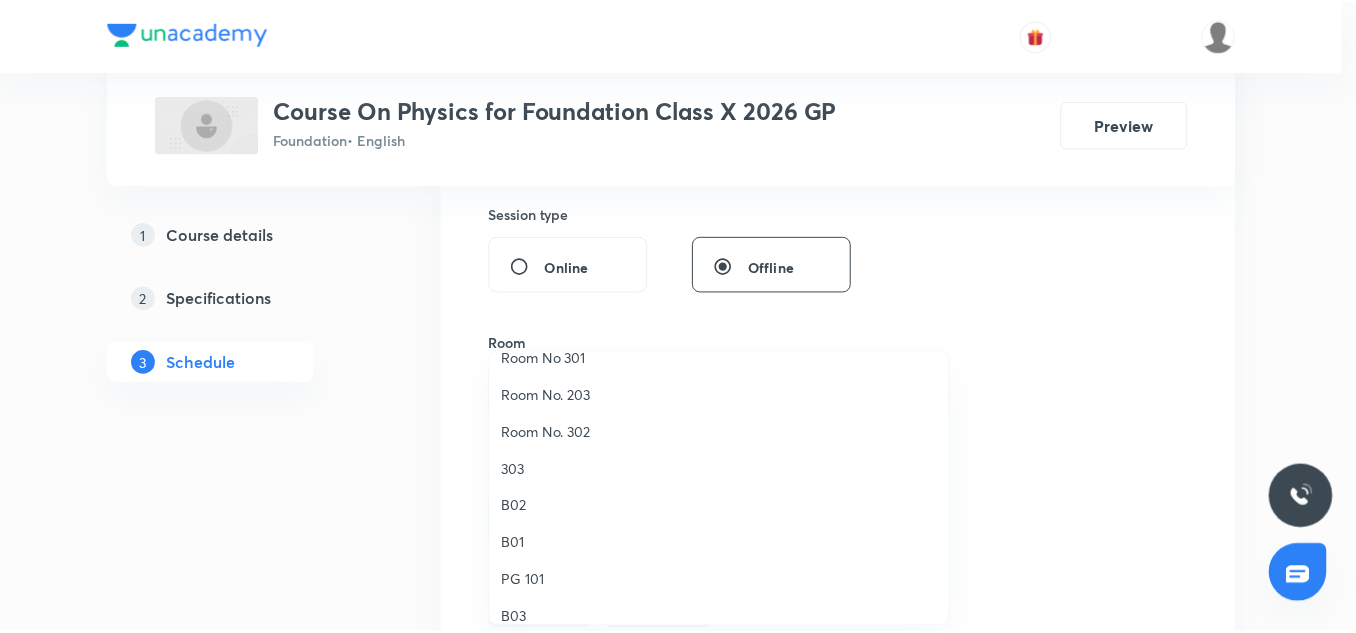 scroll, scrollTop: 223, scrollLeft: 0, axis: vertical 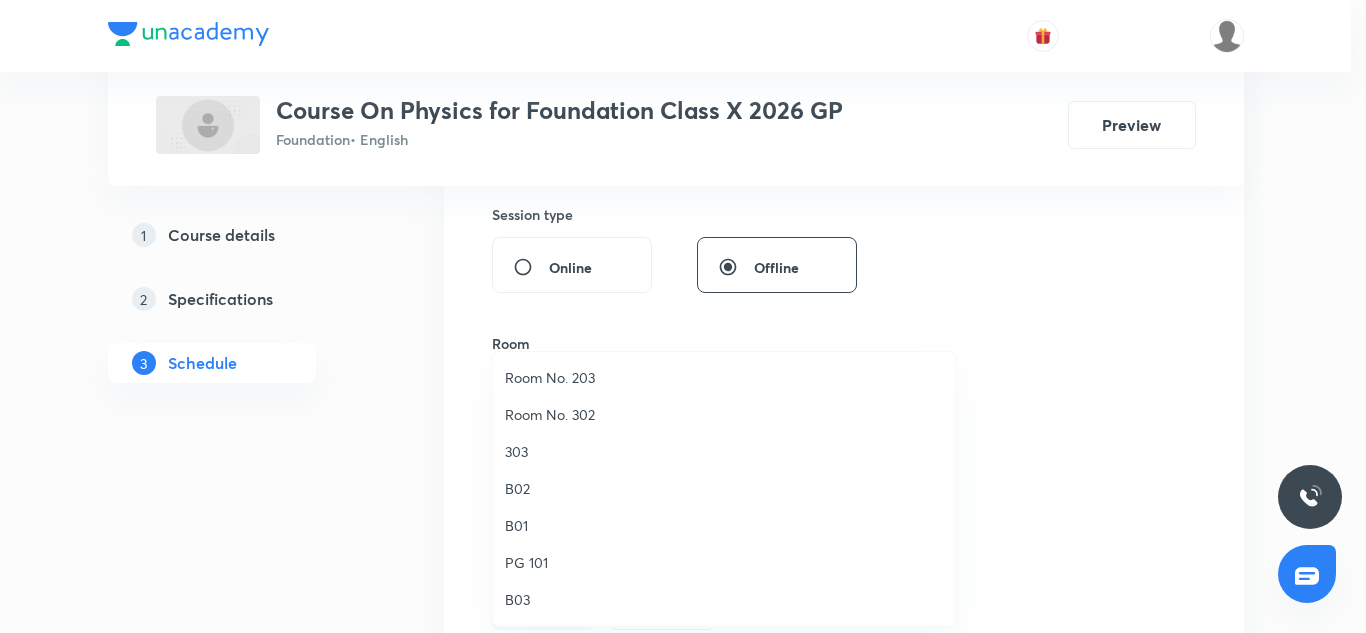 click on "303" at bounding box center [724, 451] 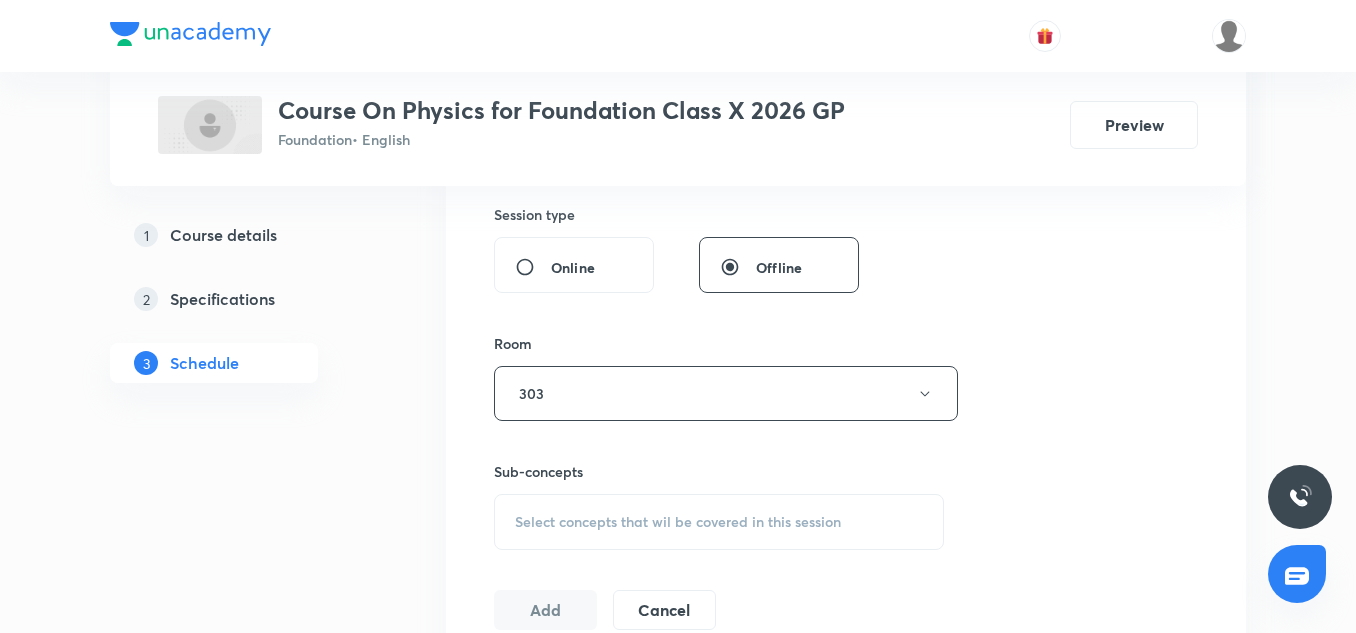 click on "Select concepts that wil be covered in this session" at bounding box center [678, 522] 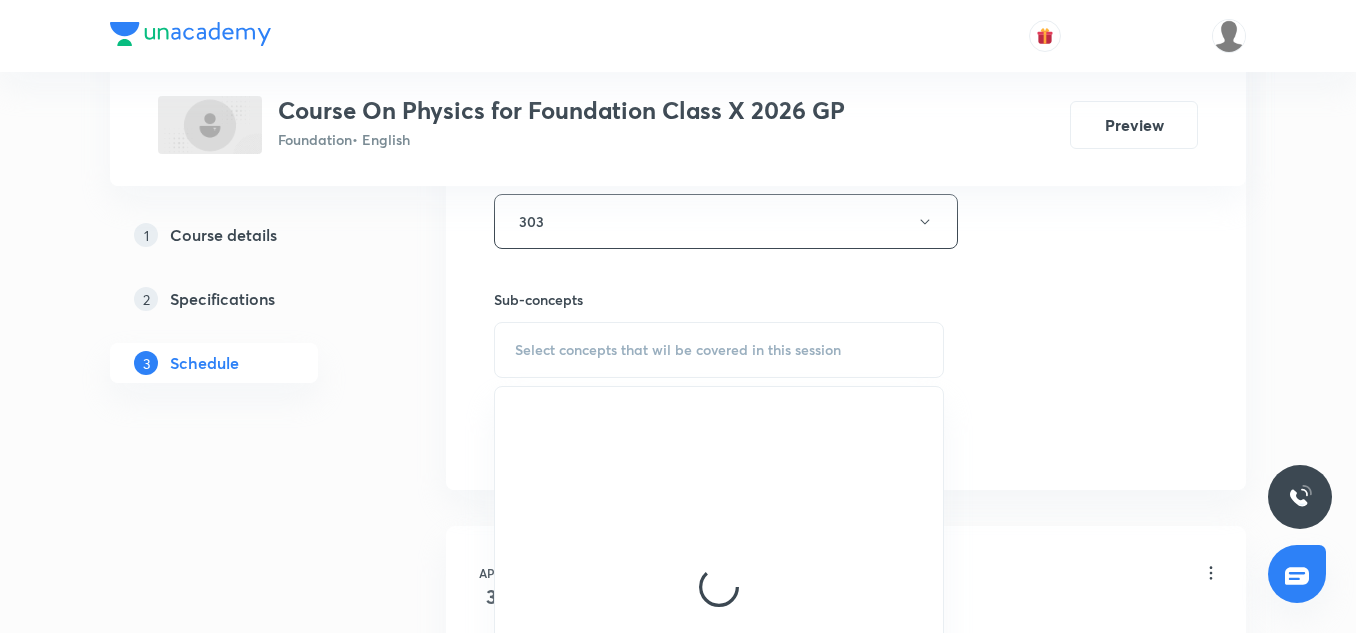scroll, scrollTop: 976, scrollLeft: 0, axis: vertical 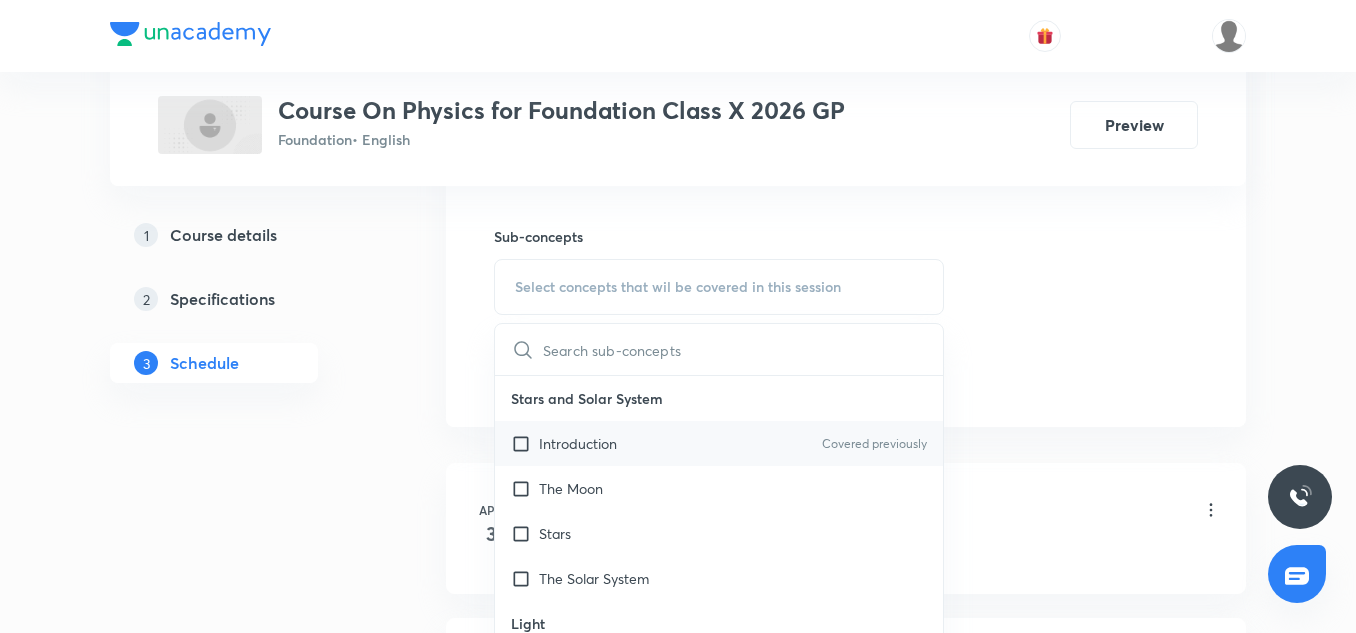 click on "Introduction Covered previously" at bounding box center (719, 443) 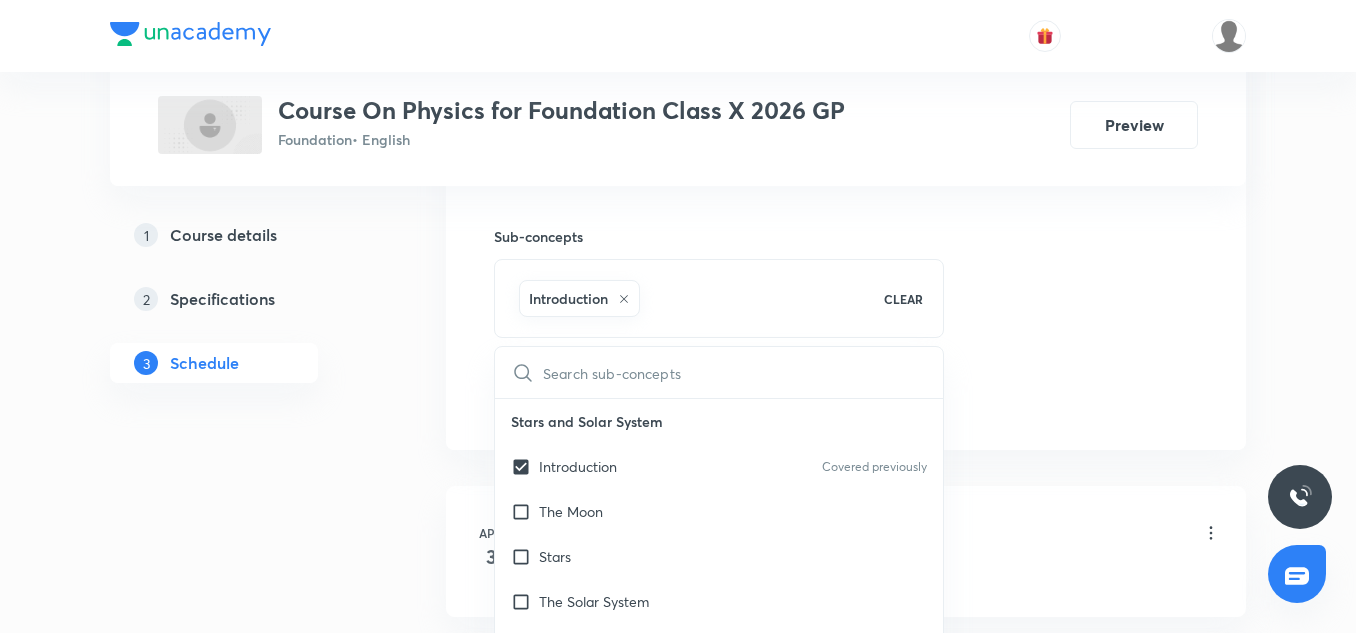 click on "Session  16 Live class Session title 9/99 Human Eye ​ Schedule for Jul 12, 2025, 5:35 PM ​ Duration (in minutes) 45 ​   Session type Online Offline Room 303 Sub-concepts Introduction CLEAR ​ Stars and Solar System Introduction Covered previously The Moon Stars The Solar System Light What Makes Things Visible Covered previously Reflection from Plane Mirror Reflected Light Can Be Reflected Again Dispersion of Light Human Eye Some Natural Phenomenon Introduction to Lightning Charging by Rubbing Types of Charges and Their Interaction Transfer of Charge Leaf Electroscope The Story of Lightning Earthquakes Earthquake Waves Sound Introduction Different Types of Vibrations Sound Needs a Medium for Its Propagation Sound Produced by Humans The Human Ear Audible and Inaudible Sounds Characteristics of Audible Sounds Noise and Music Sound Friction Contact Forces Non Contact Forces Introduction Cause of Friction Types of Friction Friction:a Necessary Evil Increasing and Reducing Friction Friction Introduction Add" at bounding box center [846, -63] 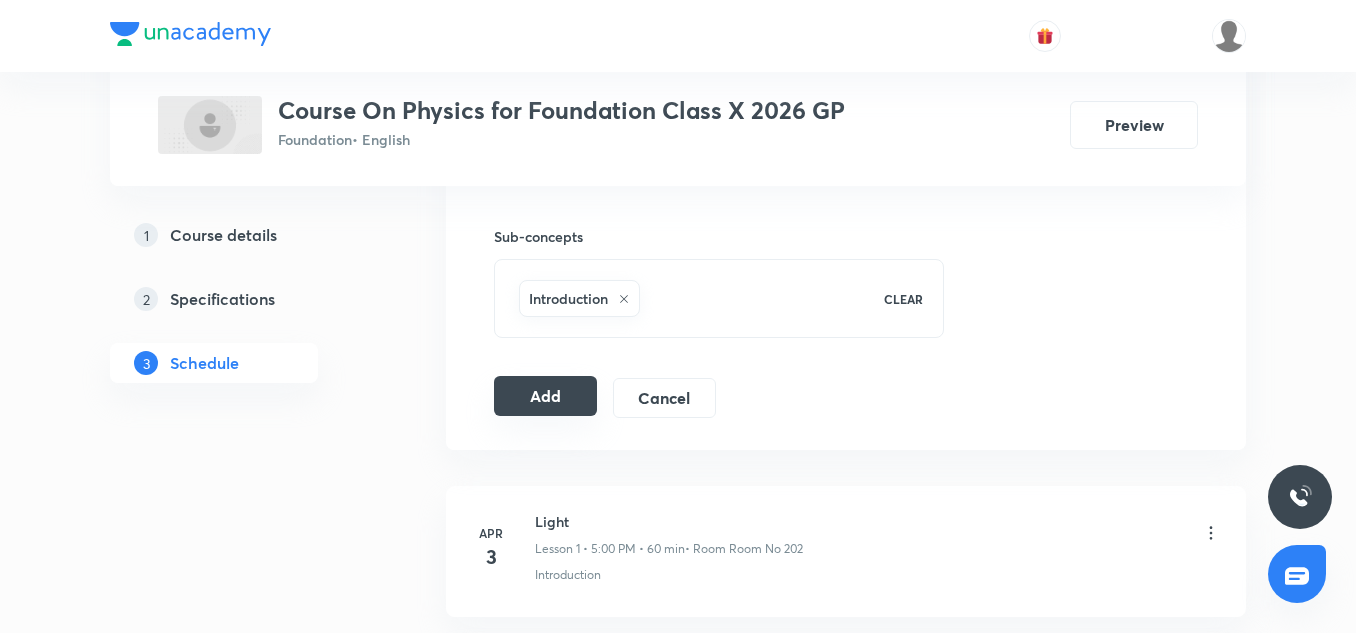 click on "Add" at bounding box center [545, 396] 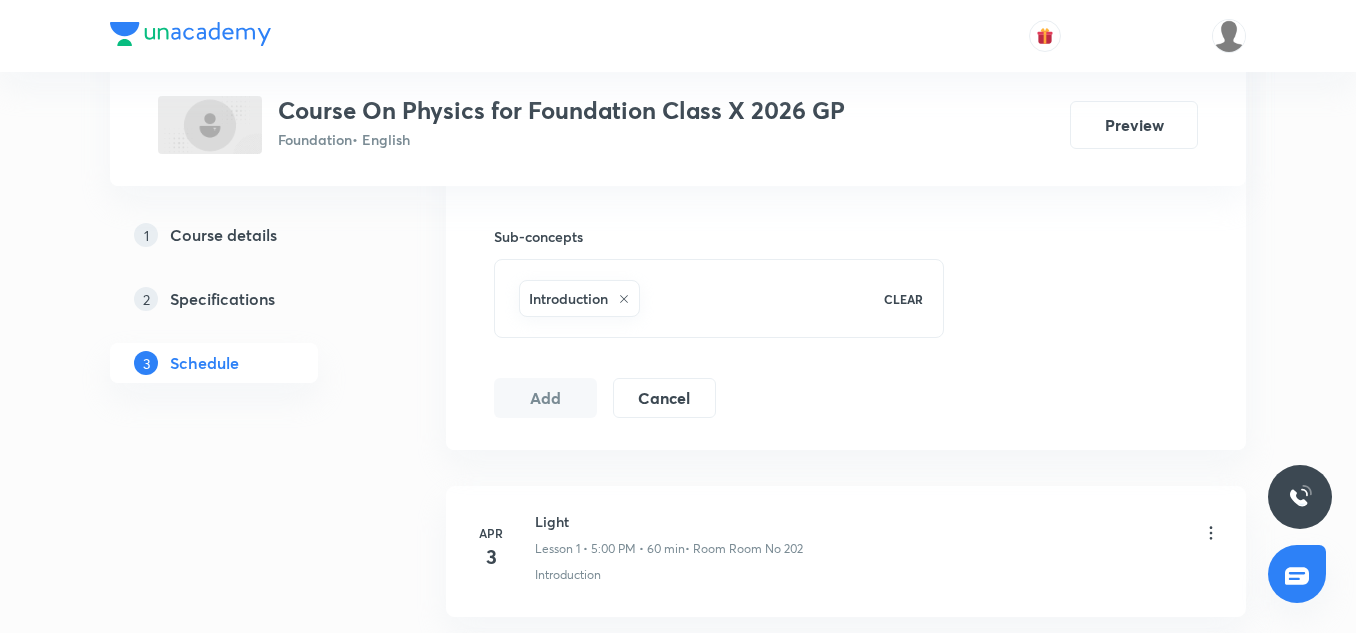 type 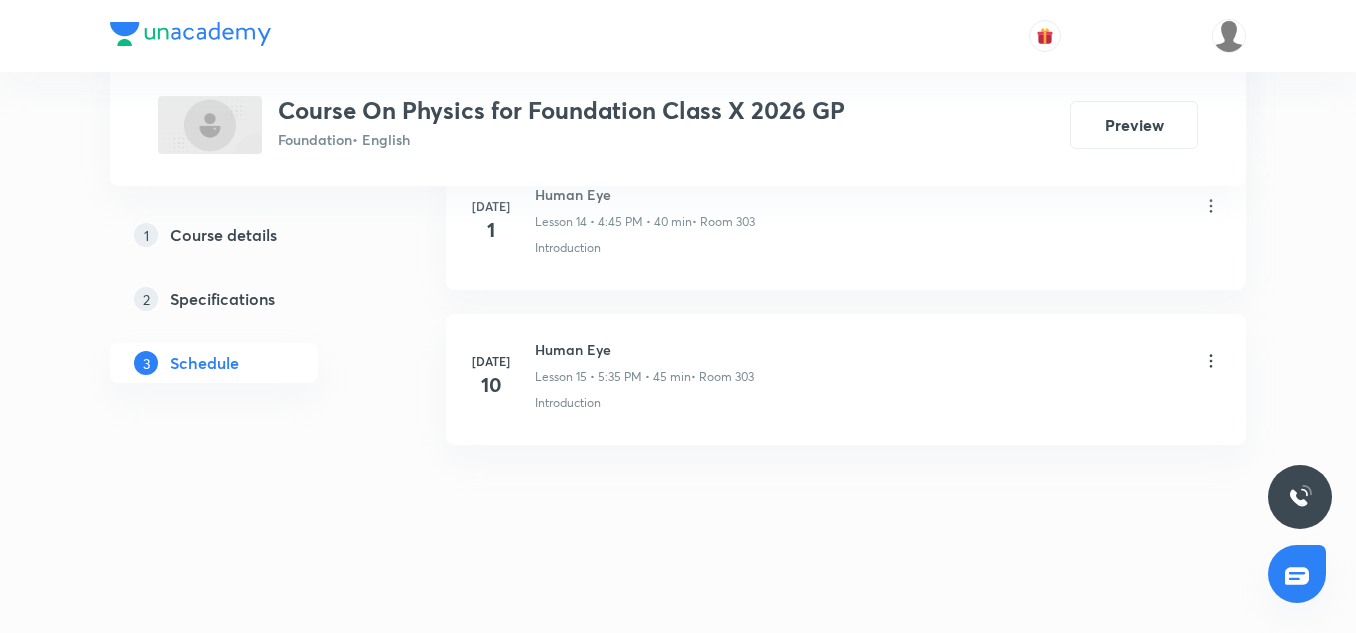 scroll, scrollTop: 2376, scrollLeft: 0, axis: vertical 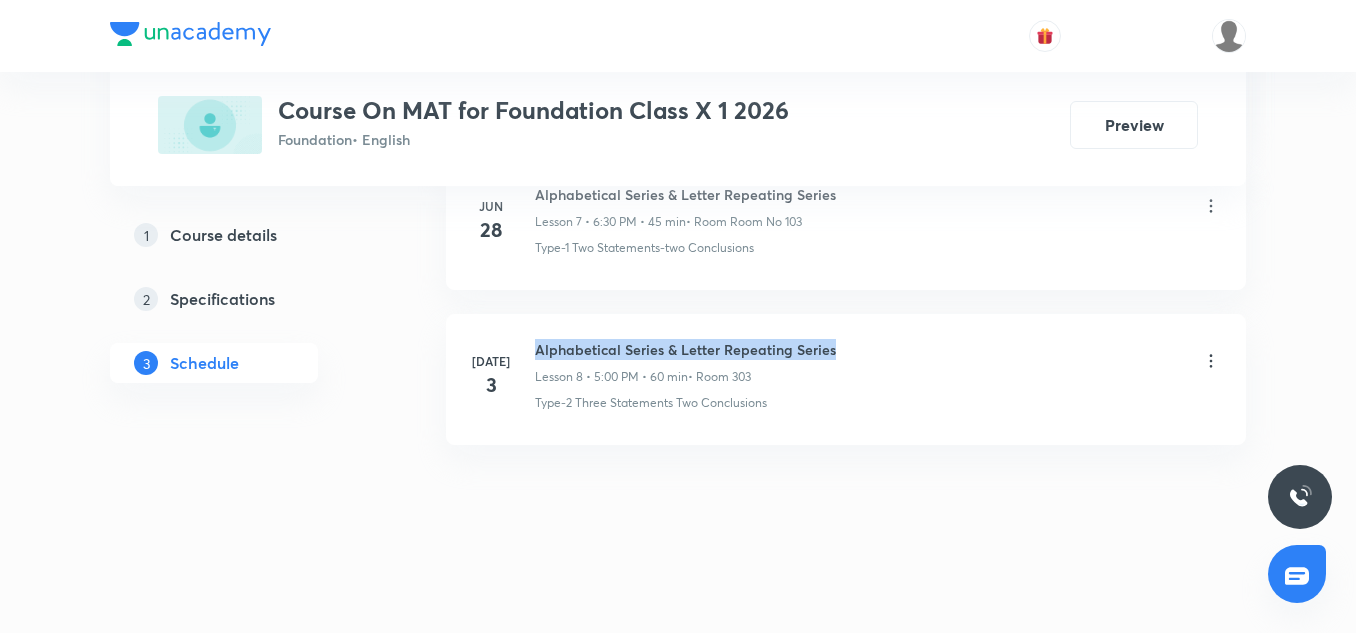 drag, startPoint x: 537, startPoint y: 351, endPoint x: 972, endPoint y: 351, distance: 435 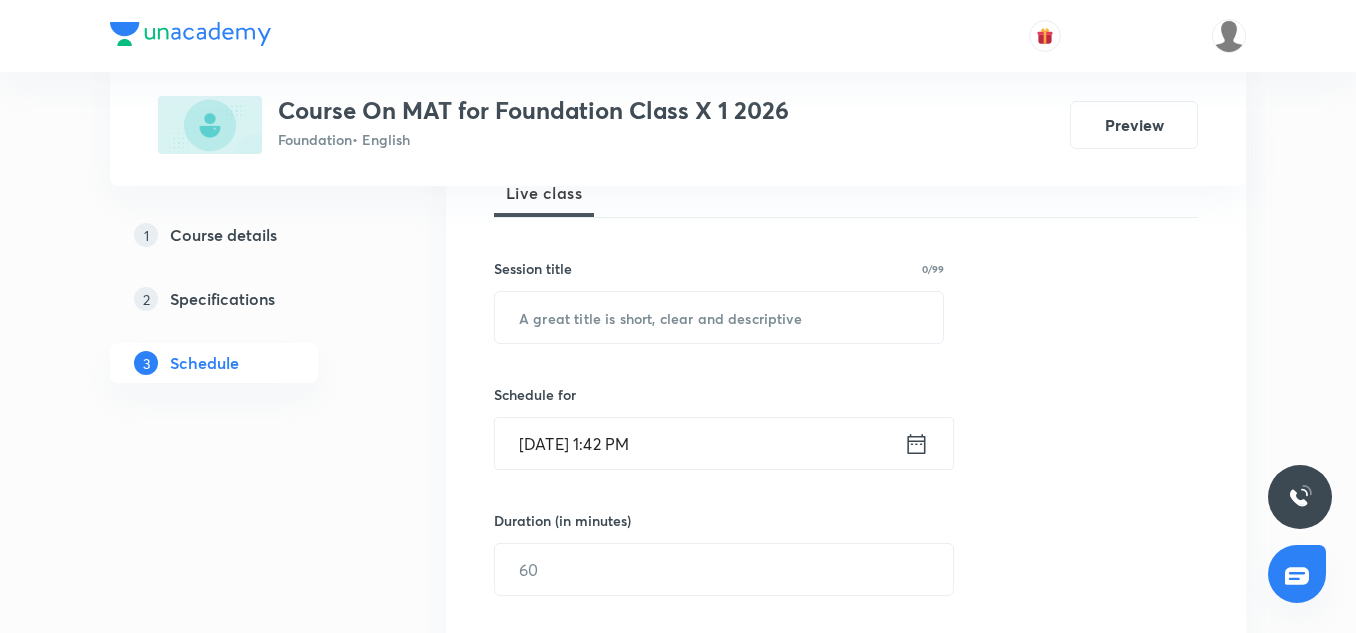 scroll, scrollTop: 311, scrollLeft: 0, axis: vertical 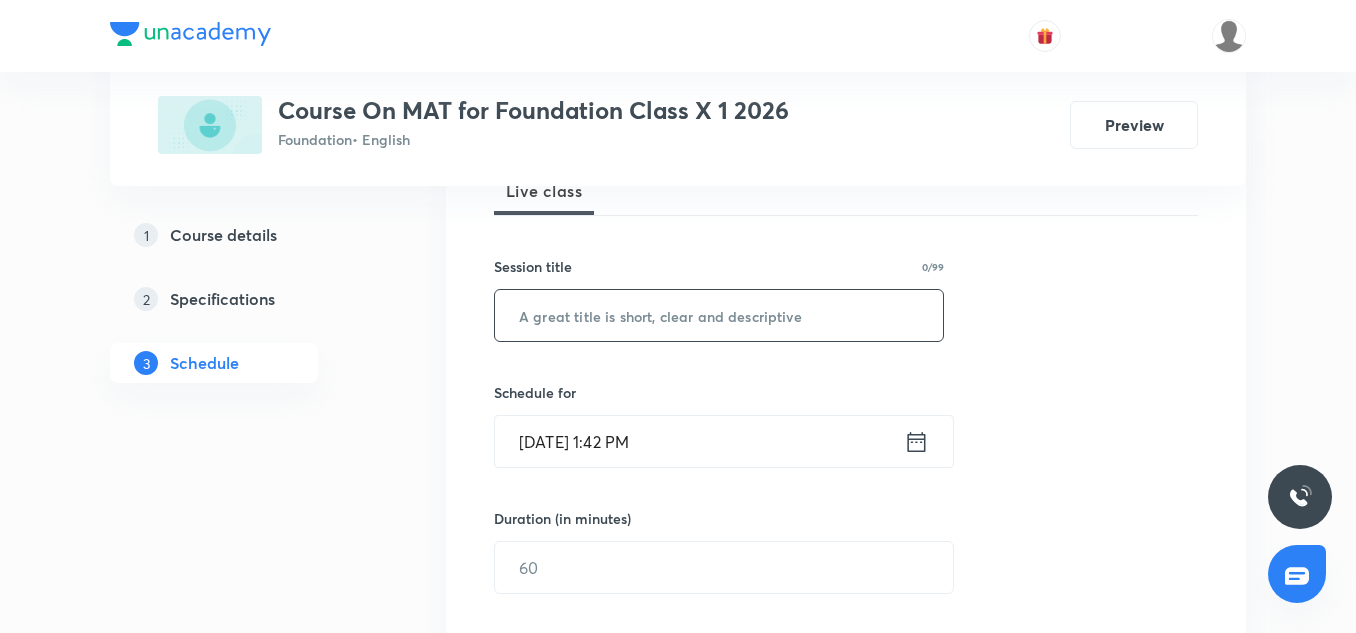 click at bounding box center (719, 315) 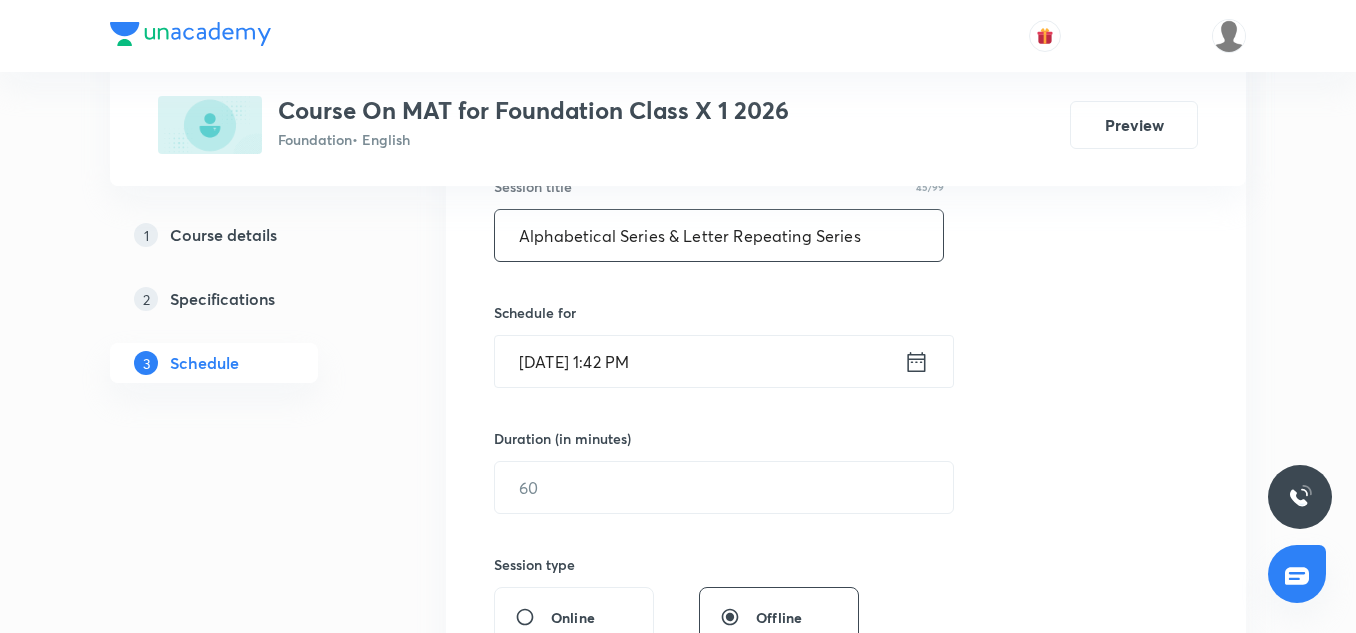 scroll, scrollTop: 392, scrollLeft: 0, axis: vertical 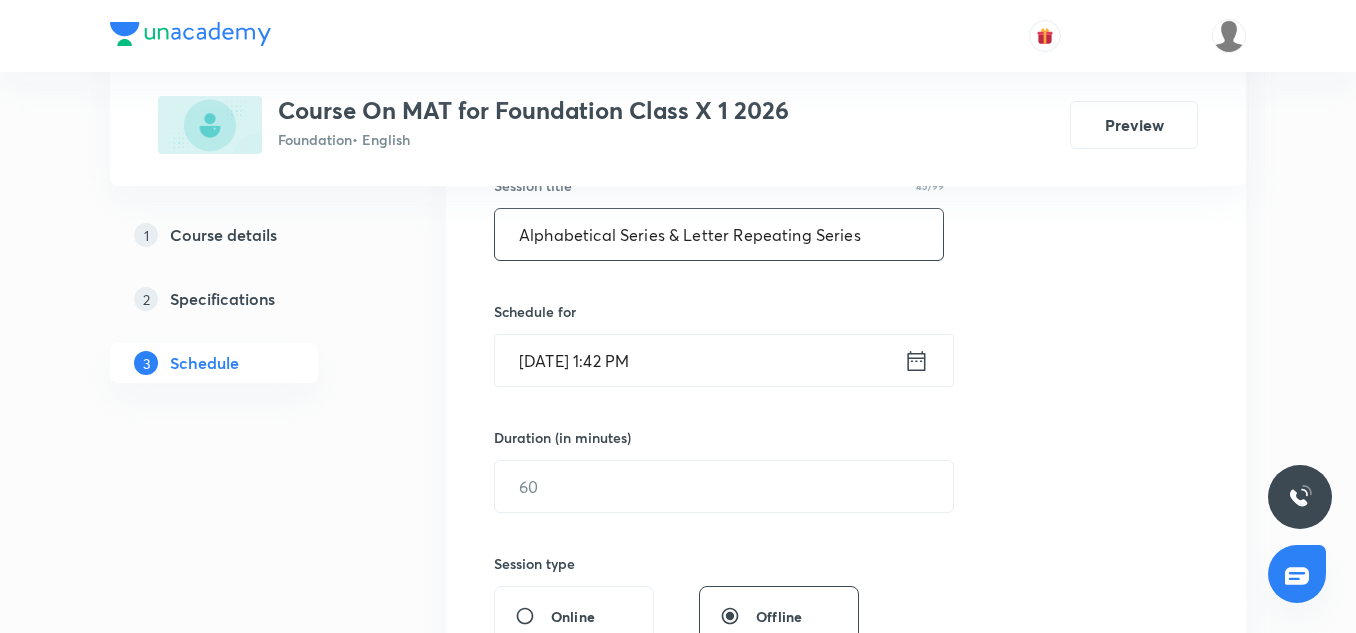 type on "Alphabetical Series & Letter Repeating Series" 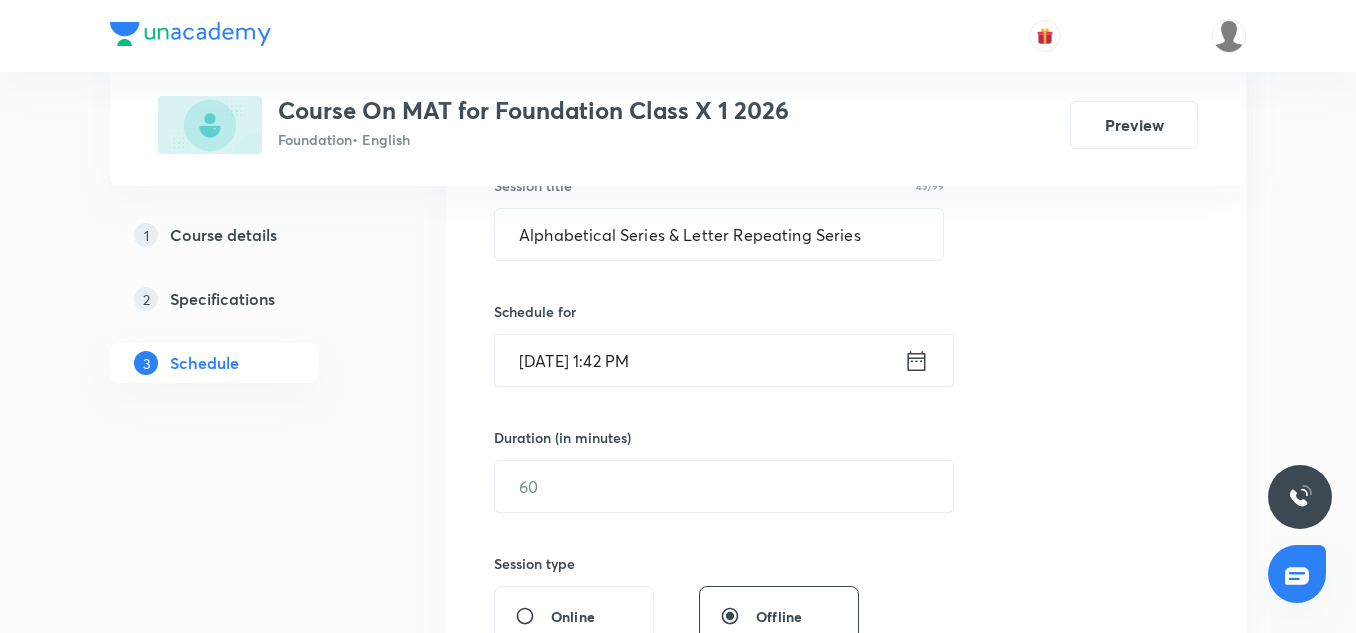 click 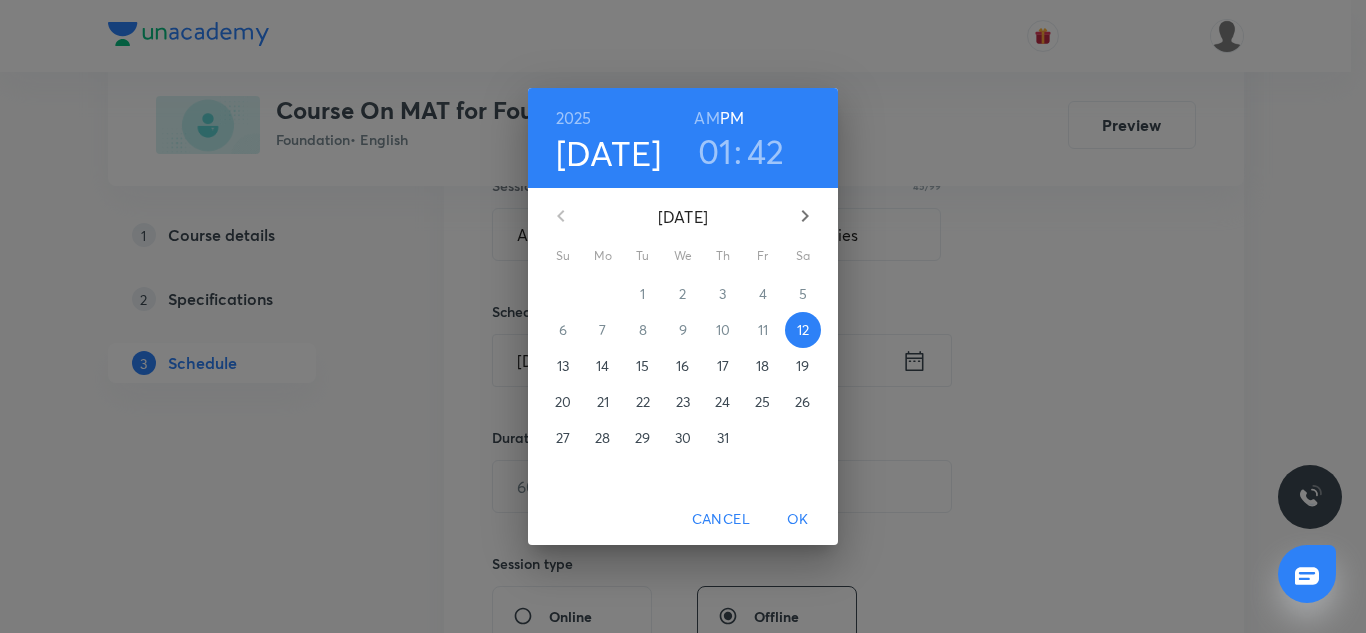 click on "01" at bounding box center [715, 151] 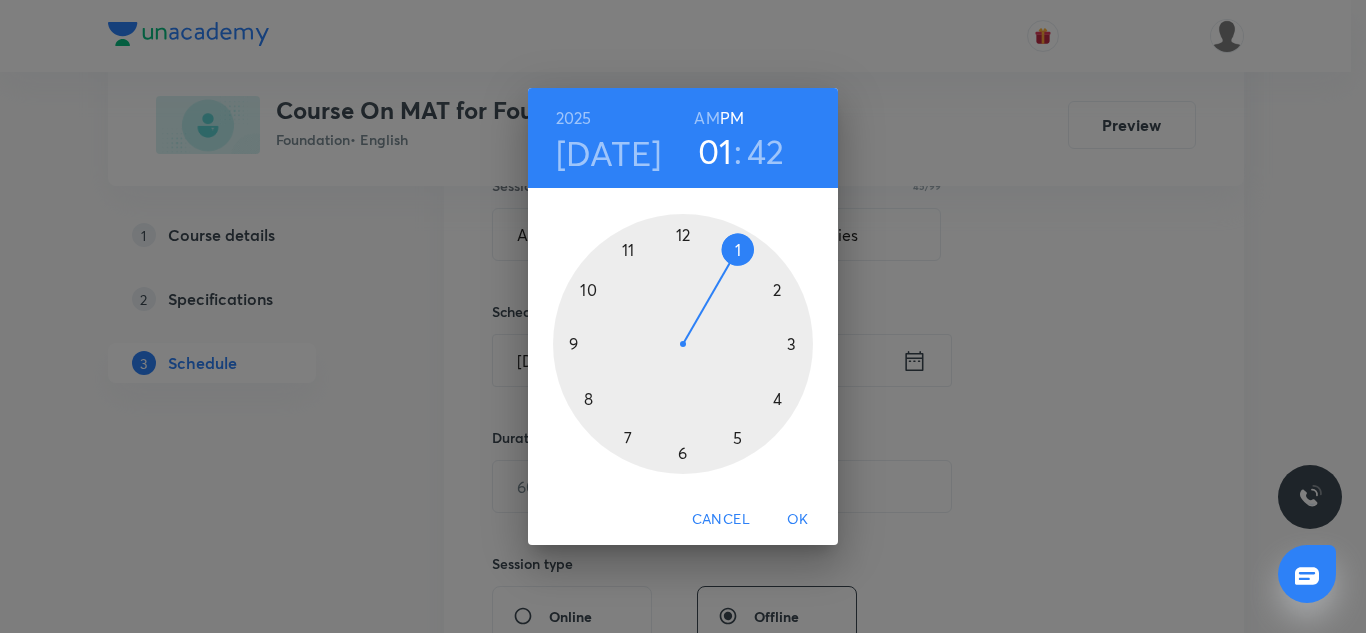 click at bounding box center (683, 344) 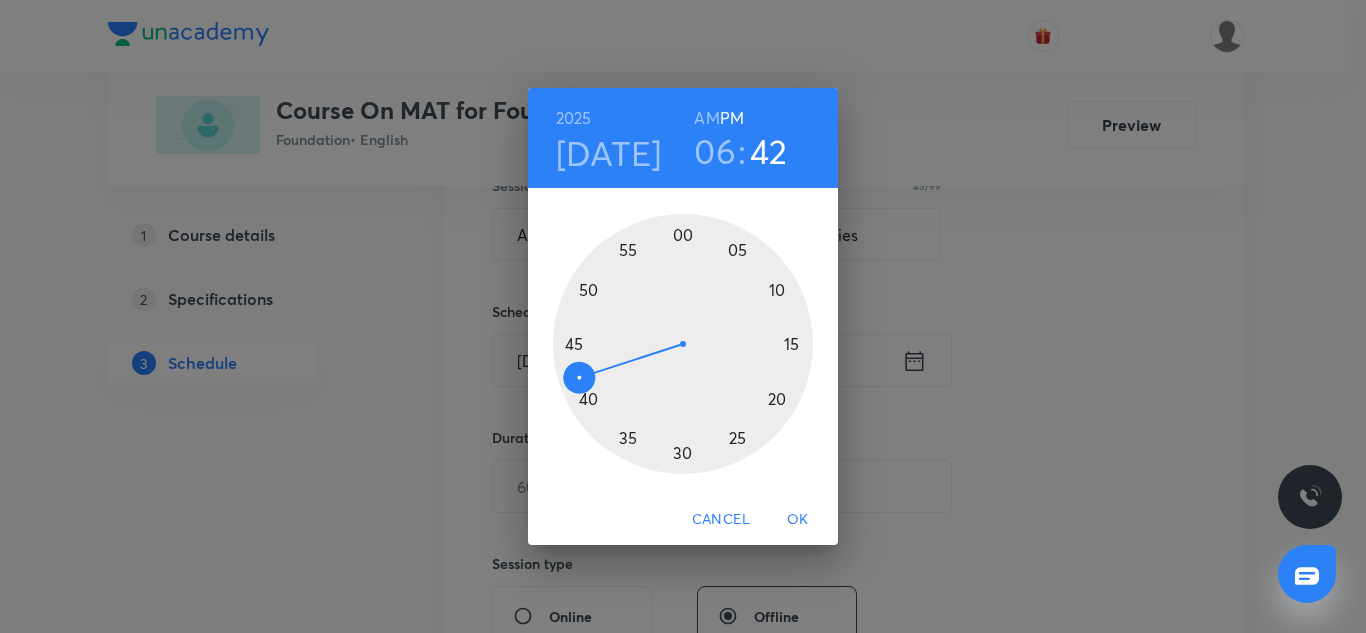 click at bounding box center [683, 344] 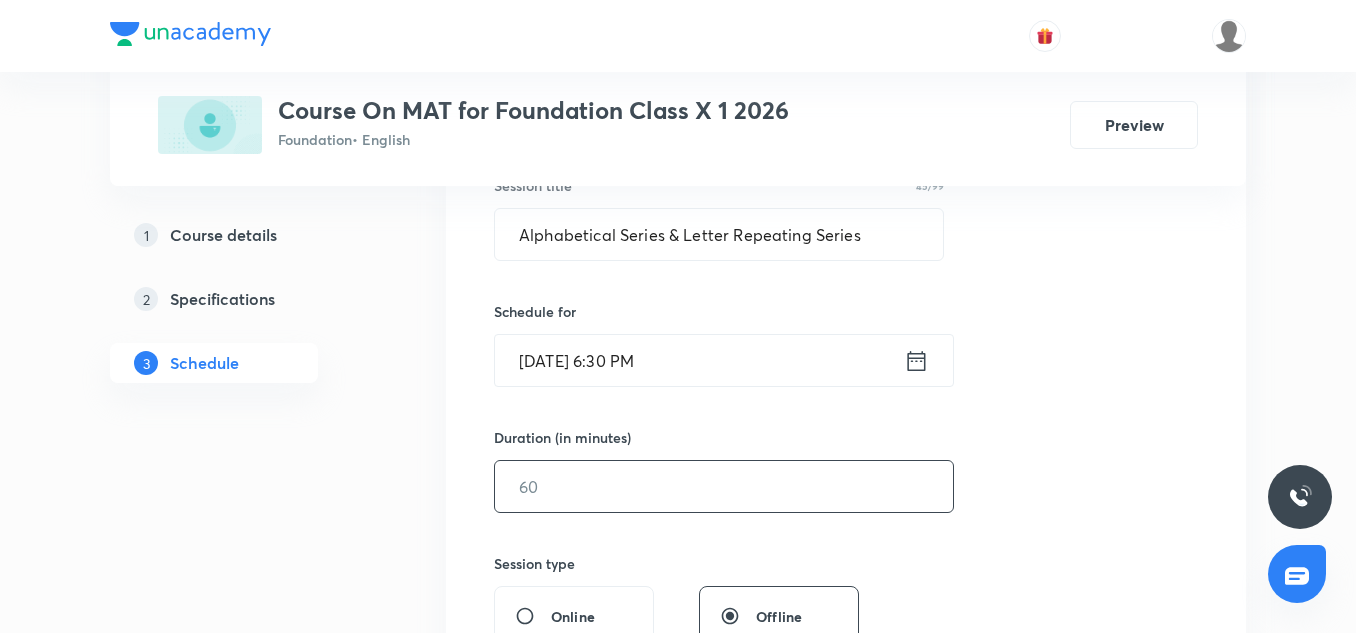 click at bounding box center (724, 486) 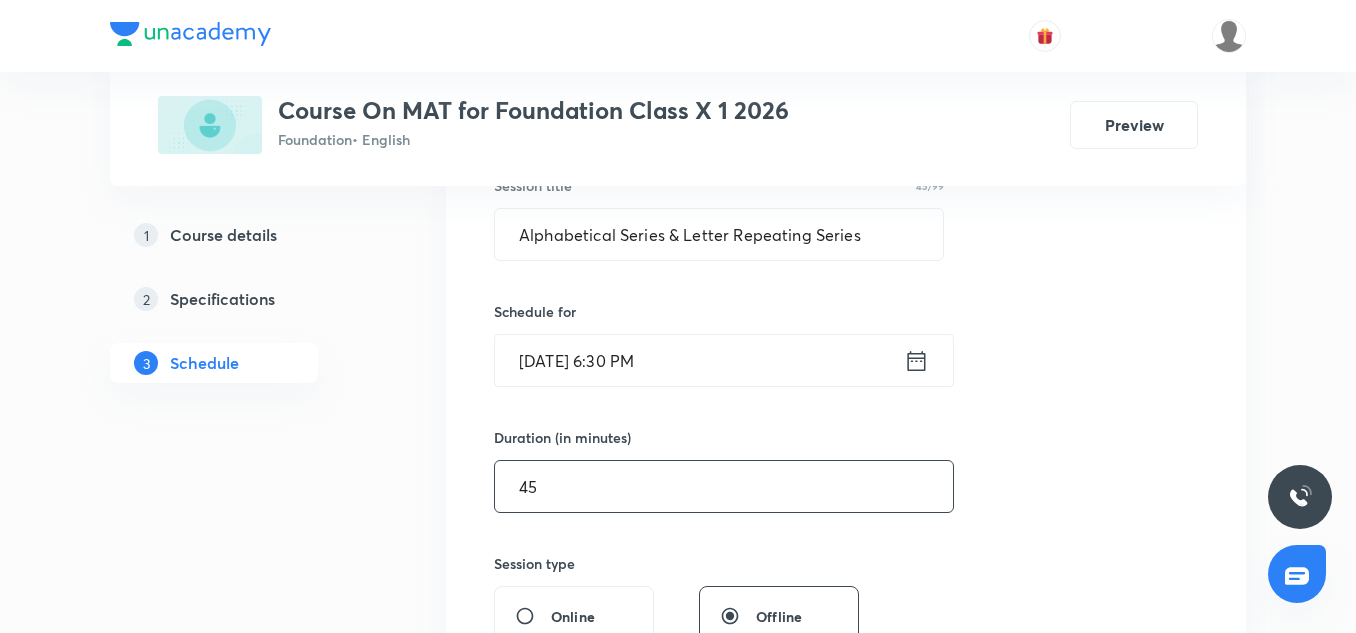 type on "45" 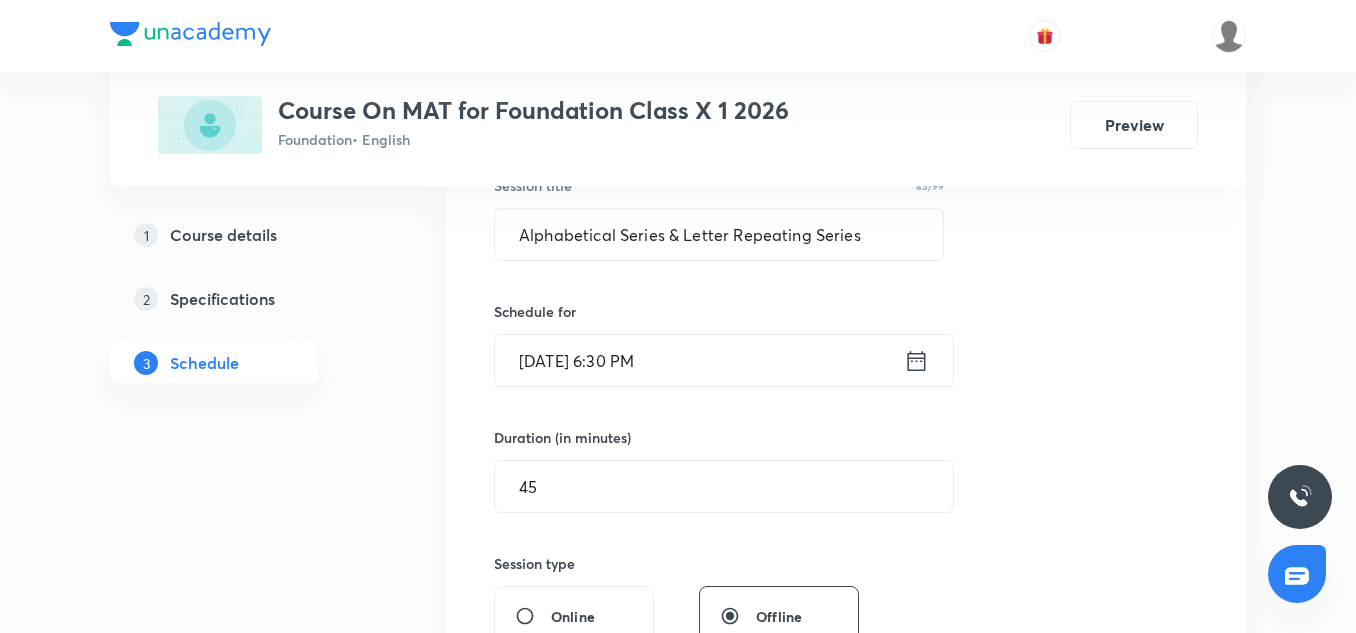 click on "Session  9 Live class Session title 45/99 Alphabetical Series & Letter Repeating Series ​ Schedule for Jul 12, 2025, 6:30 PM ​ Duration (in minutes) 45 ​   Session type Online Offline Room Select centre room Sub-concepts Select concepts that wil be covered in this session Add Cancel" at bounding box center (846, 509) 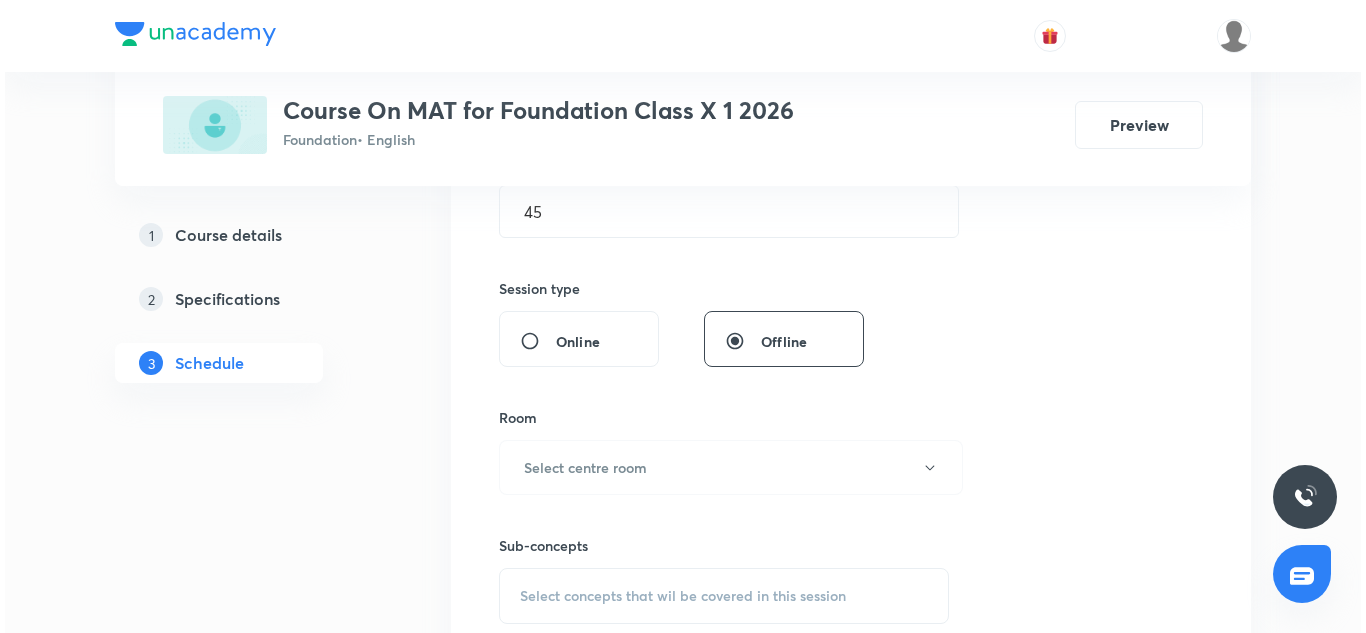 scroll, scrollTop: 669, scrollLeft: 0, axis: vertical 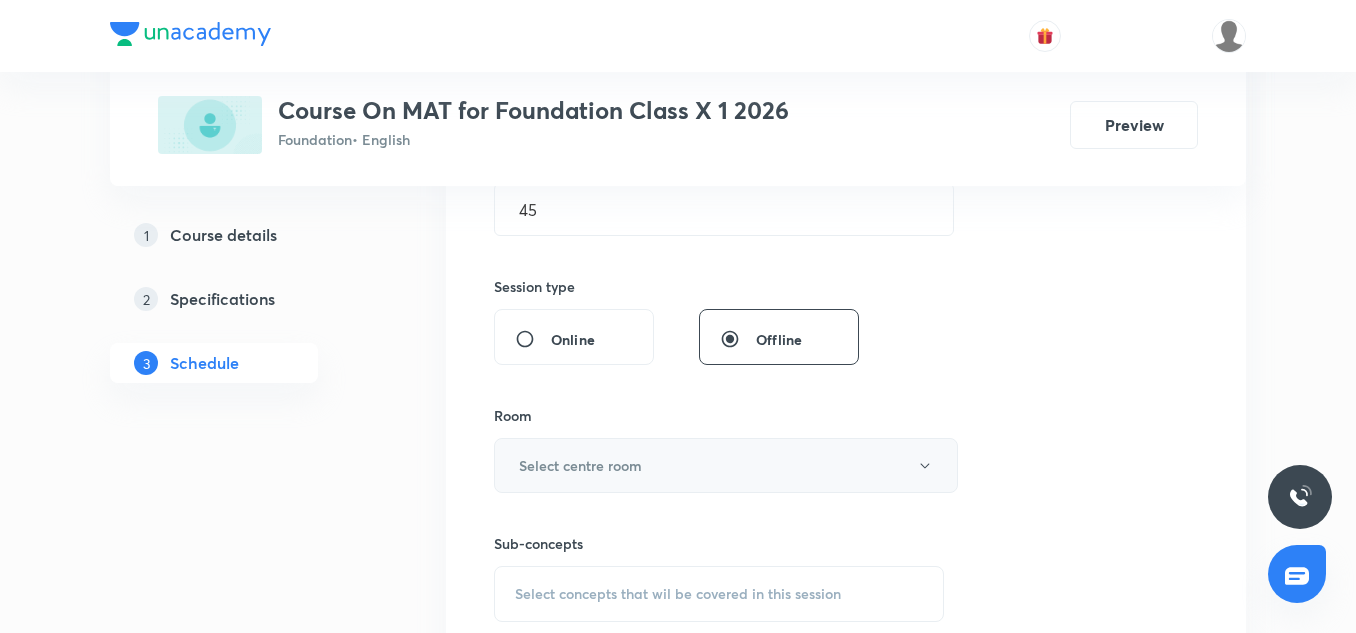 click on "Select centre room" at bounding box center (726, 465) 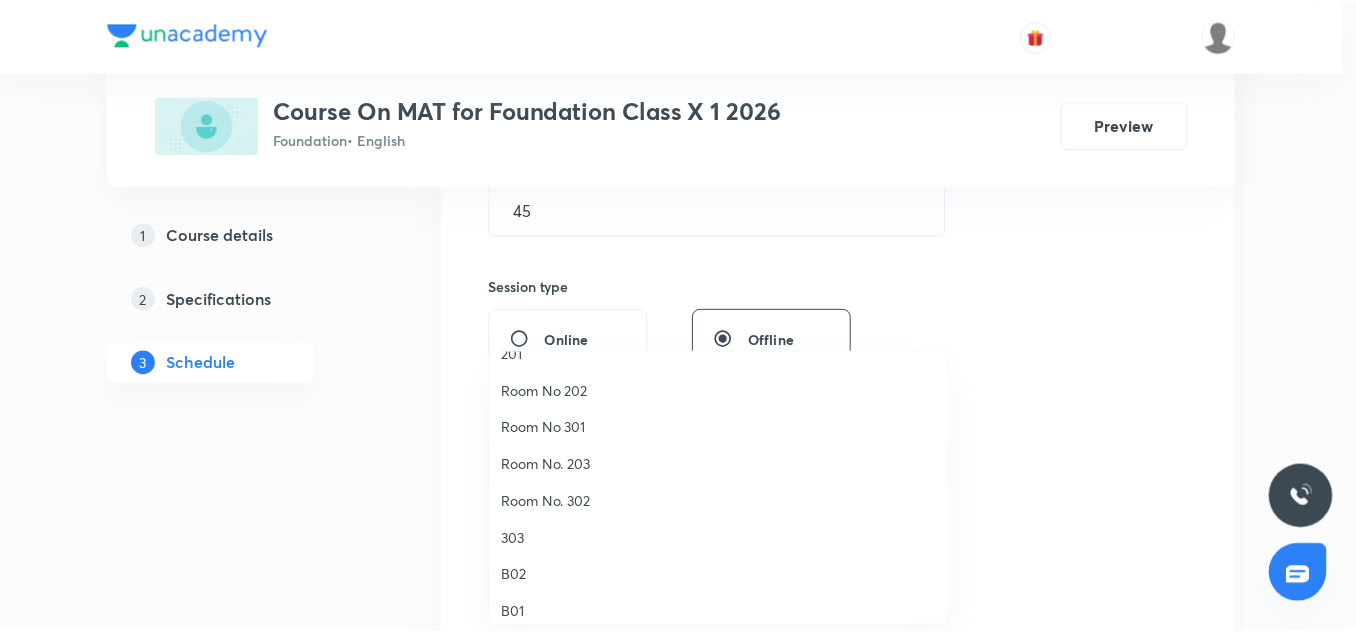 scroll, scrollTop: 223, scrollLeft: 0, axis: vertical 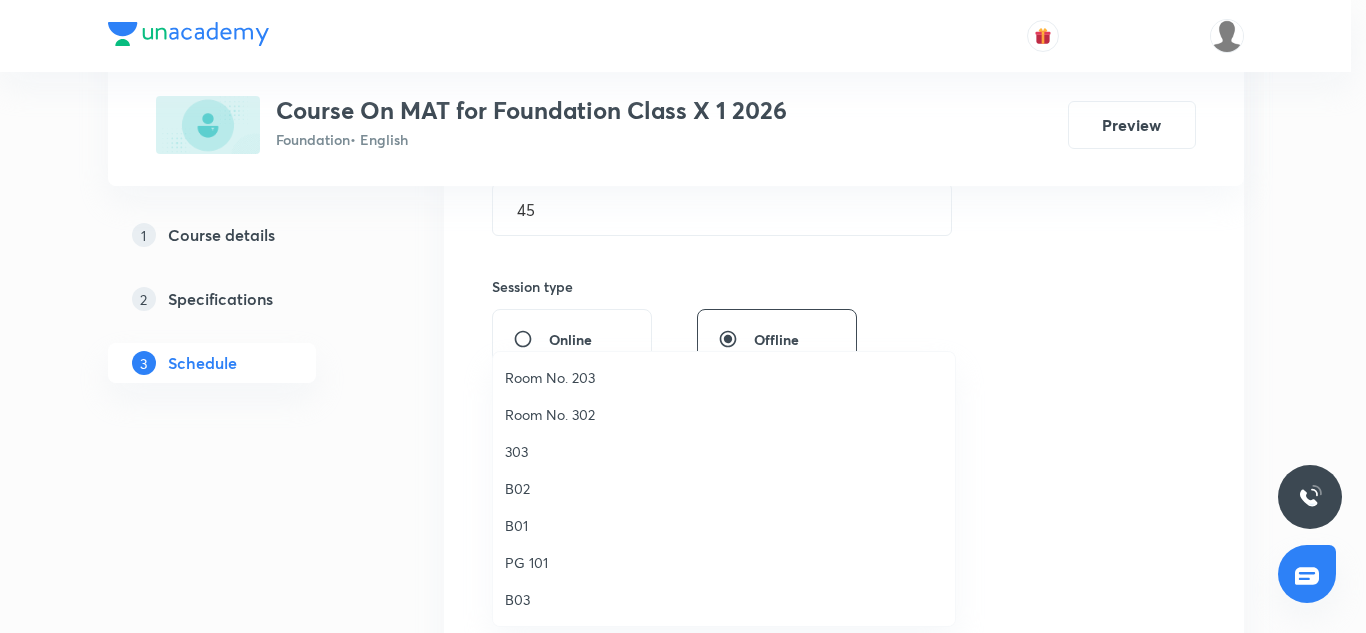 click on "303" at bounding box center (724, 451) 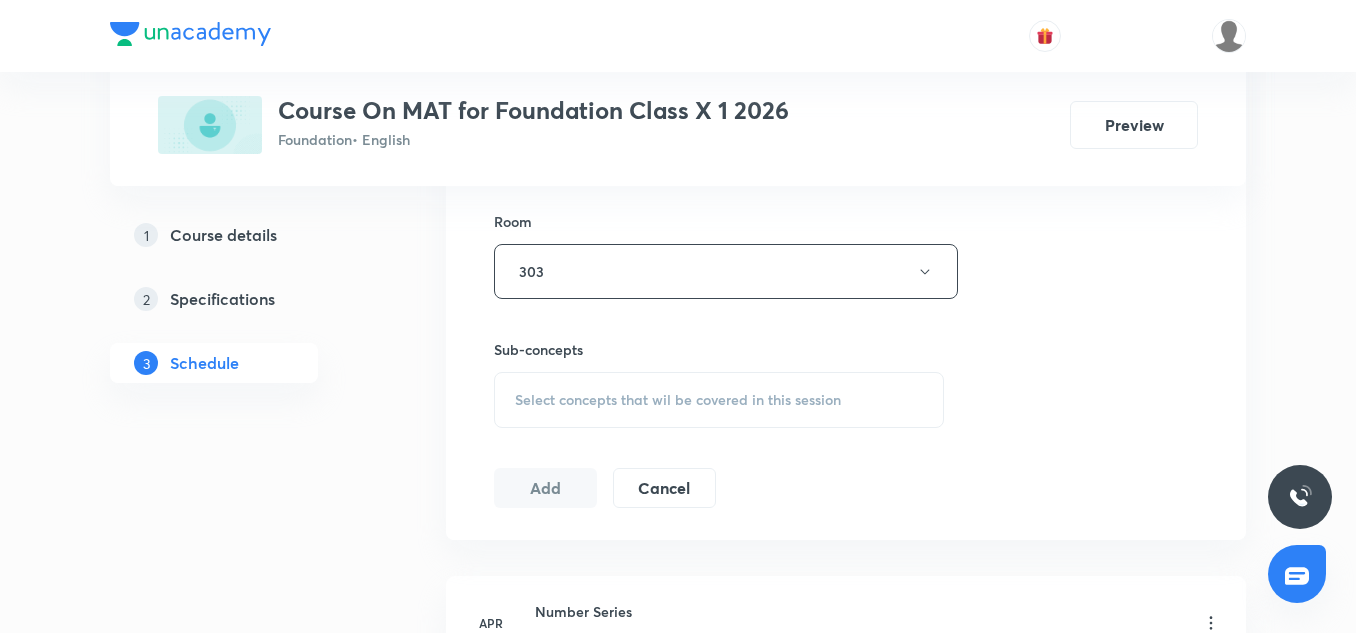 scroll, scrollTop: 864, scrollLeft: 0, axis: vertical 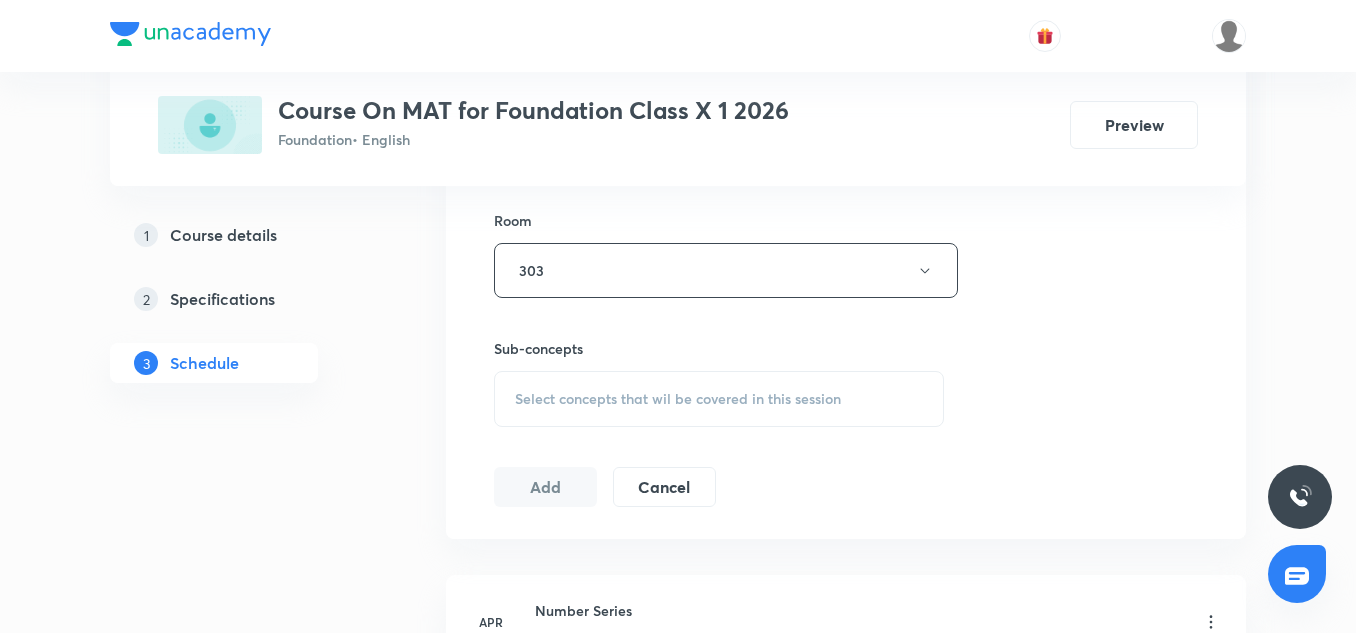 click on "Select concepts that wil be covered in this session" at bounding box center (678, 399) 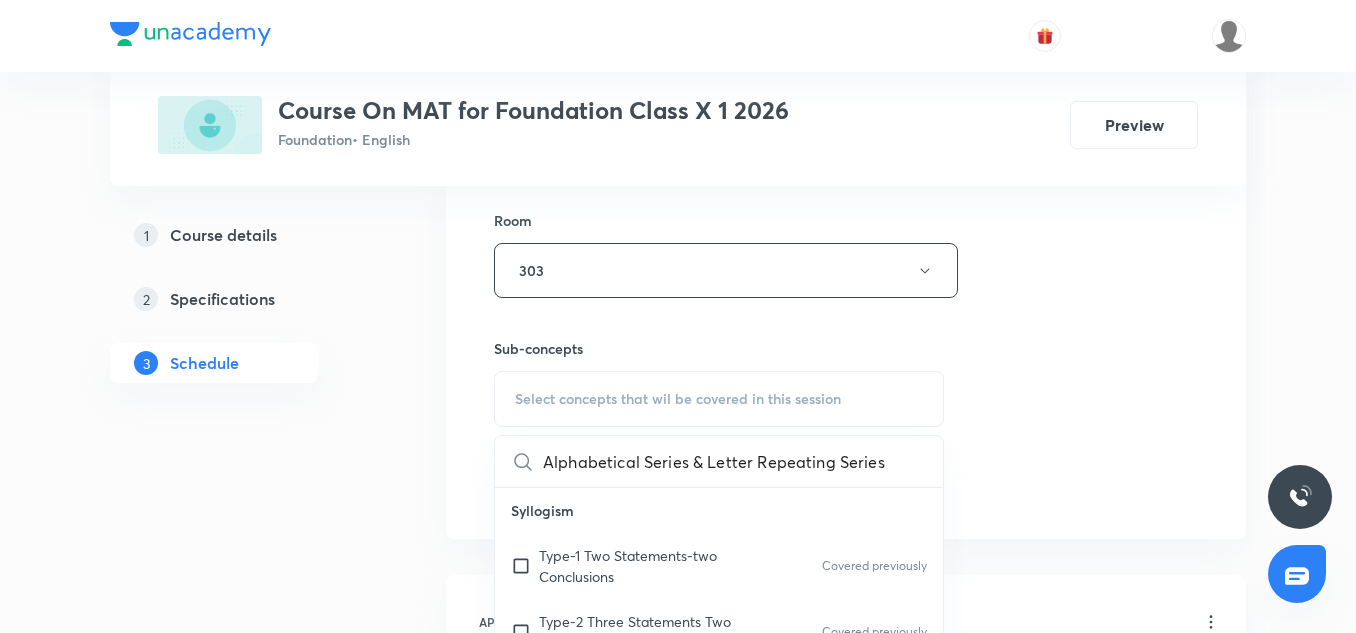 scroll, scrollTop: 0, scrollLeft: 113, axis: horizontal 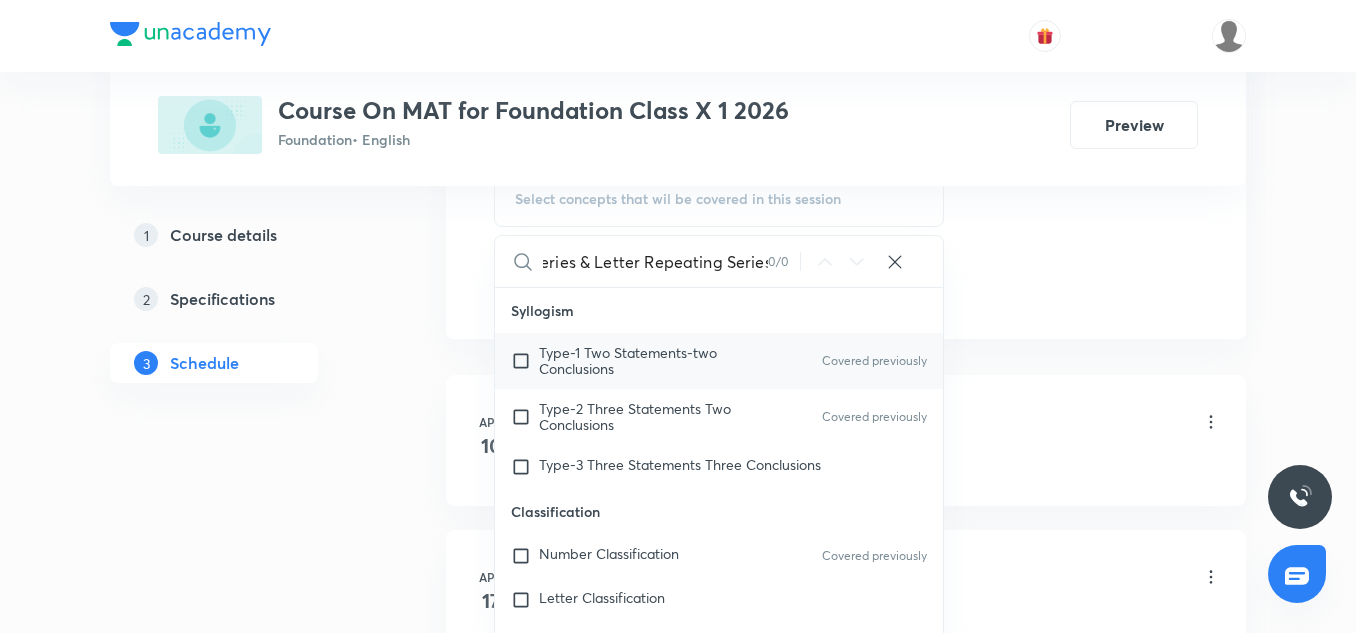 type on "Alphabetical Series & Letter Repeating Series" 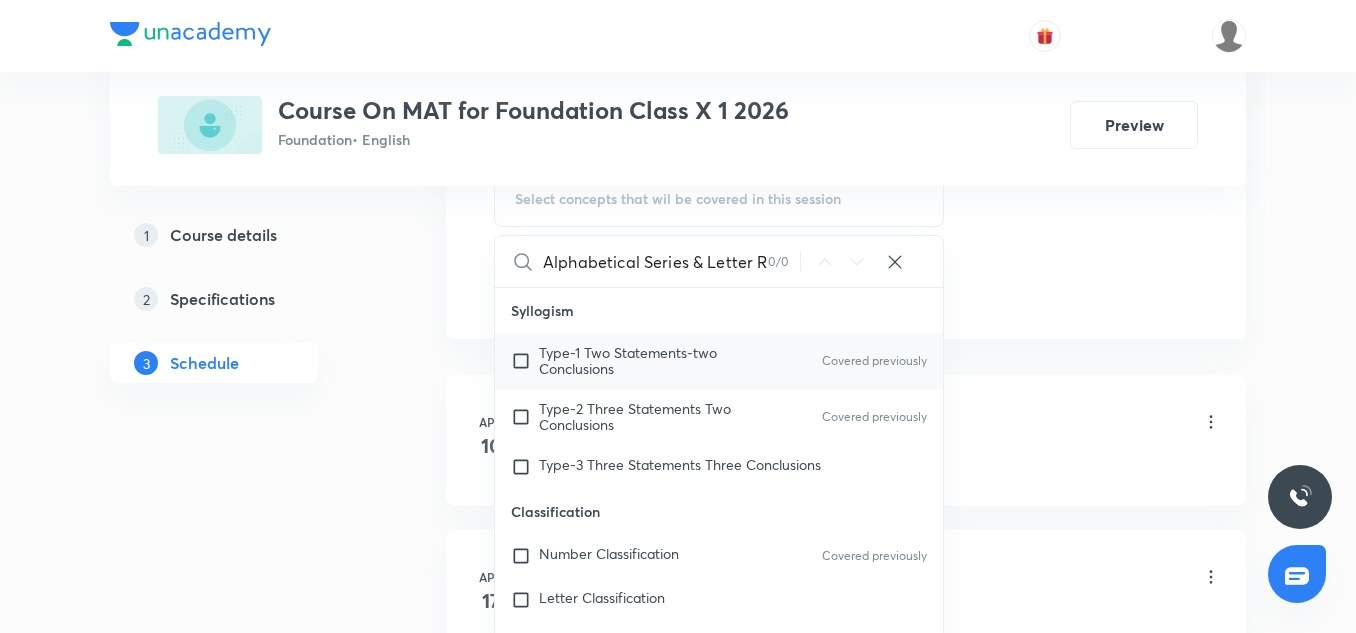 click on "Type-1 Two Statements-two Conclusions" at bounding box center [628, 360] 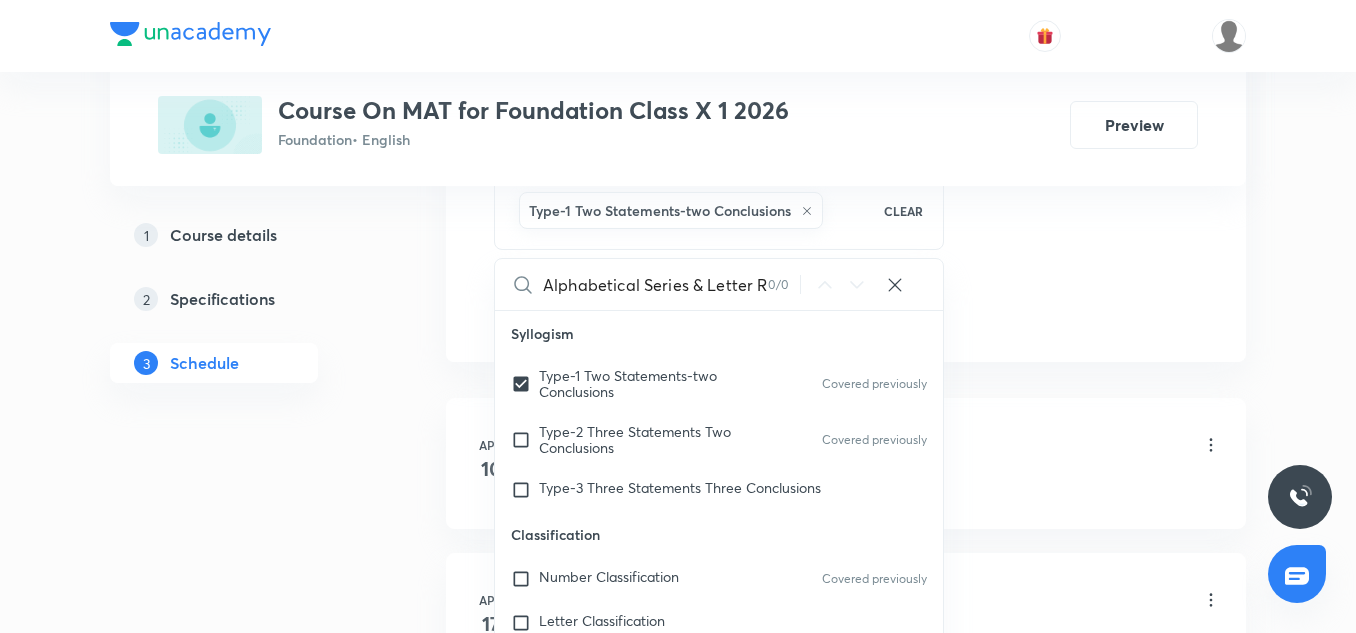 click on "Session  9 Live class Session title 45/99 Alphabetical Series & Letter Repeating Series ​ Schedule for Jul 12, 2025, 6:30 PM ​ Duration (in minutes) 45 ​   Session type Online Offline Room 303 Sub-concepts Type-1 Two Statements-two Conclusions CLEAR Alphabetical Series & Letter Repeating Series 0 / 0 ​ Syllogism Type-1 Two Statements-two Conclusions Covered previously Type-2 Three Statements Two Conclusions Covered previously Type-3 Three Statements Three Conclusions Classification Number Classification Covered previously Letter Classification Word Classification Distance and Direction Finding Distance Finding Direction Concept of Degree Alphabet and Number Test Word Formation Arrangement of Words in Alphabetical Order General and Random Alphabetical Series Letter Gap Problems Venn Diagrams Venn Diagrams Clock 90,180 and 0 Degree Angle Between Both Hands Slow and Fast Concept Cube and Cuboids Three Face Colored Cubes and Cuboids Two Face Colored Cubes and Cuboids No Face Colored Cubes and Cuboids Dice" at bounding box center (846, -151) 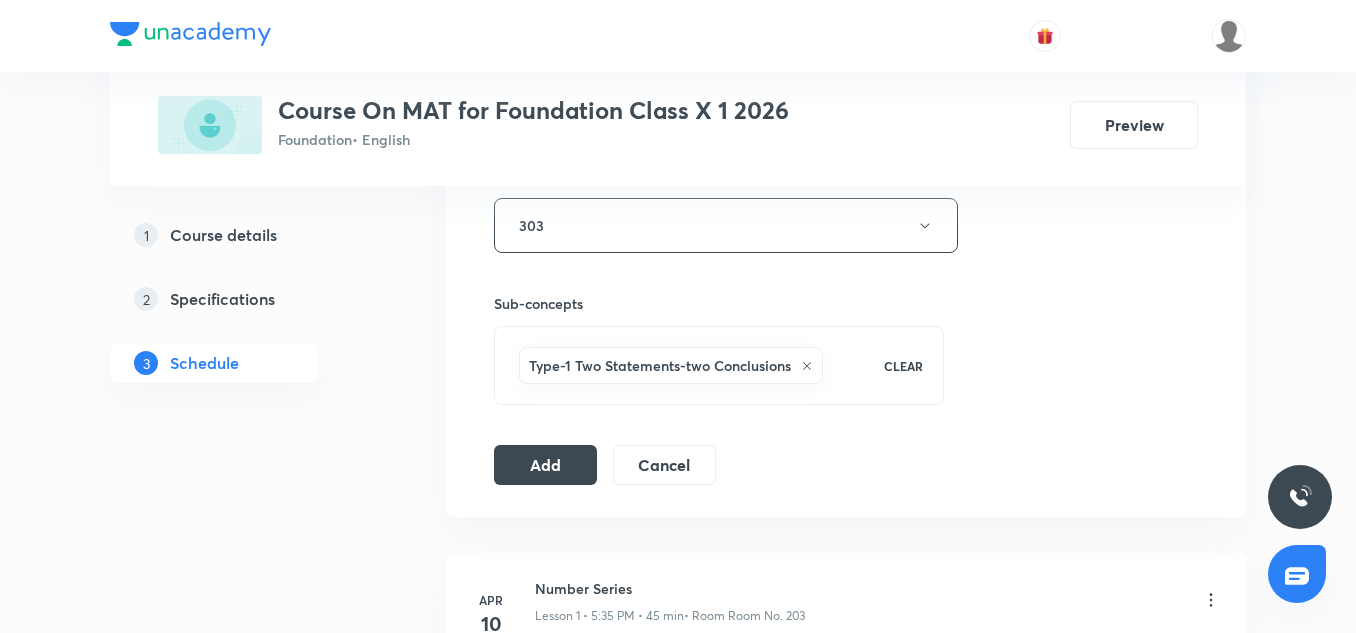 scroll, scrollTop: 908, scrollLeft: 0, axis: vertical 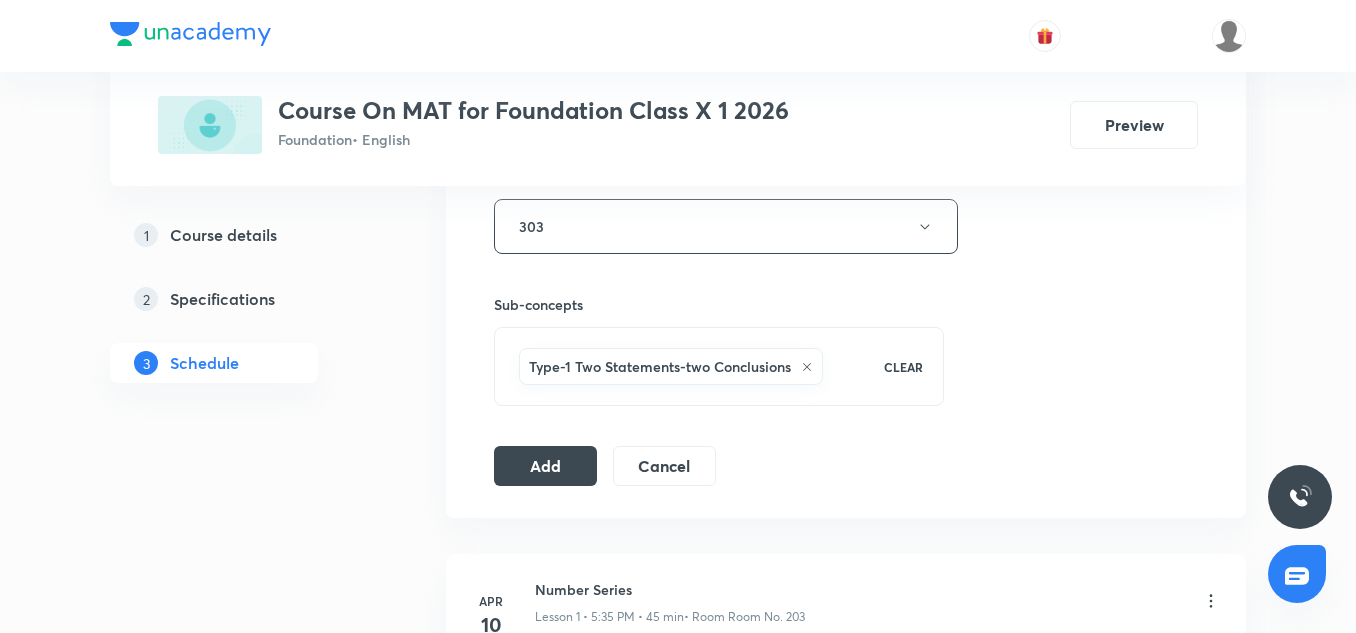 click on "CLEAR" at bounding box center (903, 367) 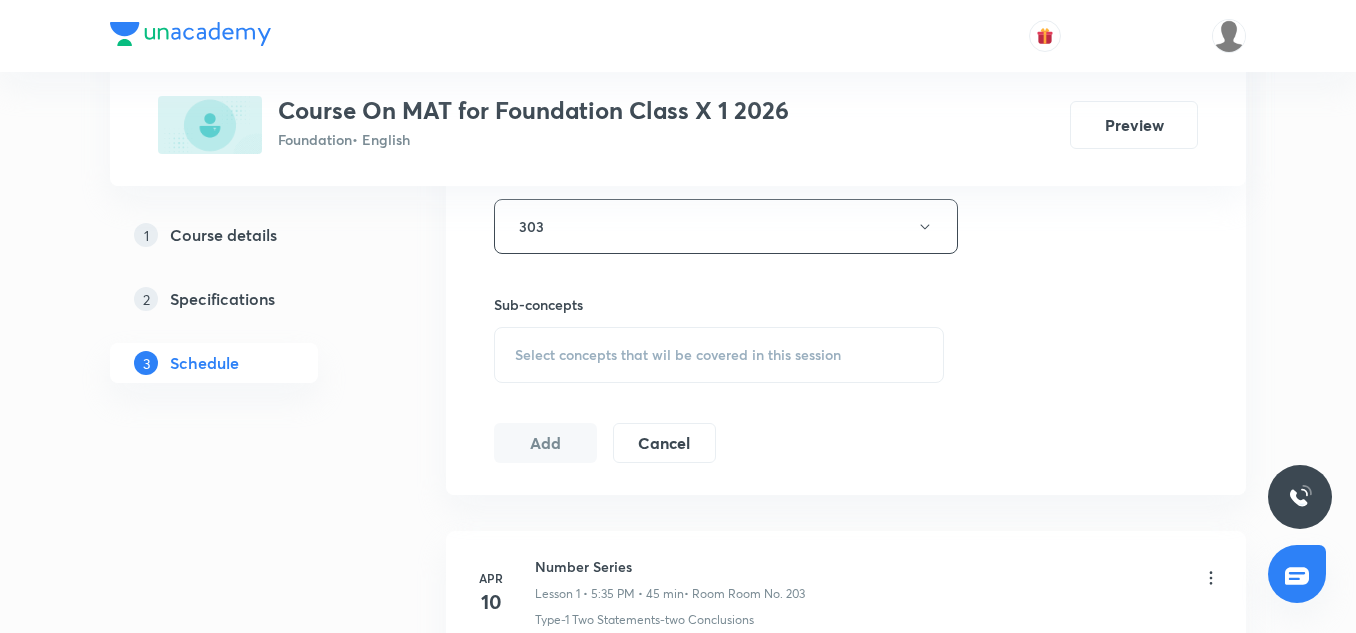 click on "Select concepts that wil be covered in this session" at bounding box center (719, 355) 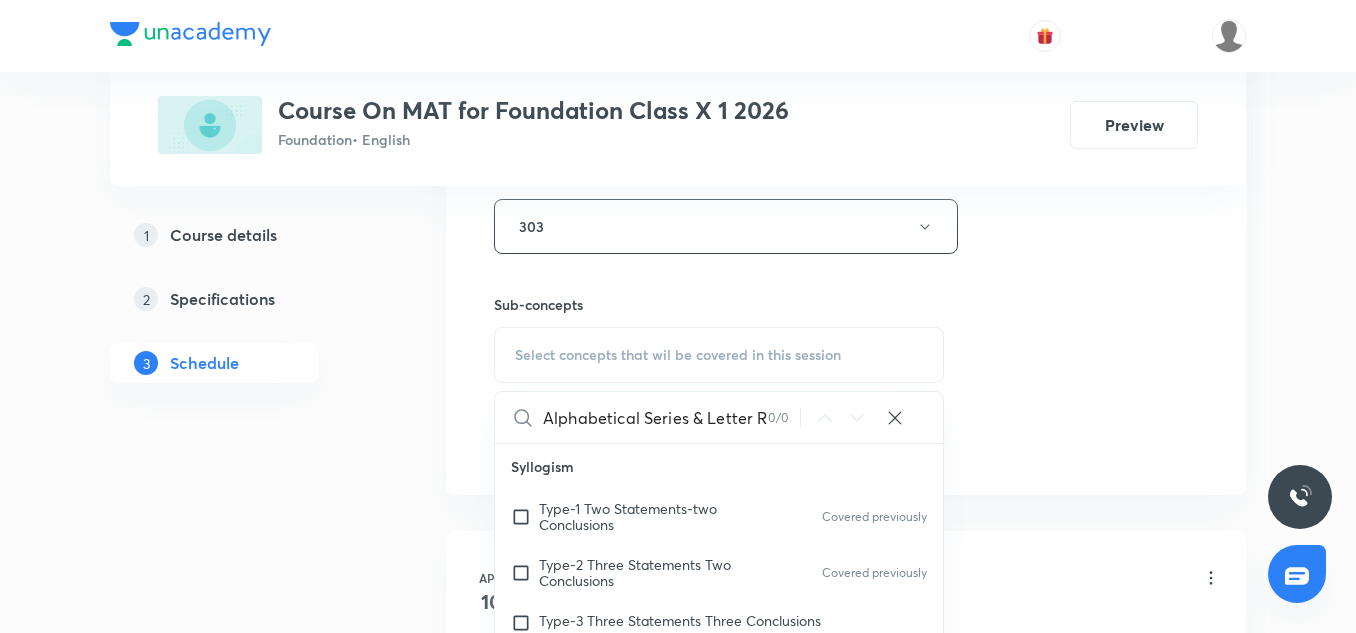 scroll, scrollTop: 0, scrollLeft: 113, axis: horizontal 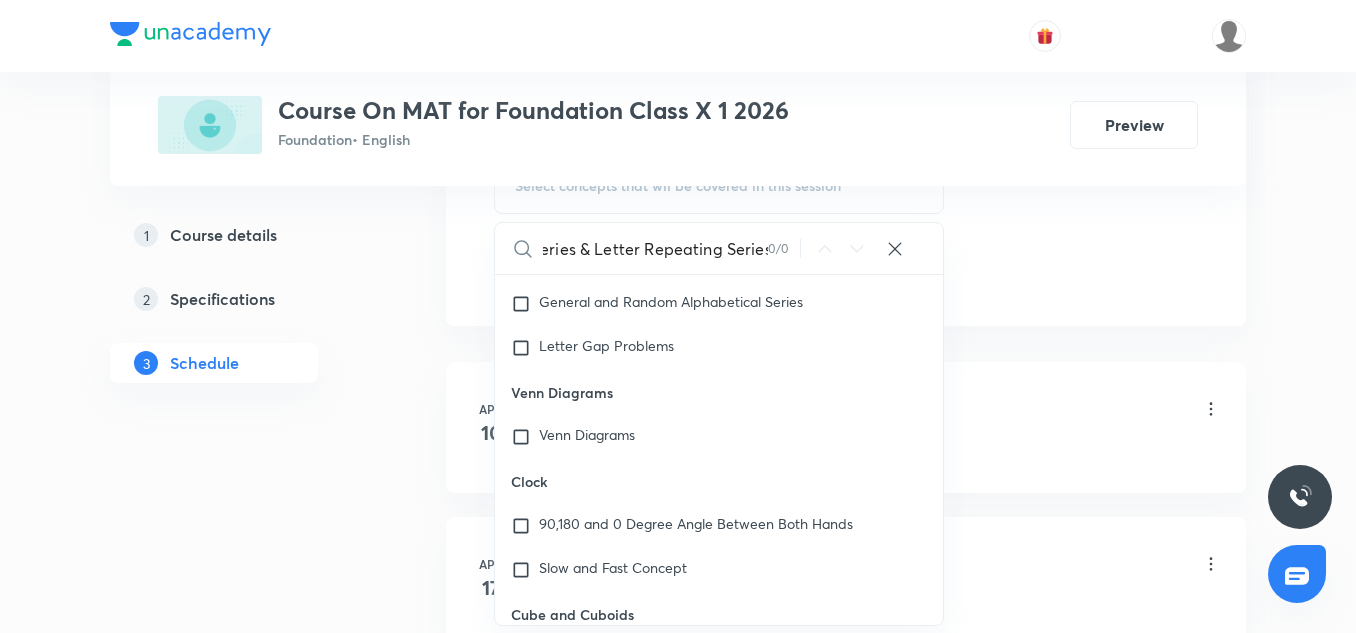type on "Alphabetical Series & Letter Repeating Series" 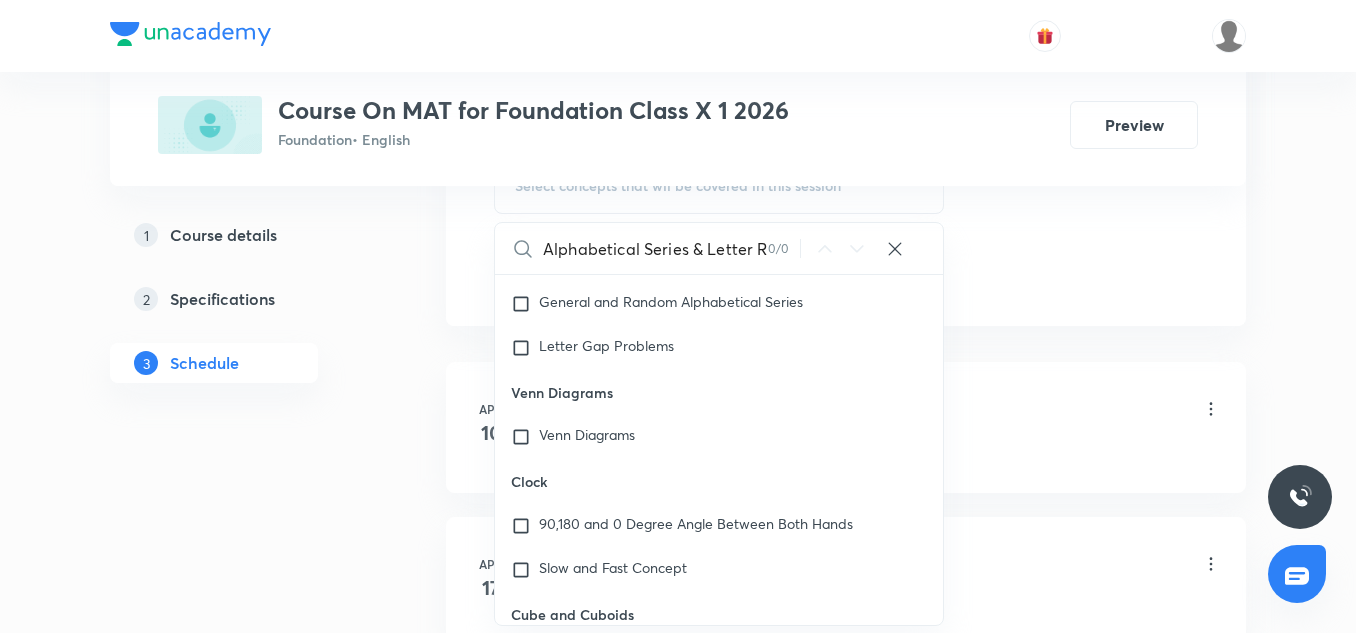 click on "Session  9 Live class Session title 45/99 Alphabetical Series & Letter Repeating Series ​ Schedule for Jul 12, 2025, 6:30 PM ​ Duration (in minutes) 45 ​   Session type Online Offline Room 303 Sub-concepts Select concepts that wil be covered in this session Alphabetical Series & Letter Repeating Series 0 / 0 ​ Syllogism Type-1 Two Statements-two Conclusions Covered previously Type-2 Three Statements Two Conclusions Covered previously Type-3 Three Statements Three Conclusions Classification Number Classification Covered previously Letter Classification Word Classification Distance and Direction Finding Distance Finding Direction Concept of Degree Alphabet and Number Test Word Formation Arrangement of Words in Alphabetical Order General and Random Alphabetical Series Letter Gap Problems Venn Diagrams Venn Diagrams Clock 90,180 and 0 Degree Angle Between Both Hands Slow and Fast Concept Cube and Cuboids Three Face Colored Cubes and Cuboids Two Face Colored Cubes and Cuboids Water and Mirror Images Dice" at bounding box center [846, -176] 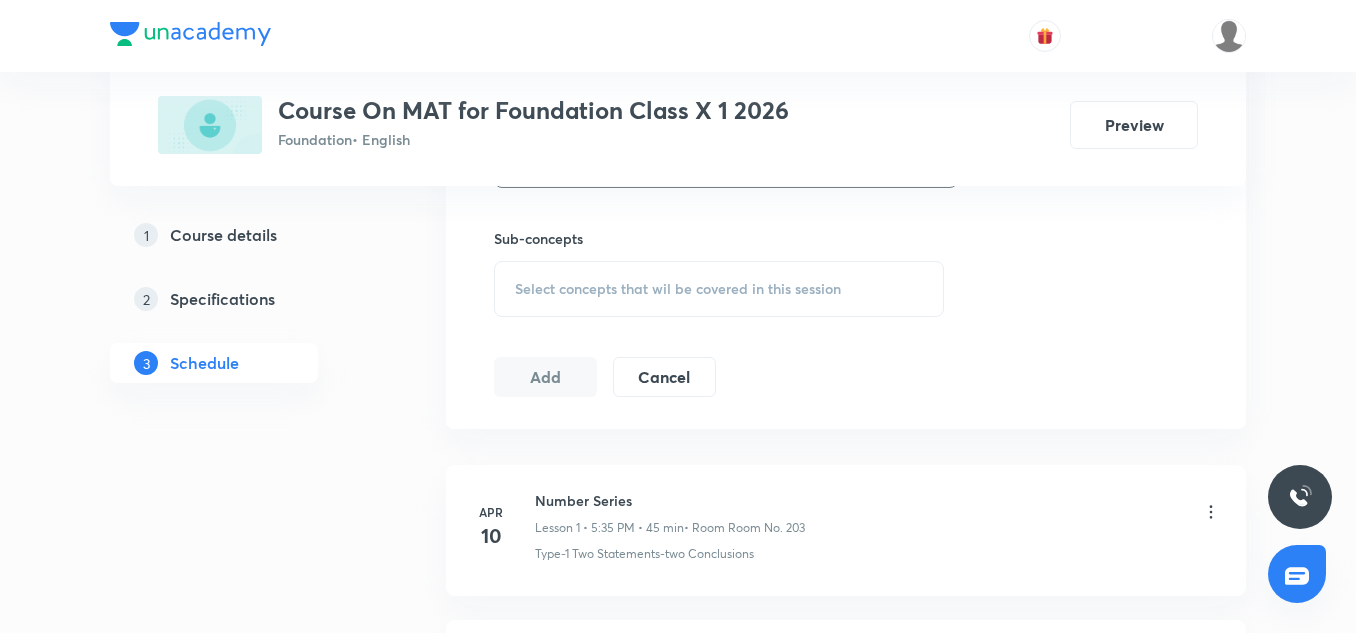 scroll, scrollTop: 976, scrollLeft: 0, axis: vertical 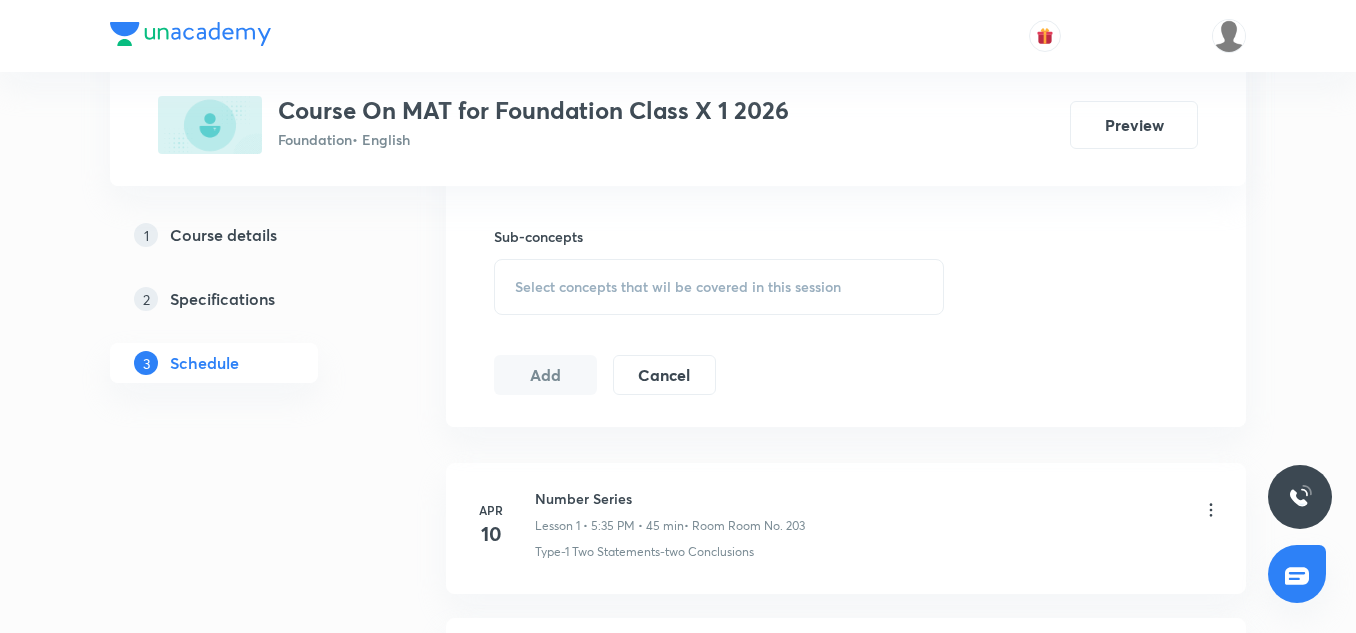 click on "Select concepts that wil be covered in this session" at bounding box center (678, 287) 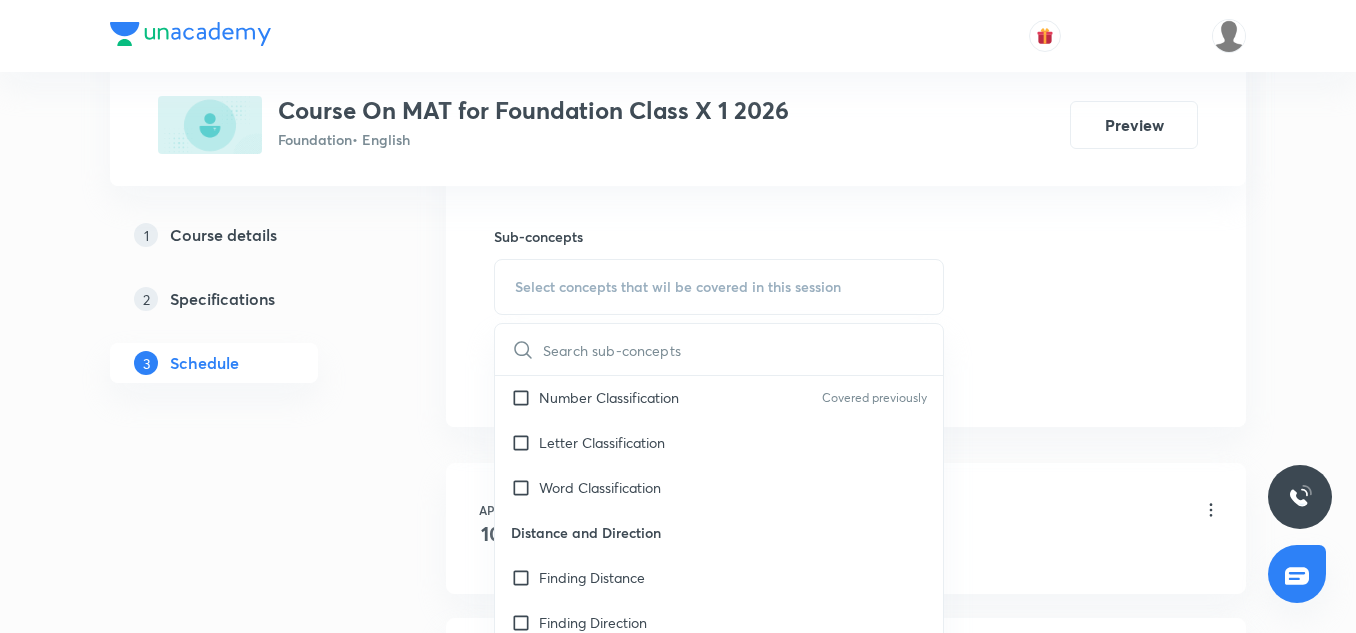 scroll, scrollTop: 269, scrollLeft: 0, axis: vertical 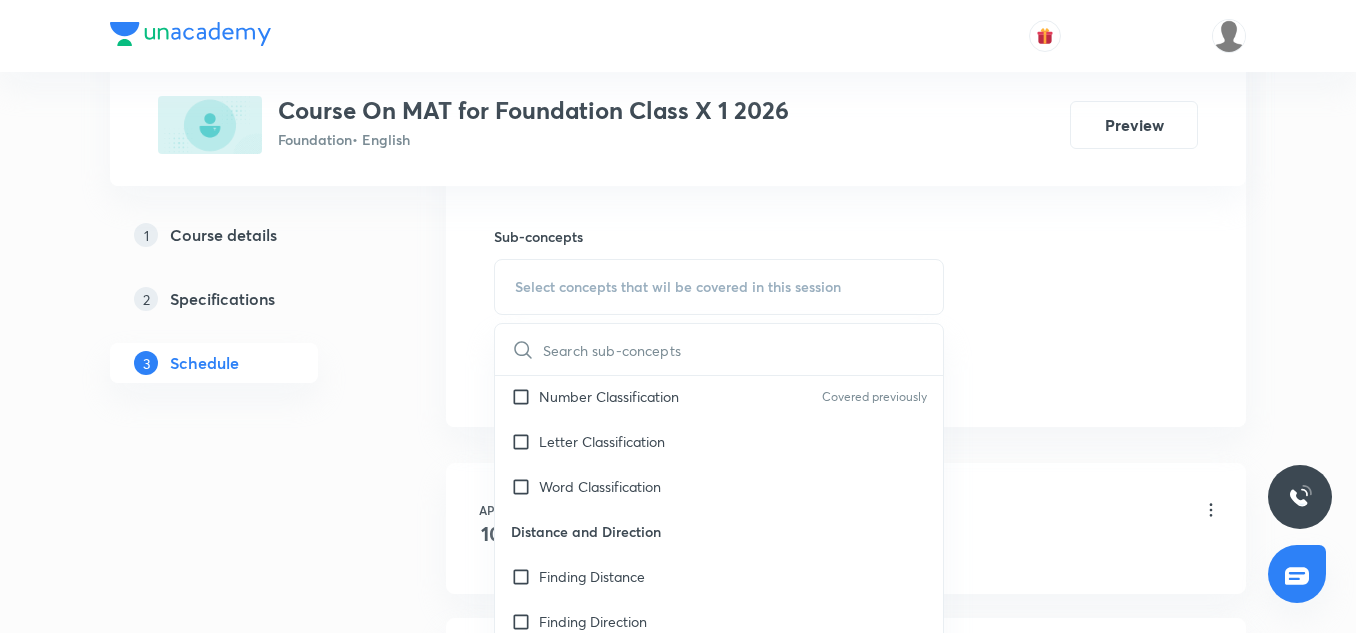 click on "Letter Classification" at bounding box center [719, 441] 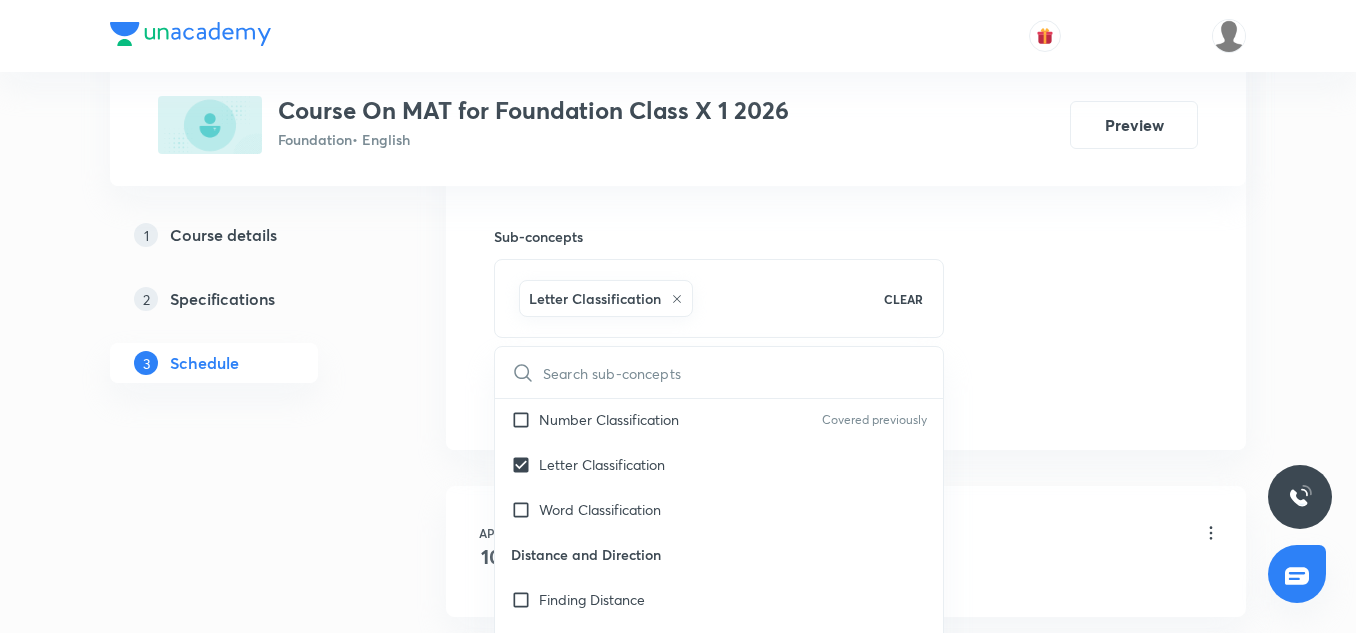 click on "Session  9 Live class Session title 45/99 Alphabetical Series & Letter Repeating Series ​ Schedule for Jul 12, 2025, 6:30 PM ​ Duration (in minutes) 45 ​   Session type Online Offline Room 303 Sub-concepts Letter Classification CLEAR ​ Syllogism Type-1 Two Statements-two Conclusions Covered previously Type-2 Three Statements Two Conclusions Covered previously Type-3 Three Statements Three Conclusions Classification Number Classification Covered previously Letter Classification Word Classification Distance and Direction Finding Distance Finding Direction Concept of Degree Alphabet and Number Test Word Formation Arrangement of Words in Alphabetical Order General and Random Alphabetical Series Letter Gap Problems Venn Diagrams Venn Diagrams Clock 90,180 and 0 Degree Angle Between Both Hands Slow and Fast Concept Cube and Cuboids Three Face Colored Cubes and Cuboids Two Face Colored Cubes and Cuboids No Face Colored Cubes and Cuboids Water and Mirror Images Images of Alphabets Mages  Number Number Coding" at bounding box center [846, -63] 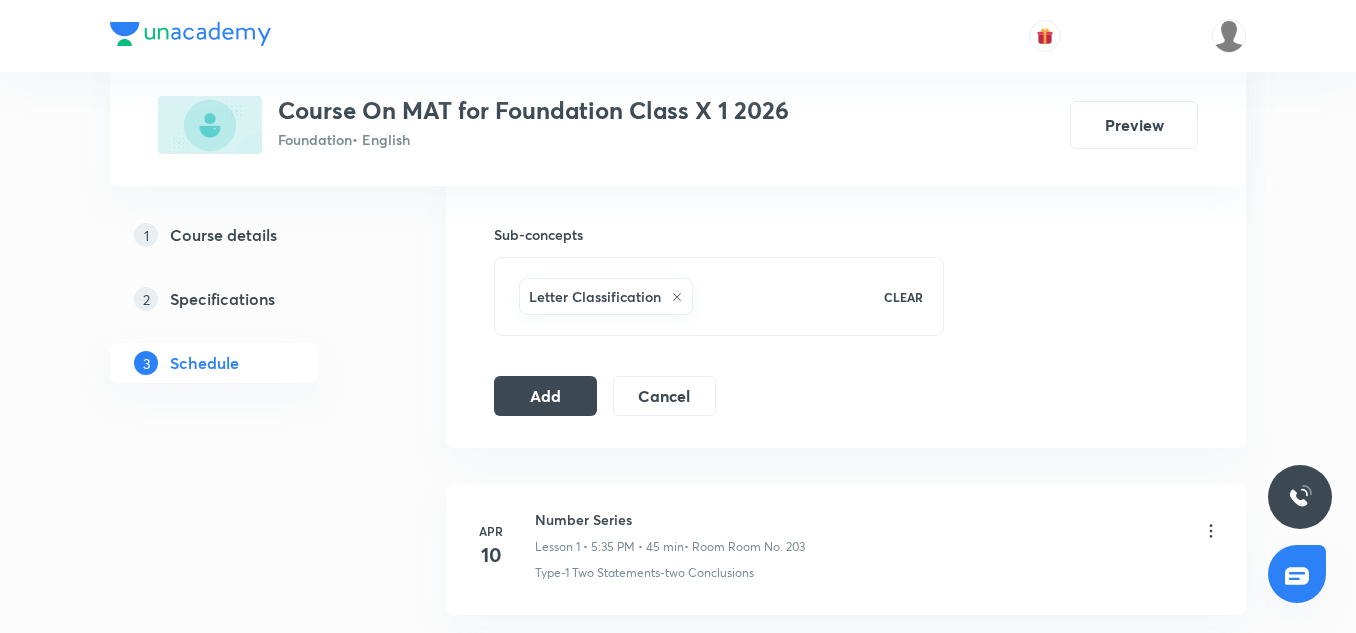 scroll, scrollTop: 1018, scrollLeft: 0, axis: vertical 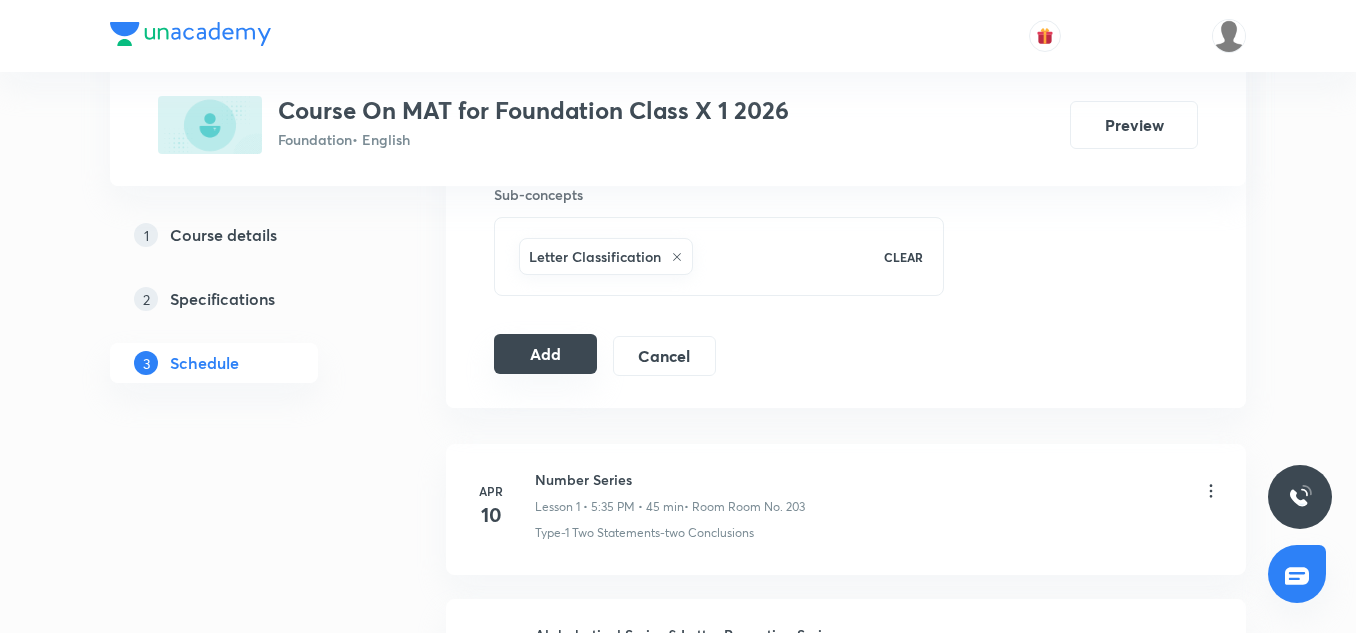click on "Add" at bounding box center (545, 354) 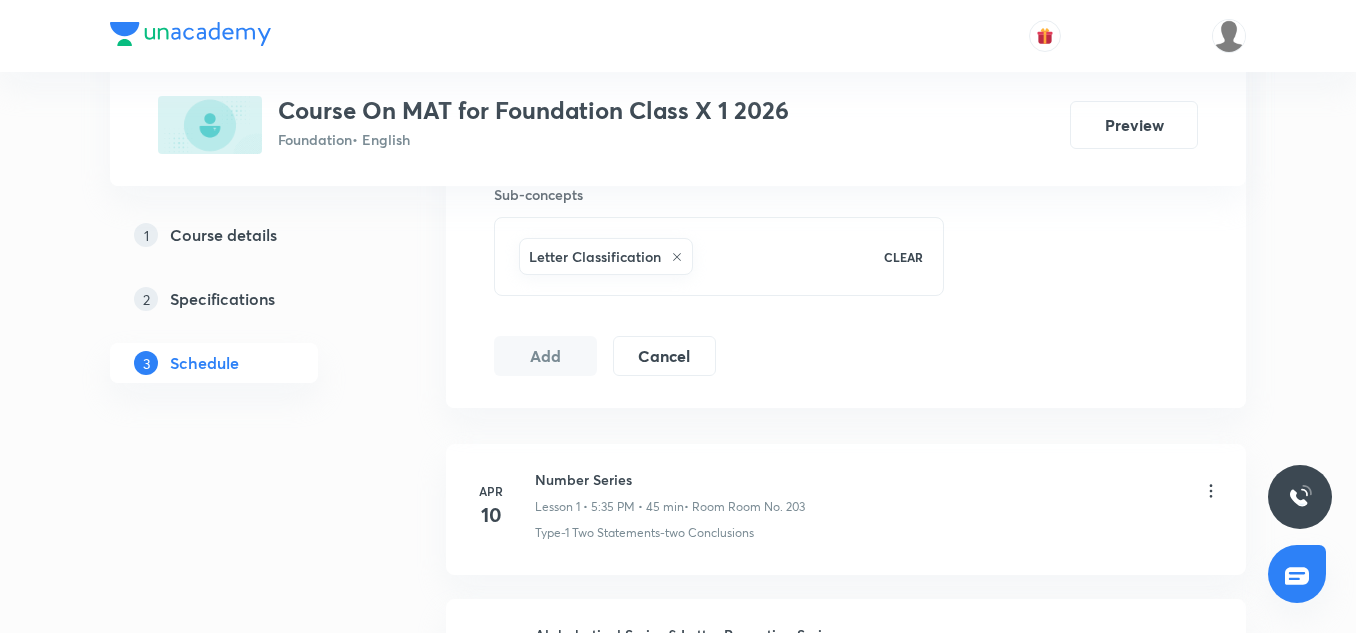 type 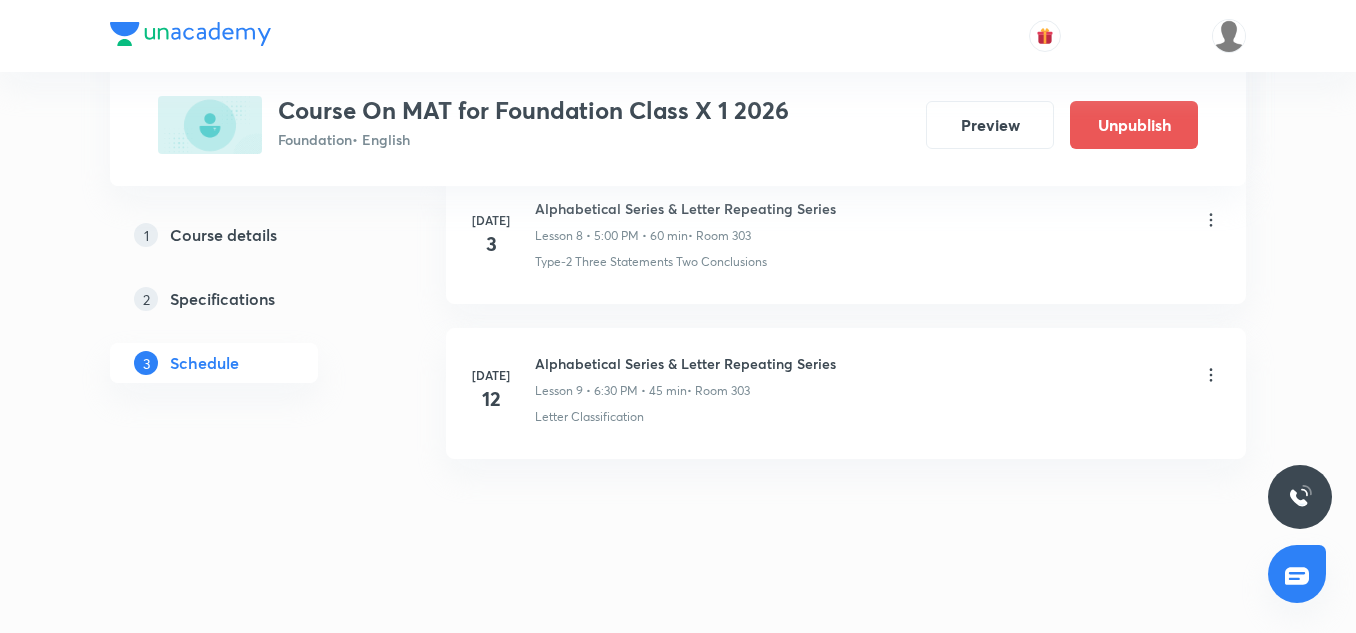 scroll, scrollTop: 1446, scrollLeft: 0, axis: vertical 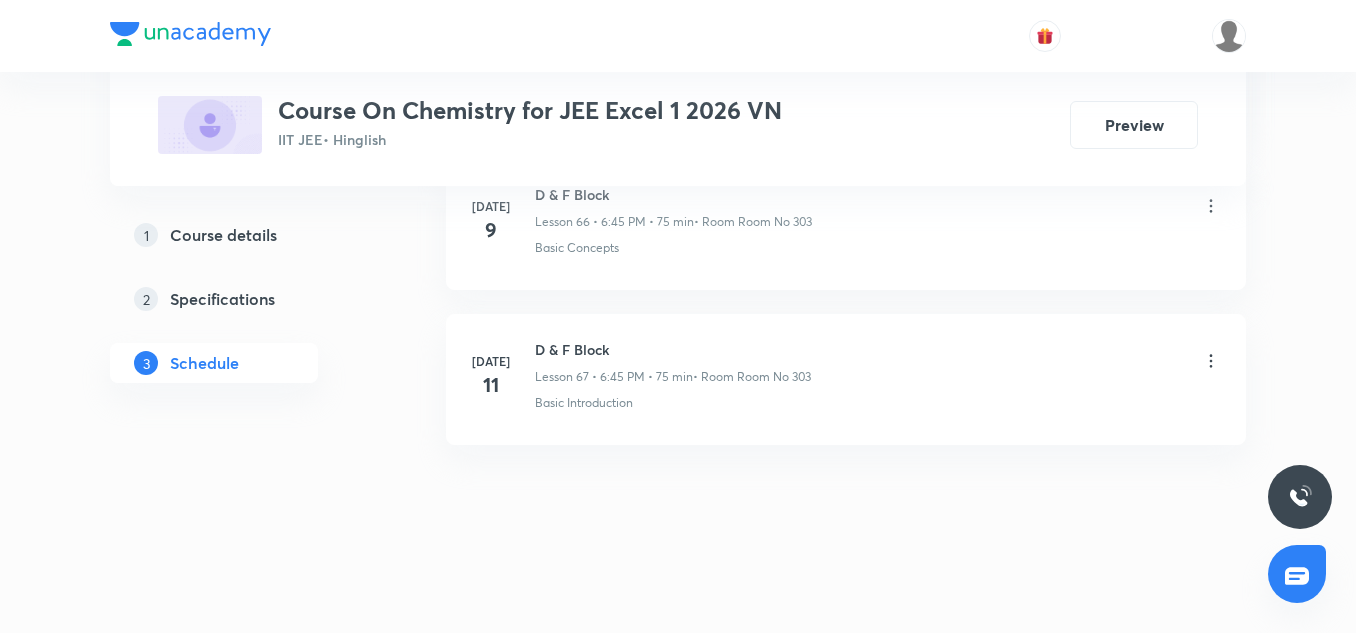 click on "D & F Block" at bounding box center (673, 349) 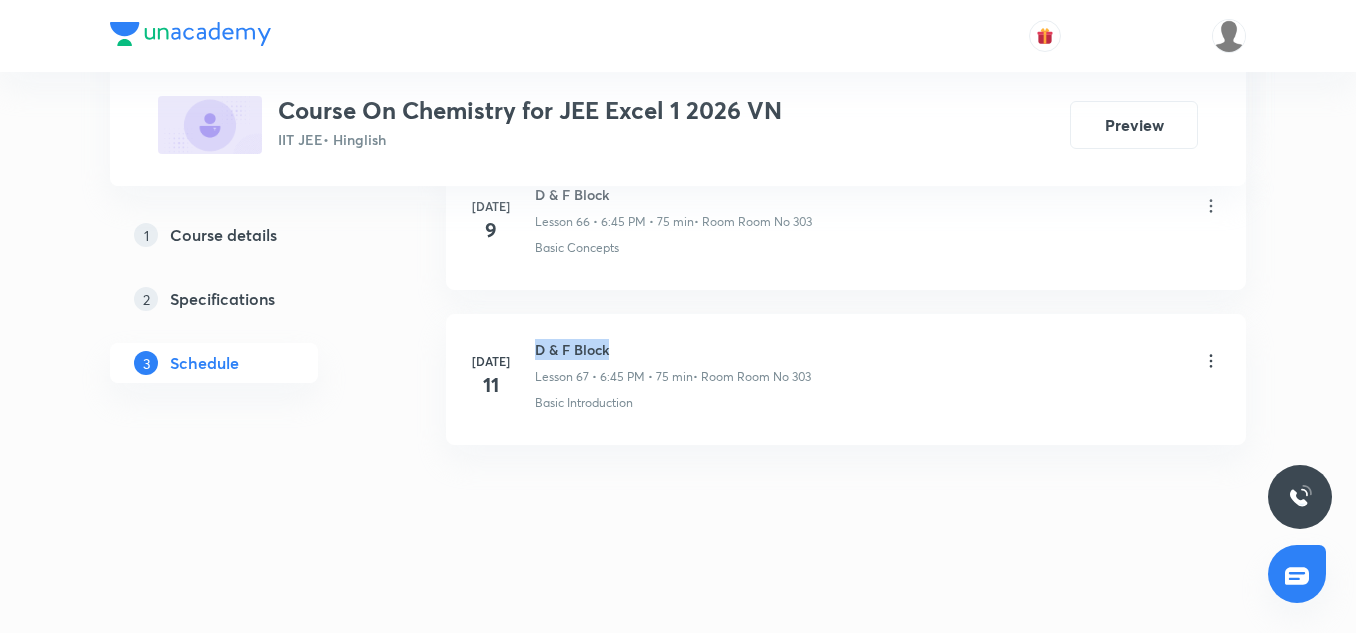 drag, startPoint x: 538, startPoint y: 348, endPoint x: 620, endPoint y: 340, distance: 82.38932 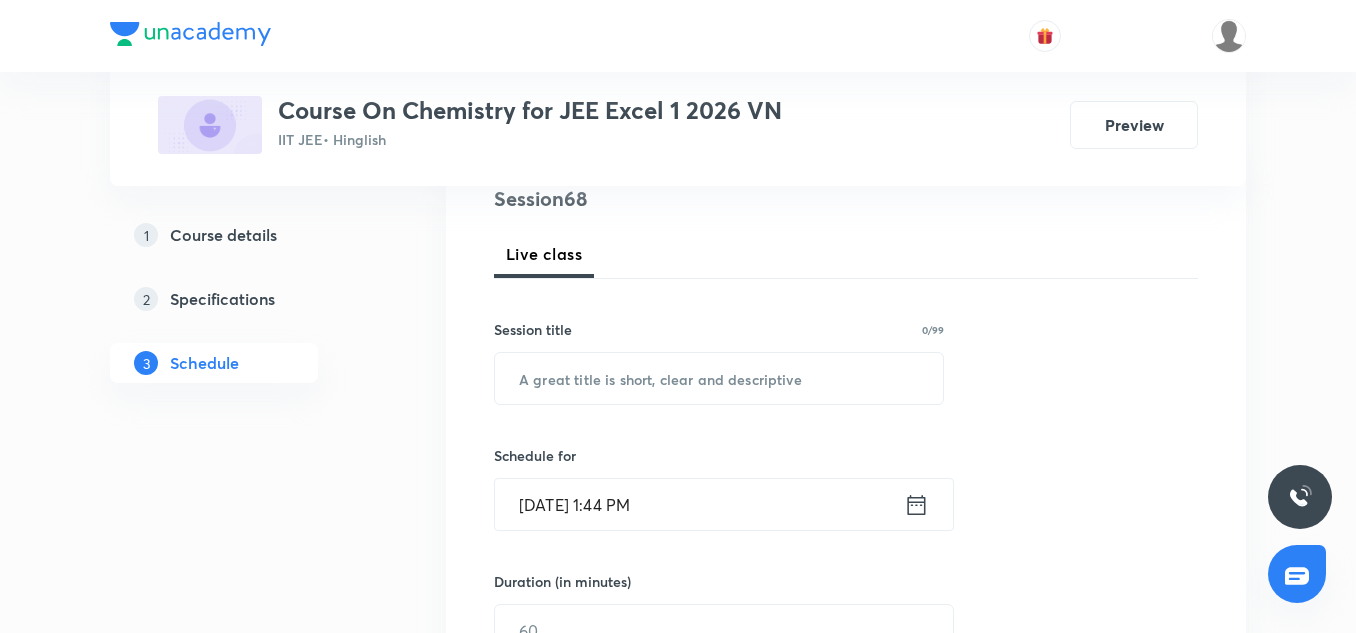 scroll, scrollTop: 247, scrollLeft: 0, axis: vertical 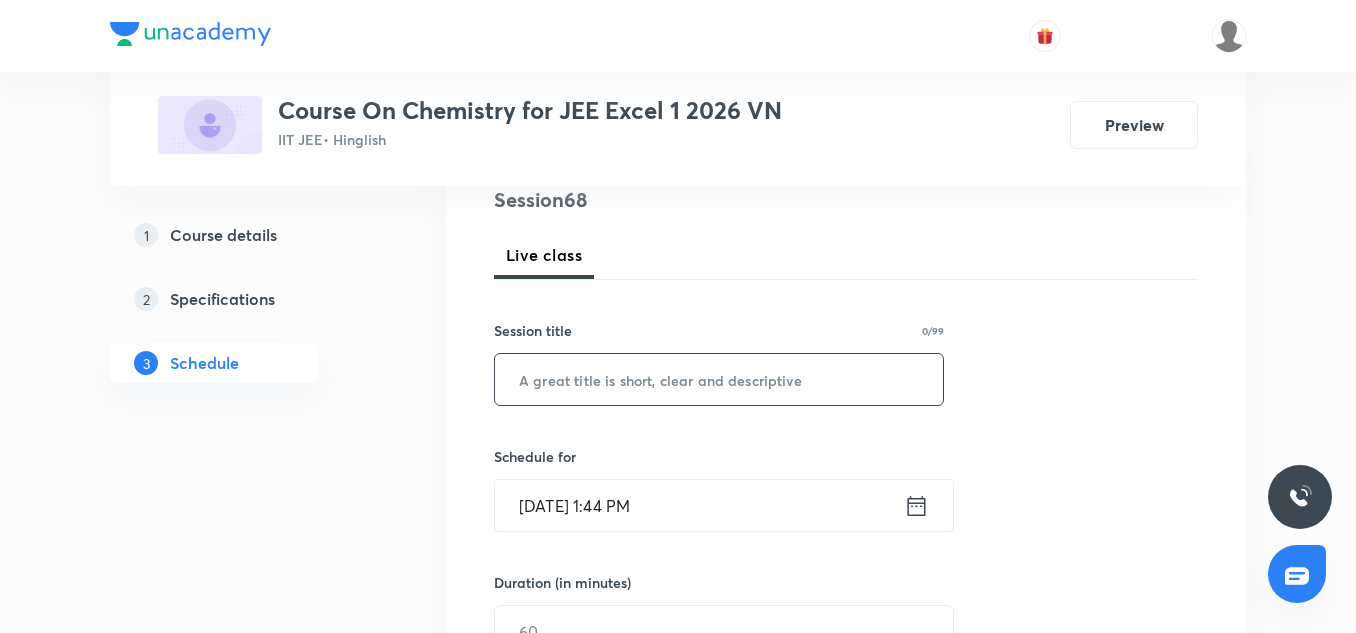 click at bounding box center [719, 379] 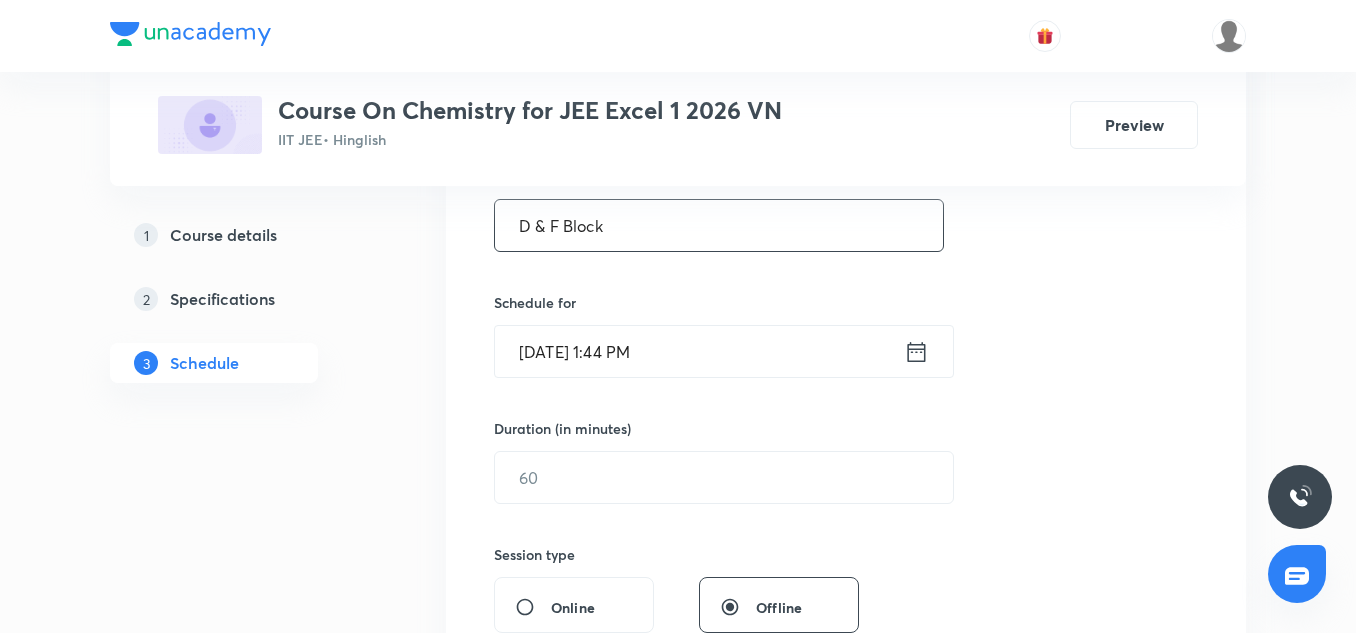 scroll, scrollTop: 402, scrollLeft: 0, axis: vertical 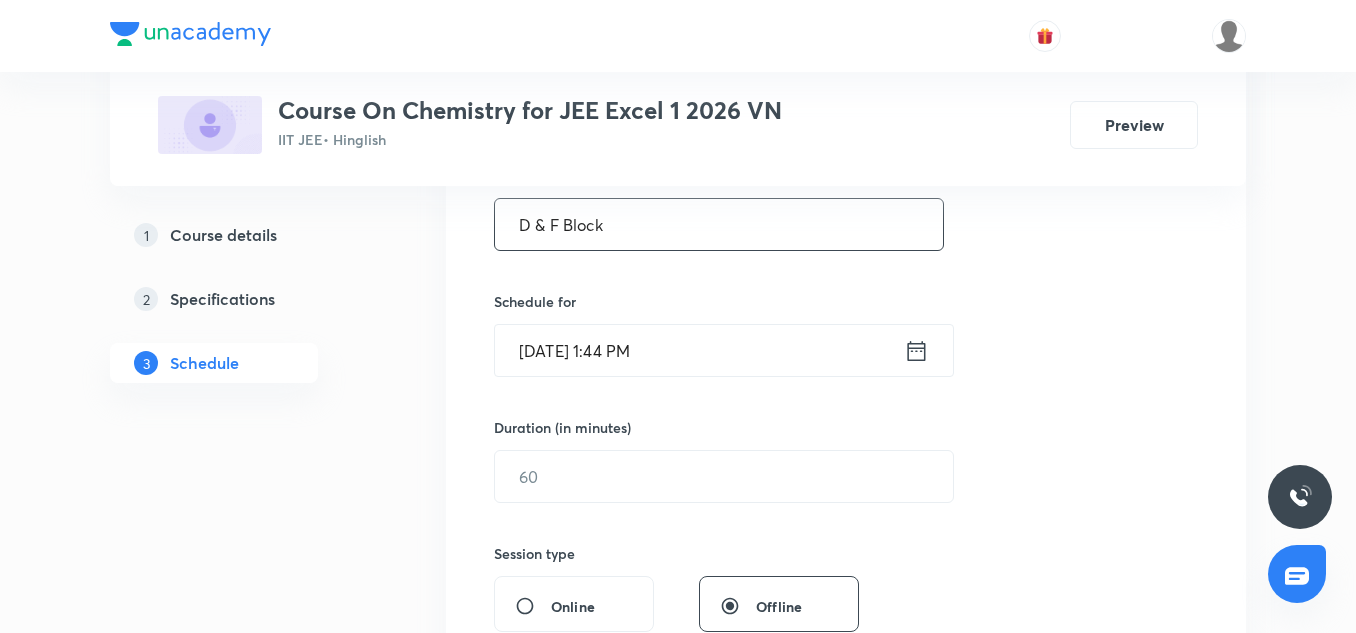 type on "D & F Block" 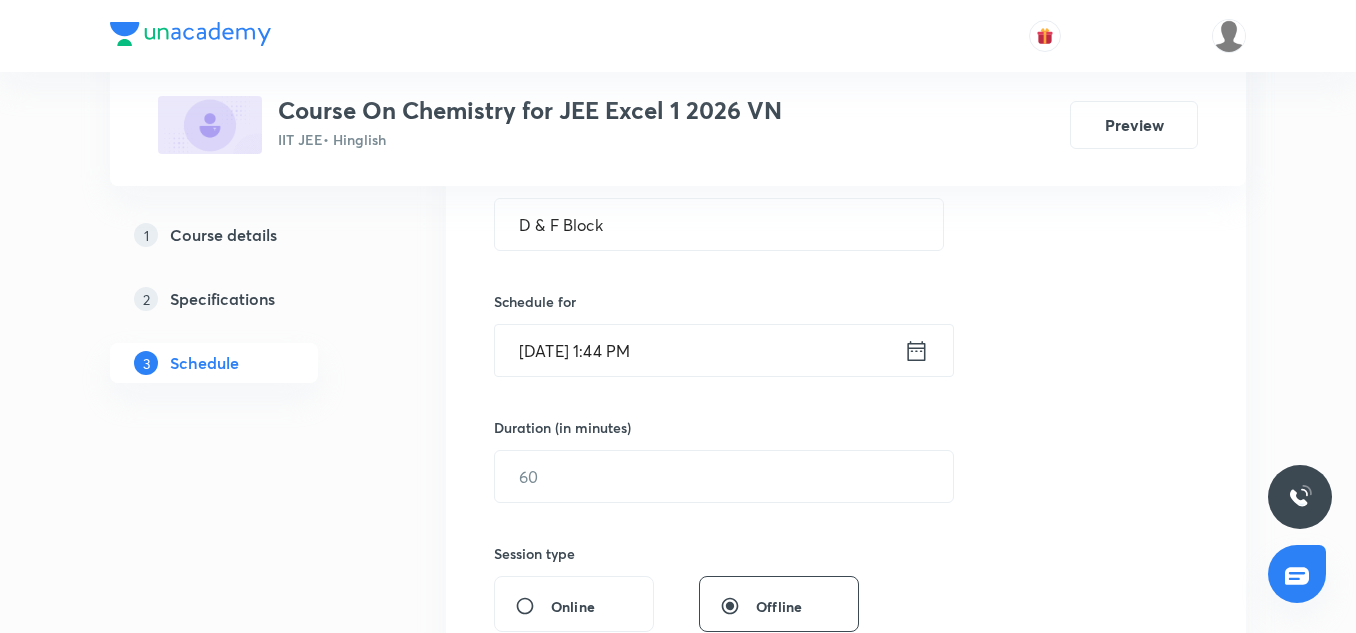click 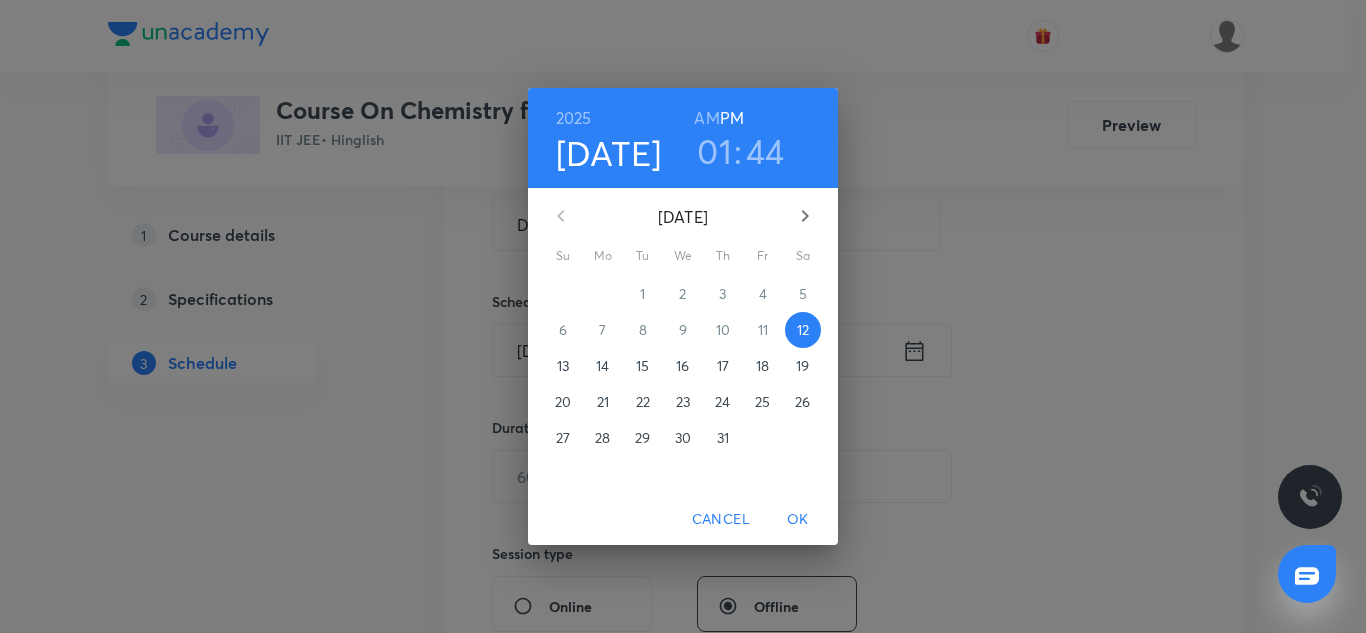 click on "01" at bounding box center [714, 151] 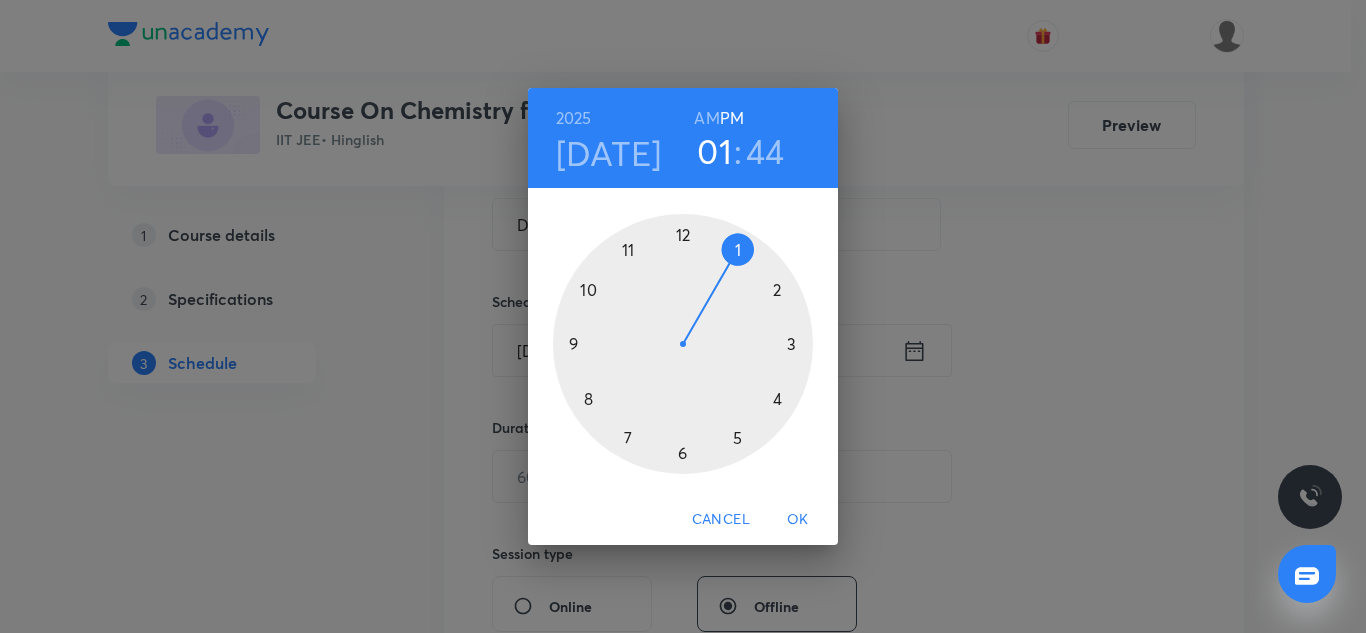 click at bounding box center (683, 344) 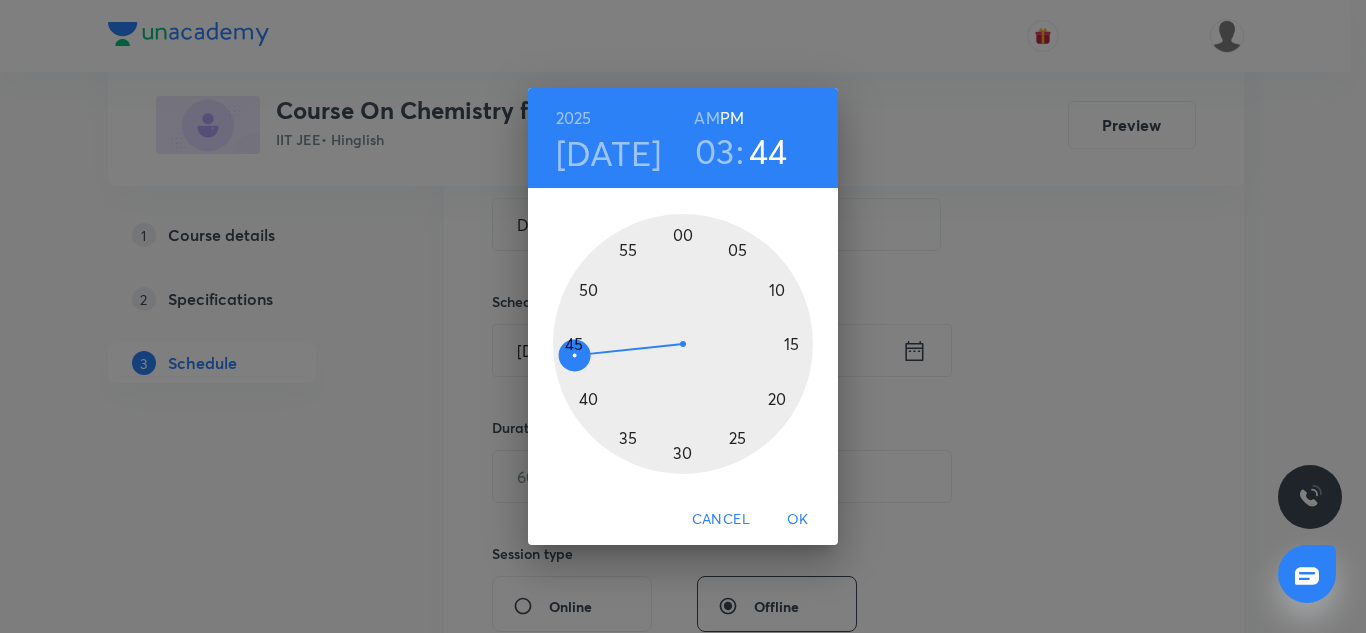 click at bounding box center [683, 344] 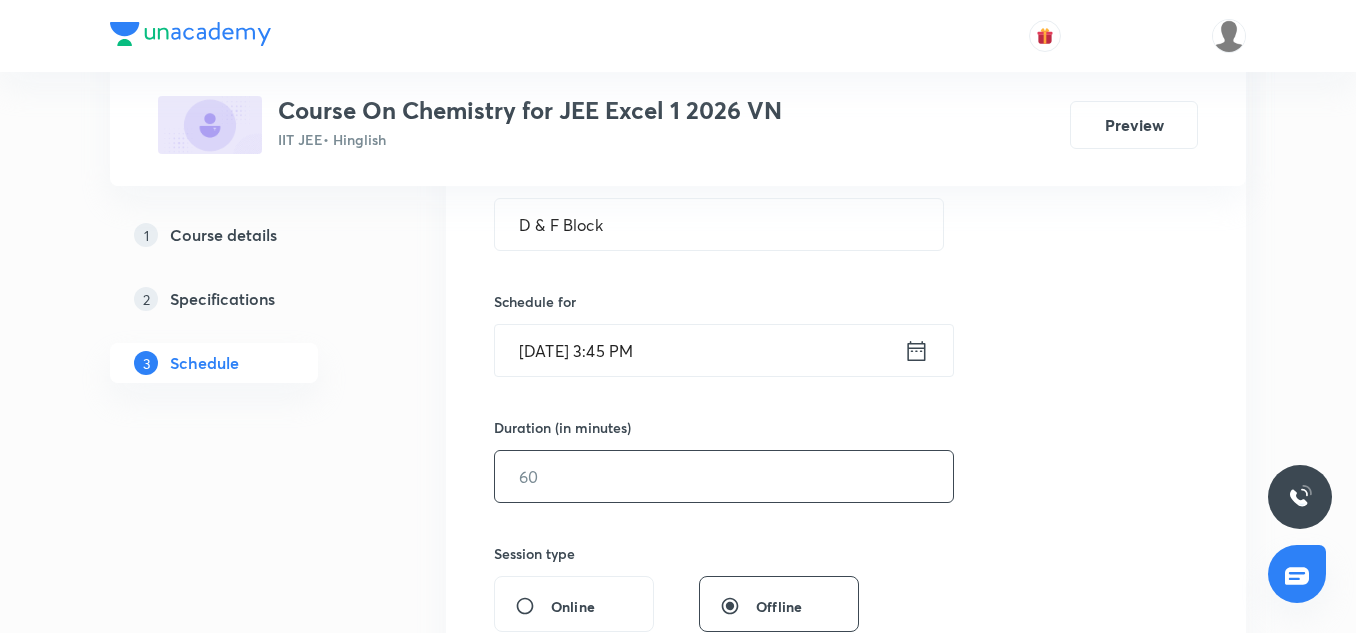 click at bounding box center (724, 476) 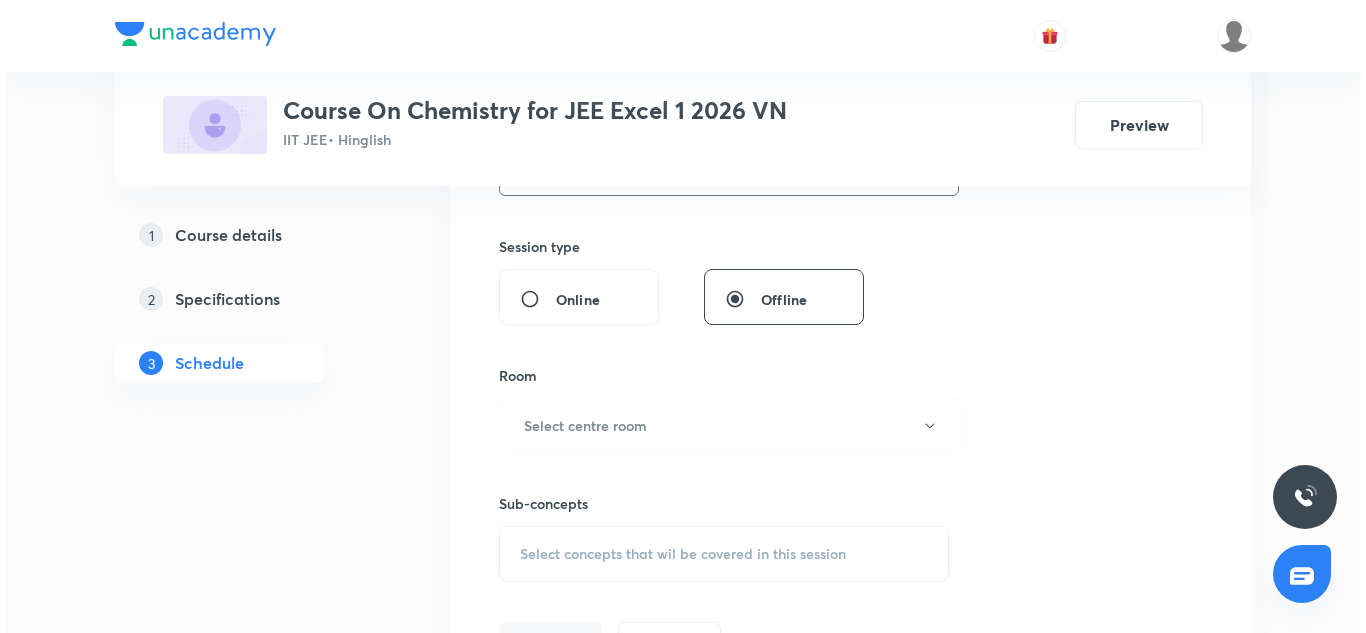 scroll, scrollTop: 714, scrollLeft: 0, axis: vertical 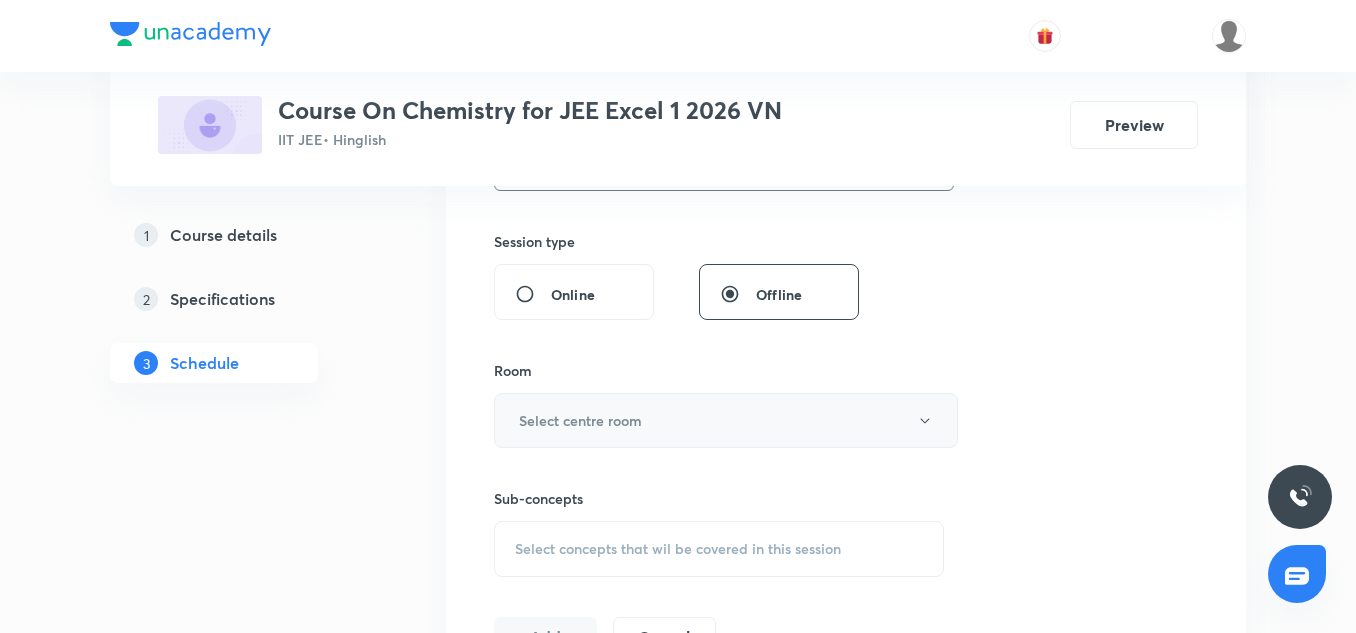 type on "45" 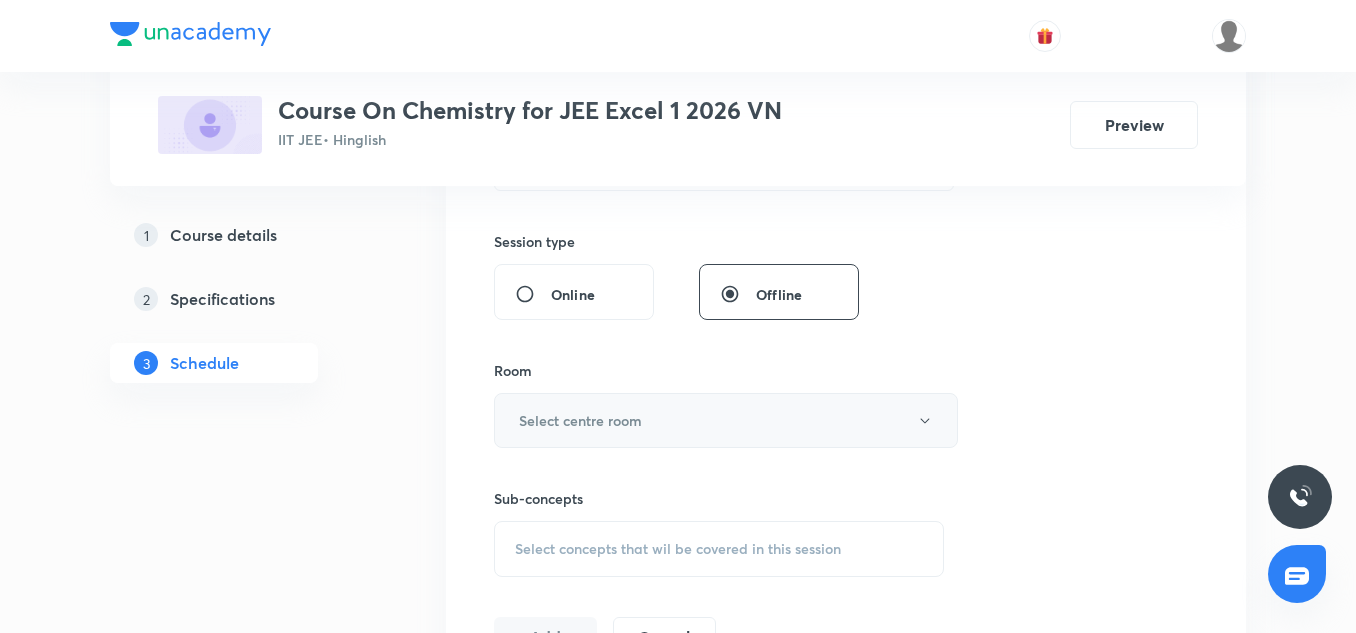 click on "Select centre room" at bounding box center [726, 420] 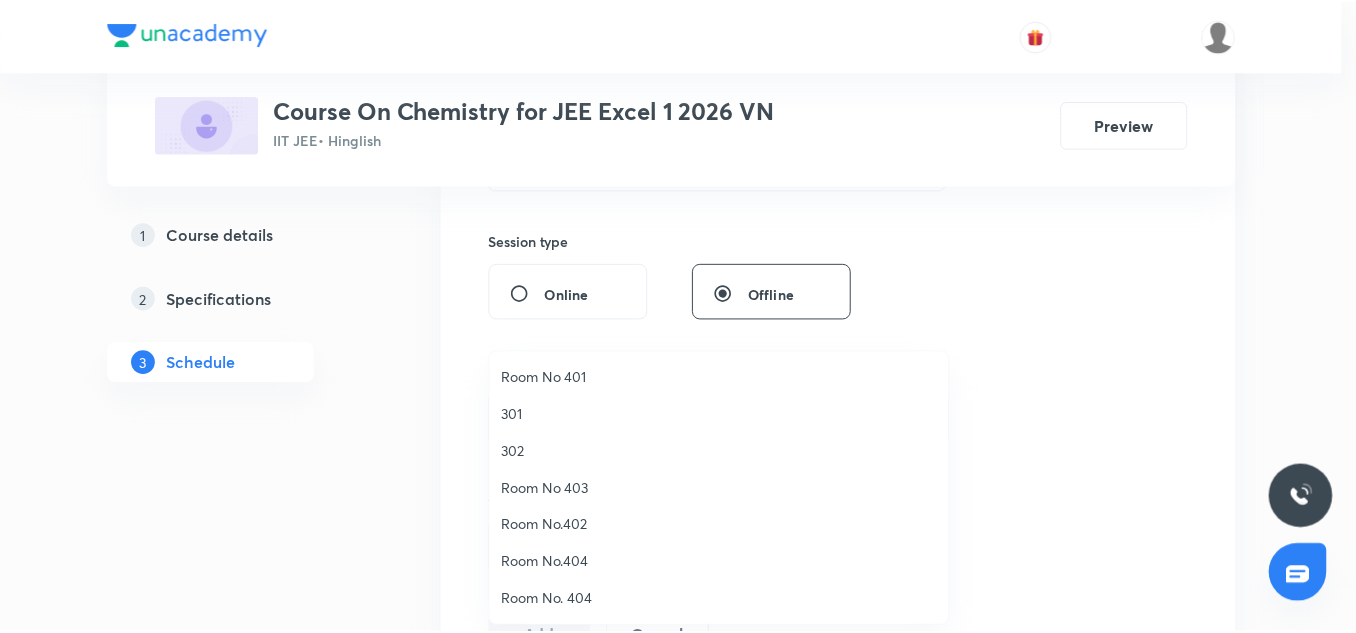 scroll, scrollTop: 0, scrollLeft: 0, axis: both 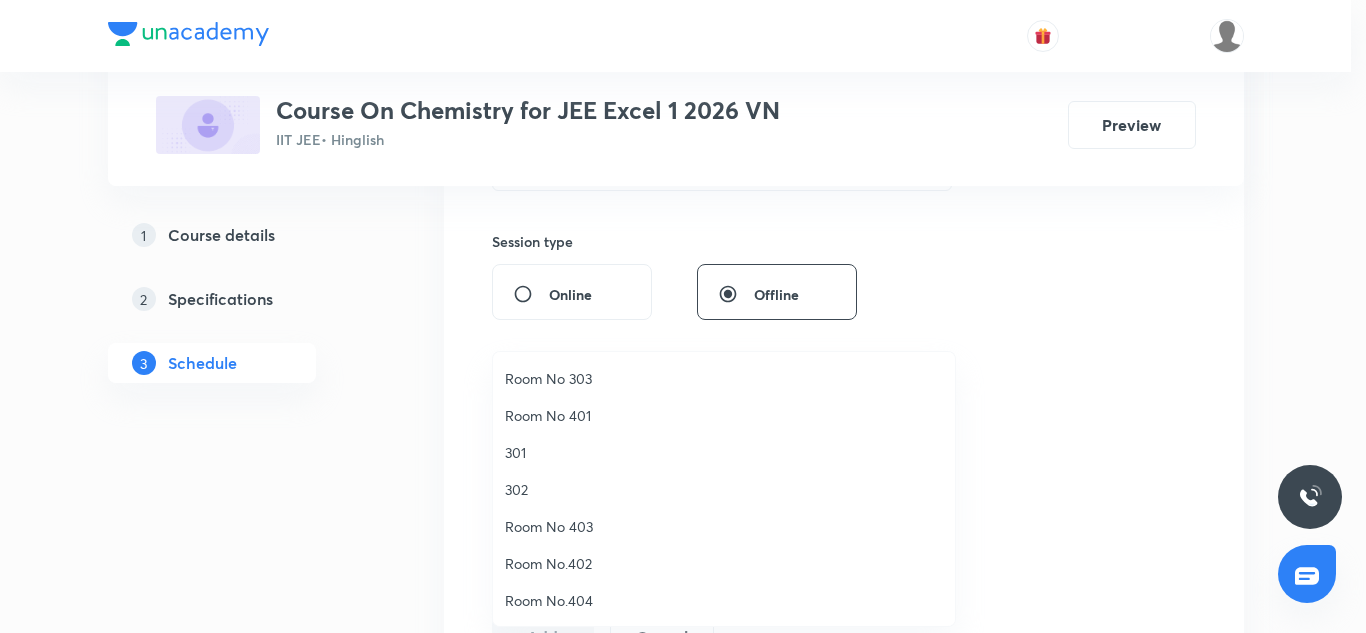click on "Room No 303" at bounding box center [724, 378] 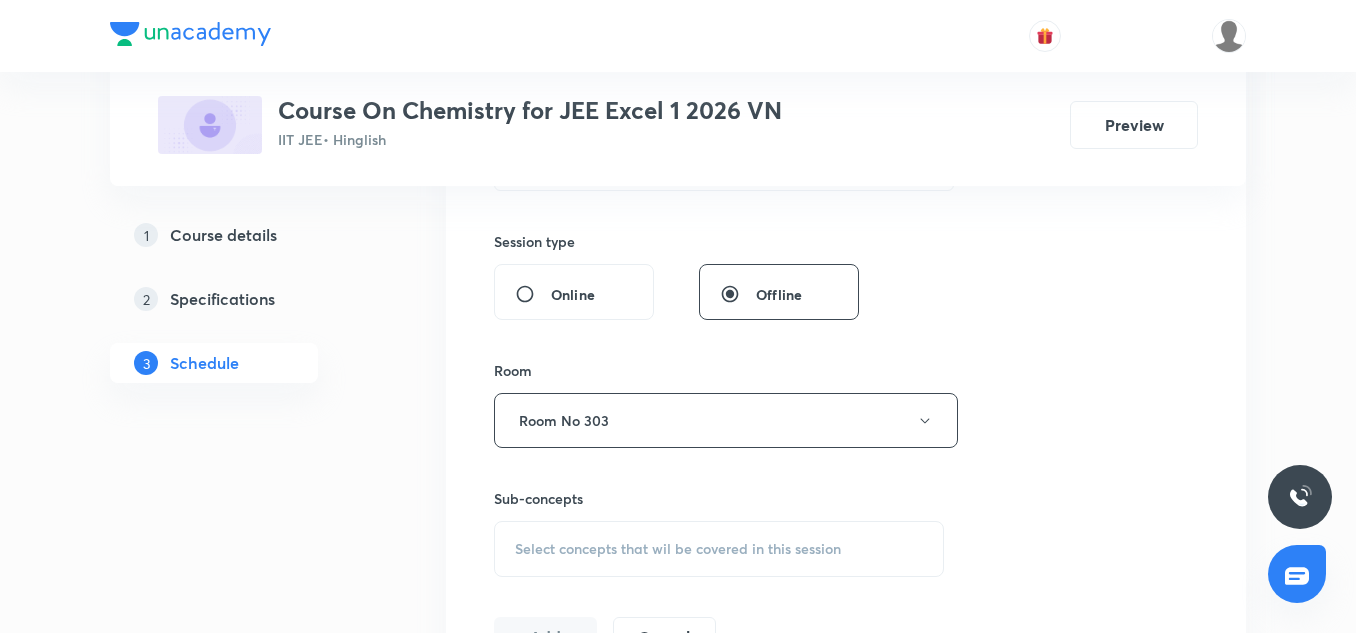 click on "Select concepts that wil be covered in this session" at bounding box center (678, 549) 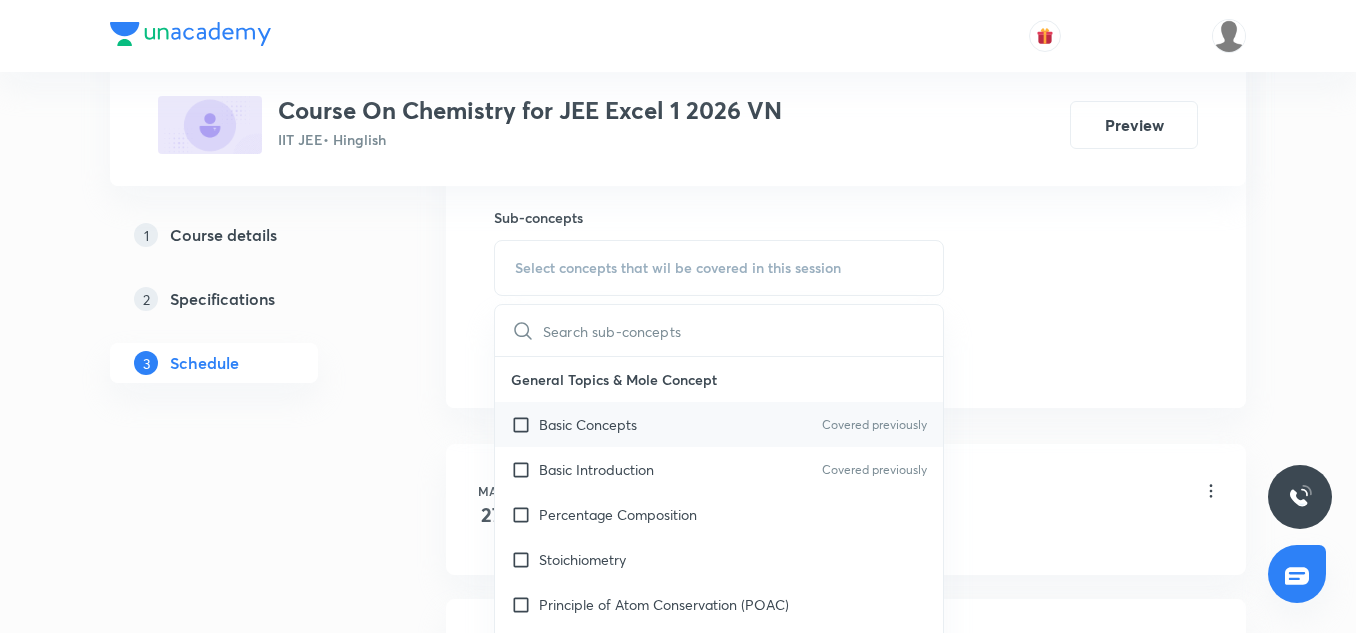 scroll, scrollTop: 1084, scrollLeft: 0, axis: vertical 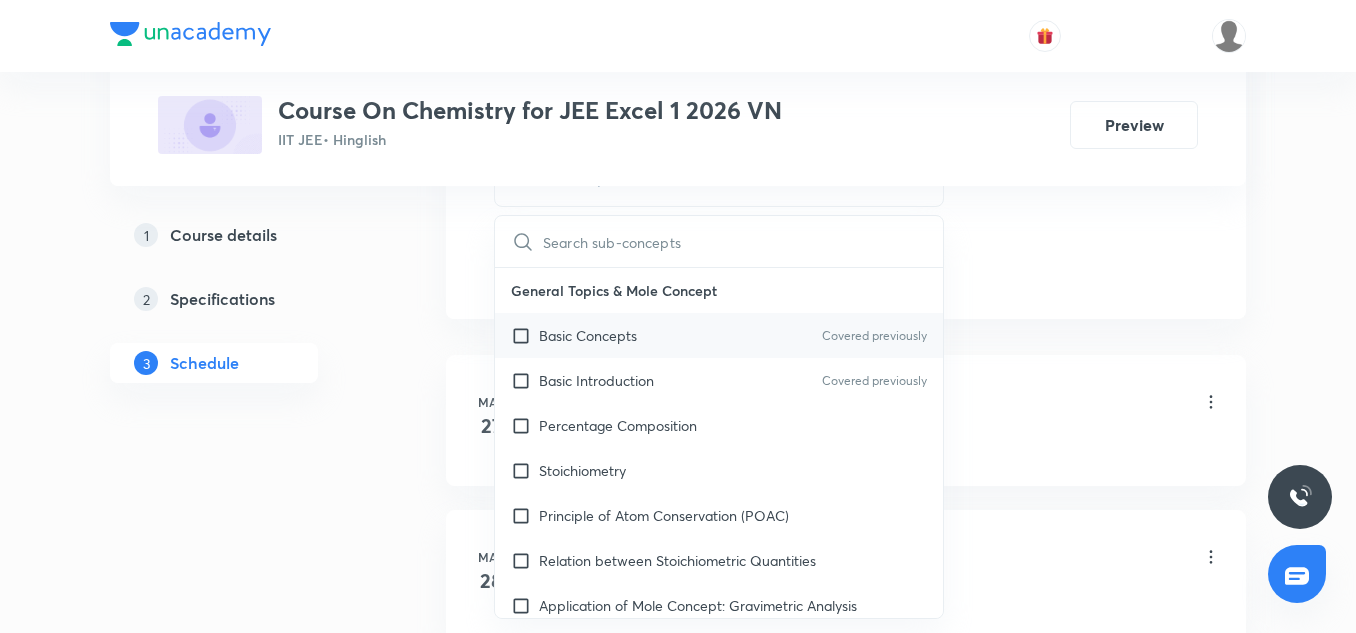 click on "Basic Concepts" at bounding box center [588, 335] 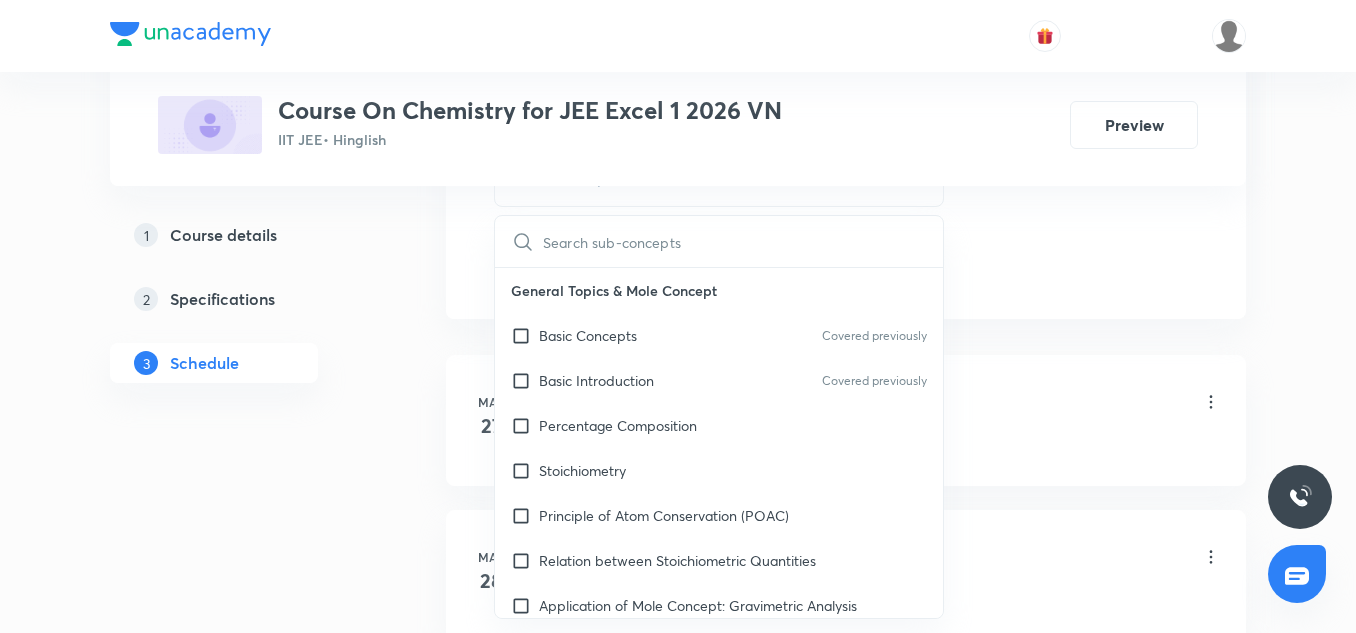 checkbox on "true" 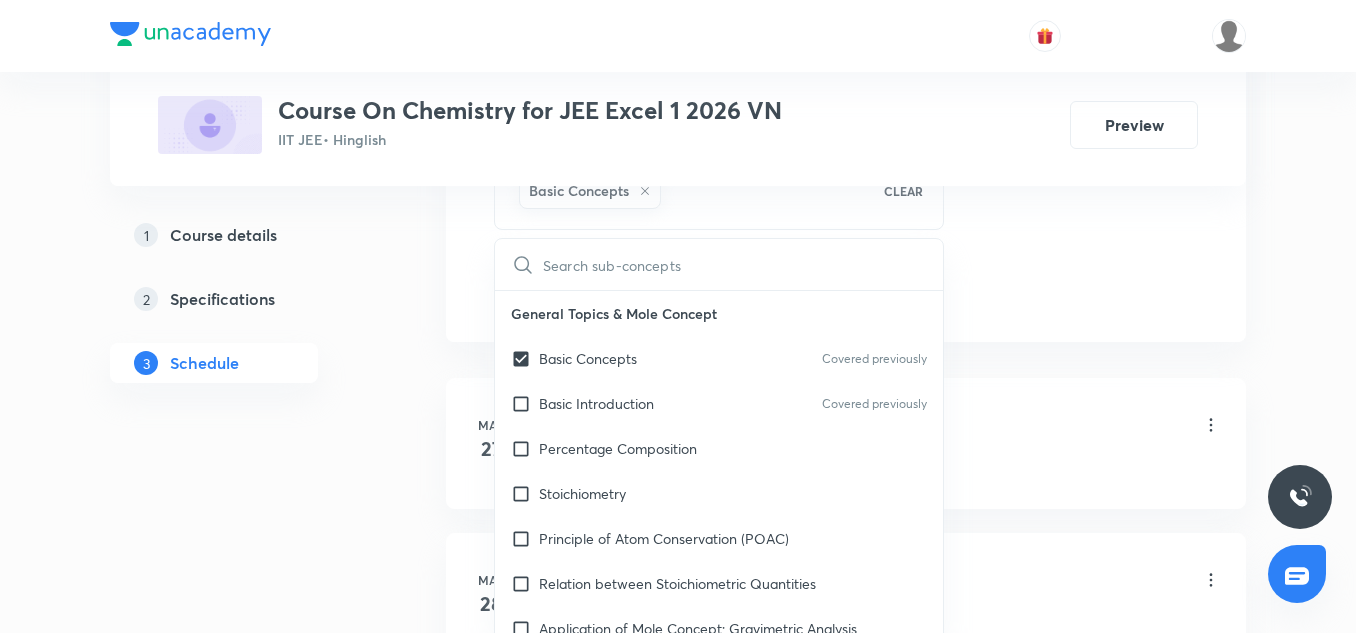 click on "Session  68 Live class Session title 11/99 D & F Block ​ Schedule for Jul 12, 2025, 3:45 PM ​ Duration (in minutes) 45 ​   Session type Online Offline Room Room No 303 Sub-concepts Basic Concepts CLEAR ​ General Topics & Mole Concept Basic Concepts Covered previously Basic Introduction Covered previously Percentage Composition Stoichiometry Principle of Atom Conservation (POAC) Relation between Stoichiometric Quantities Application of Mole Concept: Gravimetric Analysis Different Laws Formula and Composition Concentration Terms Some basic concepts of Chemistry Atomic Structure Discovery Of Electron Some Prerequisites of Physics Discovery Of Protons And Neutrons Atomic Models and Theories  Representation Of Atom With Electrons And Neutrons Nature of Waves Nature Of Electromagnetic Radiation Planck’S Quantum Theory Spectra-Continuous and Discontinuous Spectrum Bohr’s Model For Hydrogen Atom Photoelectric Effect Dual Nature Of Matter Heisenberg’s Uncertainty Principle Orbitals And Quantum Numbers" at bounding box center (846, -171) 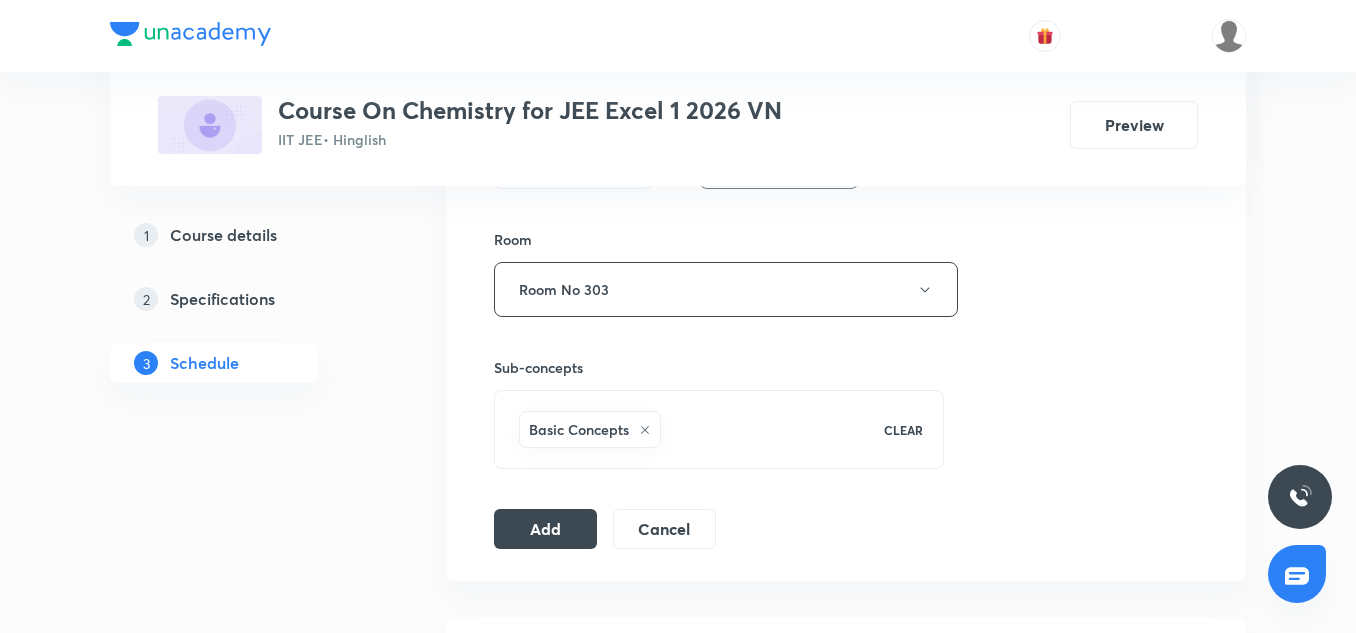 scroll, scrollTop: 846, scrollLeft: 0, axis: vertical 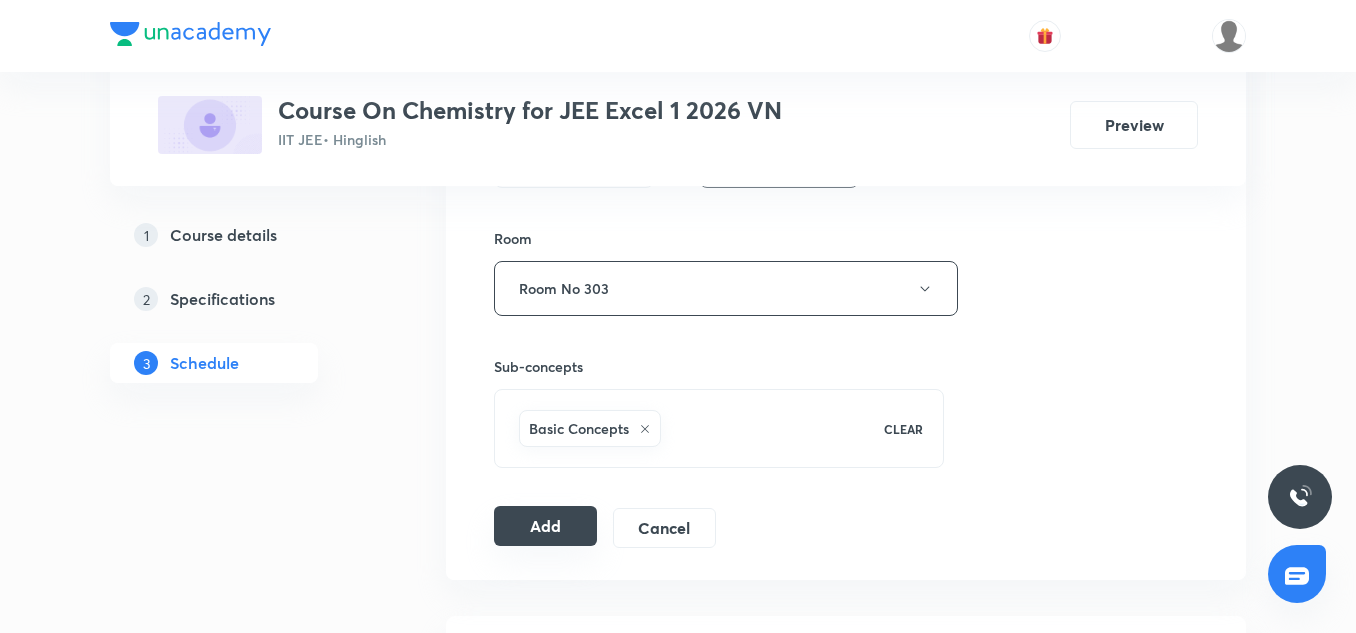 click on "Add" at bounding box center (545, 526) 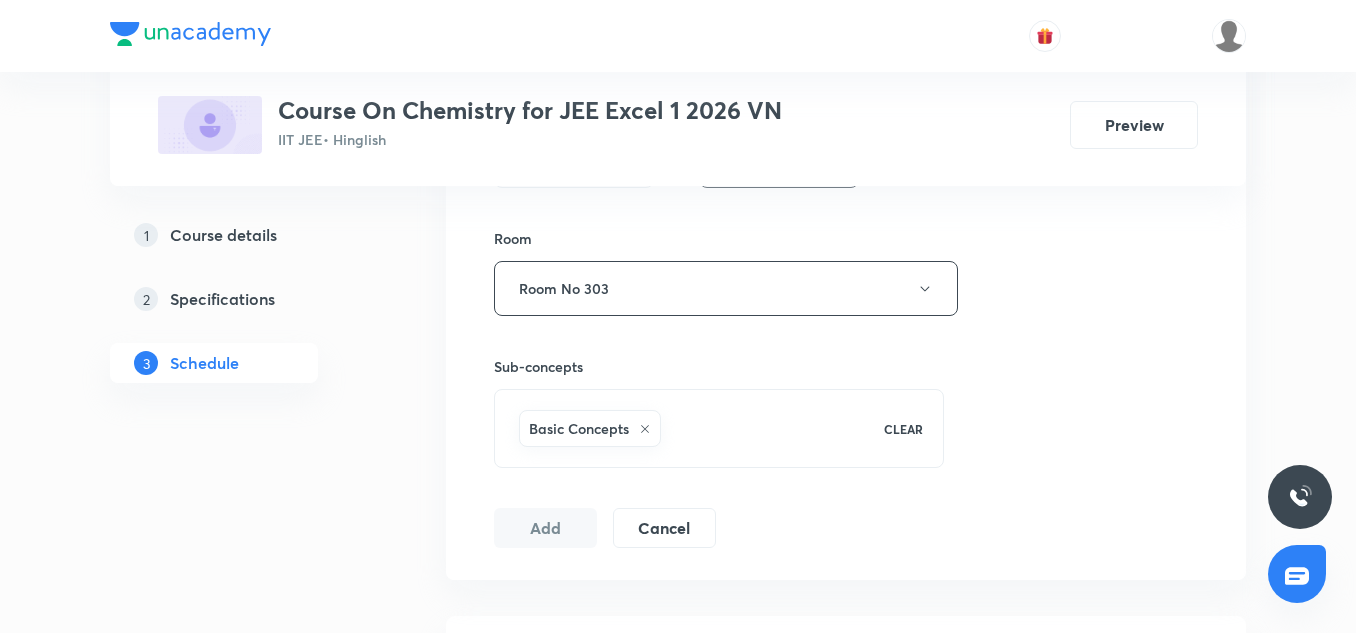 type 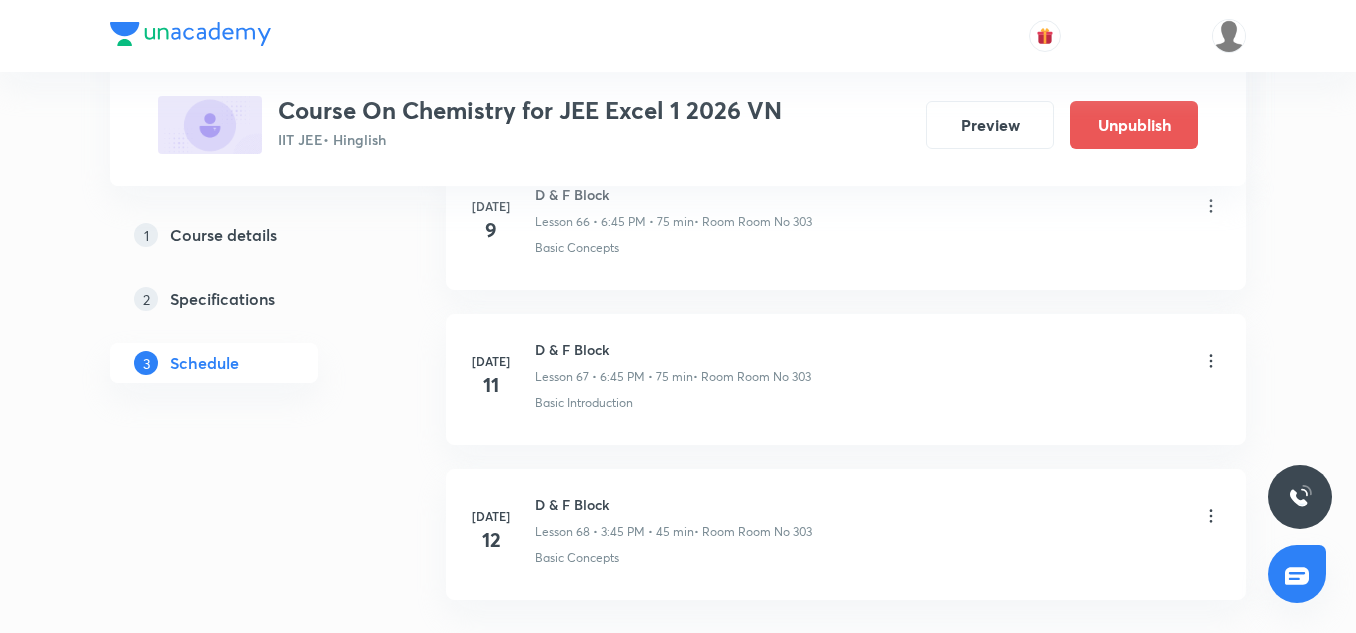 scroll, scrollTop: 10591, scrollLeft: 0, axis: vertical 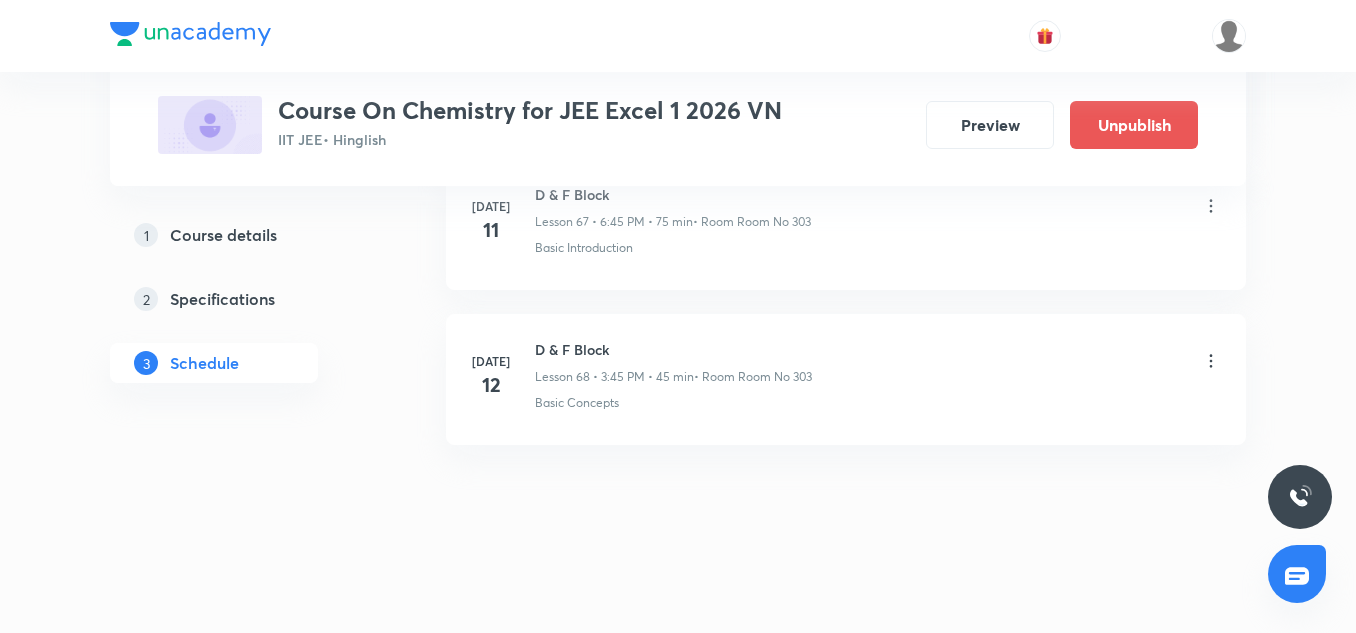 click 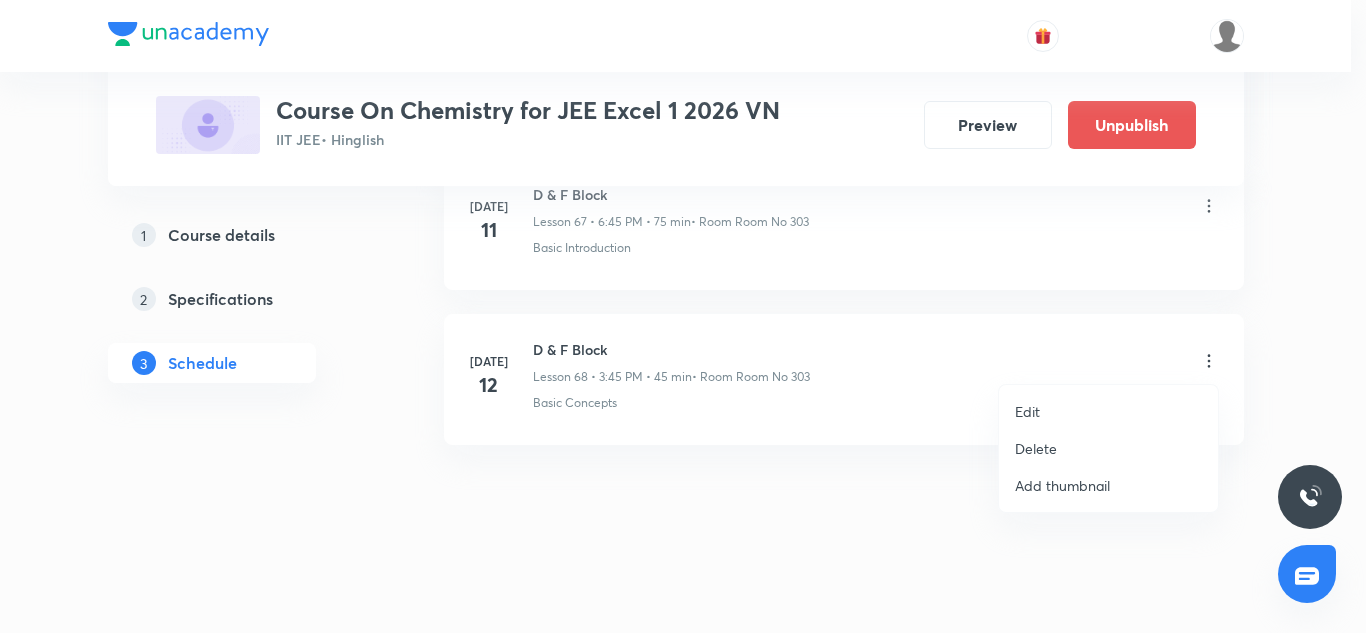 click on "Edit" at bounding box center (1108, 411) 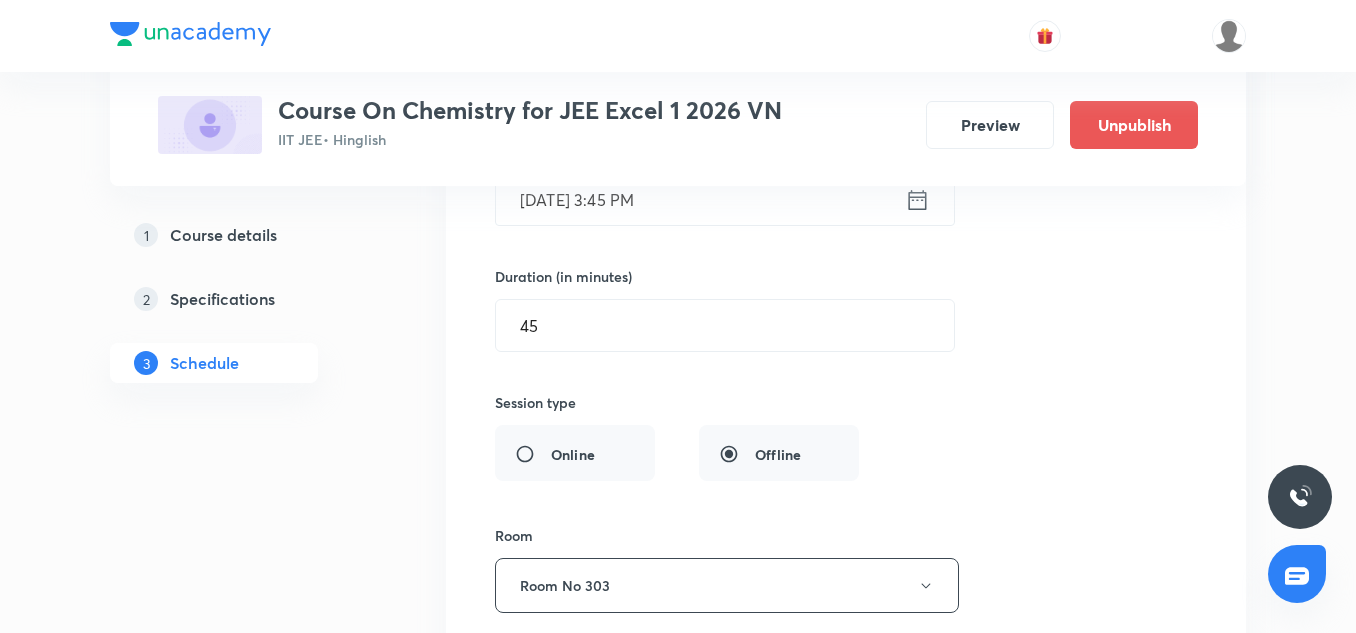 scroll, scrollTop: 10902, scrollLeft: 0, axis: vertical 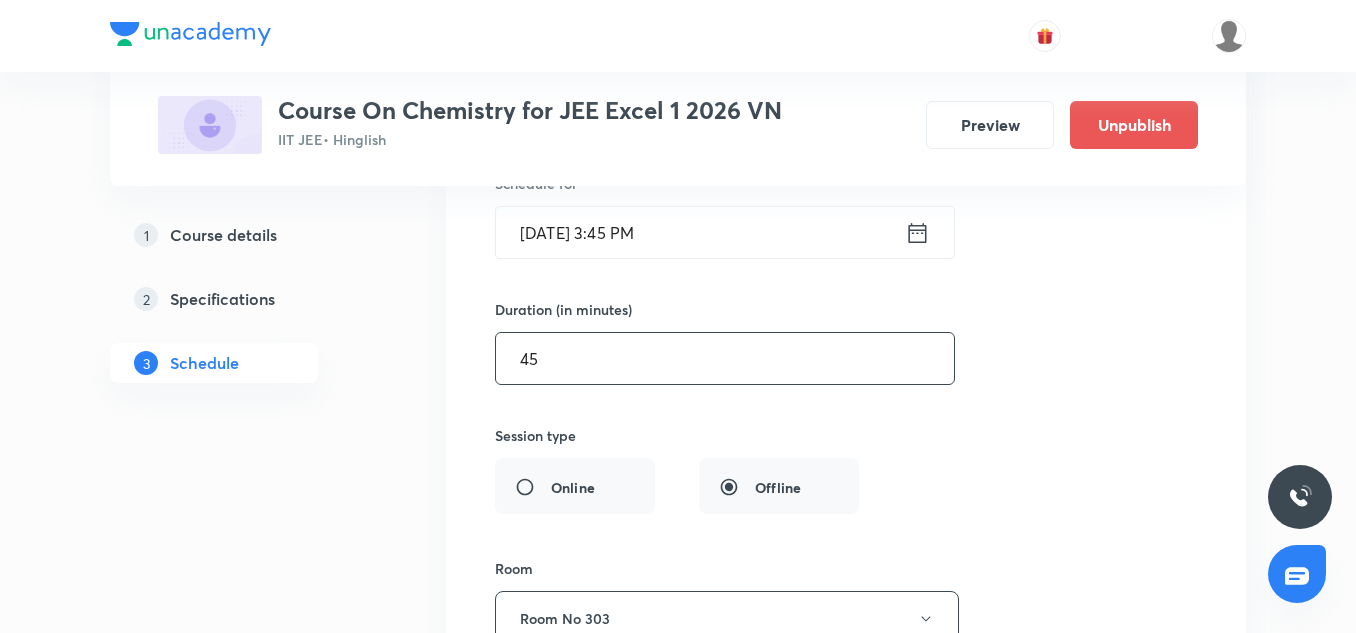click on "45" at bounding box center (725, 358) 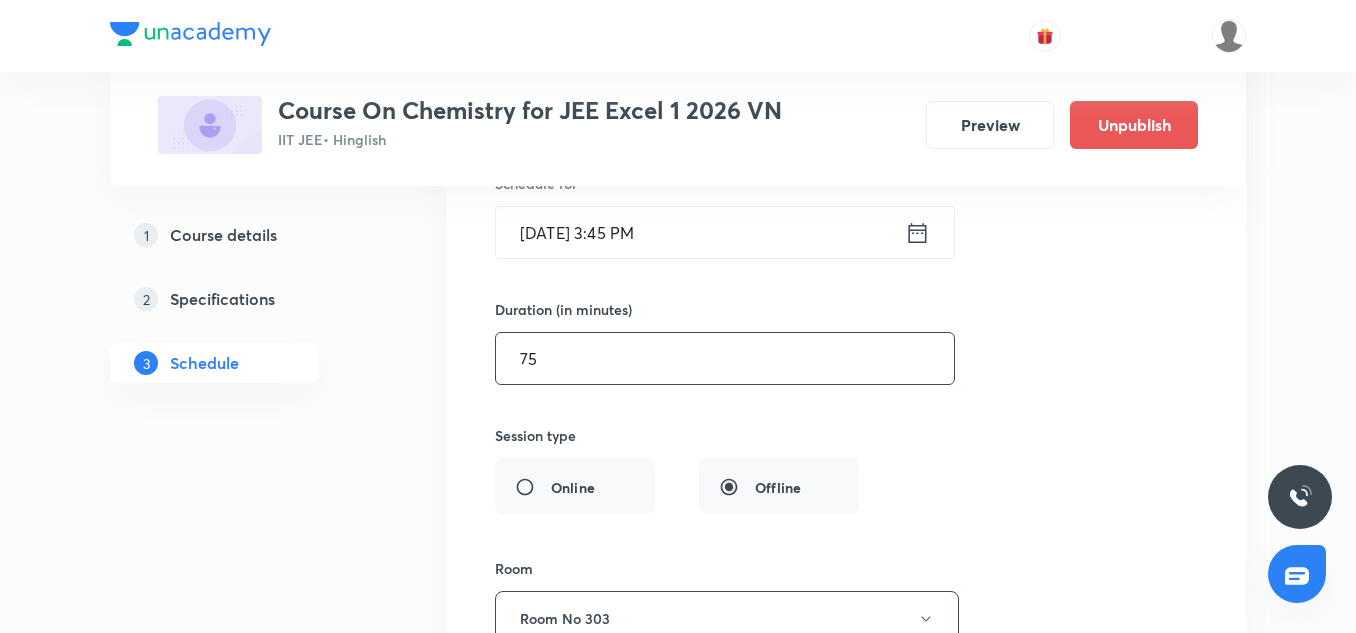 type on "75" 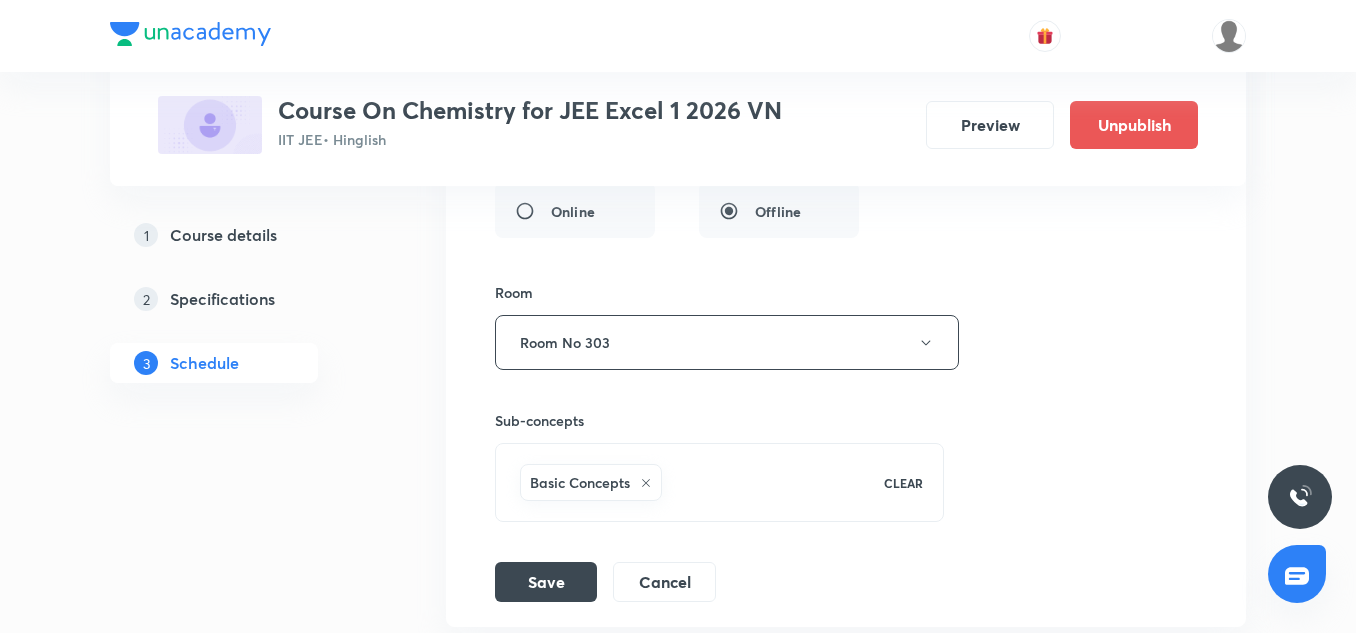 scroll, scrollTop: 11312, scrollLeft: 0, axis: vertical 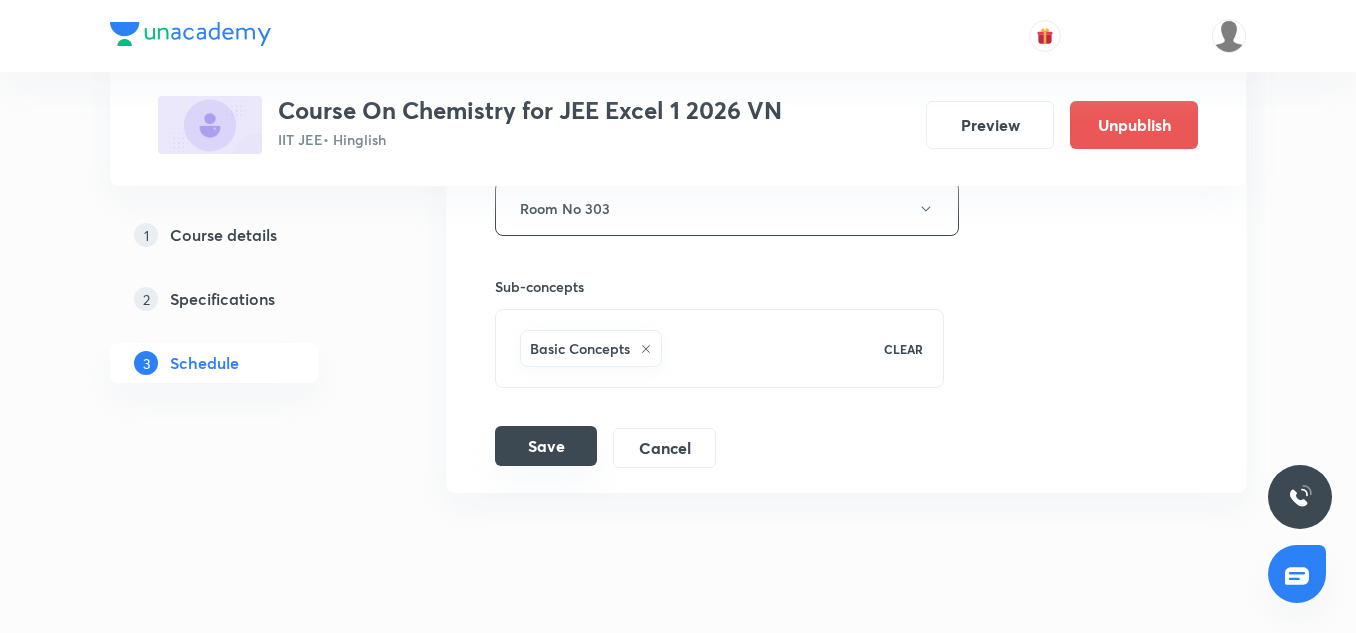 click on "Save" at bounding box center [546, 446] 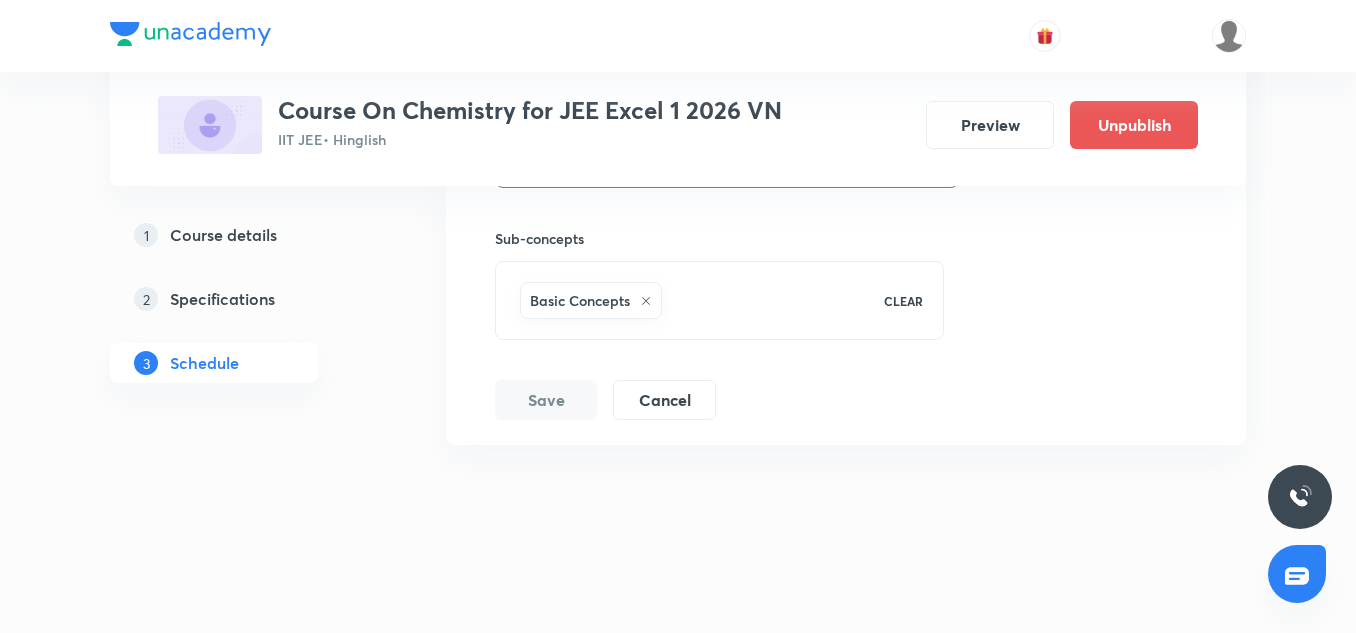 scroll, scrollTop: 10591, scrollLeft: 0, axis: vertical 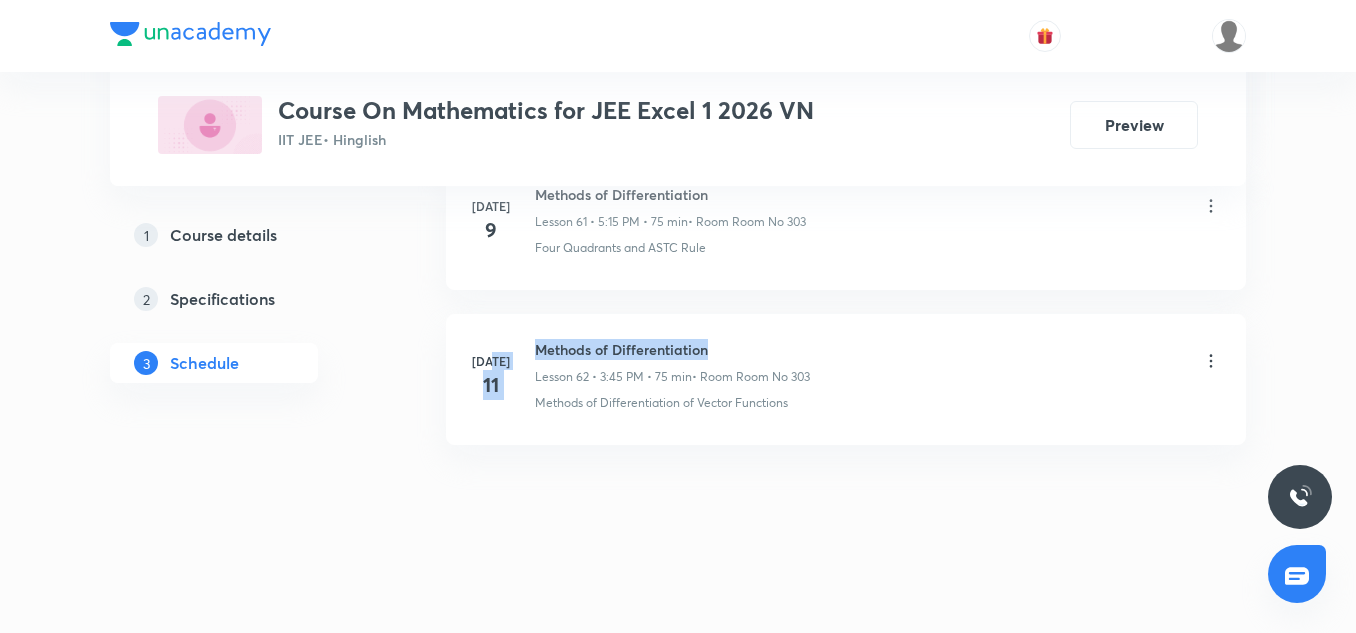 drag, startPoint x: 534, startPoint y: 352, endPoint x: 745, endPoint y: 335, distance: 211.68373 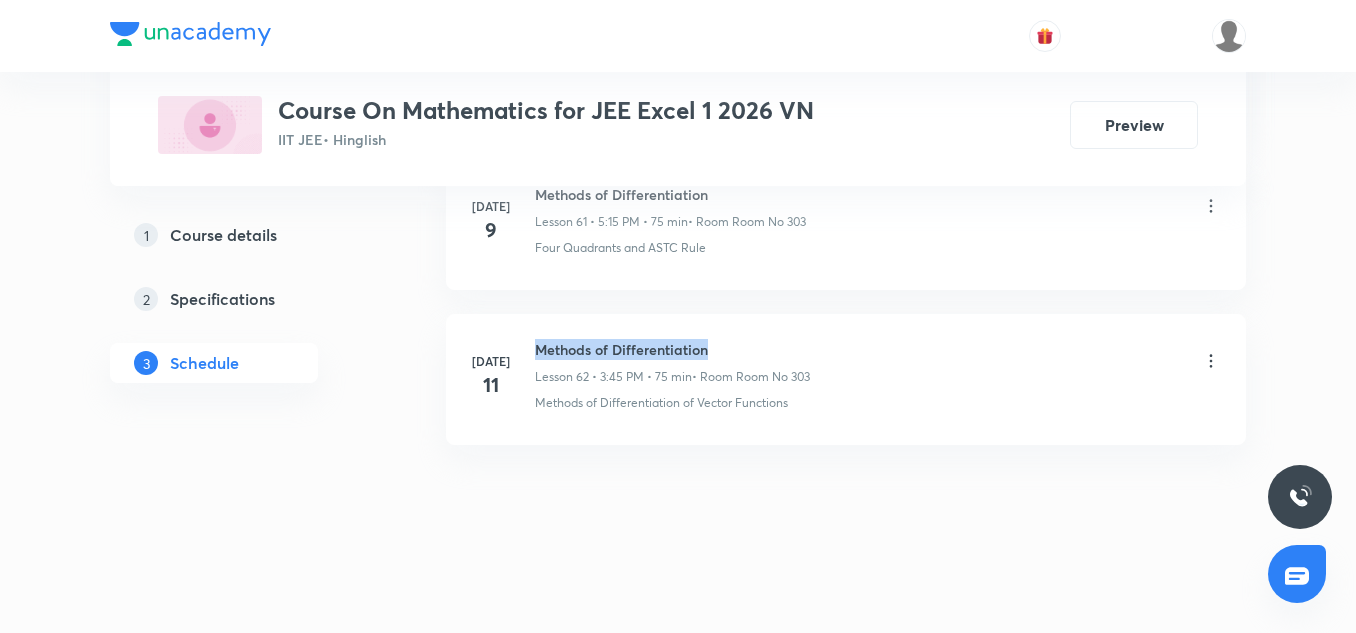 drag, startPoint x: 537, startPoint y: 346, endPoint x: 714, endPoint y: 353, distance: 177.13837 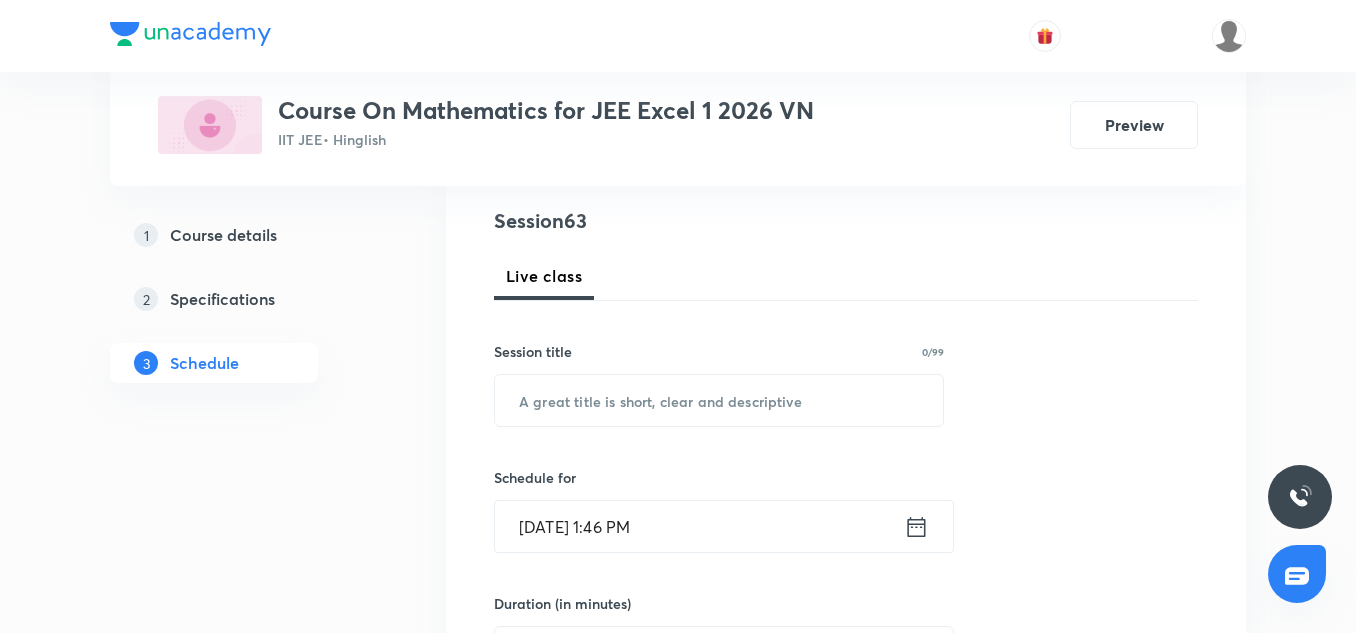 scroll, scrollTop: 227, scrollLeft: 0, axis: vertical 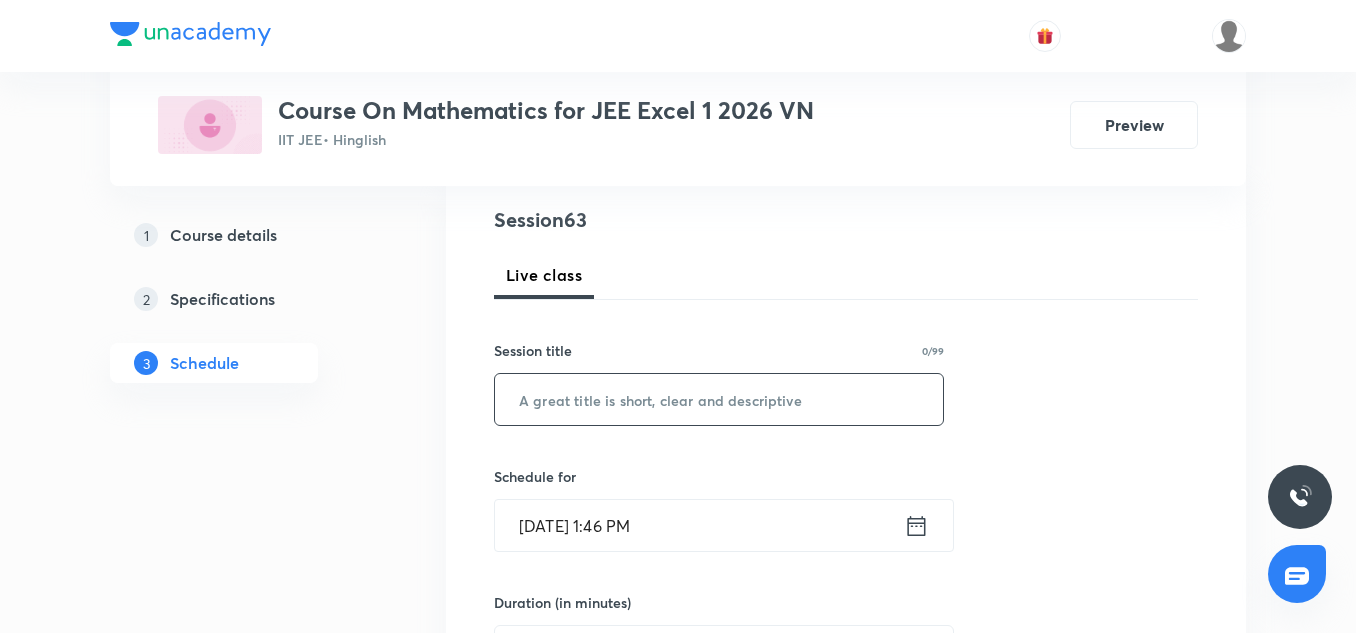 click at bounding box center (719, 399) 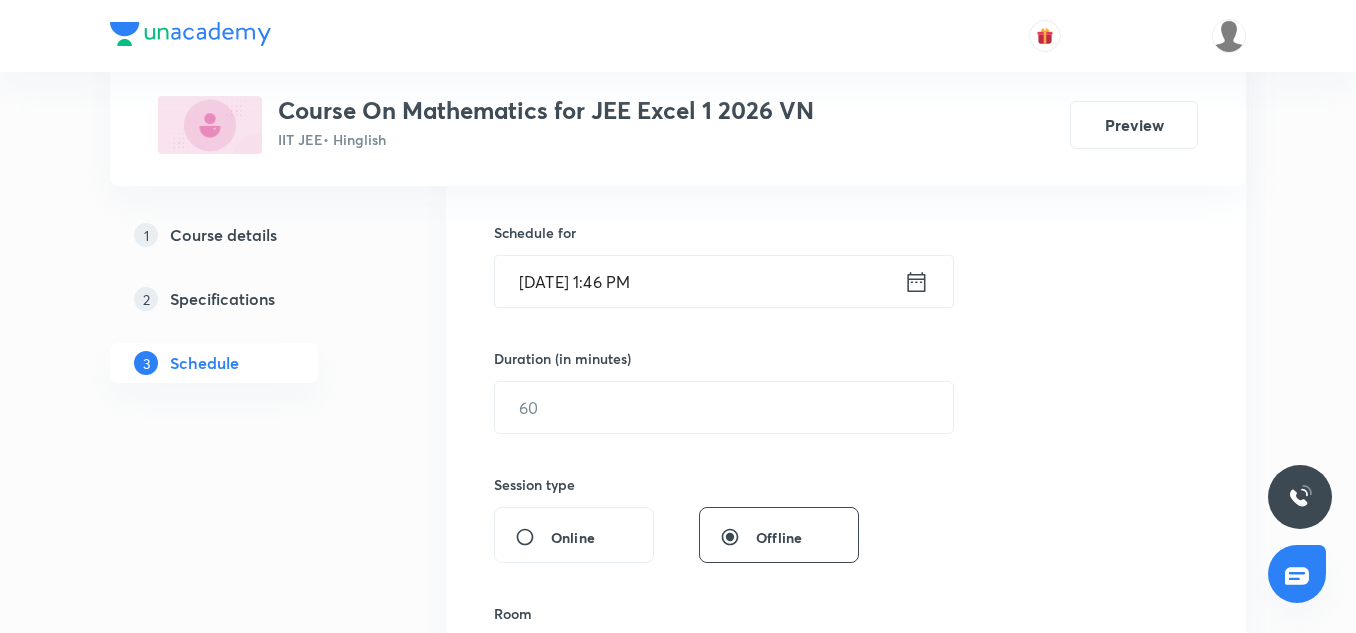 scroll, scrollTop: 472, scrollLeft: 0, axis: vertical 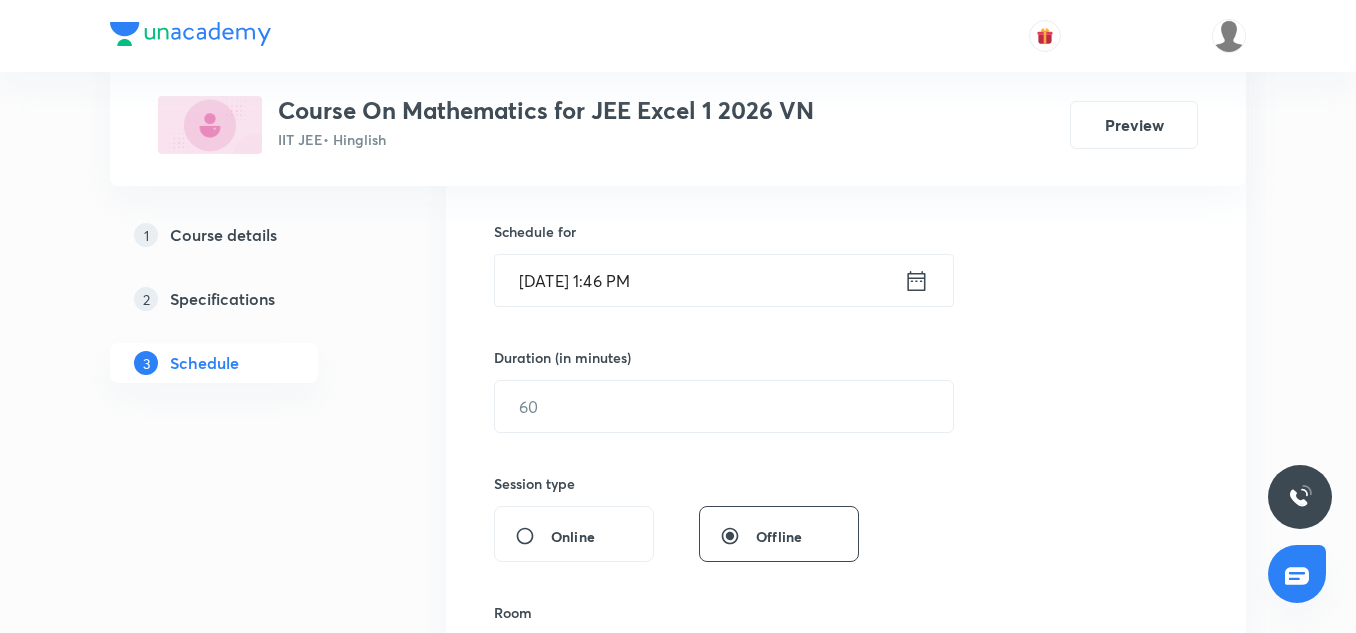 type on "Methods of Differentiation" 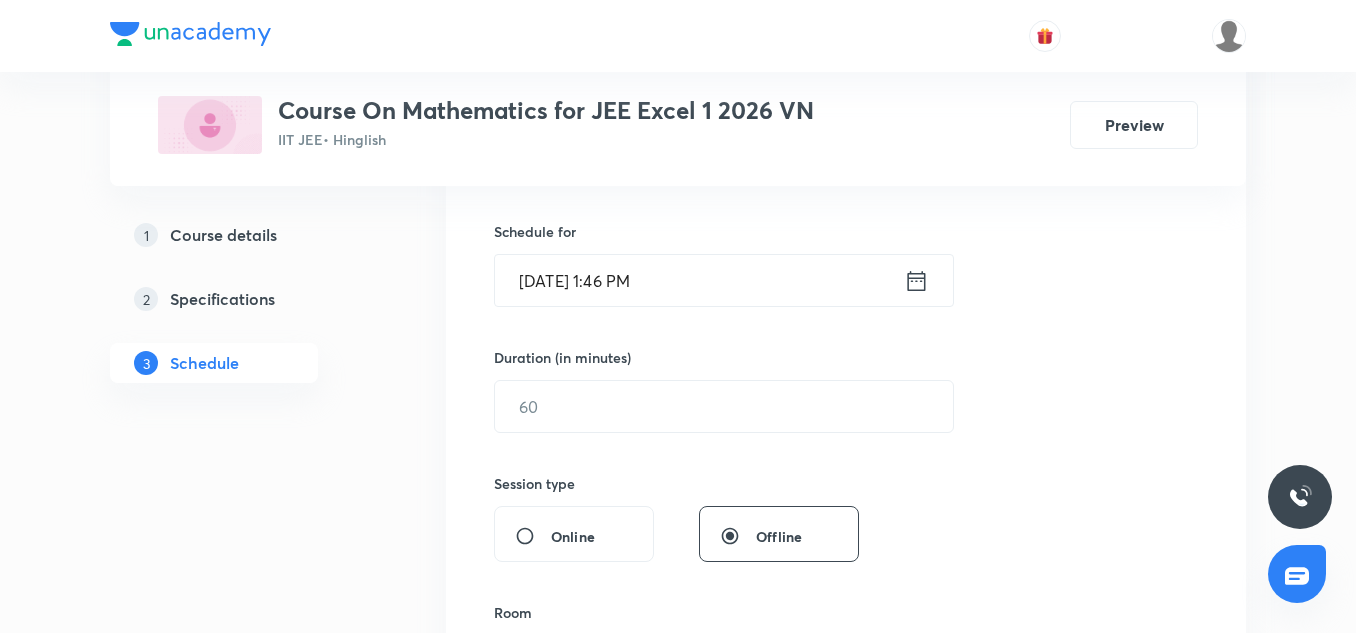 click 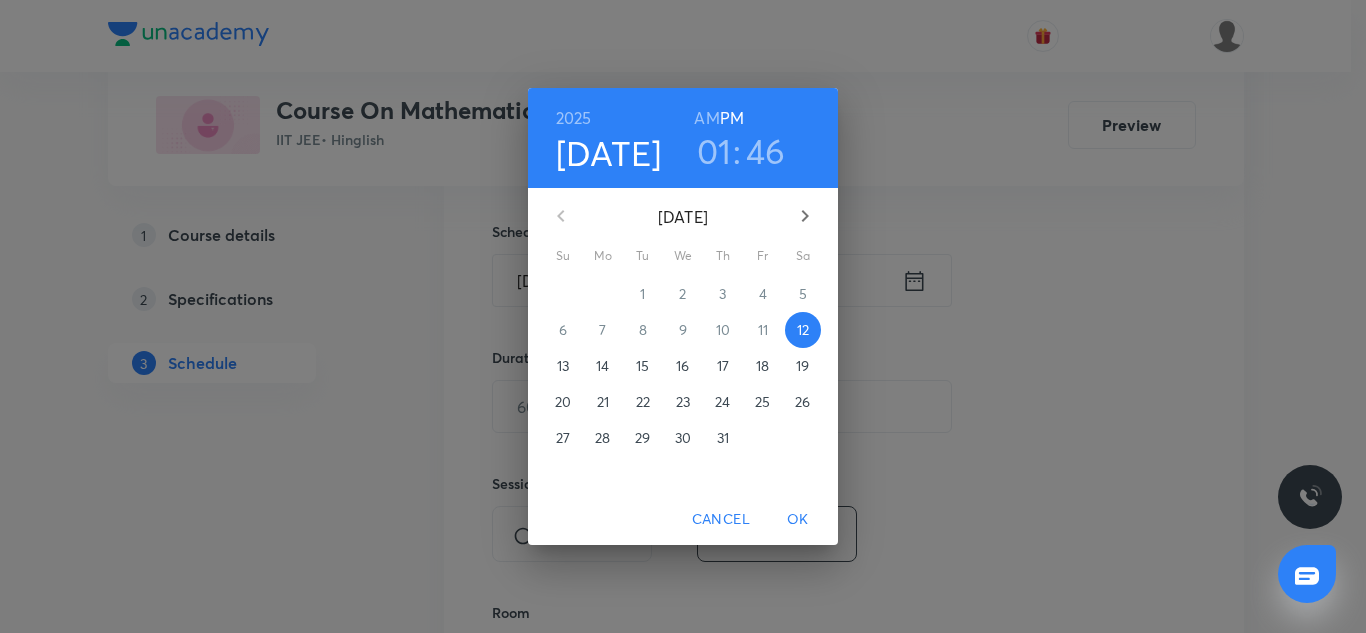 click on "01" at bounding box center [714, 151] 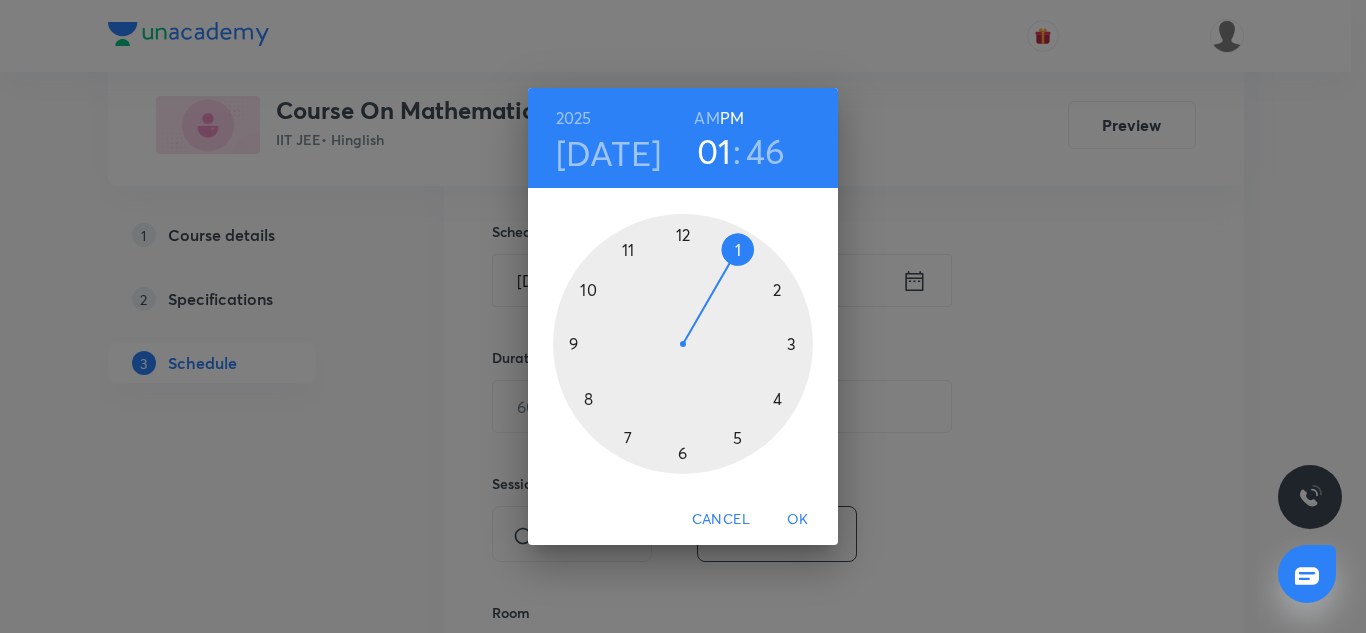click at bounding box center [683, 344] 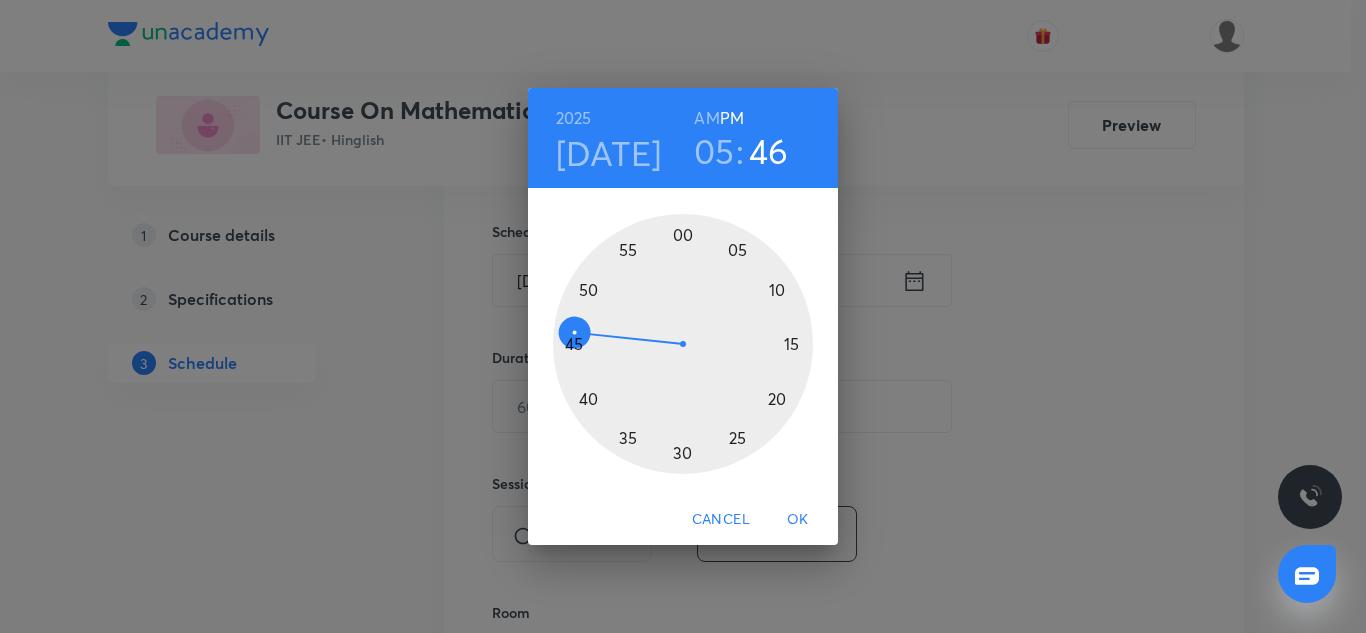 click at bounding box center [683, 344] 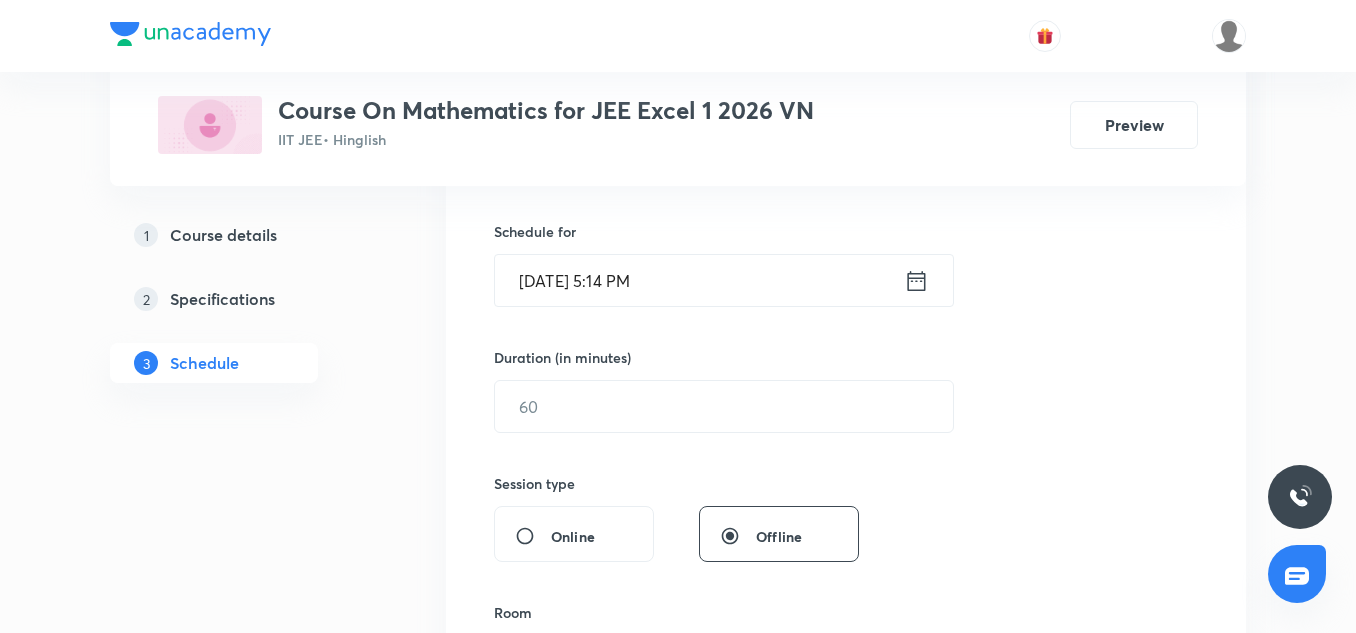 click on "Jul 12, 2025, 5:14 PM" at bounding box center [699, 280] 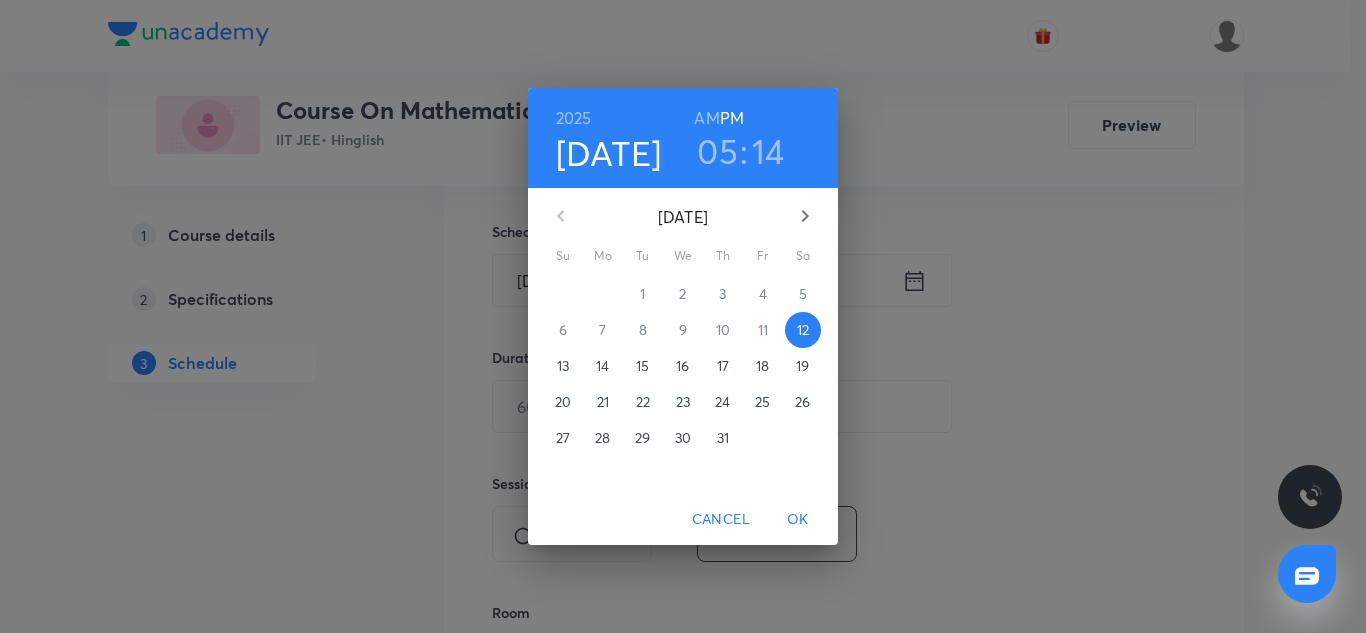 click on "14" at bounding box center [768, 151] 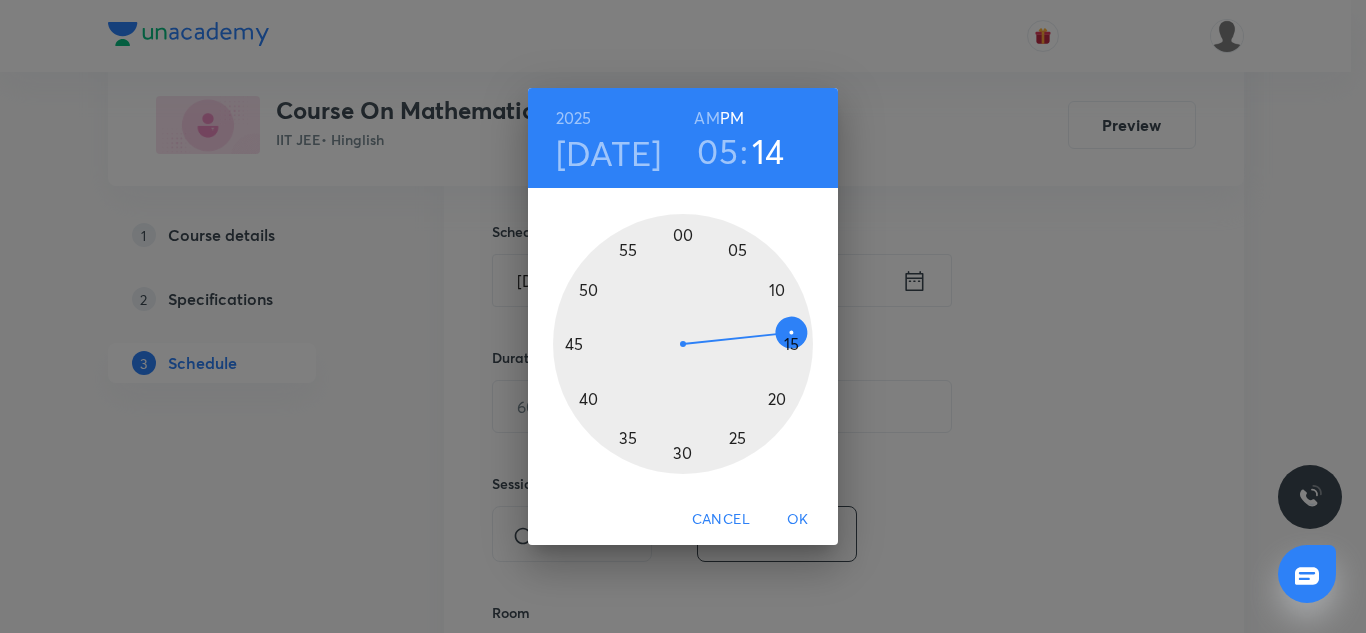 click at bounding box center (683, 344) 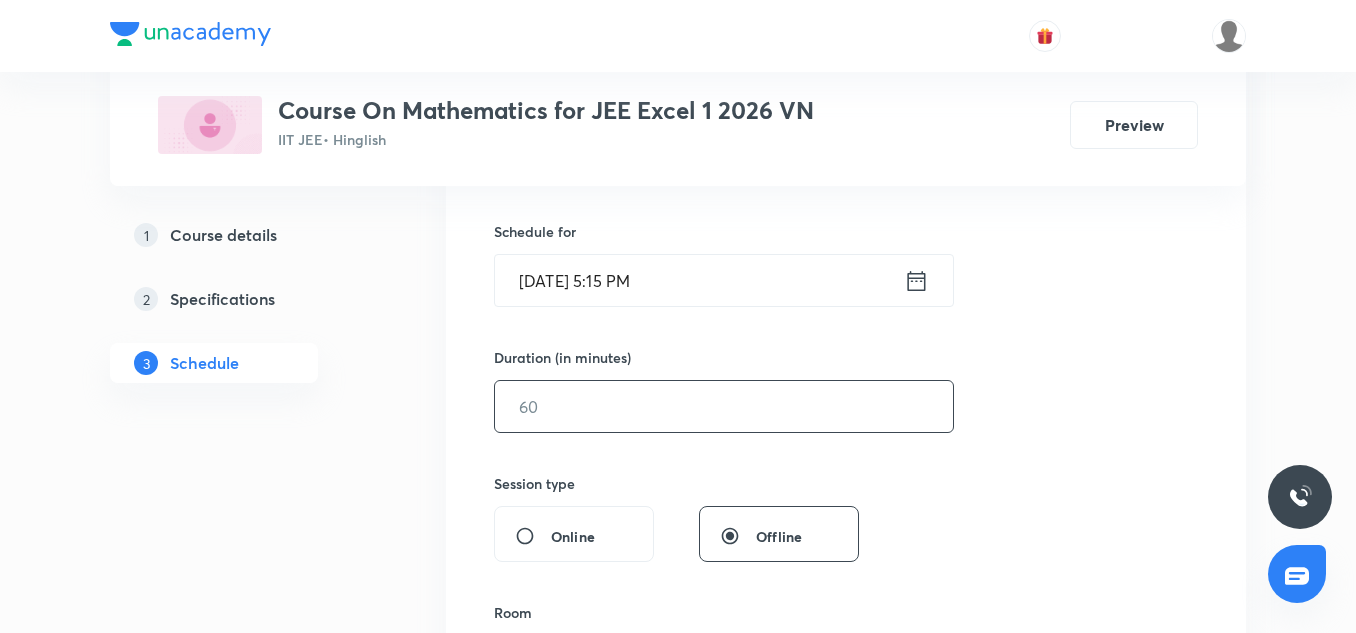 click at bounding box center (724, 406) 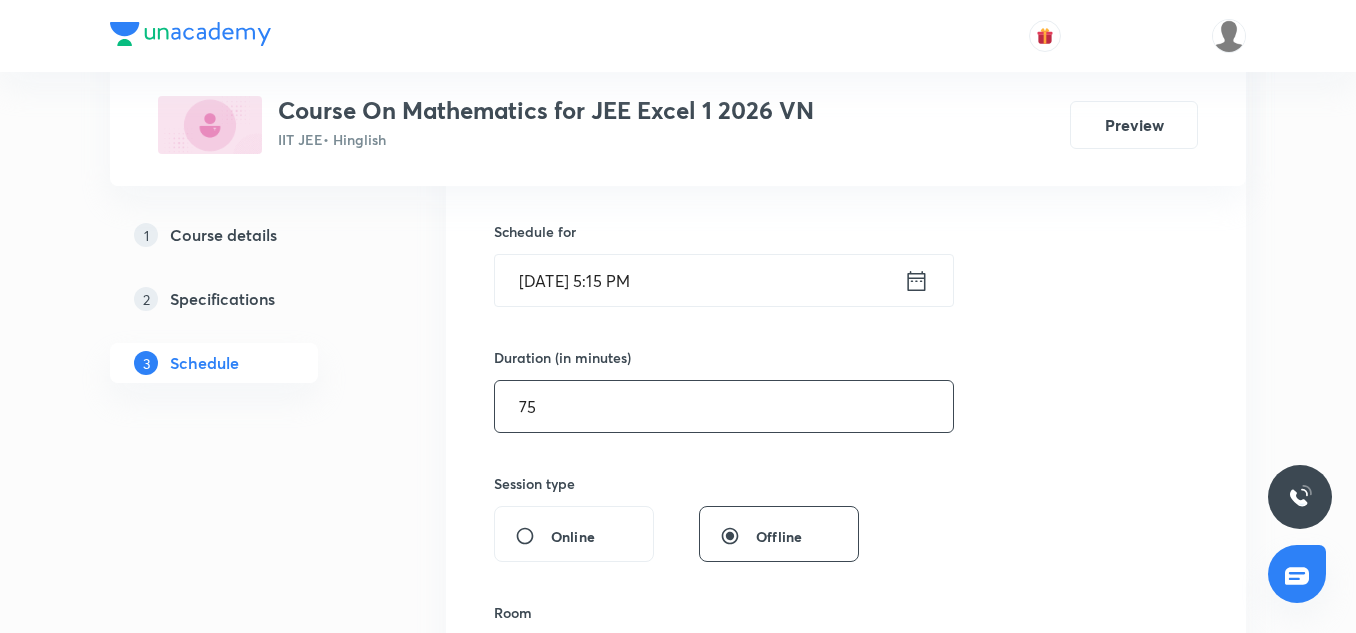 type on "75" 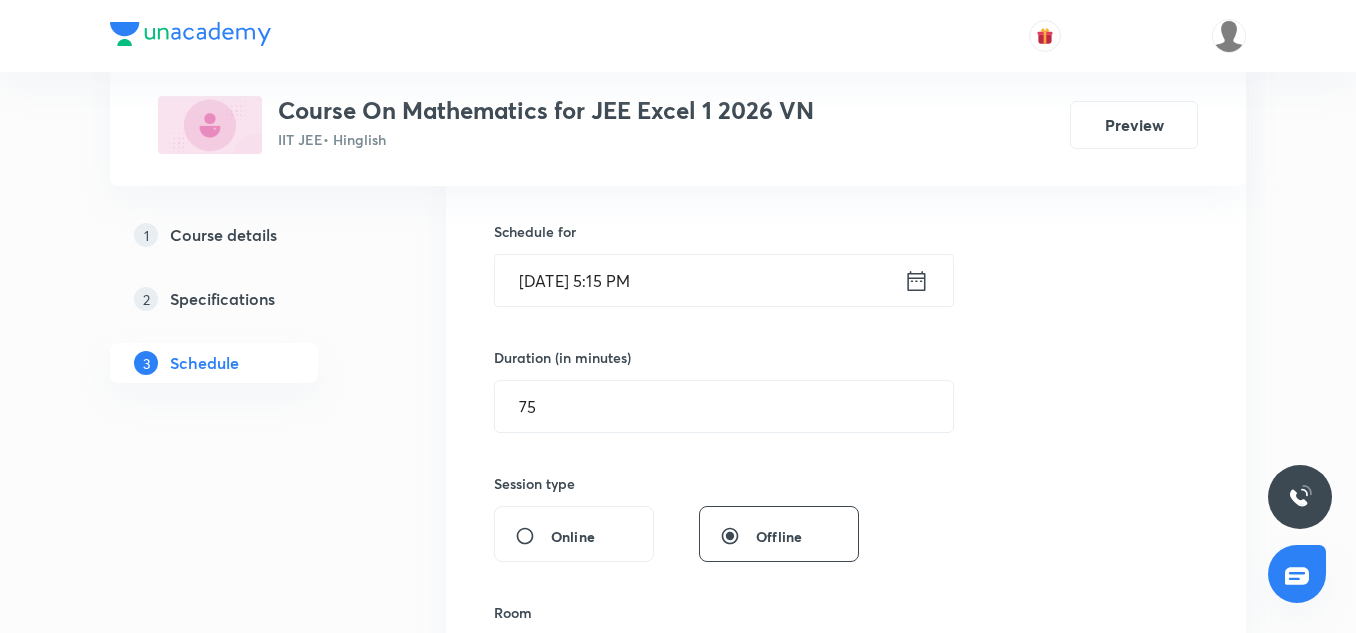 click on "Duration (in minutes) 75 ​" at bounding box center (676, 390) 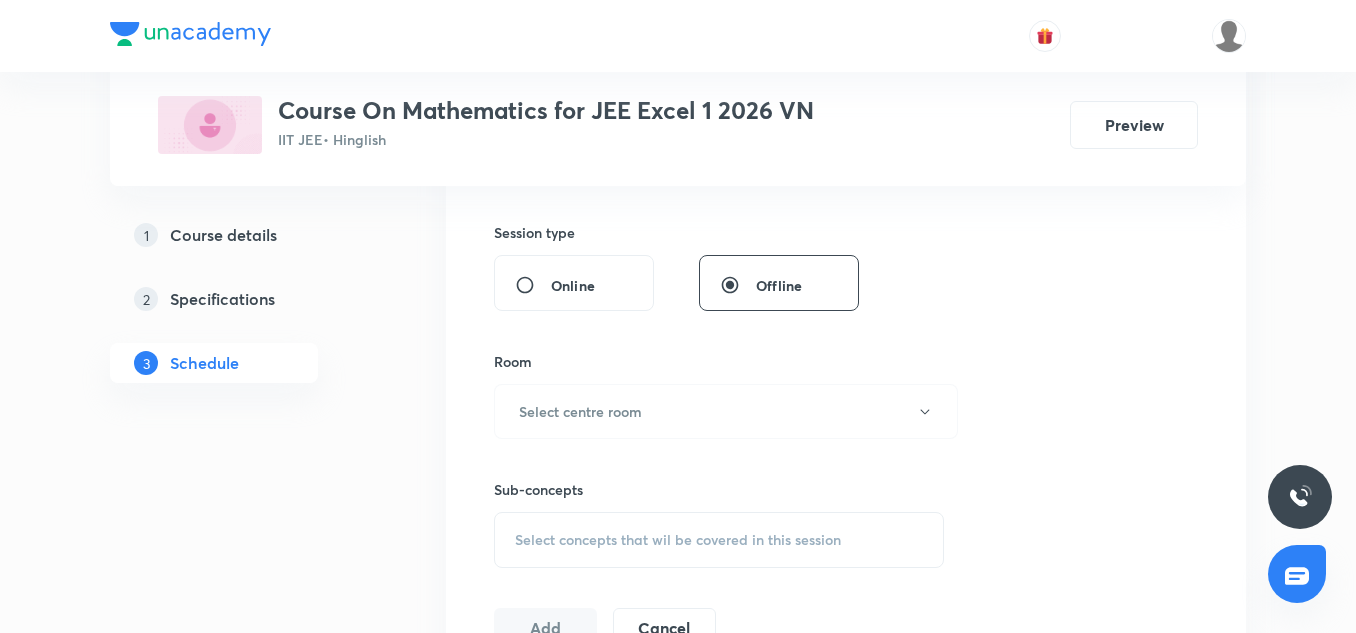 scroll, scrollTop: 724, scrollLeft: 0, axis: vertical 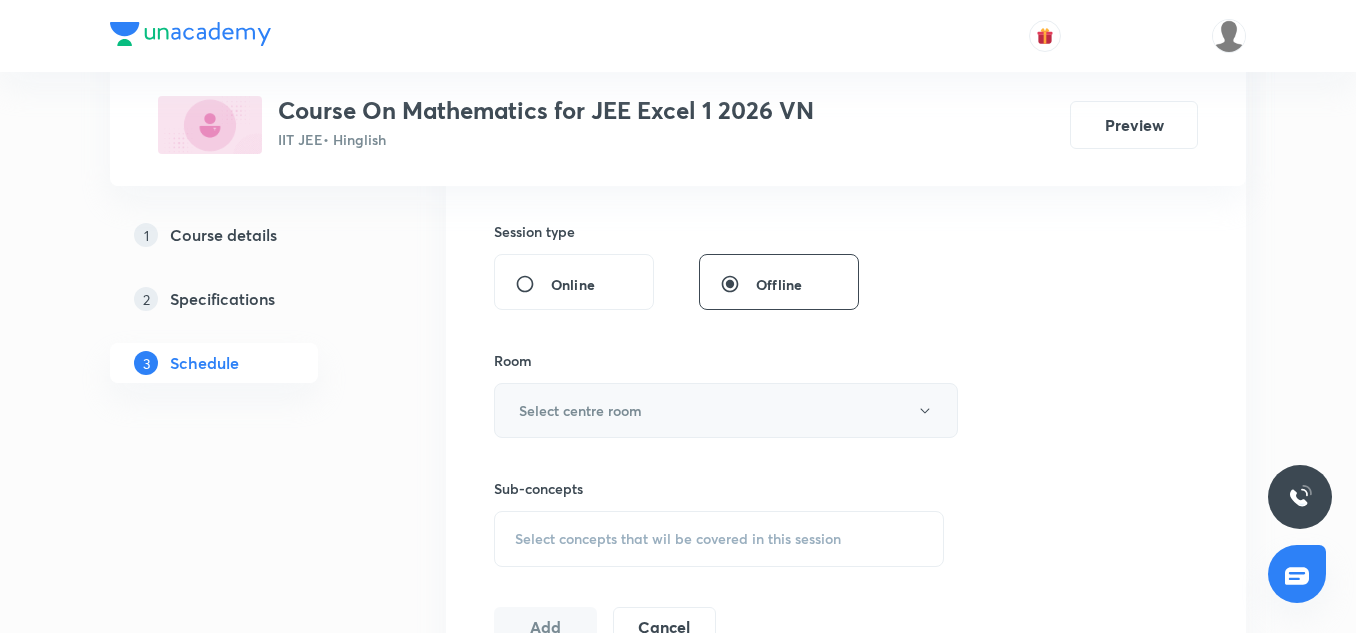 click on "Select centre room" at bounding box center [726, 410] 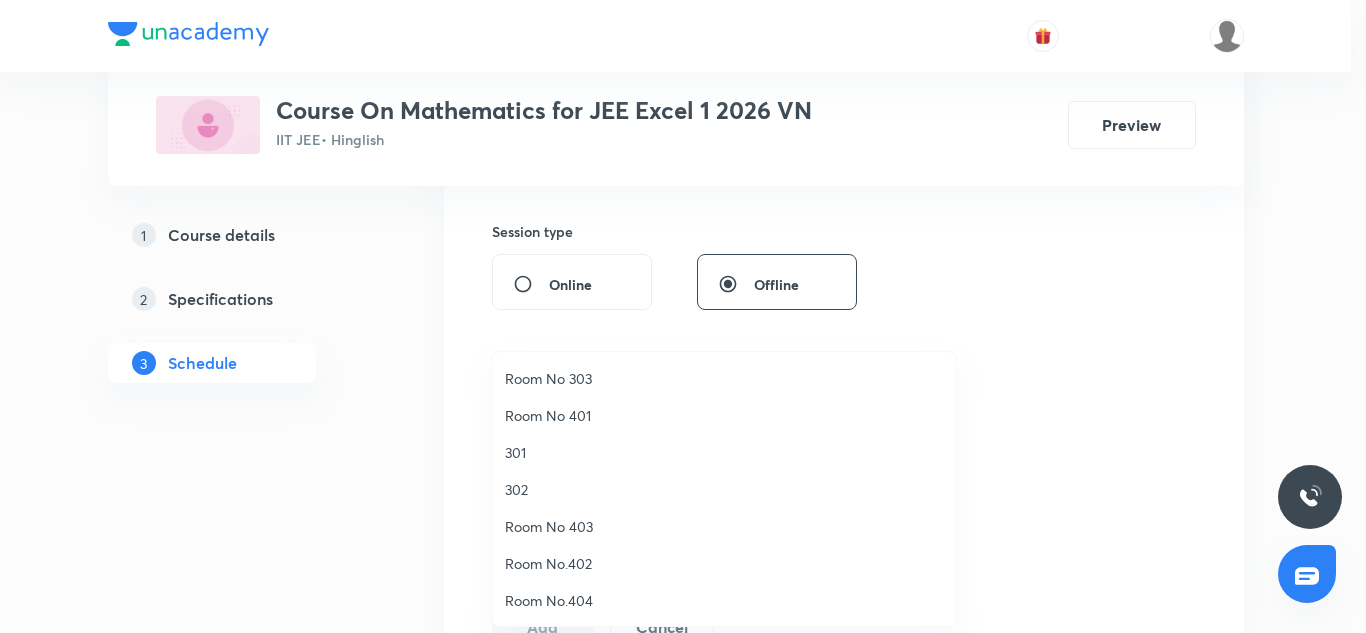 click on "Room No 303" at bounding box center (724, 378) 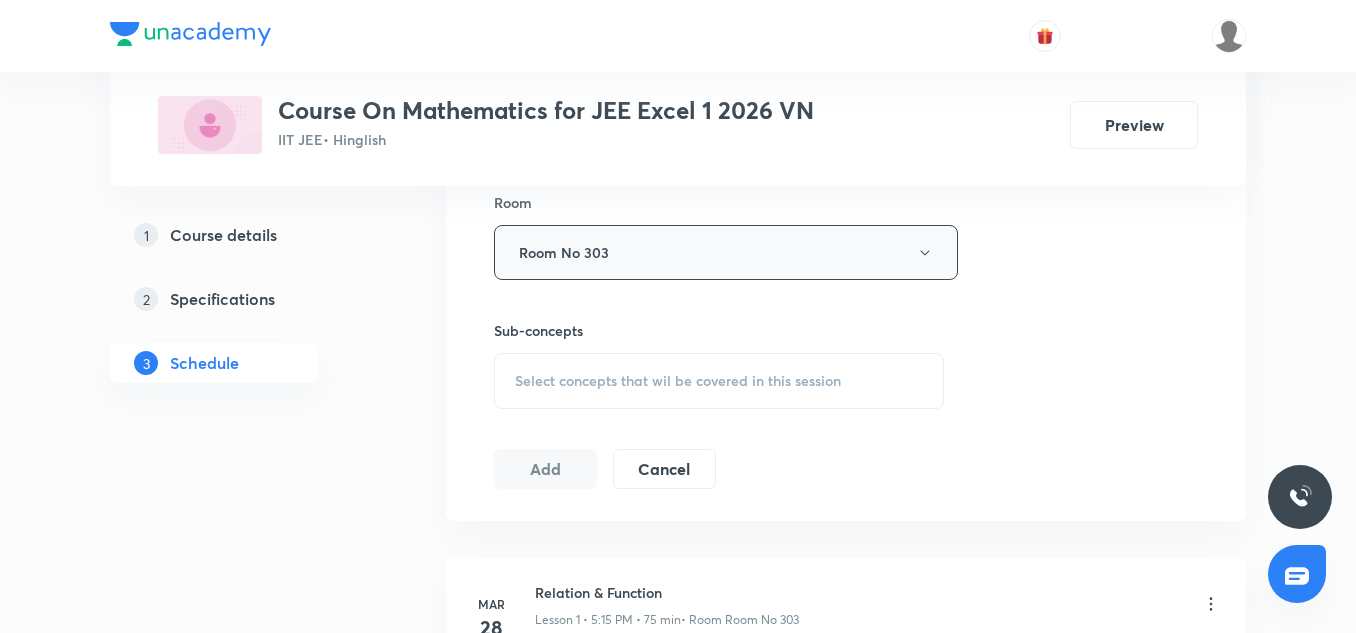 scroll, scrollTop: 883, scrollLeft: 0, axis: vertical 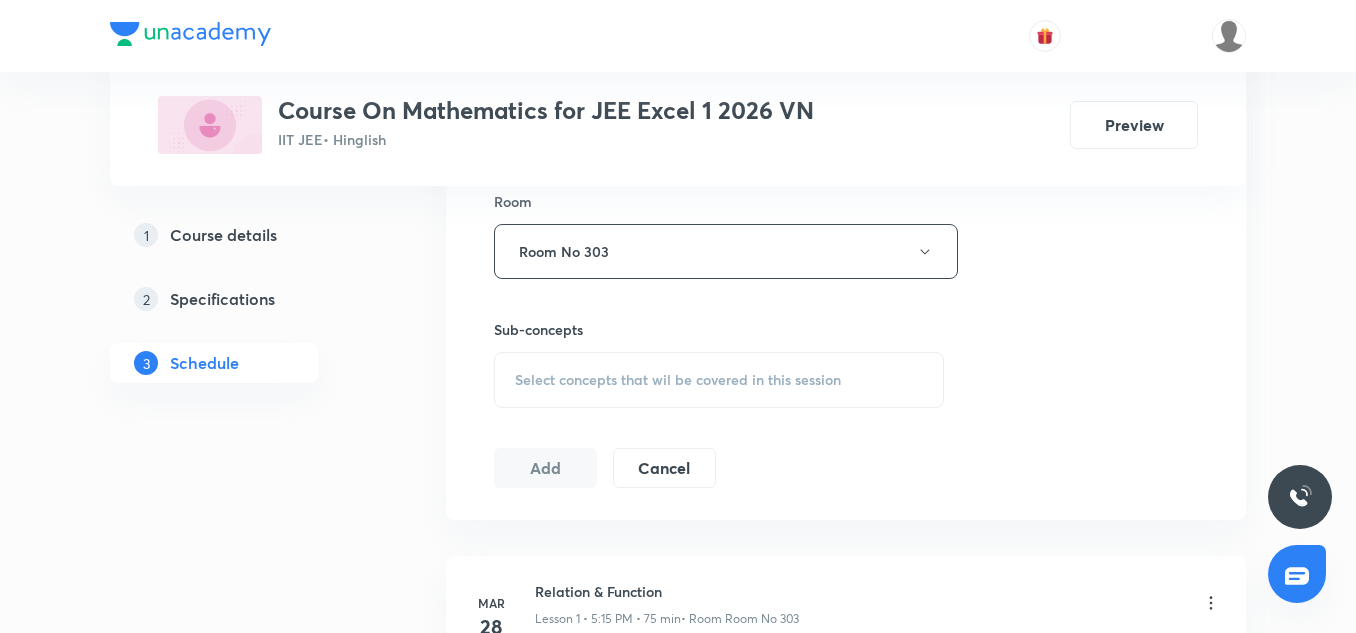 click on "Select concepts that wil be covered in this session" at bounding box center (678, 380) 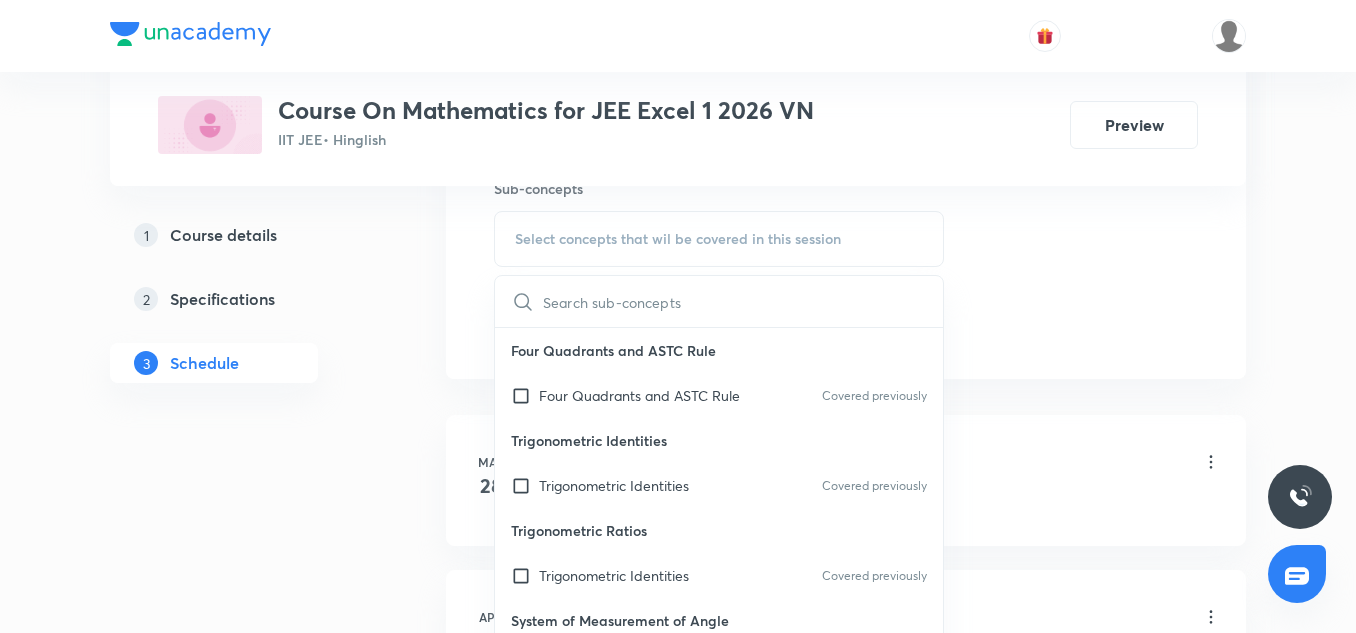 scroll, scrollTop: 1027, scrollLeft: 0, axis: vertical 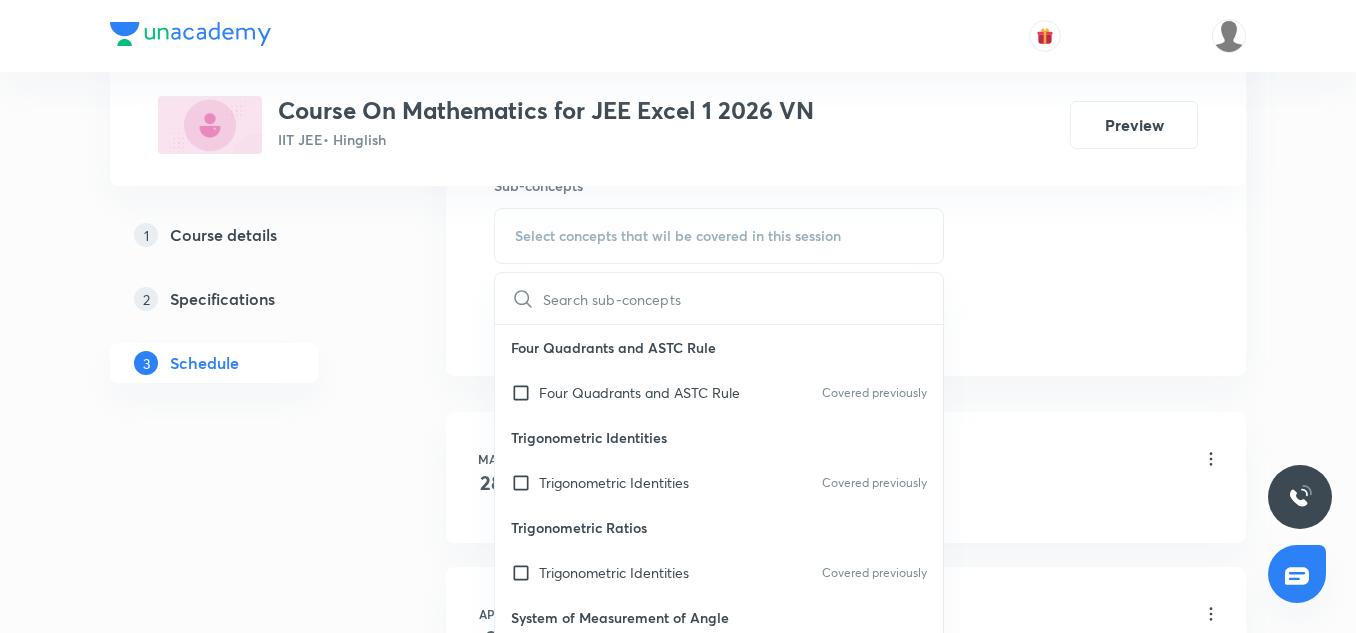 click at bounding box center (743, 298) 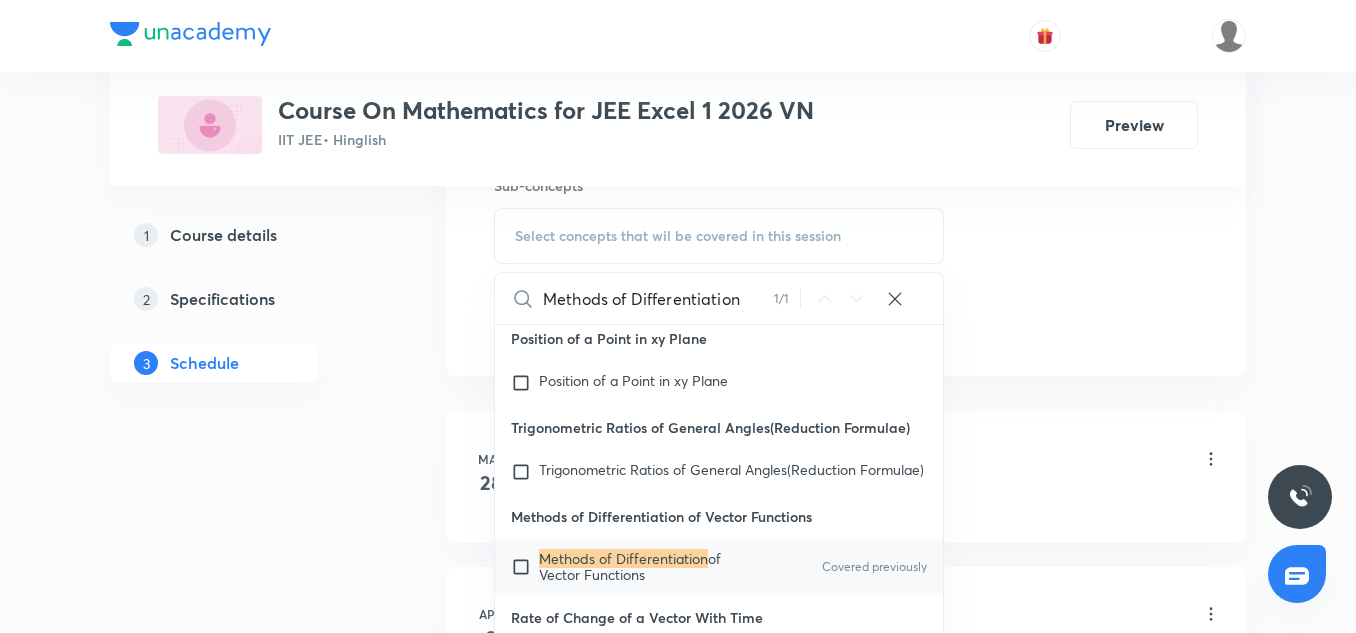 scroll, scrollTop: 2605, scrollLeft: 0, axis: vertical 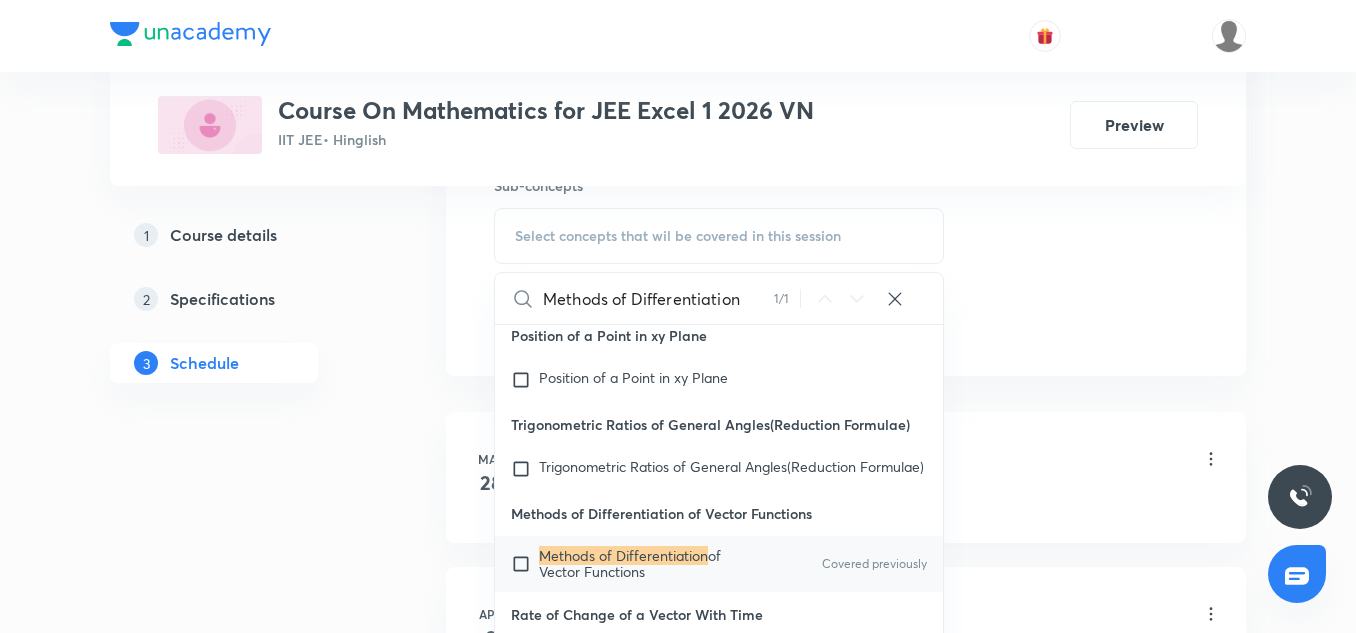 type on "Methods of Differentiation" 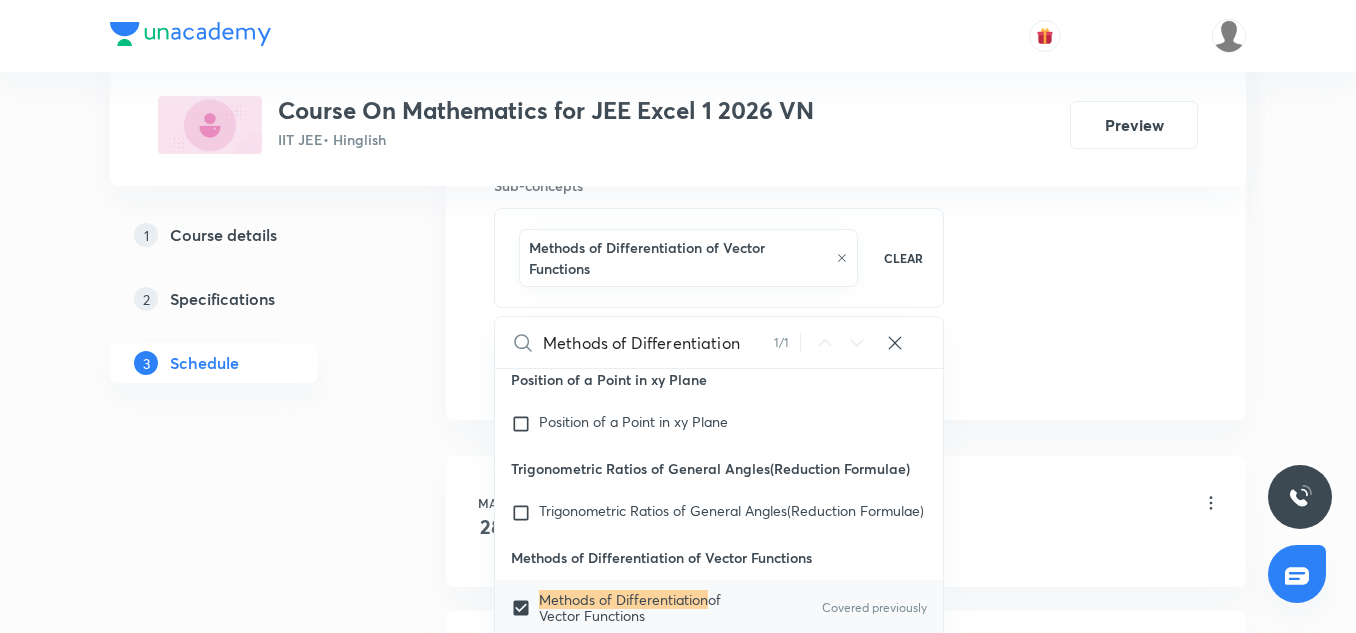 click on "Session  63 Live class Session title 26/99 Methods of Differentiation ​ Schedule for Jul 12, 2025, 5:15 PM ​ Duration (in minutes) 75 ​   Session type Online Offline Room Room No 303 Sub-concepts Methods of Differentiation of Vector Functions CLEAR Methods of Differentiation 1 / 1 ​ Four Quadrants and ASTC Rule Four Quadrants and ASTC Rule Covered previously Trigonometric Identities Trigonometric Identities Covered previously Trigonometric Ratios Trigonometric Identities Covered previously System of Measurement of Angle System of Measurement of Angle Covered previously Angle Angle Trigonometry Trigonometry Geometrical Expression Geometrical Expression Arithmetic Progression Arithmetic Progression Componendo and Dividendo Rule Componendo and Dividendo Rule Logarithm Logarithm Binomial Expression Binomial Expression Quadratic Equation Quadratic Equation Basic Maths used in Physics Basic Maths used in Physics Scalar or Dot Product of Two Vectors Scalar or Dot Product of Two Vectors Axis or axes Origin" at bounding box center (846, -104) 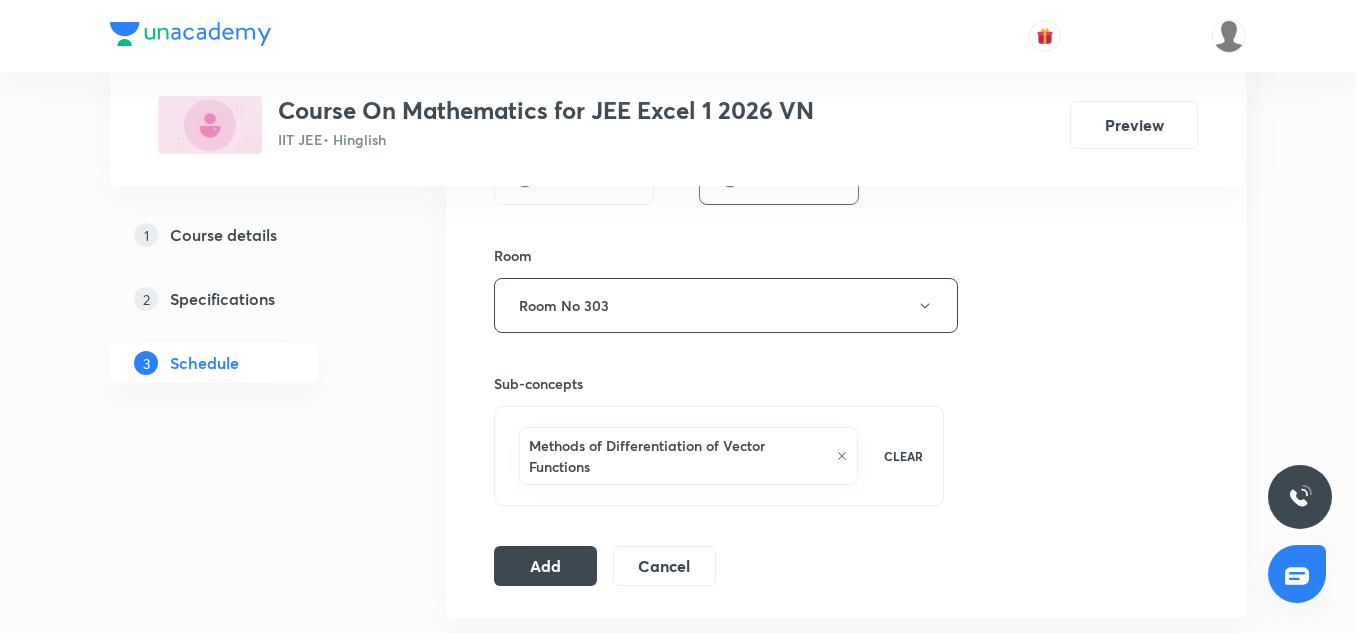 scroll, scrollTop: 830, scrollLeft: 0, axis: vertical 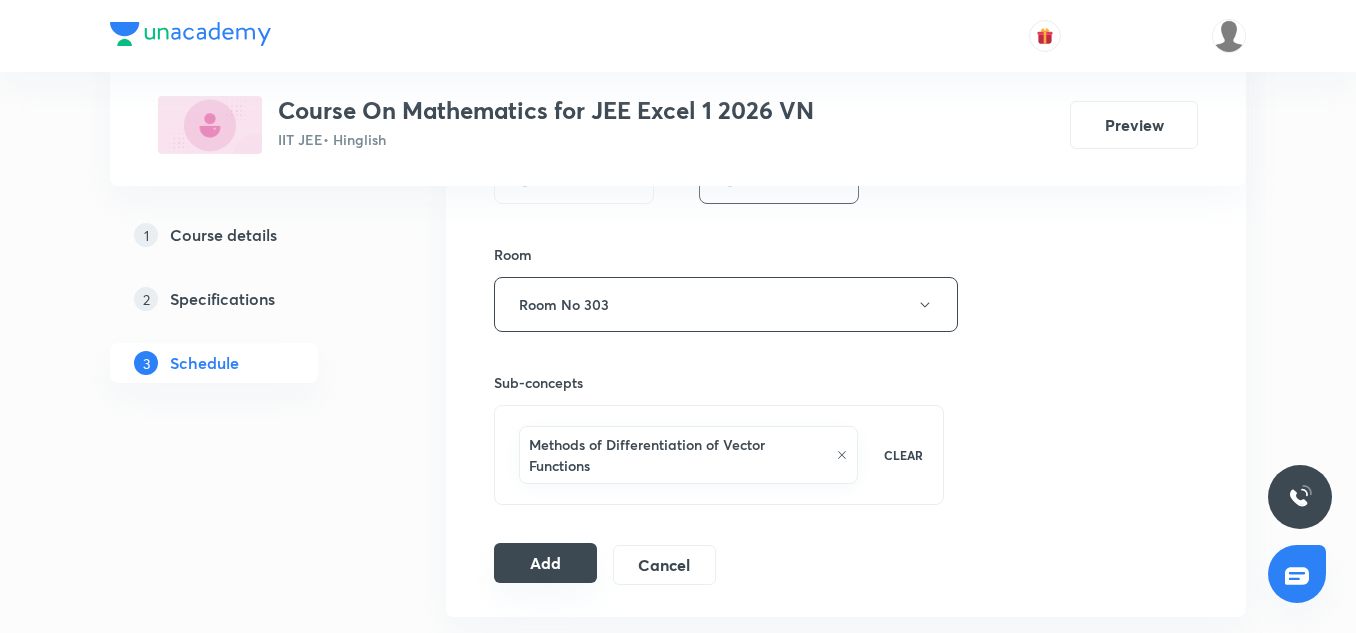 click on "Add" at bounding box center (545, 563) 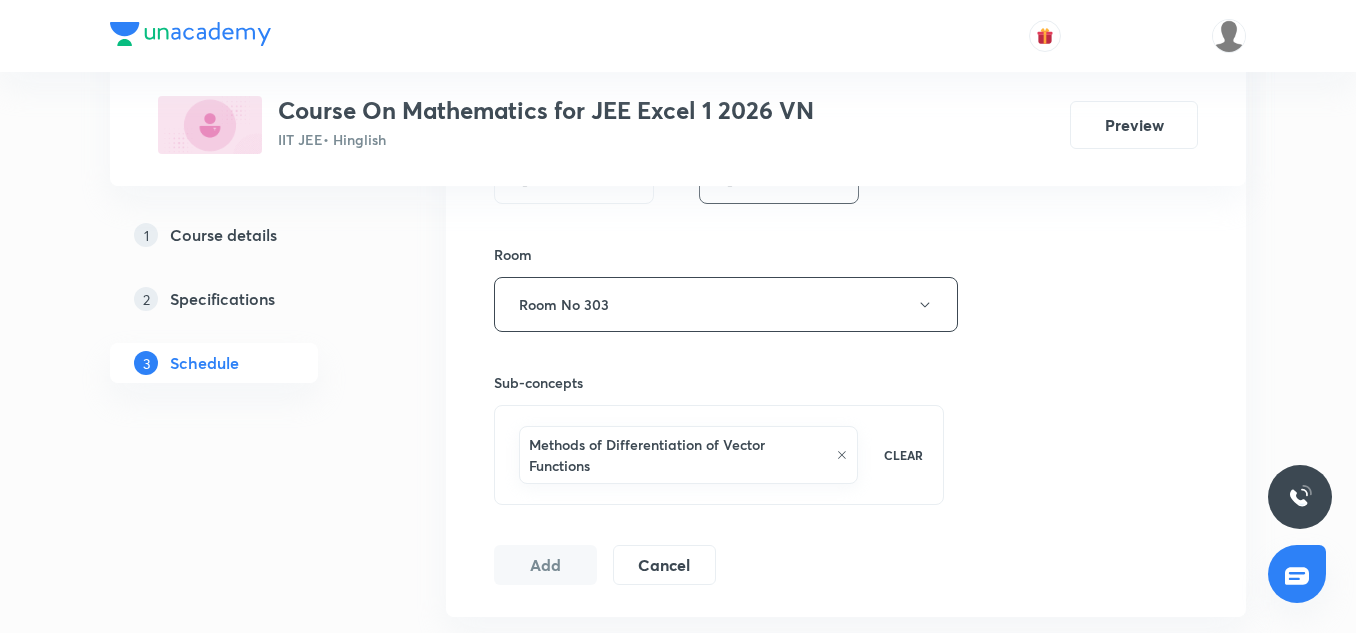 type 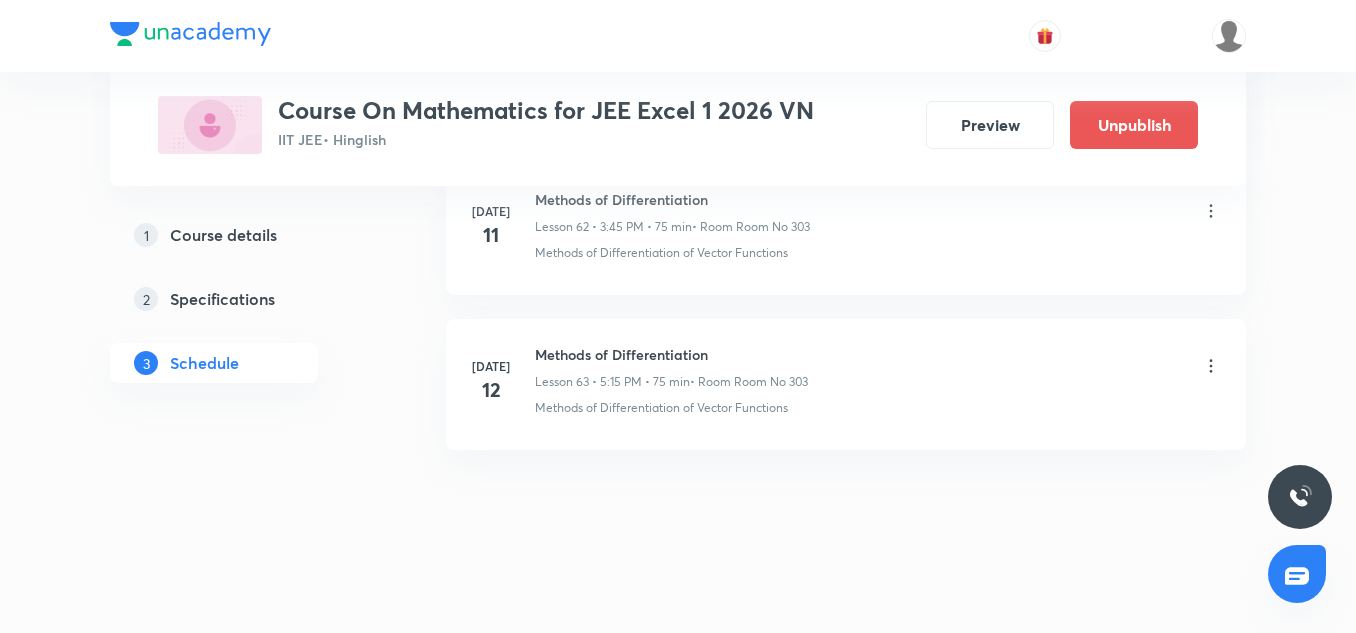 scroll, scrollTop: 9817, scrollLeft: 0, axis: vertical 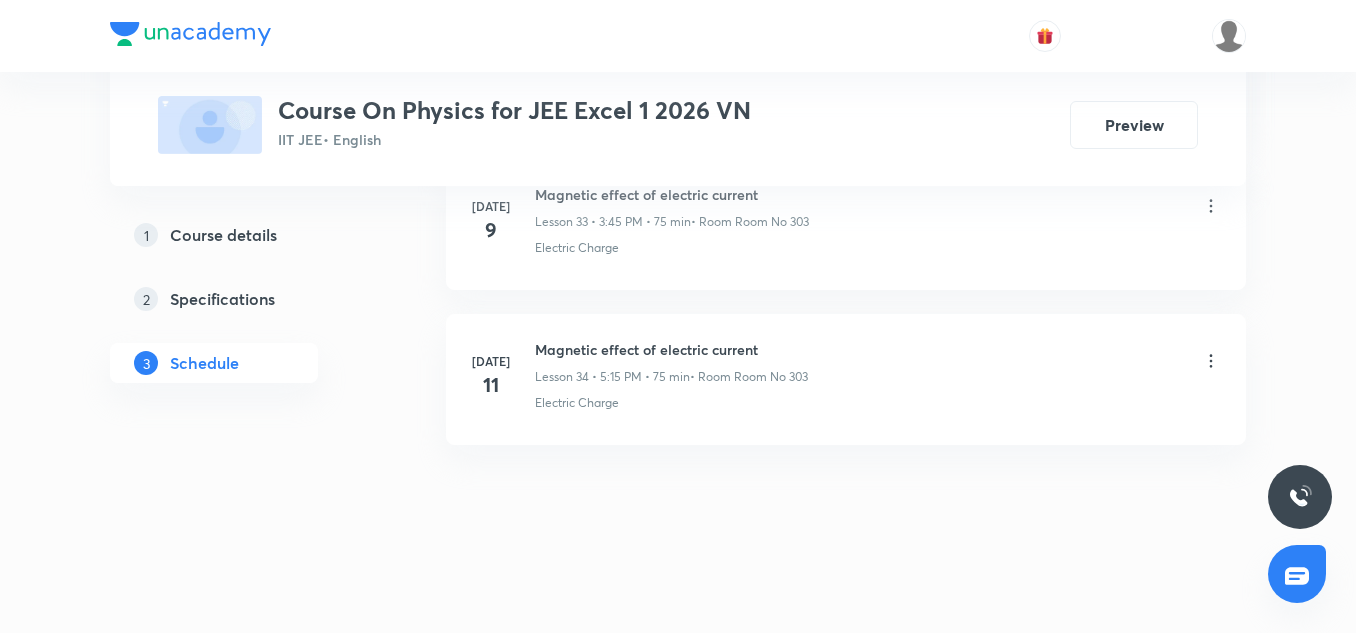 click on "Magnetic effect of electric current" at bounding box center [671, 349] 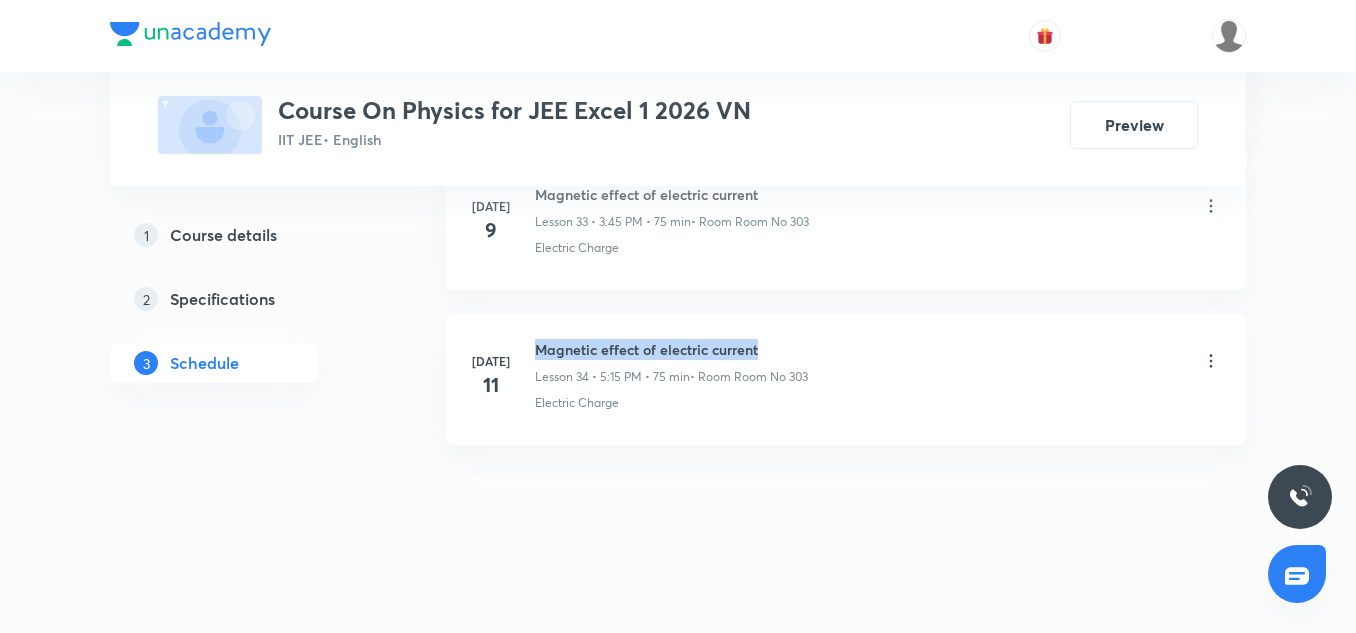 drag, startPoint x: 536, startPoint y: 352, endPoint x: 776, endPoint y: 359, distance: 240.10207 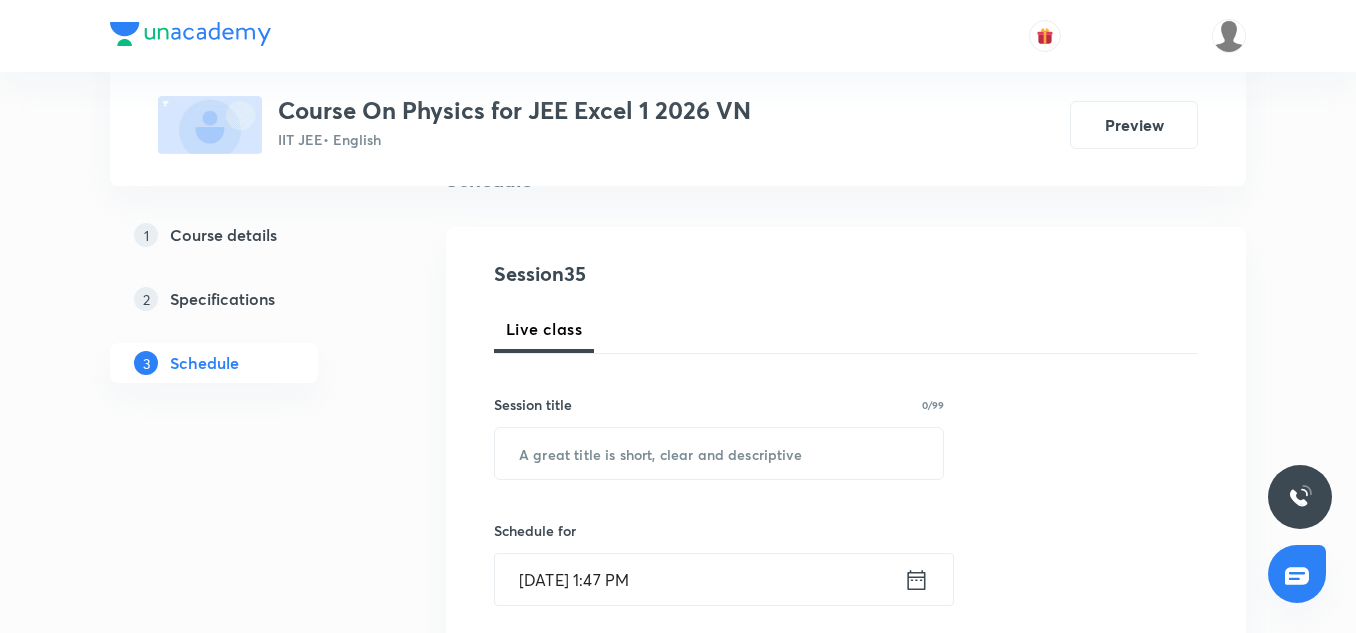 scroll, scrollTop: 174, scrollLeft: 0, axis: vertical 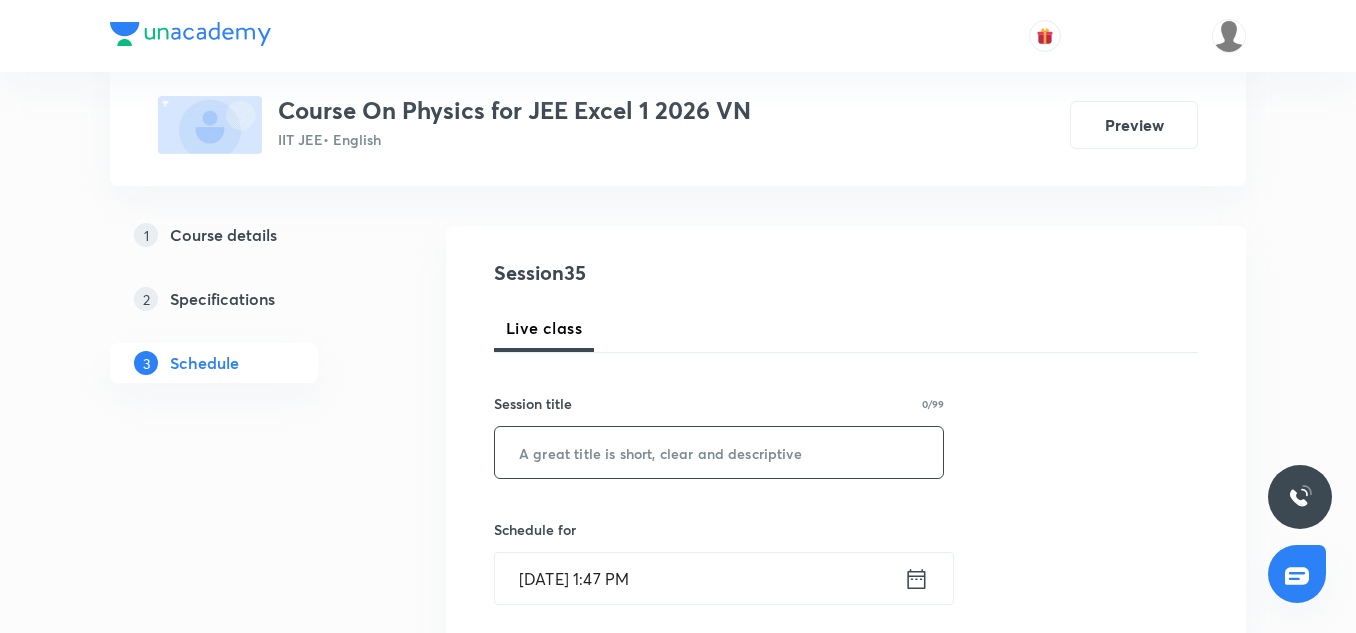 click at bounding box center [719, 452] 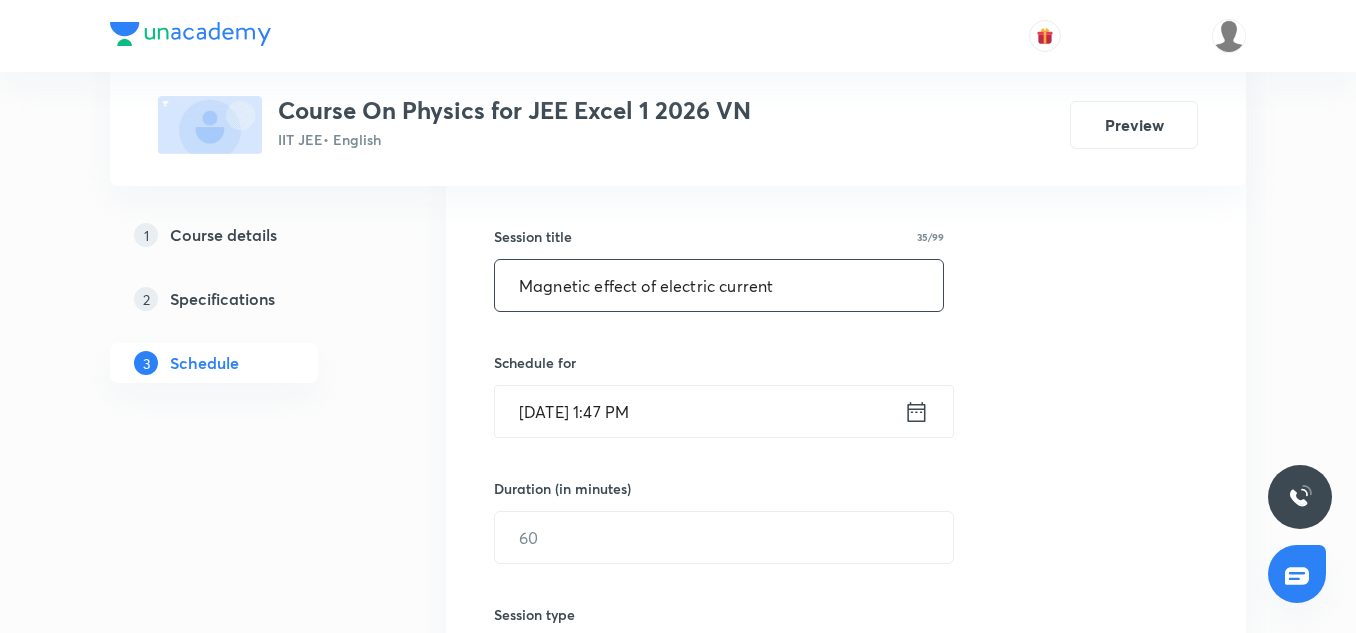 scroll, scrollTop: 342, scrollLeft: 0, axis: vertical 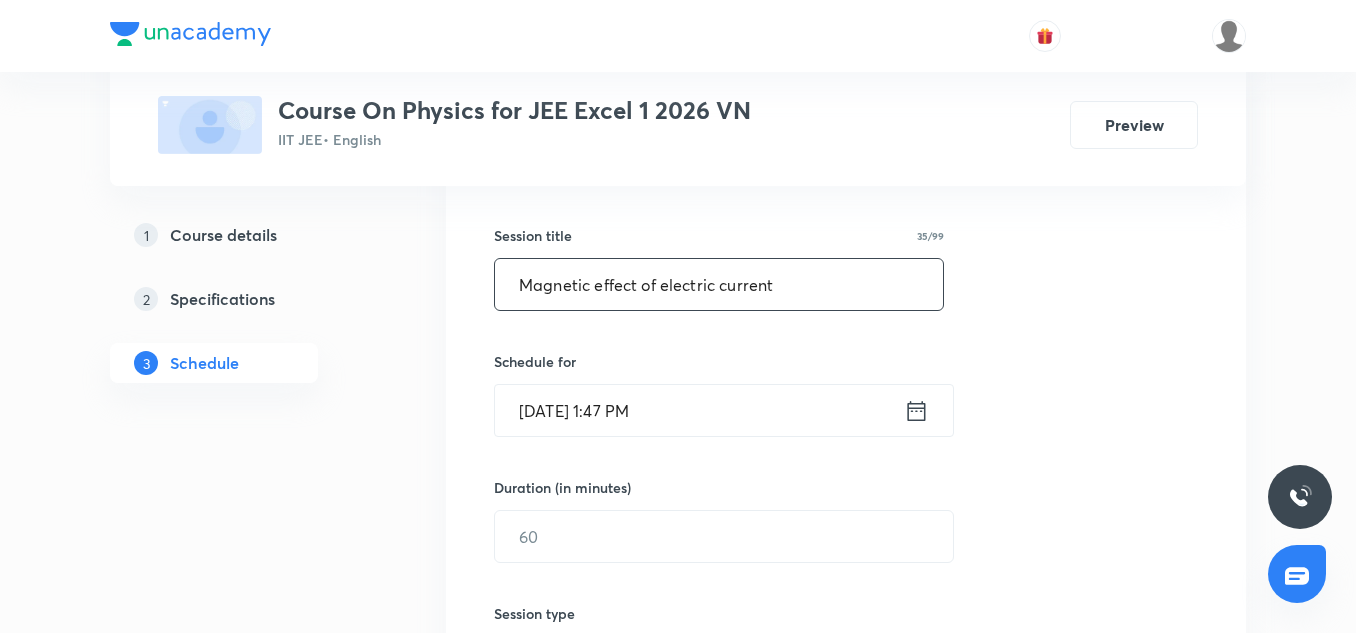 type on "Magnetic effect of electric current" 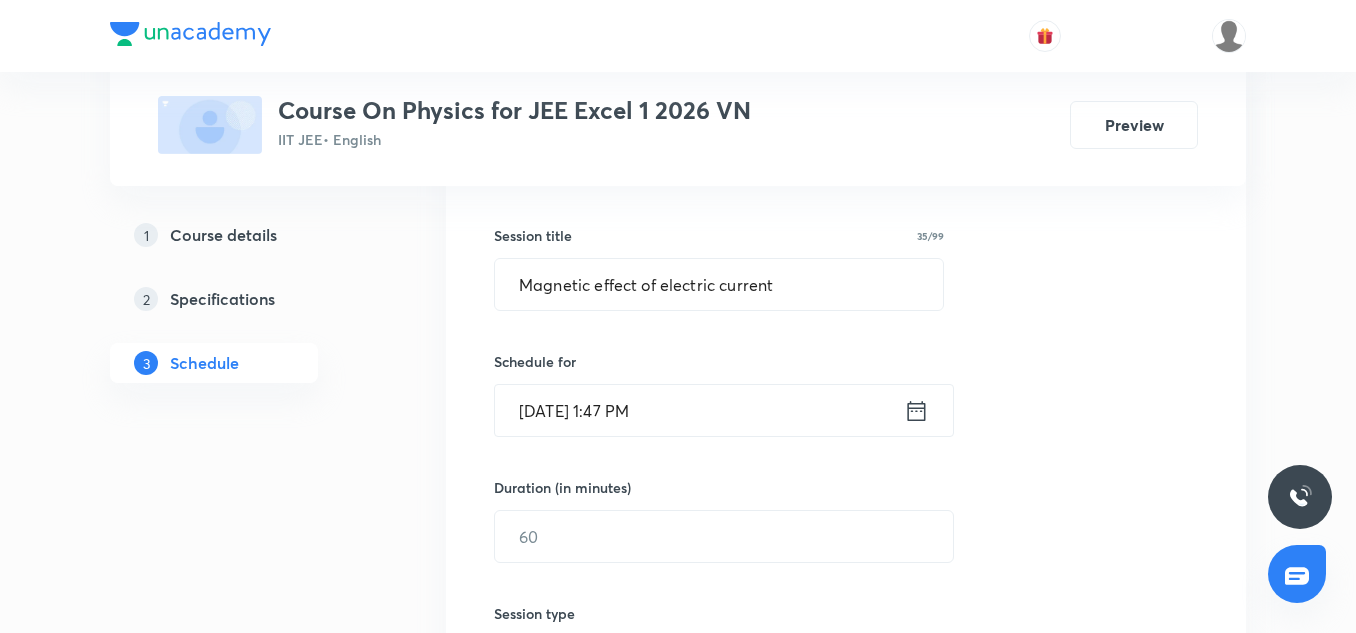 click 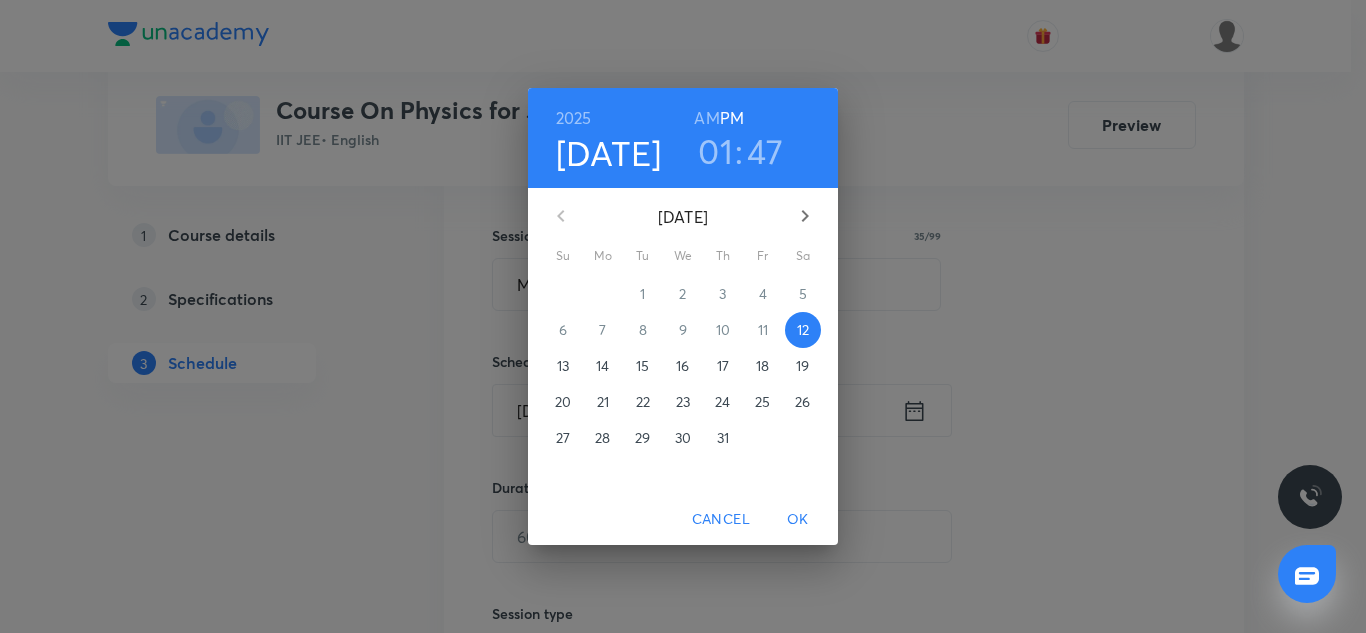 click on "01" at bounding box center [715, 151] 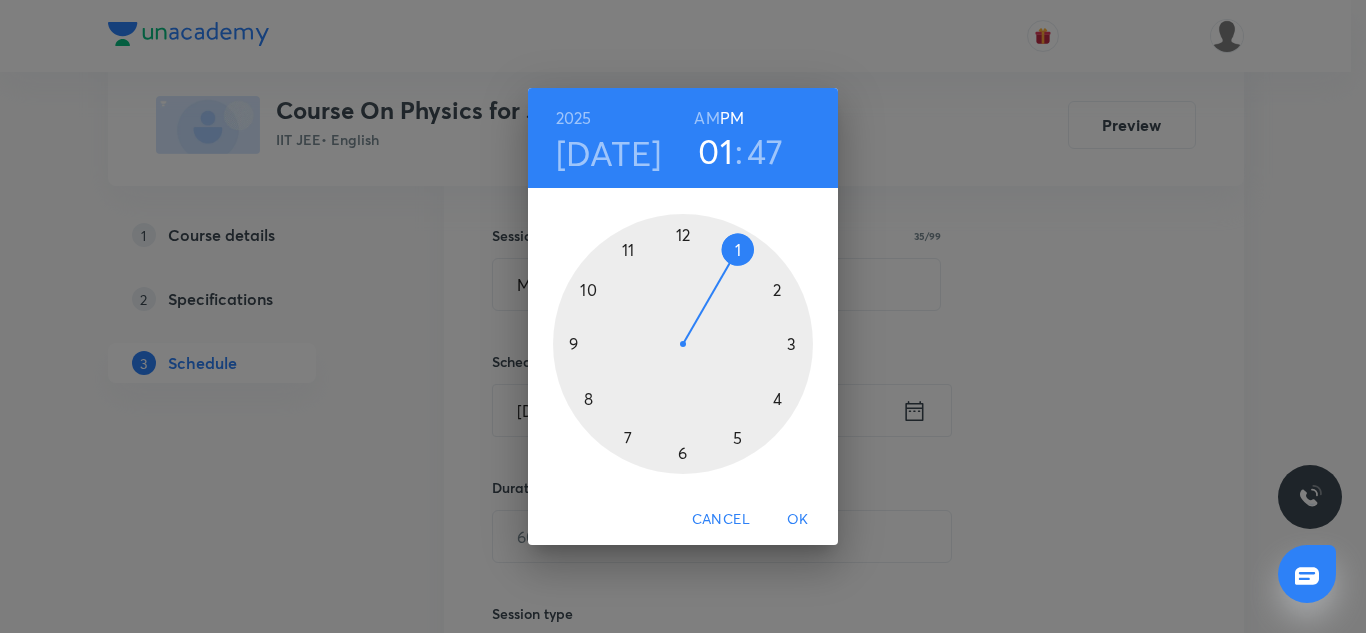 click at bounding box center (683, 344) 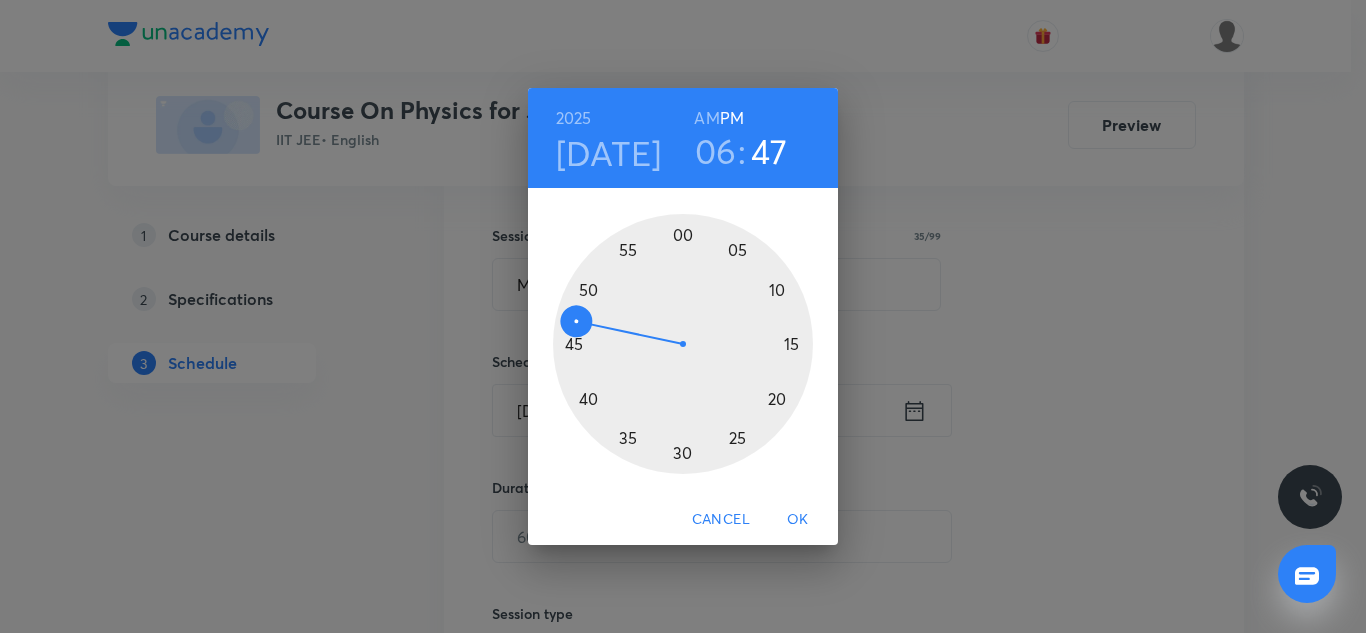 click at bounding box center (683, 344) 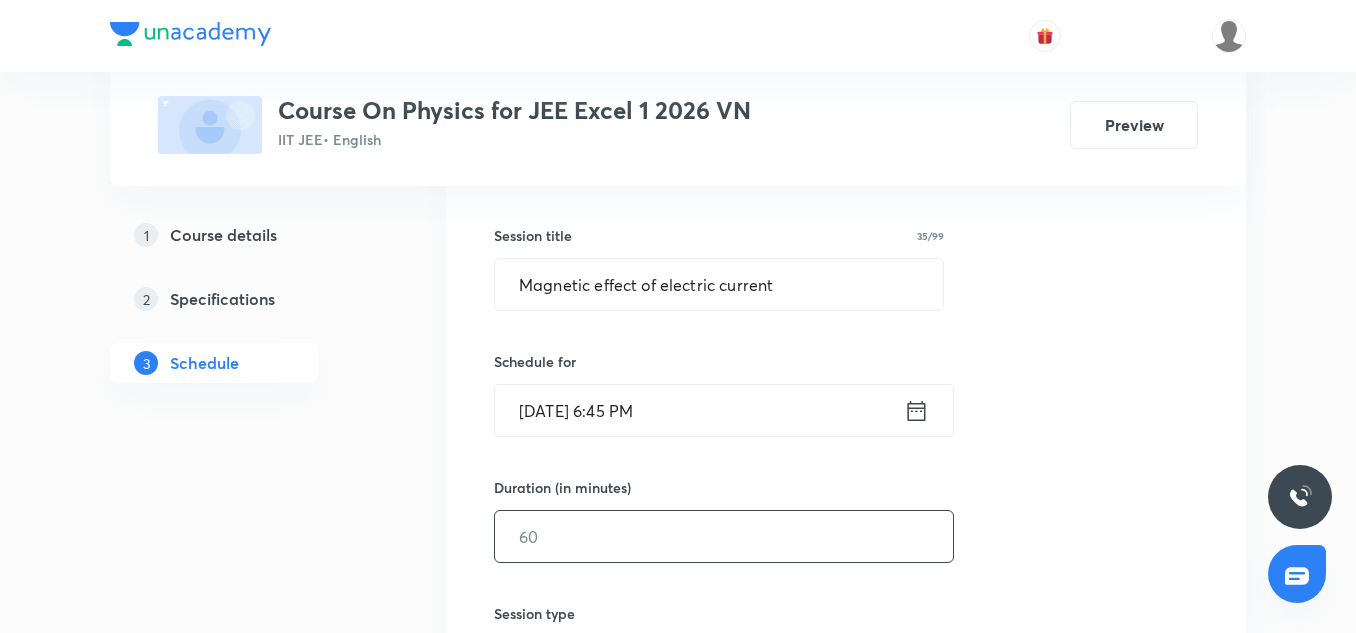 click at bounding box center [724, 536] 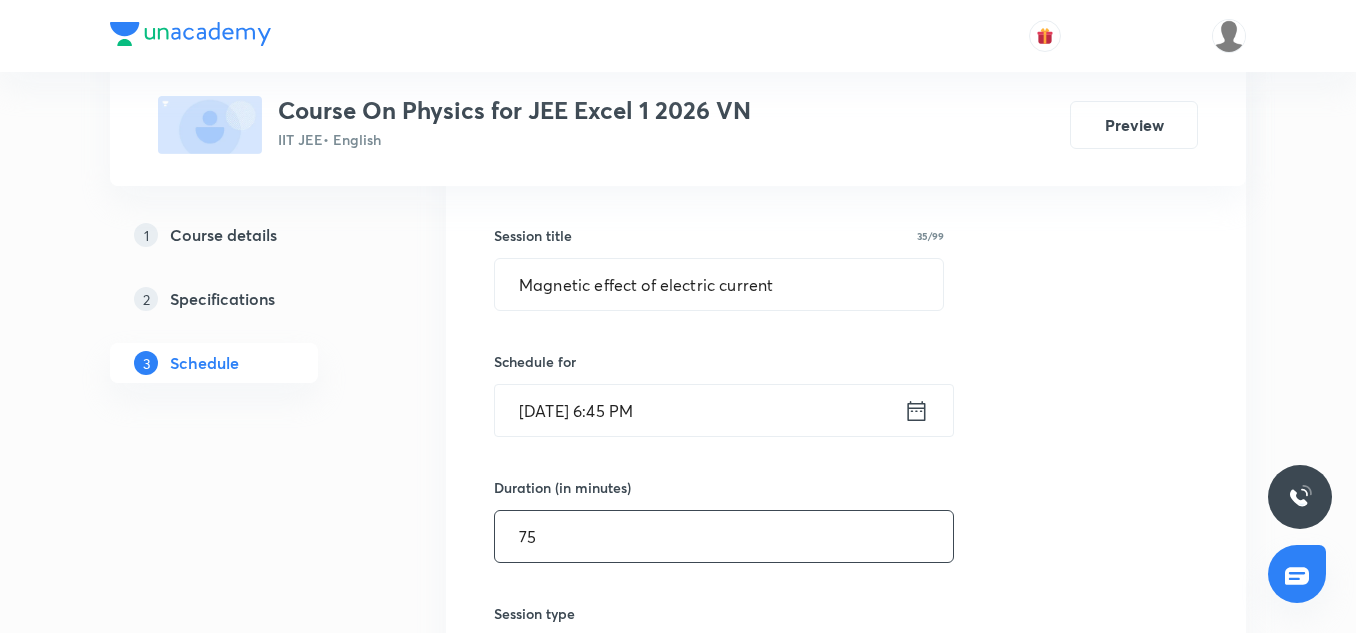 type on "75" 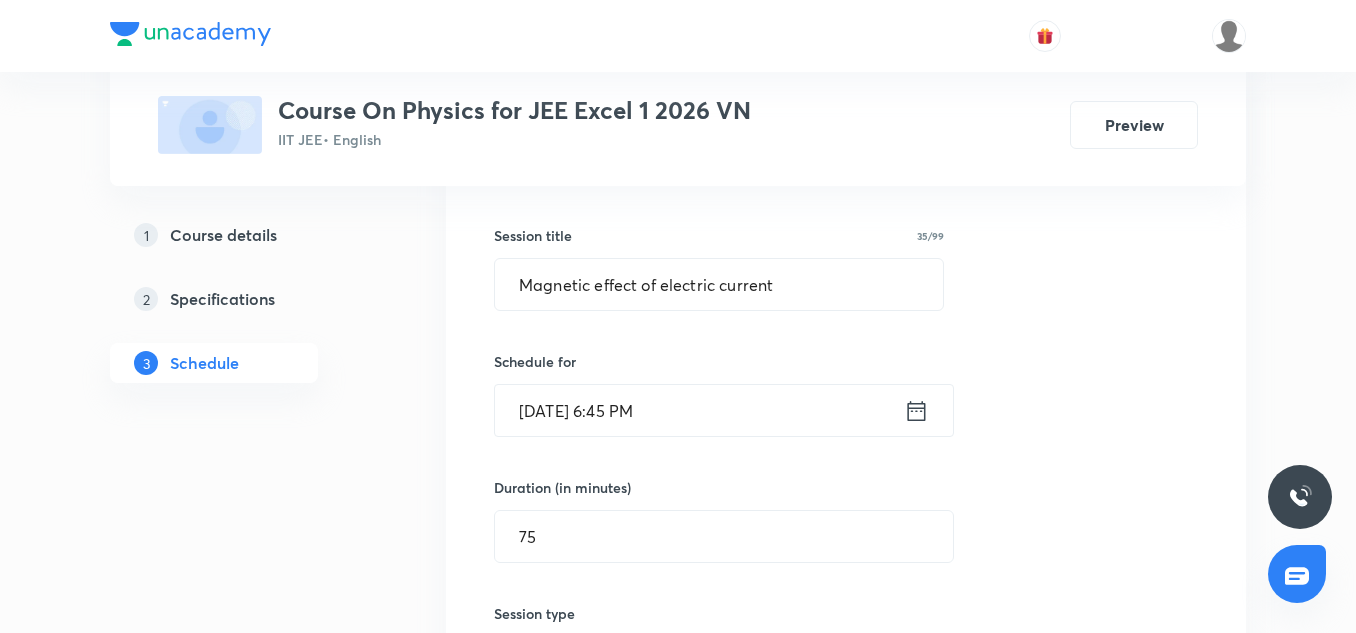 click on "Duration (in minutes)" at bounding box center (676, 487) 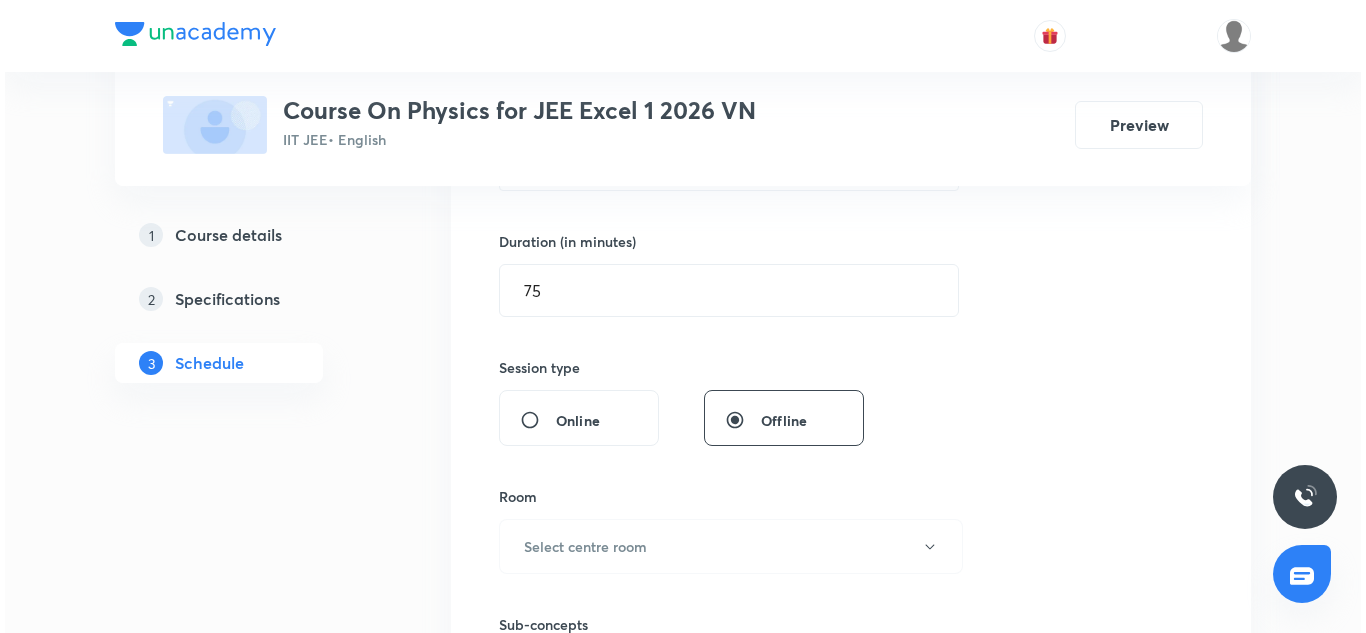 scroll, scrollTop: 591, scrollLeft: 0, axis: vertical 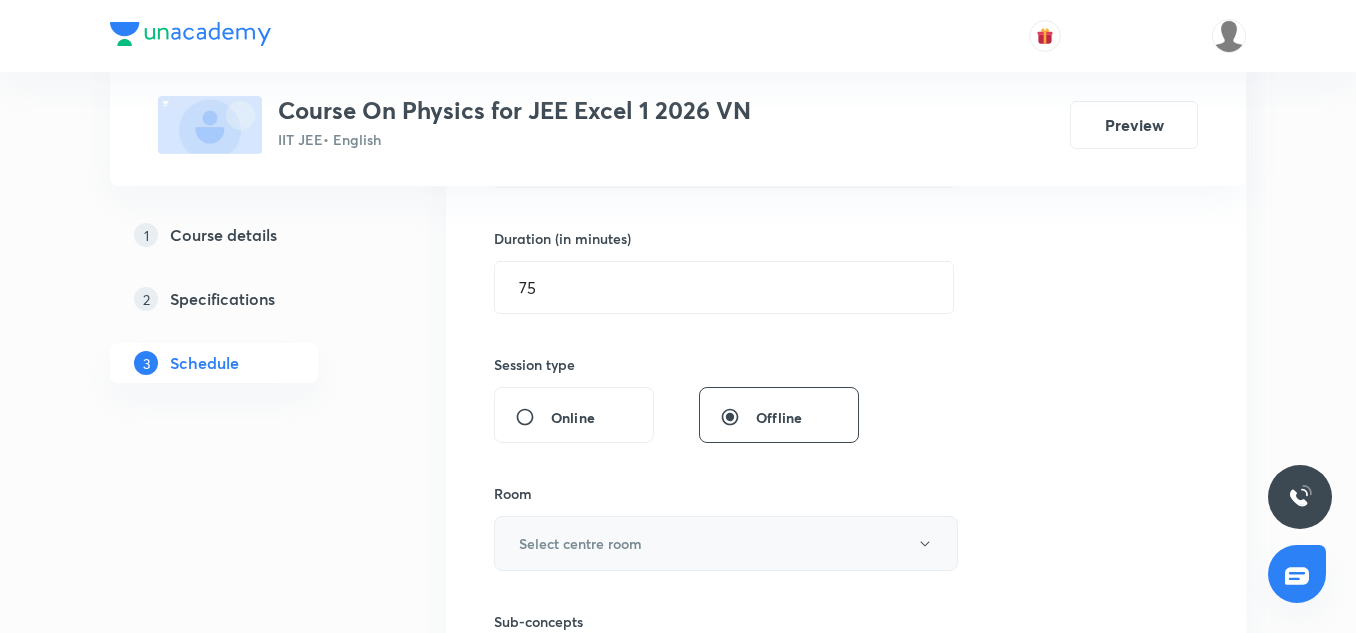 click on "Select centre room" at bounding box center [726, 543] 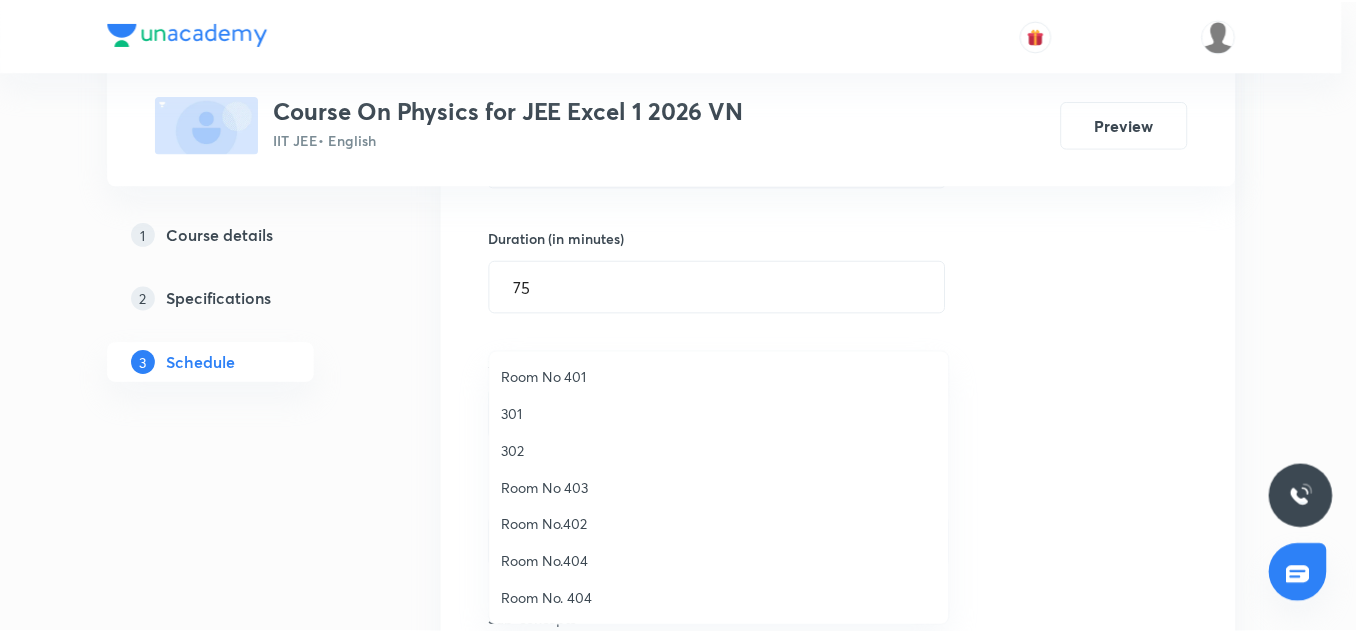 scroll, scrollTop: 0, scrollLeft: 0, axis: both 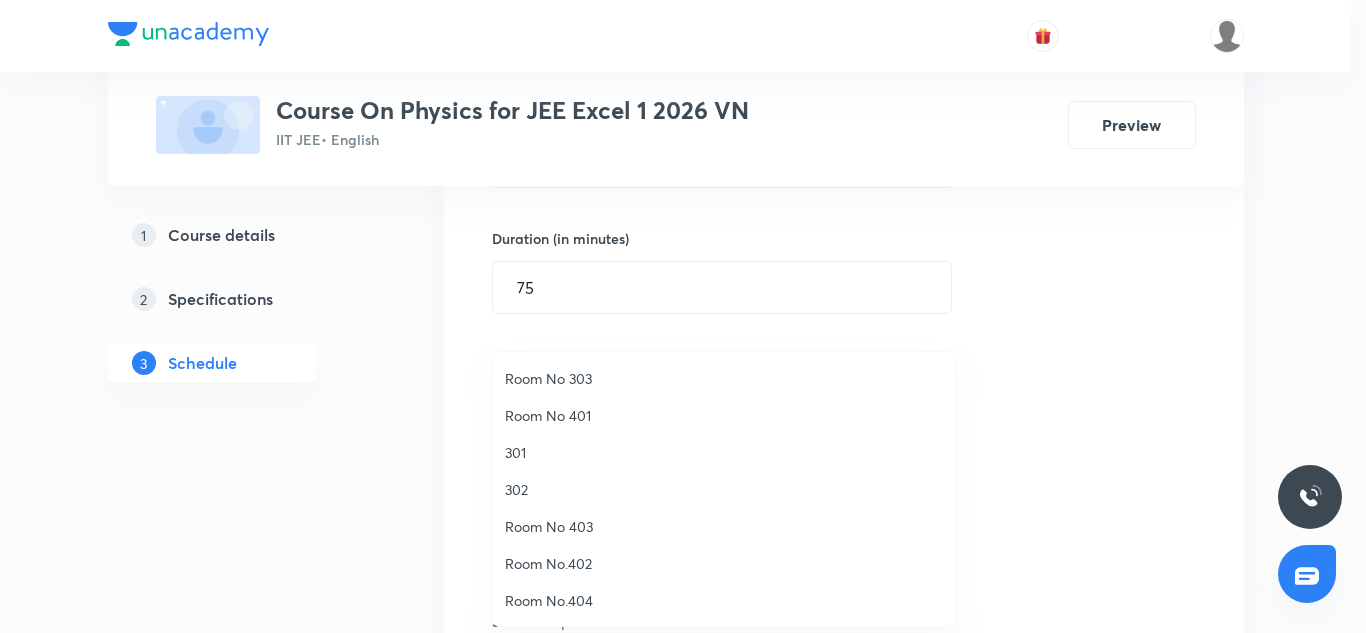 click on "Room No 303" at bounding box center (724, 378) 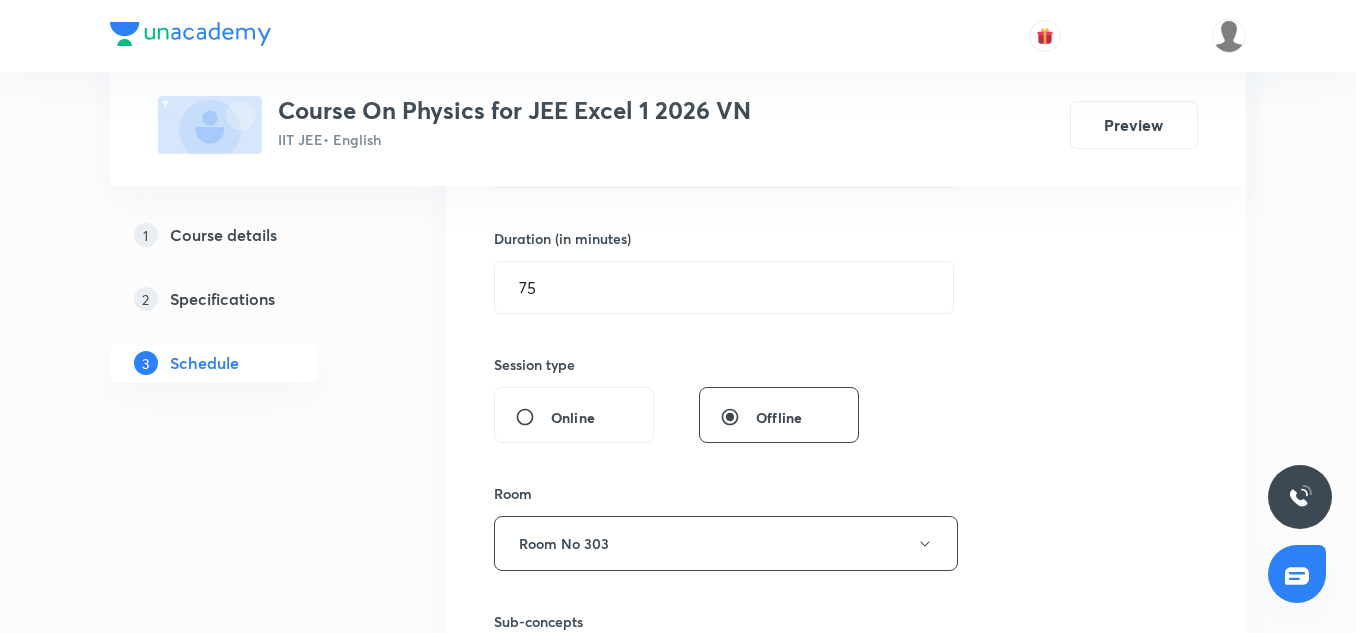click on "Plus Courses Course On Physics for JEE Excel 1 2026 VN IIT JEE  • English Preview 1 Course details 2 Specifications 3 Schedule Schedule 34  classes Session  35 Live class Session title 35/99 Magnetic effect of electric current ​ Schedule for Jul 12, 2025, 6:45 PM ​ Duration (in minutes) 75 ​   Session type Online Offline Room Room No 303 Sub-concepts Select concepts that wil be covered in this session Add Cancel May 23 Basic Intro Lesson 1 • 6:55 PM • 65 min  • Room Room No 303 Electric Charge May 24 Capacitance Lesson 2 • 3:45 PM • 75 min  • Room Room No 303 Electric Charge May 26 Capacitance Lesson 3 • 6:45 PM • 75 min  • Room Room No 303 Conductors and Insulators May 28 Capacitance Lesson 4 • 6:45 PM • 75 min  • Room Room No 303 Electric Charge May 28 Capacitance Lesson 5 • 6:45 PM • 75 min  • Room Room No 303 Electric Charge May 29 Capacitance Lesson 6 • 6:45 PM • 75 min  • Room Room No 303 Electric Charge May 29 Capacitance Lesson 7 • 6:45 PM • 75 min" at bounding box center (678, 2883) 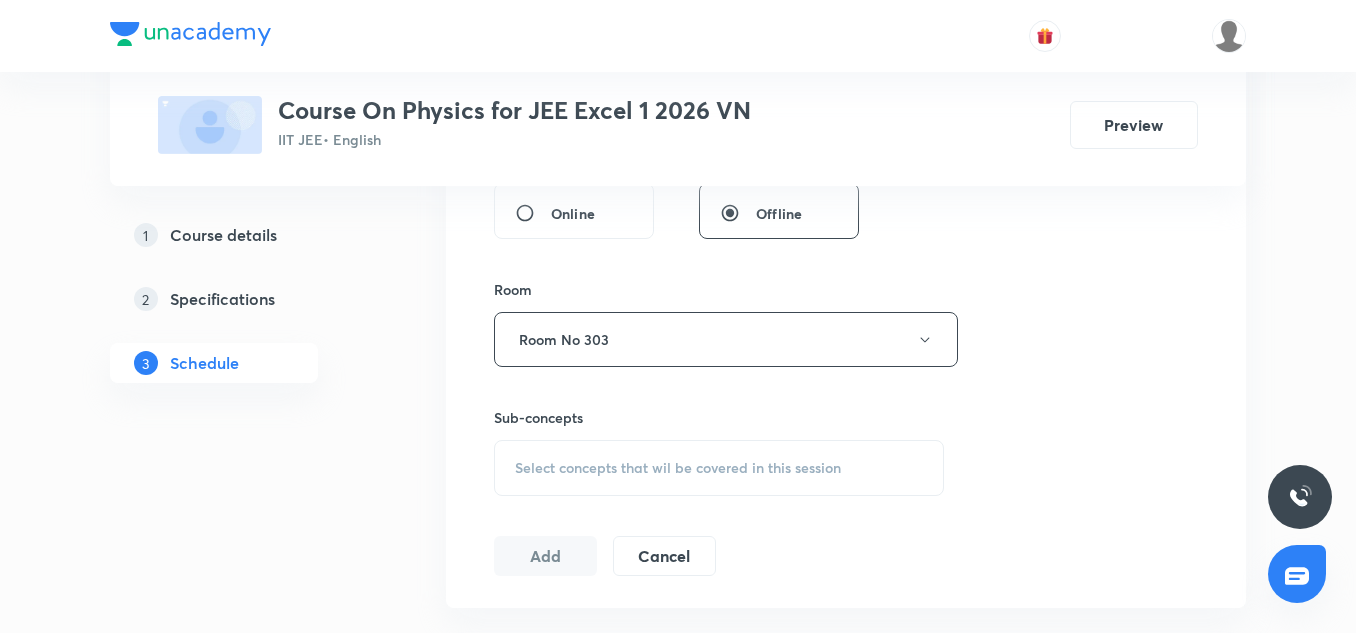 scroll, scrollTop: 832, scrollLeft: 0, axis: vertical 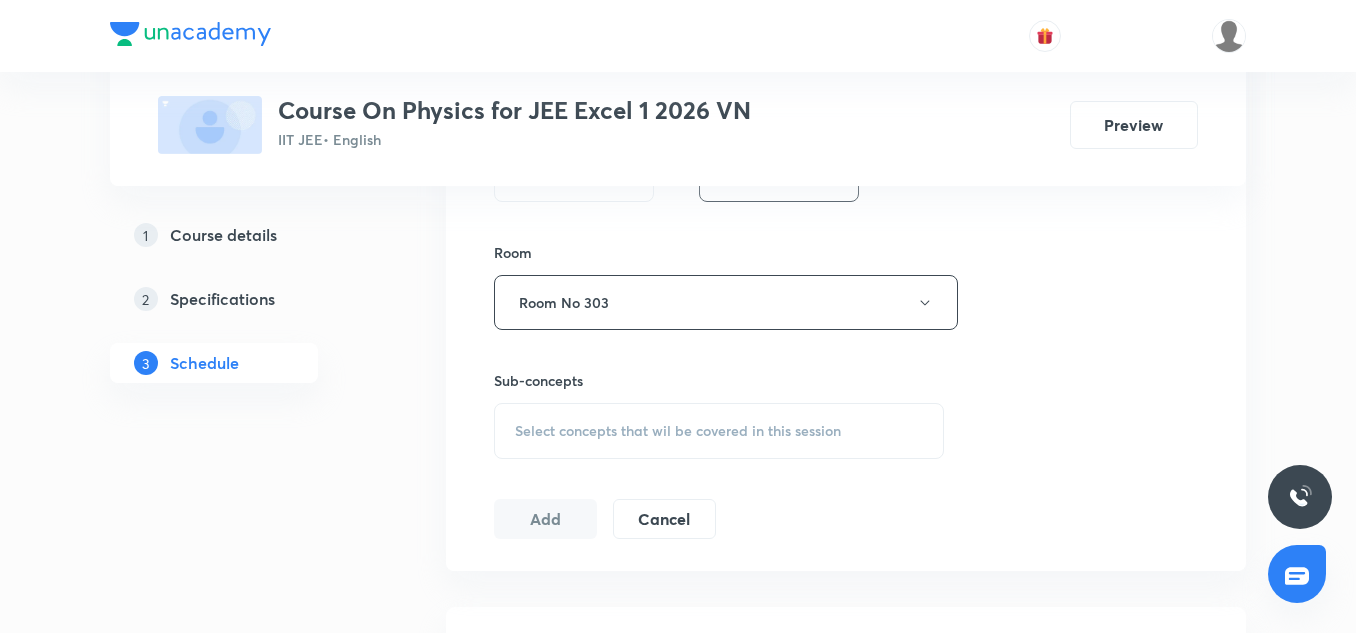 click on "Select concepts that wil be covered in this session" at bounding box center (719, 431) 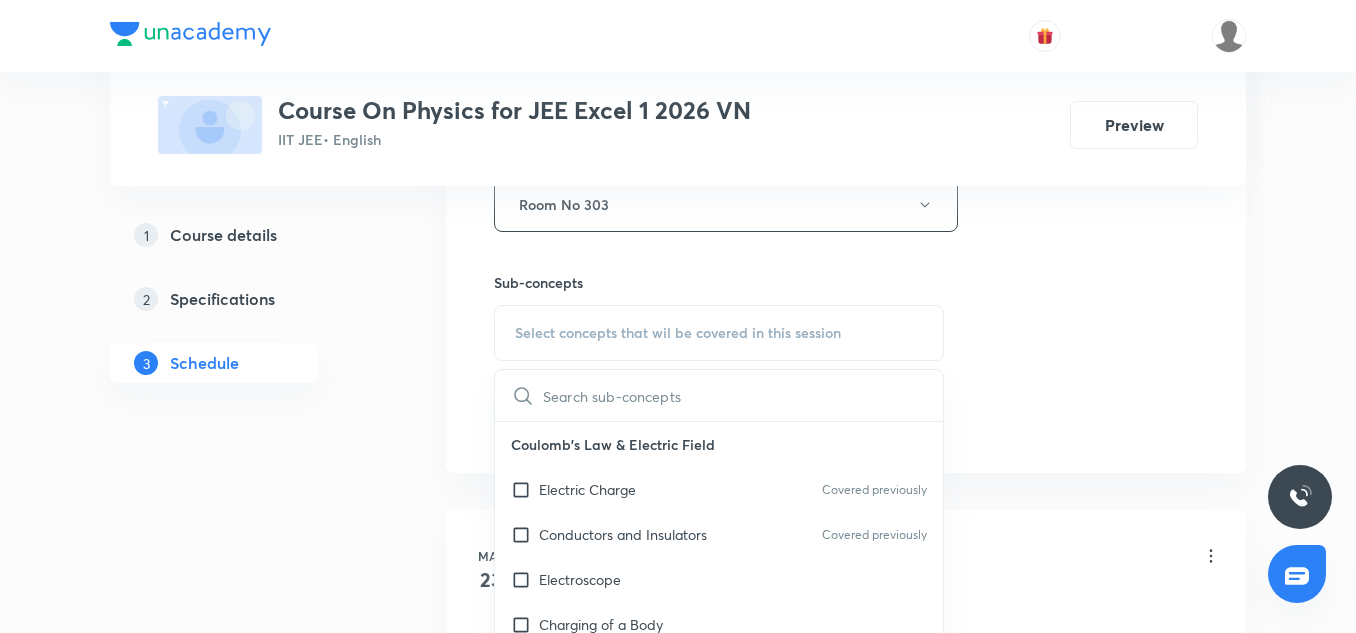 scroll, scrollTop: 931, scrollLeft: 0, axis: vertical 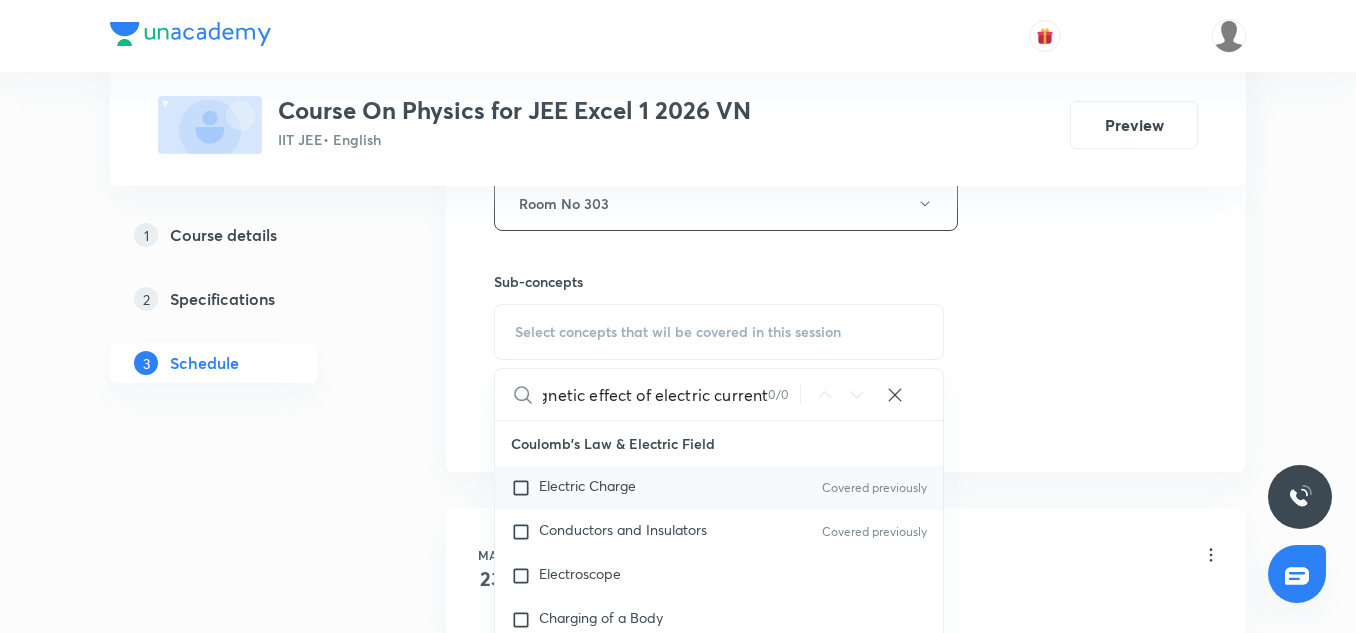 type on "Magnetic effect of electric current" 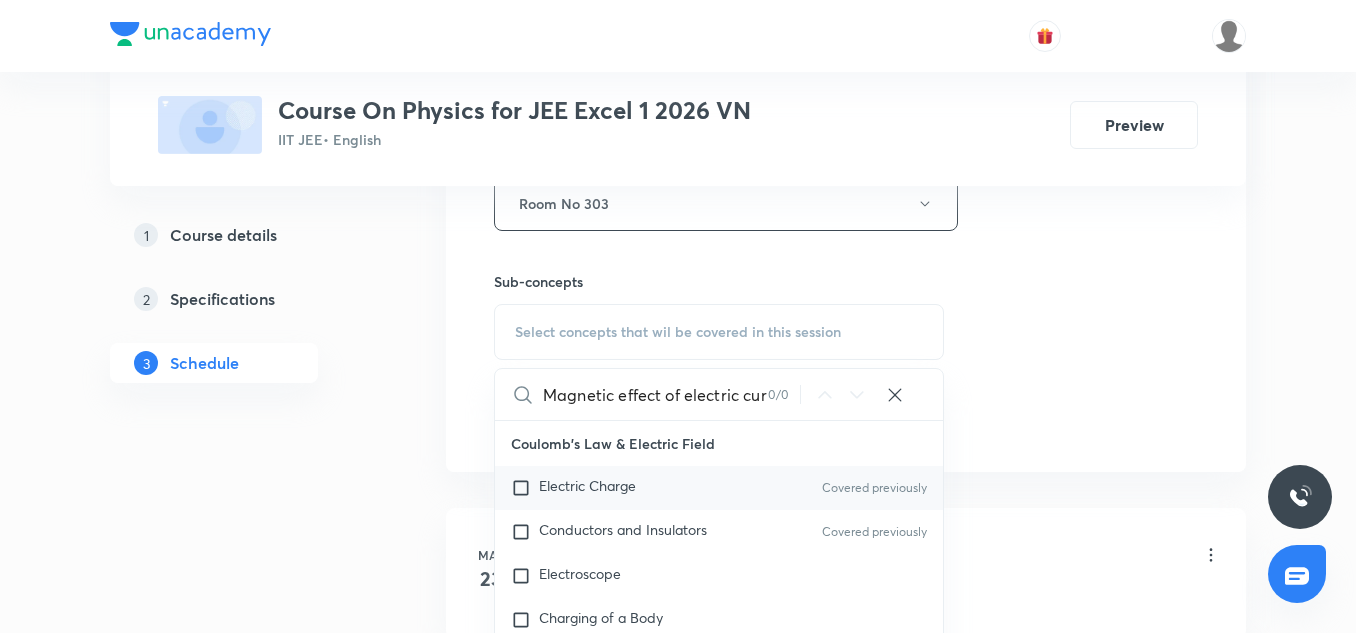 click on "Electric Charge Covered previously" at bounding box center (719, 488) 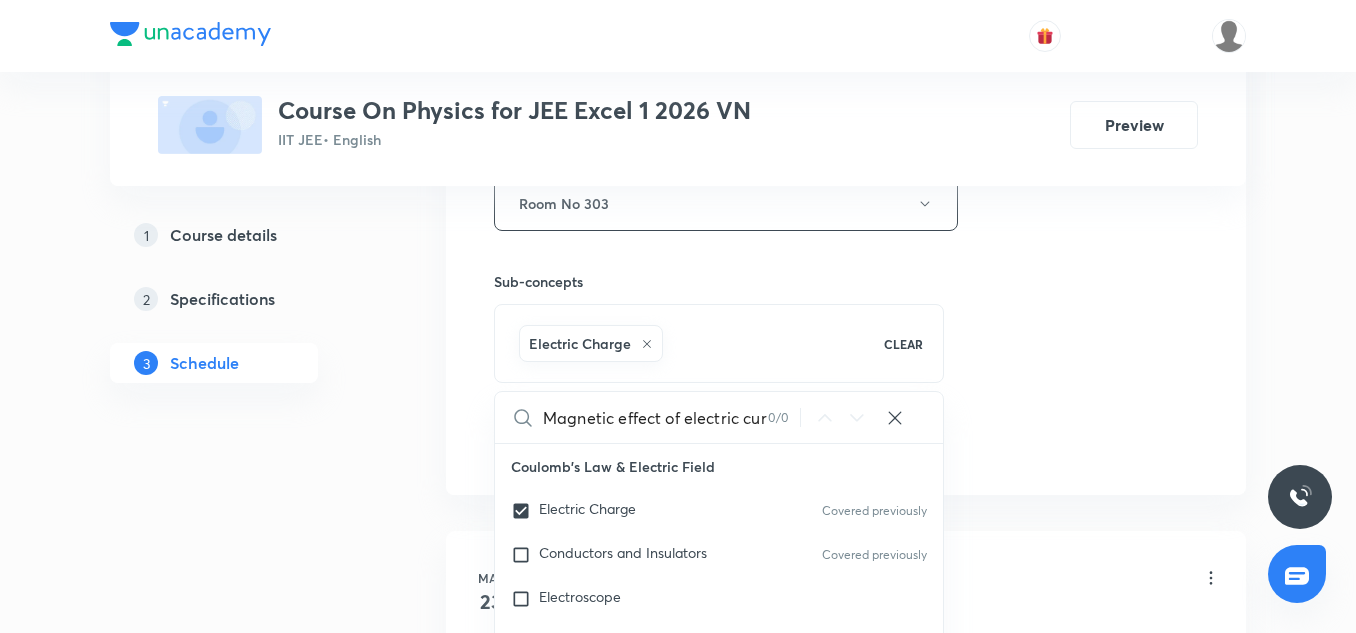 click on "Session  35 Live class Session title 35/99 Magnetic effect of electric current ​ Schedule for Jul 12, 2025, 6:45 PM ​ Duration (in minutes) 75 ​   Session type Online Offline Room Room No 303 Sub-concepts Electric Charge CLEAR Magnetic effect of electric current 0 / 0 ​ Coulomb's Law & Electric Field Electric Charge Covered previously Conductors and Insulators Covered previously Electroscope Charging of a Body Coulomb's Law Coulomb's Law in Vector Form Superposition Principle Electric Field  Electric Field Due to an Isolated Point Charge  Covered previously Electric Field Due to Continuous Distribution of Charge Field of Ring Charge  Electric Field Due to an Infinte Line Charge Field of Uniformly Charged Disk Field of Two Oppositely Charged Sheets Lines of Force  Different Patterns of Electric Field Lines Electrostatic Shielding (or Screening) Motion of Charge Particle in Uniform  Electric Field Lines Electric Dipole  Electric Field Due to A Dipole  Dipole in a Uniform Electric Field Torque Mobility" at bounding box center (846, -18) 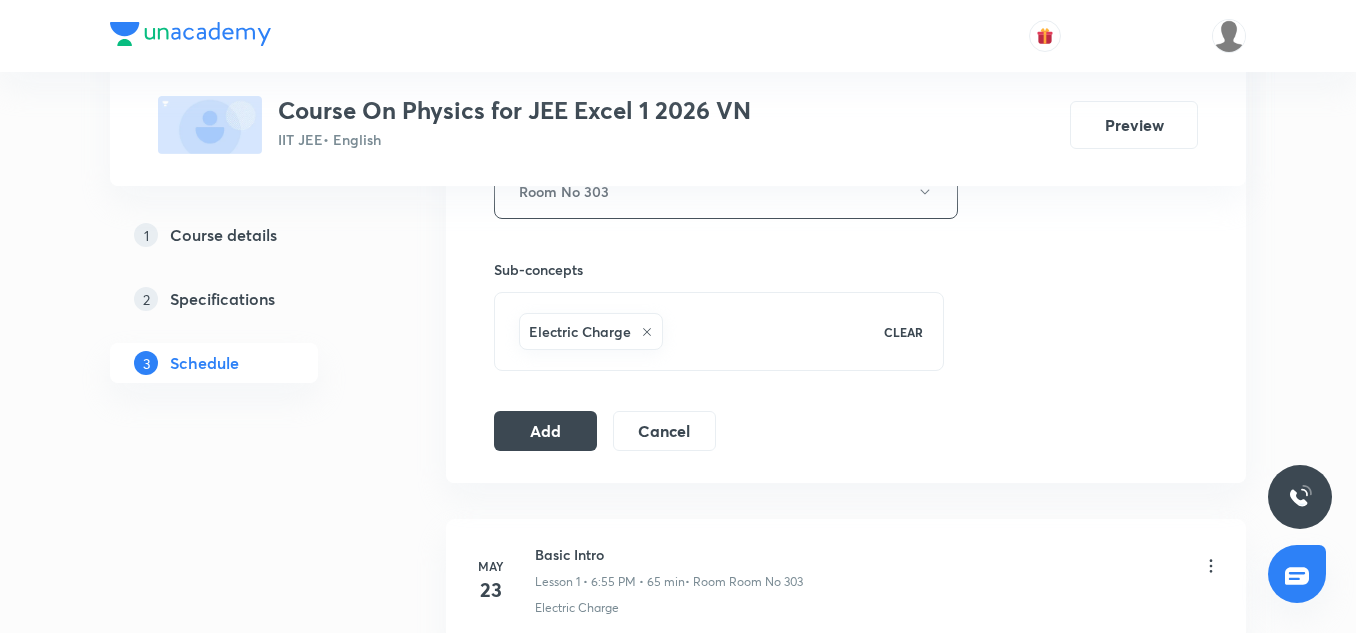 scroll, scrollTop: 949, scrollLeft: 0, axis: vertical 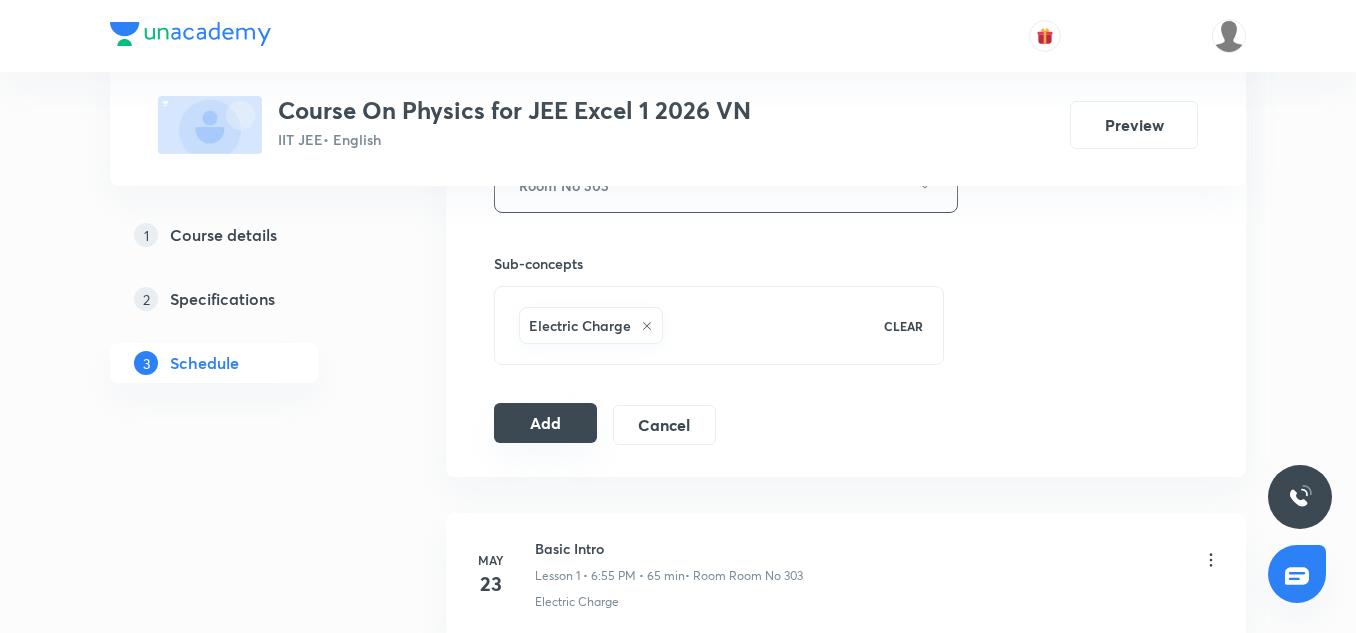 click on "Add" at bounding box center [545, 423] 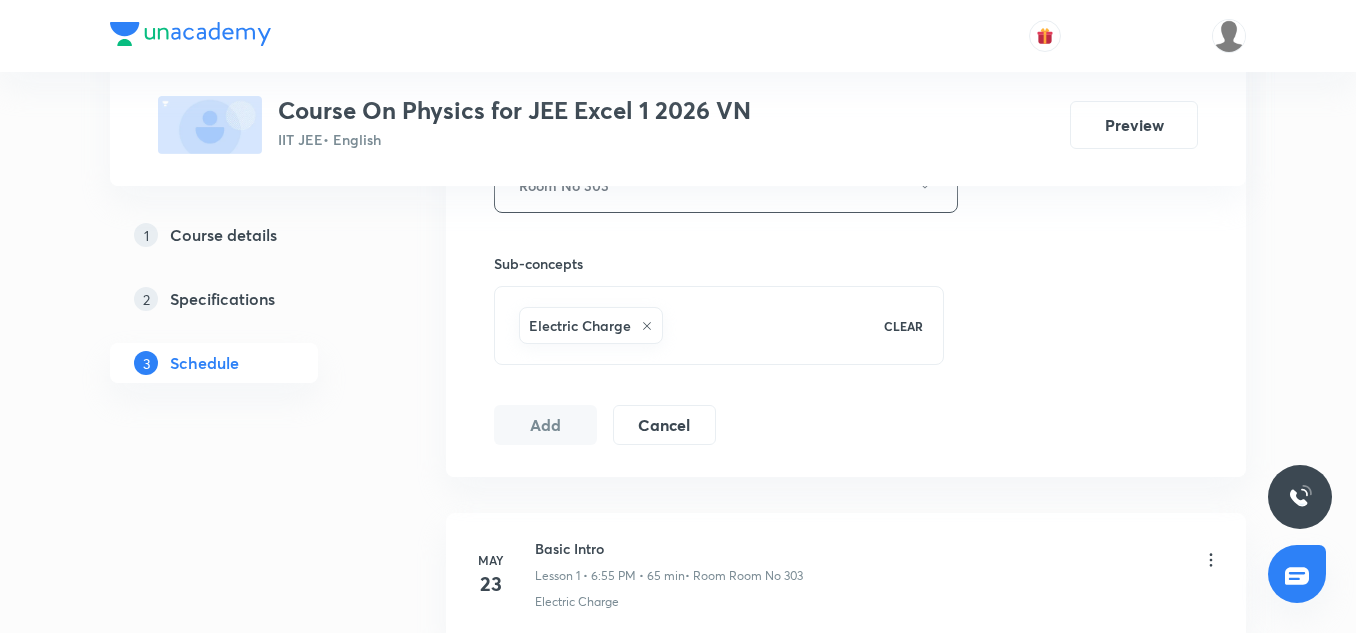 type 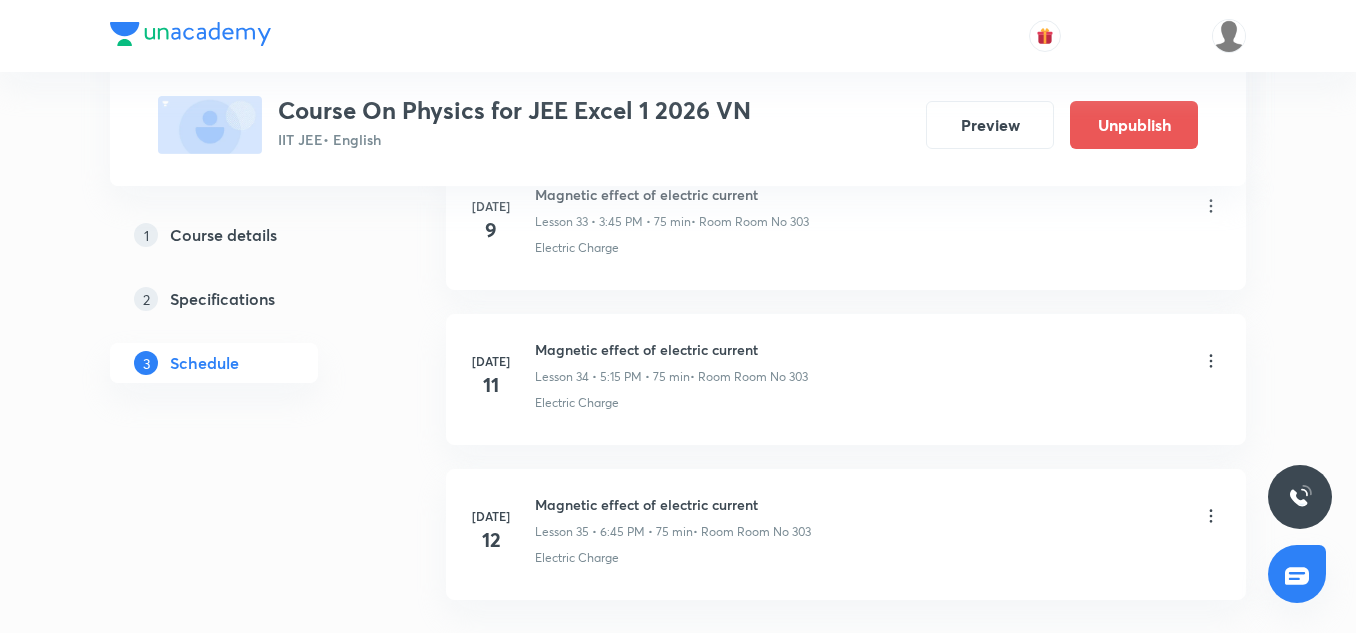 scroll, scrollTop: 5476, scrollLeft: 0, axis: vertical 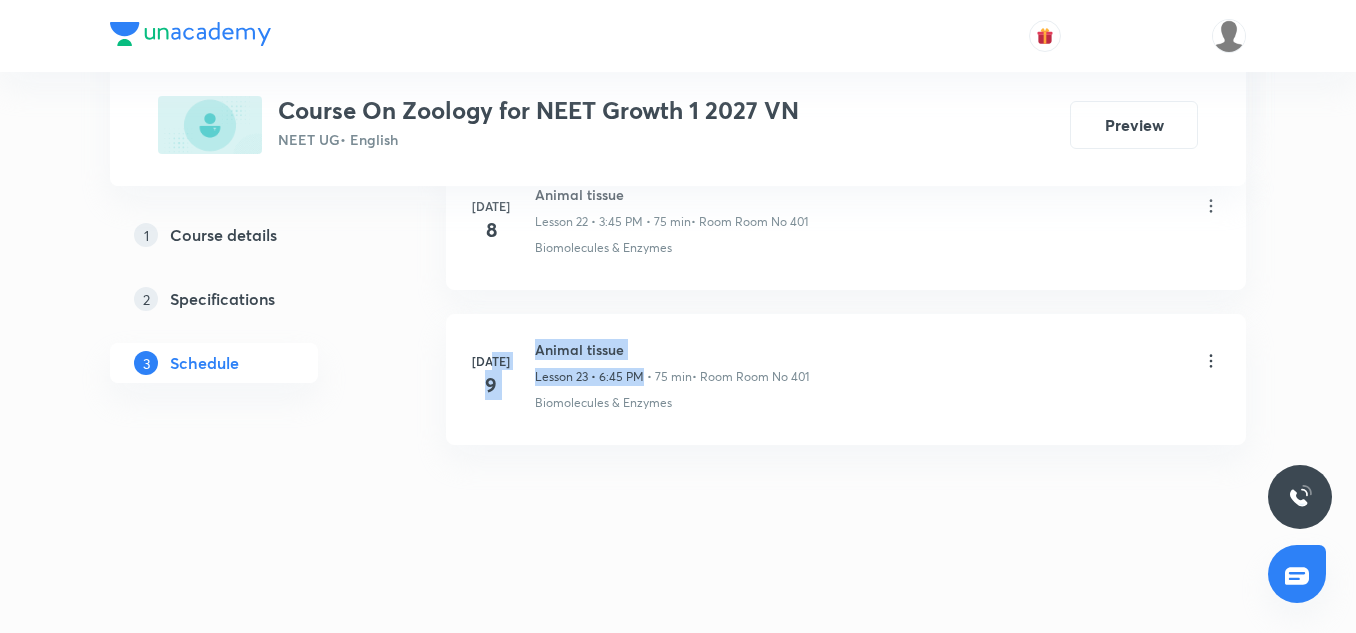 drag, startPoint x: 531, startPoint y: 349, endPoint x: 639, endPoint y: 367, distance: 109.48972 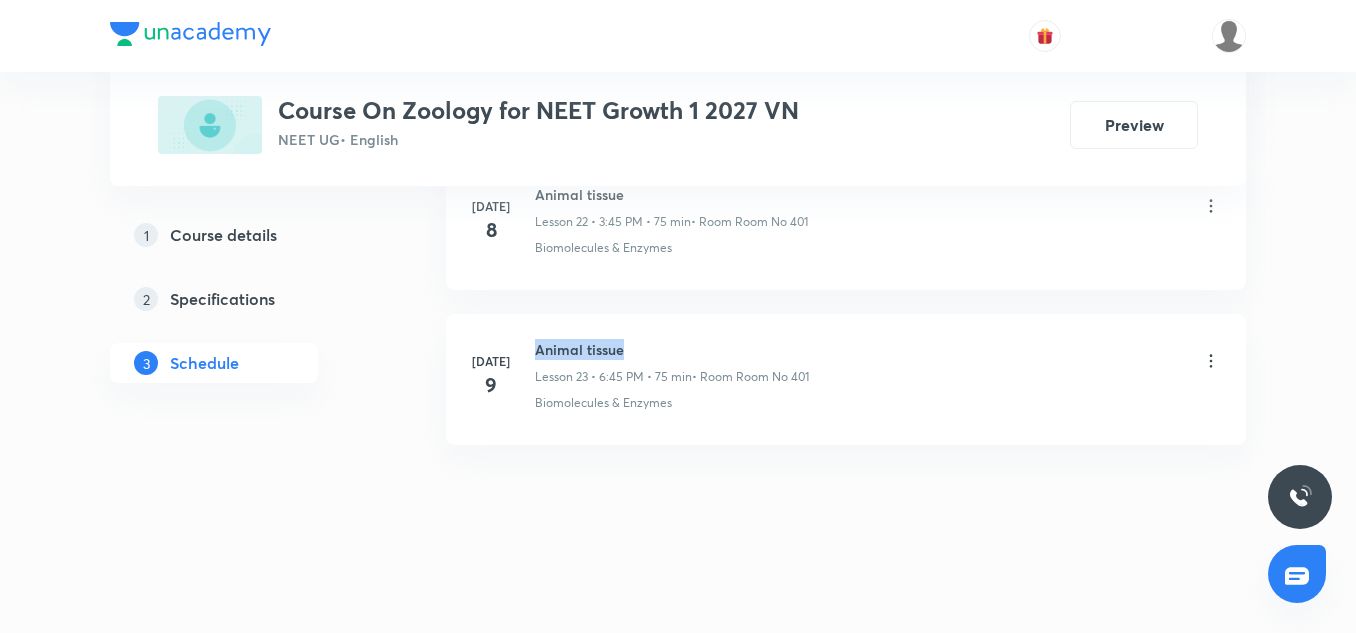 drag, startPoint x: 536, startPoint y: 348, endPoint x: 637, endPoint y: 346, distance: 101.0198 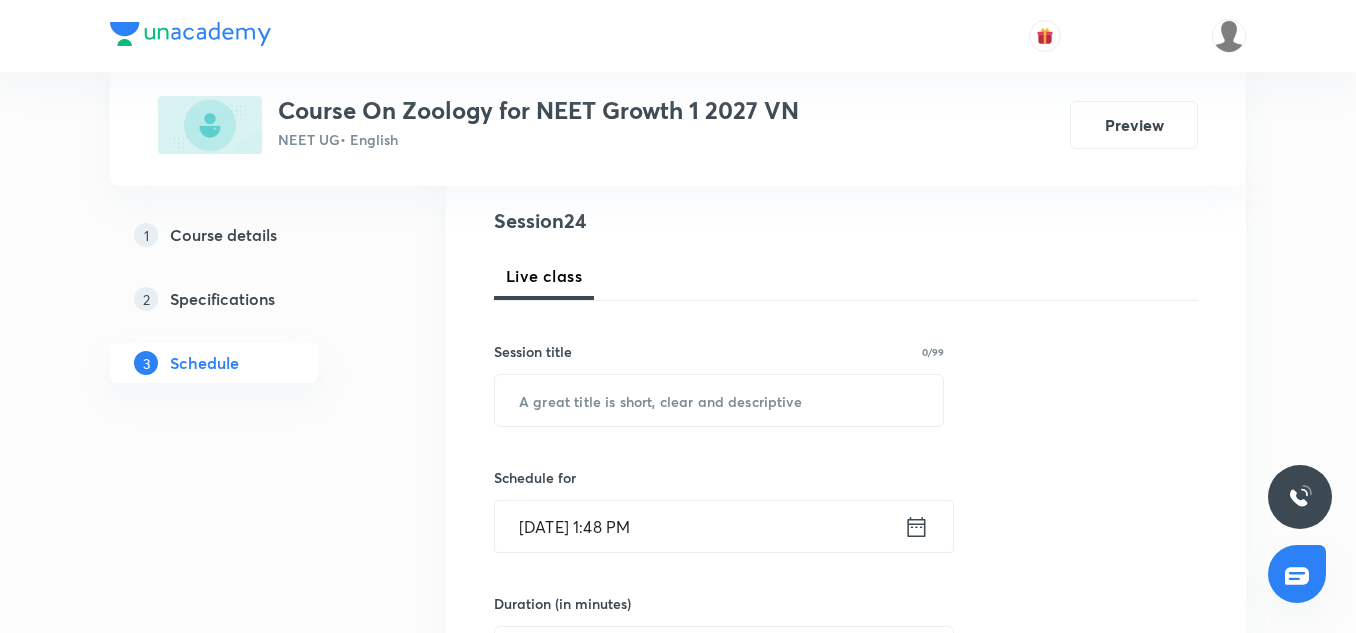 scroll, scrollTop: 227, scrollLeft: 0, axis: vertical 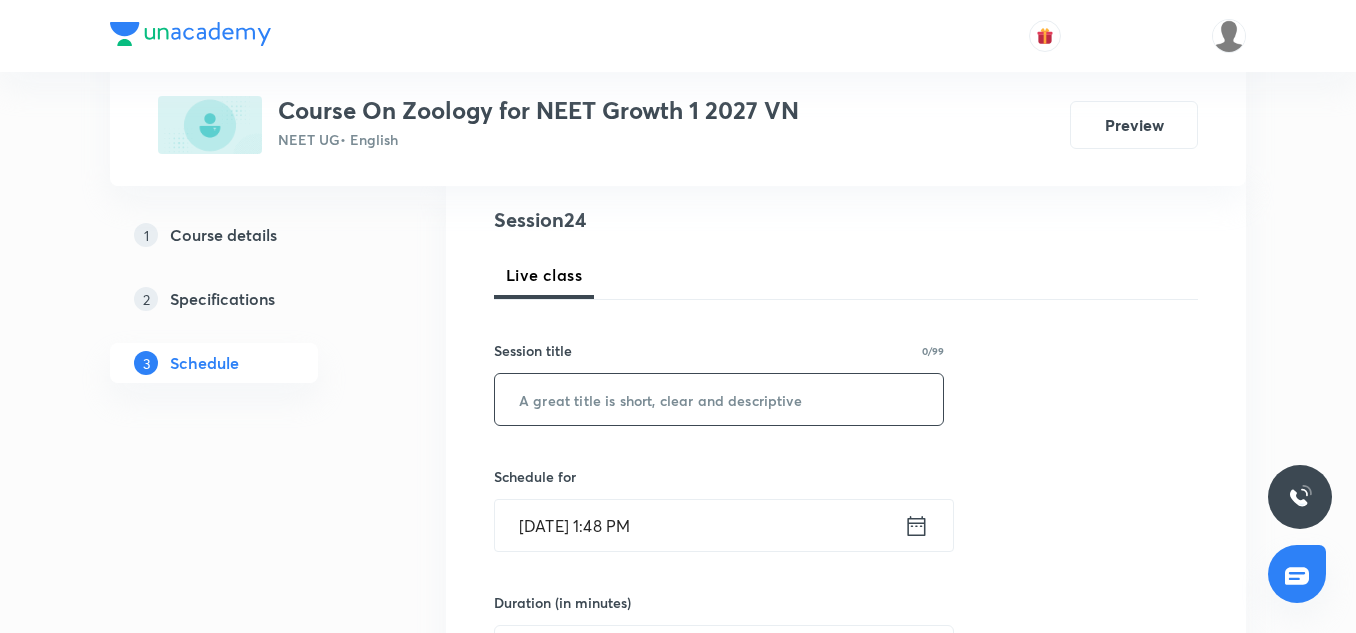 click at bounding box center (719, 399) 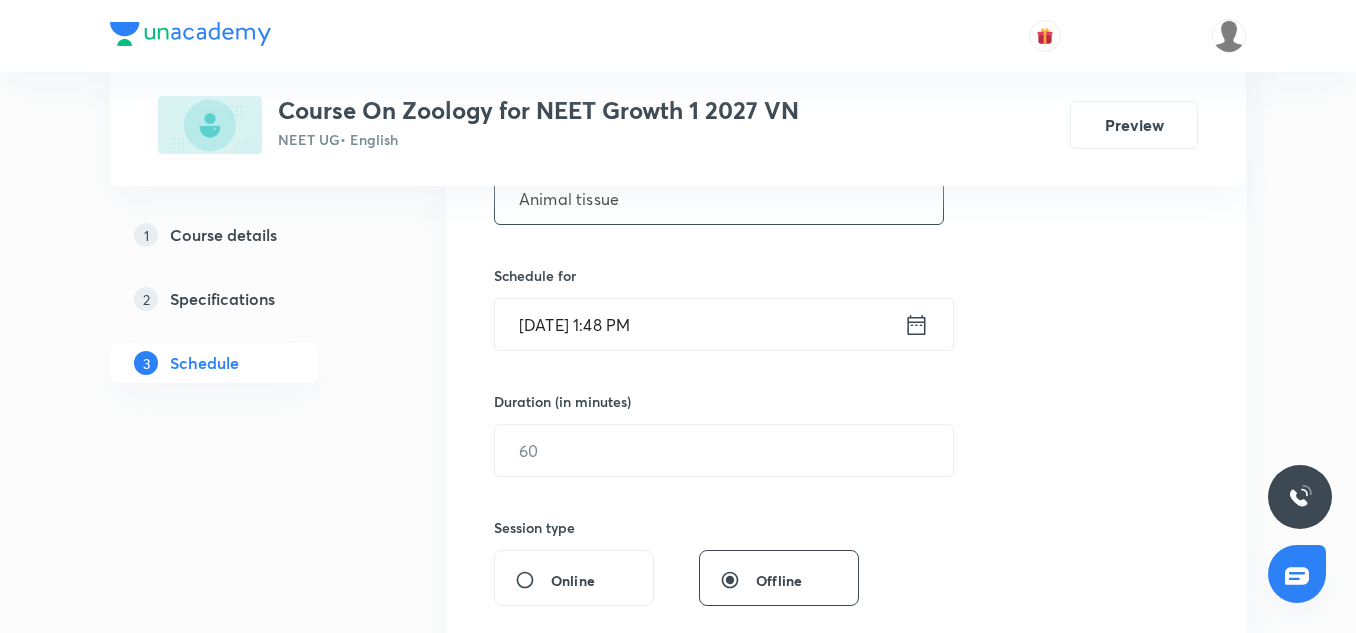 scroll, scrollTop: 429, scrollLeft: 0, axis: vertical 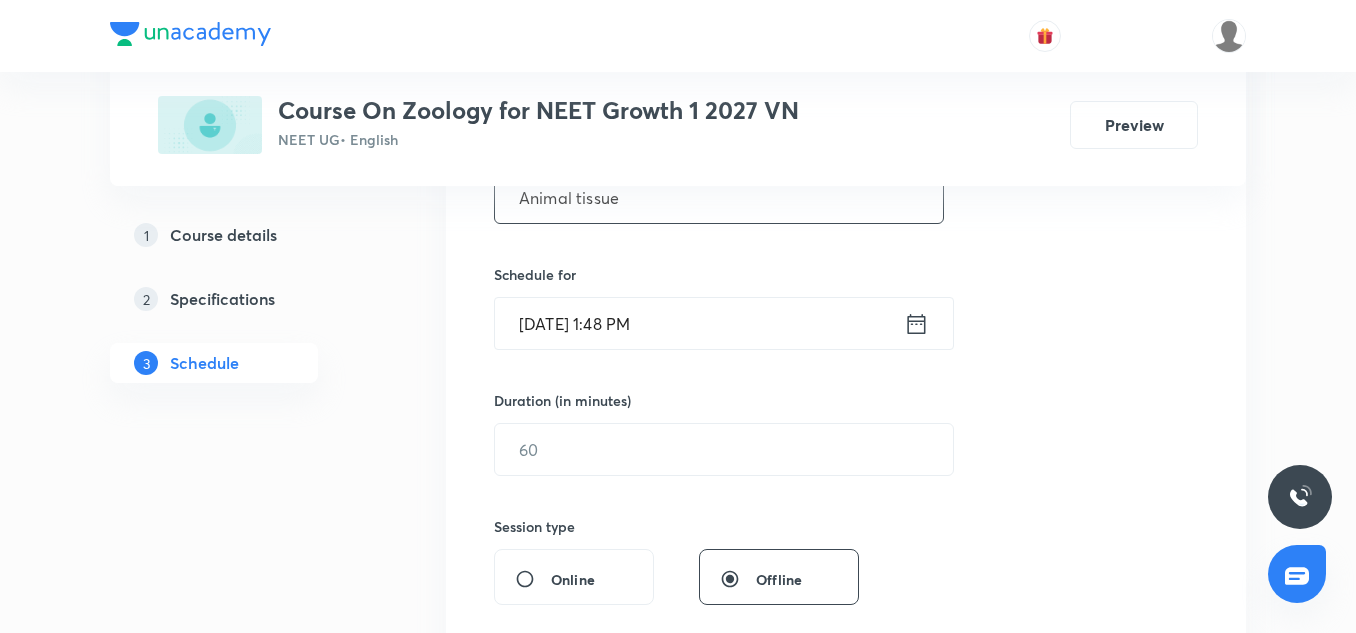 type on "Animal tissue" 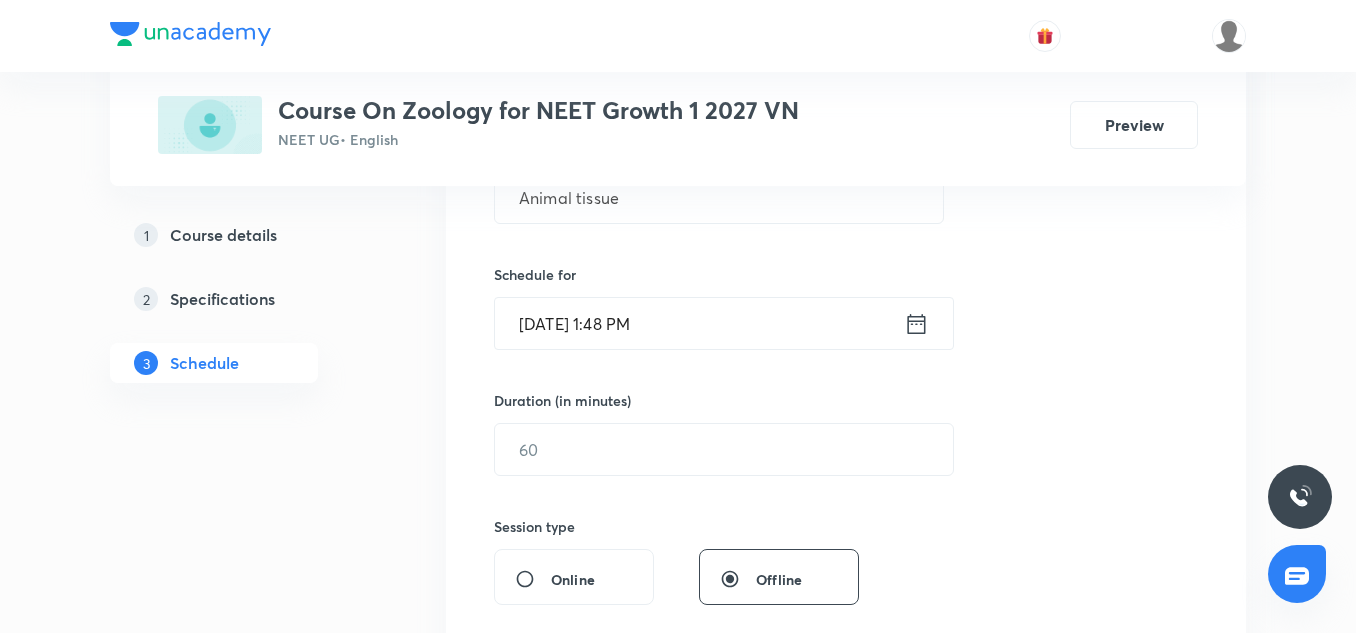 click 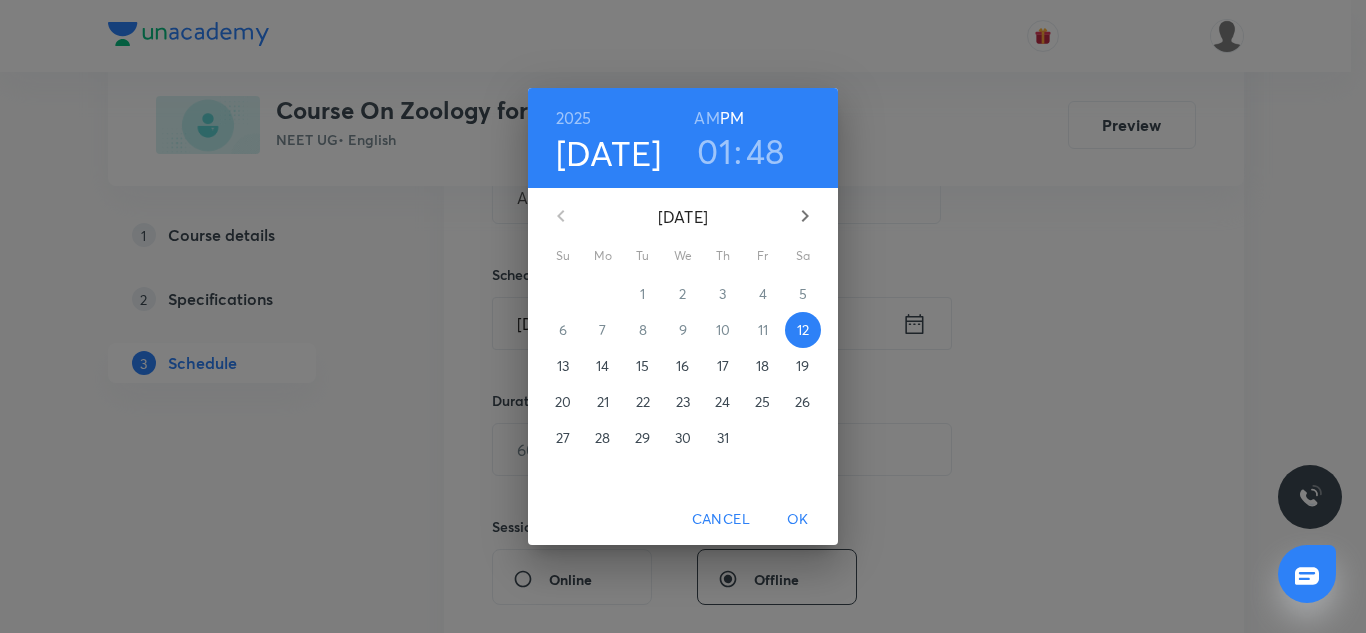 click on "01" at bounding box center [714, 151] 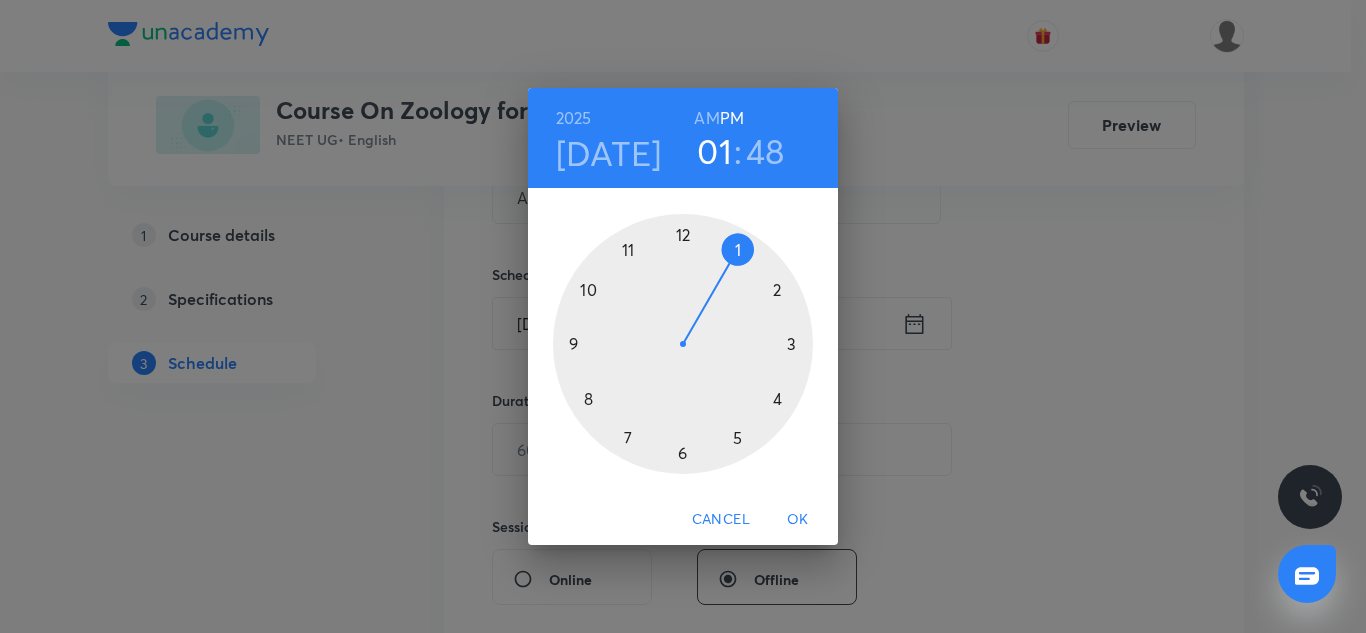 click at bounding box center [683, 344] 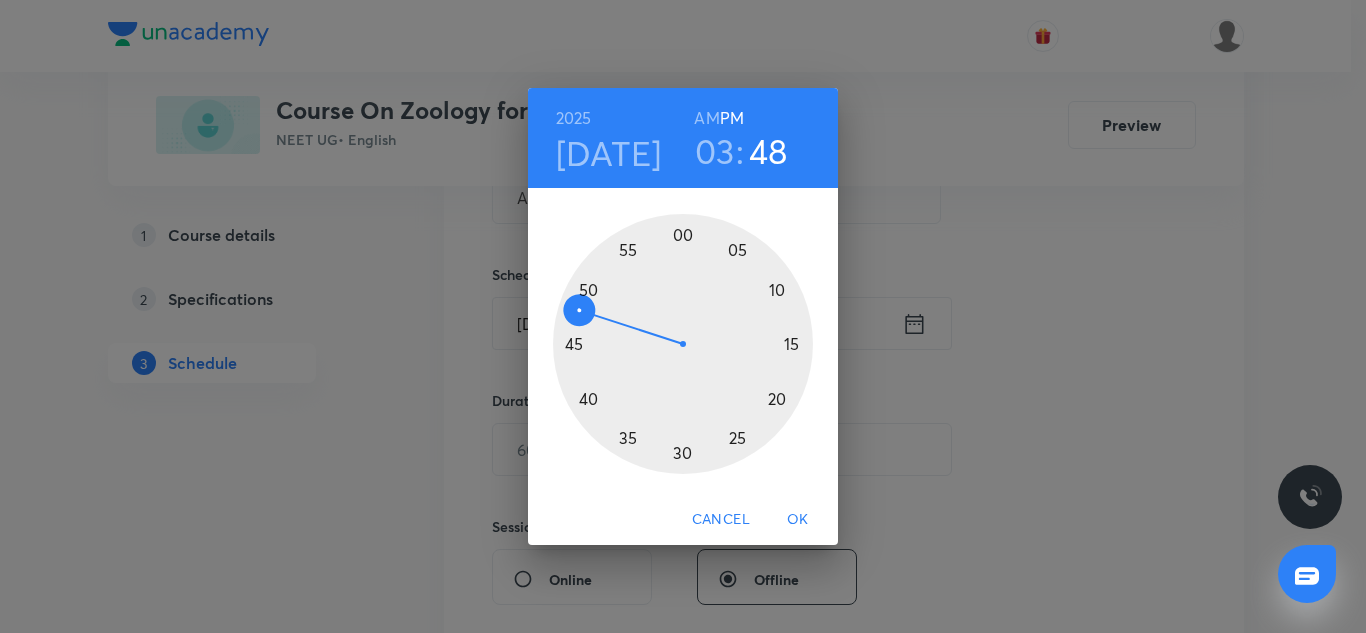 click at bounding box center (683, 344) 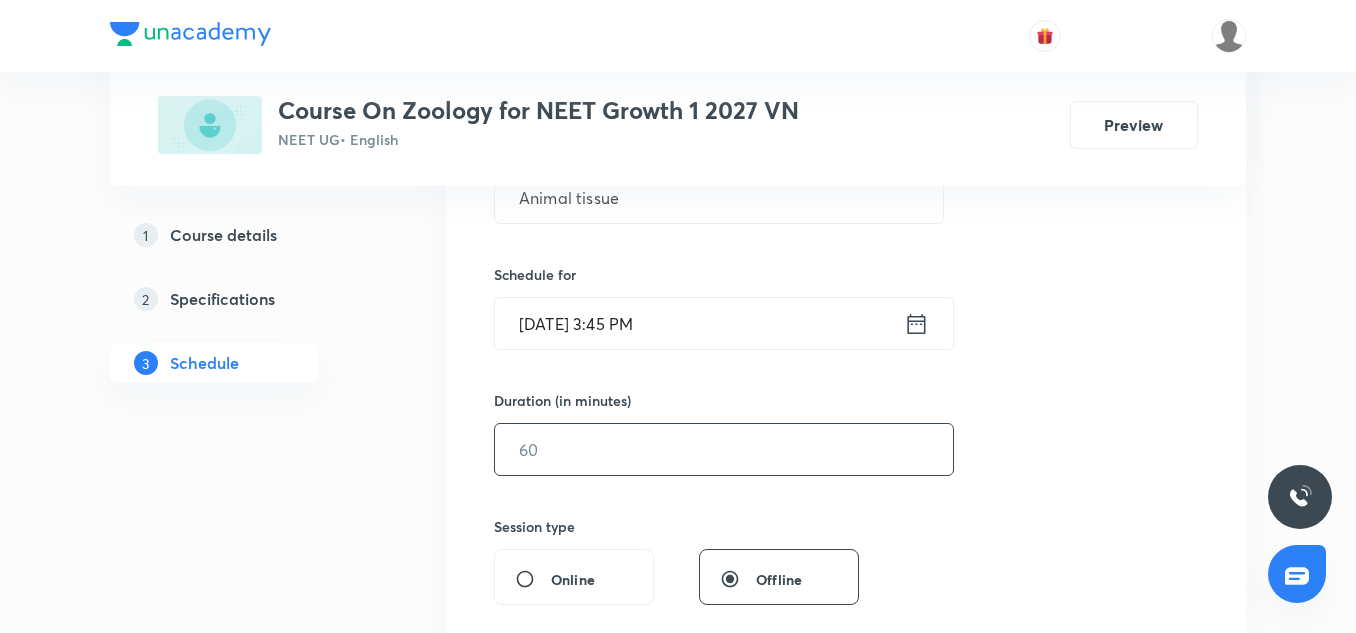 click at bounding box center (724, 449) 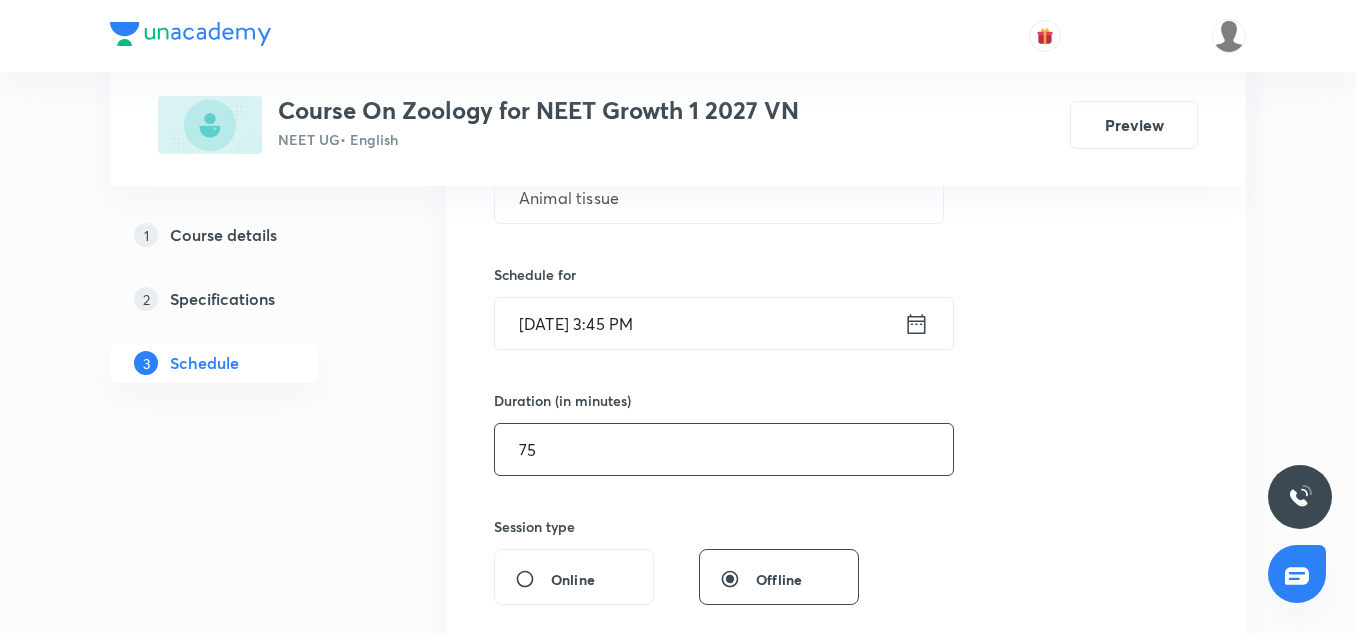 type on "75" 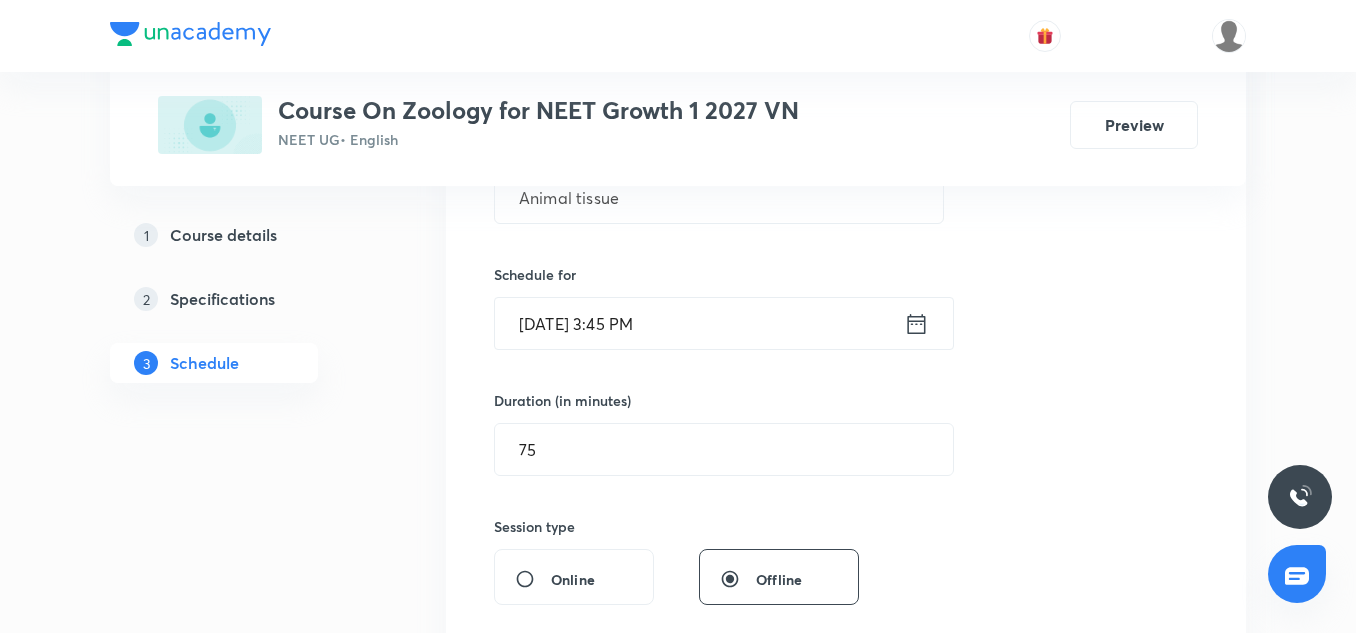 click on "Session  24 Live class Session title 13/99 Animal tissue ​ Schedule for Jul 12, 2025, 3:45 PM ​ Duration (in minutes) 75 ​   Session type Online Offline Room Select centre room Sub-concepts Select concepts that wil be covered in this session Add Cancel" at bounding box center (846, 472) 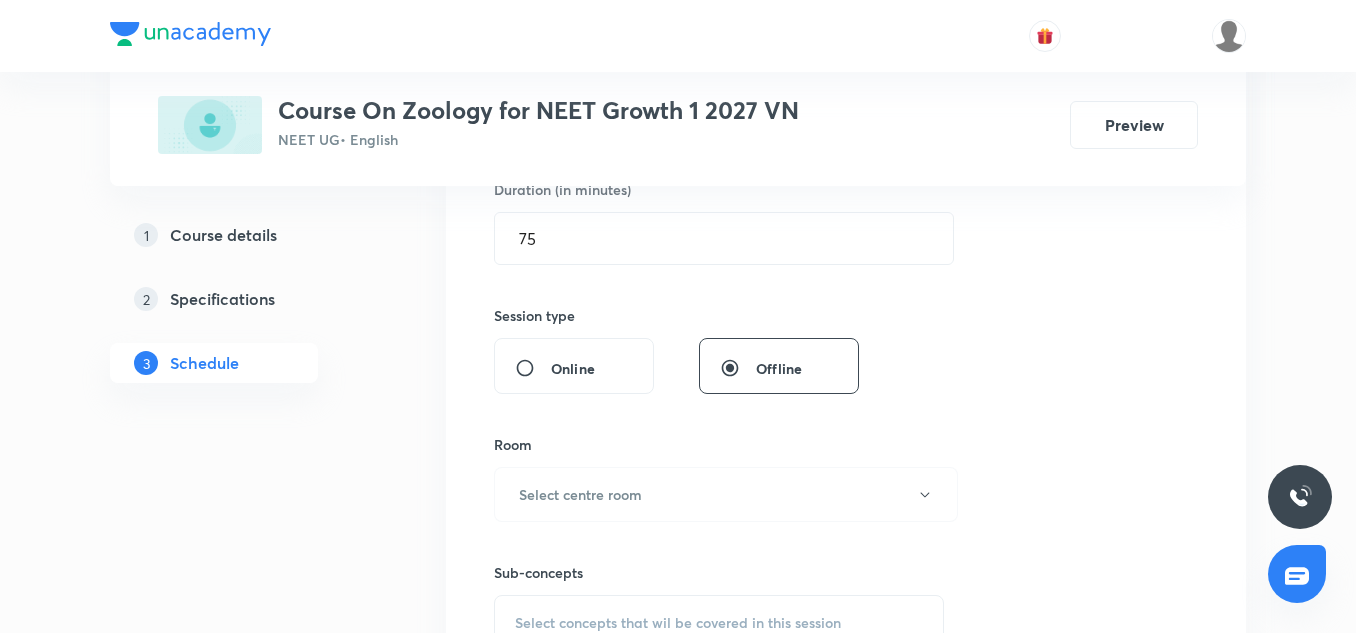 scroll, scrollTop: 702, scrollLeft: 0, axis: vertical 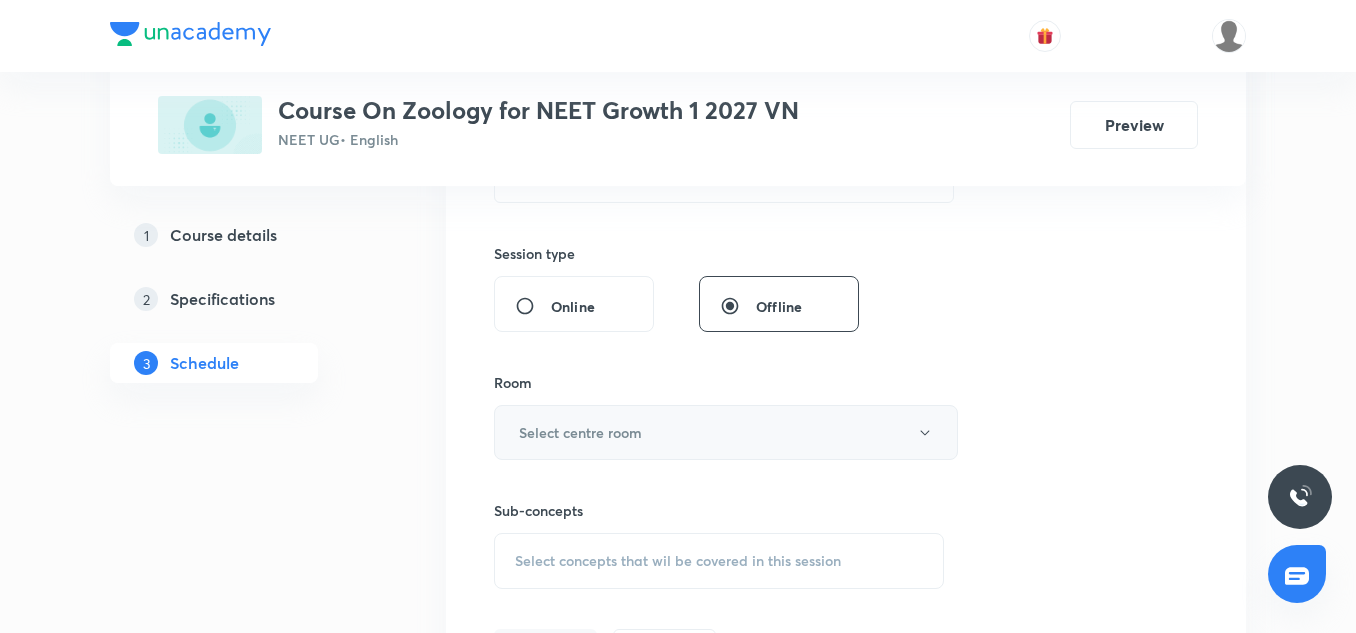 click on "Select centre room" at bounding box center (726, 432) 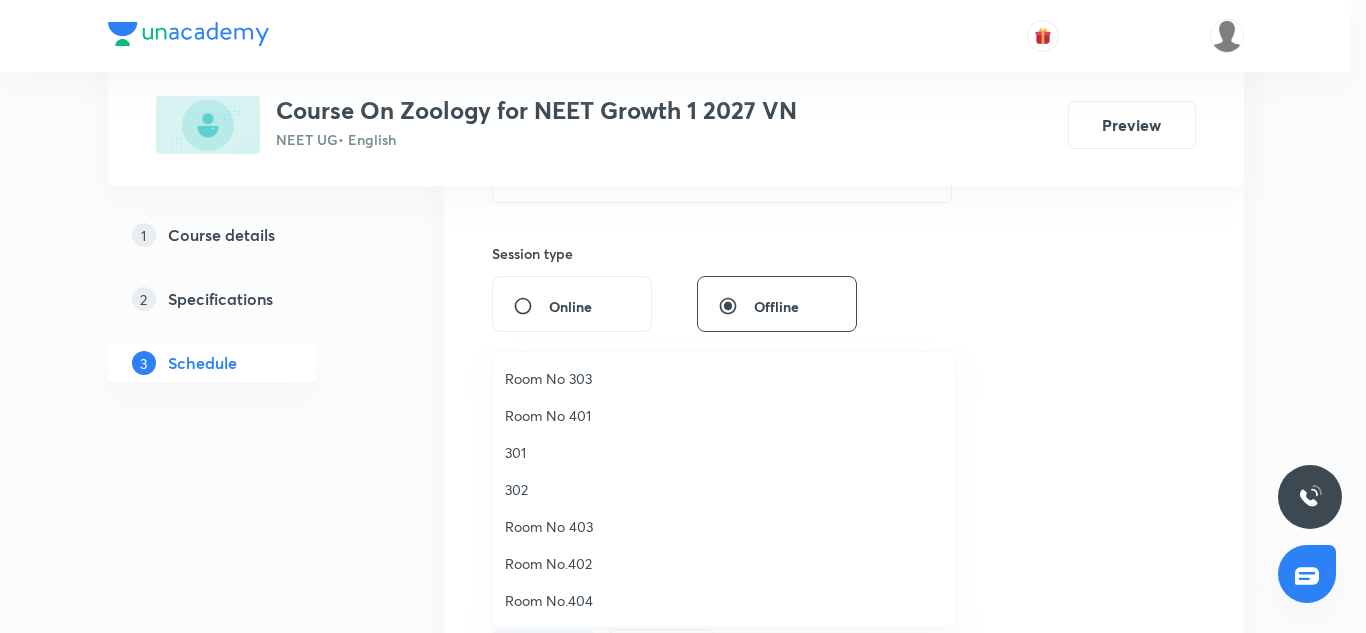 click on "Room No 401" at bounding box center (724, 415) 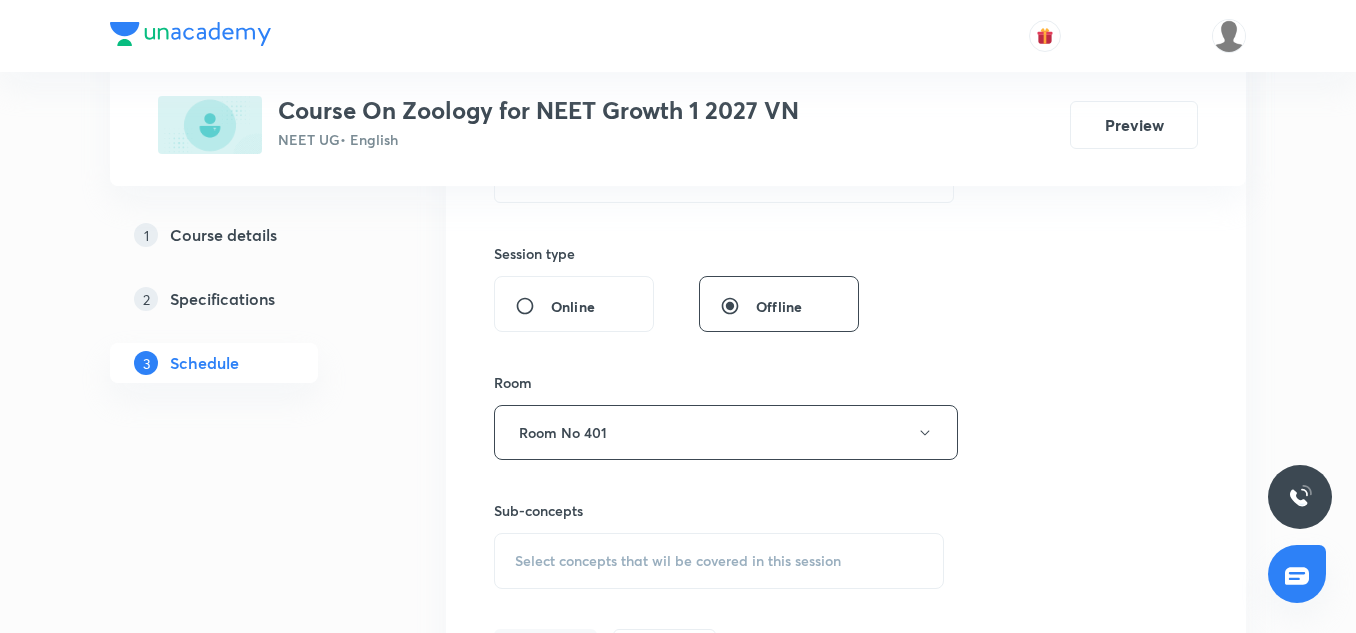 click on "Select concepts that wil be covered in this session" at bounding box center (719, 561) 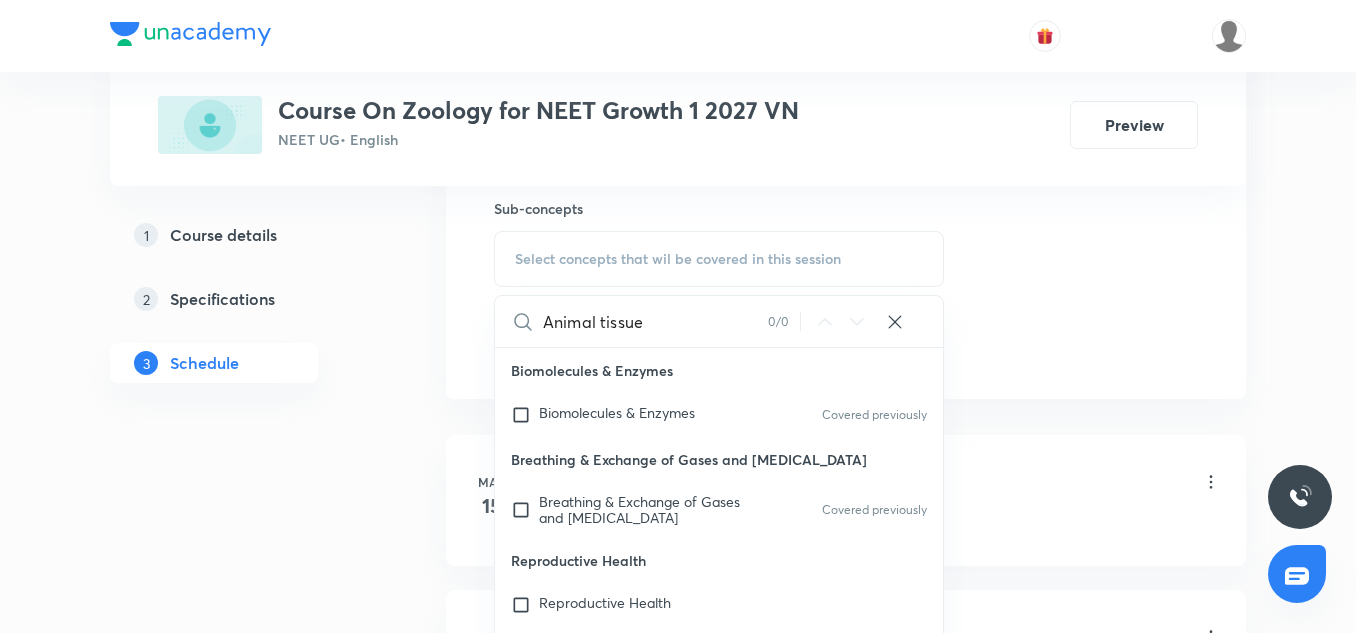scroll, scrollTop: 1007, scrollLeft: 0, axis: vertical 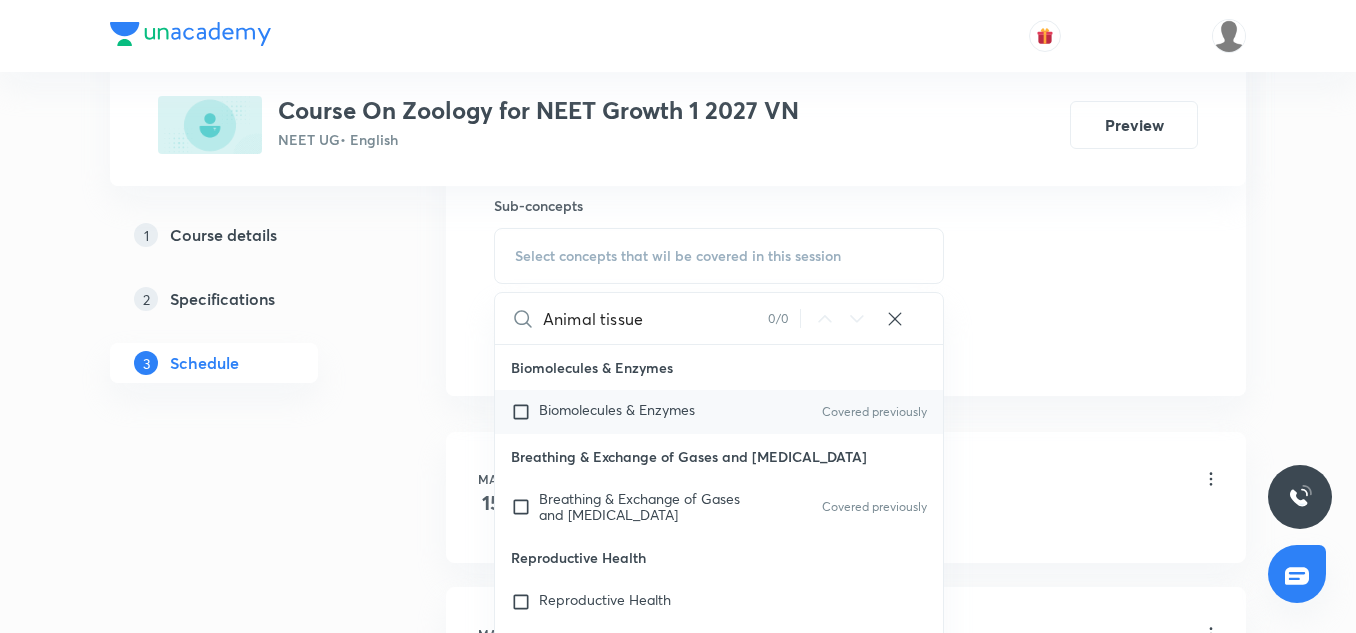 type on "Animal tissue" 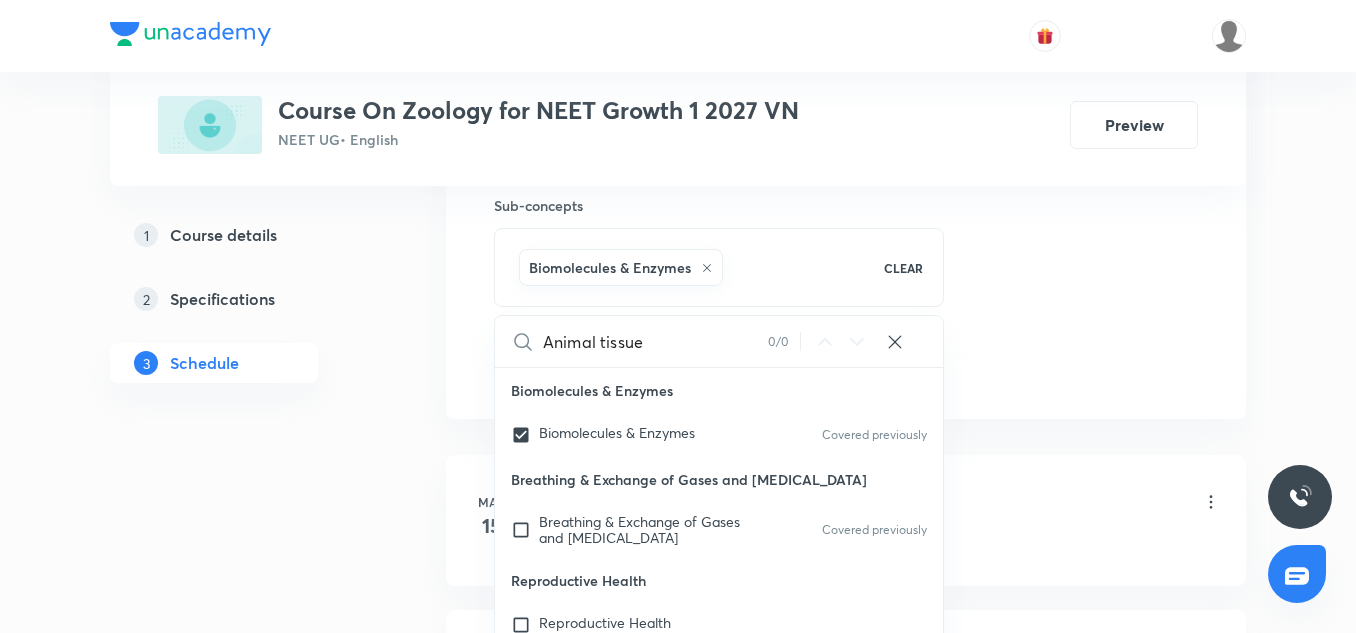 click on "Session  24 Live class Session title 13/99 Animal tissue ​ Schedule for Jul 12, 2025, 3:45 PM ​ Duration (in minutes) 75 ​   Session type Online Offline Room Room No 401 Sub-concepts Biomolecules & Enzymes CLEAR Animal tissue 0 / 0 ​ Biomolecules & Enzymes Biomolecules & Enzymes Covered previously Breathing & Exchange of Gases and Body Fluids Breathing & Exchange of Gases and Body Fluids Covered previously Reproductive Health Reproductive Health Excretory product and their elimination, Locomotion Excretory product and their elimination, Locomotion Origin & Evolution Origin & Evolution Biomolecules & Enzymes, Body Fluids & Circulation and Breathing & Exchange of Gases Biomolecules & Enzymes, Body Fluids & Circulation and Breathing & Exchange of Gases Neural Control & Coordination, Chemical Control & Coordination Neural Control & Coordination, Chemical Control & Coordination Excretory Products and their Elimination Excretory Products and their Elimination Add Cancel" at bounding box center (846, -94) 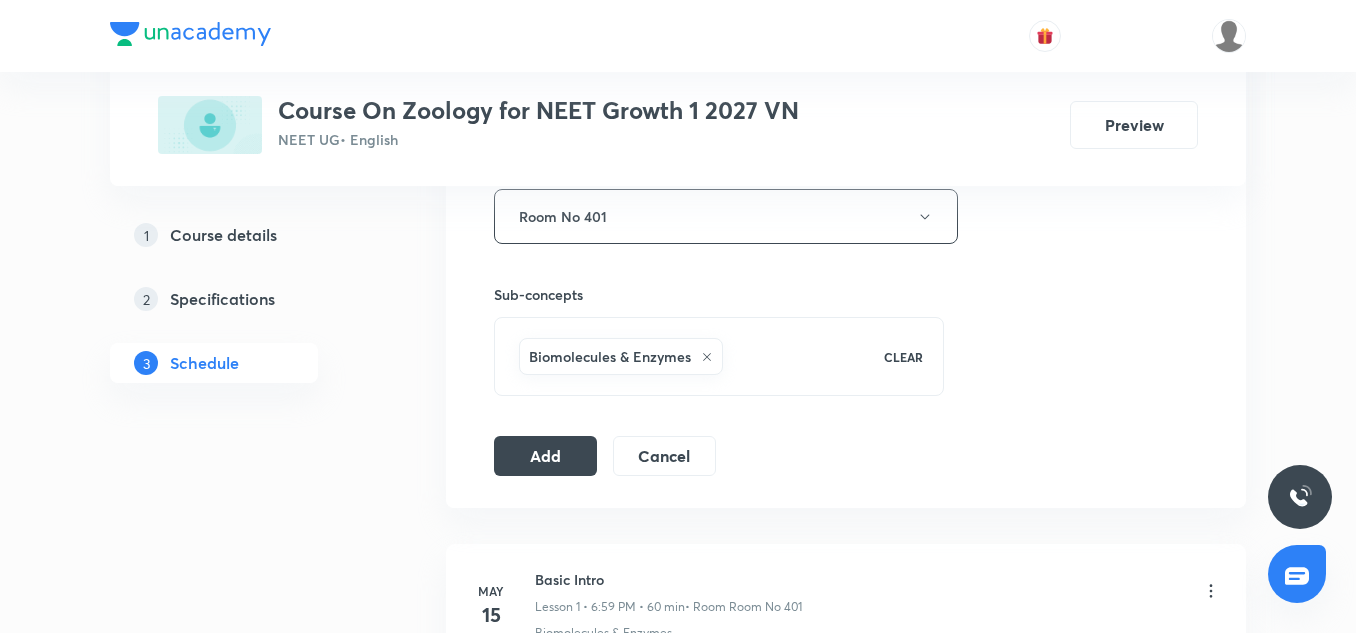 scroll, scrollTop: 1101, scrollLeft: 0, axis: vertical 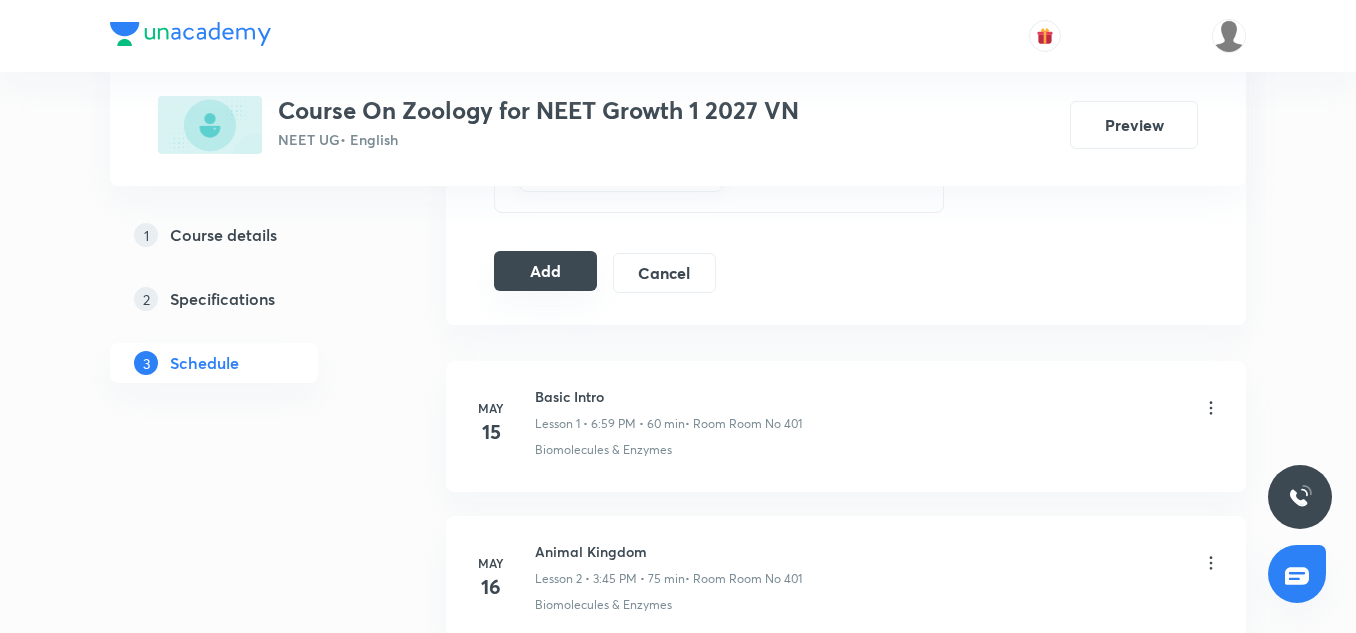 click on "Add" at bounding box center [545, 271] 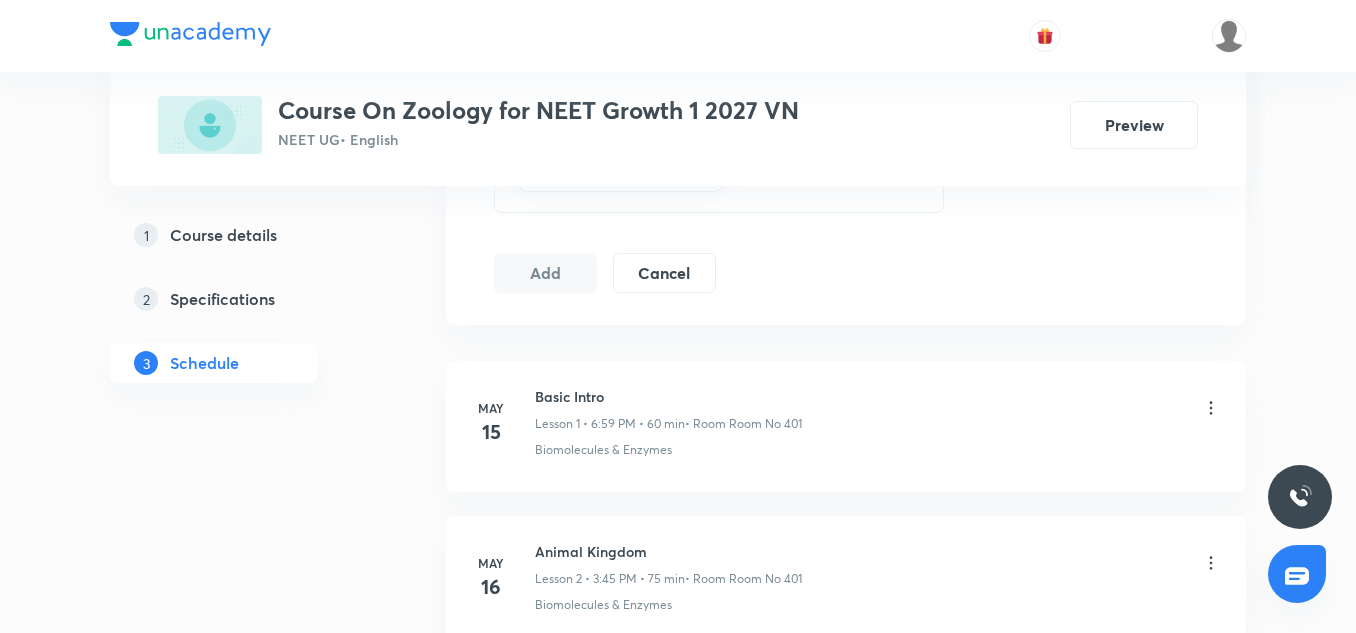 type 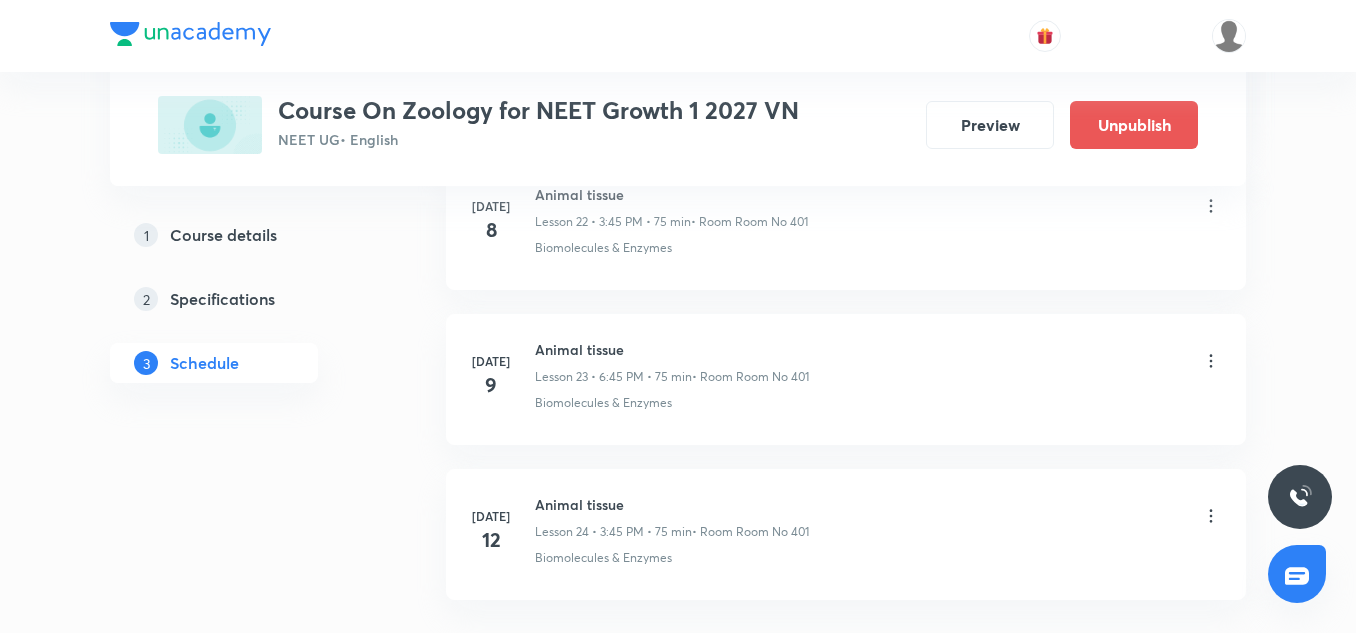 scroll, scrollTop: 3771, scrollLeft: 0, axis: vertical 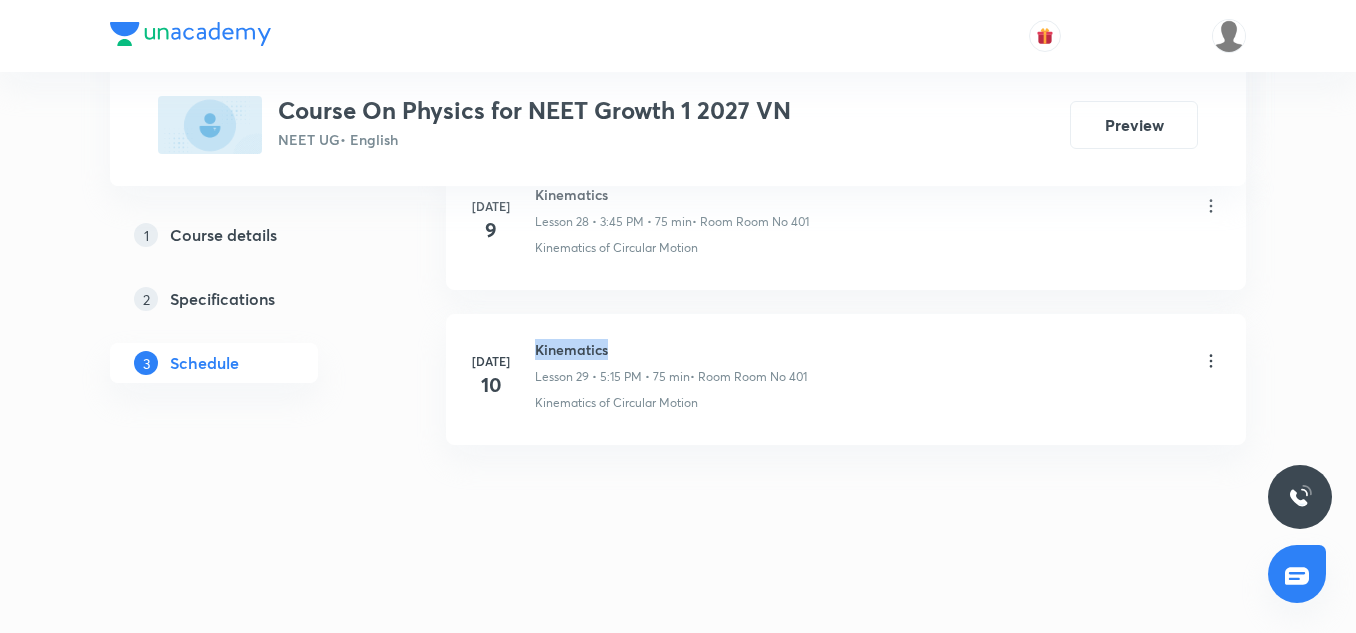 drag, startPoint x: 536, startPoint y: 350, endPoint x: 686, endPoint y: 343, distance: 150.16324 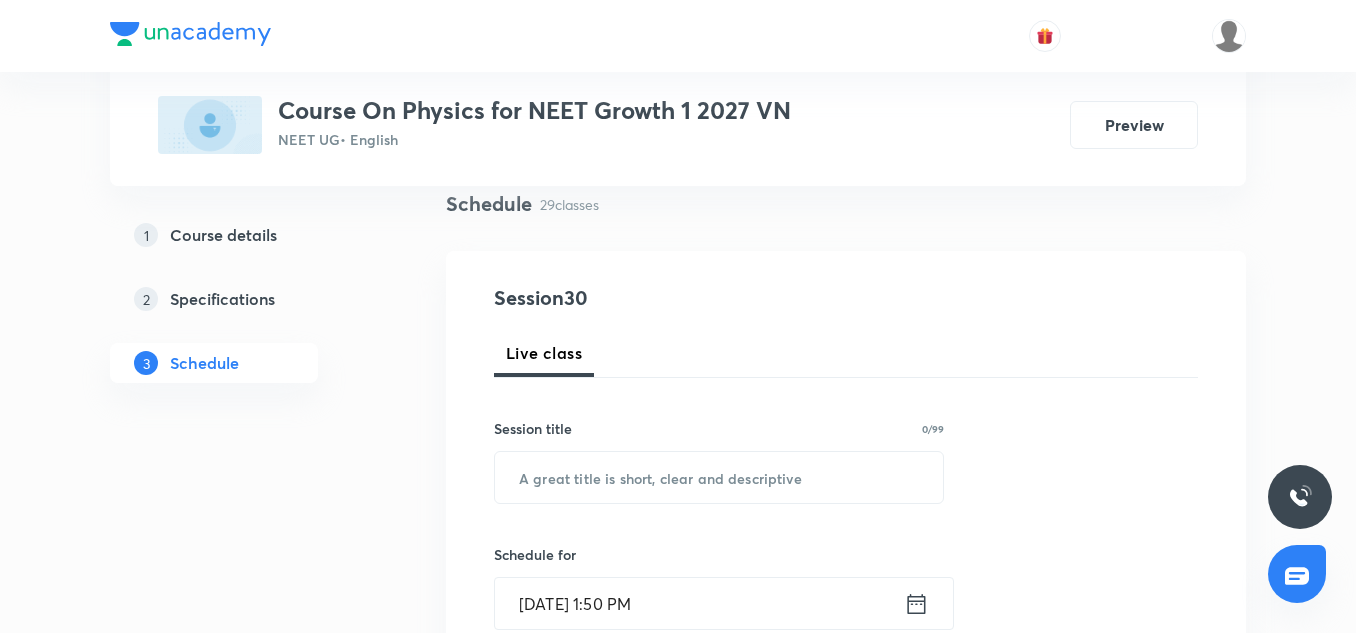 scroll, scrollTop: 155, scrollLeft: 0, axis: vertical 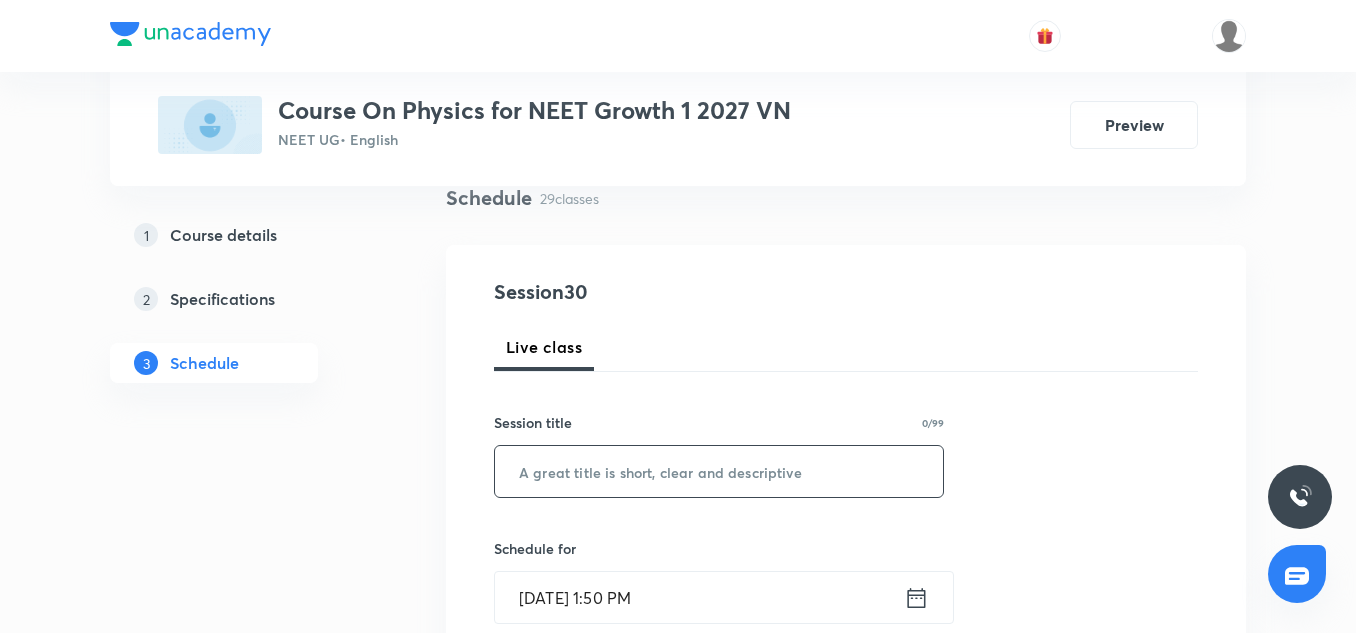 click at bounding box center (719, 471) 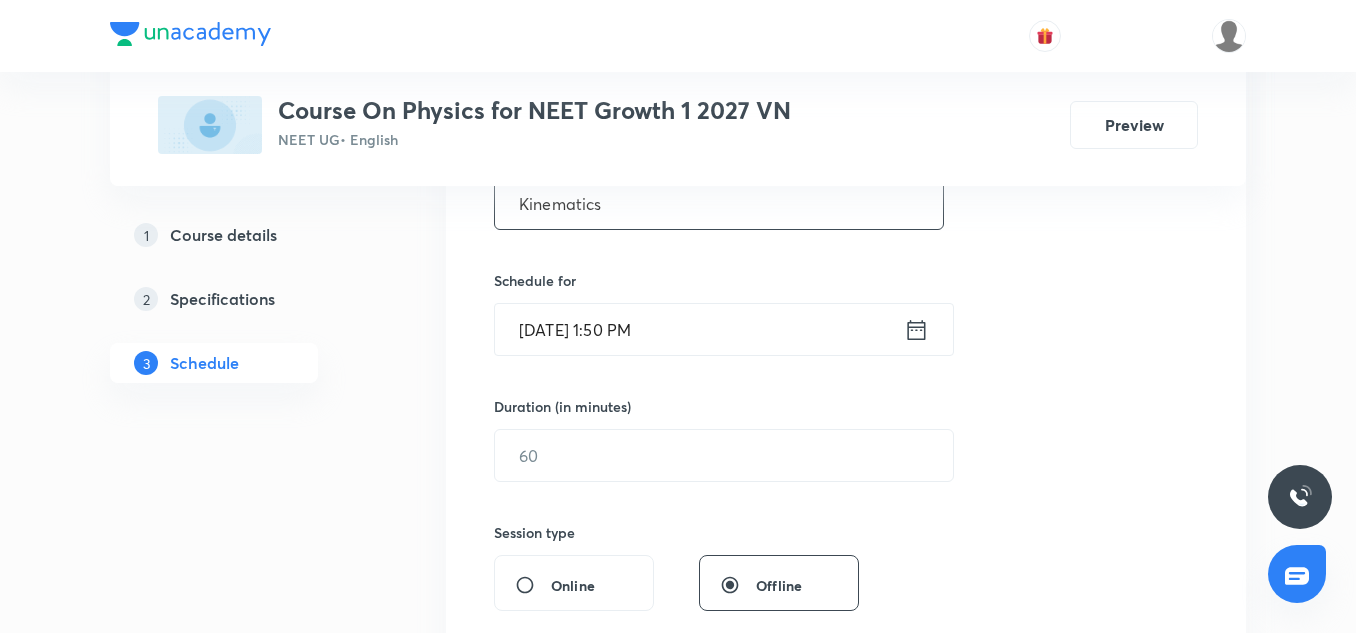 scroll, scrollTop: 424, scrollLeft: 0, axis: vertical 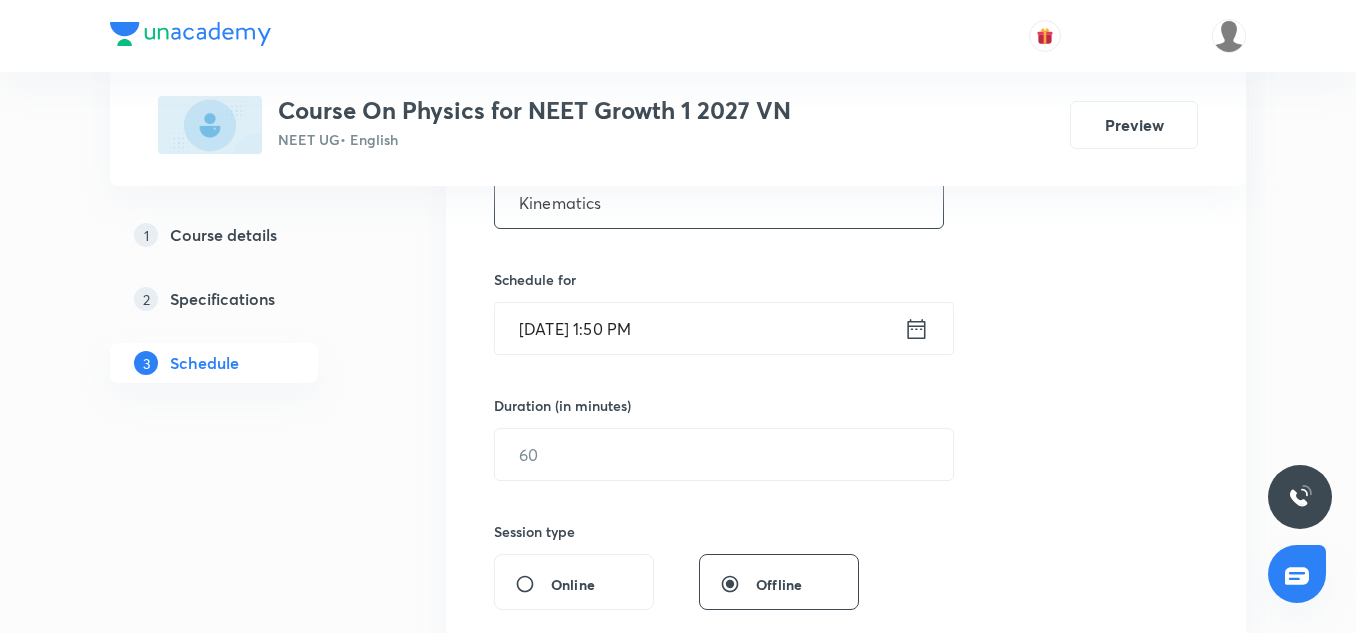 type on "Kinematics" 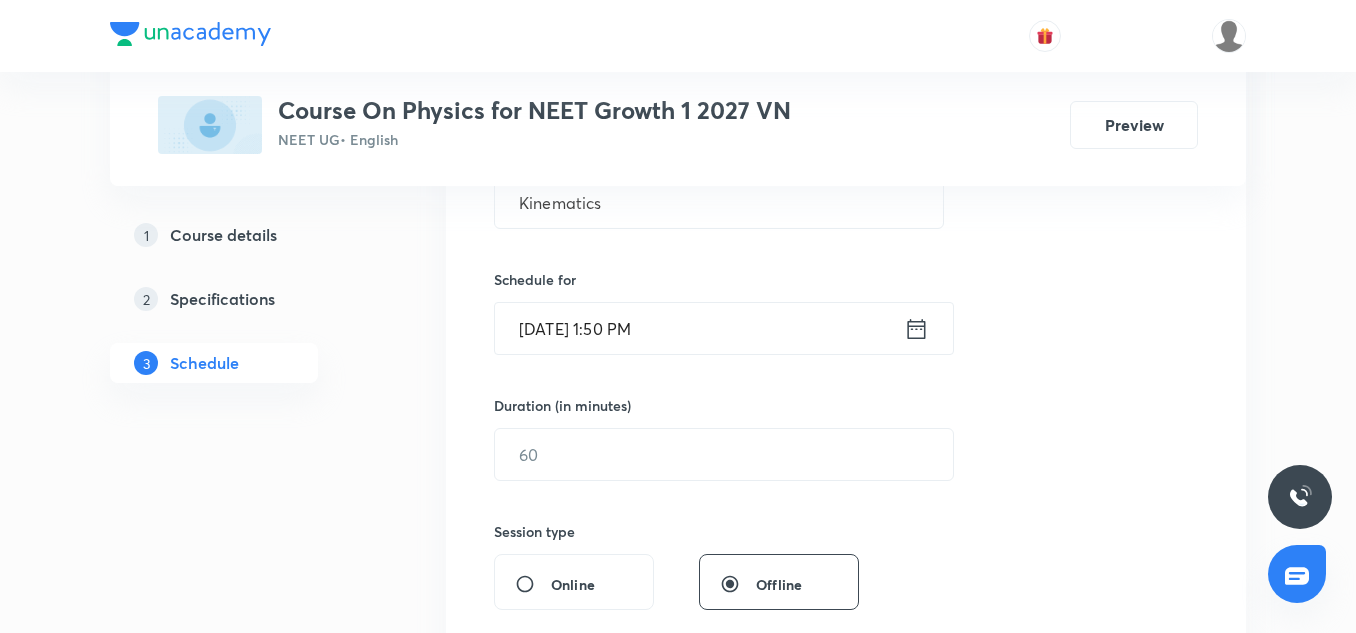 click 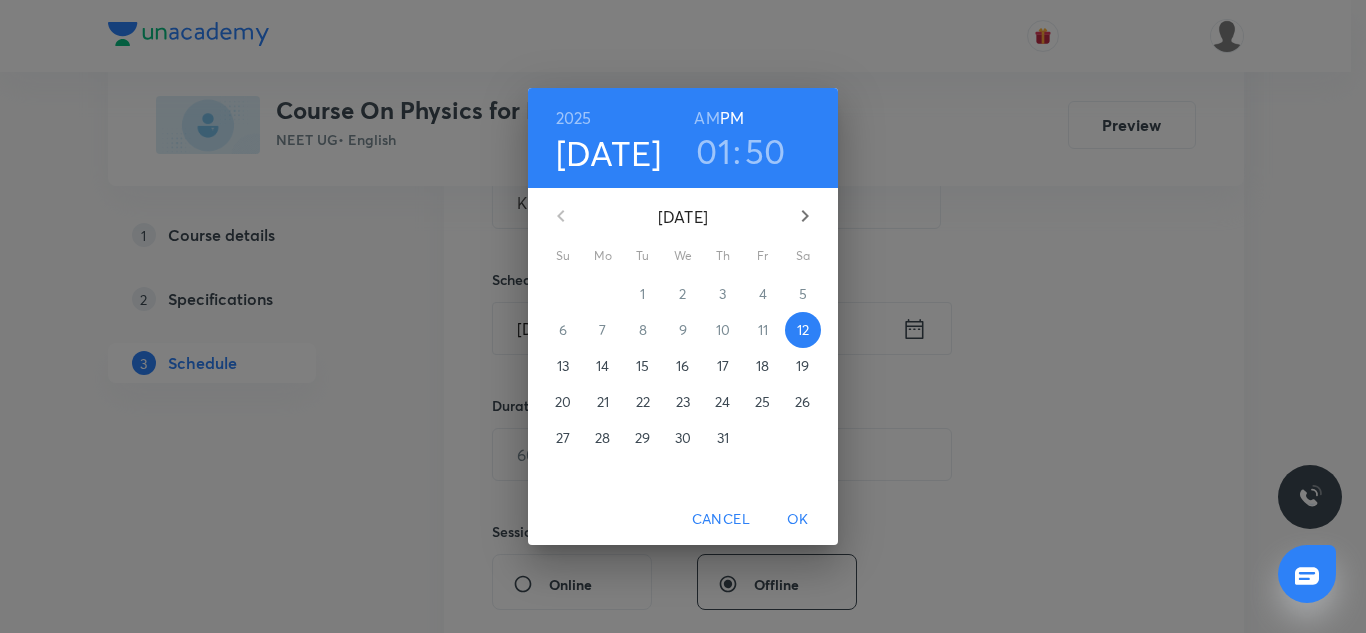 click on "01" at bounding box center (713, 151) 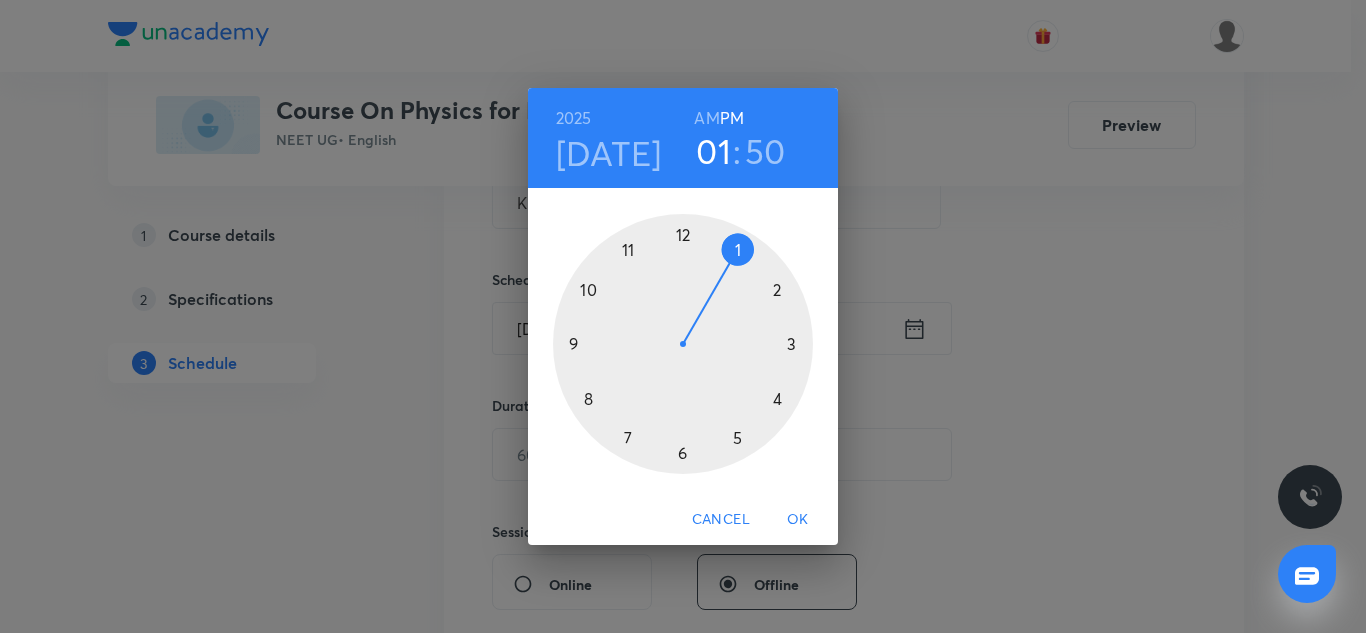 click at bounding box center [683, 344] 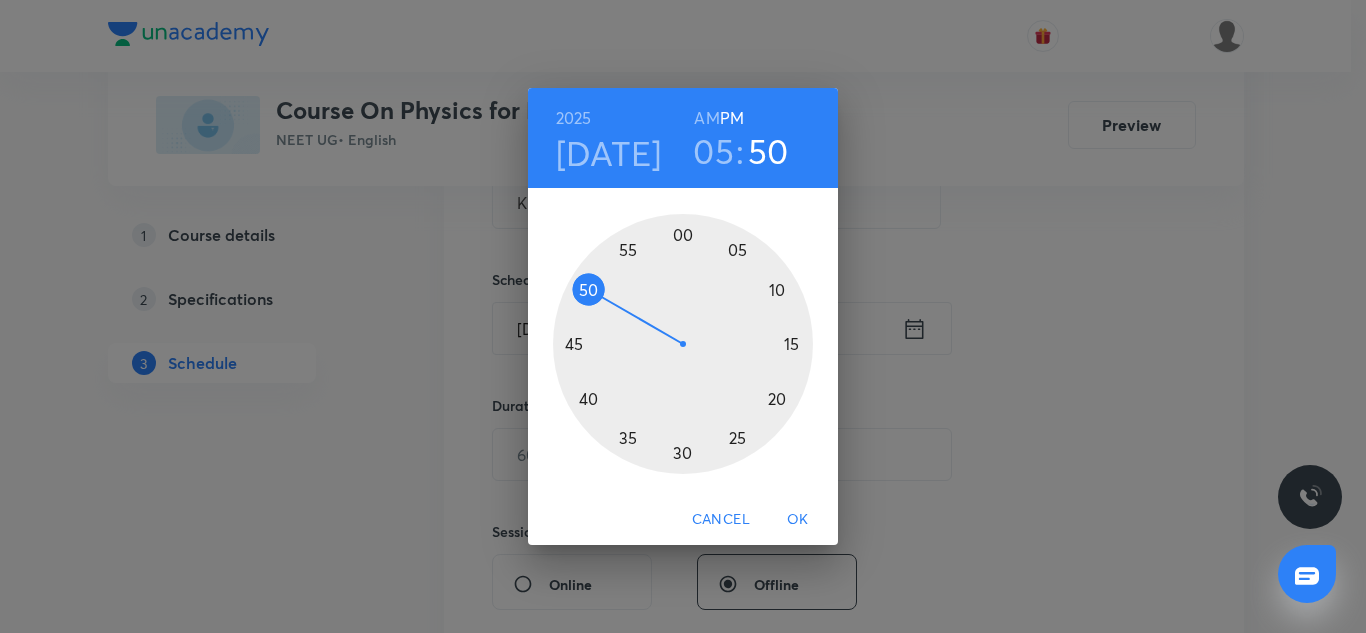 click at bounding box center [683, 344] 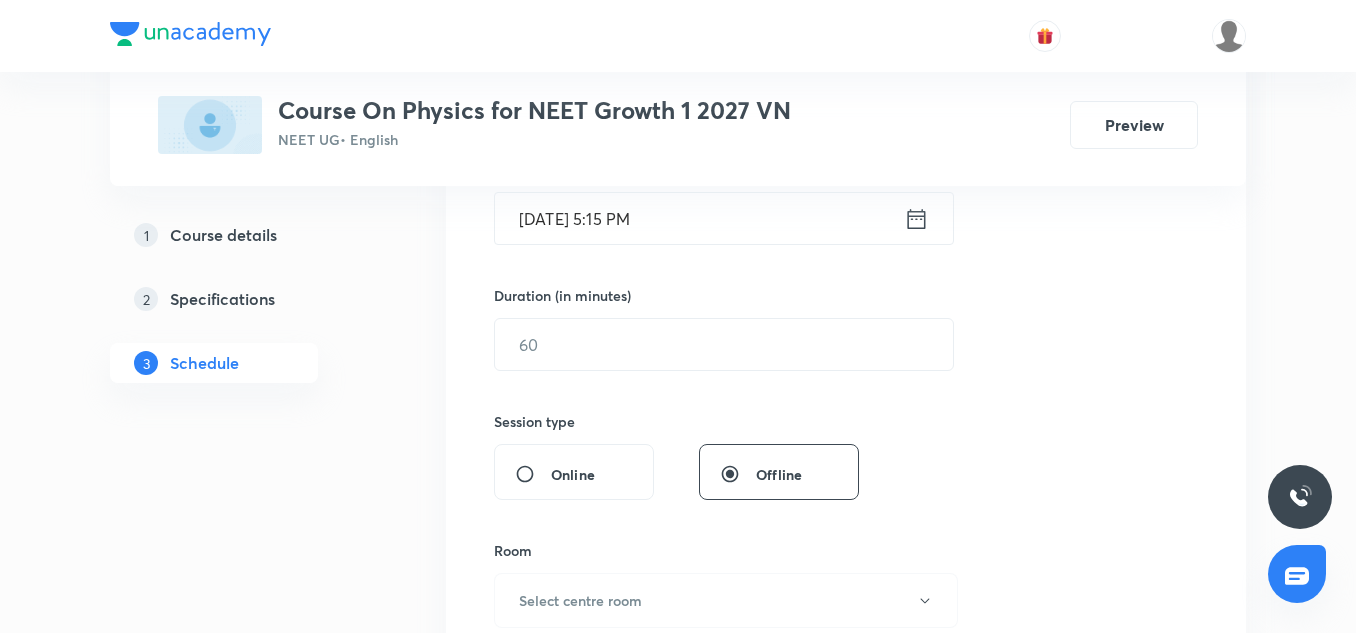 scroll, scrollTop: 536, scrollLeft: 0, axis: vertical 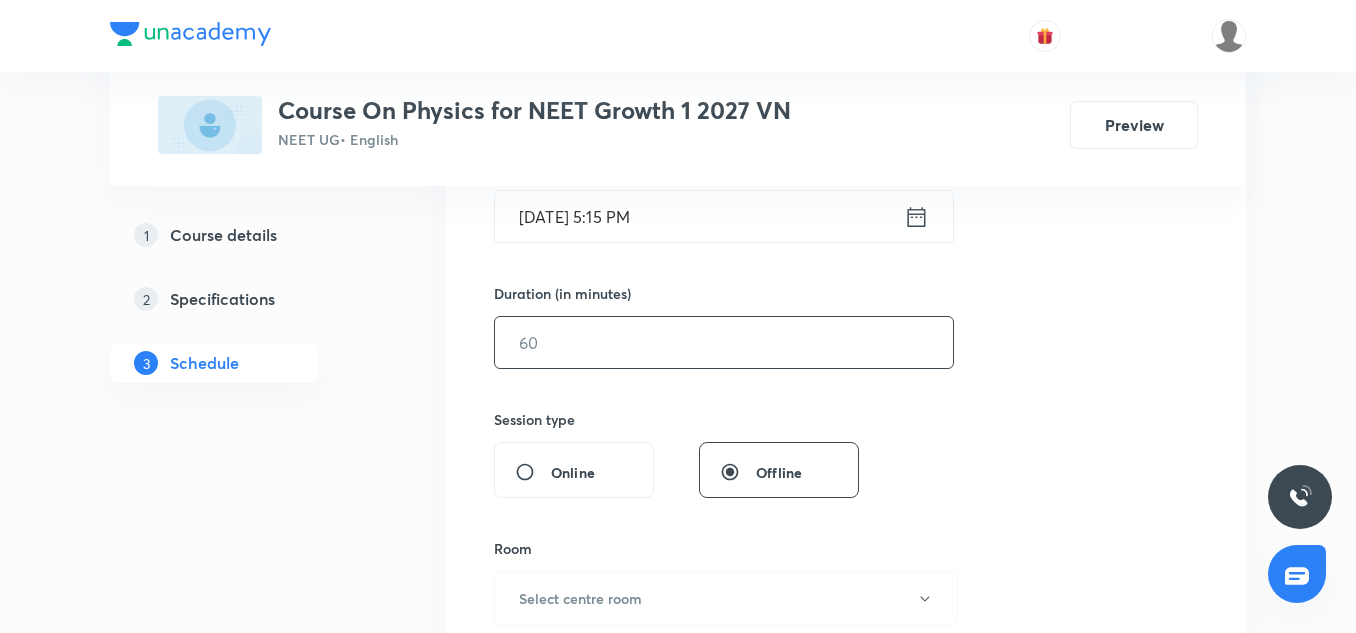 click at bounding box center [724, 342] 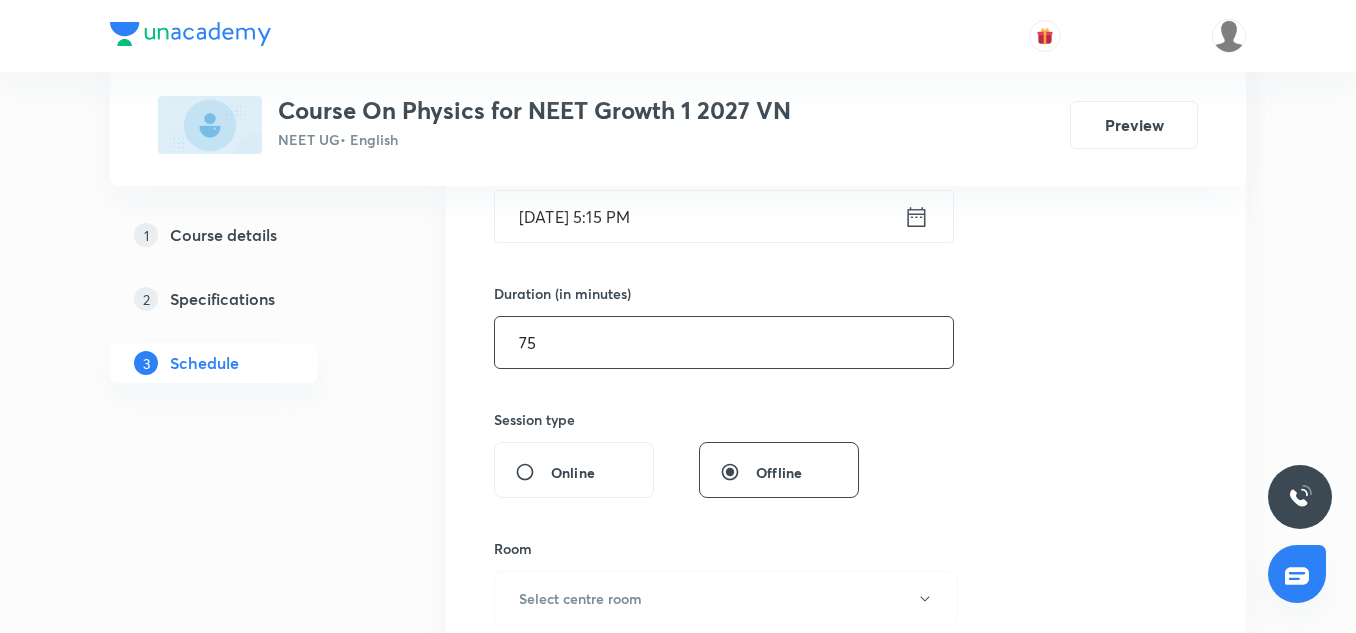 type on "75" 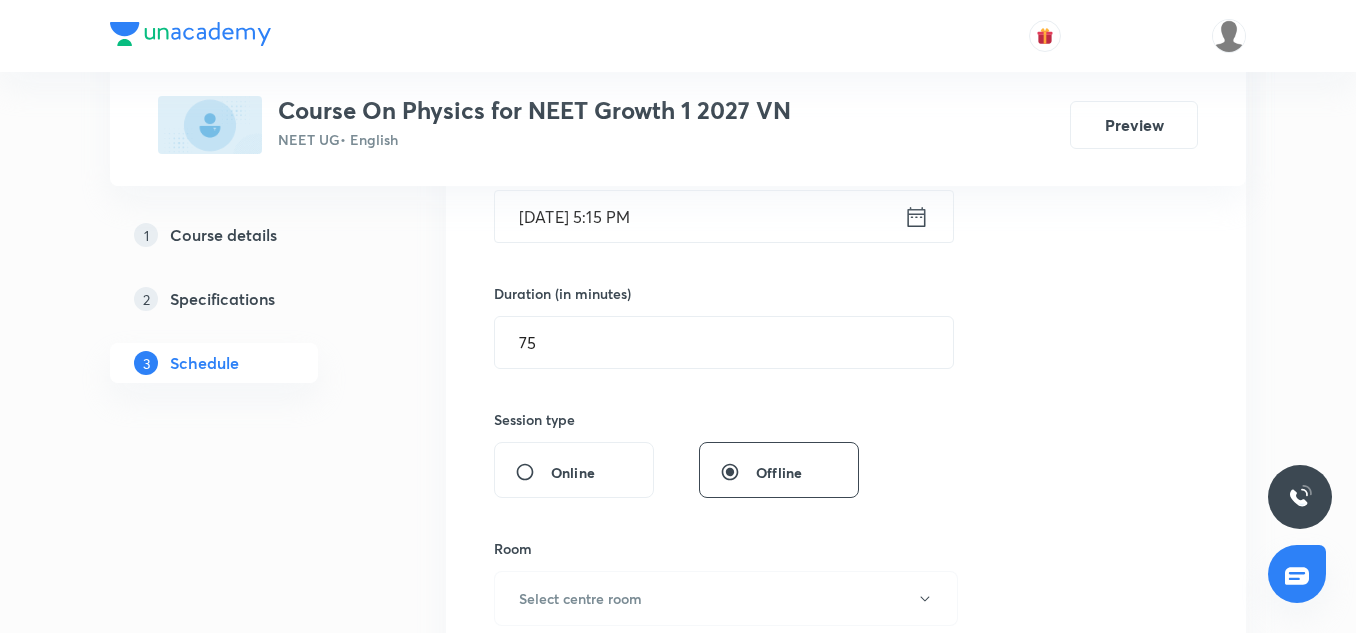 click on "Session  30 Live class Session title 10/99 Kinematics ​ Schedule for Jul 12, 2025, 5:15 PM ​ Duration (in minutes) 75 ​   Session type Online Offline Room Select centre room Sub-concepts Select concepts that wil be covered in this session Add Cancel" at bounding box center [846, 365] 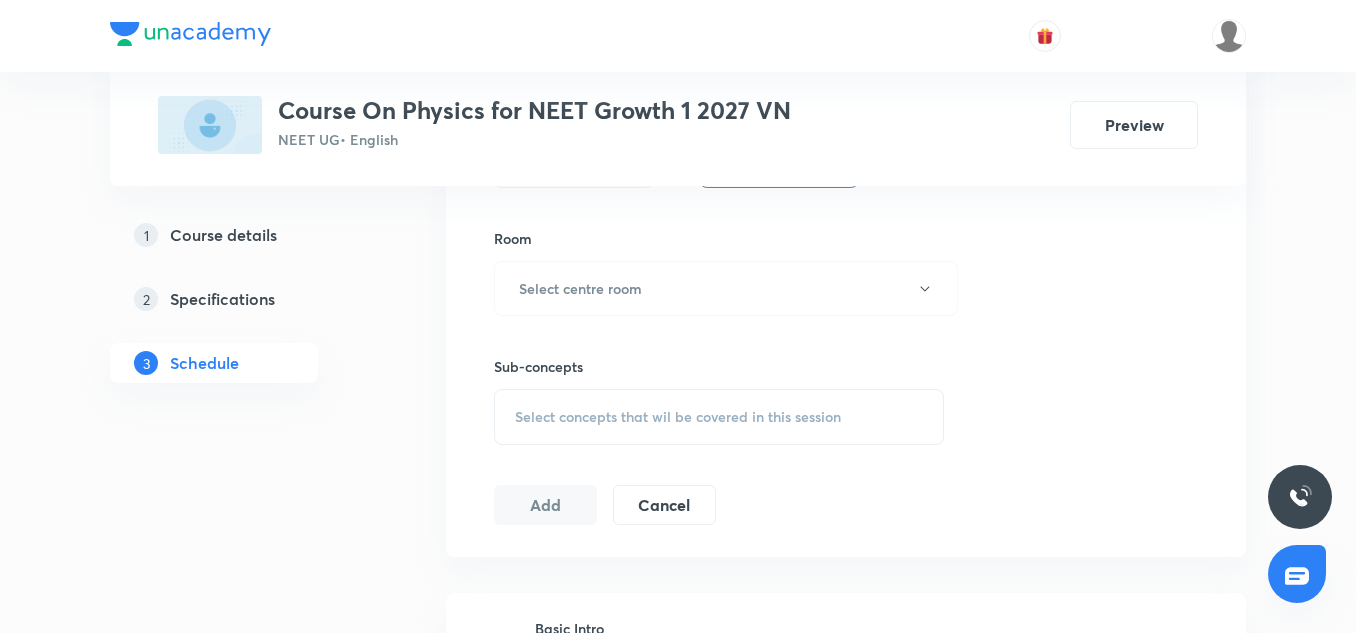 scroll, scrollTop: 848, scrollLeft: 0, axis: vertical 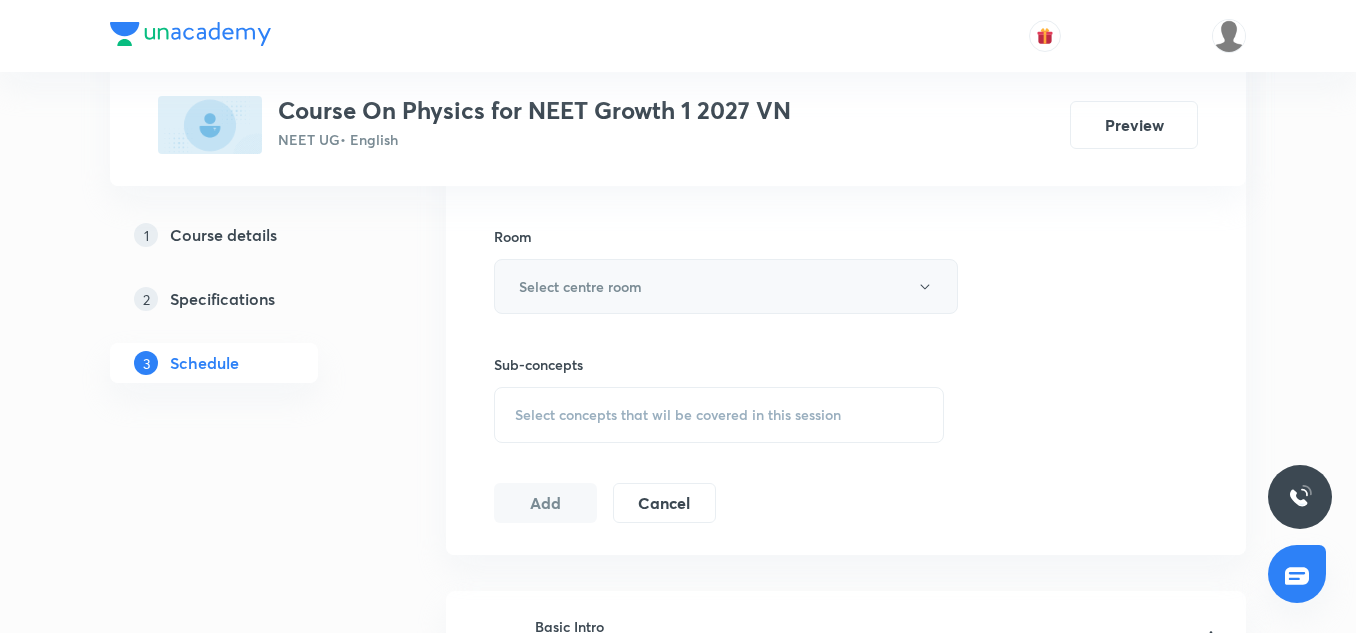 click on "Select centre room" at bounding box center (726, 286) 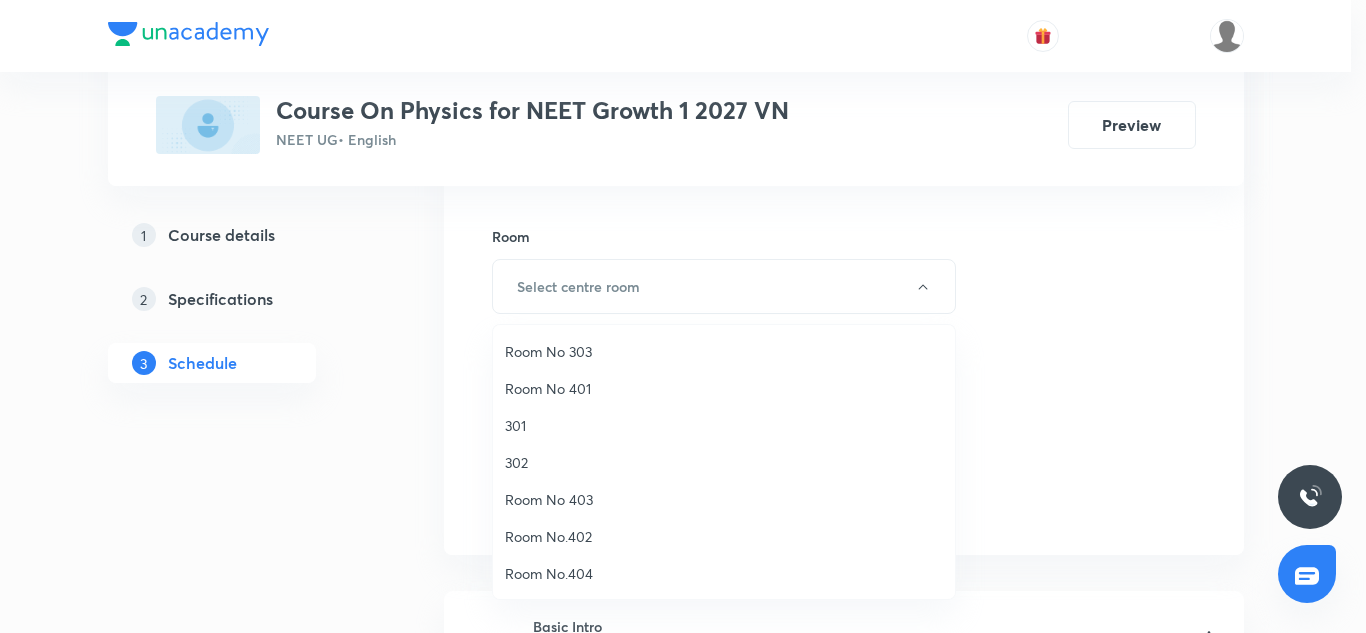 click on "Room No 401" at bounding box center [724, 388] 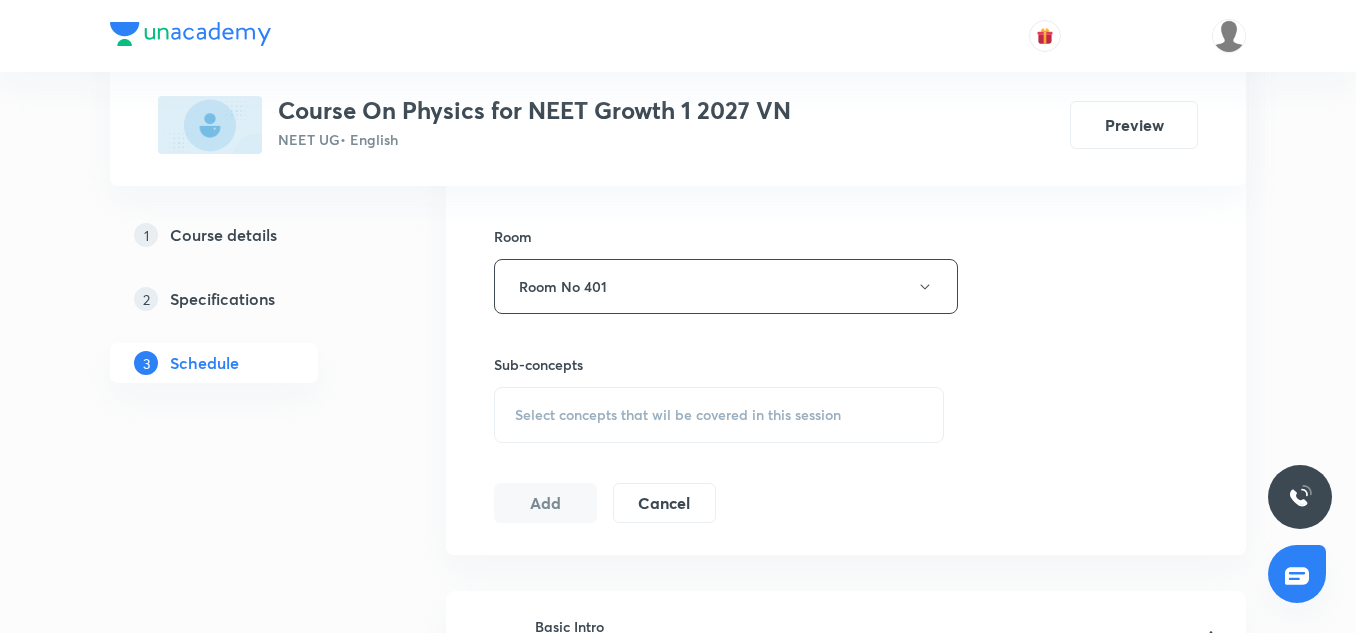 click on "Select concepts that wil be covered in this session" at bounding box center (678, 415) 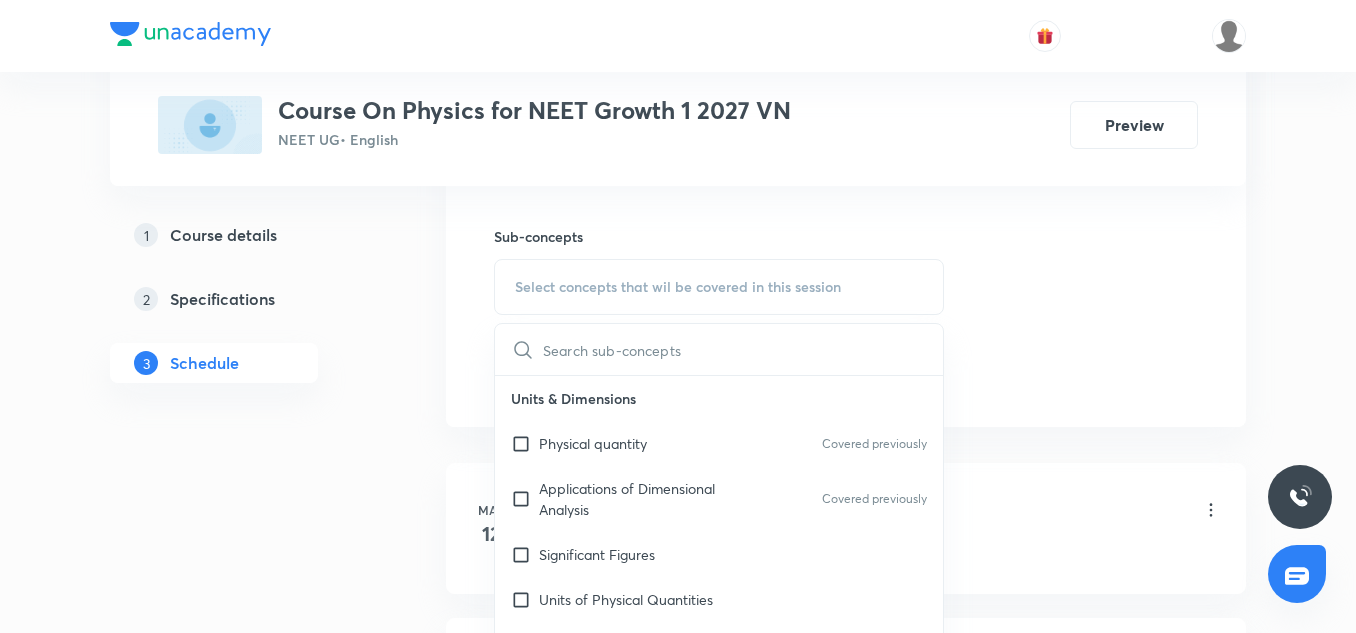scroll, scrollTop: 939, scrollLeft: 0, axis: vertical 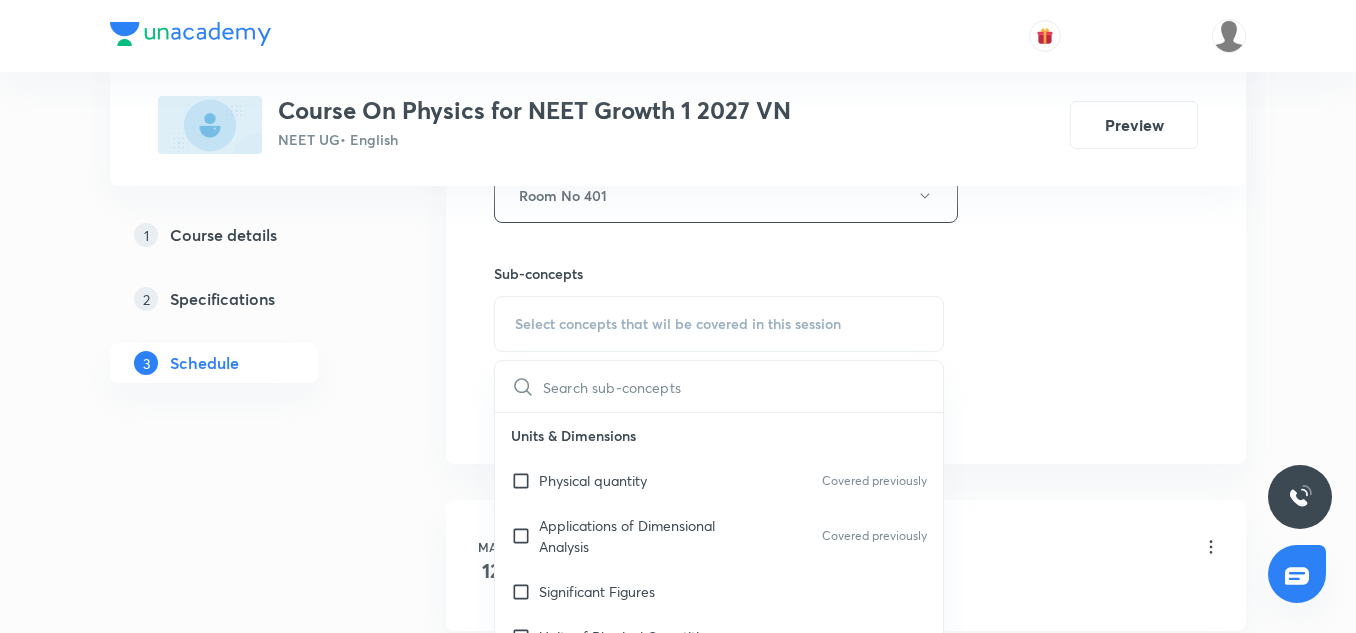 click at bounding box center (743, 386) 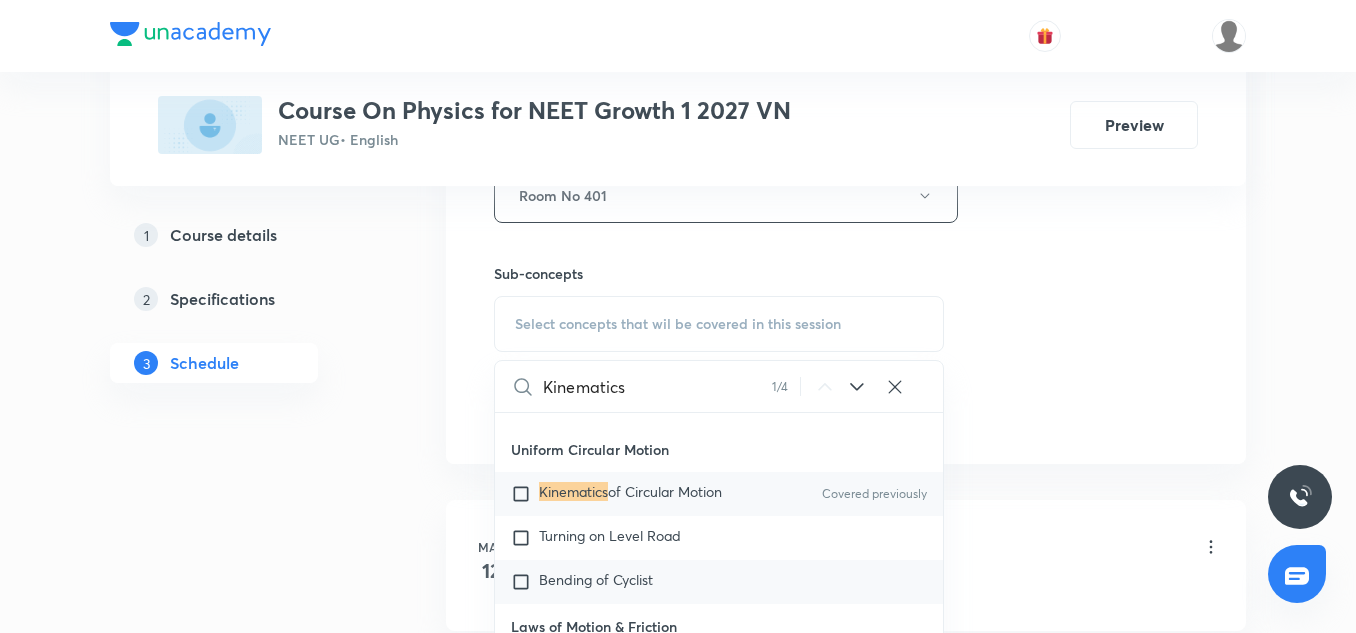 type on "Kinematics" 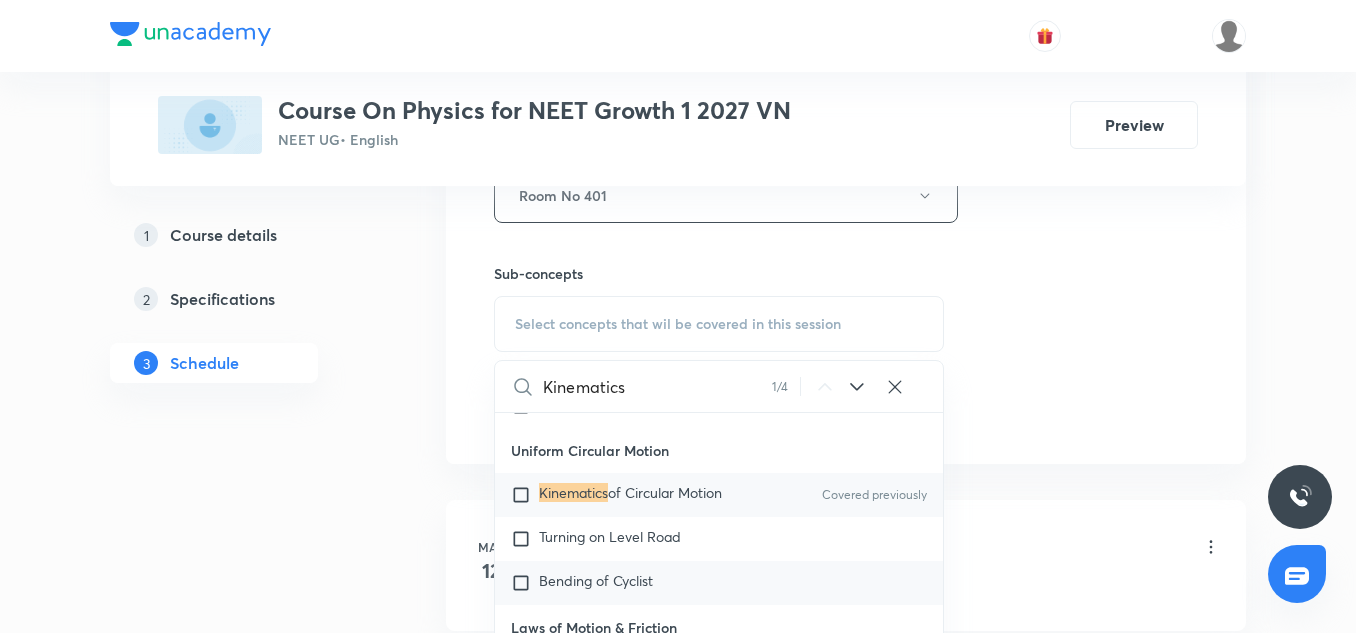 click on "Uniform Circular Motion" at bounding box center (719, 450) 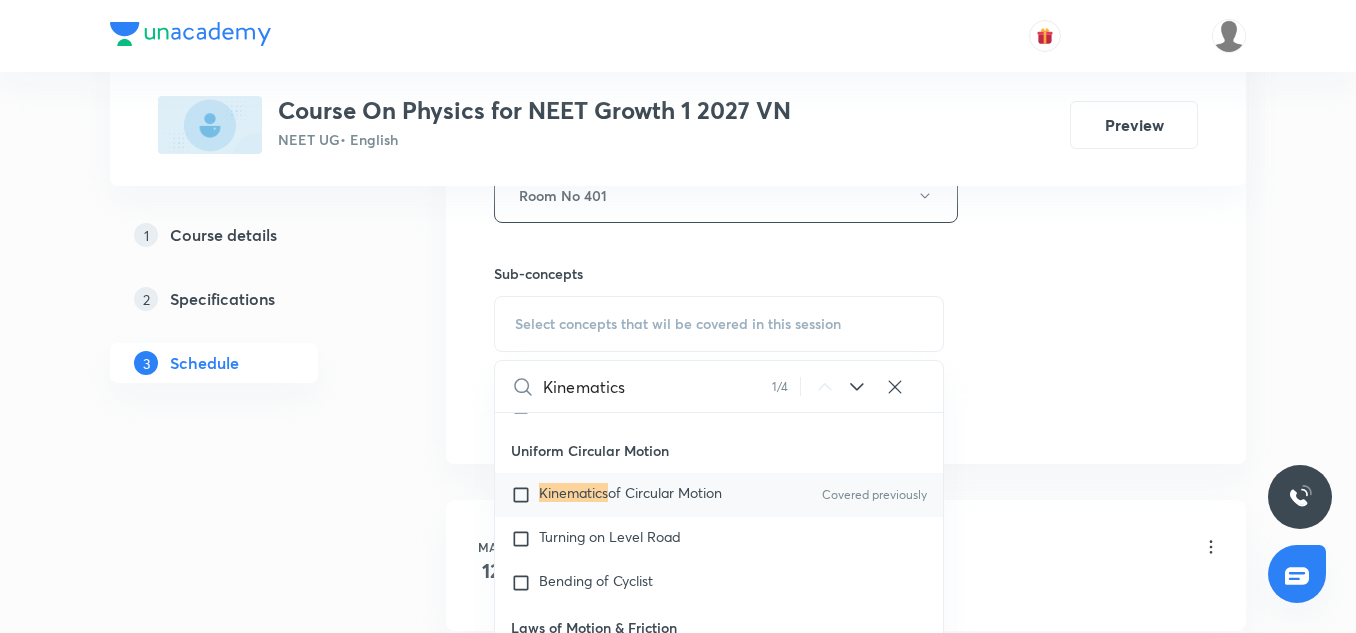 click on "Kinematics  of Circular Motion Covered previously" at bounding box center (719, 495) 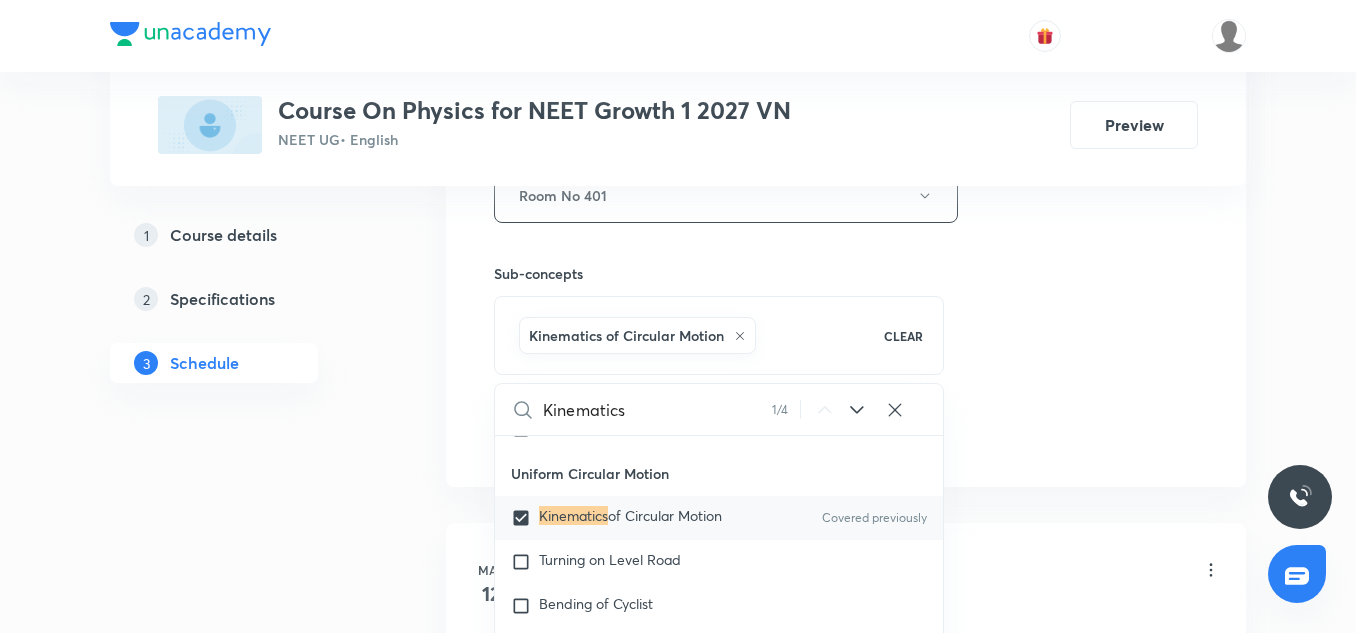 click on "Session  30 Live class Session title 10/99 Kinematics ​ Schedule for Jul 12, 2025, 5:15 PM ​ Duration (in minutes) 75 ​   Session type Online Offline Room Room No 401 Sub-concepts Kinematics of Circular Motion CLEAR Kinematics 1 / 4 ​ Units & Dimensions Physical quantity Covered previously Applications of Dimensional Analysis Covered previously Significant Figures Units of Physical Quantities System of Units Dimensions of Some Mathematical Functions Unit and Dimension Product of Two Vectors Subtraction of Vectors Cross Product Least Count Analysis Errors of Measurement Vernier Callipers Screw Gauge Zero Error Basic Mathematics Elementary Algebra Elementary Trigonometry Basic Coordinate Geometry Functions Differentiation Integral of a Function Use of Differentiation & Integration in One Dimensional Motion Derivatives of Equations of Motion by Calculus Basic Mathematics Laboratory Experiments Laboratory Experiments Basics & Laboratory Representation of Vector Addition of Vectors Components of a Vector" at bounding box center (846, -26) 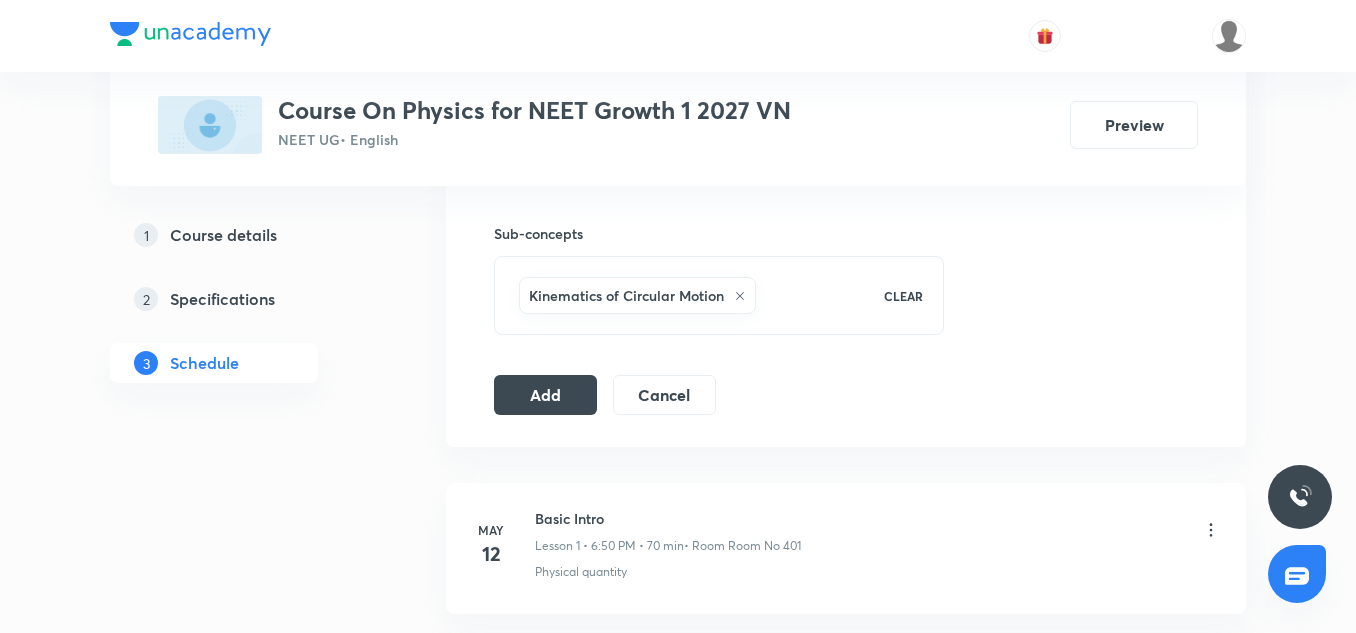 scroll, scrollTop: 990, scrollLeft: 0, axis: vertical 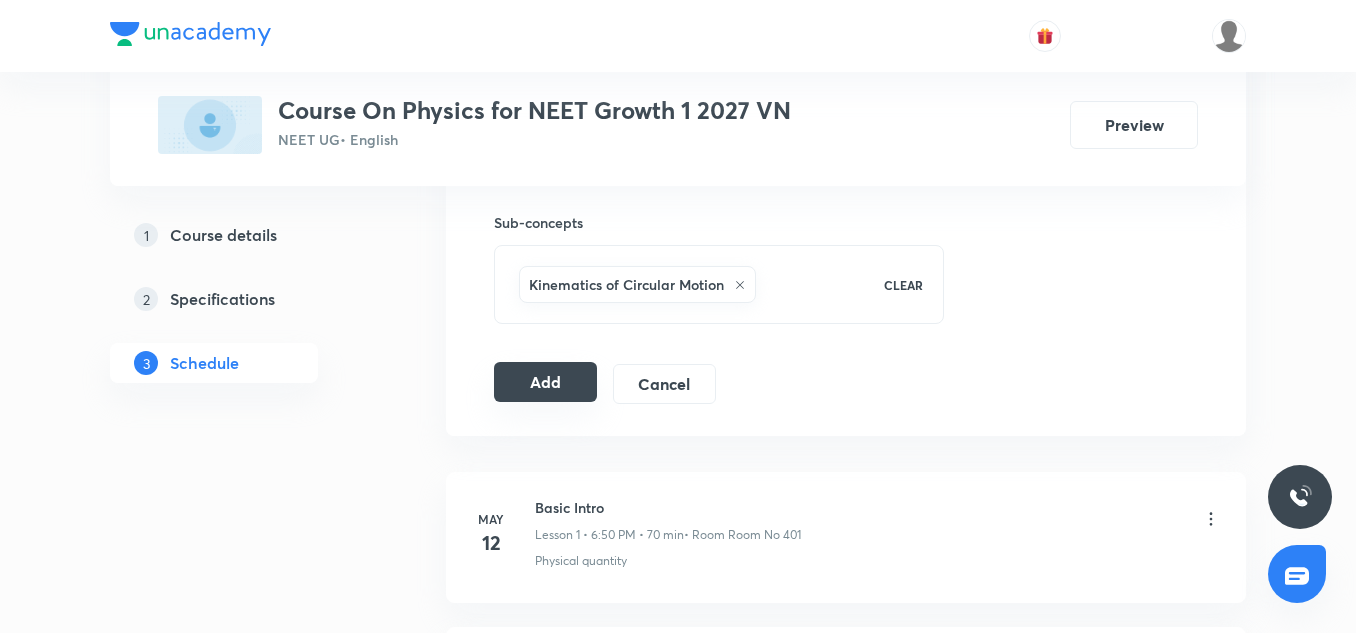 click on "Add" at bounding box center (545, 382) 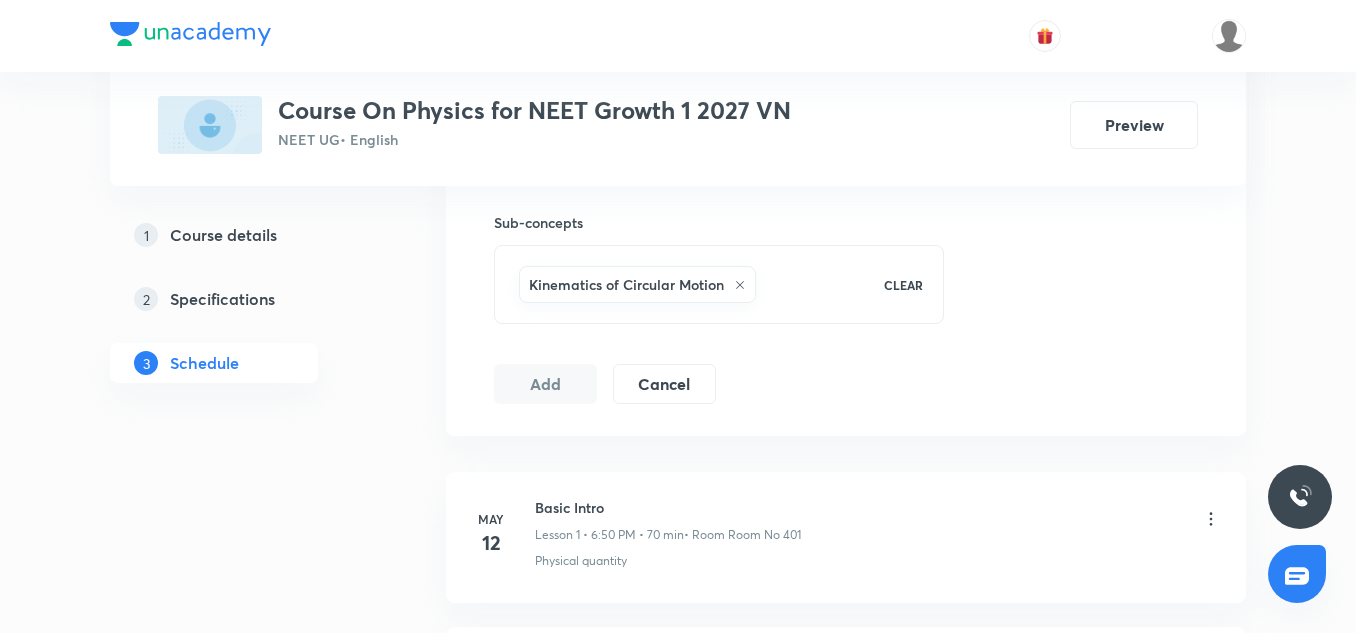 type 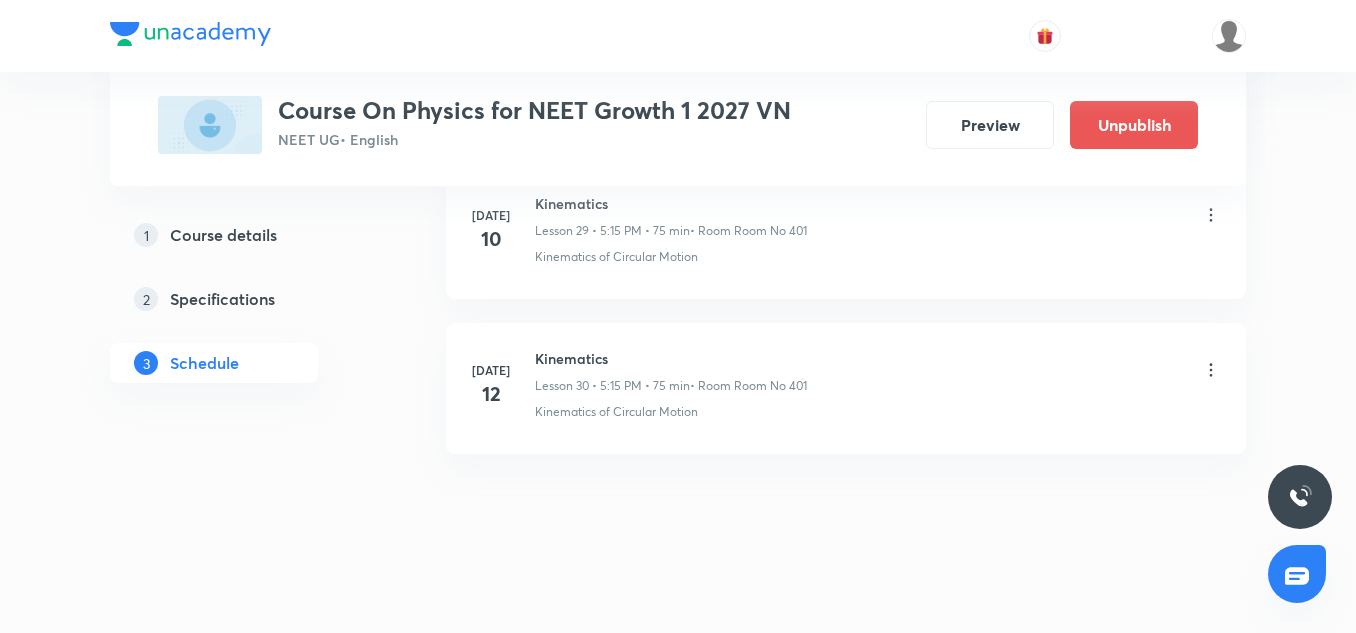 scroll, scrollTop: 4701, scrollLeft: 0, axis: vertical 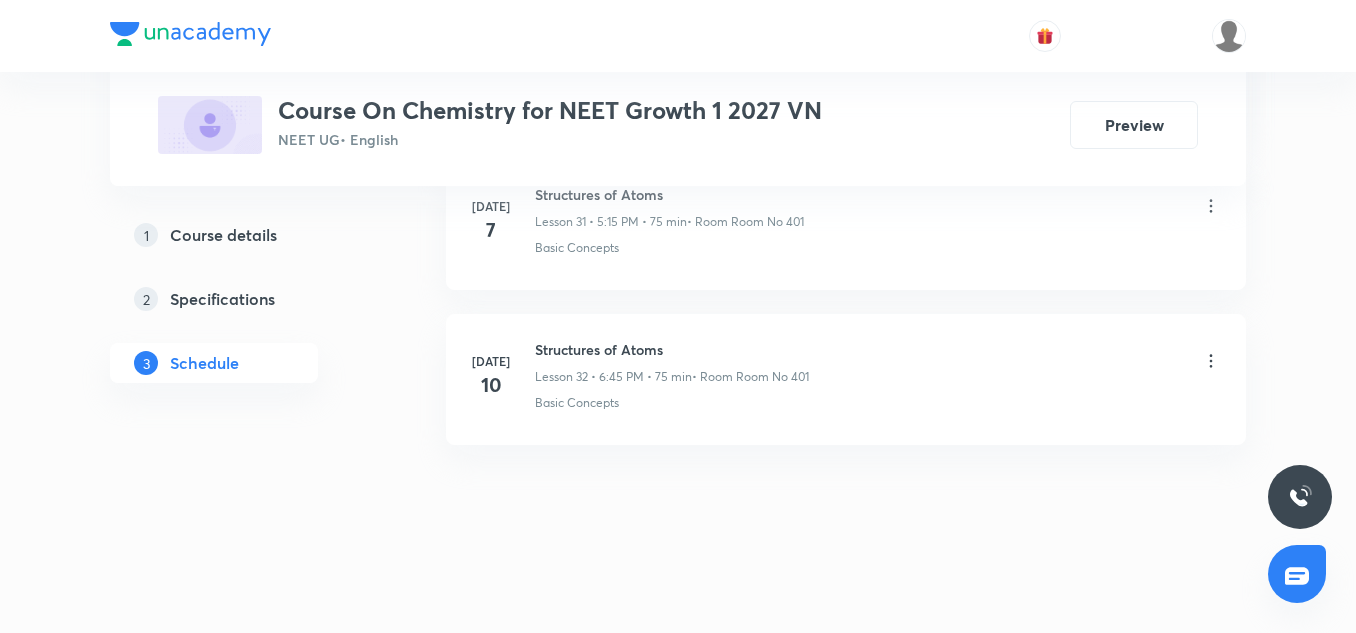 click on "Structures of Atoms" at bounding box center [672, 349] 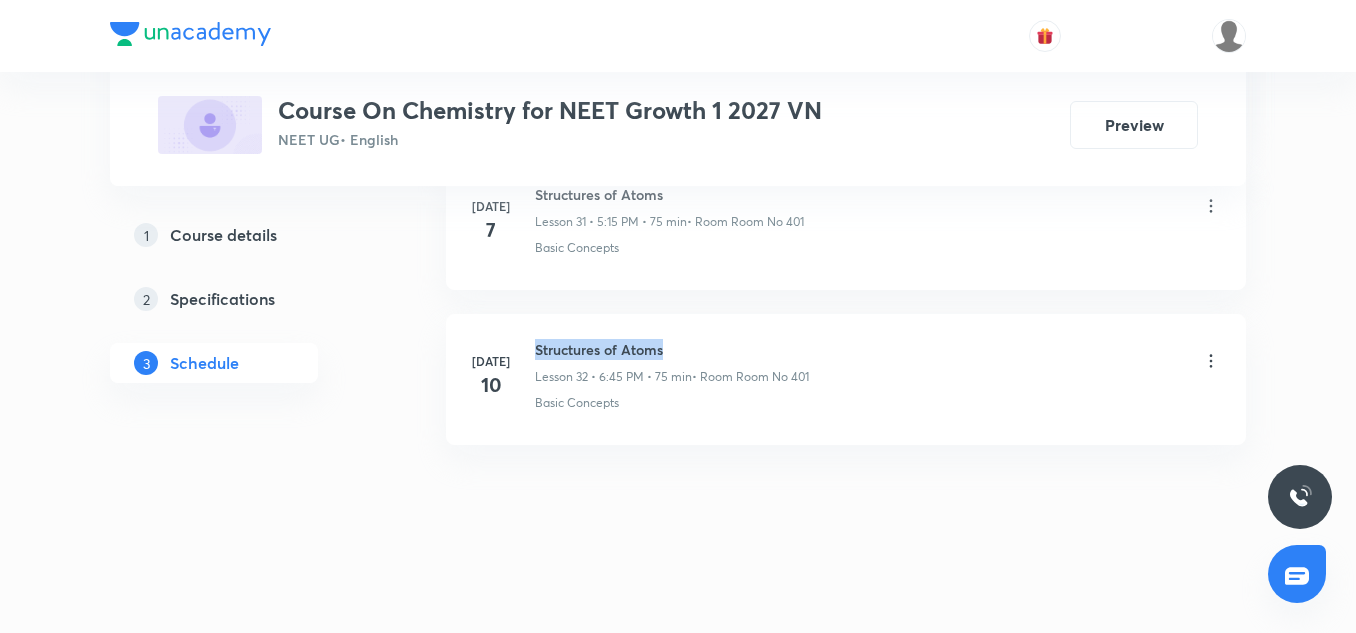 drag, startPoint x: 536, startPoint y: 351, endPoint x: 680, endPoint y: 351, distance: 144 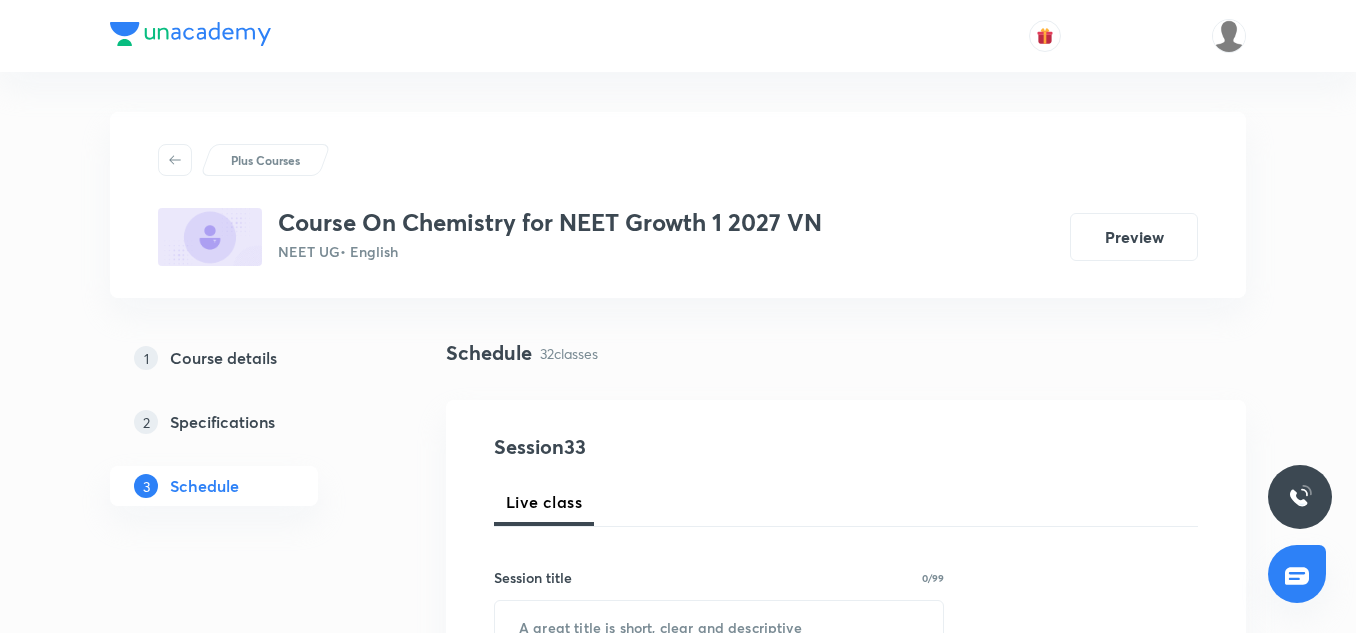 scroll, scrollTop: 296, scrollLeft: 0, axis: vertical 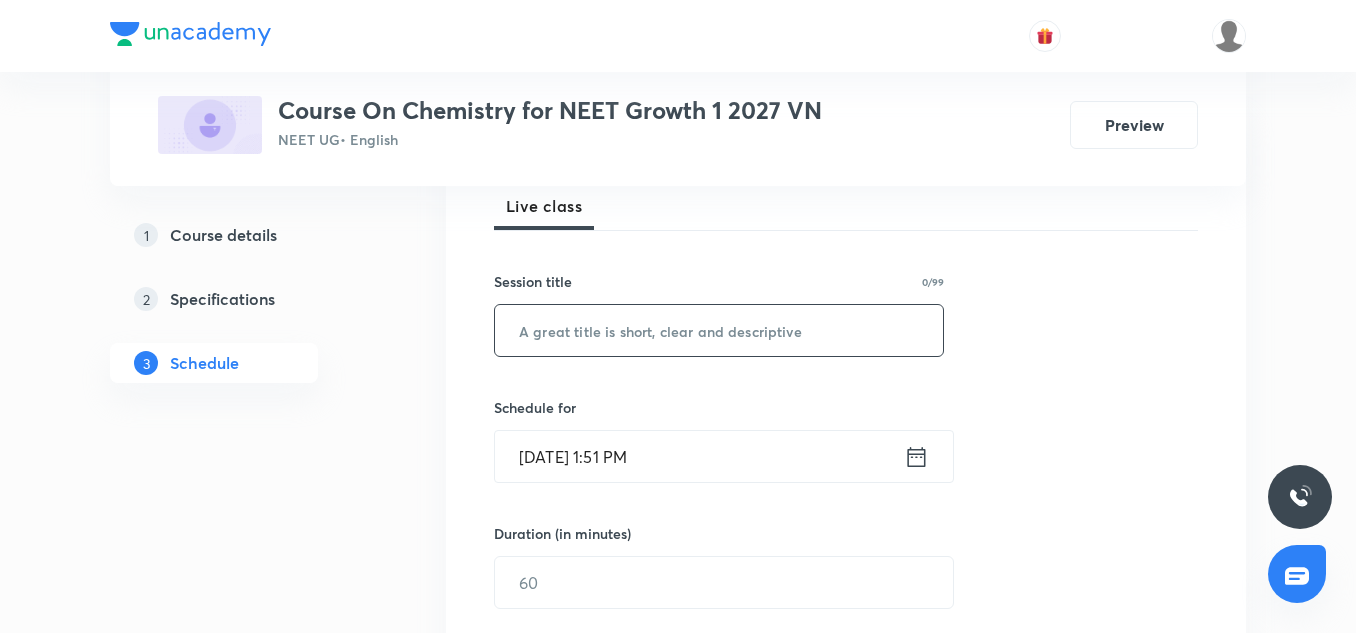 click at bounding box center (719, 330) 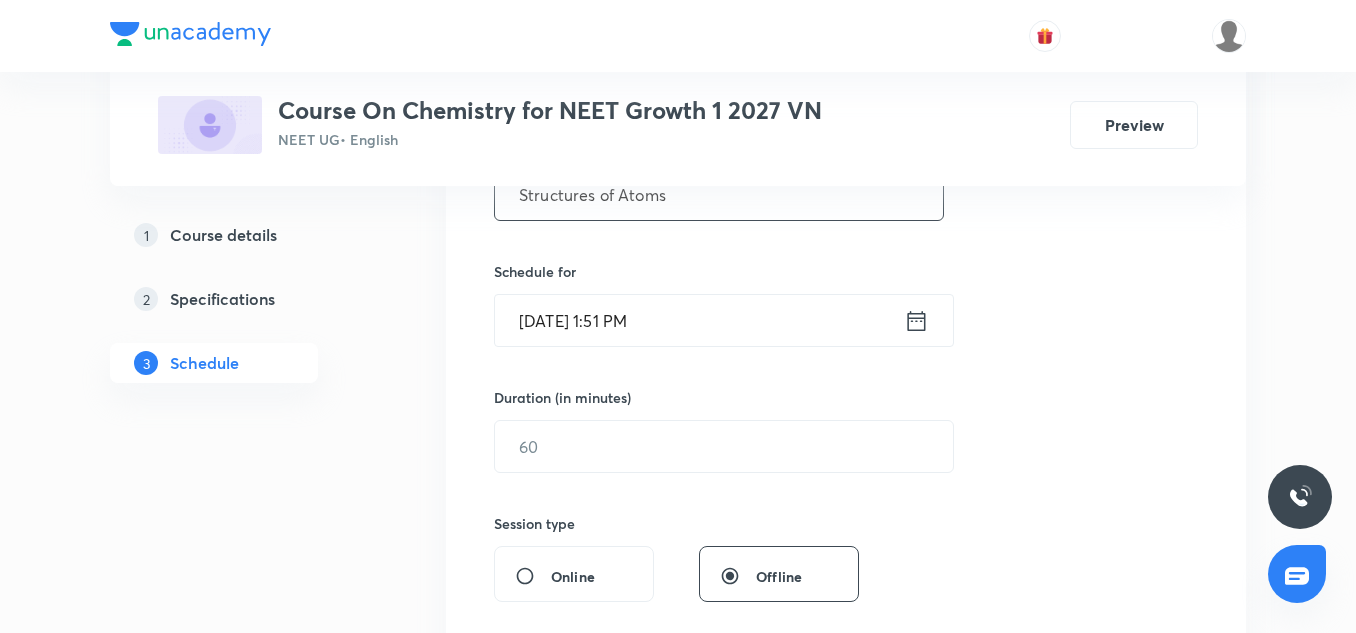 scroll, scrollTop: 442, scrollLeft: 0, axis: vertical 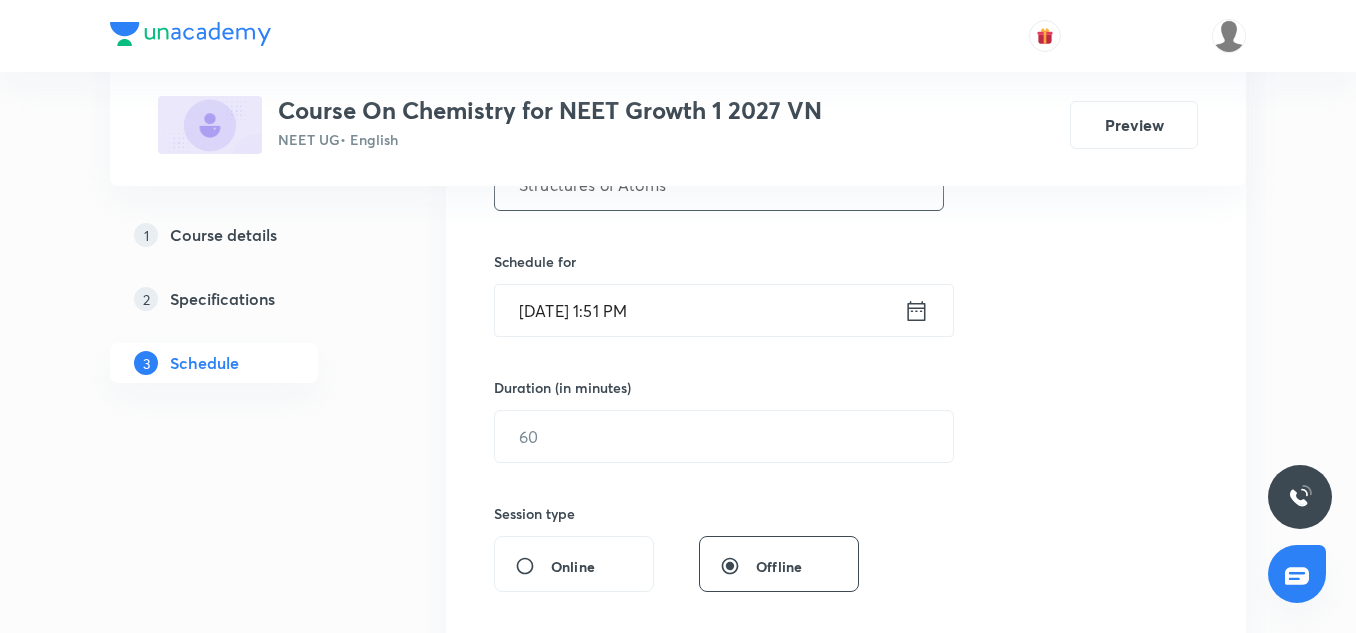 type on "Structures of Atoms" 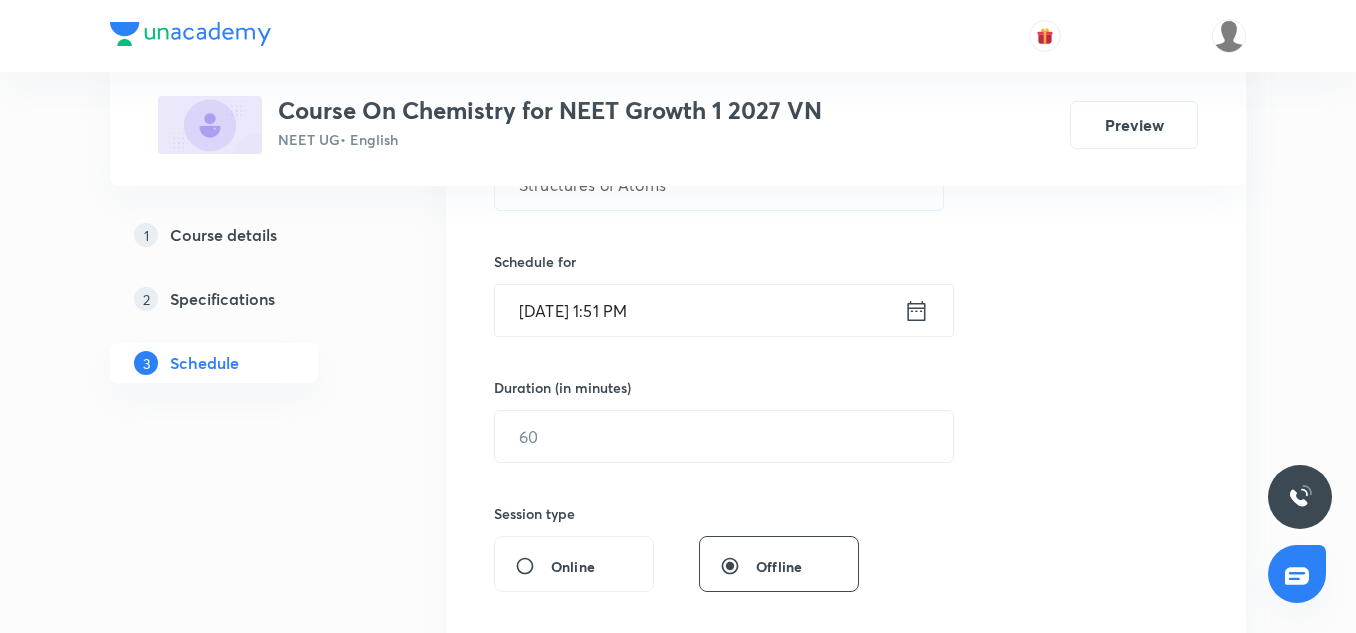 click 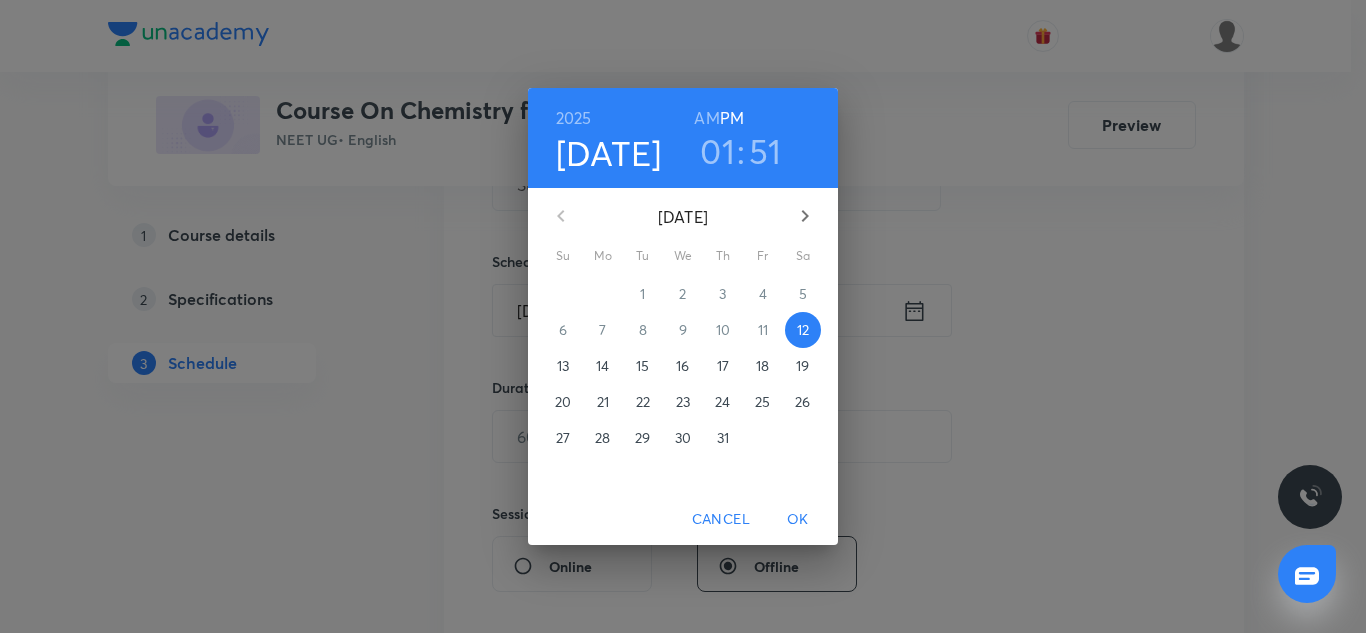click on "01" at bounding box center [717, 151] 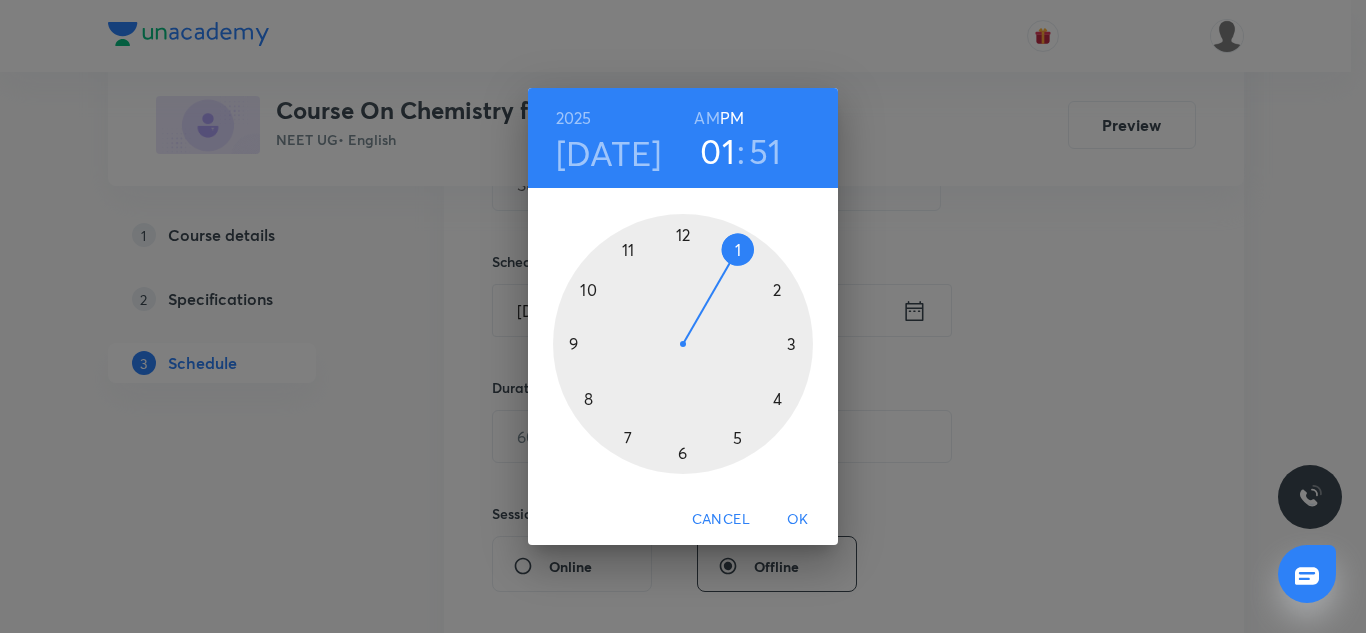 click at bounding box center (683, 344) 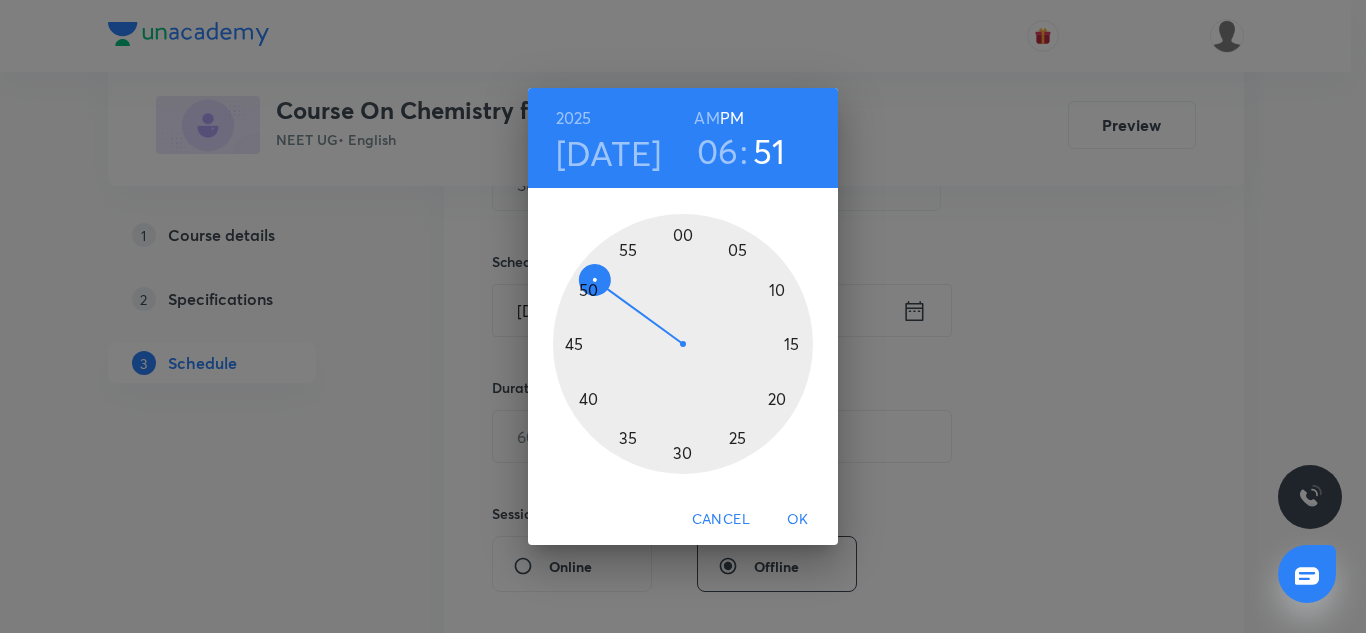 click at bounding box center (683, 344) 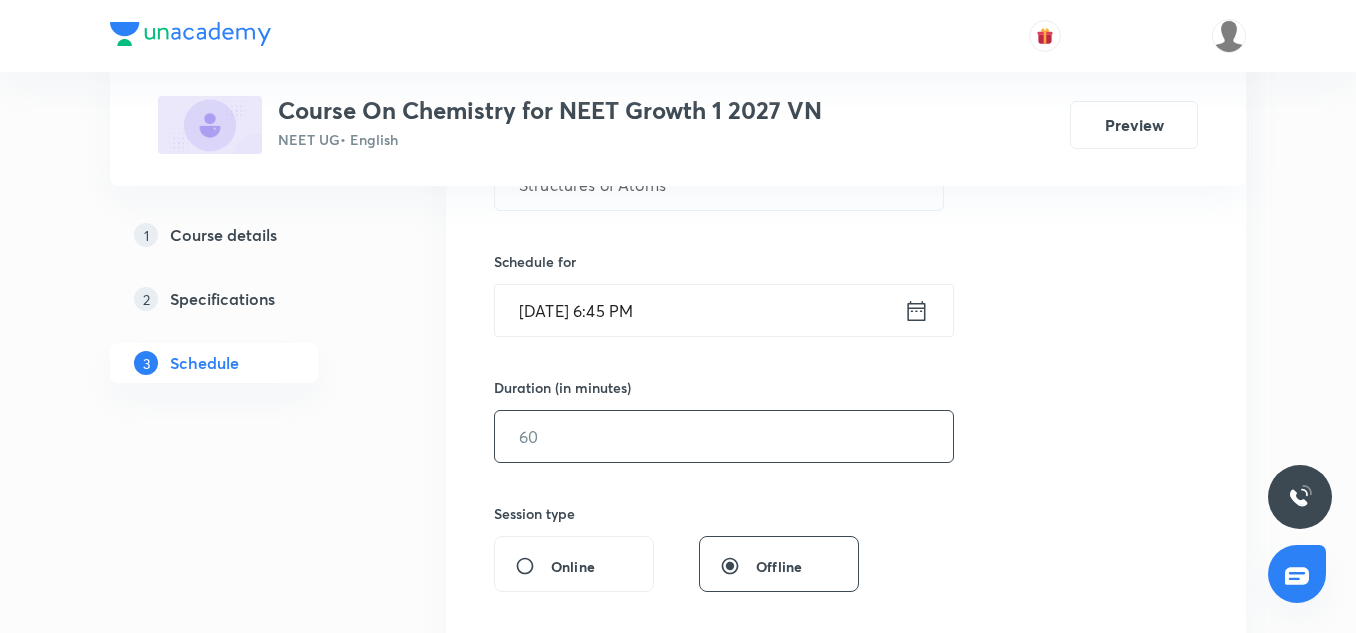 click at bounding box center (724, 436) 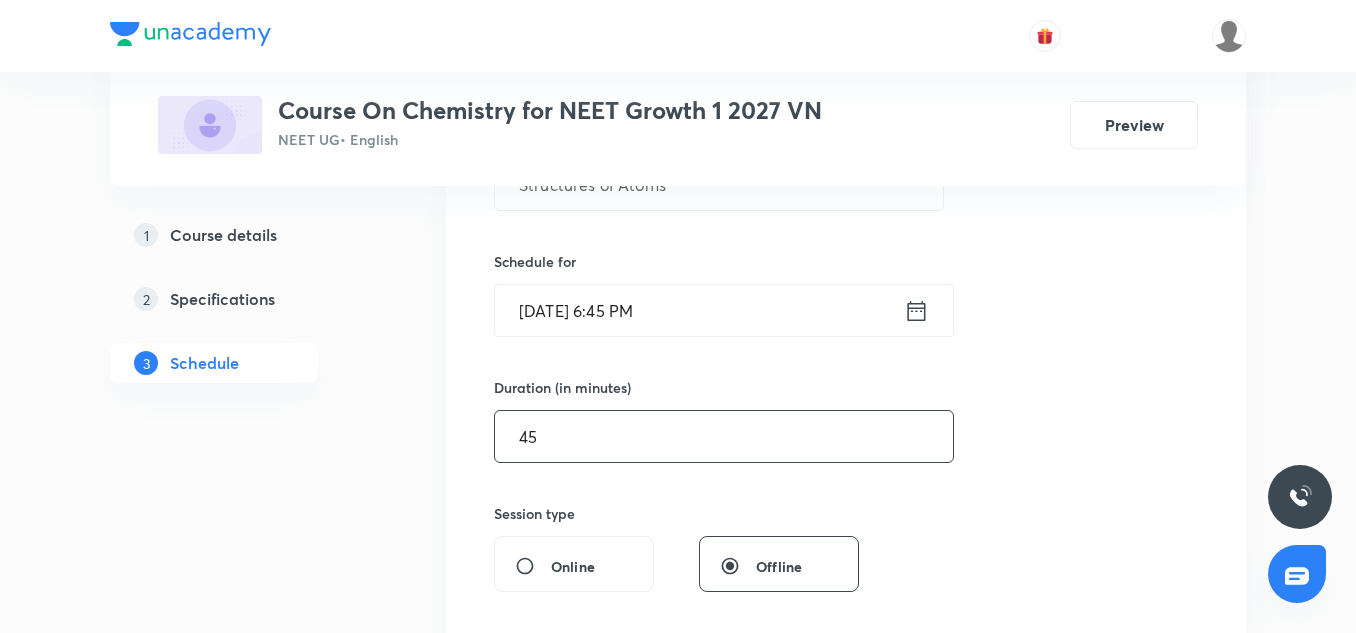 type on "45" 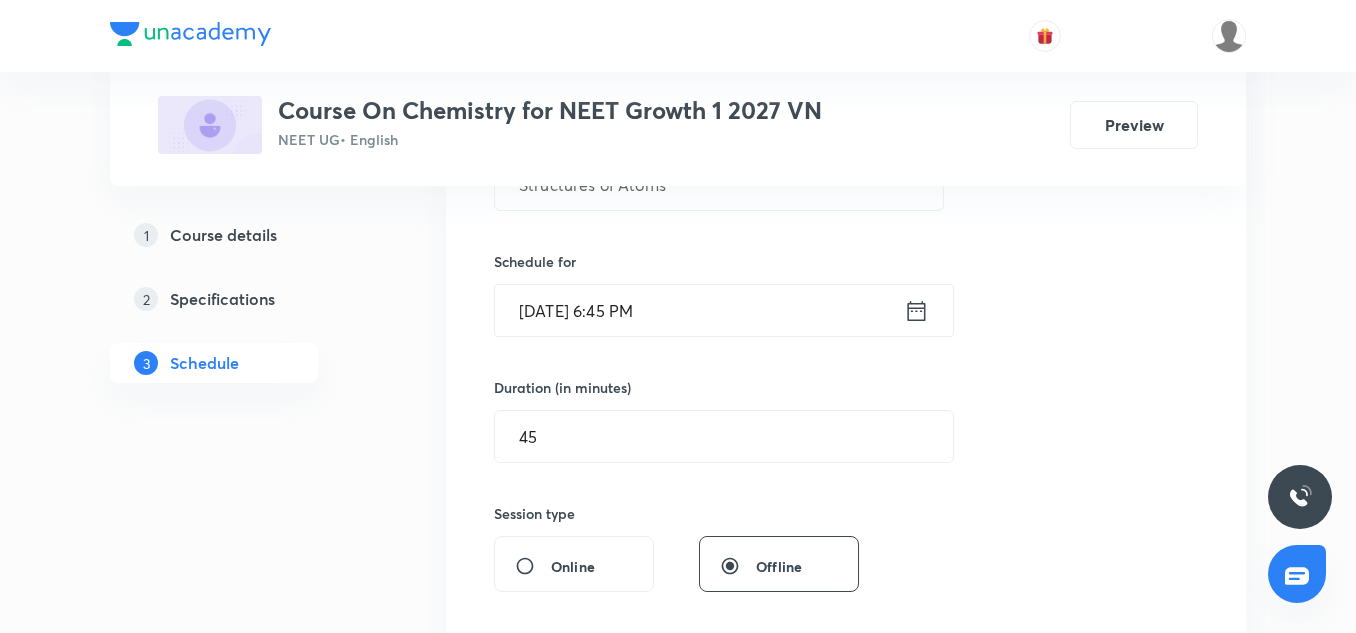 click on "Session type" at bounding box center (676, 513) 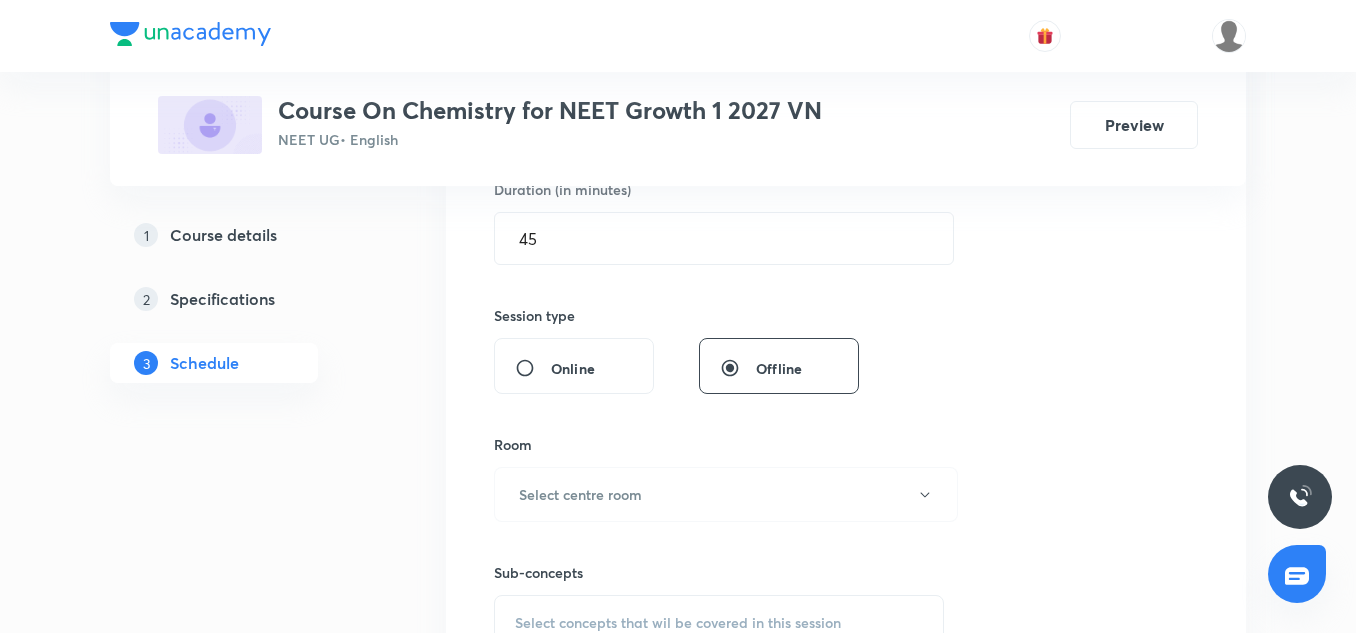 scroll, scrollTop: 642, scrollLeft: 0, axis: vertical 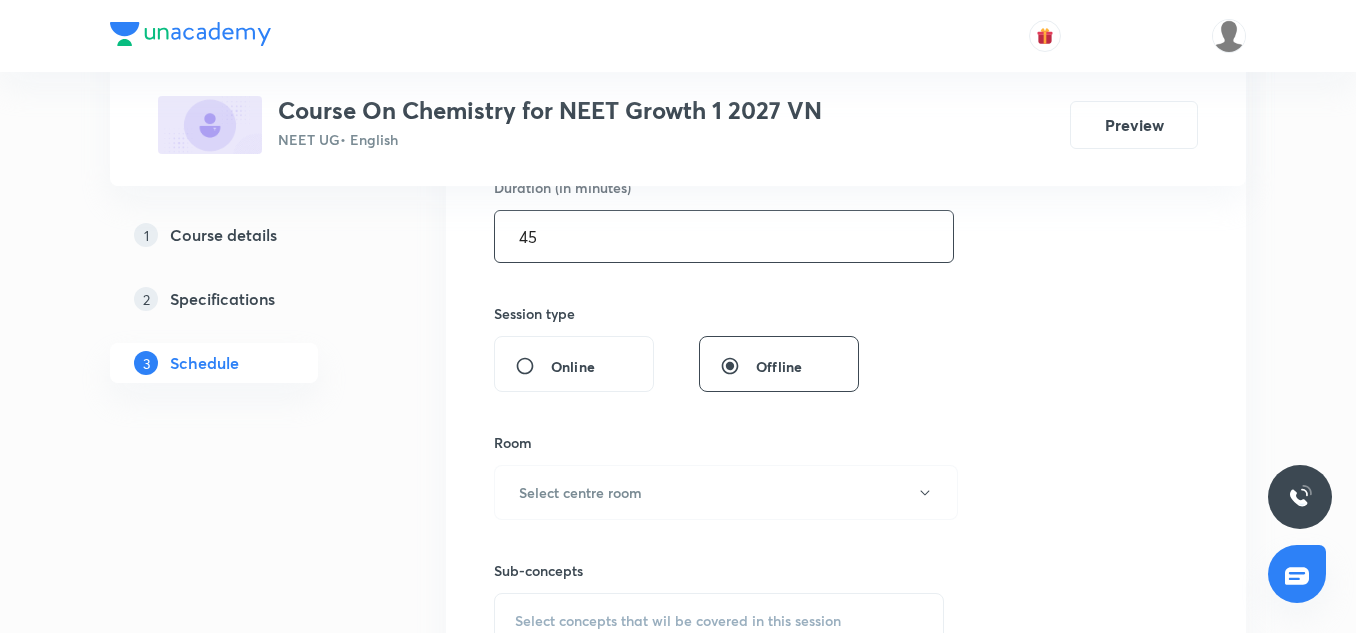 click on "45" at bounding box center [724, 236] 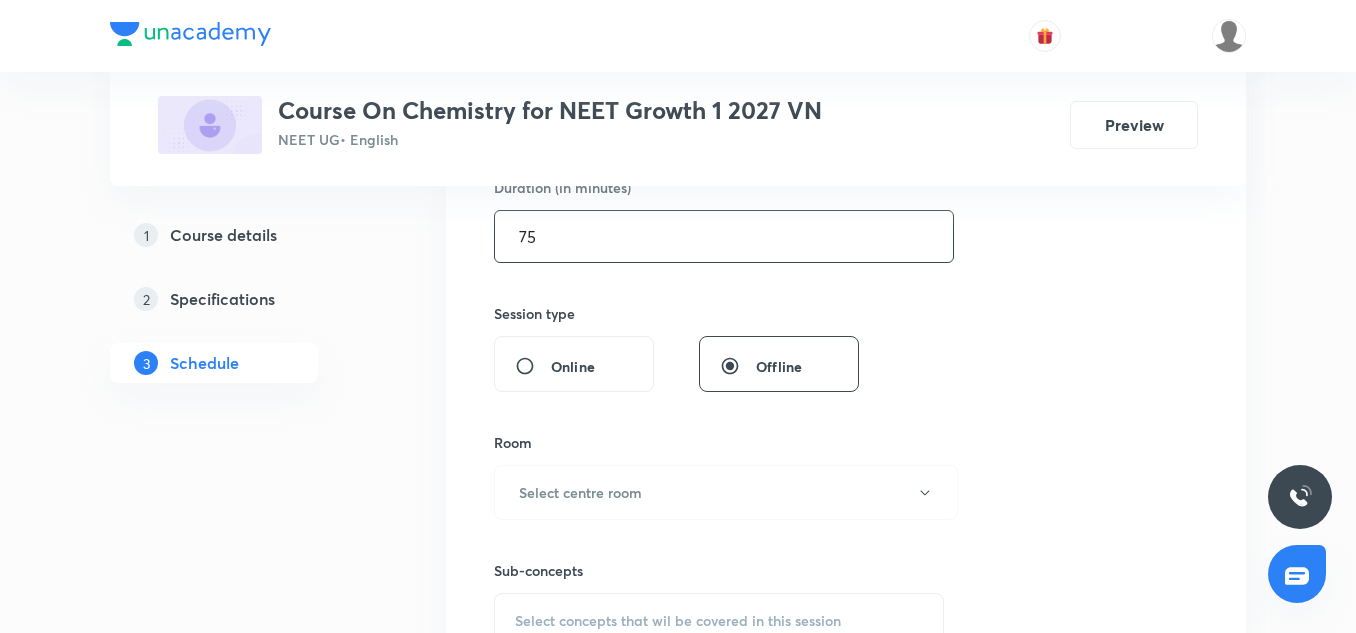 type on "75" 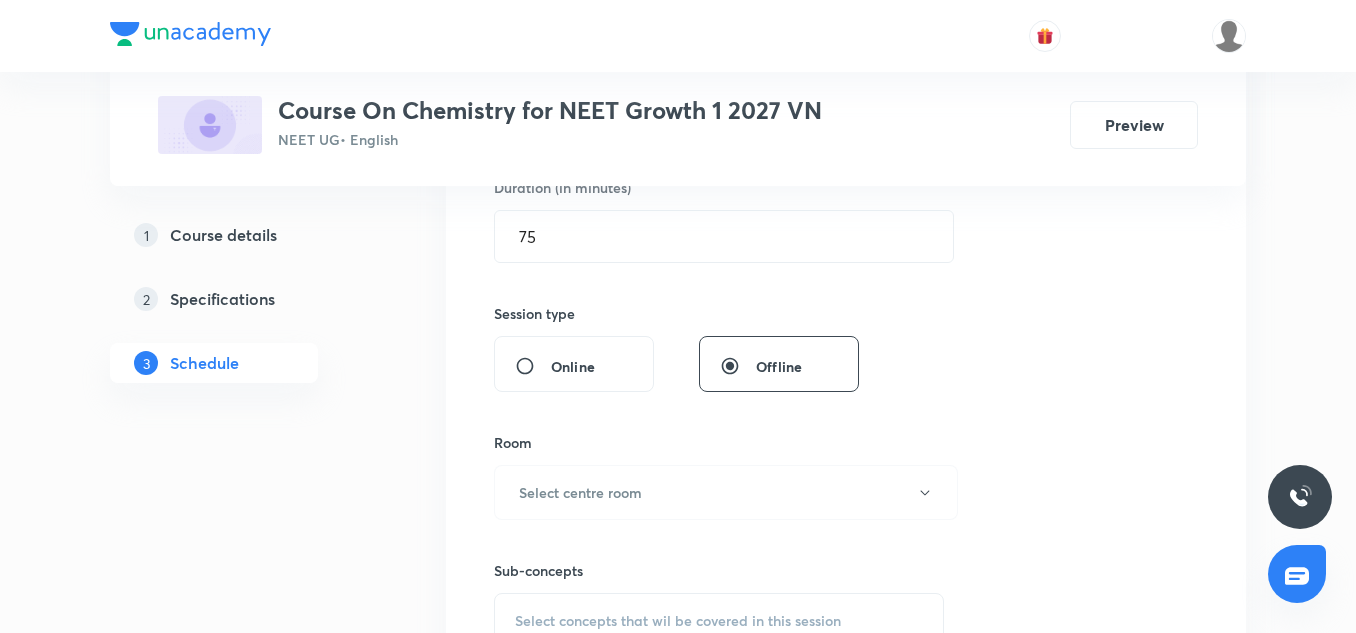 click on "Session  33 Live class Session title 19/99 Structures of Atoms ​ Schedule for Jul 12, 2025, 6:45 PM ​ Duration (in minutes) 75 ​   Session type Online Offline Room Select centre room Sub-concepts Select concepts that wil be covered in this session Add Cancel" at bounding box center (846, 259) 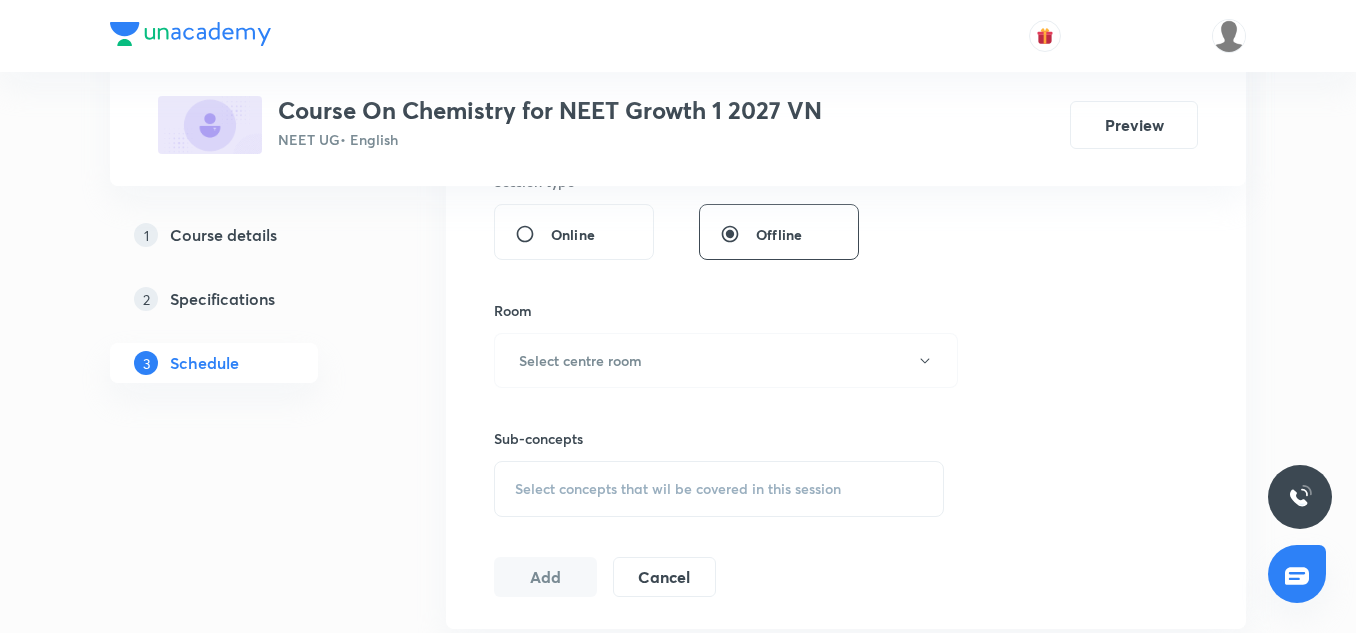 scroll, scrollTop: 775, scrollLeft: 0, axis: vertical 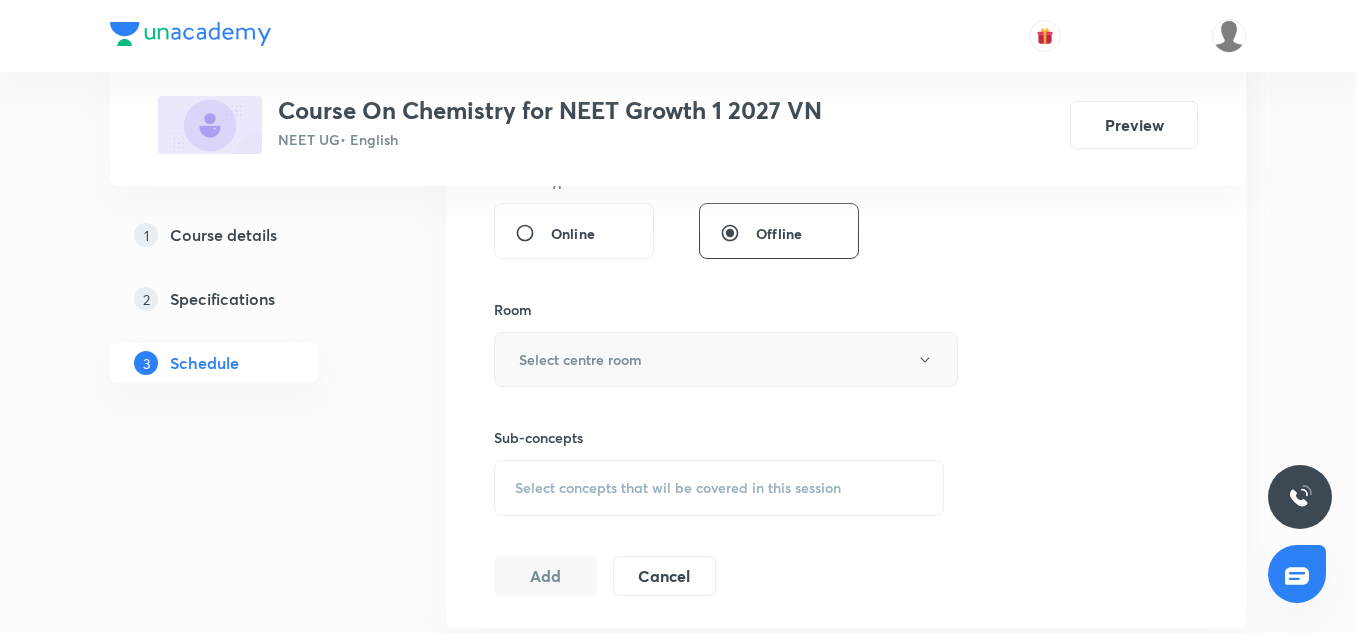 click on "Select centre room" at bounding box center [726, 359] 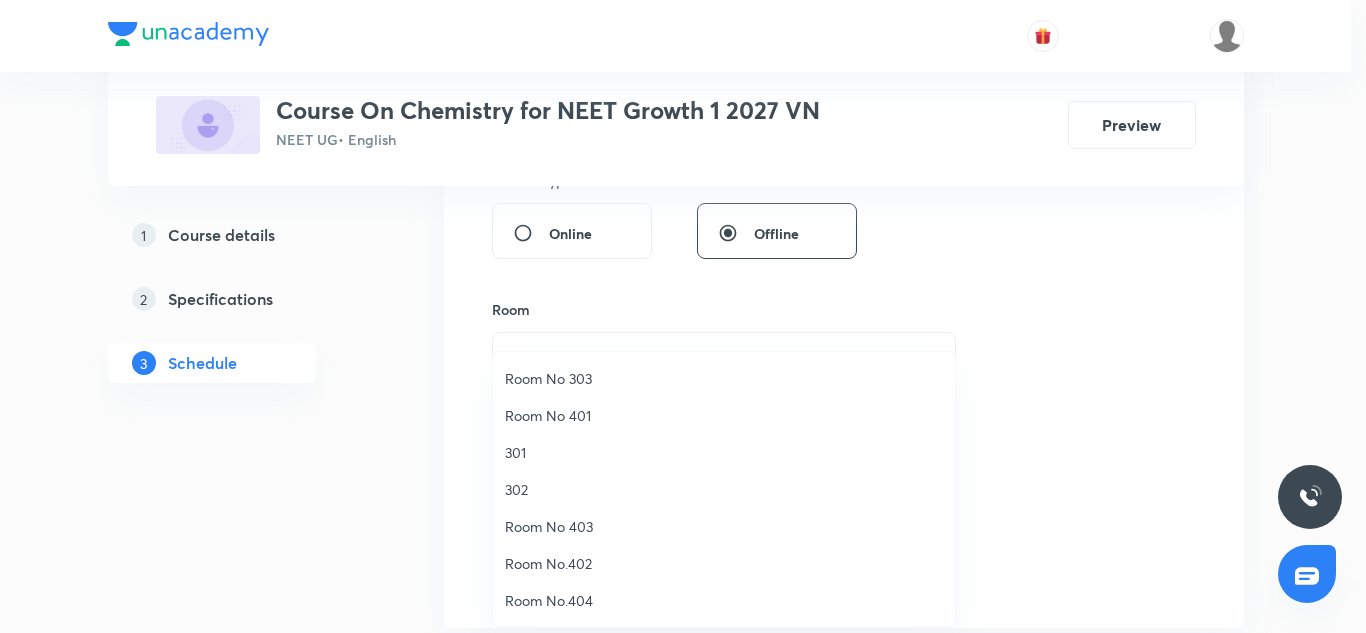 click at bounding box center (683, 316) 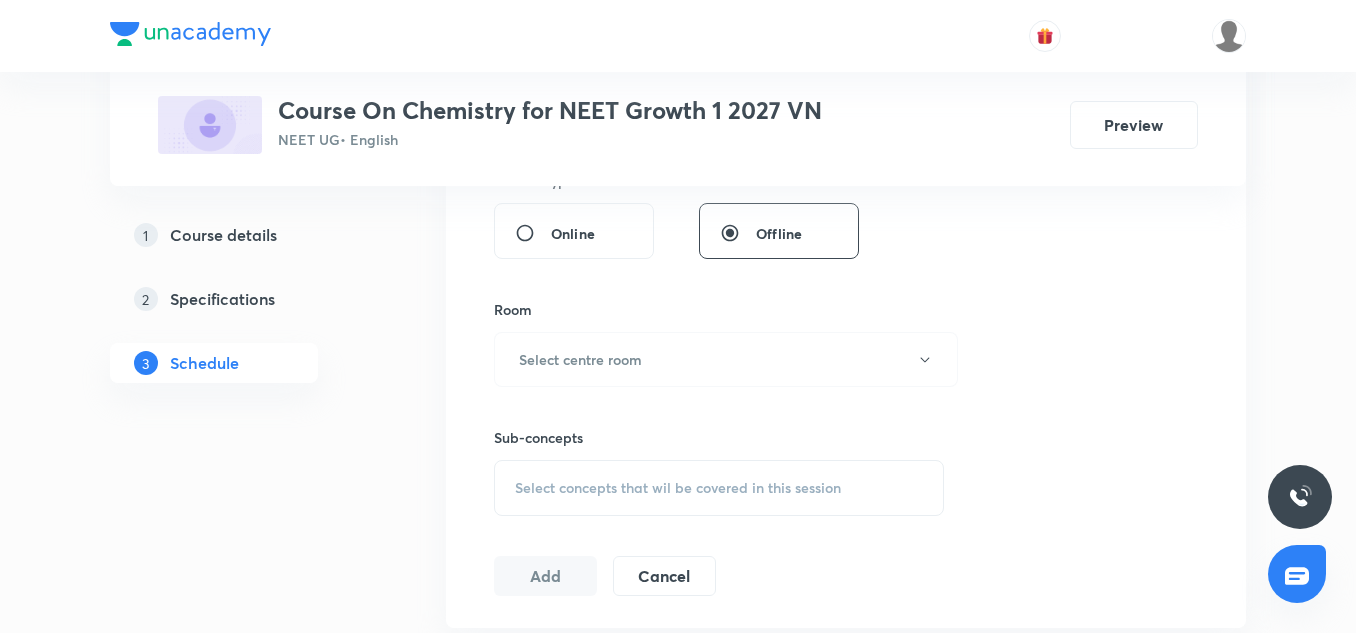click on "Course details" at bounding box center [223, 235] 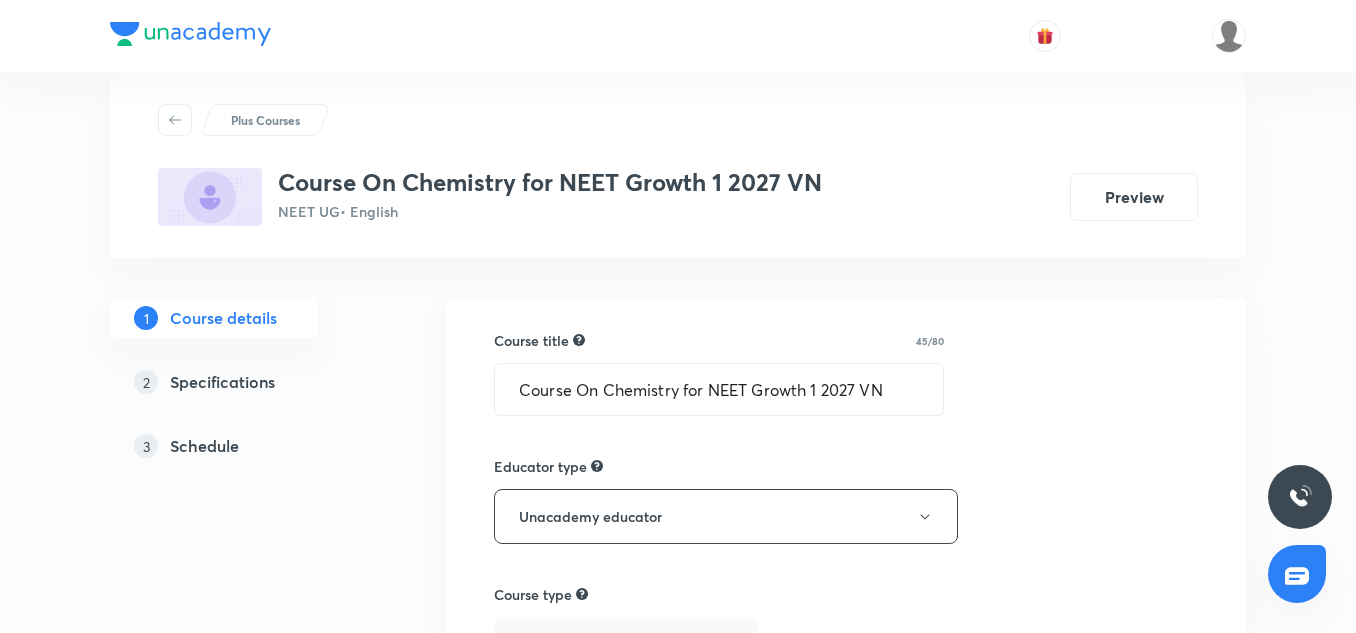 scroll, scrollTop: 1347, scrollLeft: 0, axis: vertical 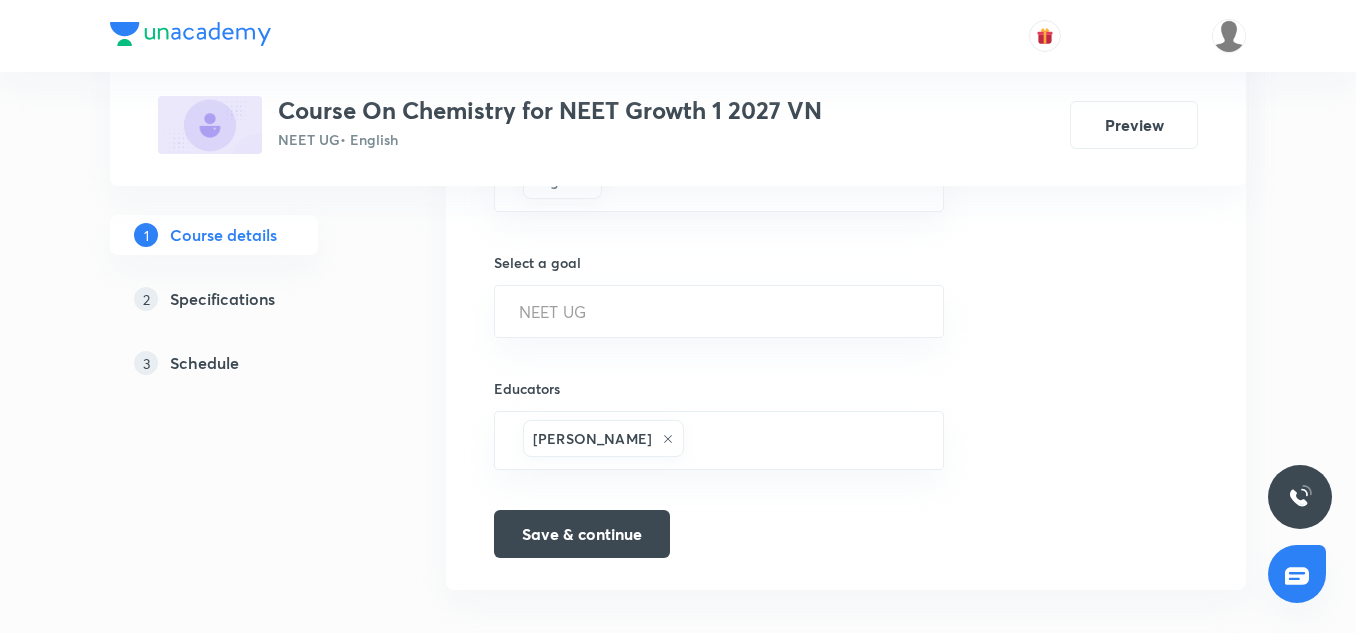 click on "3 Schedule" at bounding box center (250, 363) 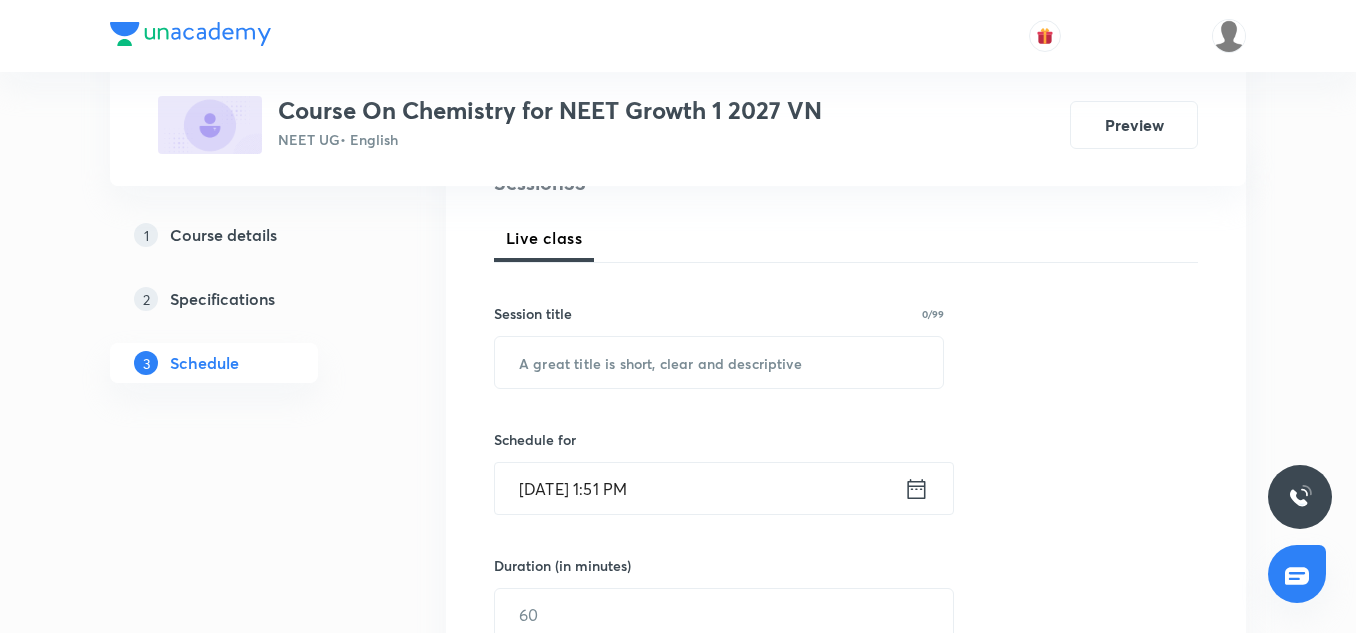 scroll, scrollTop: 5930, scrollLeft: 0, axis: vertical 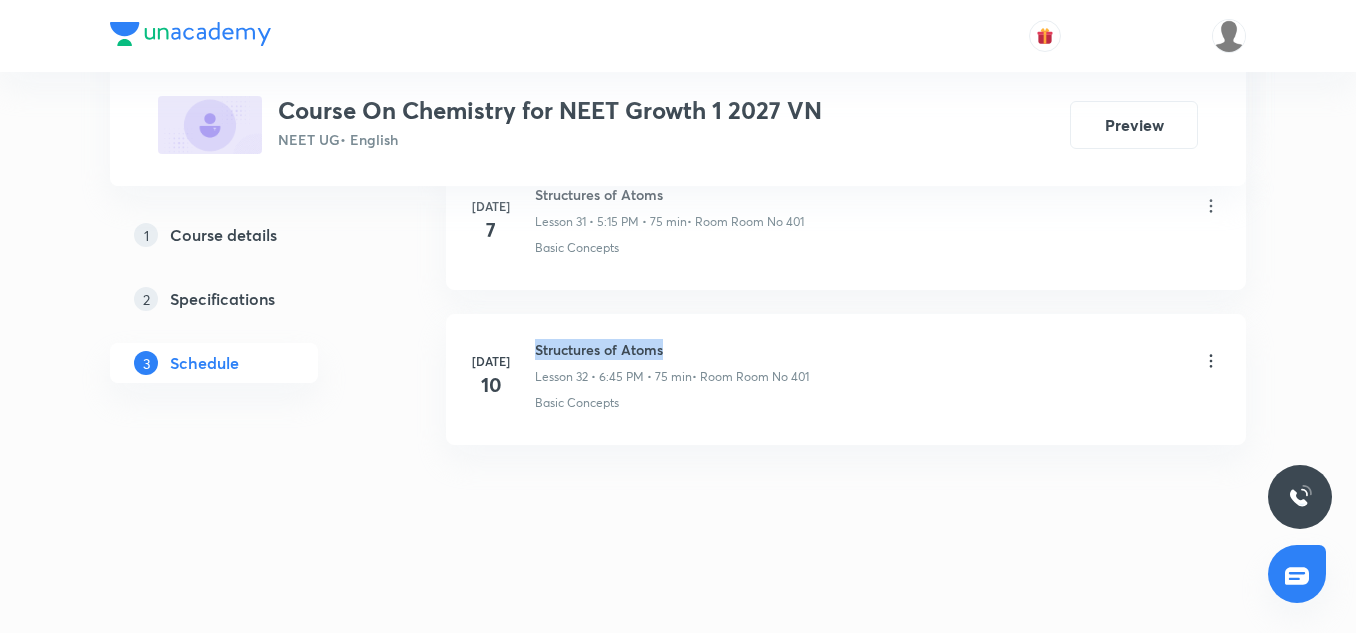 drag, startPoint x: 536, startPoint y: 342, endPoint x: 836, endPoint y: 293, distance: 303.97534 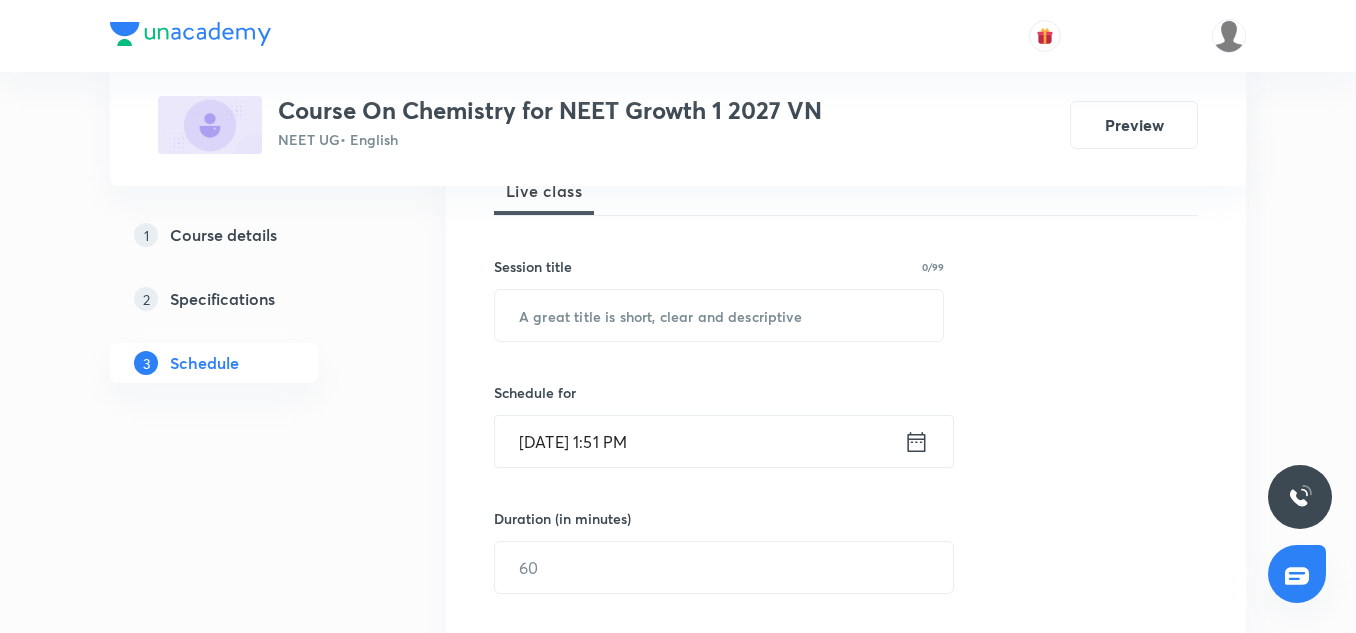 scroll, scrollTop: 315, scrollLeft: 0, axis: vertical 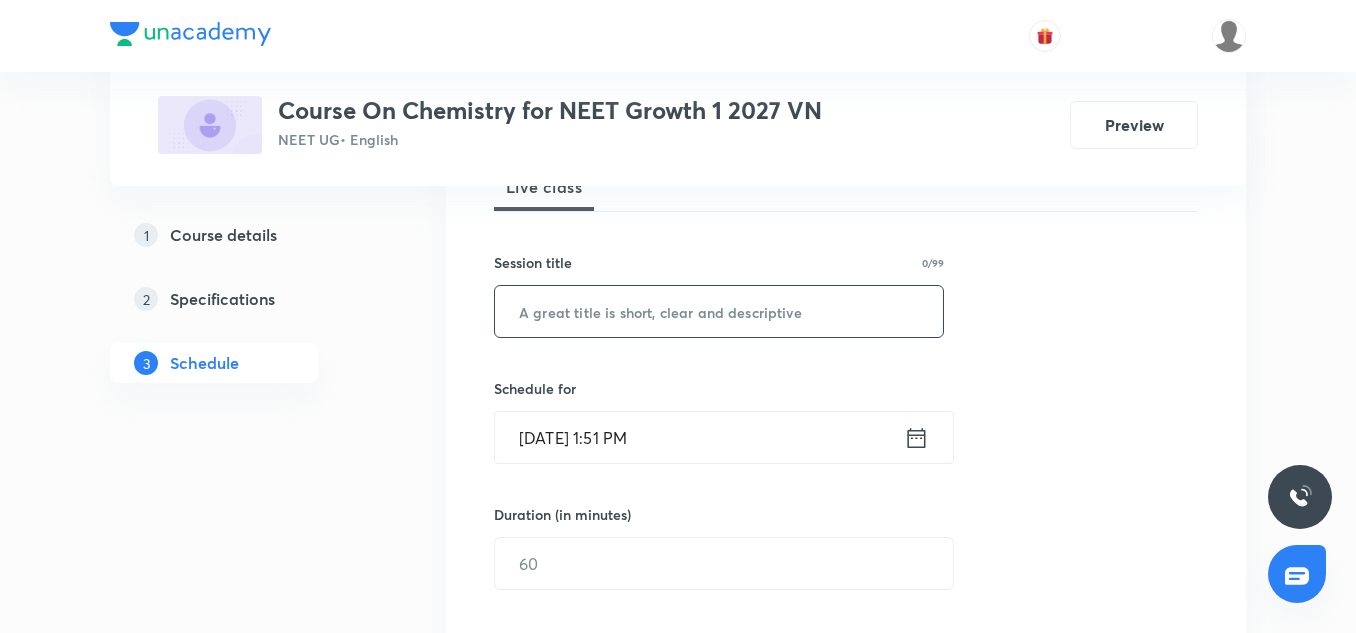 click at bounding box center (719, 311) 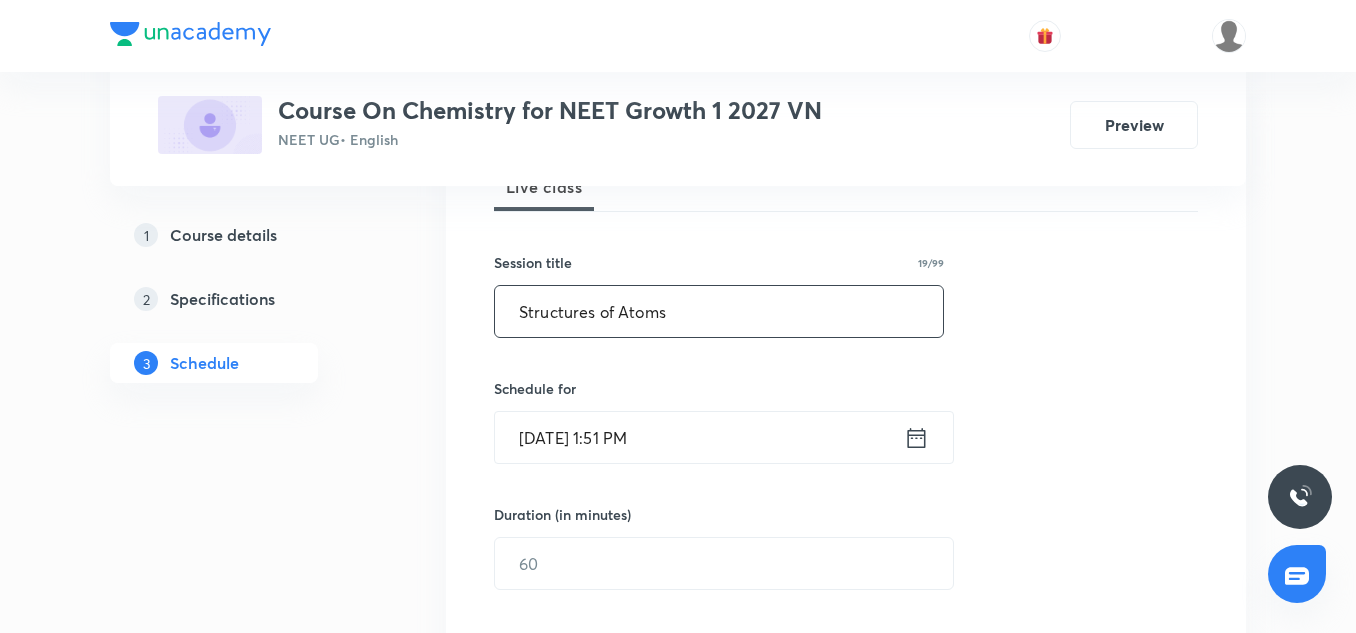 type on "Structures of Atoms" 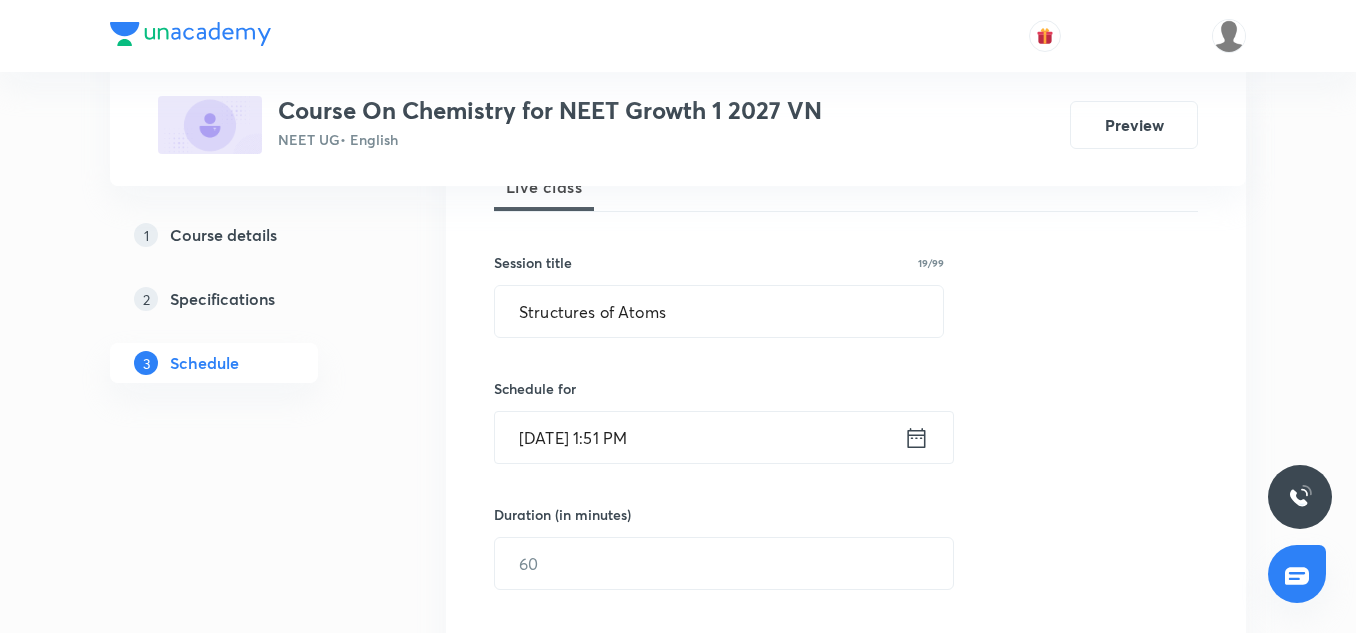 click 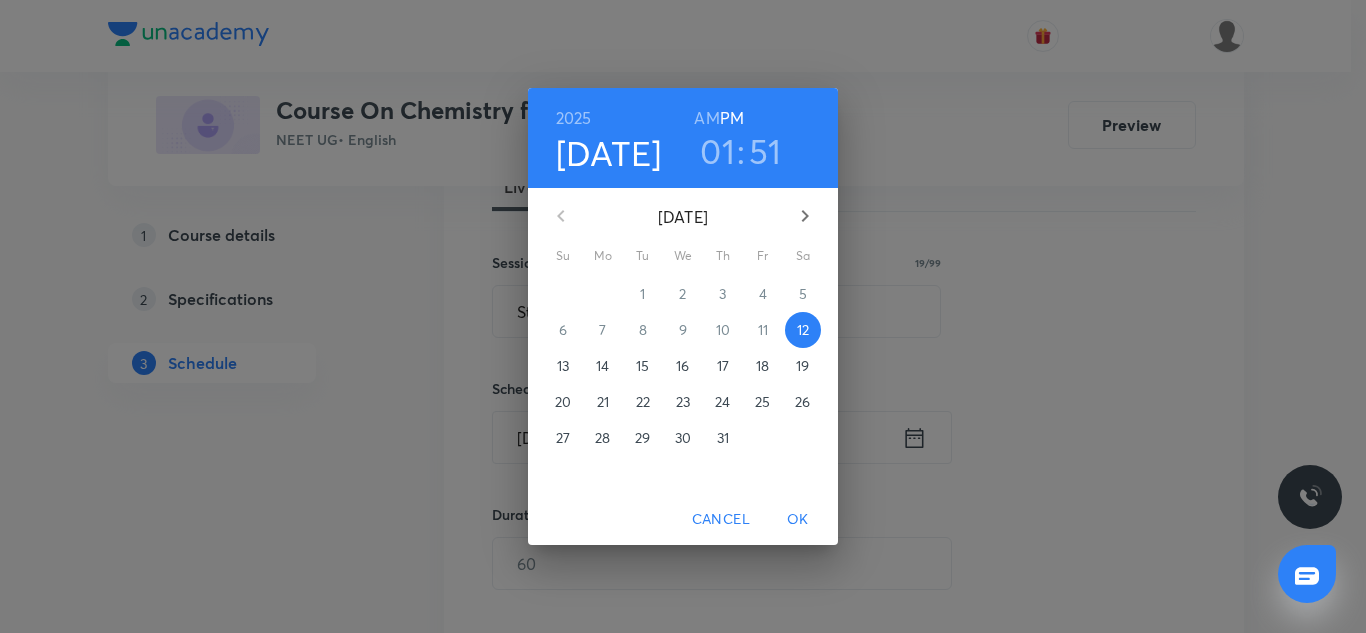 click on "01" at bounding box center (717, 151) 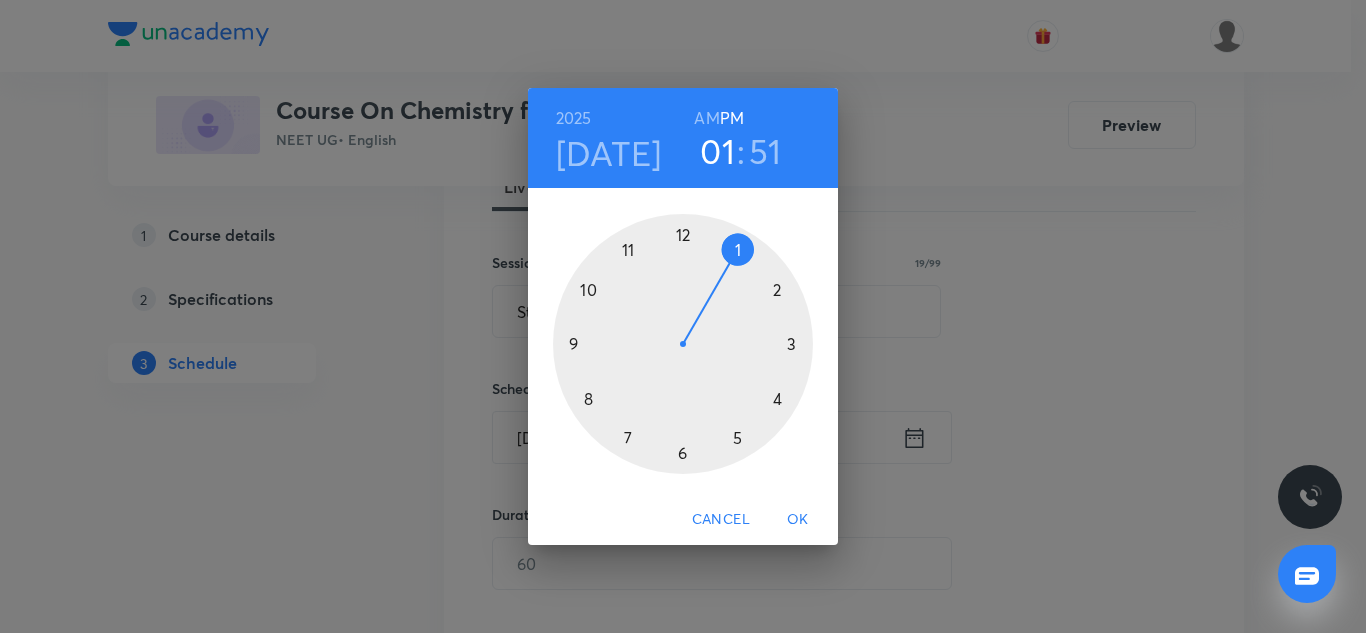 click at bounding box center [683, 344] 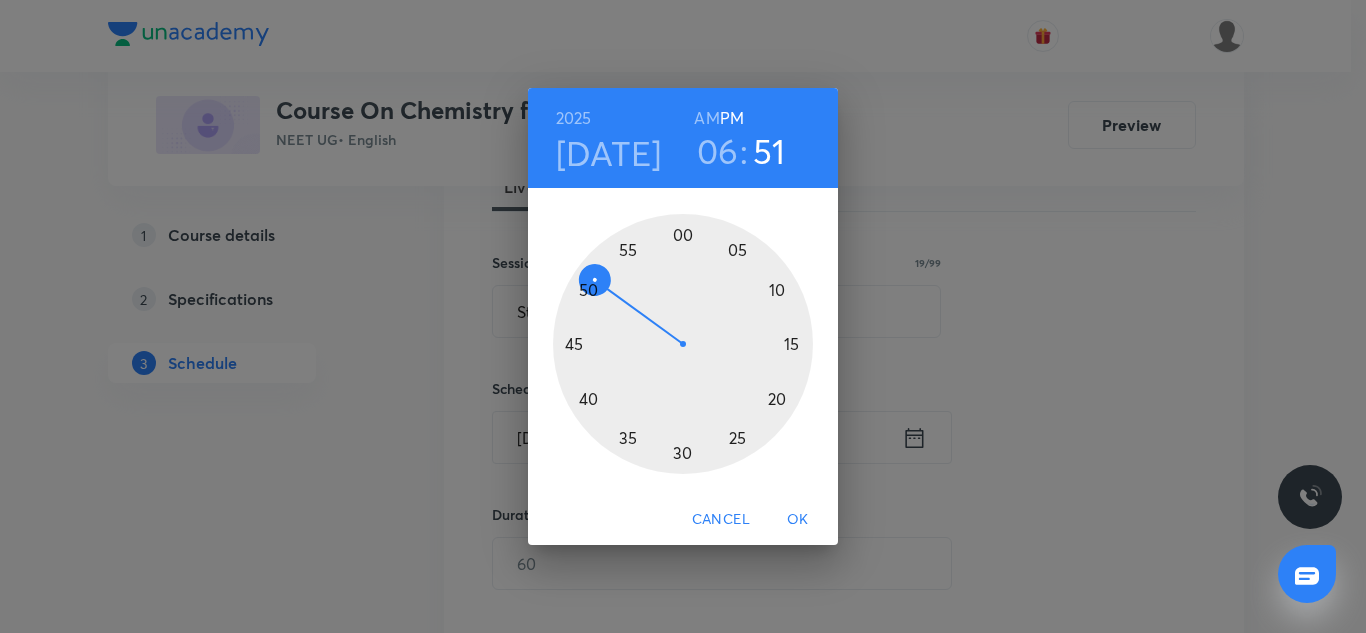 click at bounding box center [683, 344] 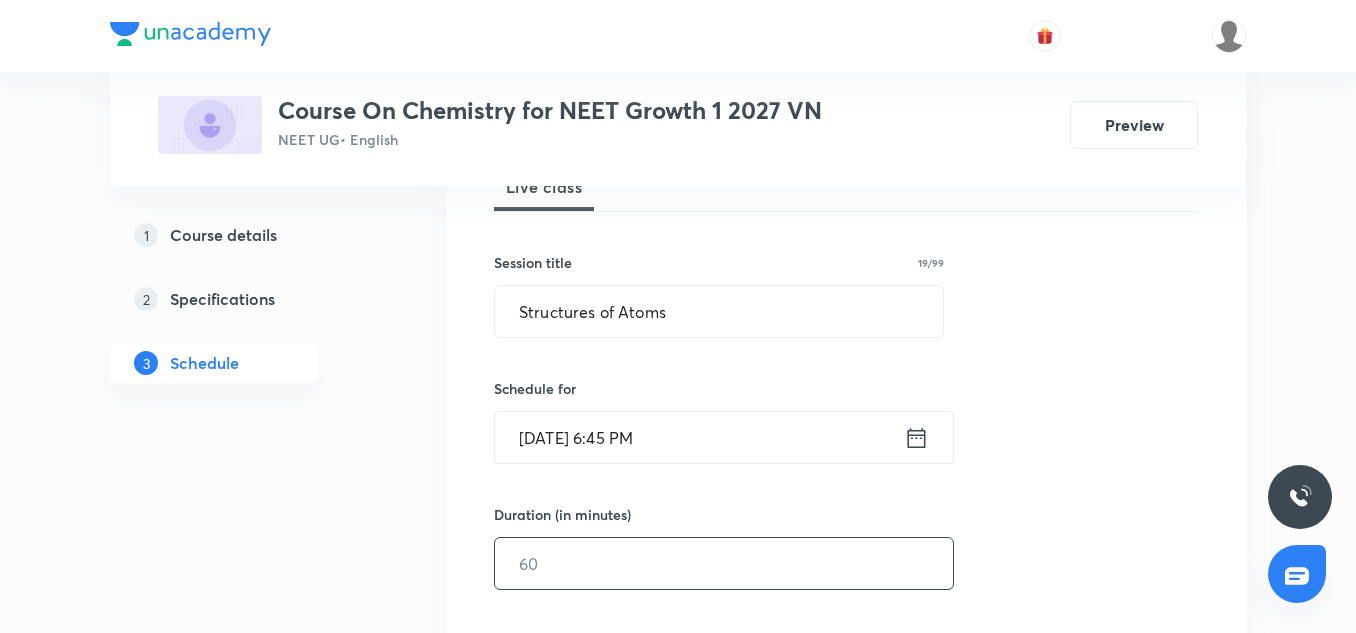 click at bounding box center (724, 563) 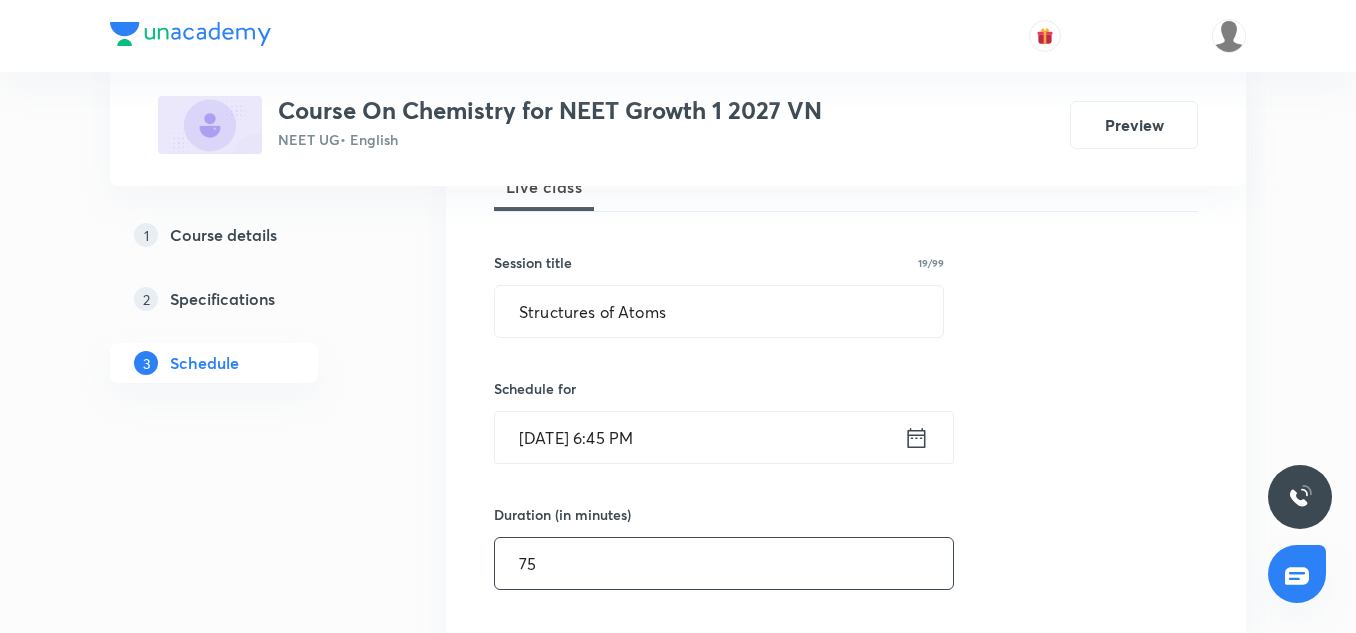 type on "75" 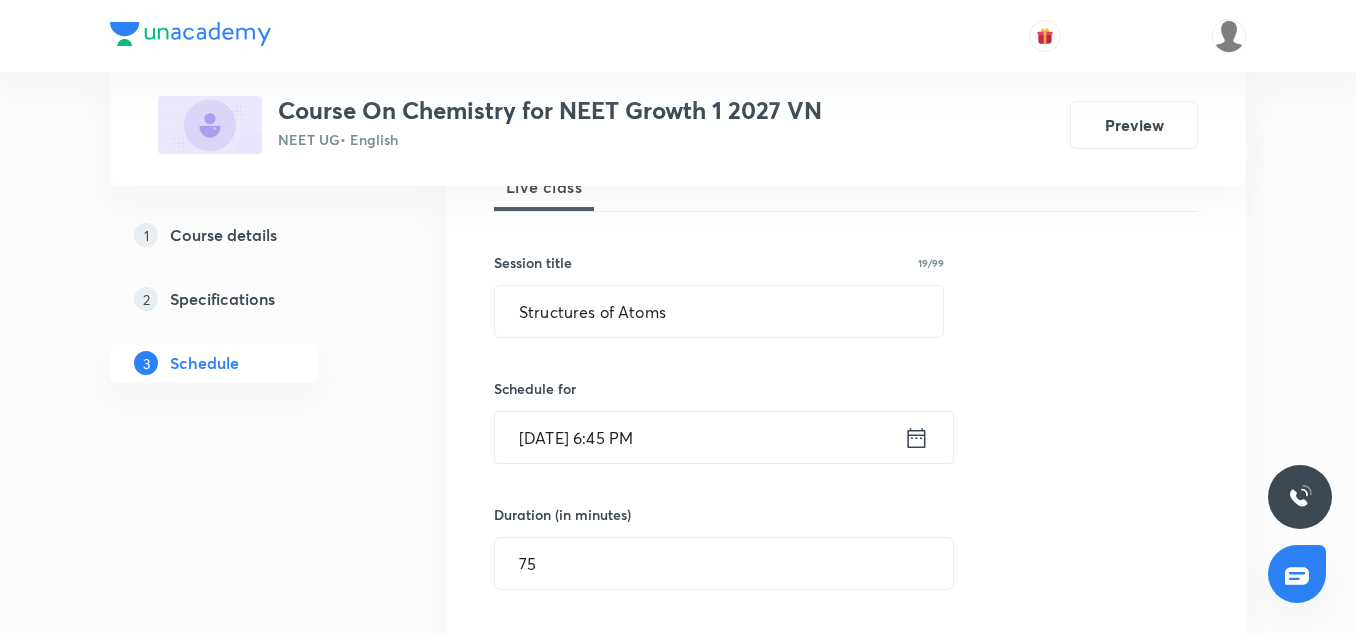 click on "Session  33 Live class Session title 19/99 Structures of Atoms ​ Schedule for Jul 12, 2025, 6:45 PM ​ Duration (in minutes) 75 ​   Session type Online Offline Room Select centre room Sub-concepts Select concepts that wil be covered in this session Add Cancel" at bounding box center [846, 586] 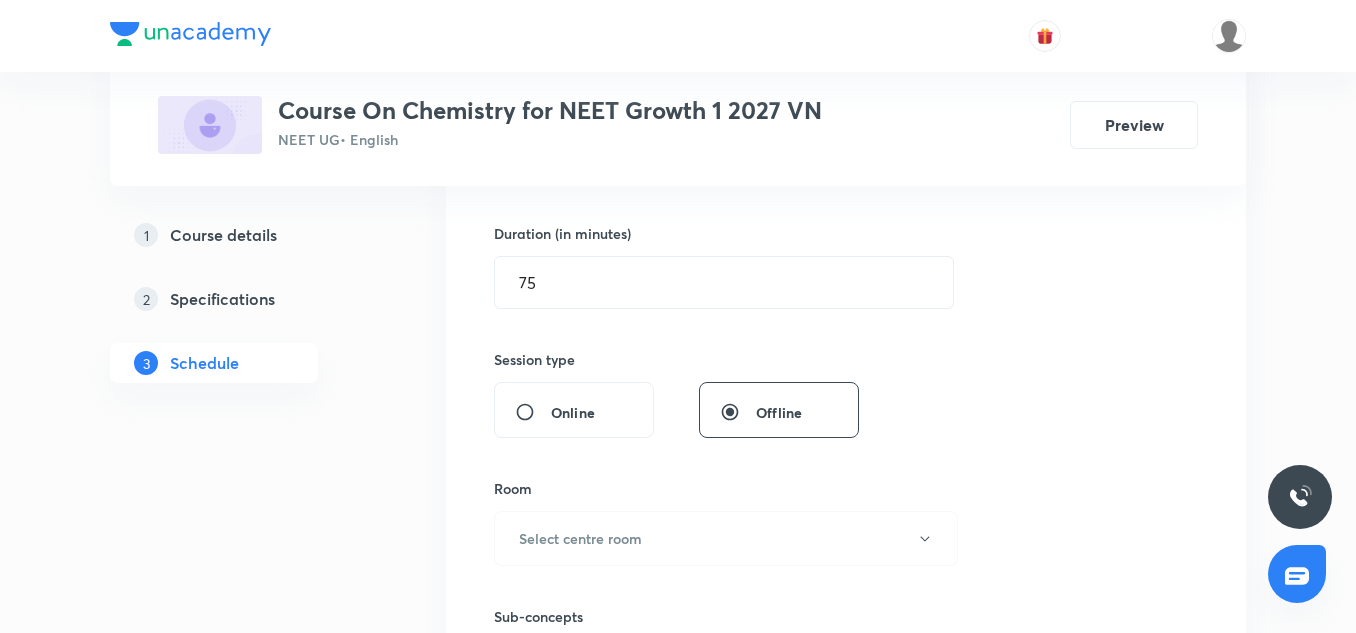 scroll, scrollTop: 637, scrollLeft: 0, axis: vertical 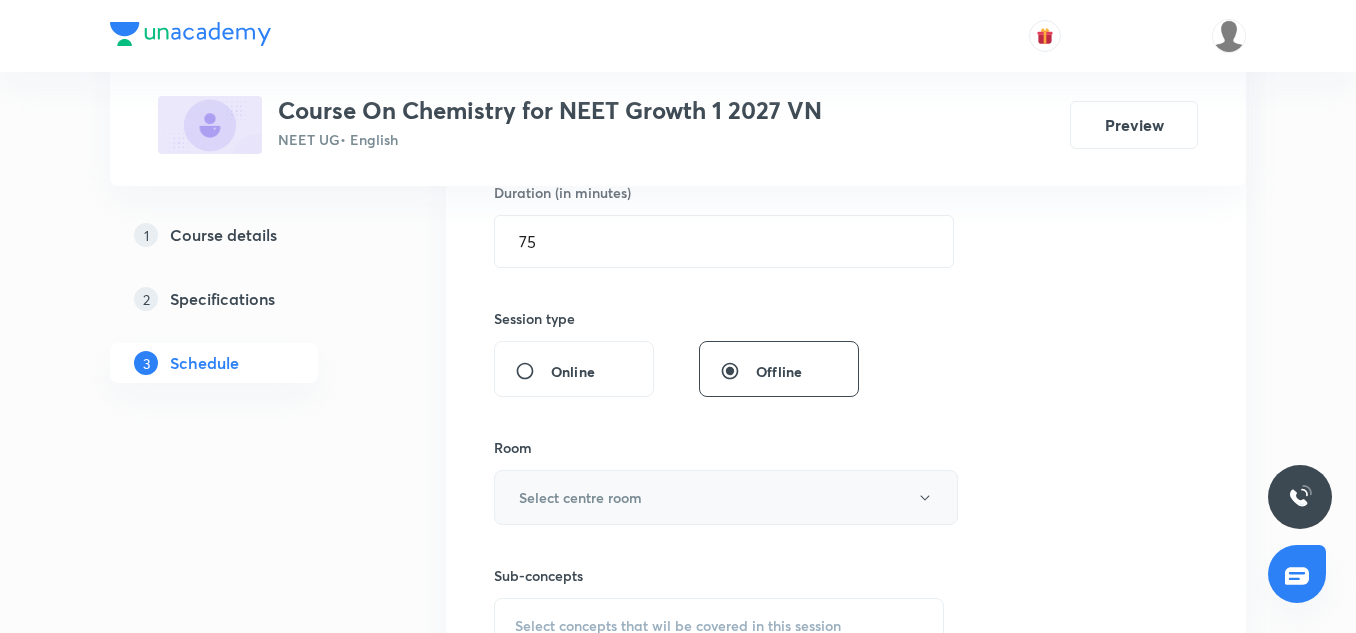 click on "Select centre room" at bounding box center [726, 497] 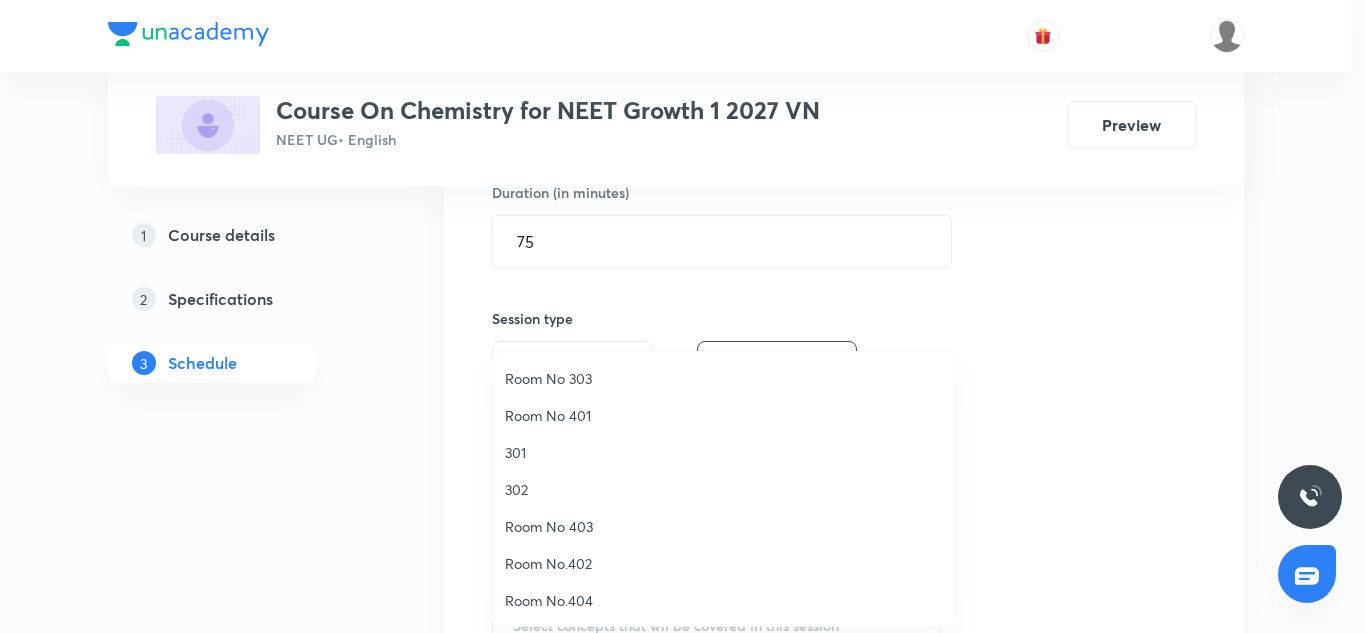 click on "Room No 401" at bounding box center (724, 415) 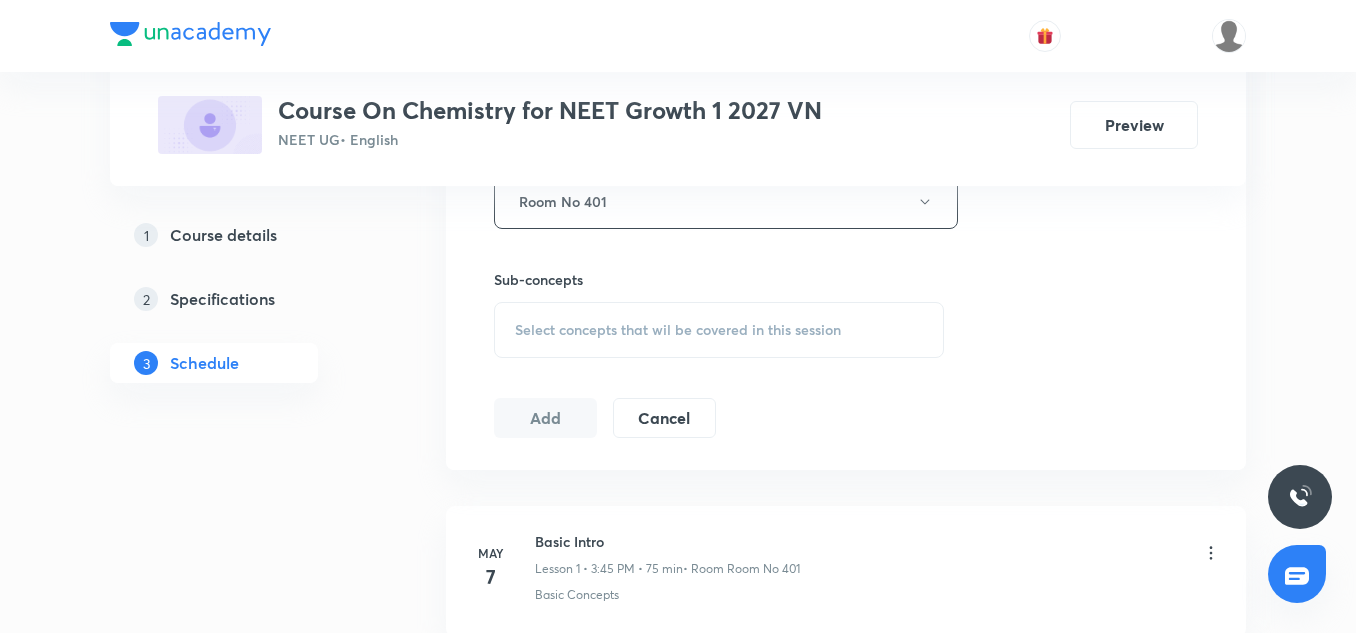 scroll, scrollTop: 934, scrollLeft: 0, axis: vertical 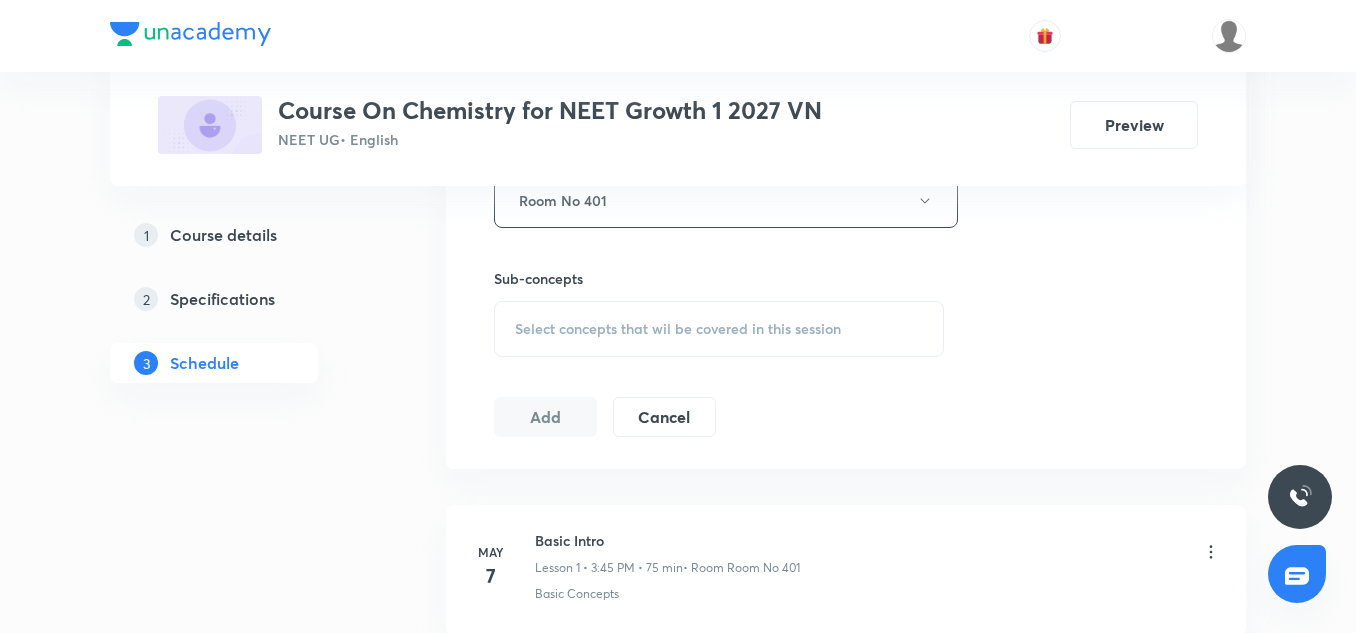 click on "Select concepts that wil be covered in this session" at bounding box center [678, 329] 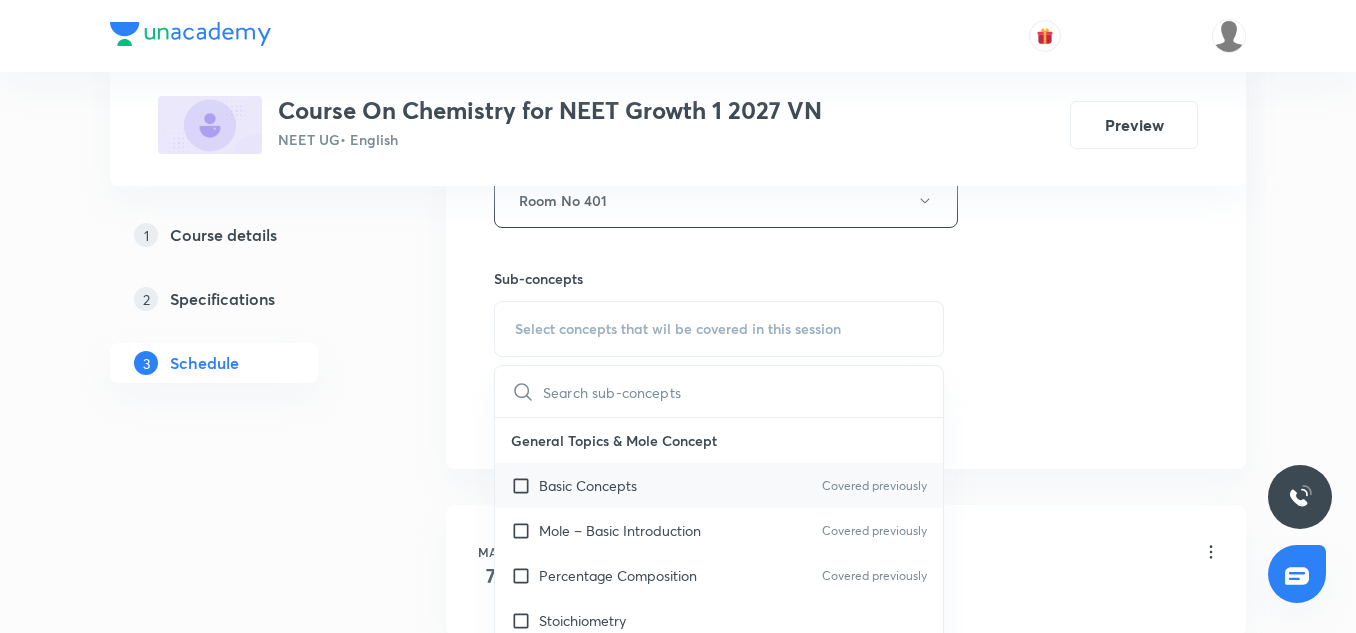 click on "Basic Concepts Covered previously" at bounding box center [719, 485] 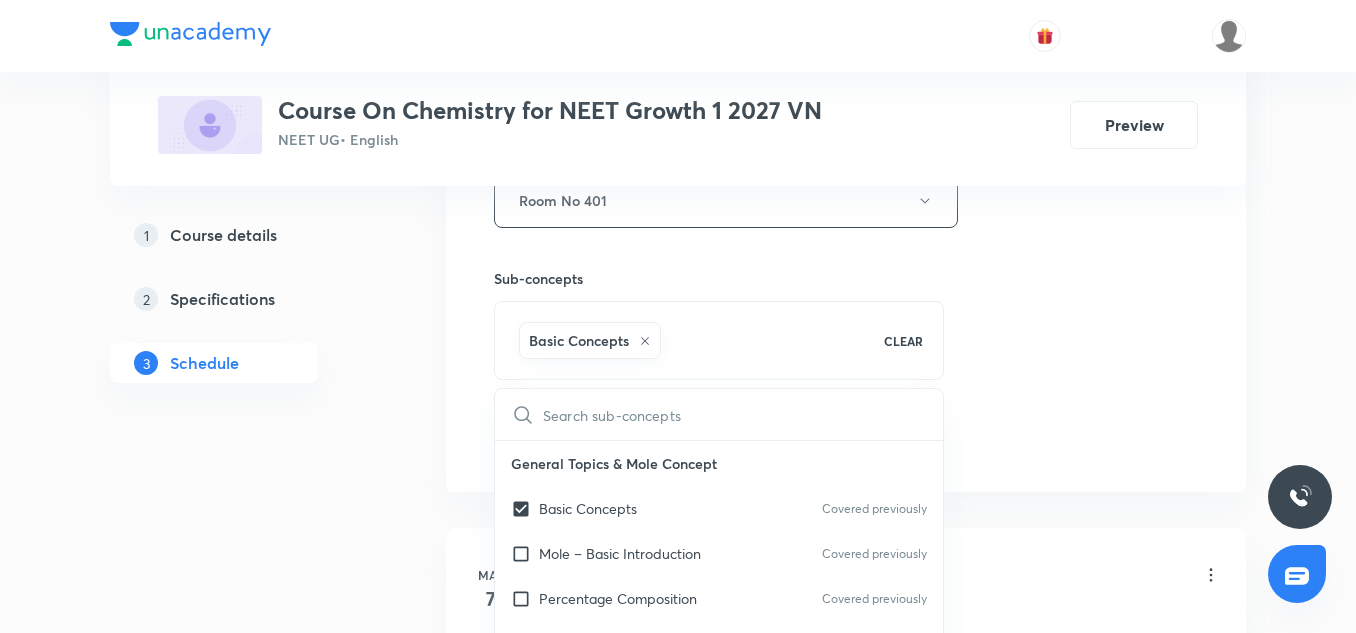 click on "Session  33 Live class Session title 19/99 Structures of Atoms ​ Schedule for Jul 12, 2025, 6:45 PM ​ Duration (in minutes) 75 ​   Session type Online Offline Room Room No 401 Sub-concepts Basic Concepts CLEAR ​ General Topics & Mole Concept Basic Concepts Covered previously Mole – Basic Introduction Covered previously Percentage Composition Covered previously Stoichiometry Principle of Atom Conservation (POAC) Relation between Stoichiometric Quantities Application of Mole Concept: Gravimetric Analysis Electronic Configuration Of Atoms (Hund's rule)  Quantum Numbers (Magnetic Quantum no.) Quantum Numbers(Pauli's Exclusion law) Mean Molar Mass or Molecular Mass Variation of Conductivity with Concentration Mechanism of Corrosion Atomic Structure Discovery Of Electron Some Prerequisites of Physics Discovery Of Protons And Neutrons Atomic Models Representation Of Atom With Electrons And Neutrons Nature of Waves Nature Of Electromagnetic Radiation Planck’S Quantum Theory Photoelectric Effect Spectrum" at bounding box center (846, -21) 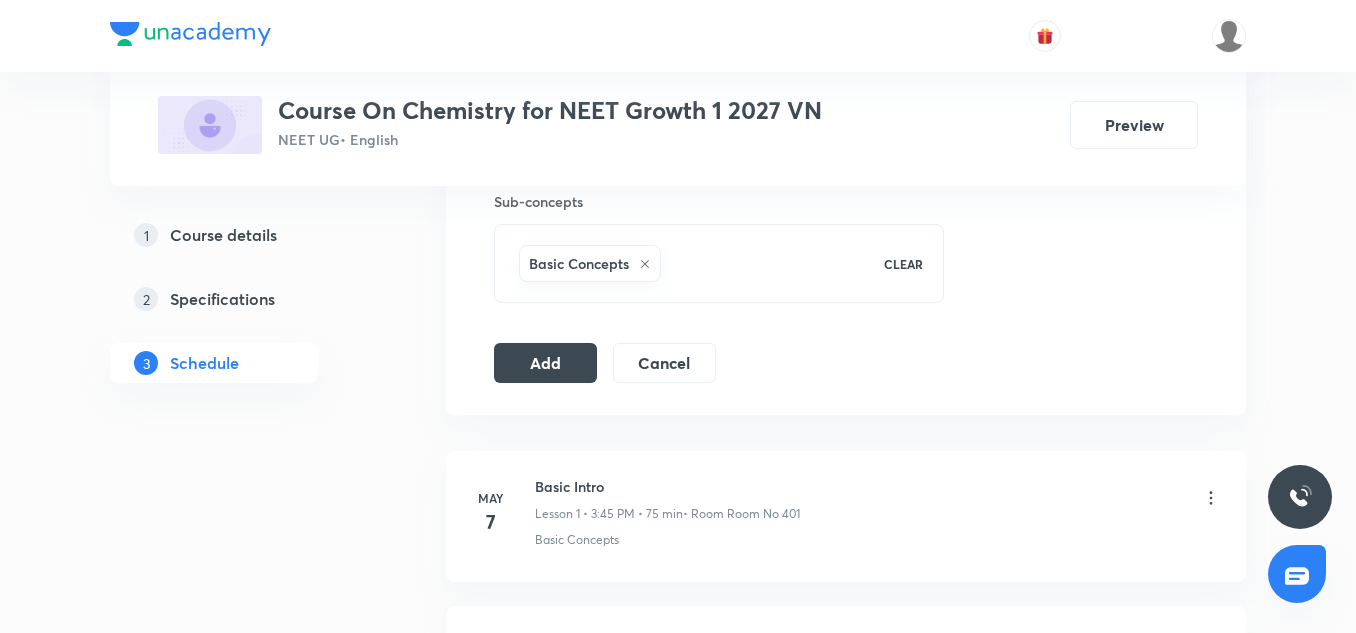 scroll, scrollTop: 1014, scrollLeft: 0, axis: vertical 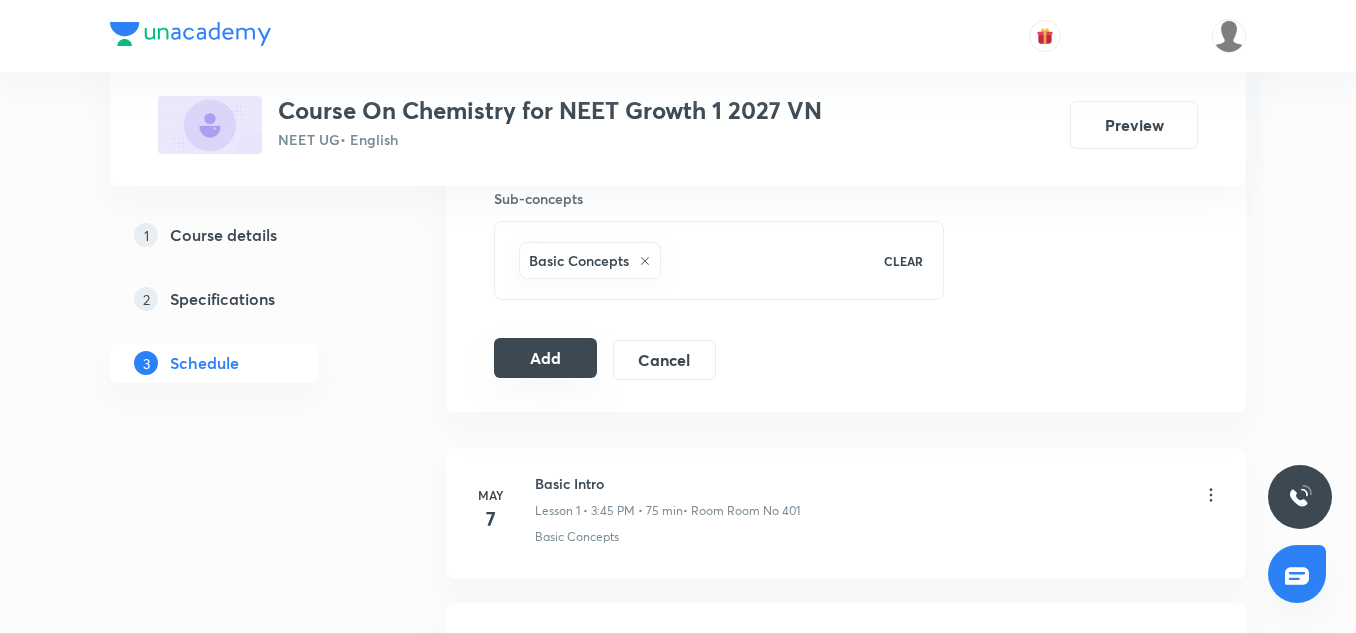 click on "Add" at bounding box center (545, 358) 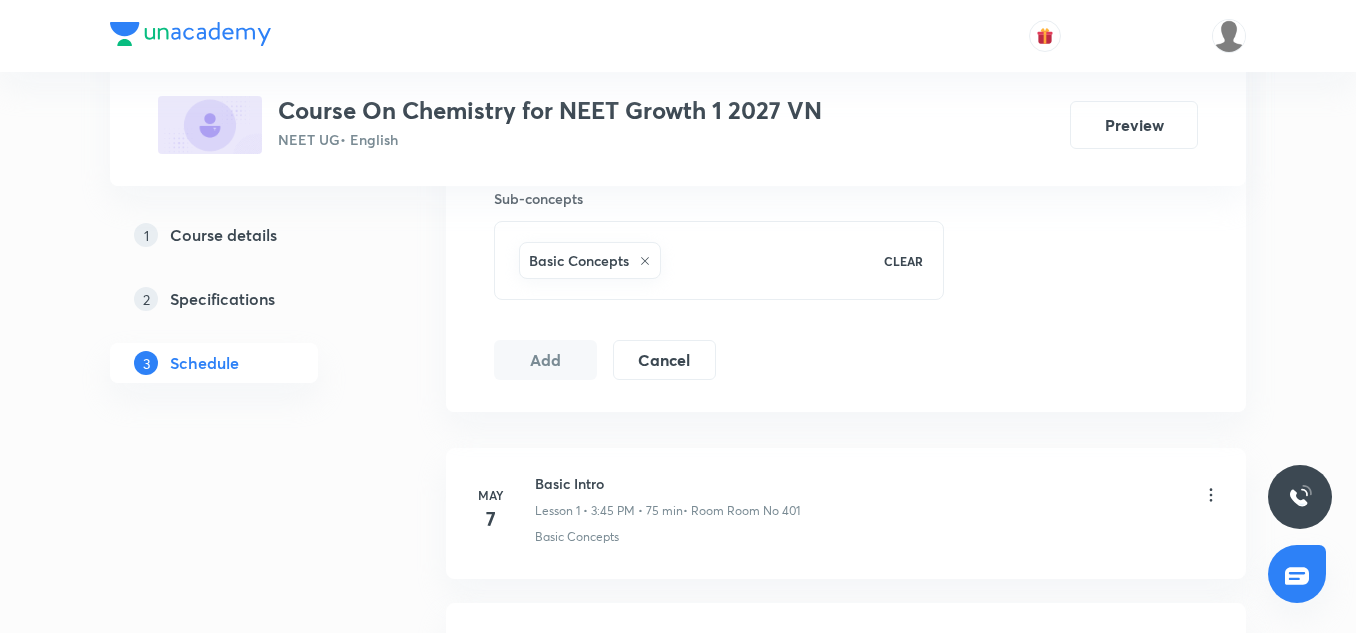 type 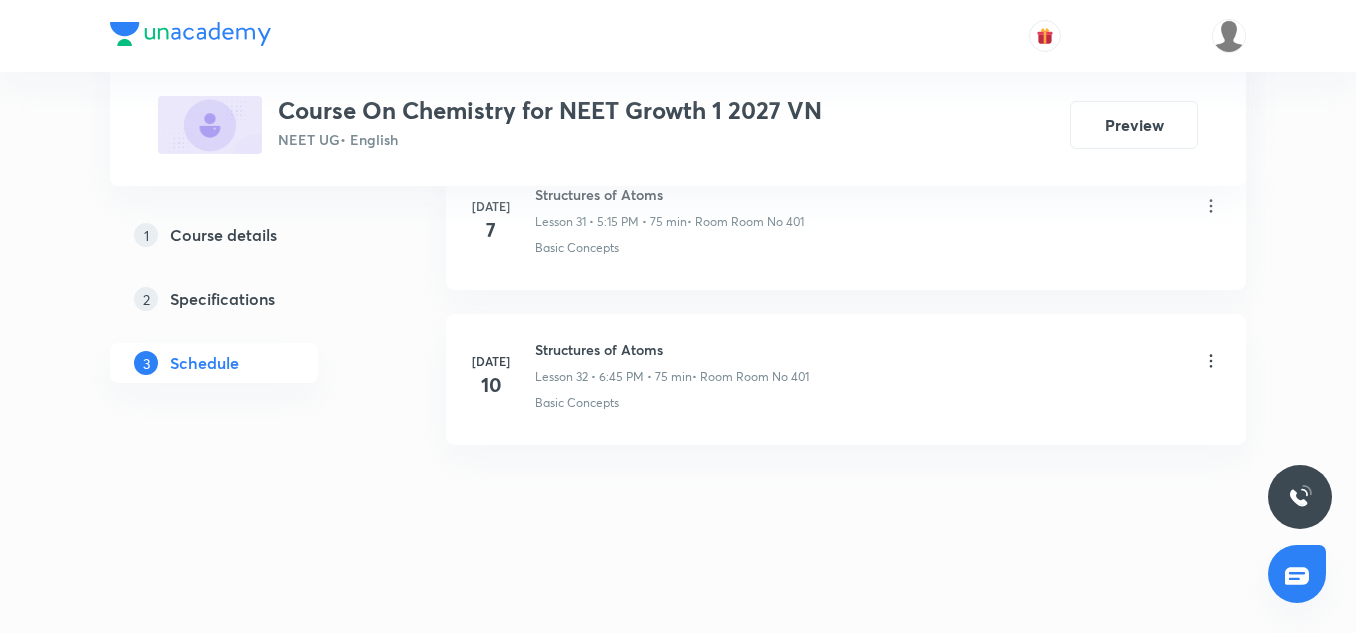 scroll, scrollTop: 5011, scrollLeft: 0, axis: vertical 